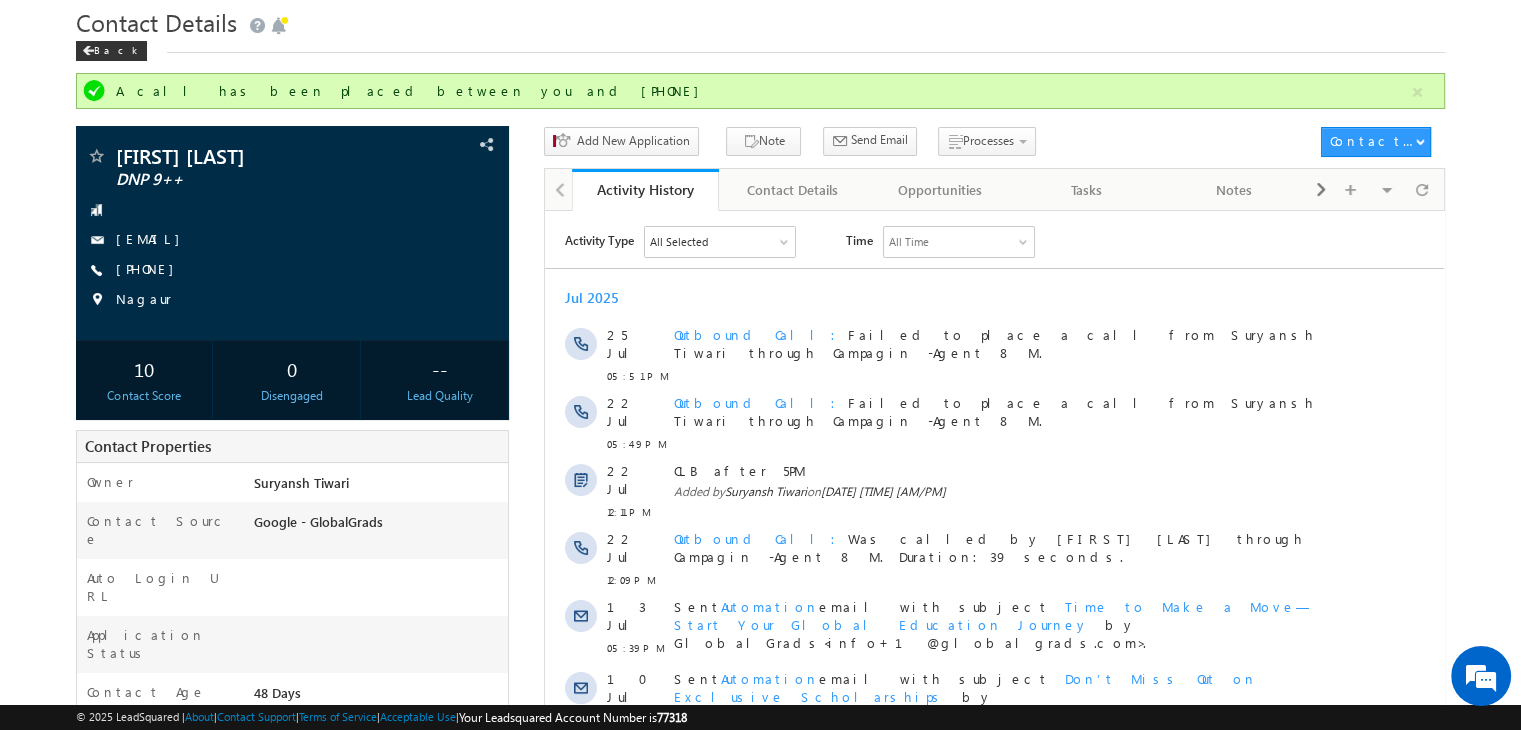 scroll, scrollTop: 0, scrollLeft: 0, axis: both 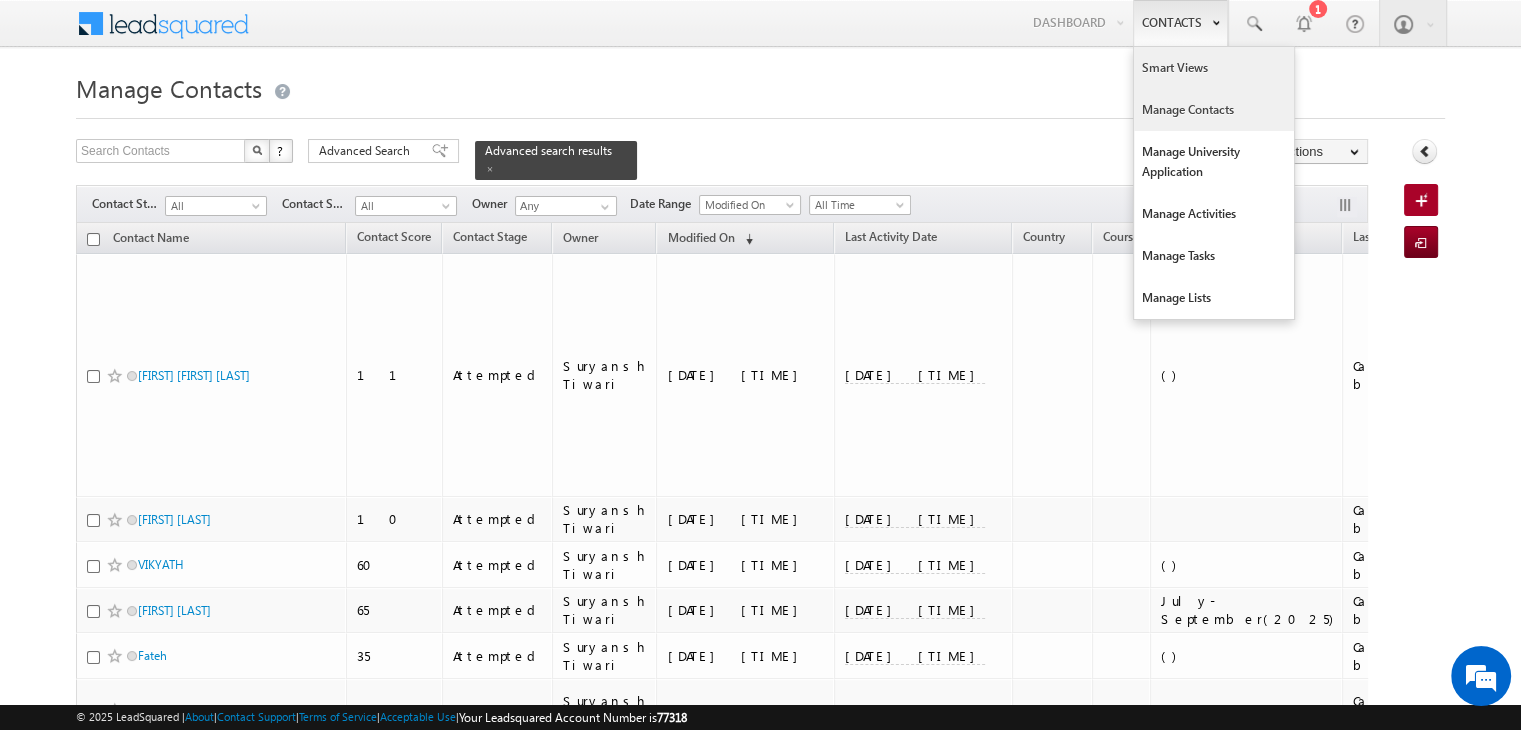 click on "Smart Views" at bounding box center (1214, 68) 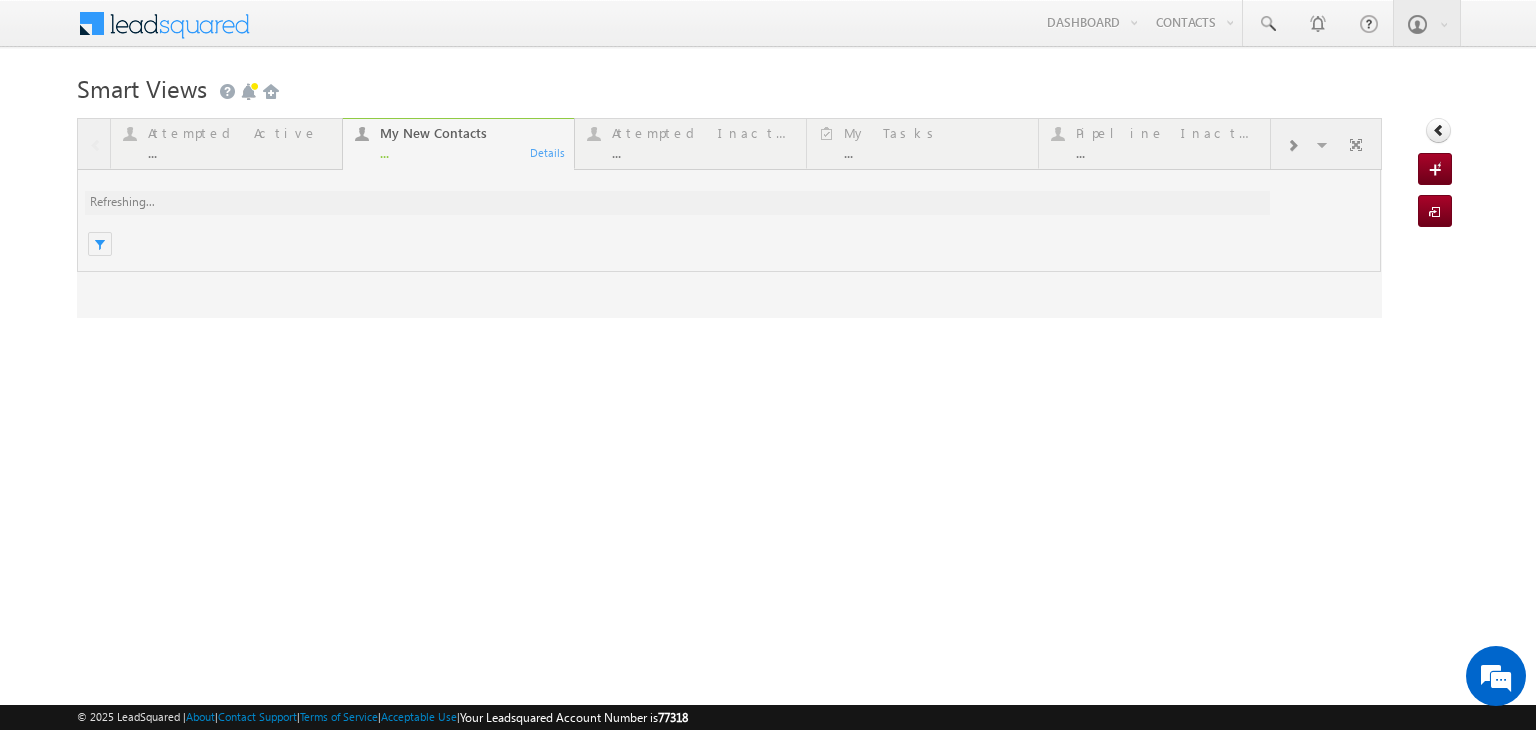 scroll, scrollTop: 0, scrollLeft: 0, axis: both 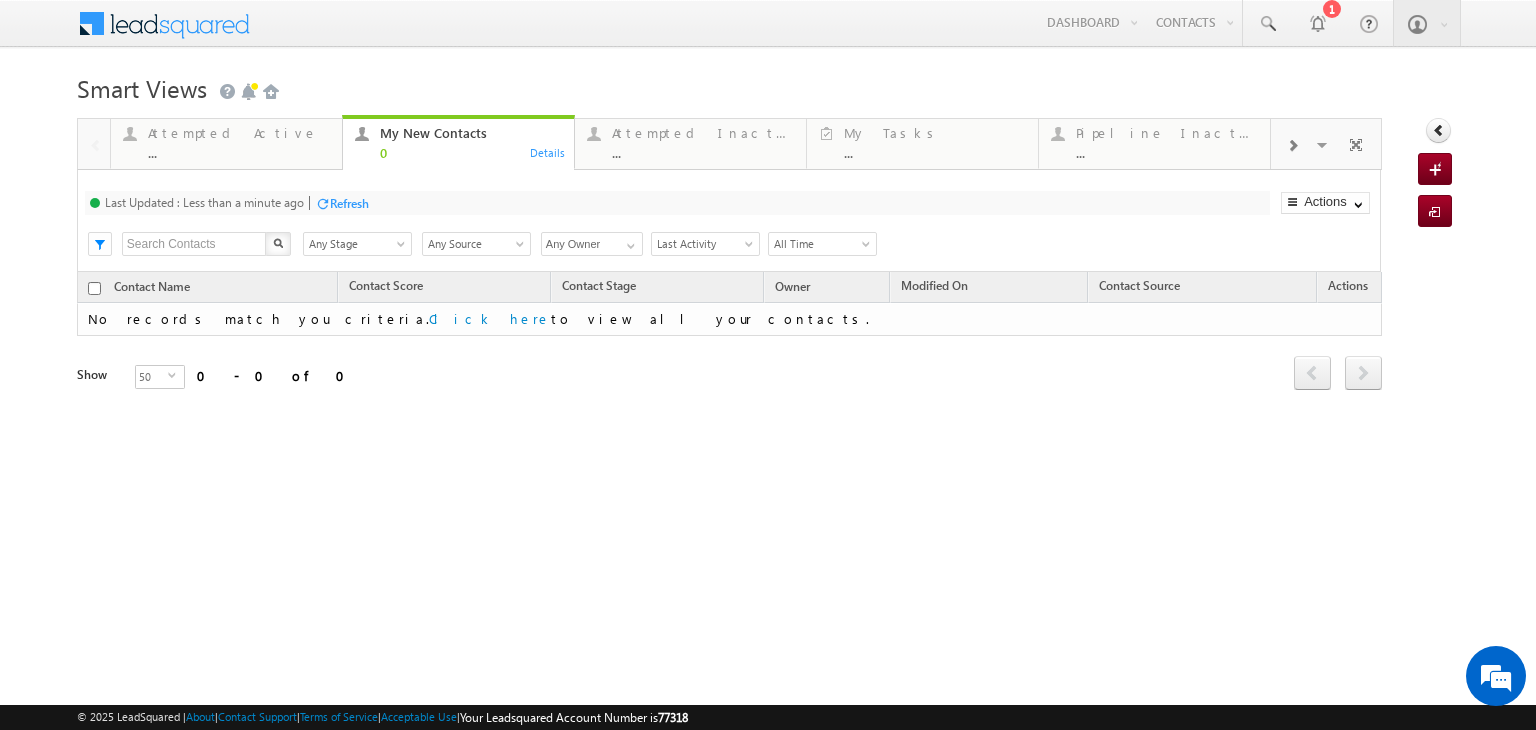 click on "Refresh" at bounding box center (349, 203) 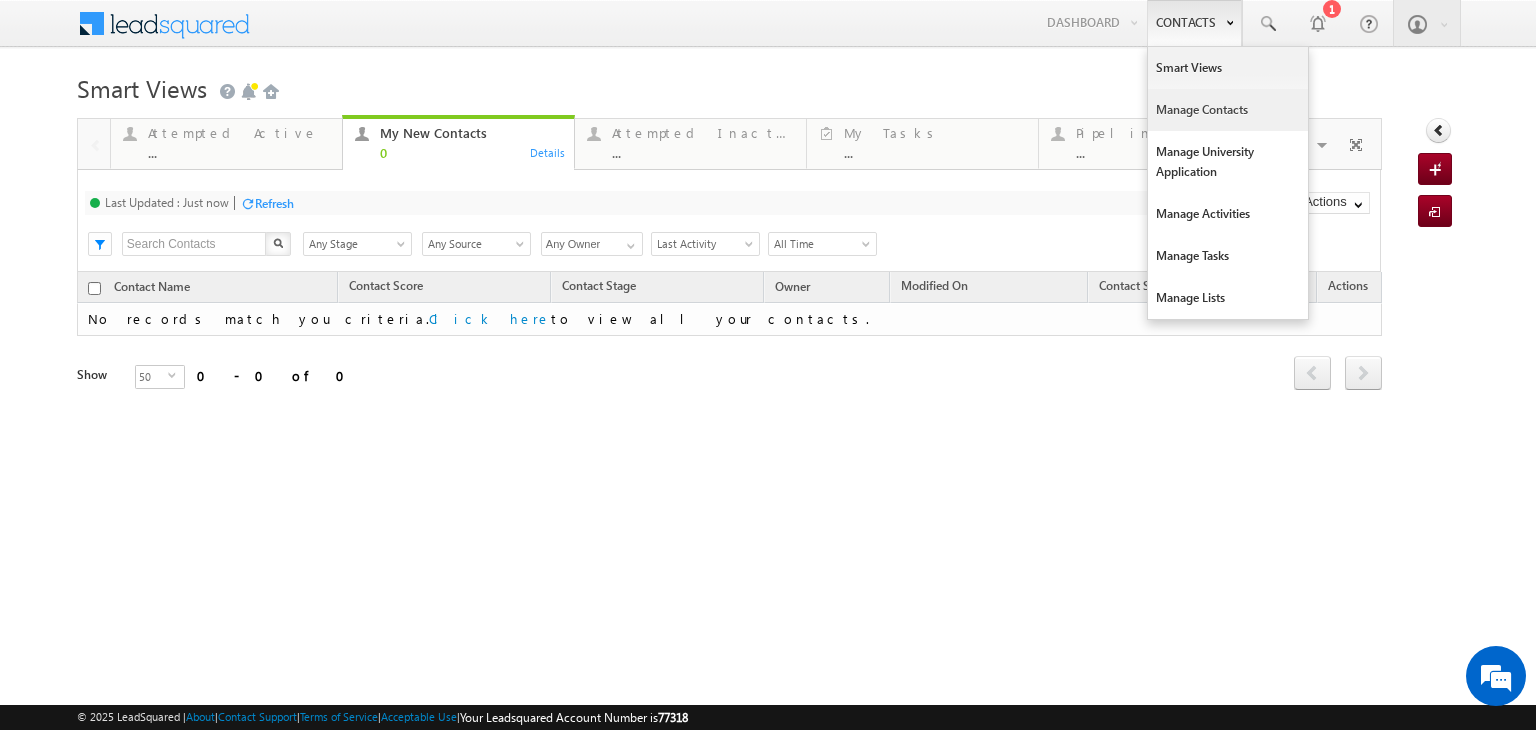 click on "Manage Contacts" at bounding box center (1228, 110) 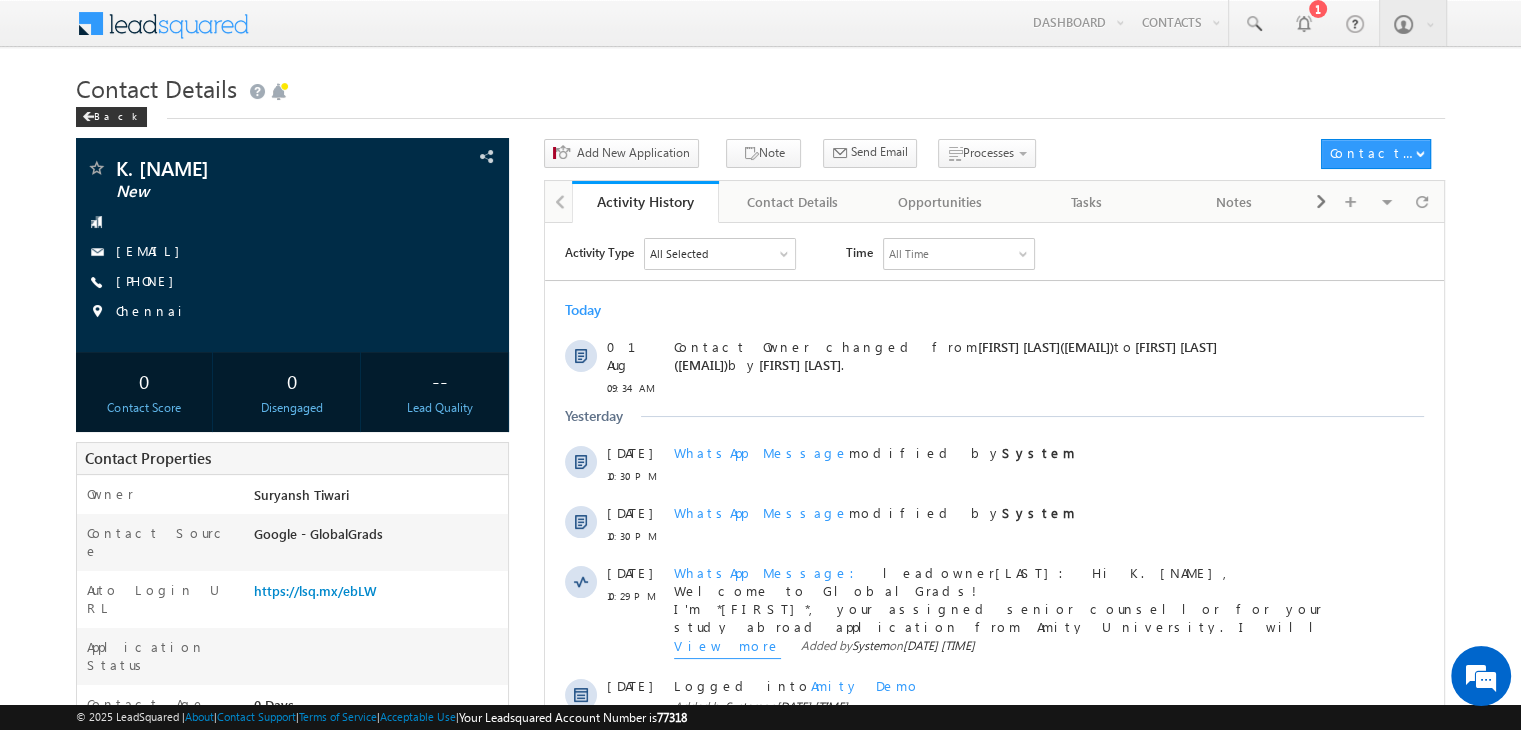 scroll, scrollTop: 0, scrollLeft: 0, axis: both 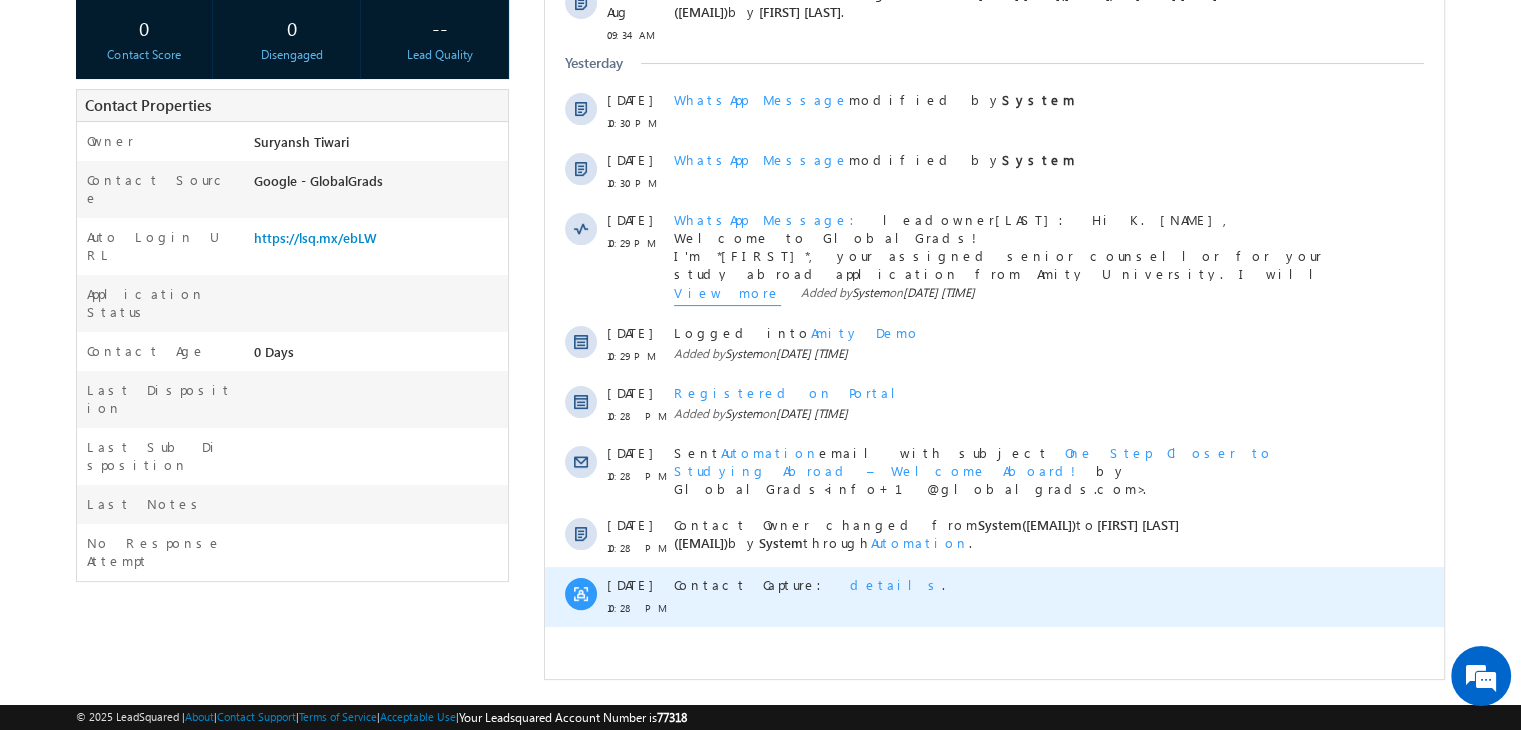 click on "details" at bounding box center [896, 584] 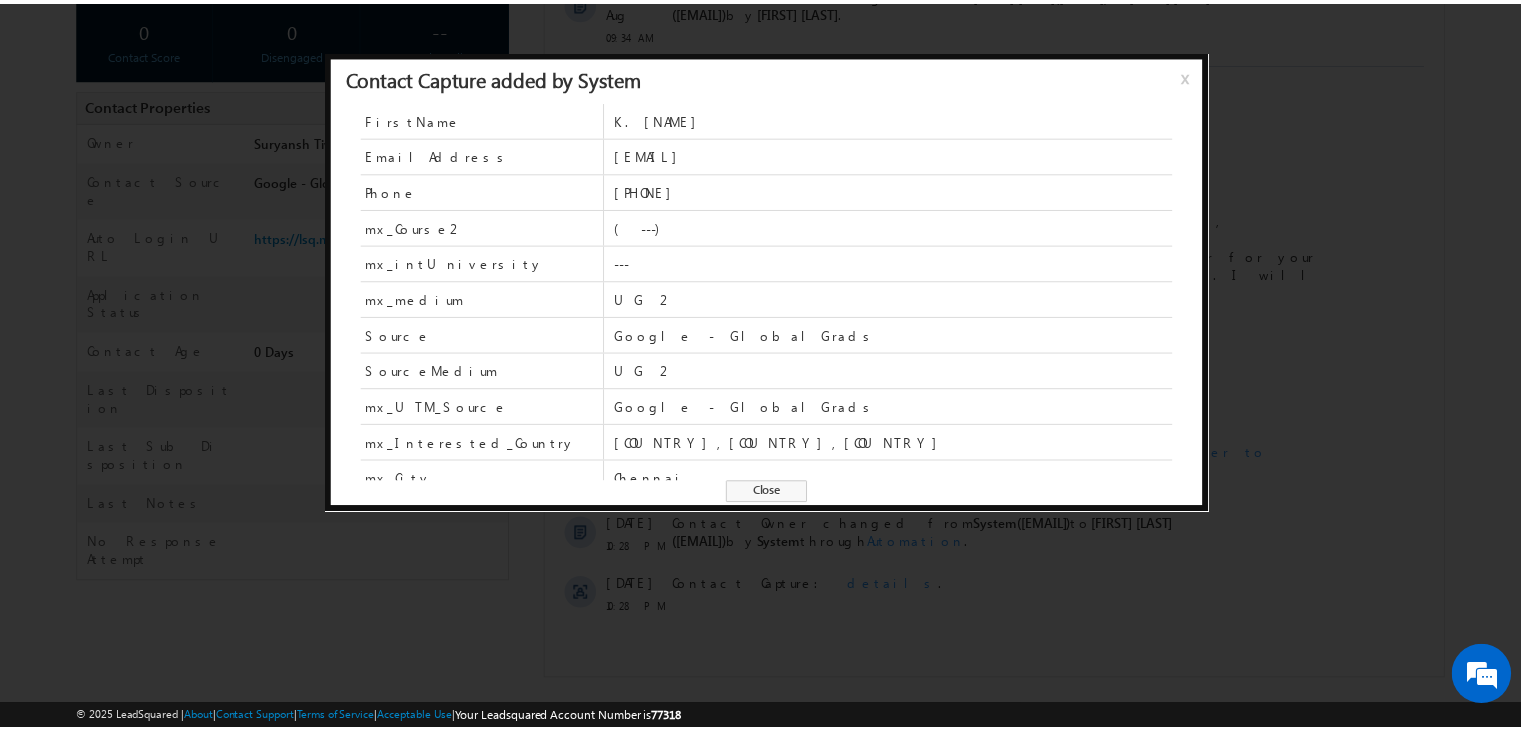 scroll, scrollTop: 48, scrollLeft: 0, axis: vertical 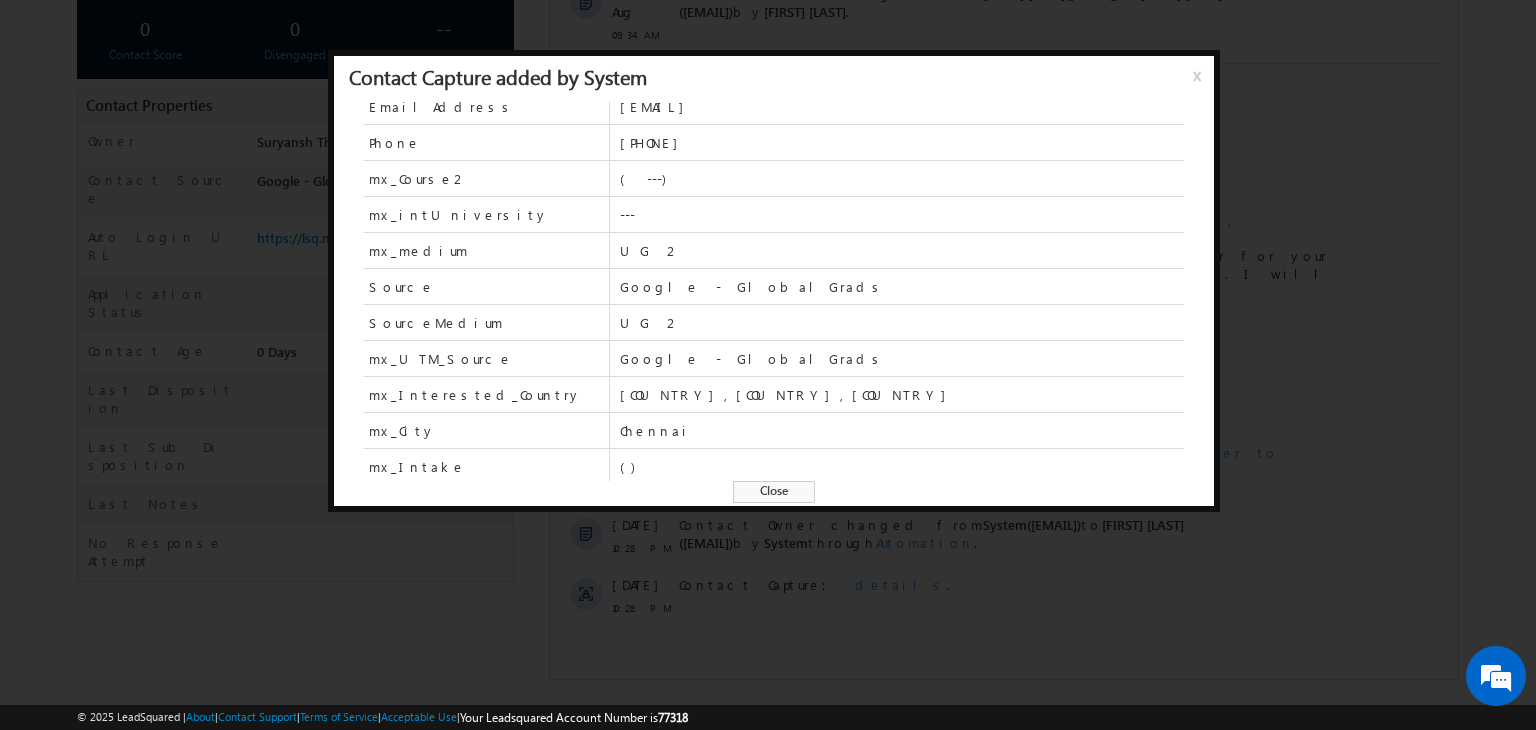 click on "Close" at bounding box center (774, 492) 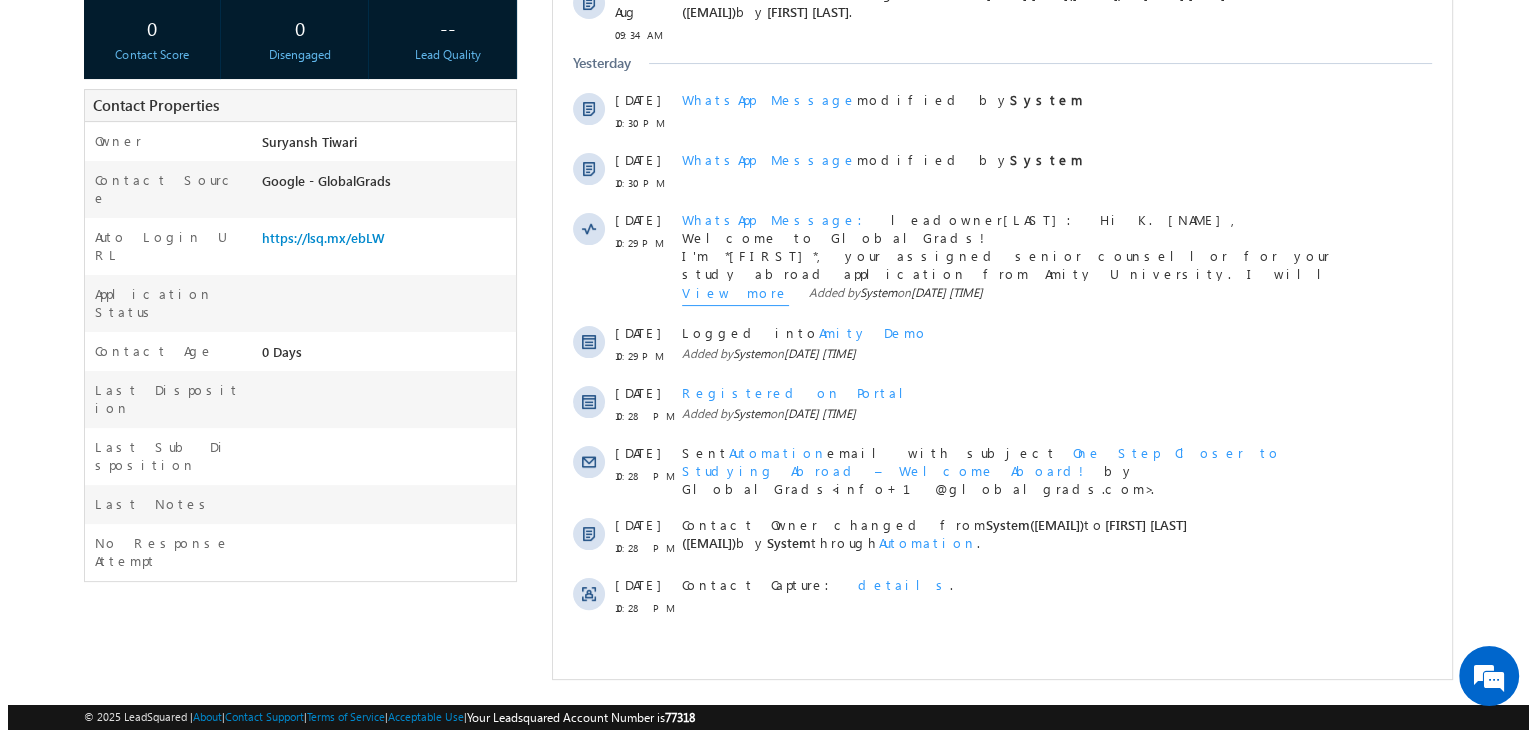 scroll, scrollTop: 0, scrollLeft: 0, axis: both 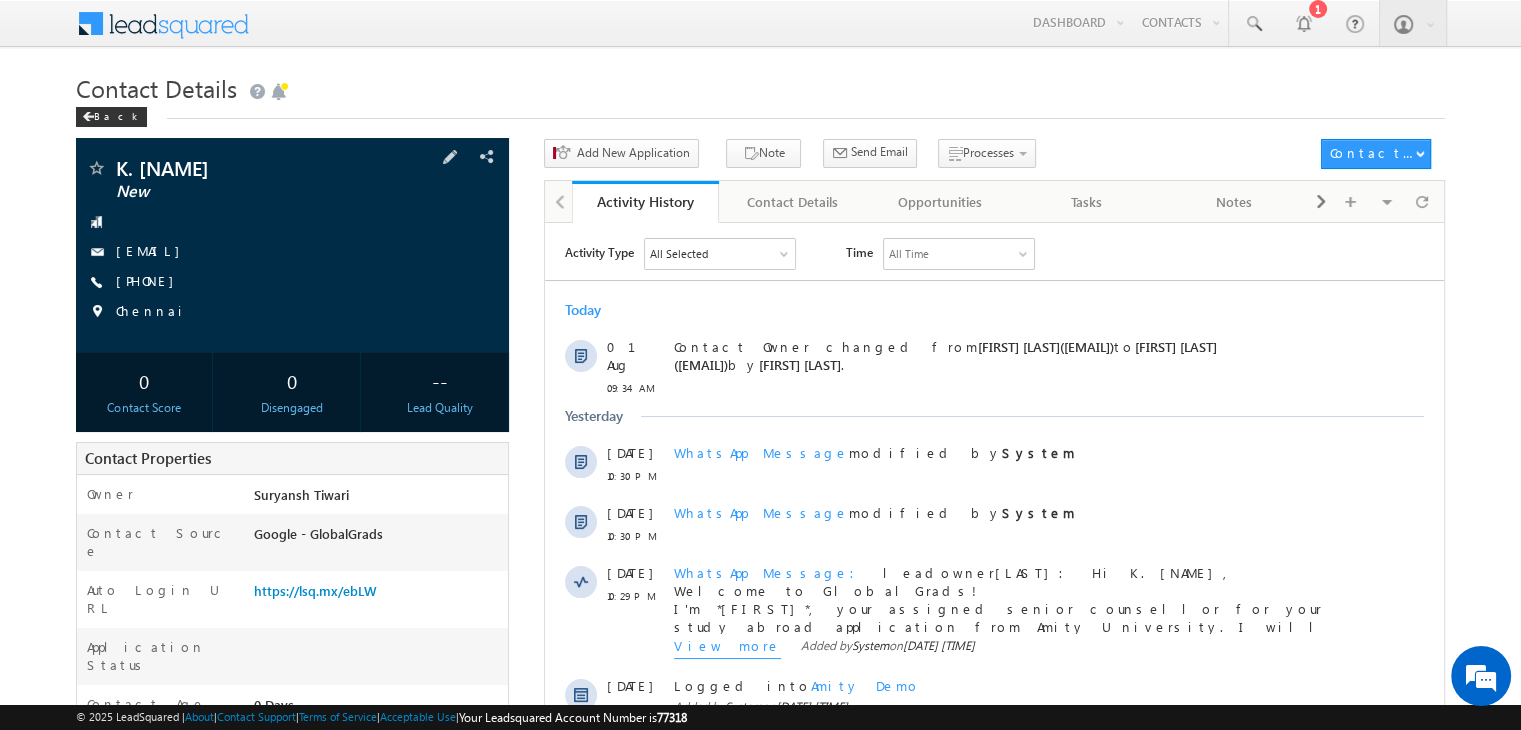 click on "K. Angelin
New
angelin.27me@licet.ac.in
+91-9003017973" at bounding box center [292, 245] 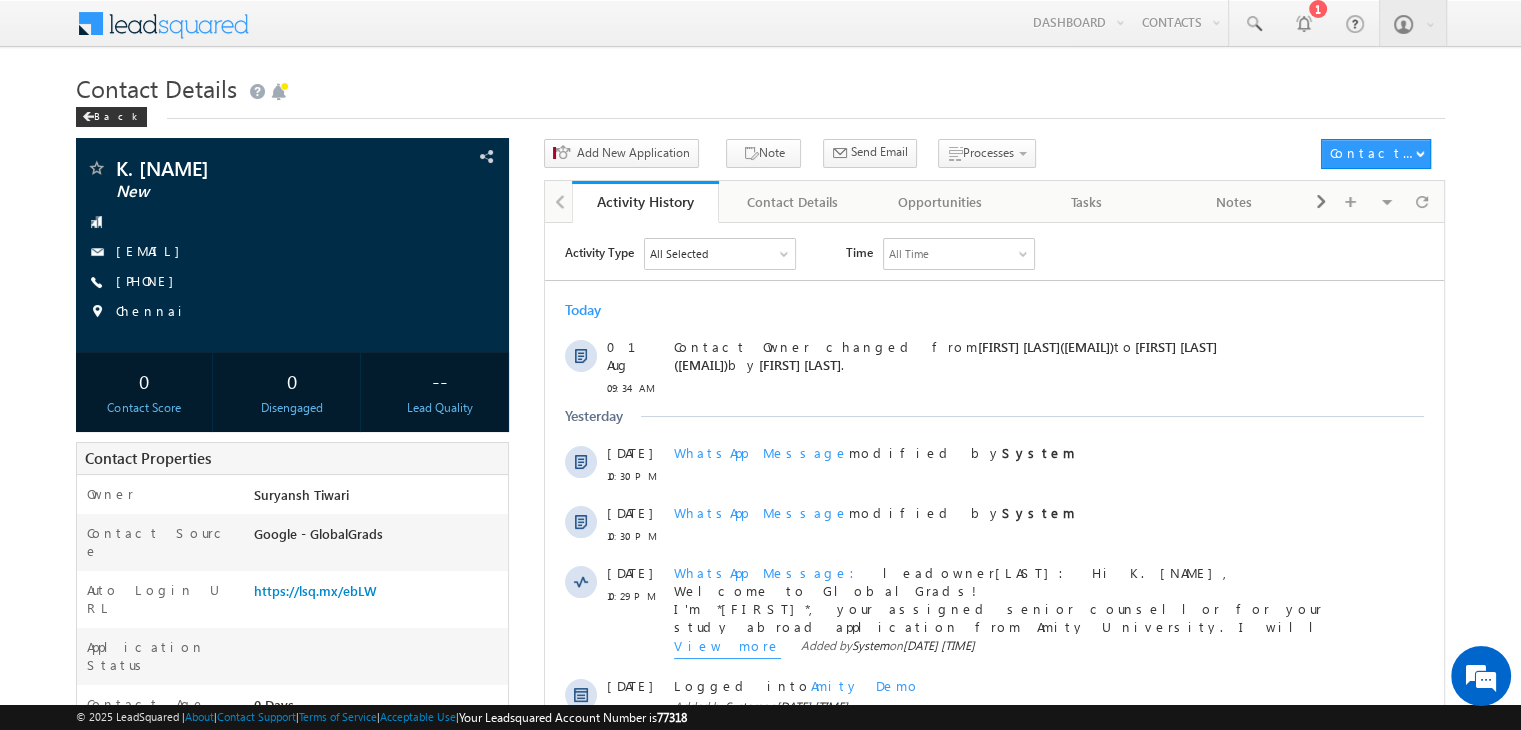 click on "Back" at bounding box center [760, 112] 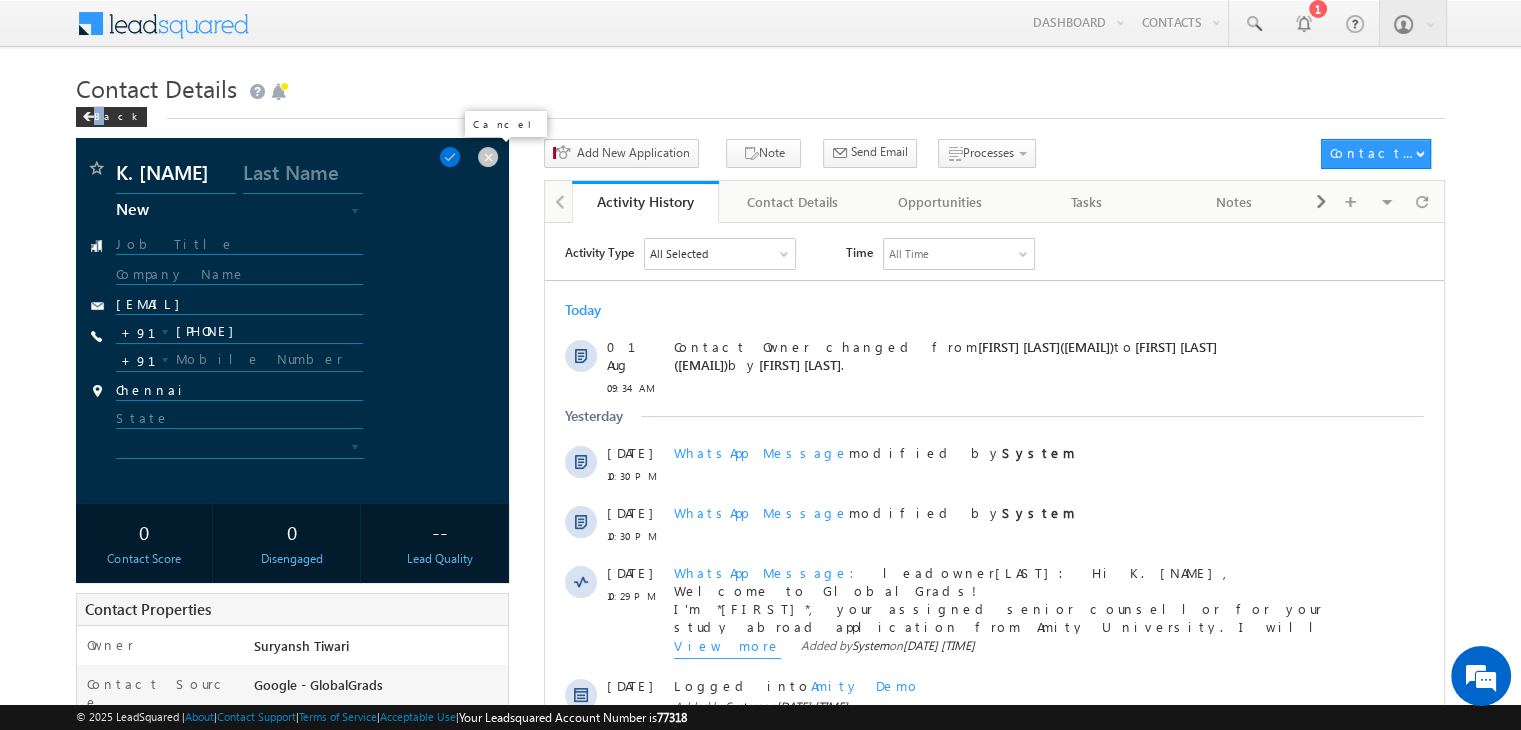 click at bounding box center (488, 157) 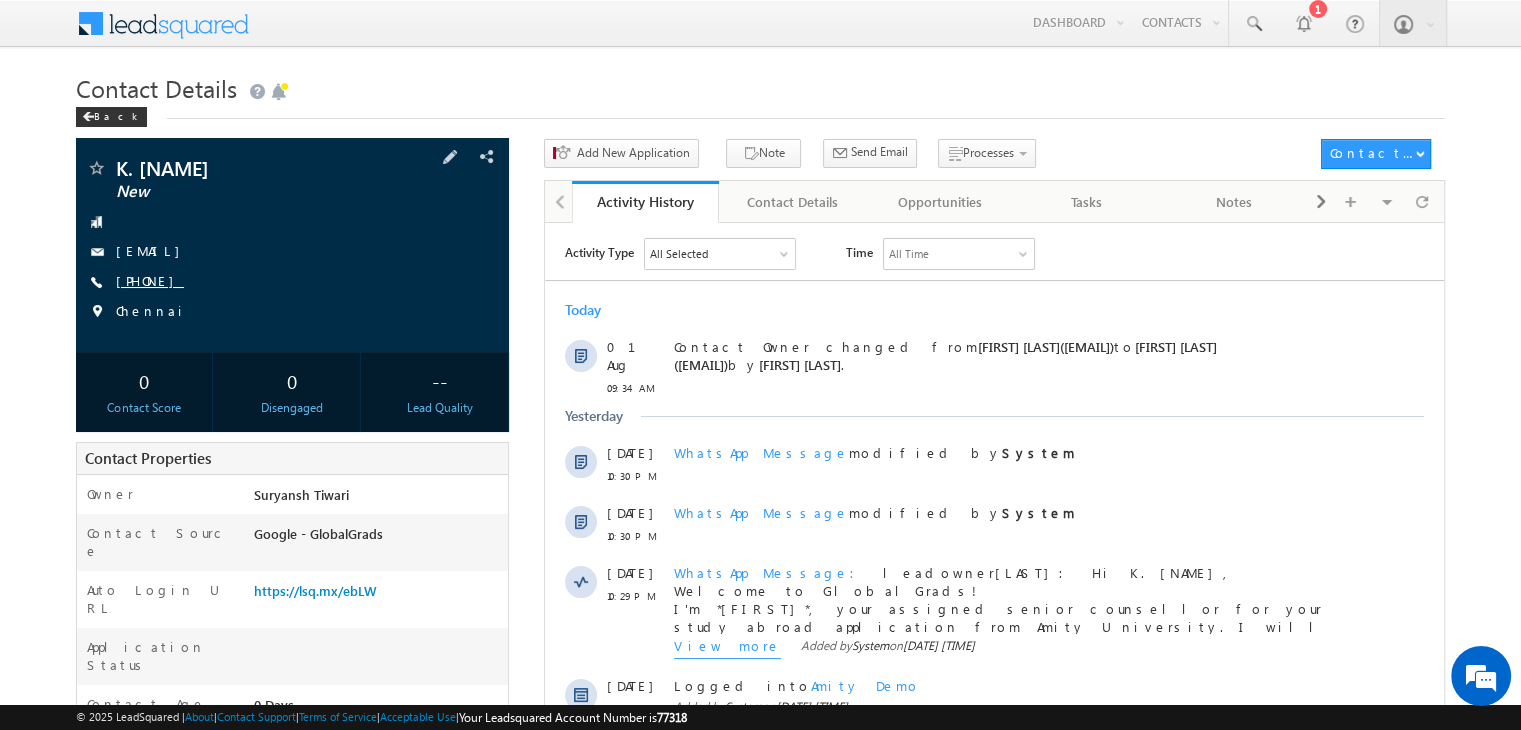 click on "+91-9003017973" at bounding box center [150, 280] 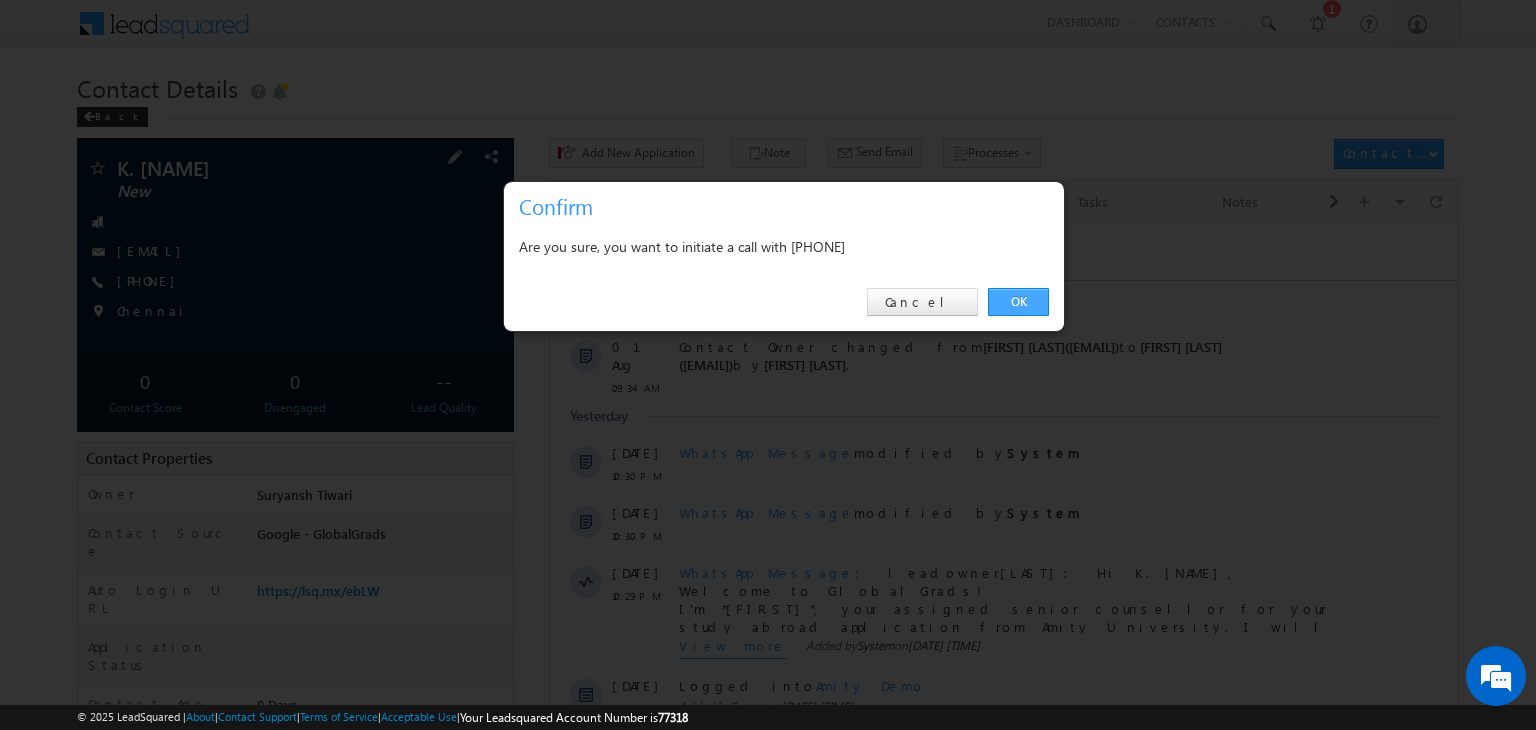 click on "OK" at bounding box center (1018, 302) 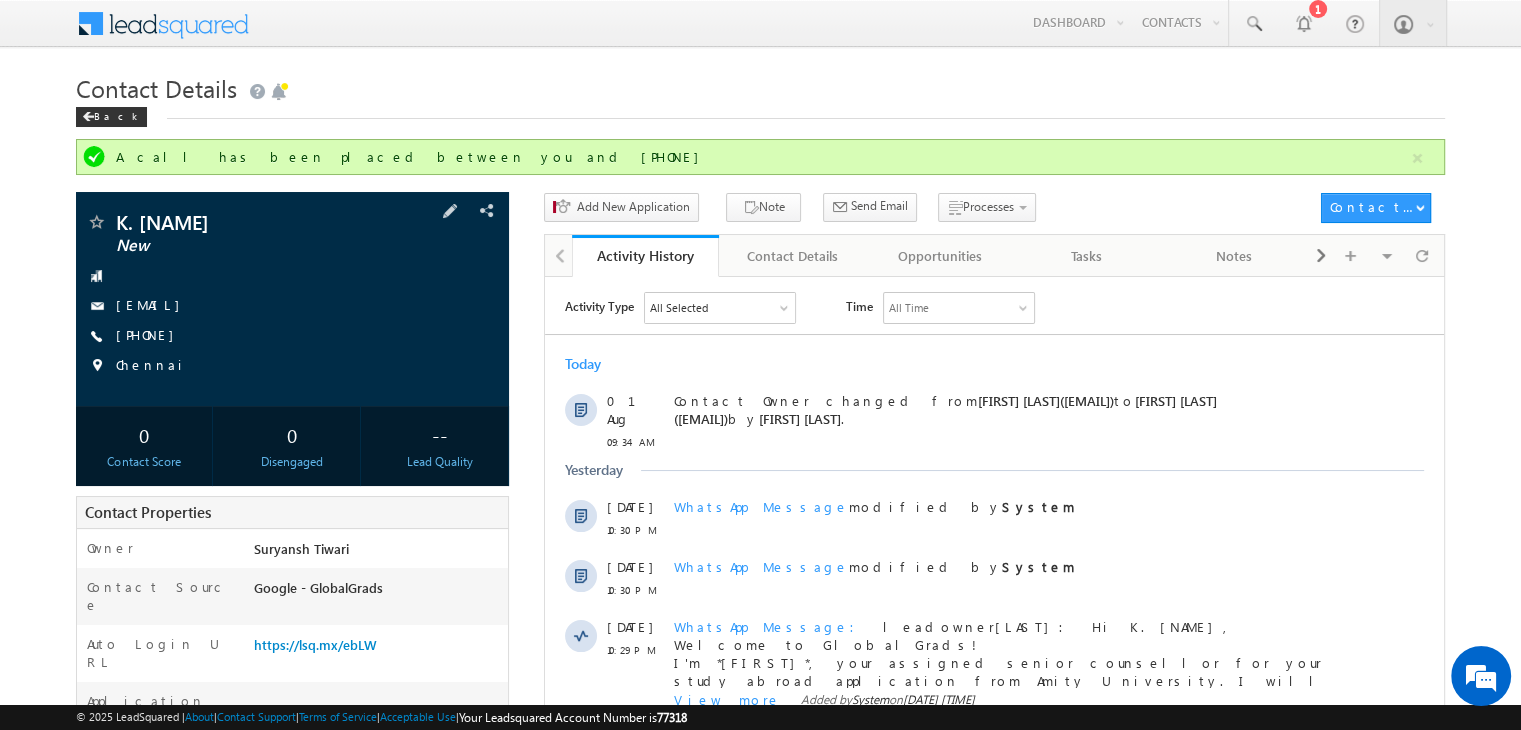 drag, startPoint x: 234, startPoint y: 335, endPoint x: 216, endPoint y: 349, distance: 22.803509 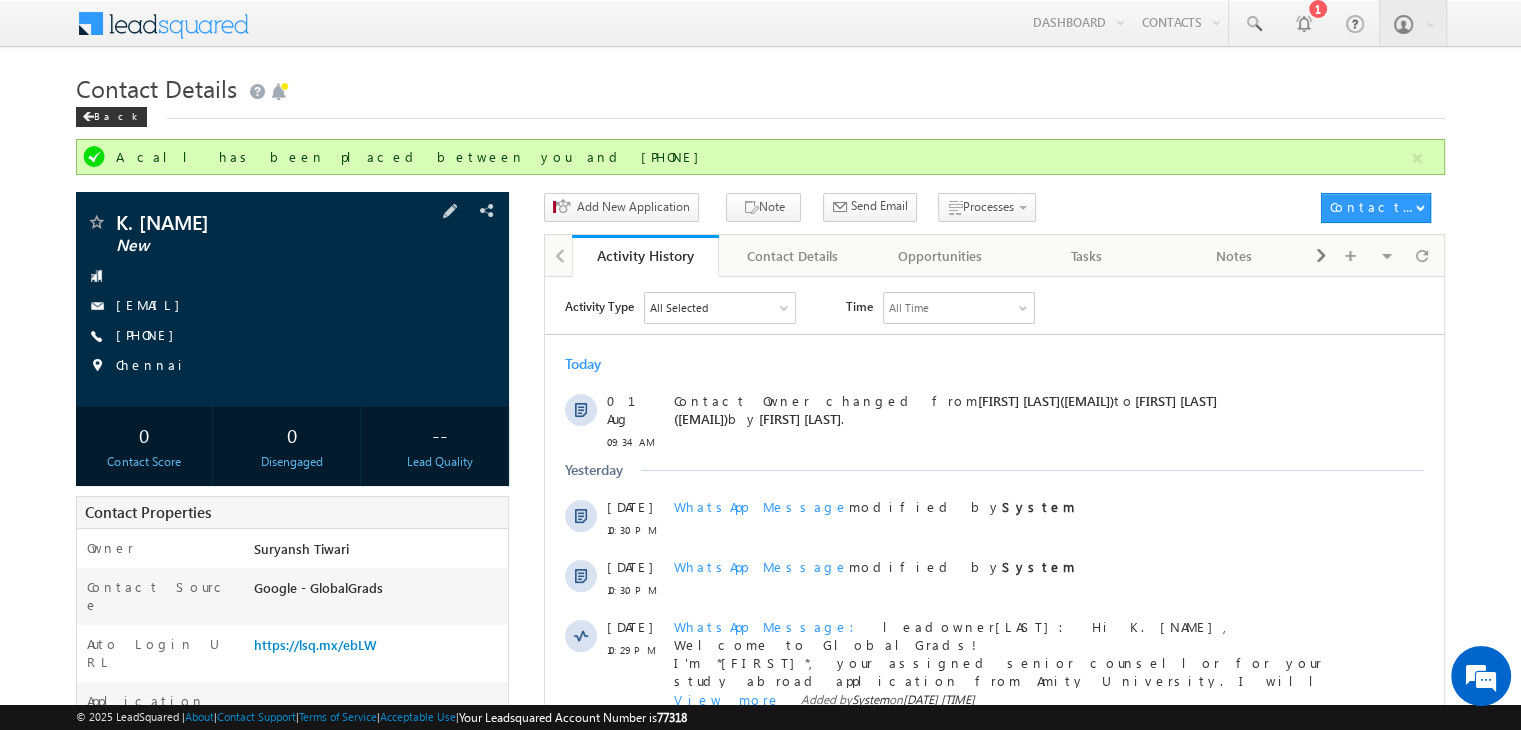 click on "+91-9003017973" at bounding box center [292, 336] 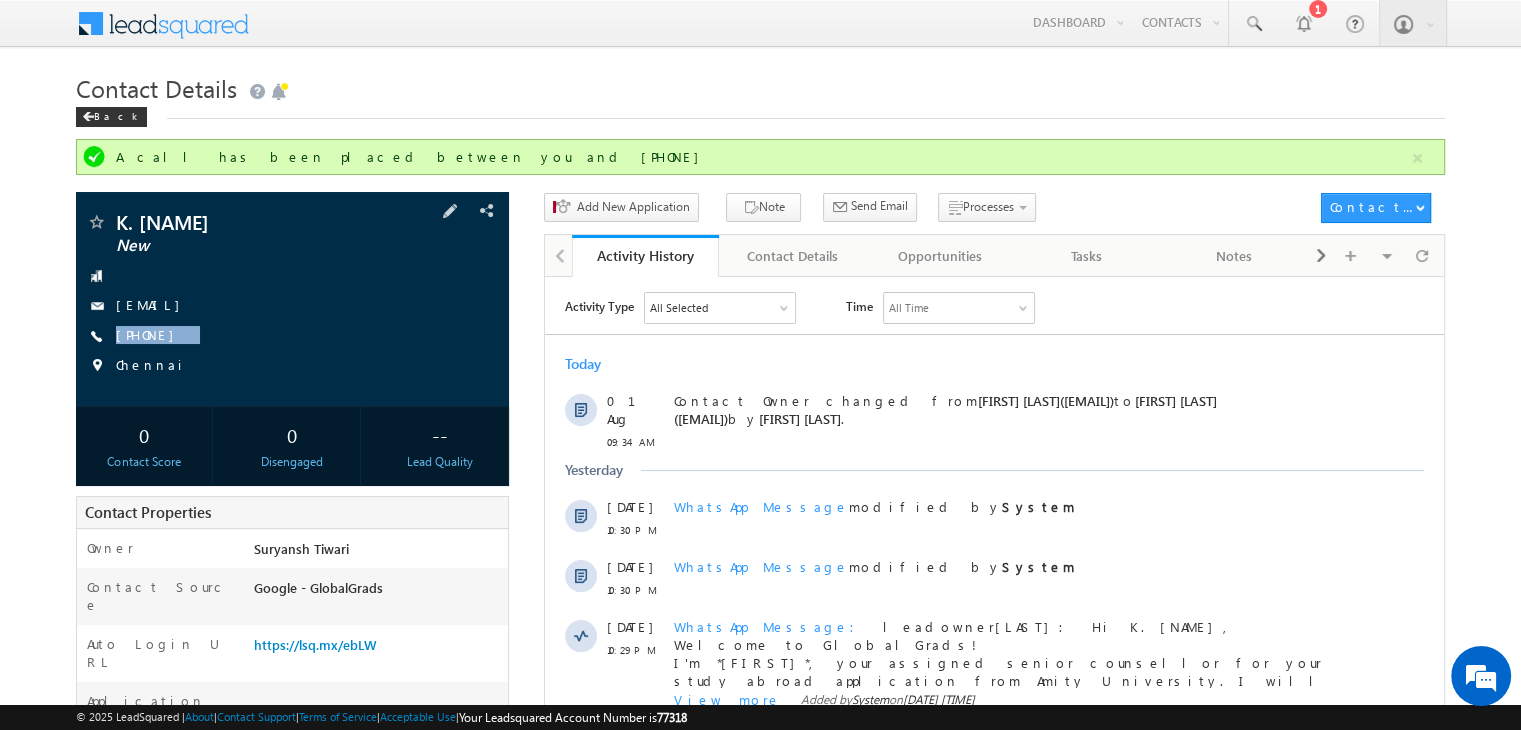 copy on "+91-9003017973" 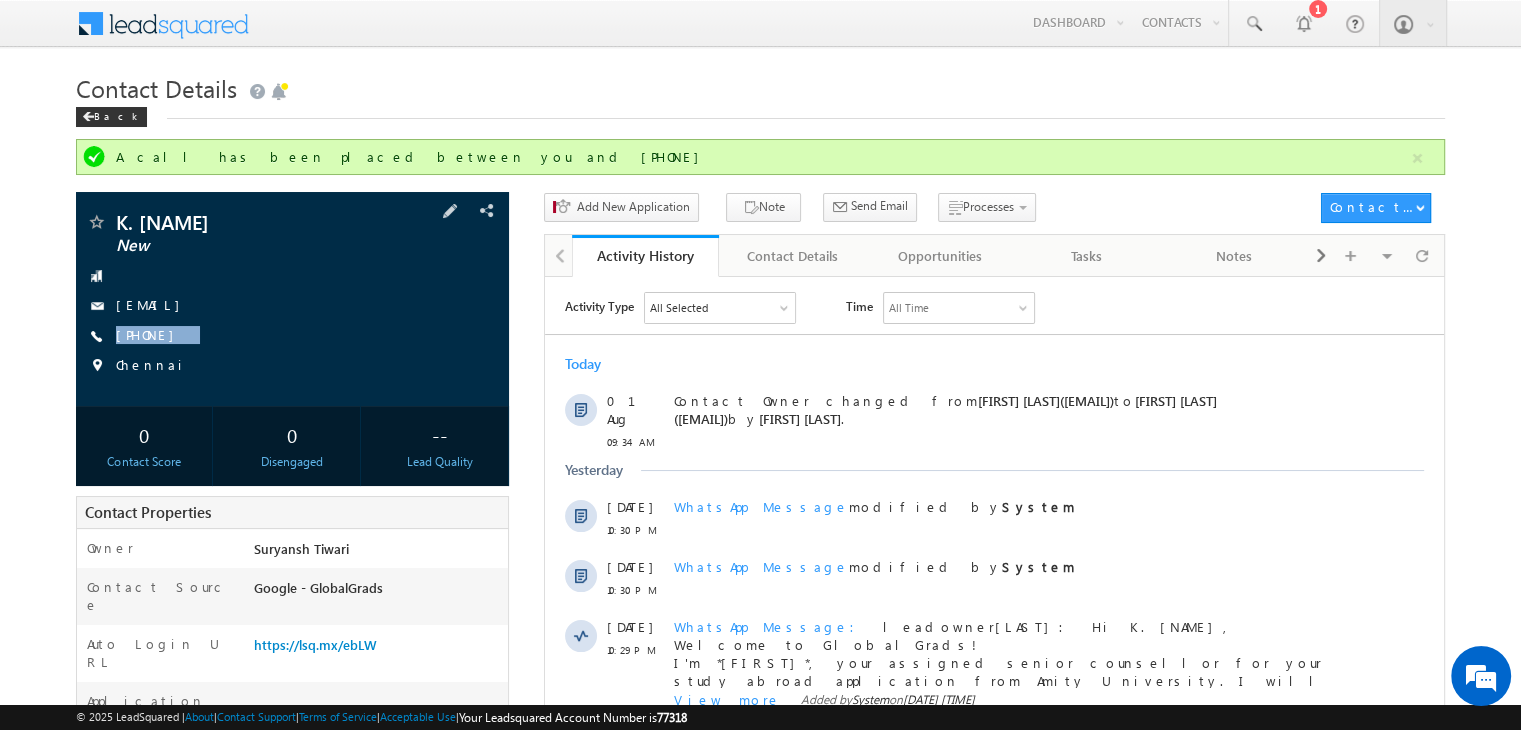 drag, startPoint x: 234, startPoint y: 336, endPoint x: 202, endPoint y: 369, distance: 45.96738 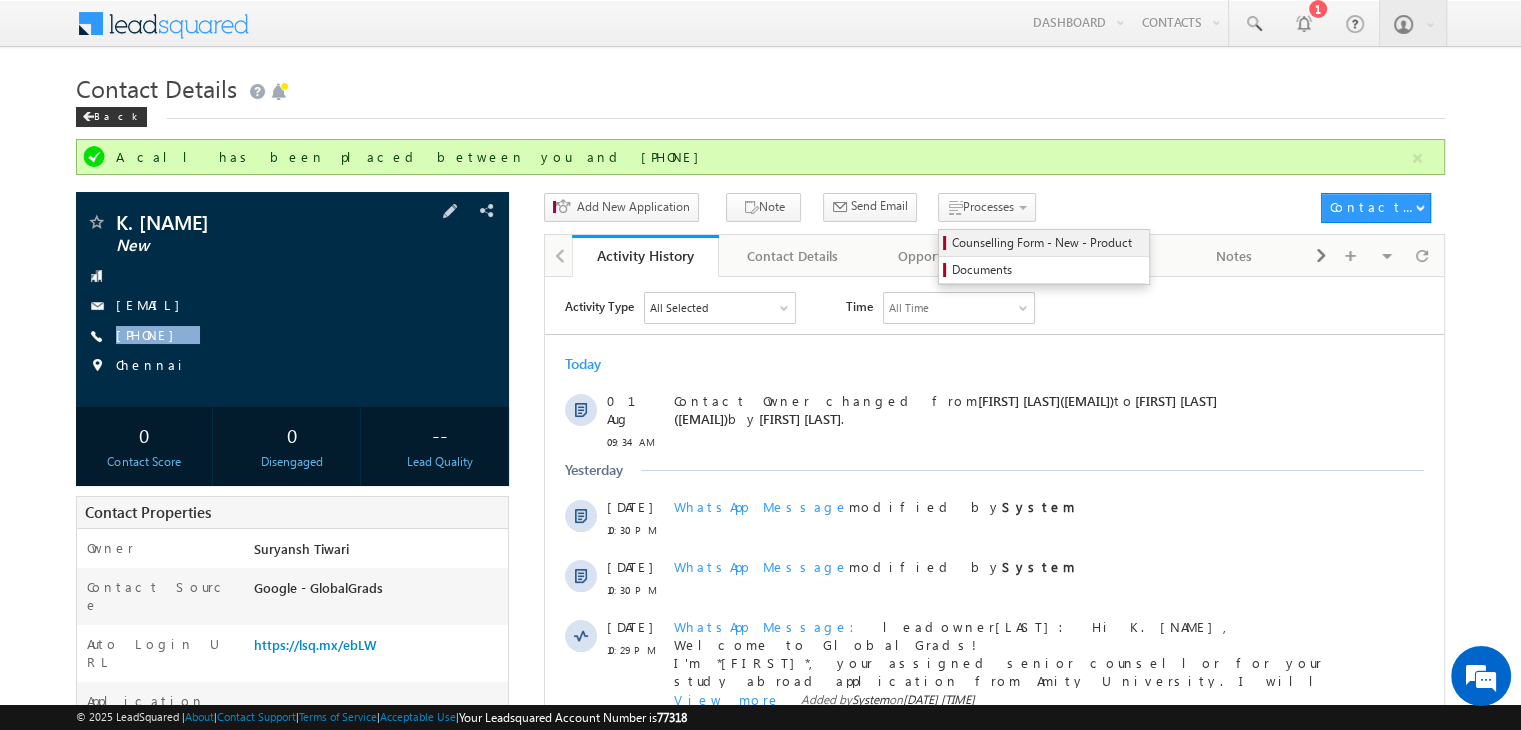 click on "Counselling Form - New - Product" at bounding box center [1047, 243] 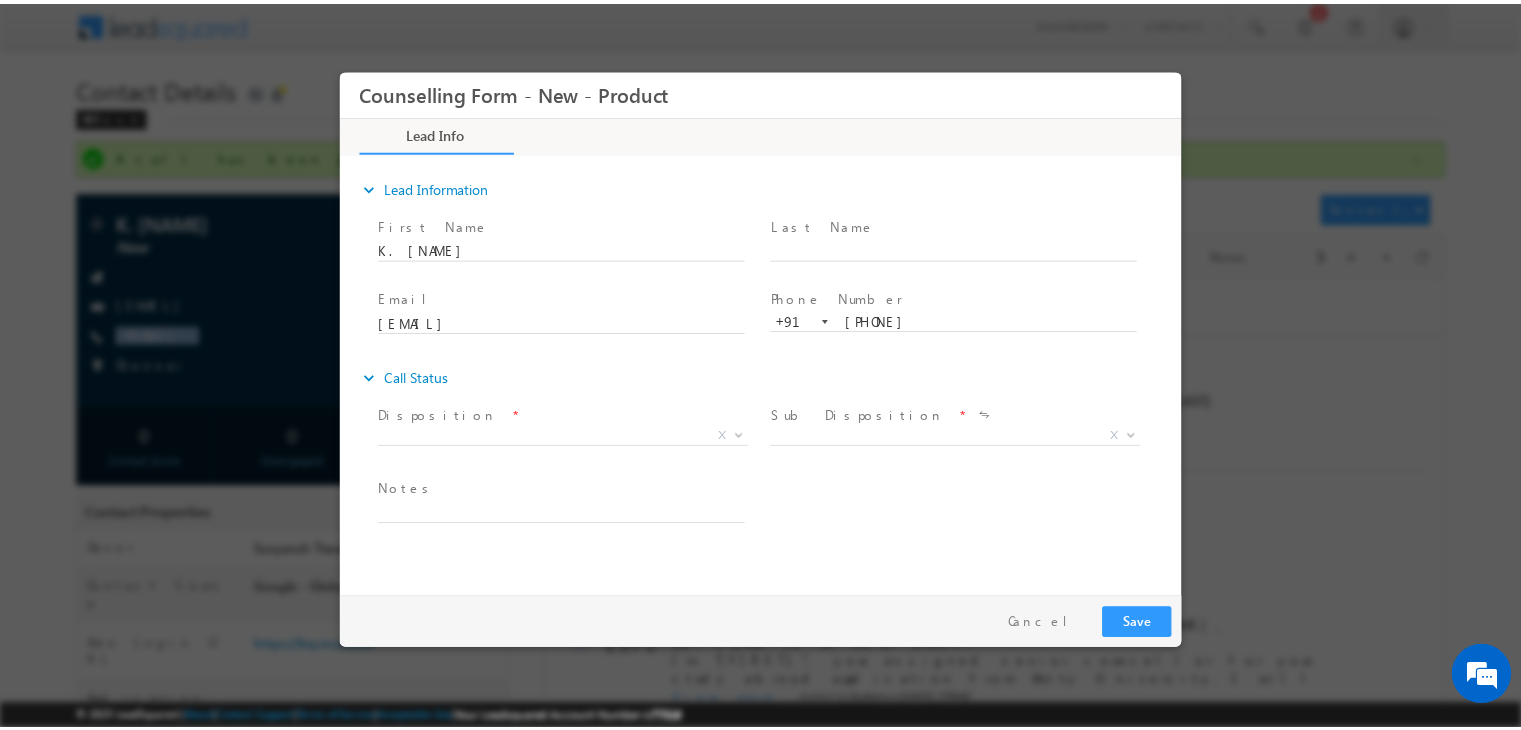 scroll, scrollTop: 0, scrollLeft: 0, axis: both 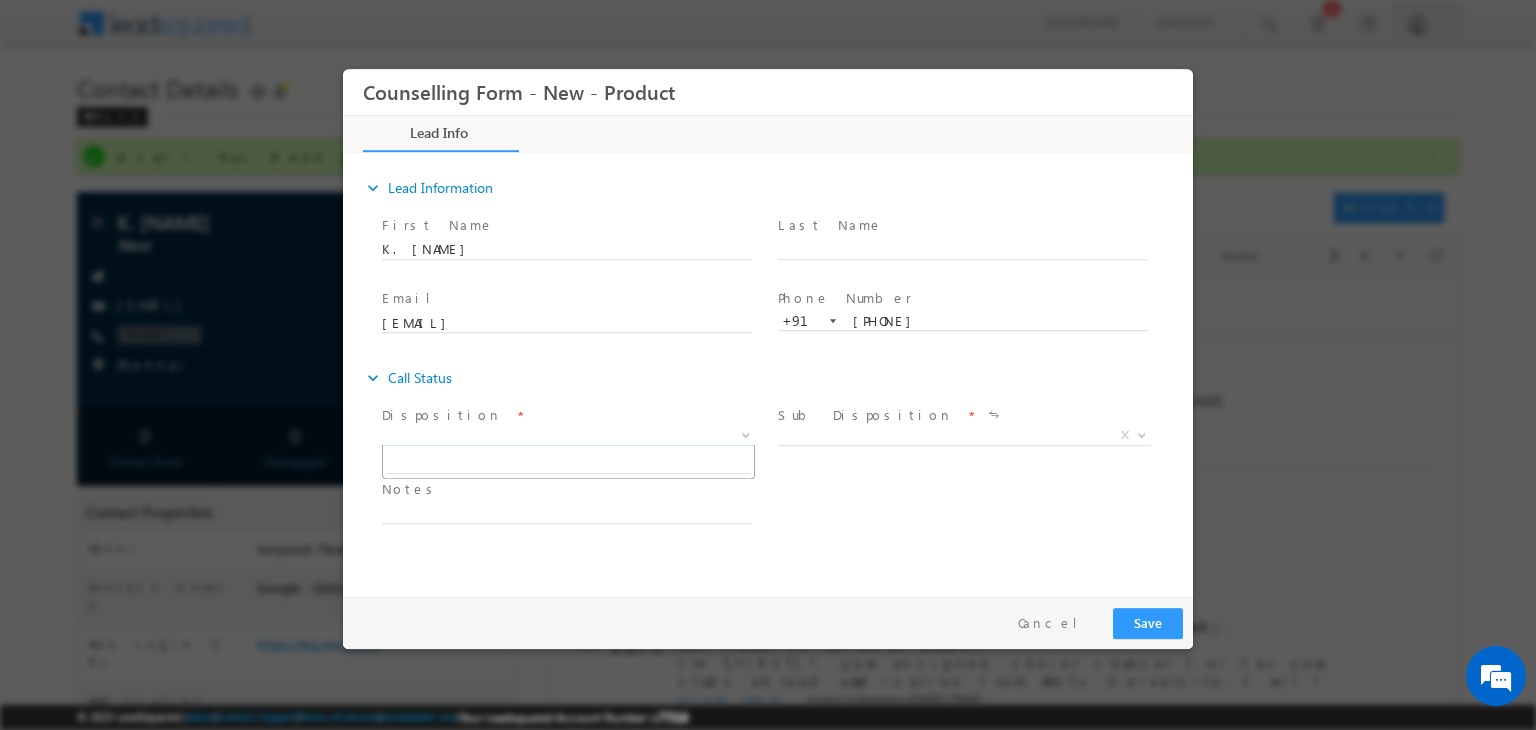 click on "X" at bounding box center (568, 436) 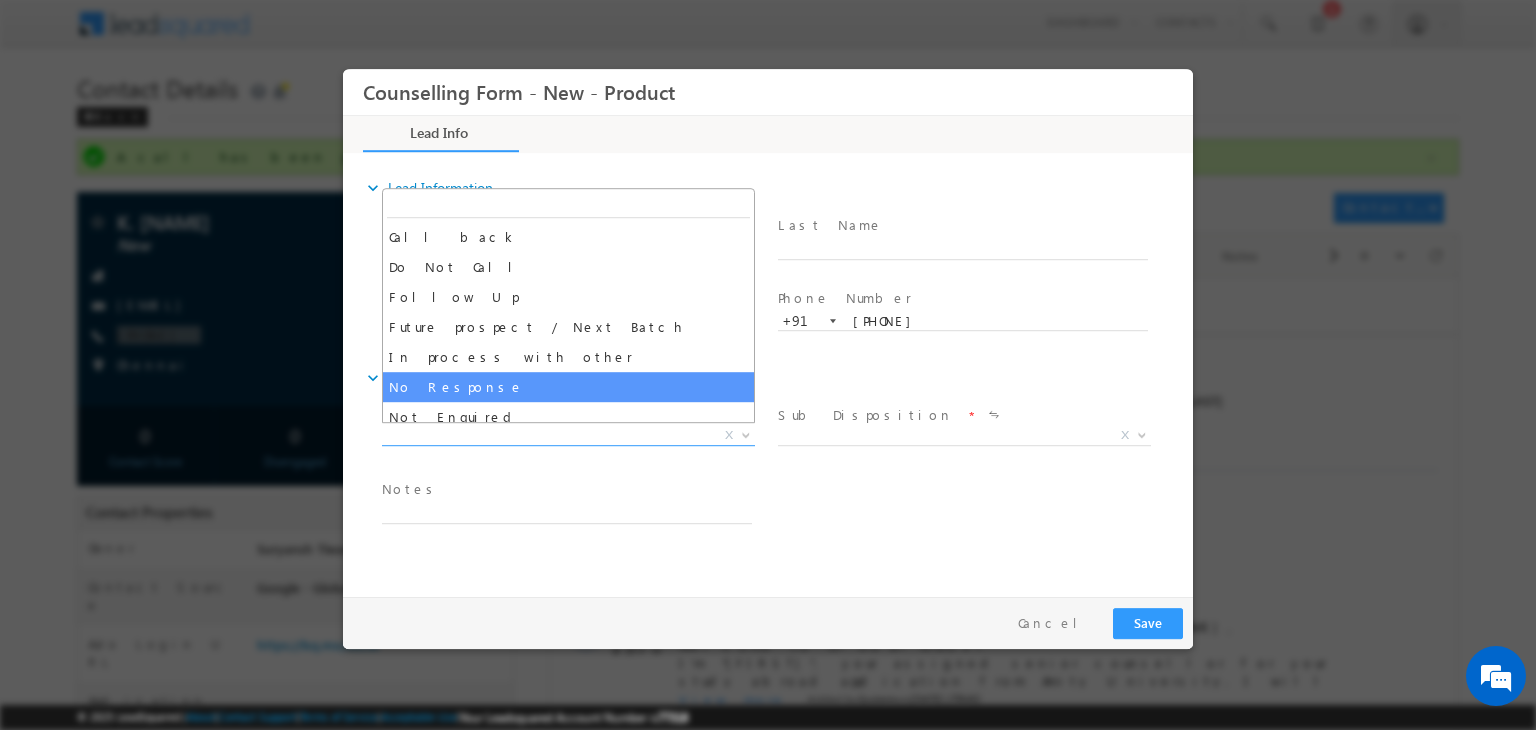 select on "No Response" 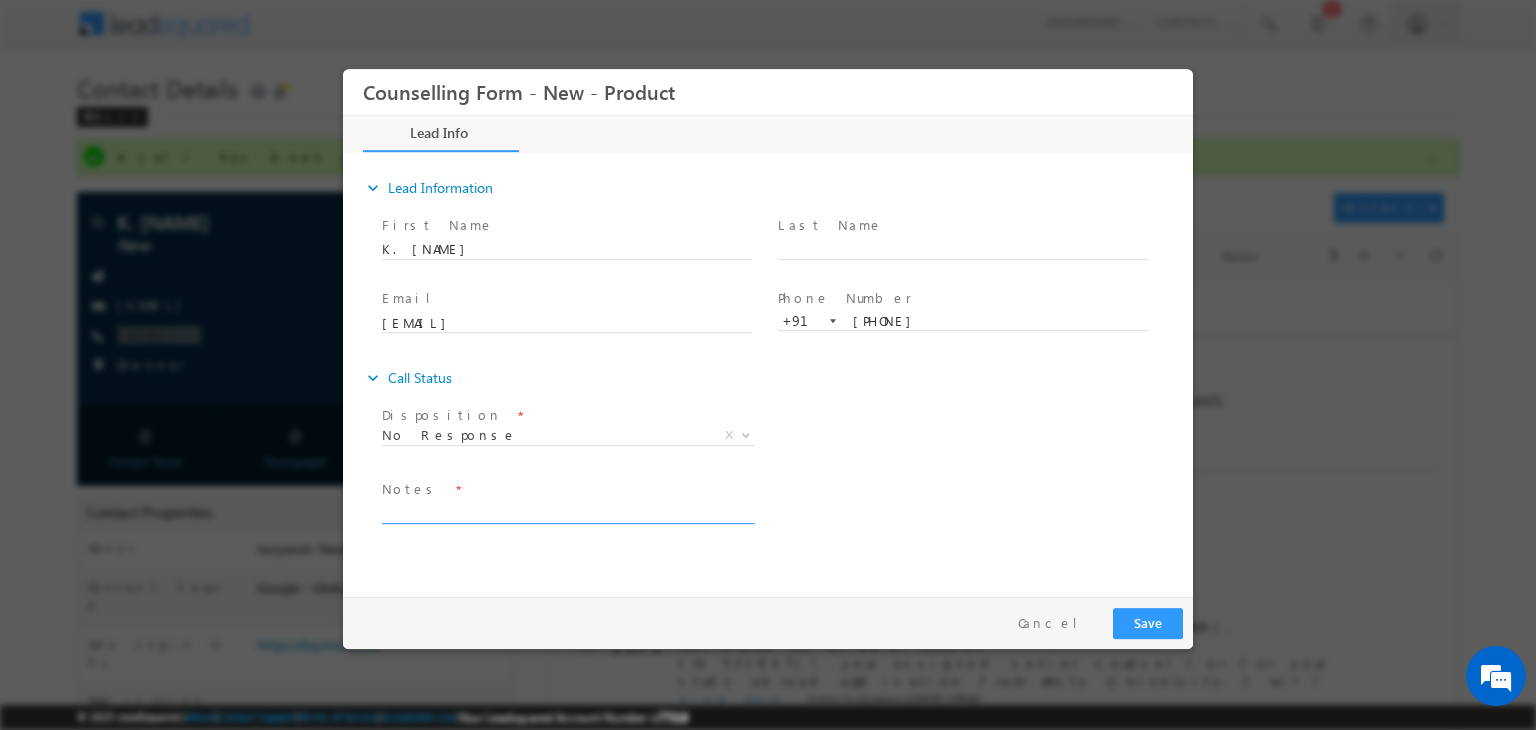 click at bounding box center (567, 512) 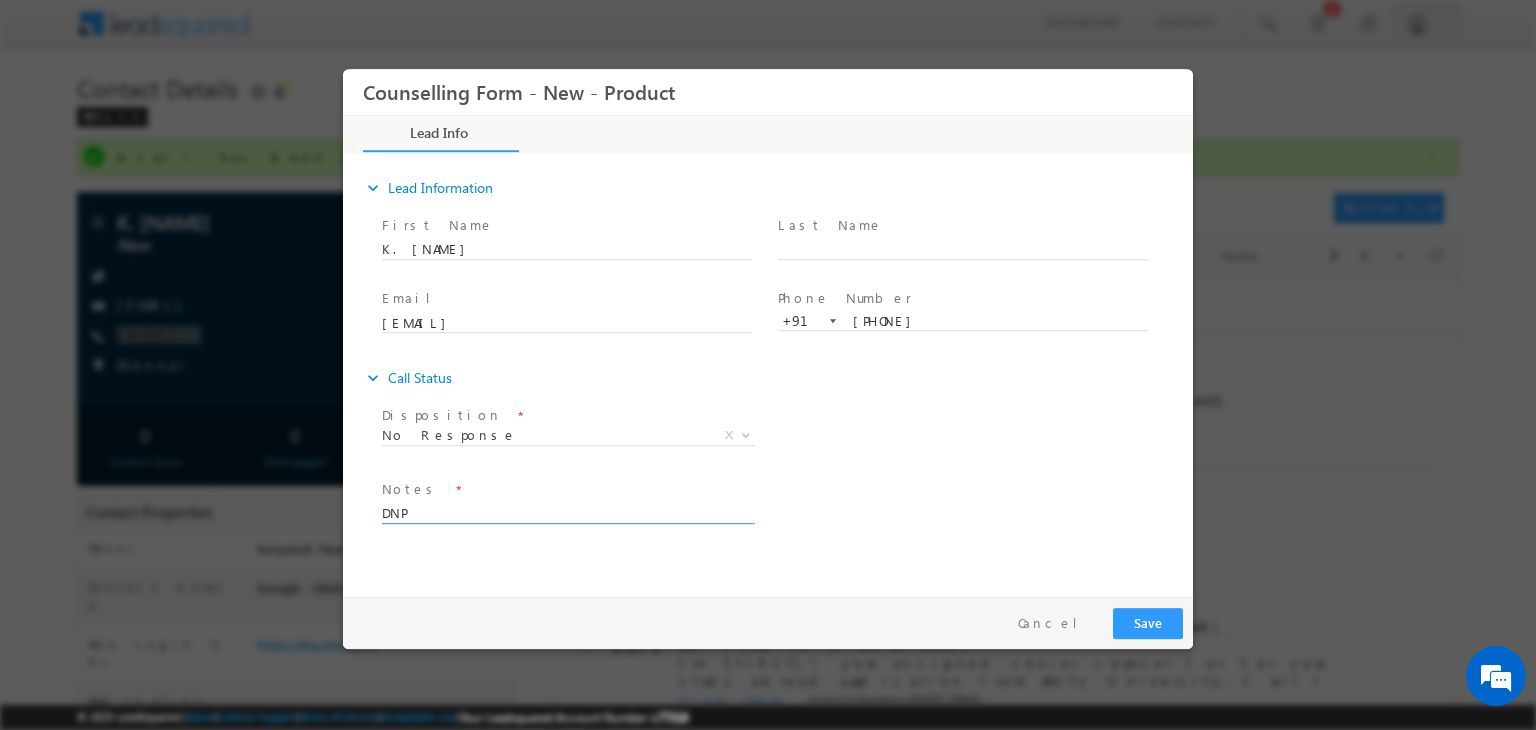 type on "DNP" 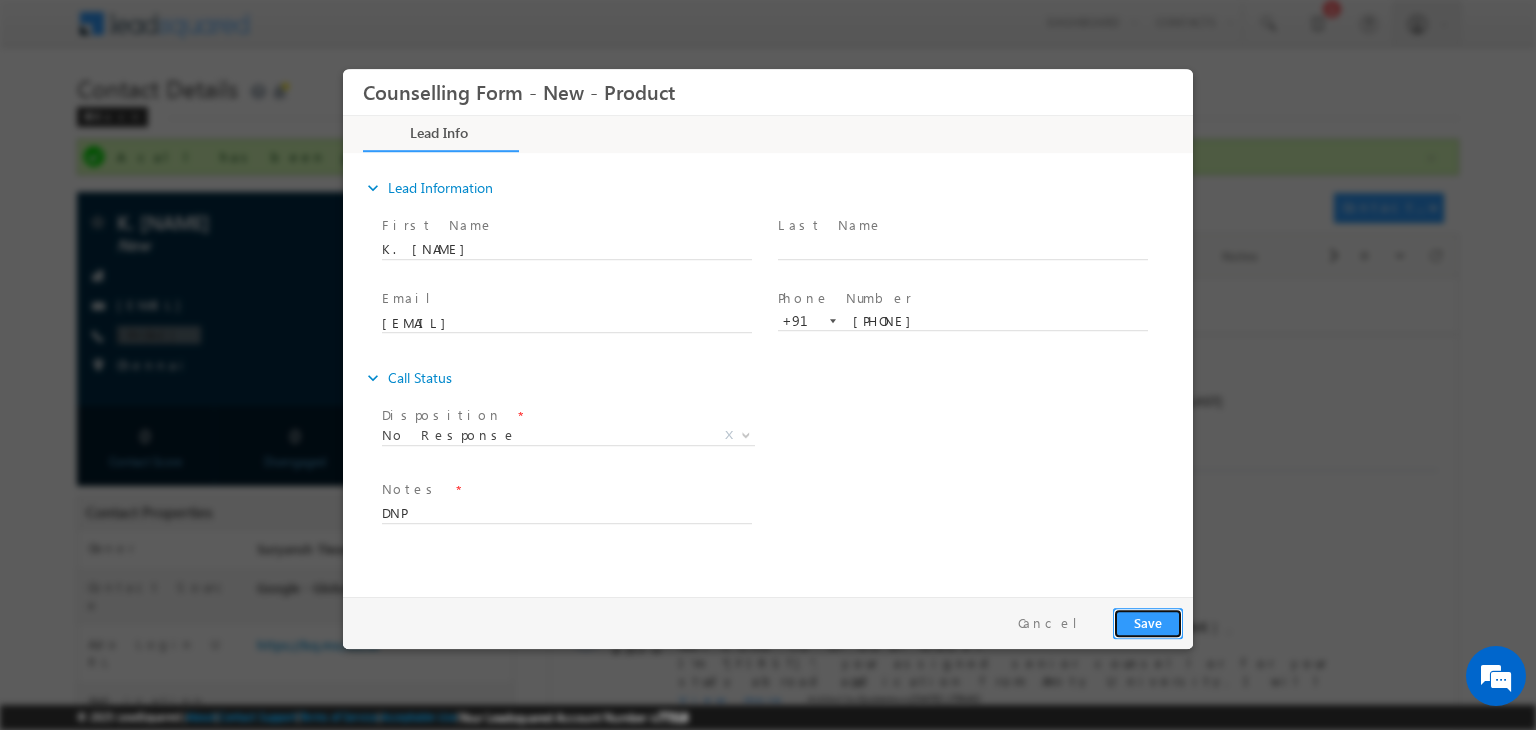 click on "Save" at bounding box center [1148, 623] 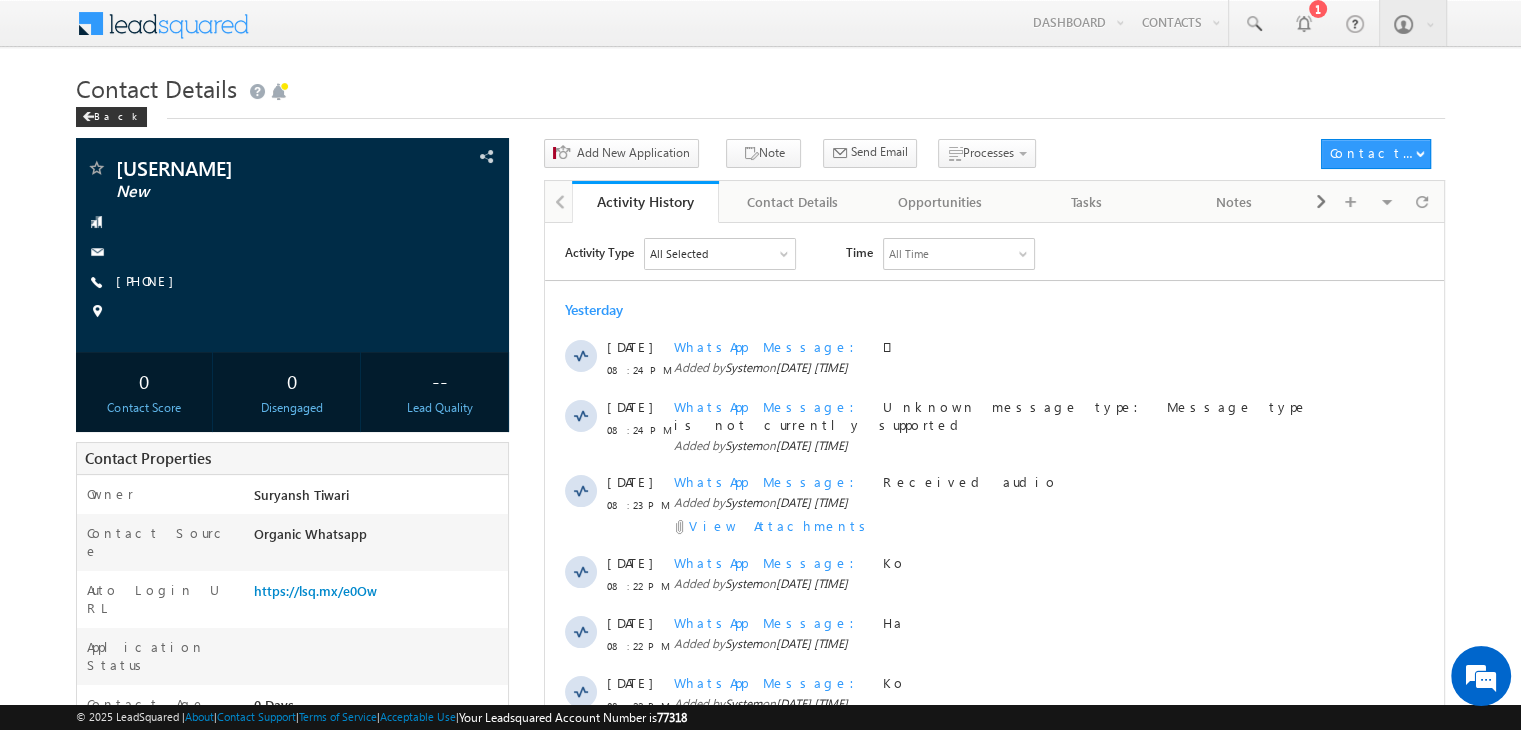 scroll, scrollTop: 0, scrollLeft: 0, axis: both 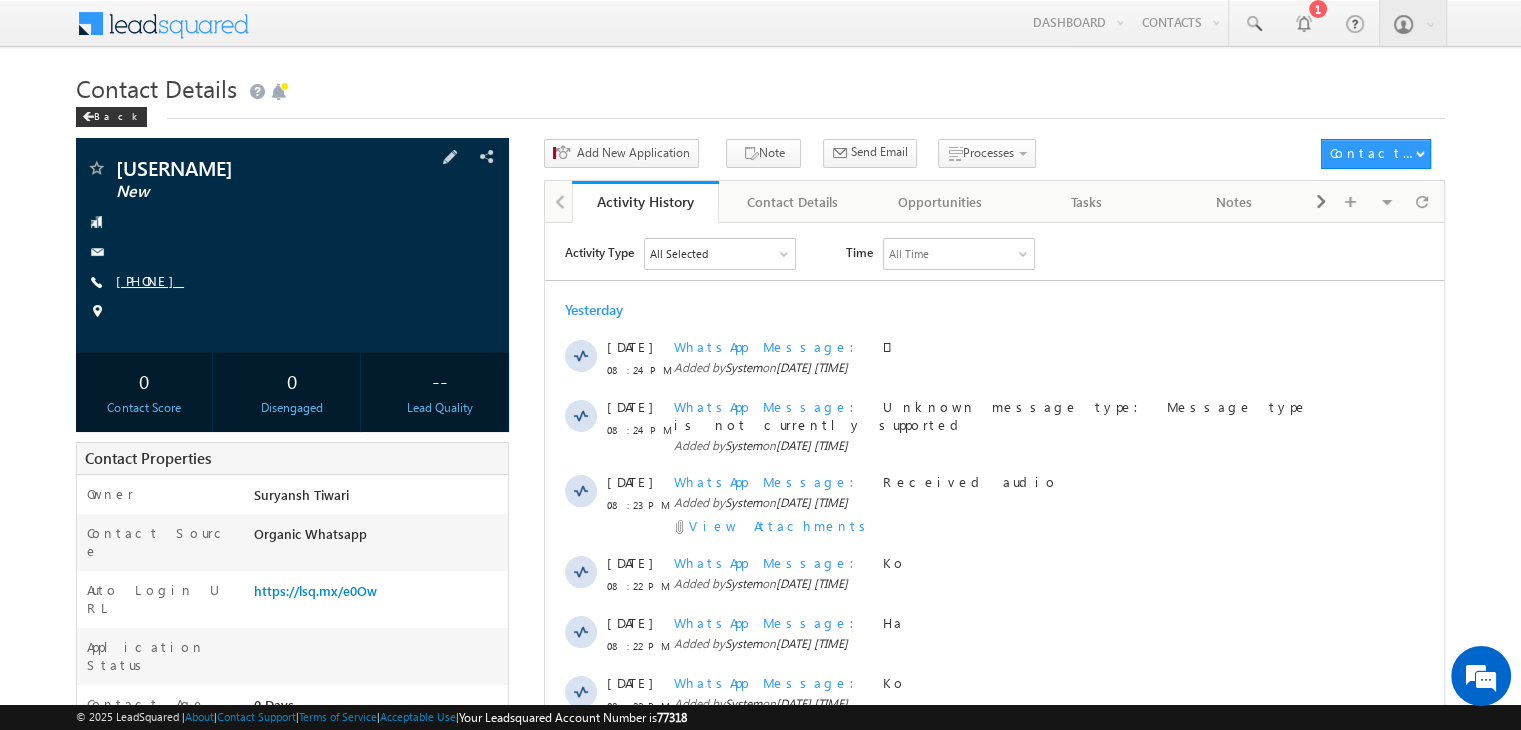 click on "[PHONE]" at bounding box center [150, 280] 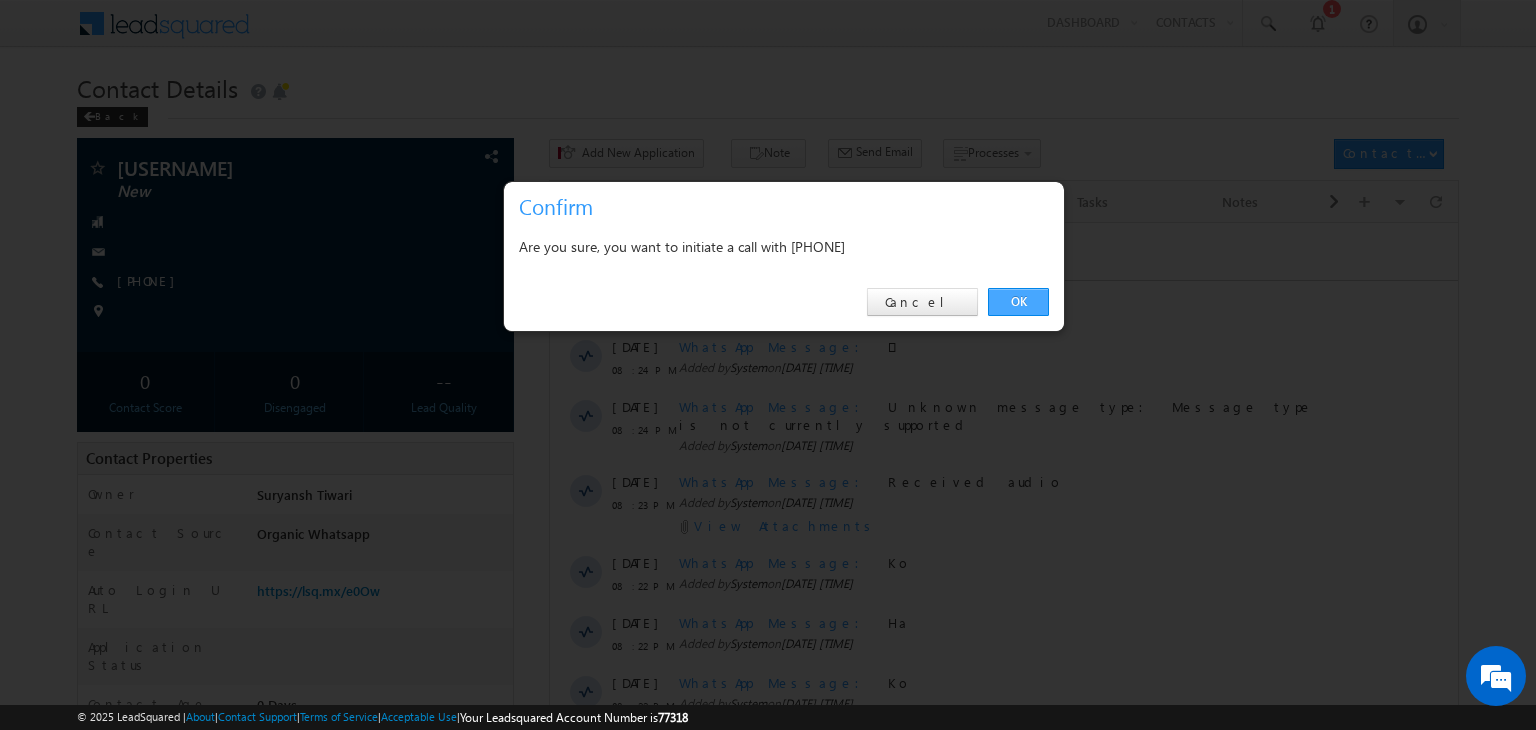 click on "OK" at bounding box center (1018, 302) 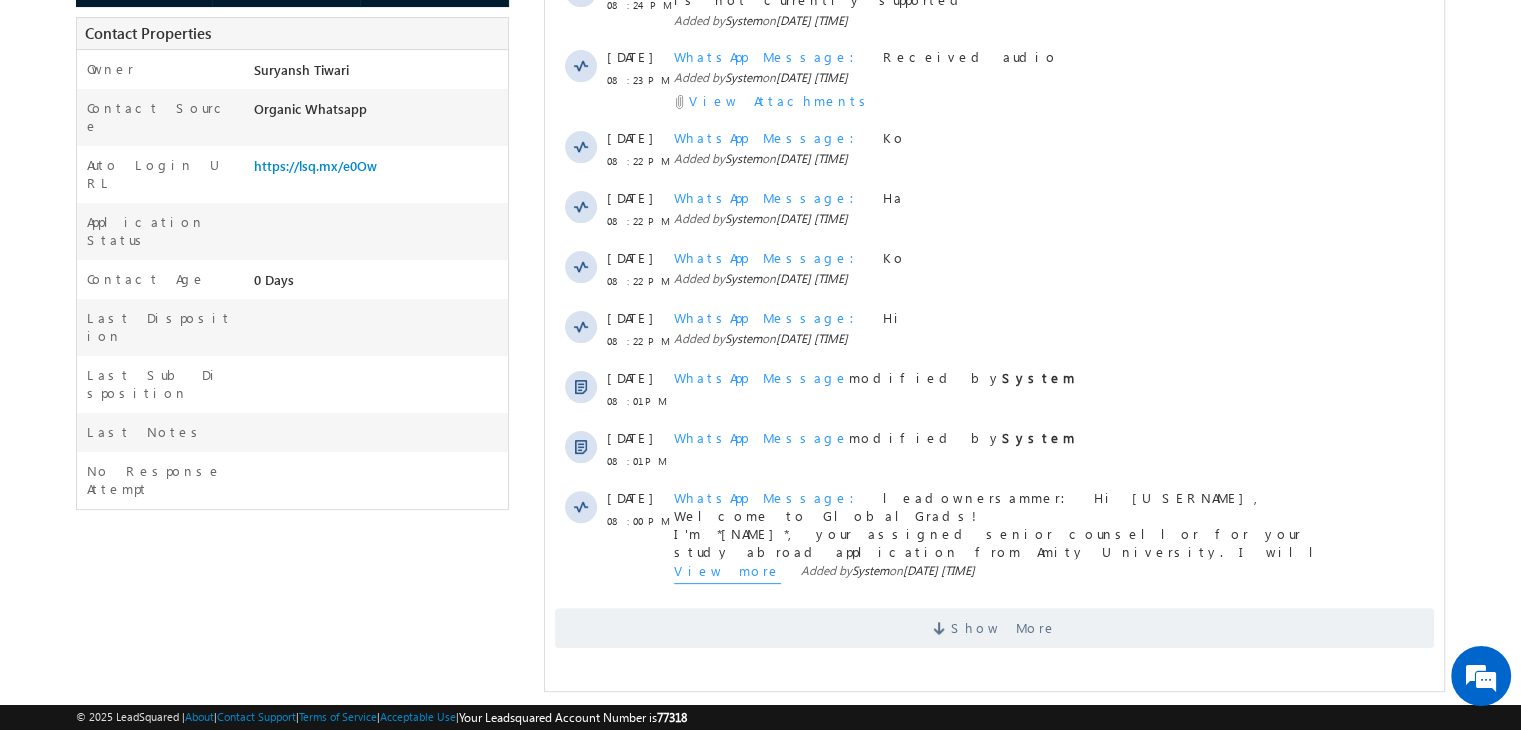 scroll, scrollTop: 480, scrollLeft: 0, axis: vertical 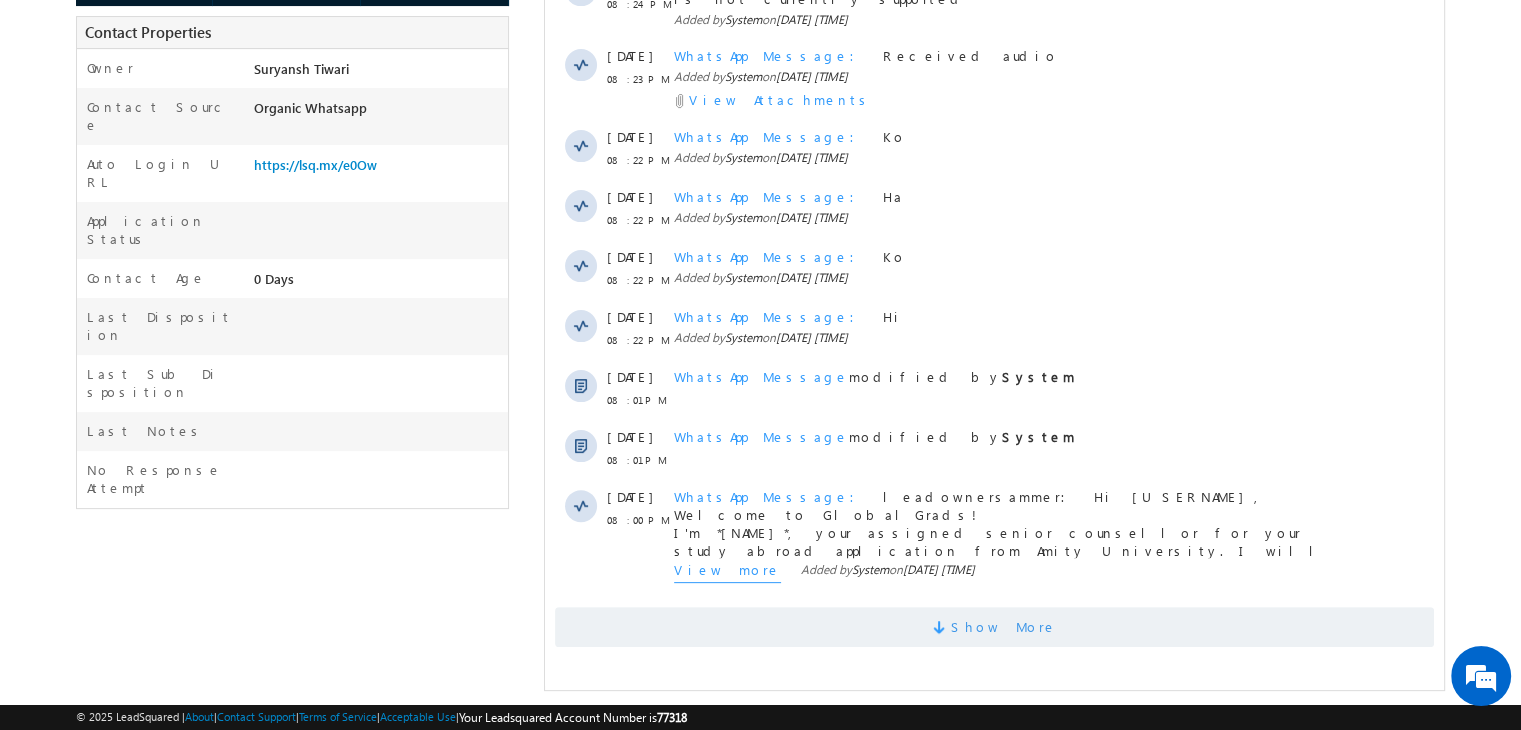 click on "Show More" at bounding box center (994, 627) 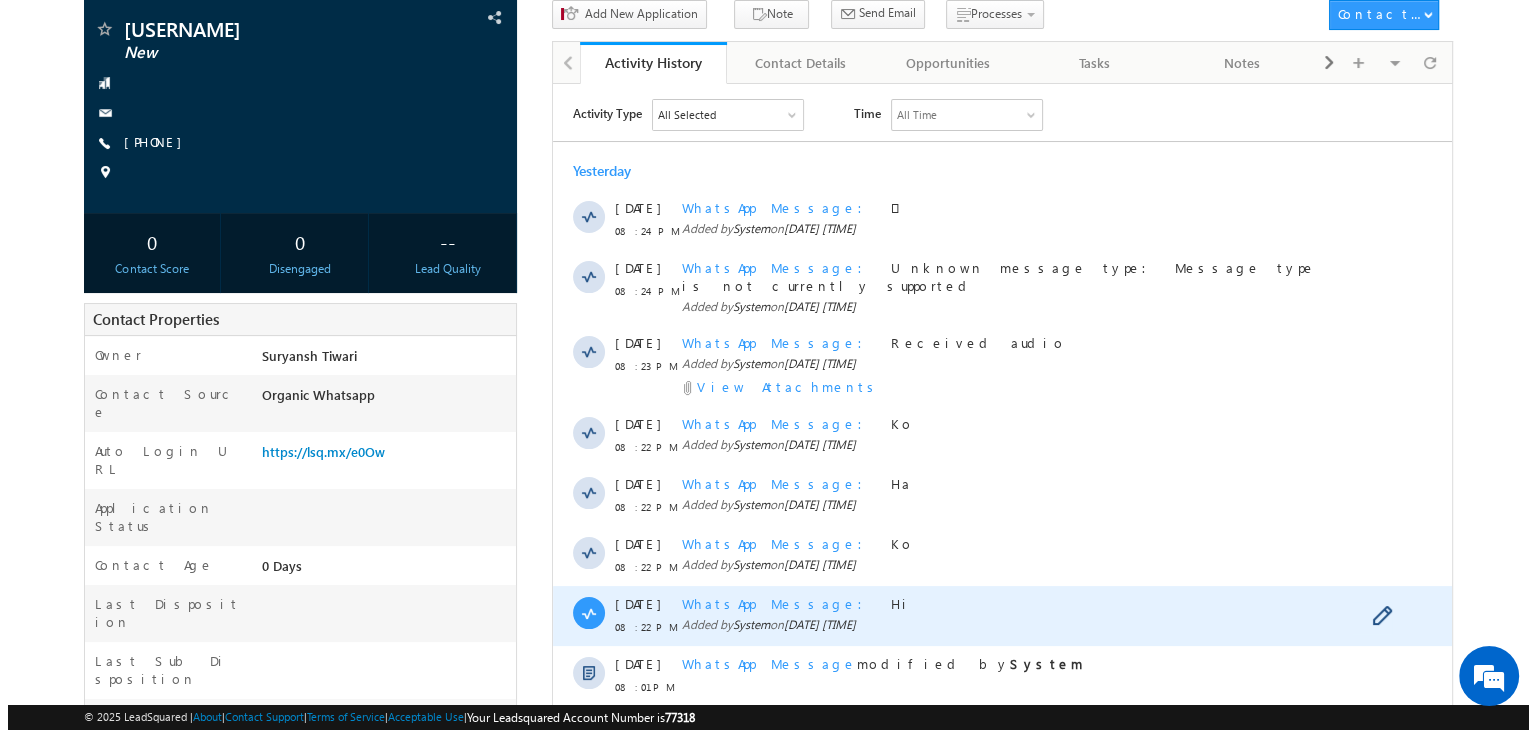 scroll, scrollTop: 0, scrollLeft: 0, axis: both 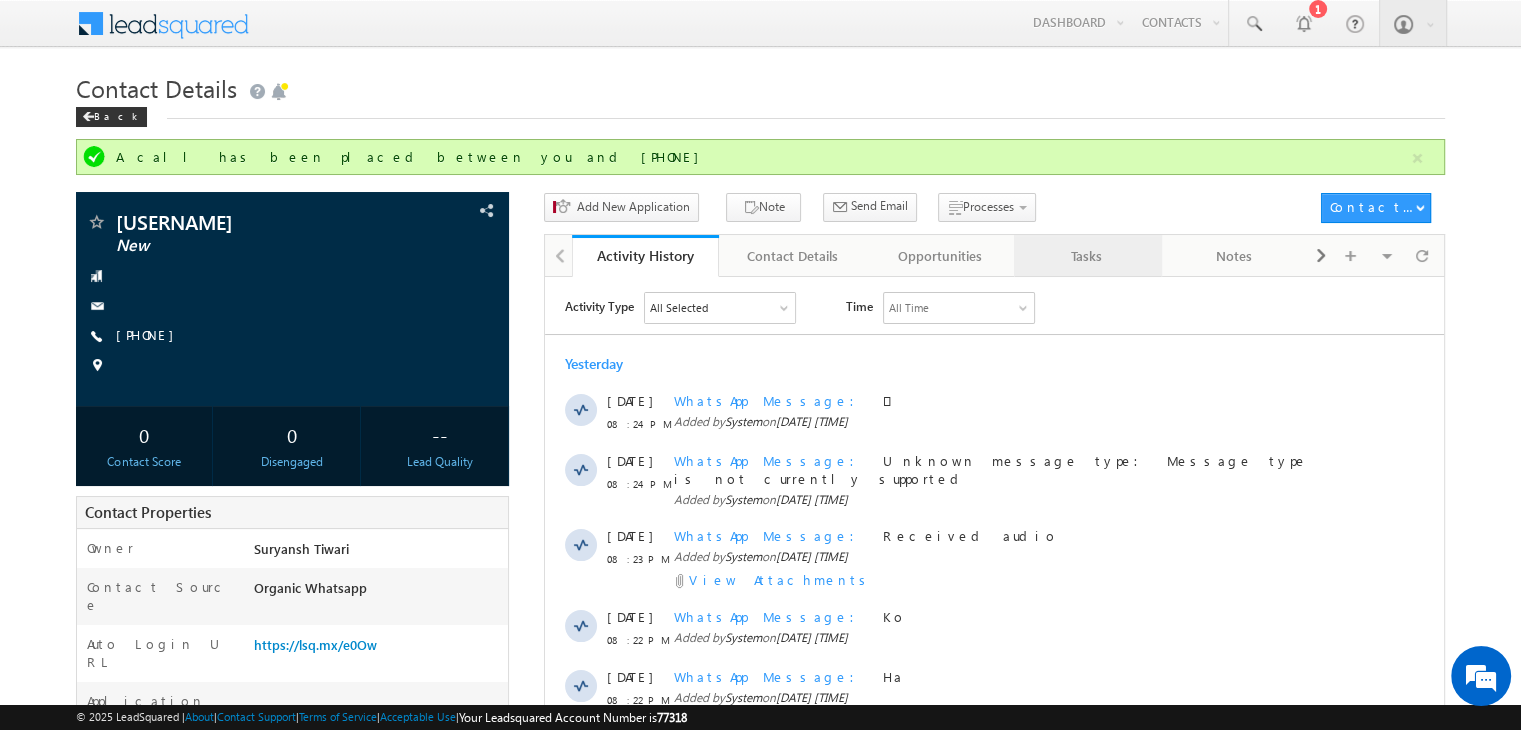 click on "Tasks" at bounding box center (1086, 256) 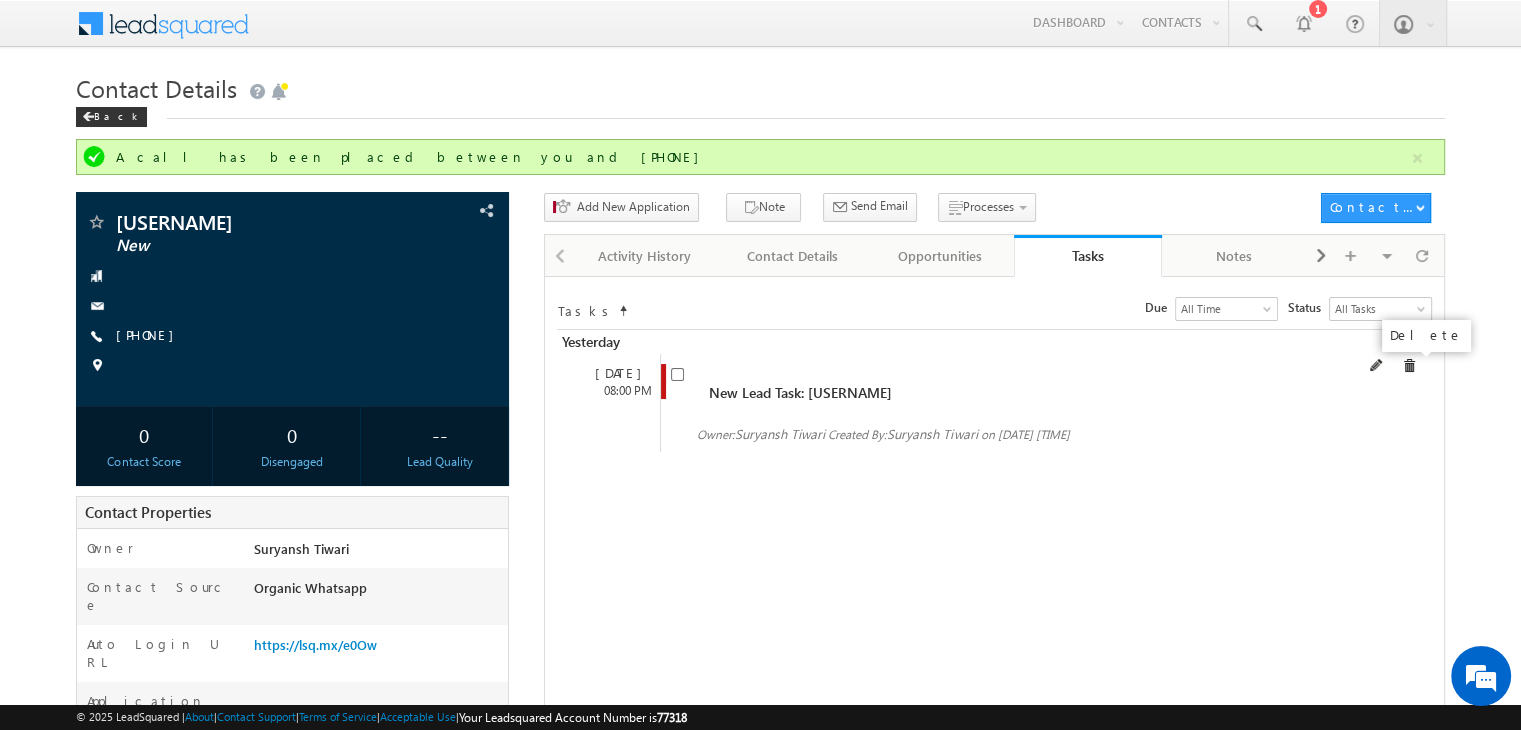 click at bounding box center (1409, 366) 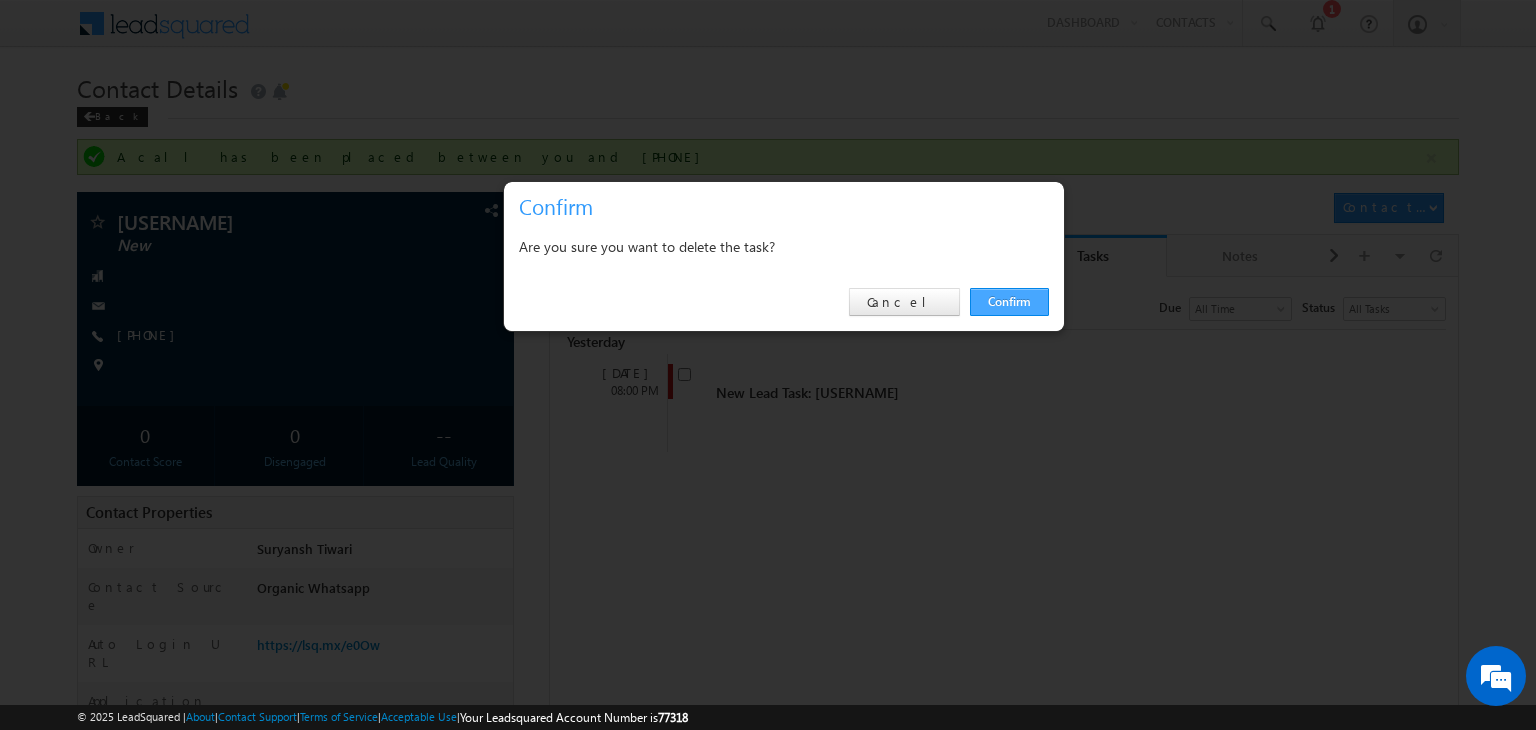 click on "Confirm" at bounding box center (1009, 302) 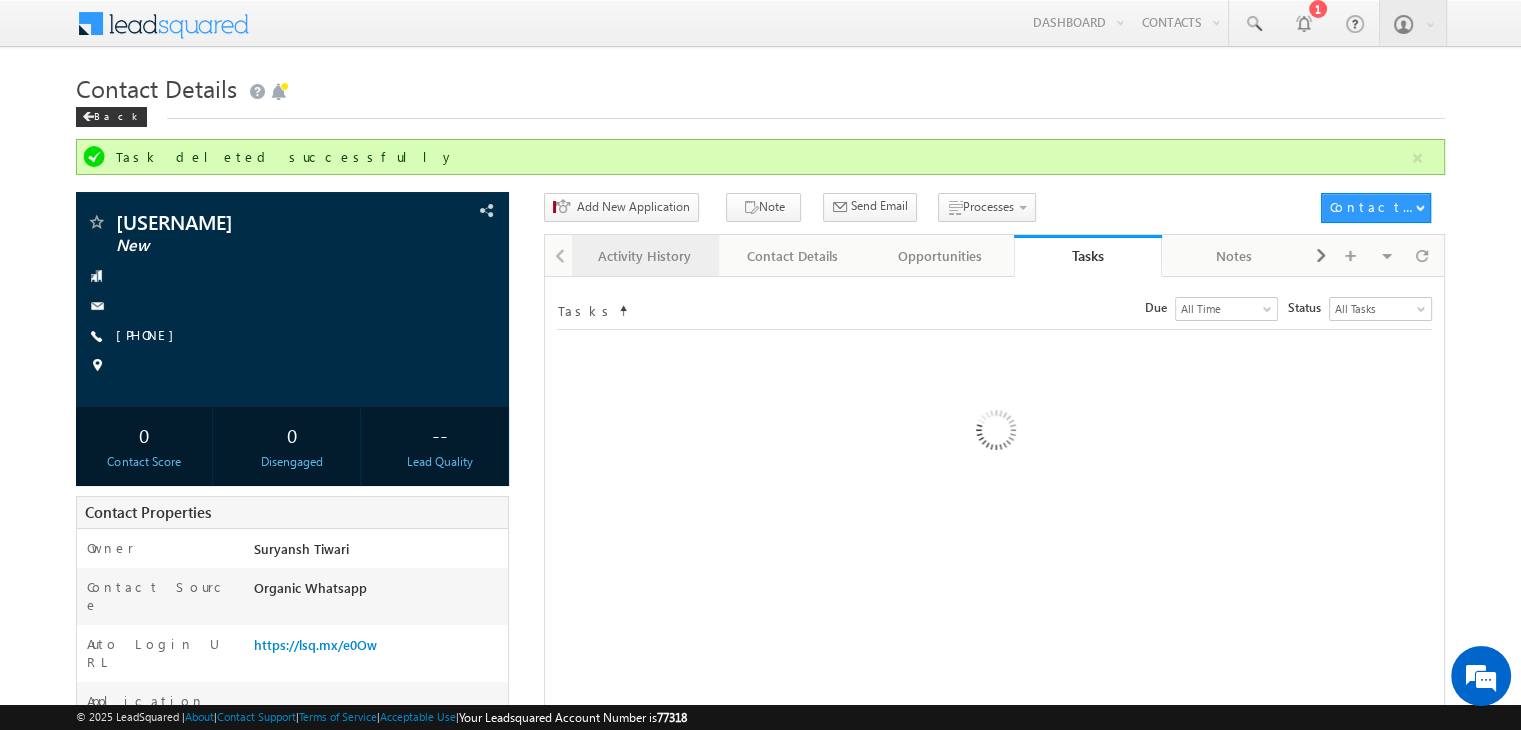 click on "Activity History" at bounding box center [644, 256] 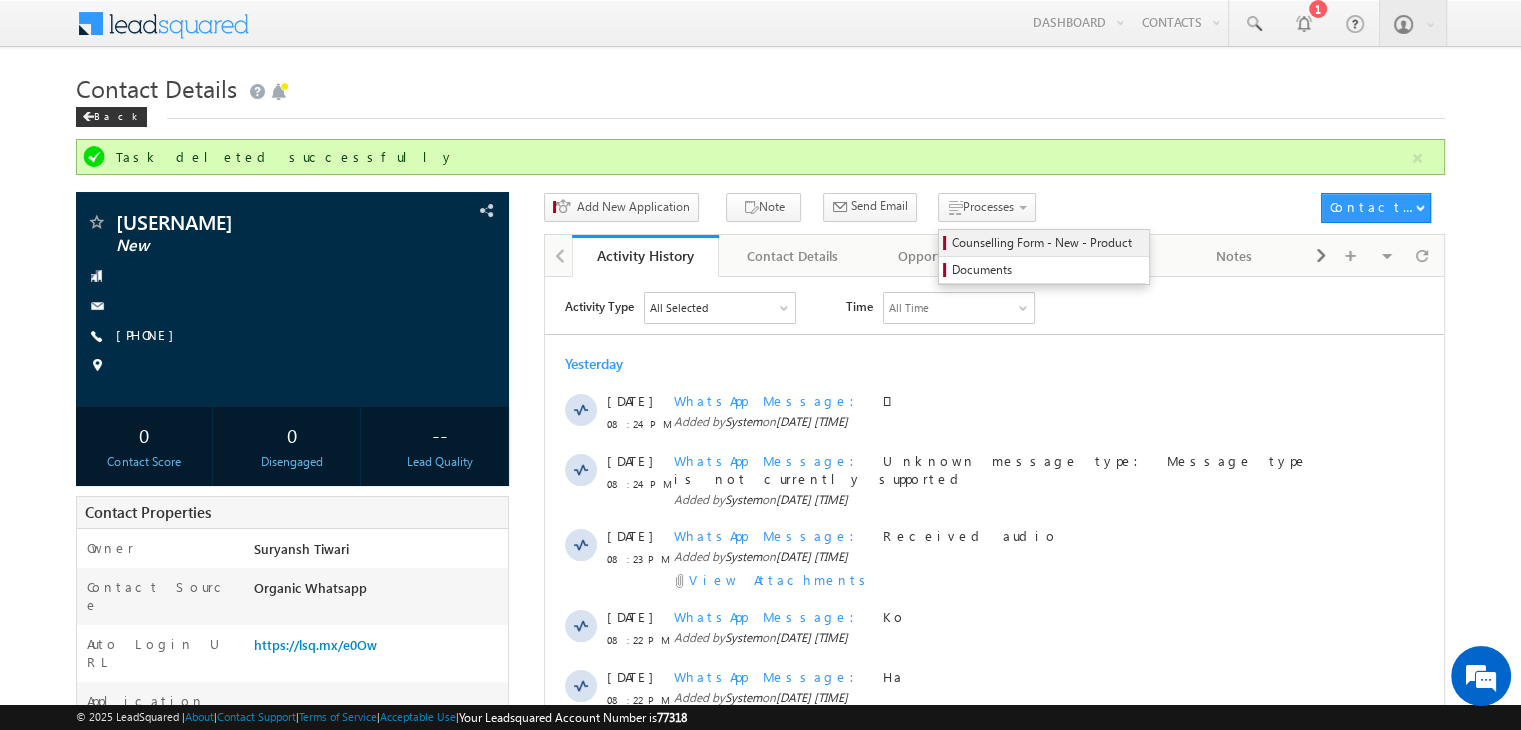 click on "Counselling Form - New - Product" at bounding box center (1047, 243) 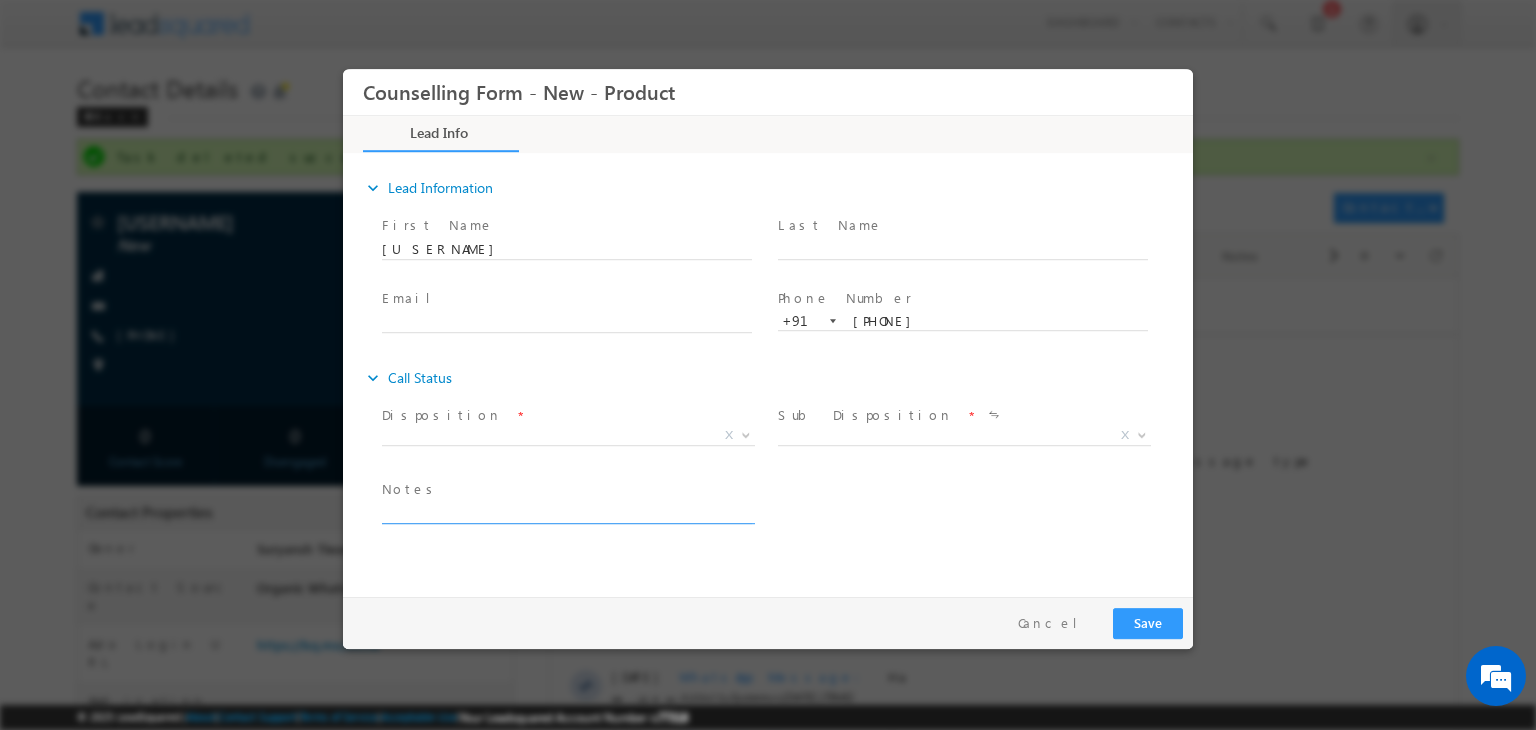 scroll, scrollTop: 0, scrollLeft: 0, axis: both 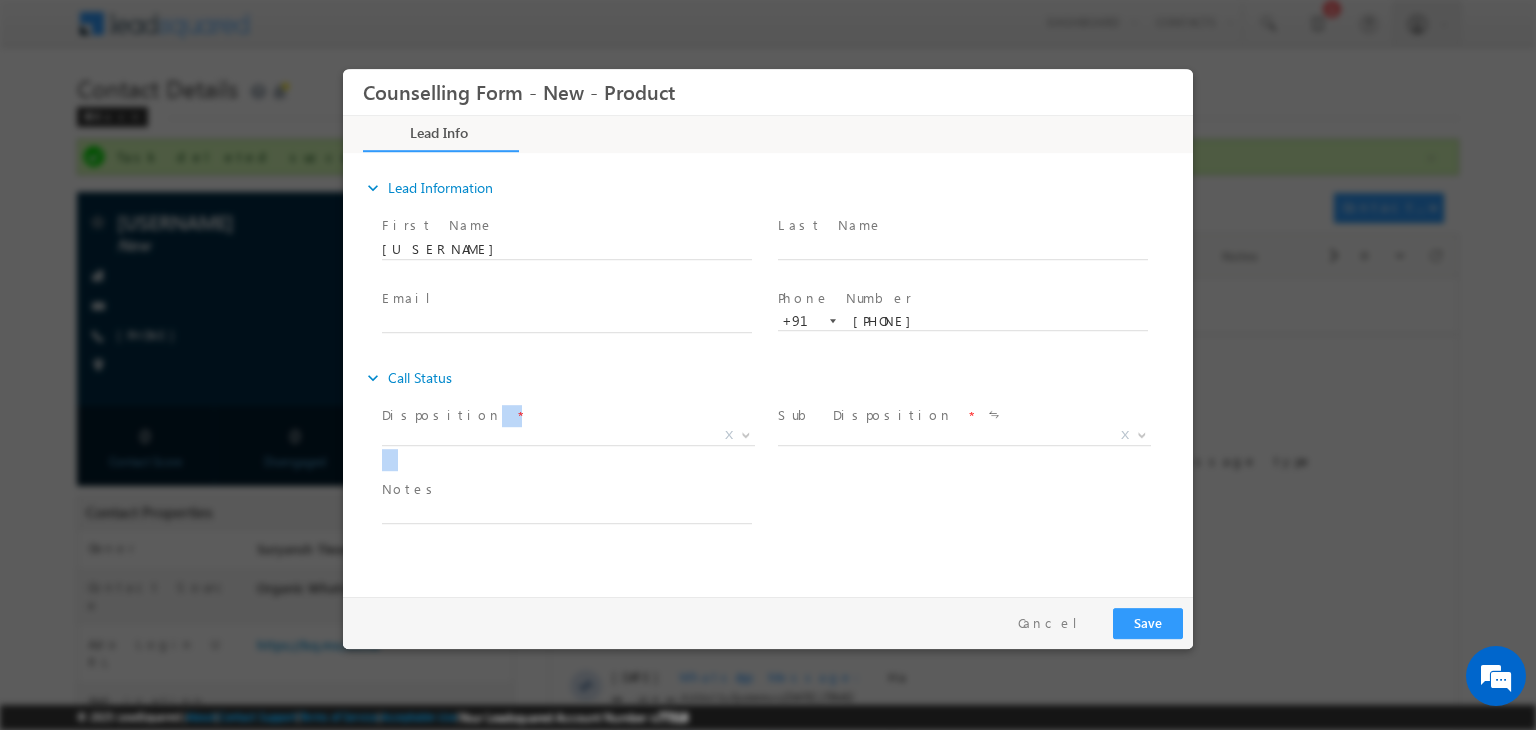 drag, startPoint x: 483, startPoint y: 391, endPoint x: 587, endPoint y: 456, distance: 122.641754 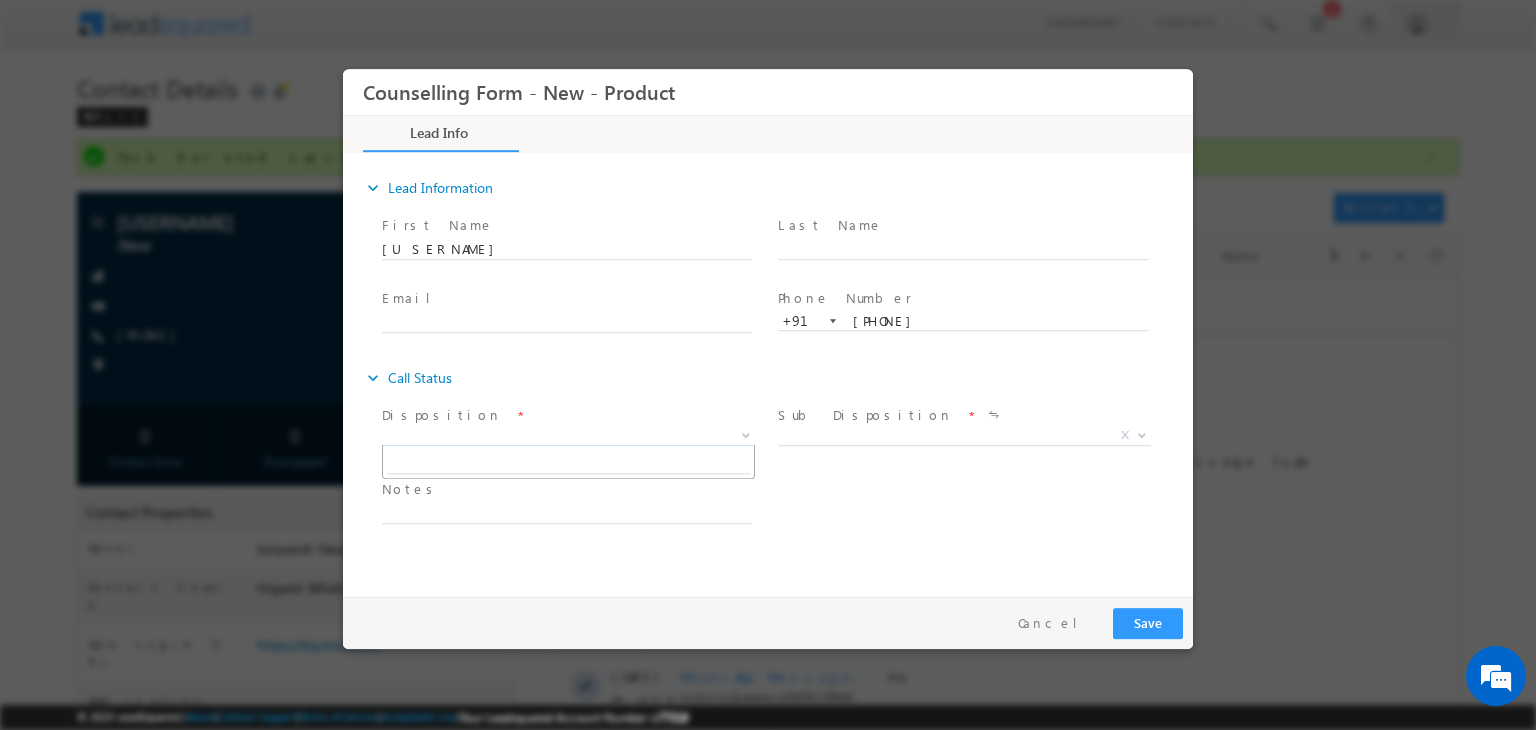 click on "X" at bounding box center [568, 436] 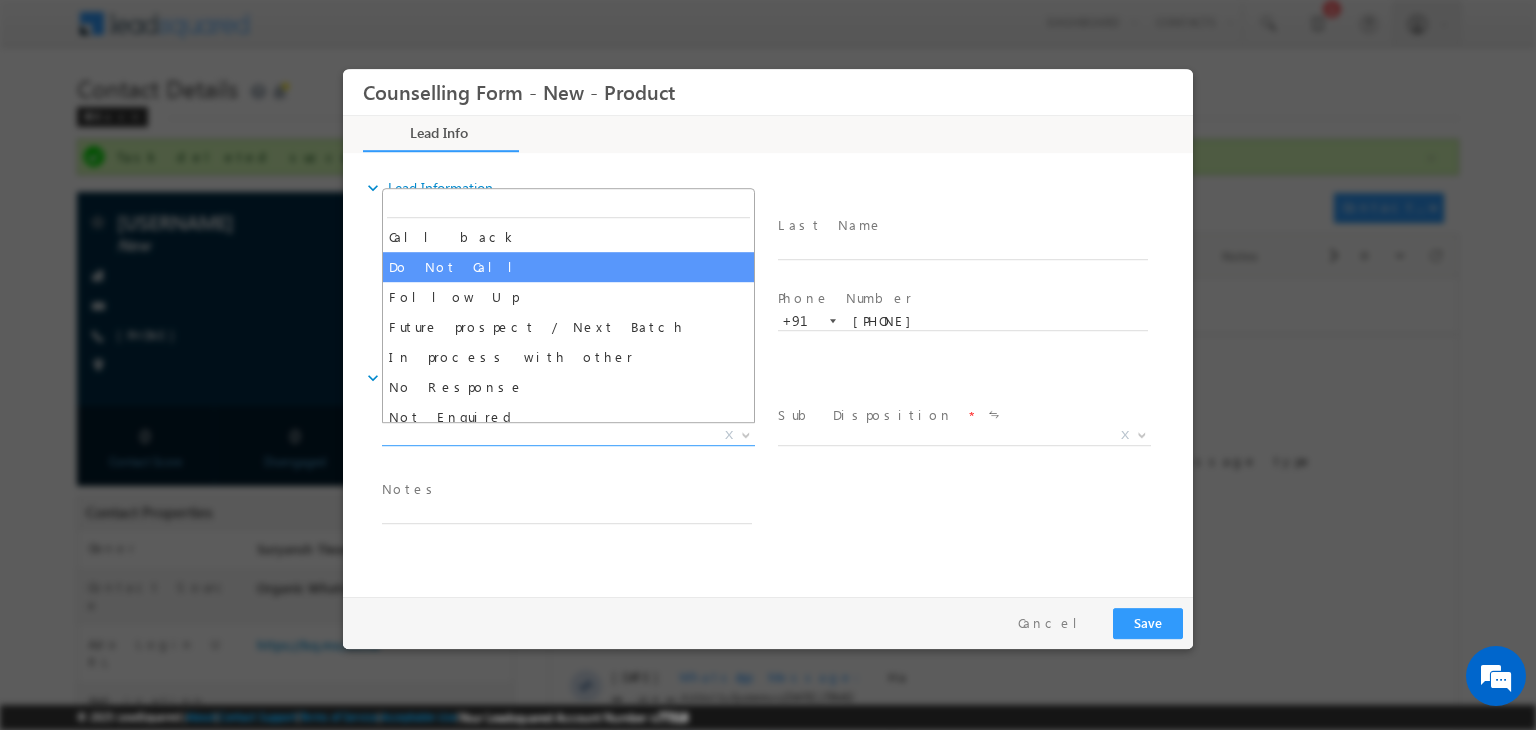 select on "Do Not Call" 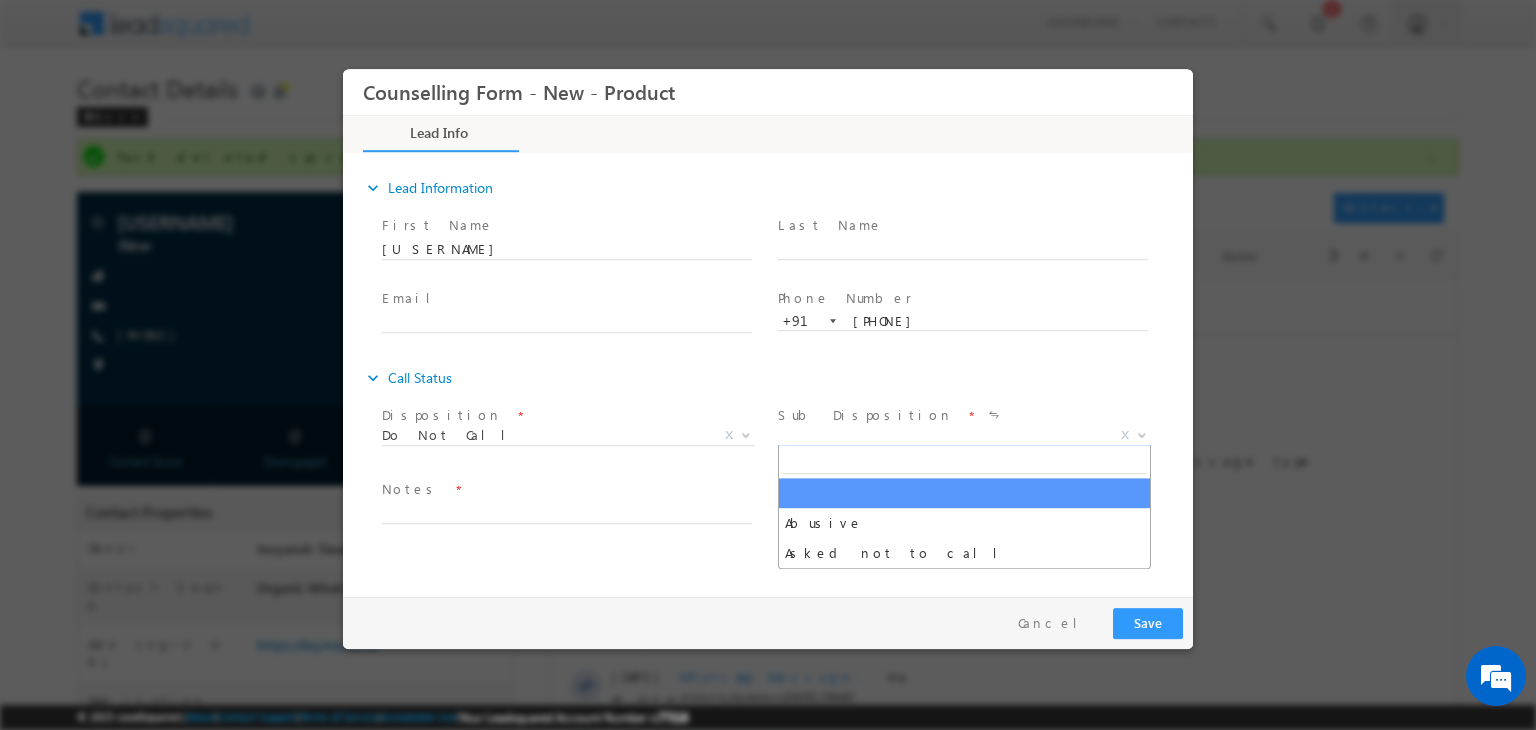 click on "X" at bounding box center (964, 436) 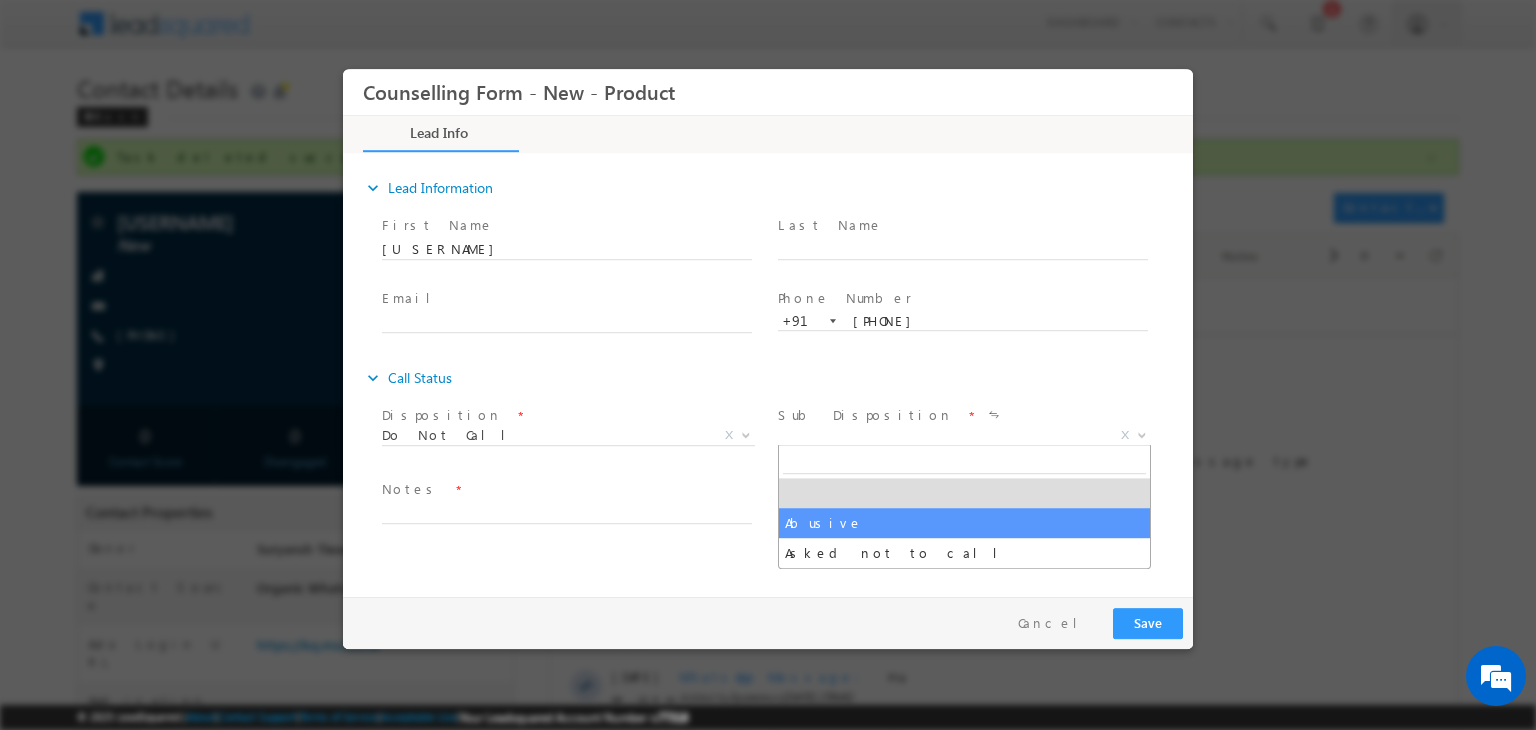 select on "Abusive" 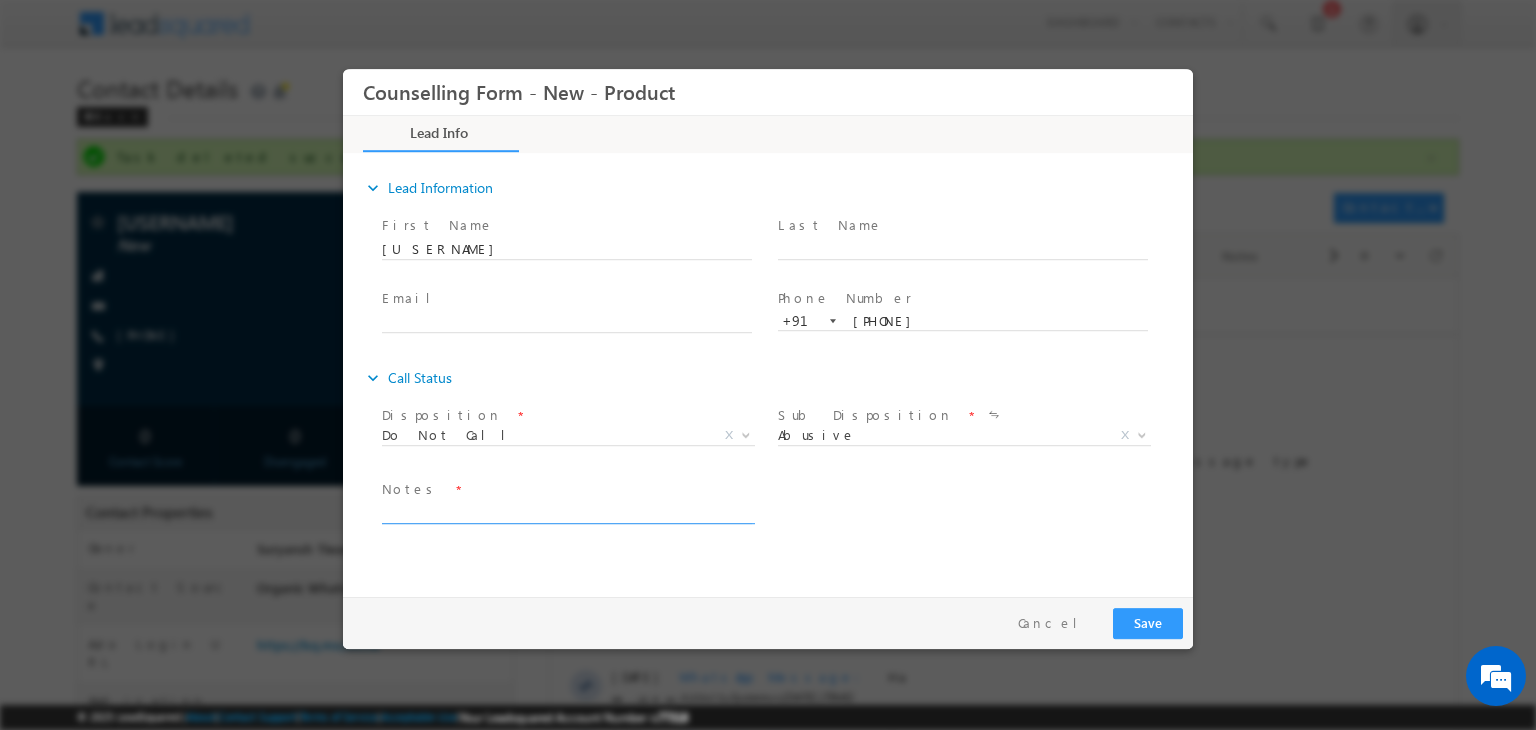 click at bounding box center (567, 512) 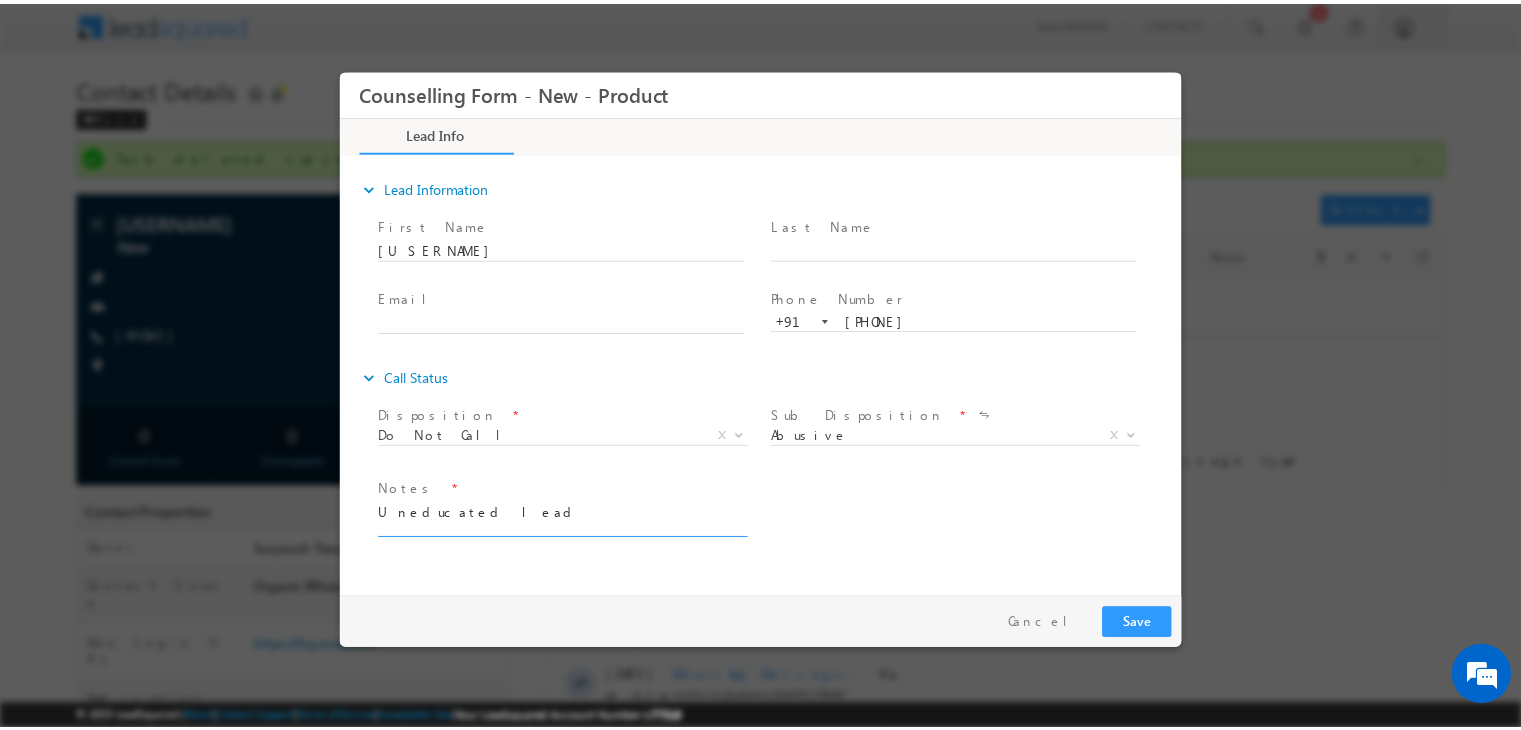 scroll, scrollTop: 4, scrollLeft: 0, axis: vertical 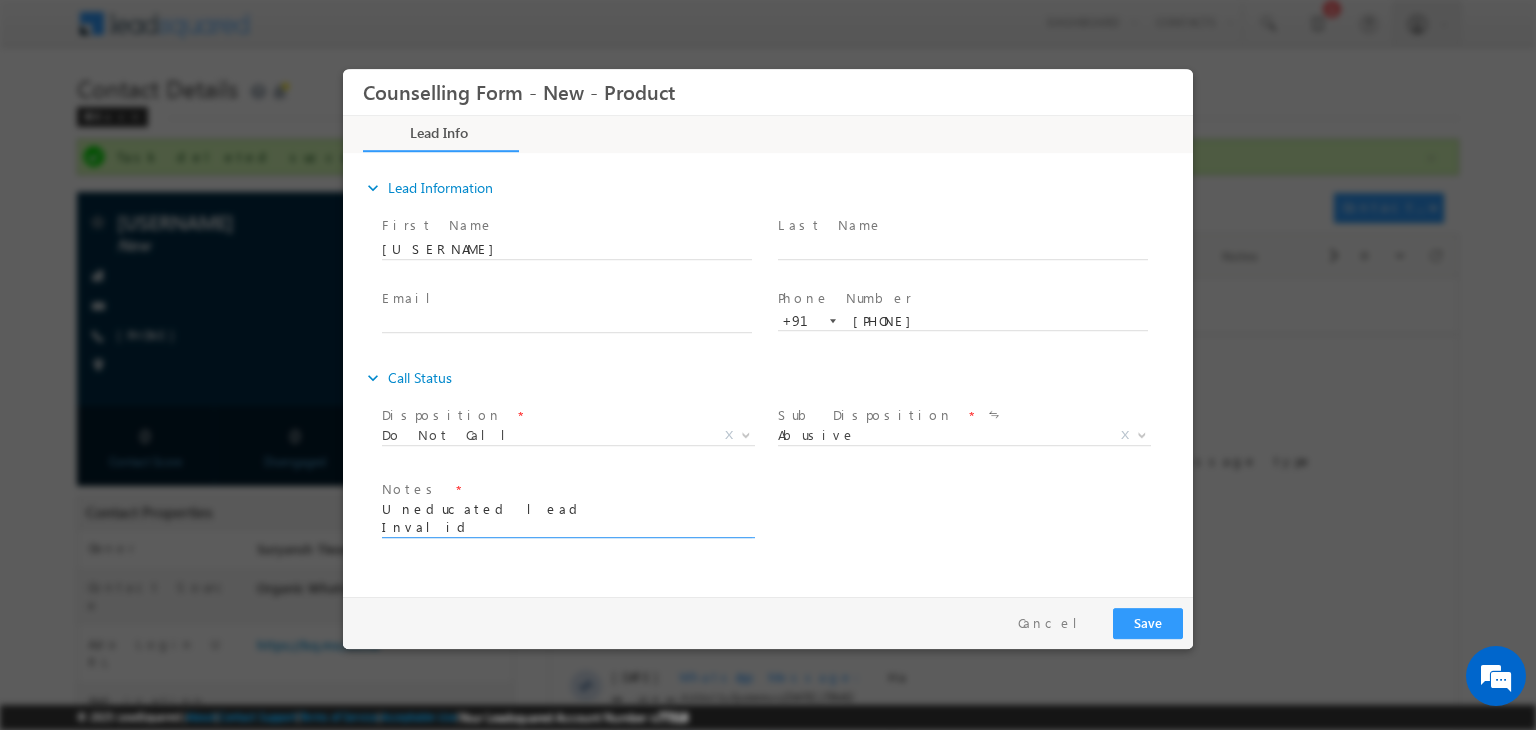 type on "Uneducated lead
Invalid" 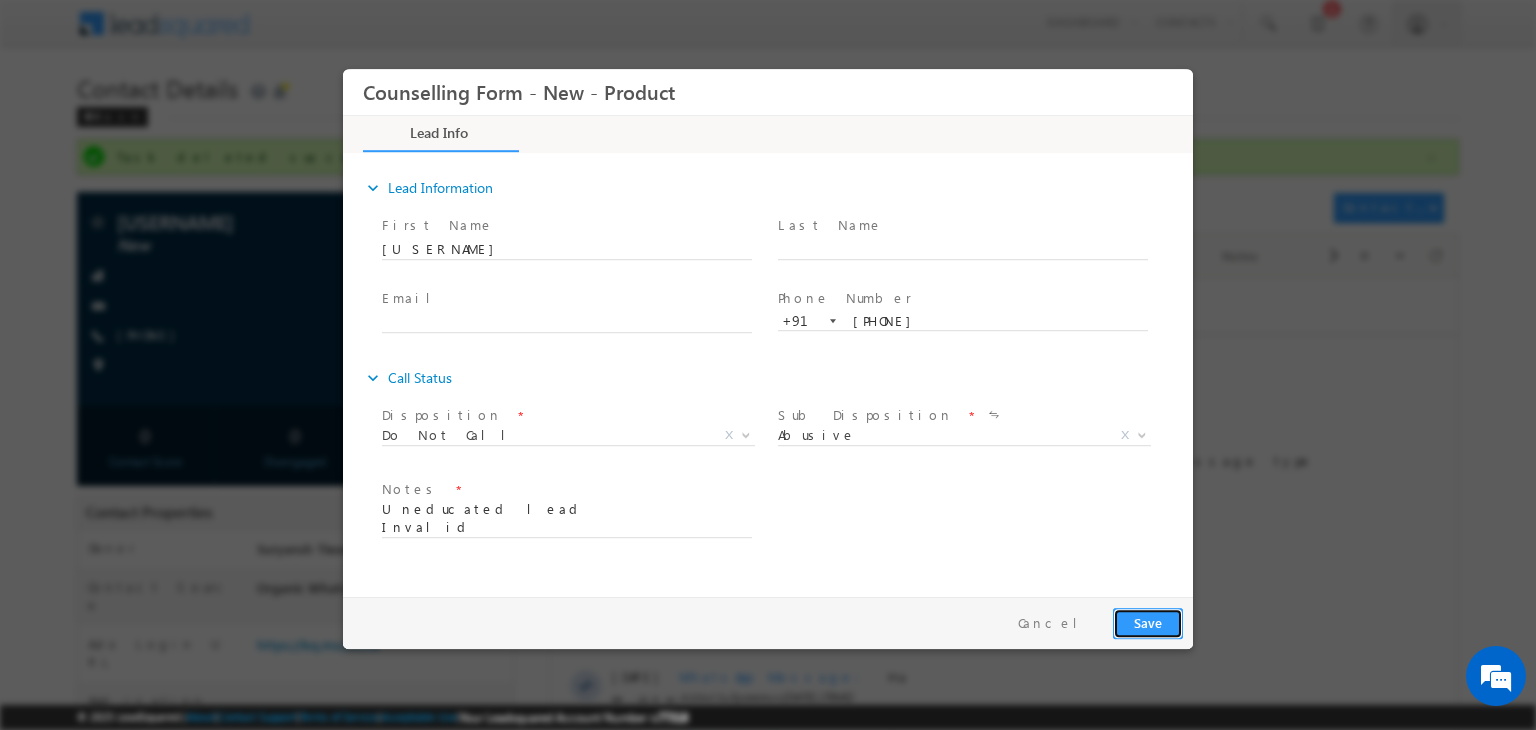 click on "Save" at bounding box center (1148, 623) 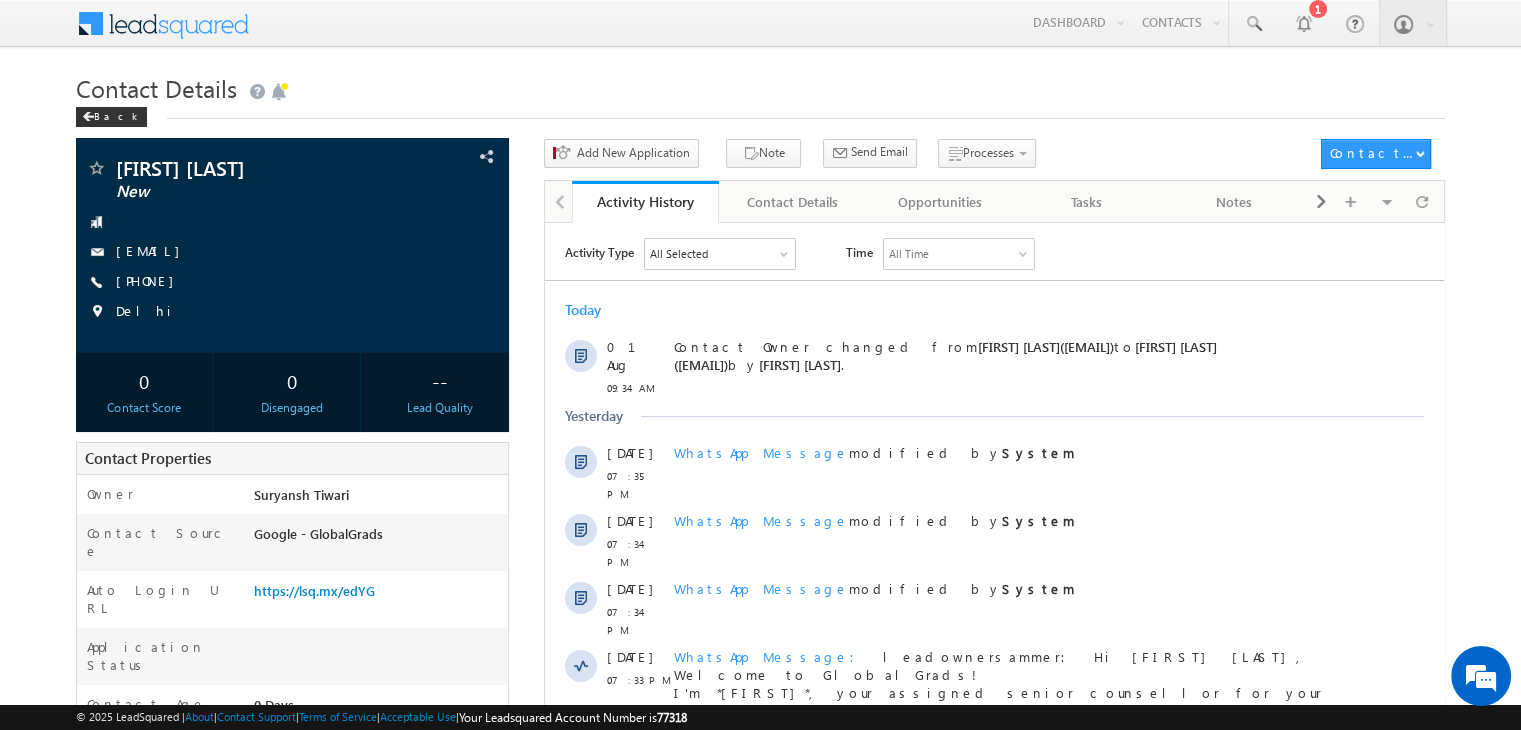 scroll, scrollTop: 0, scrollLeft: 0, axis: both 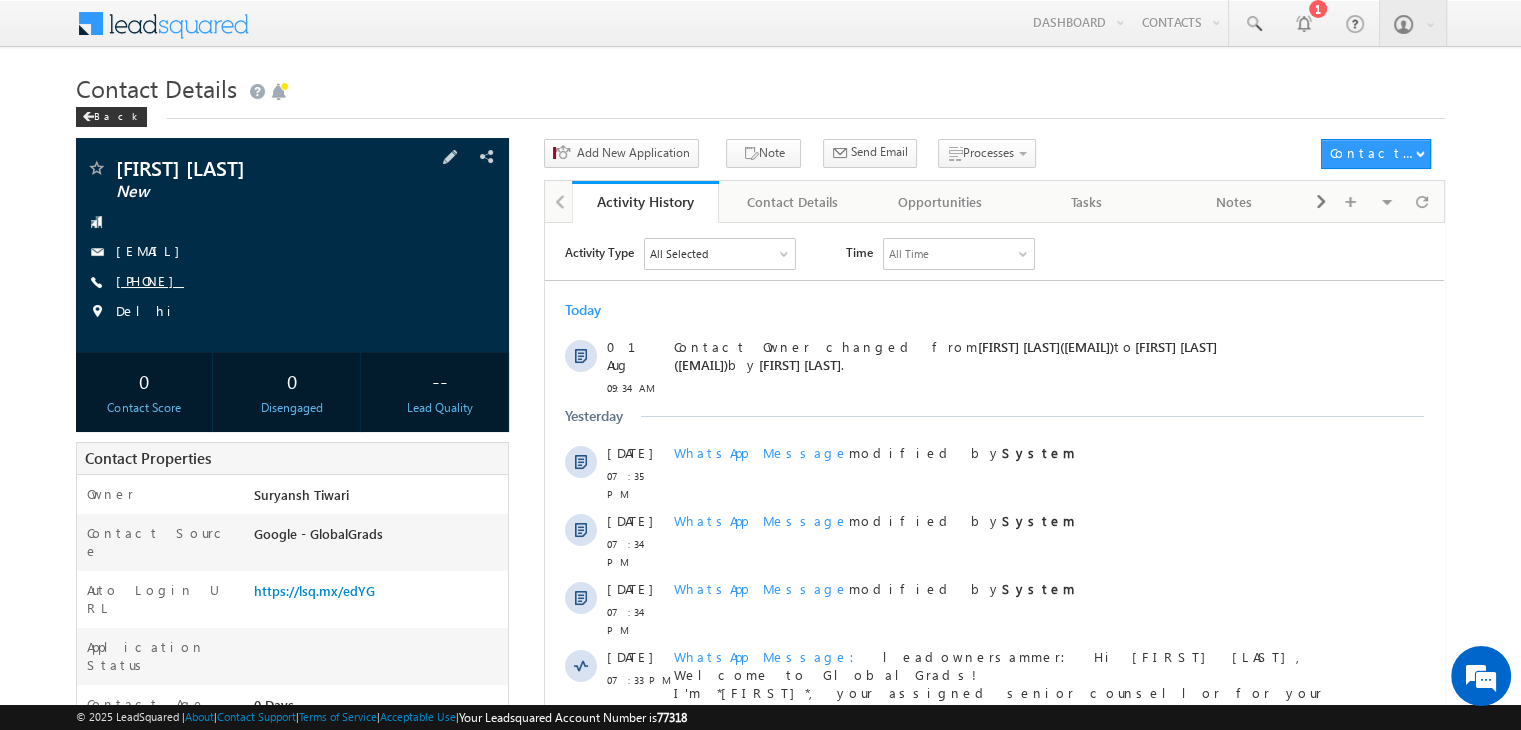 click on "[PHONE]" at bounding box center [150, 280] 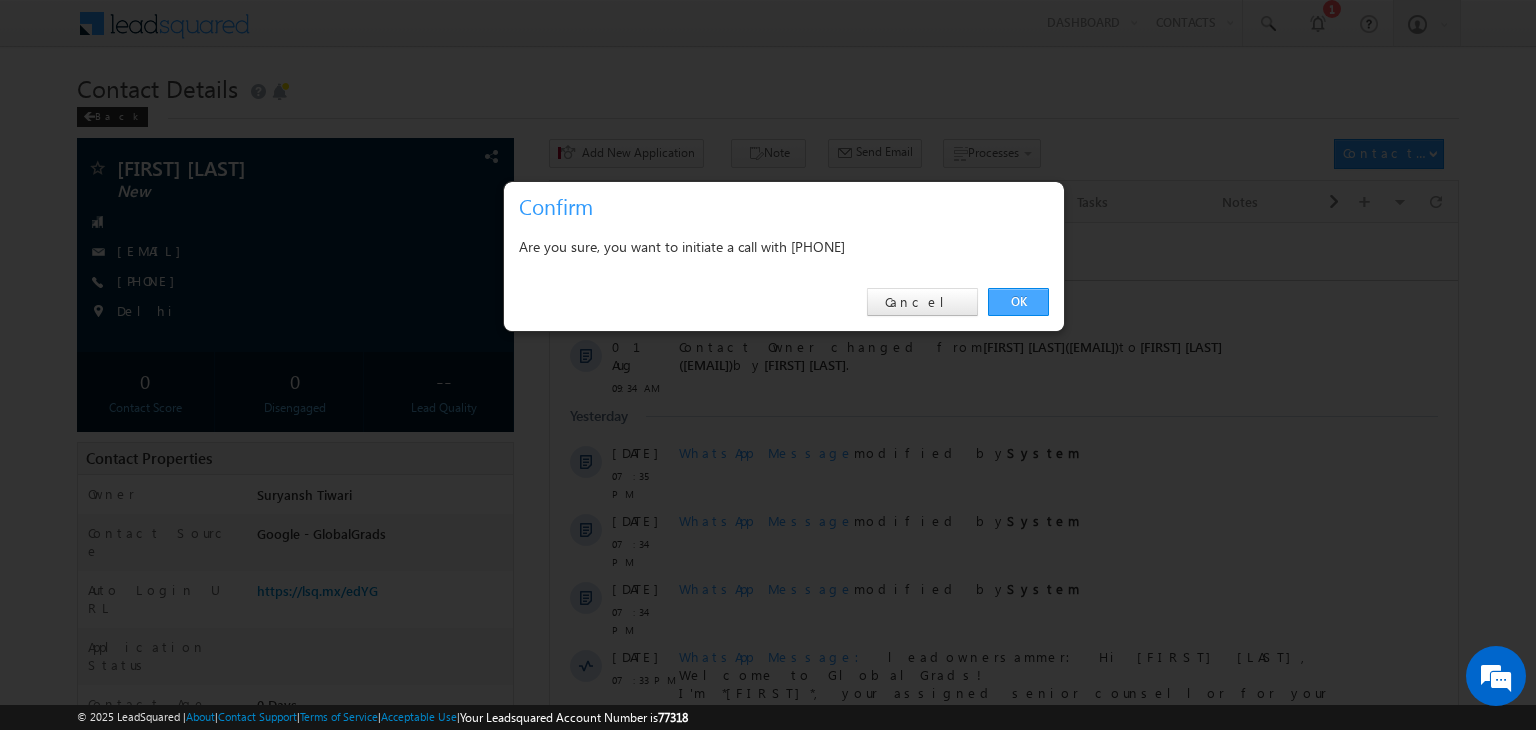 click on "OK" at bounding box center (1018, 302) 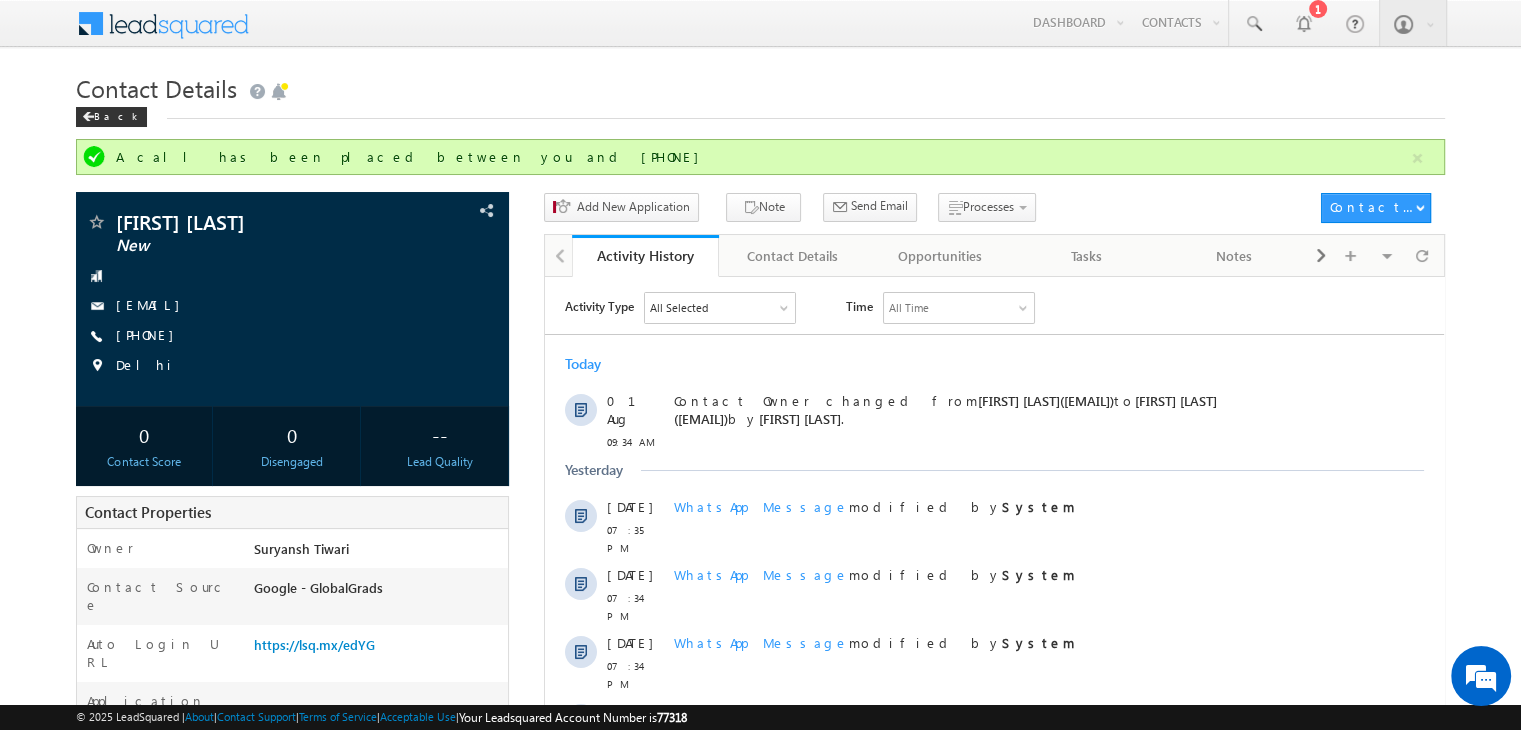 scroll, scrollTop: 507, scrollLeft: 0, axis: vertical 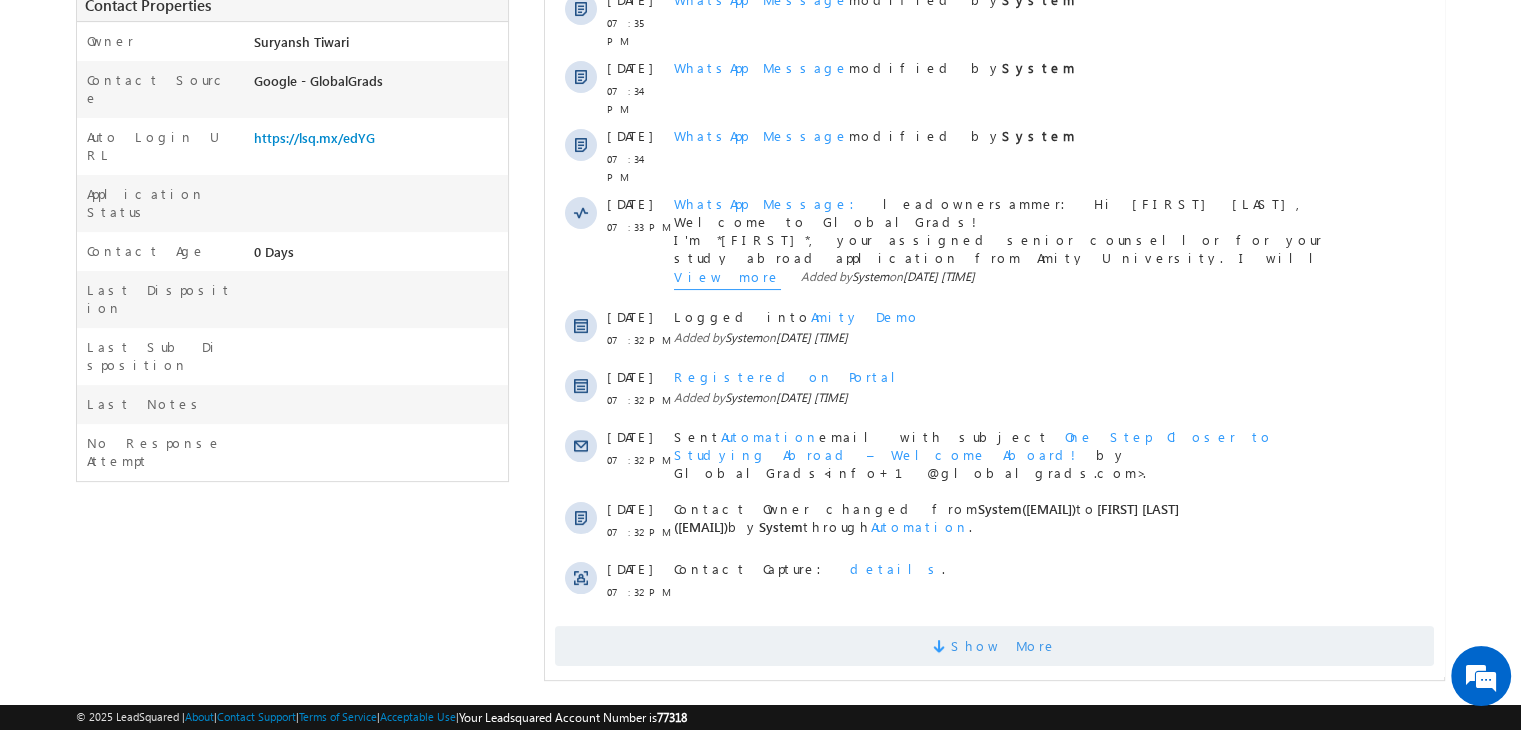 click on "Show More" at bounding box center (1004, 646) 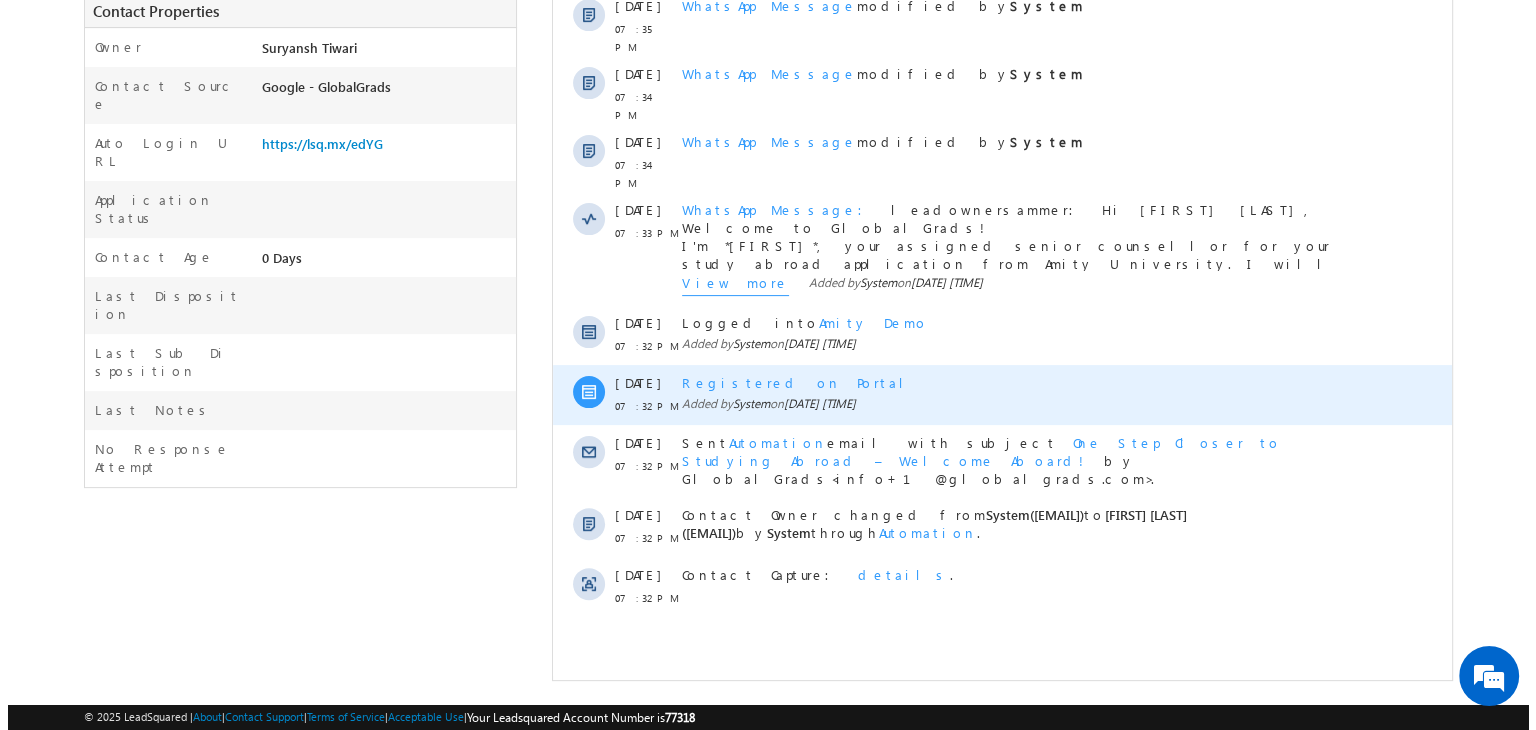 scroll, scrollTop: 0, scrollLeft: 0, axis: both 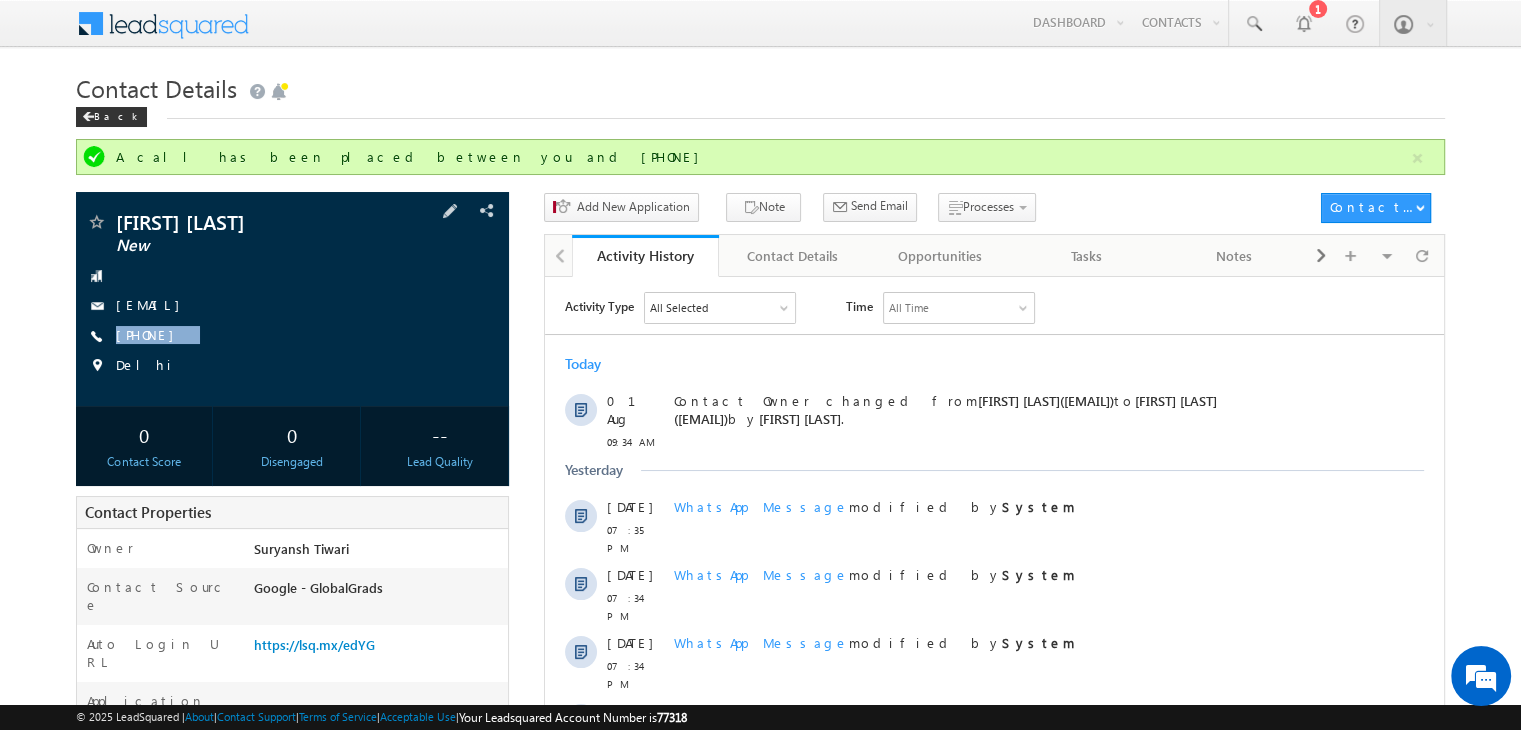 copy on "[PHONE]" 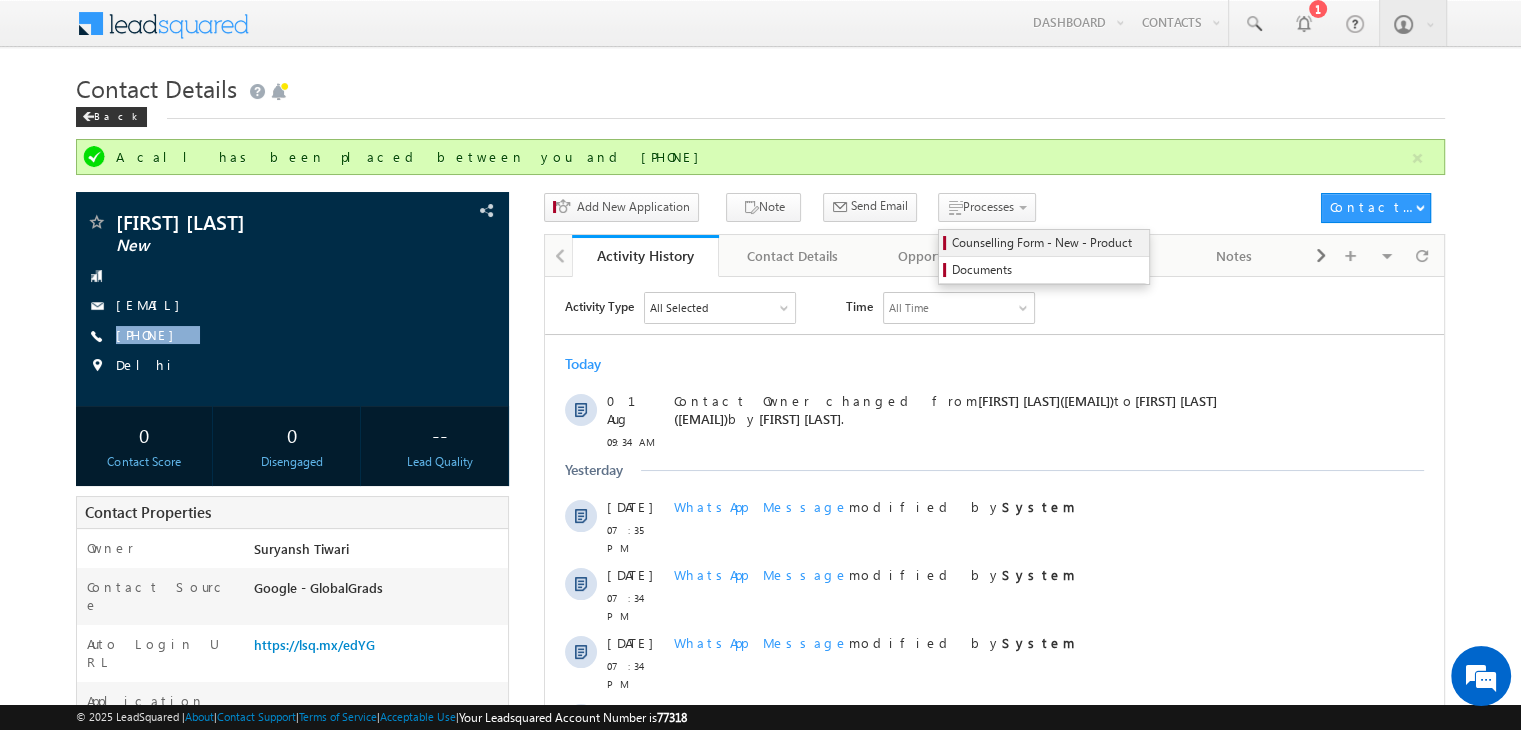 click on "Counselling Form - New - Product" at bounding box center [1044, 243] 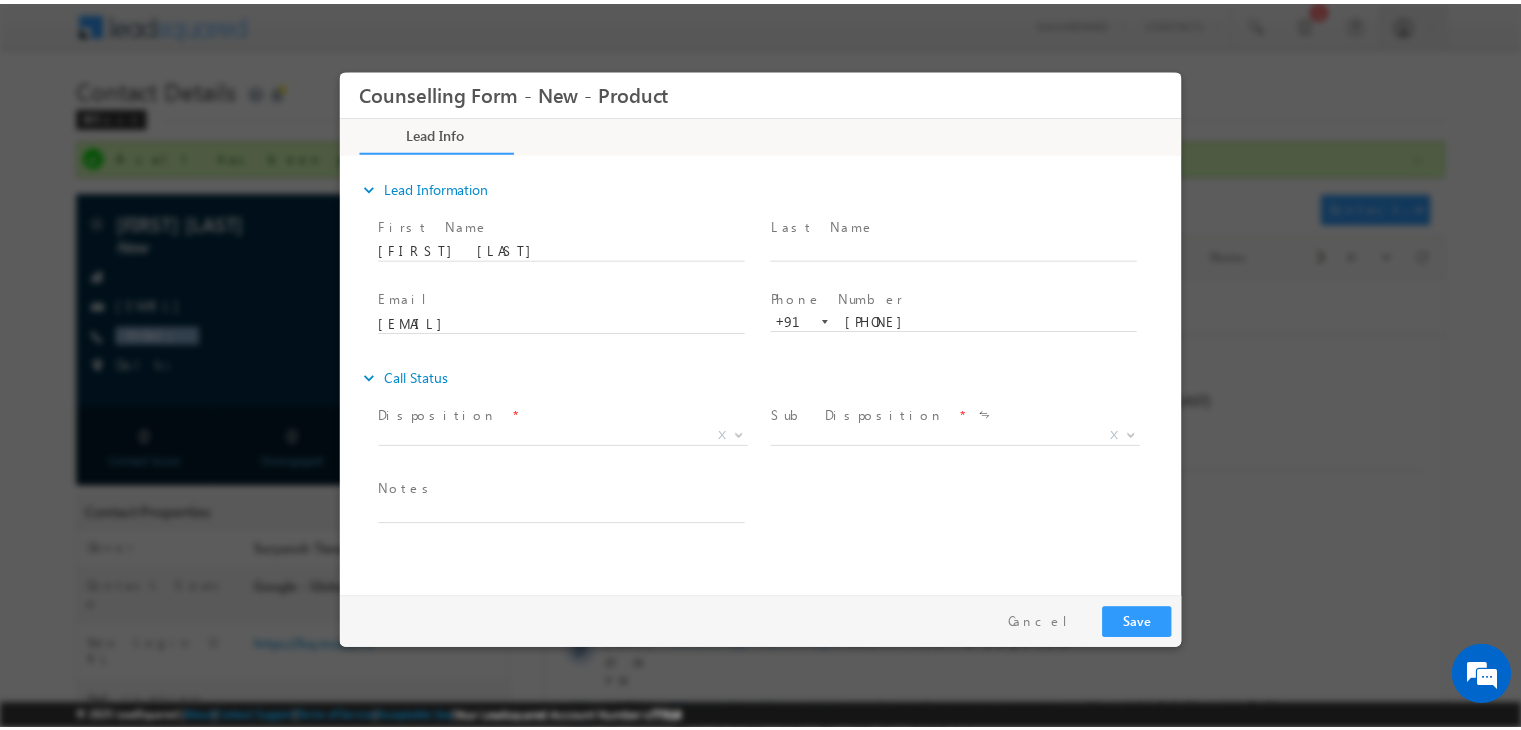scroll, scrollTop: 0, scrollLeft: 0, axis: both 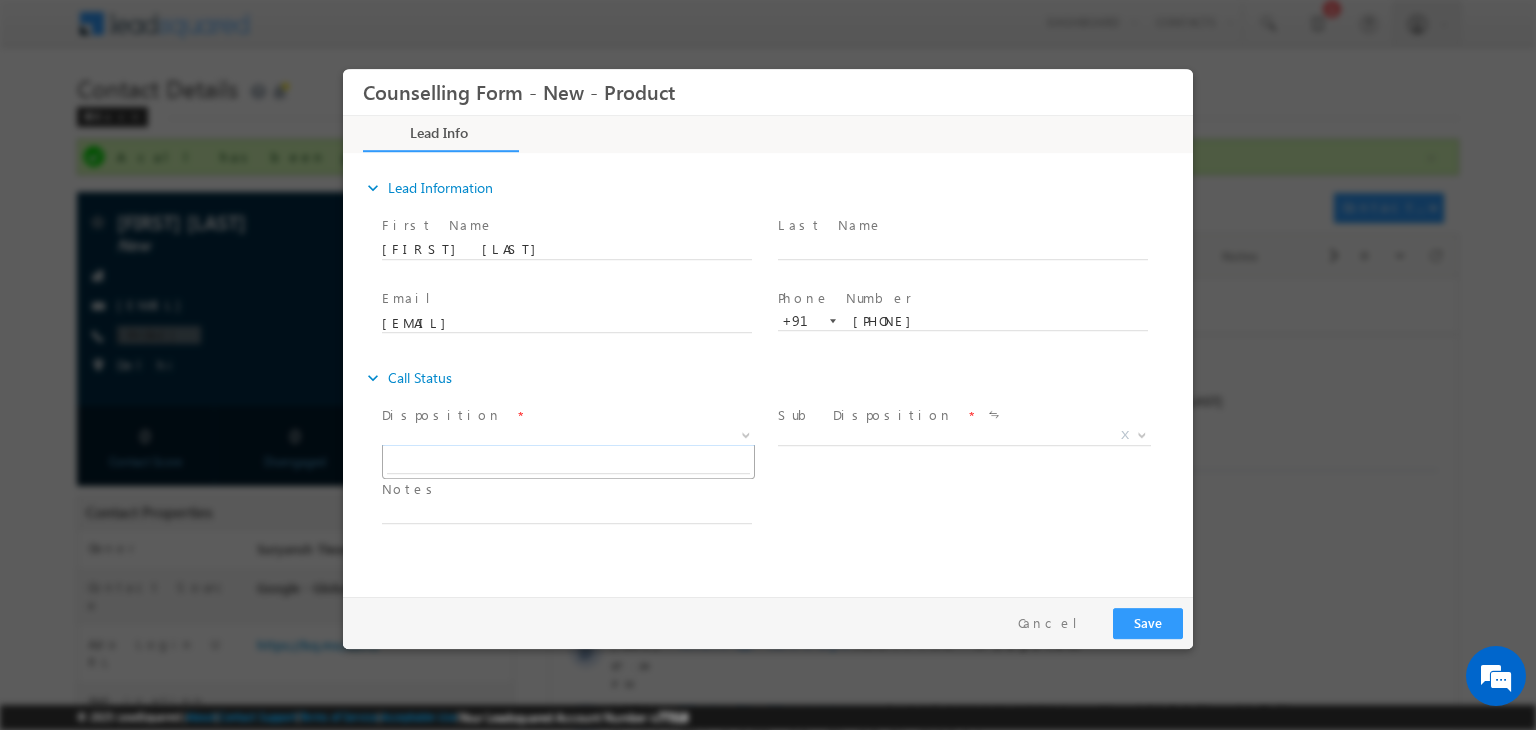click on "X" at bounding box center (568, 436) 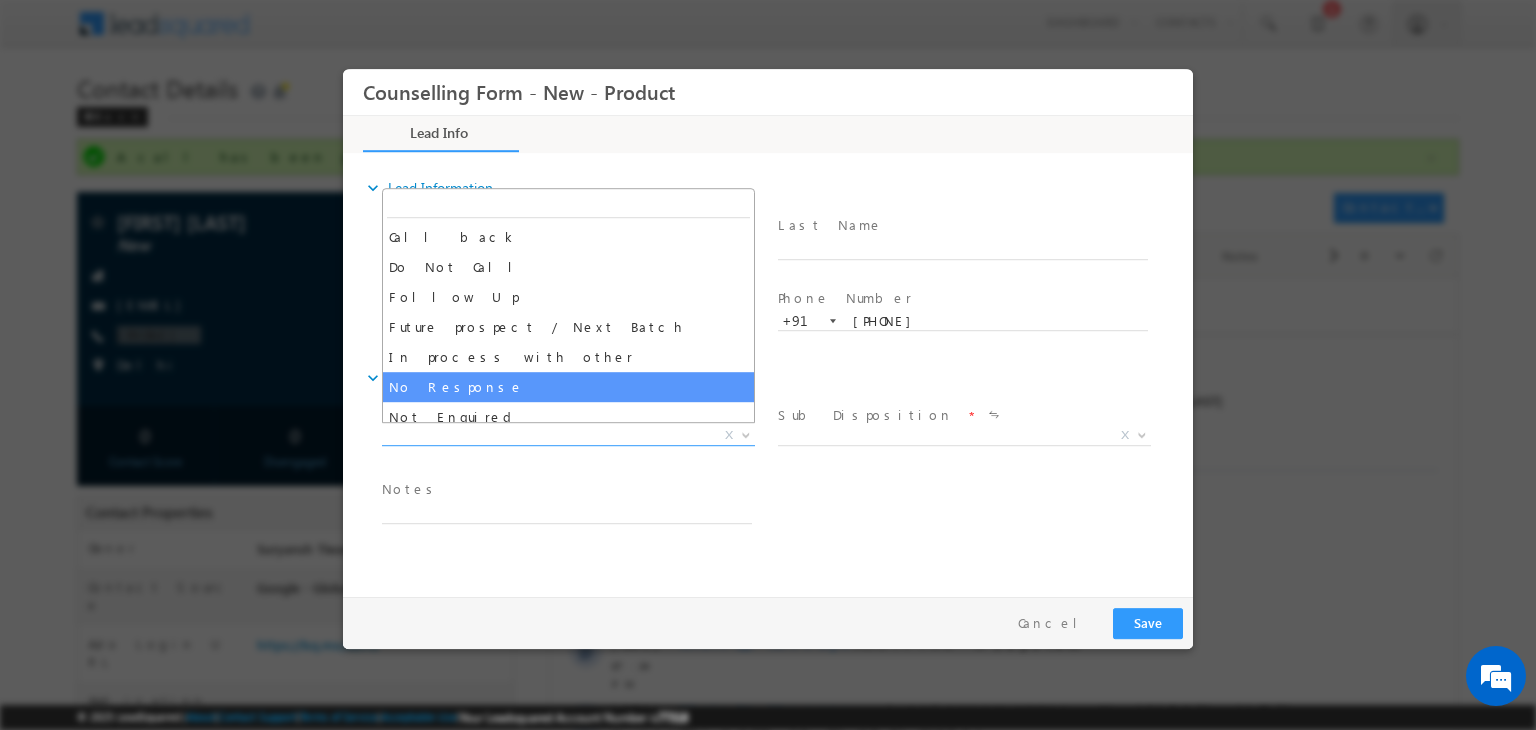 select on "No Response" 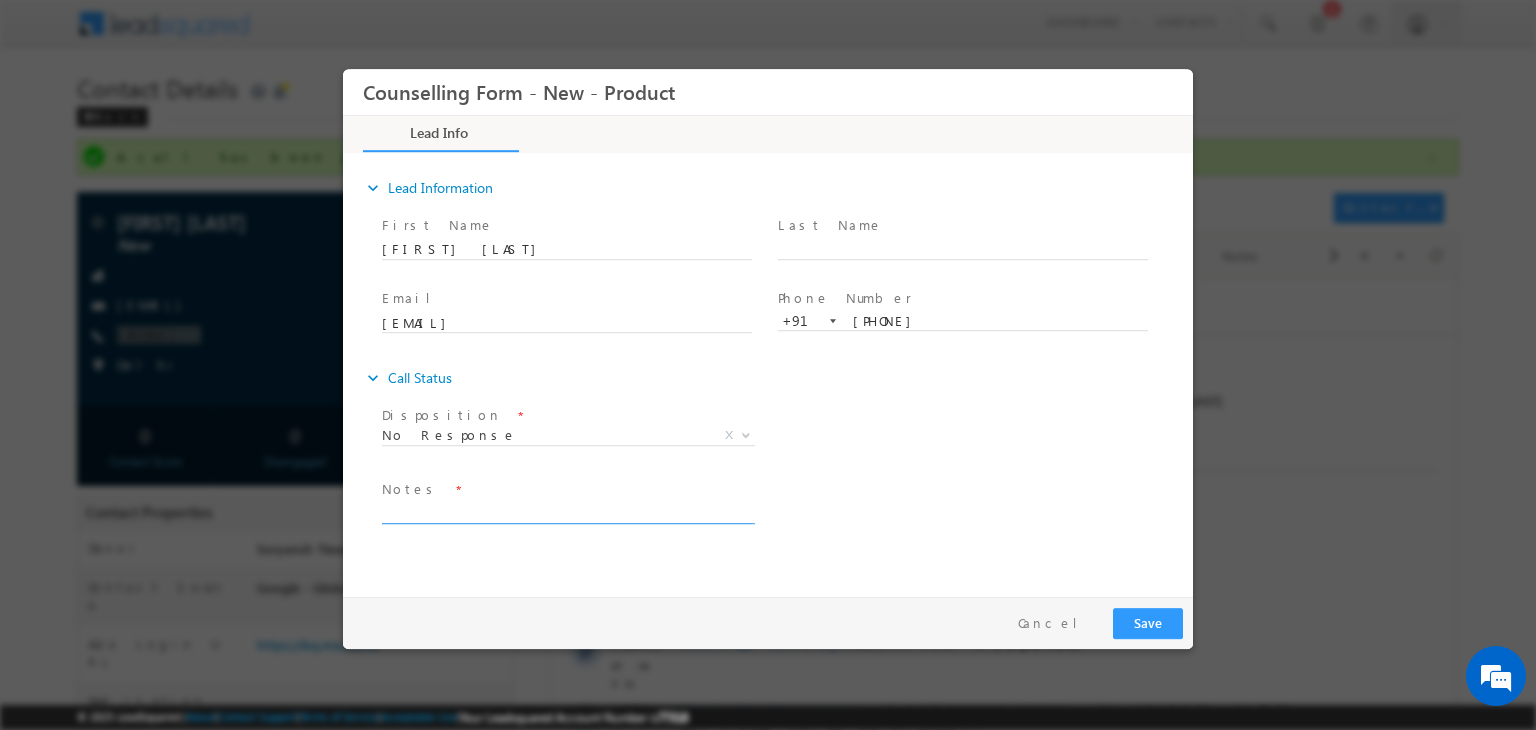 click at bounding box center [567, 512] 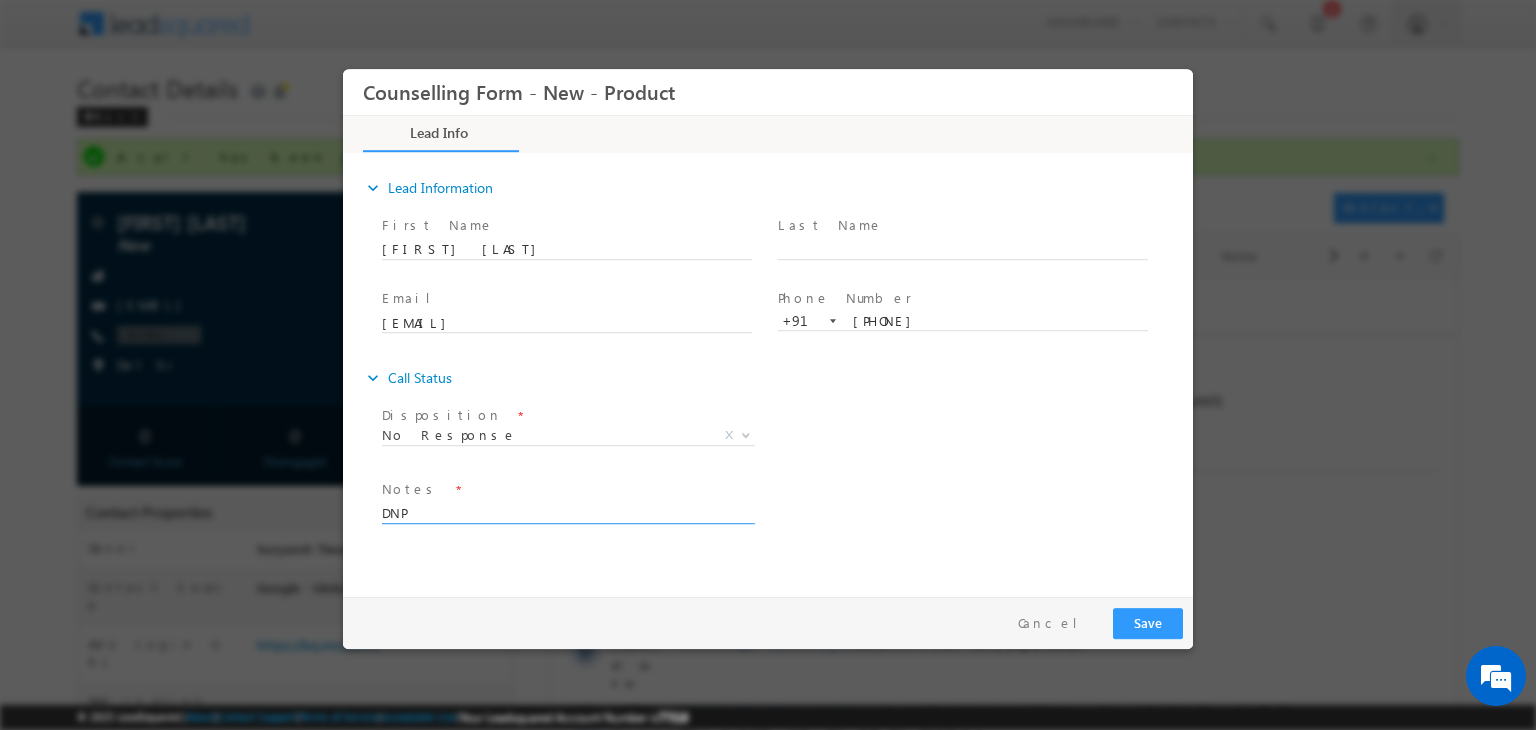 type on "DNP" 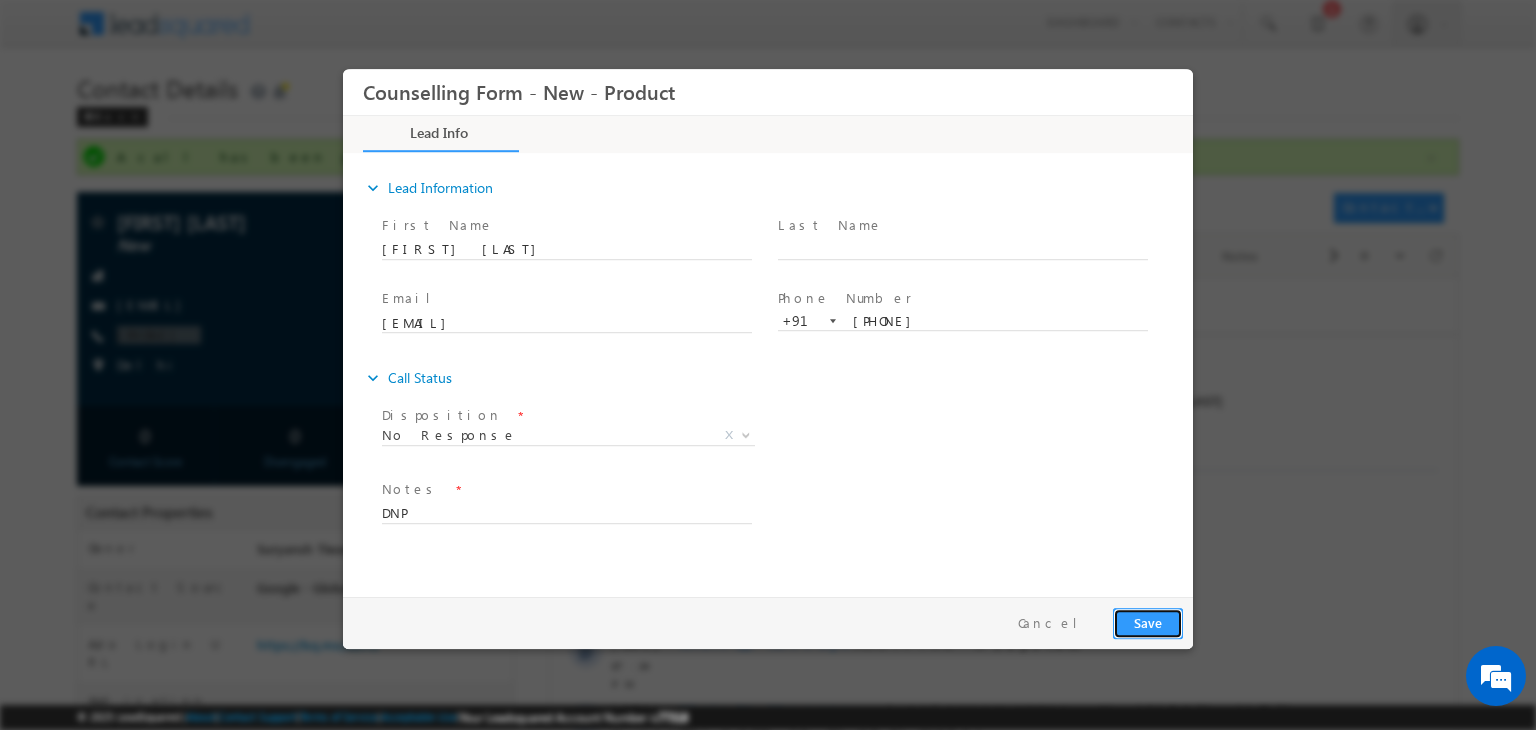 click on "Save" at bounding box center (1148, 623) 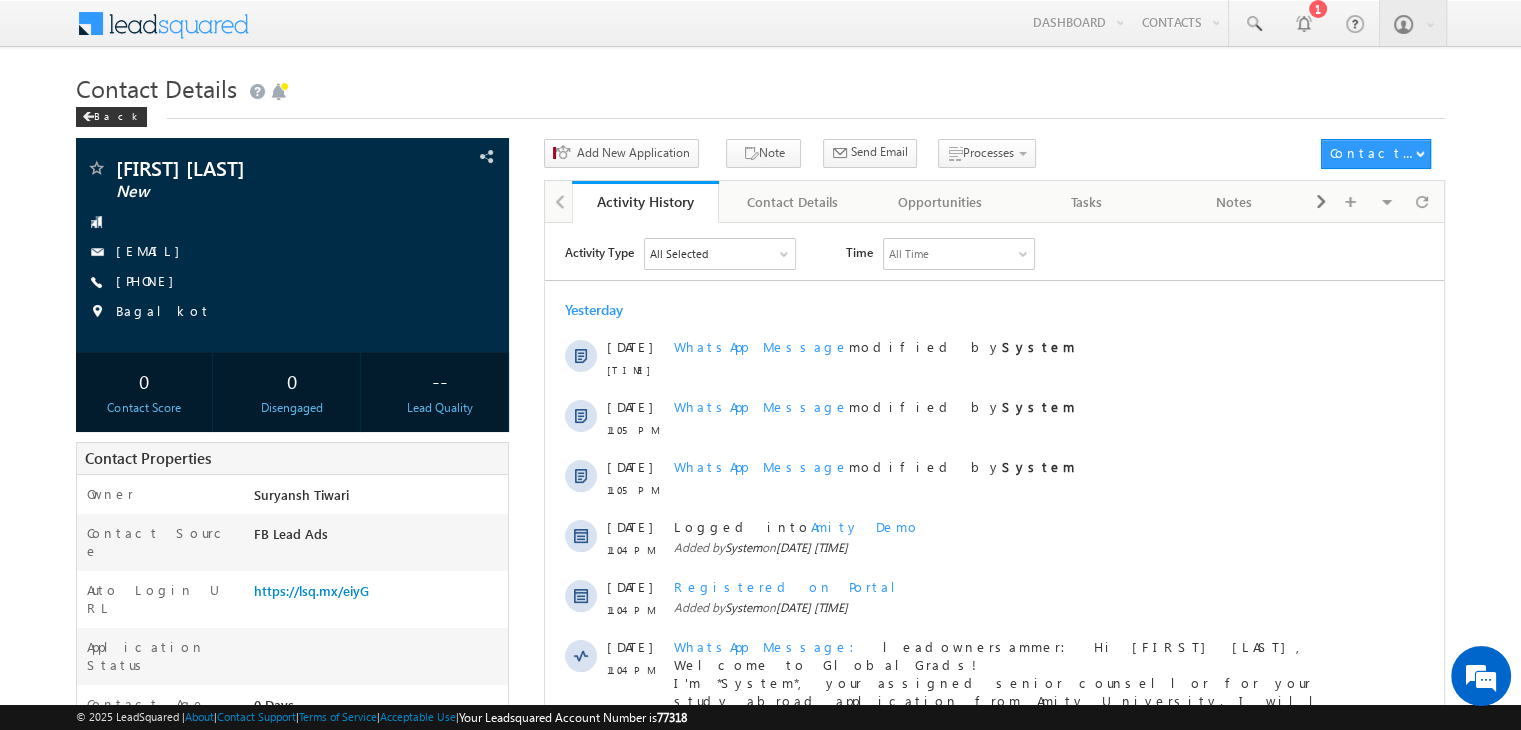 scroll, scrollTop: 0, scrollLeft: 0, axis: both 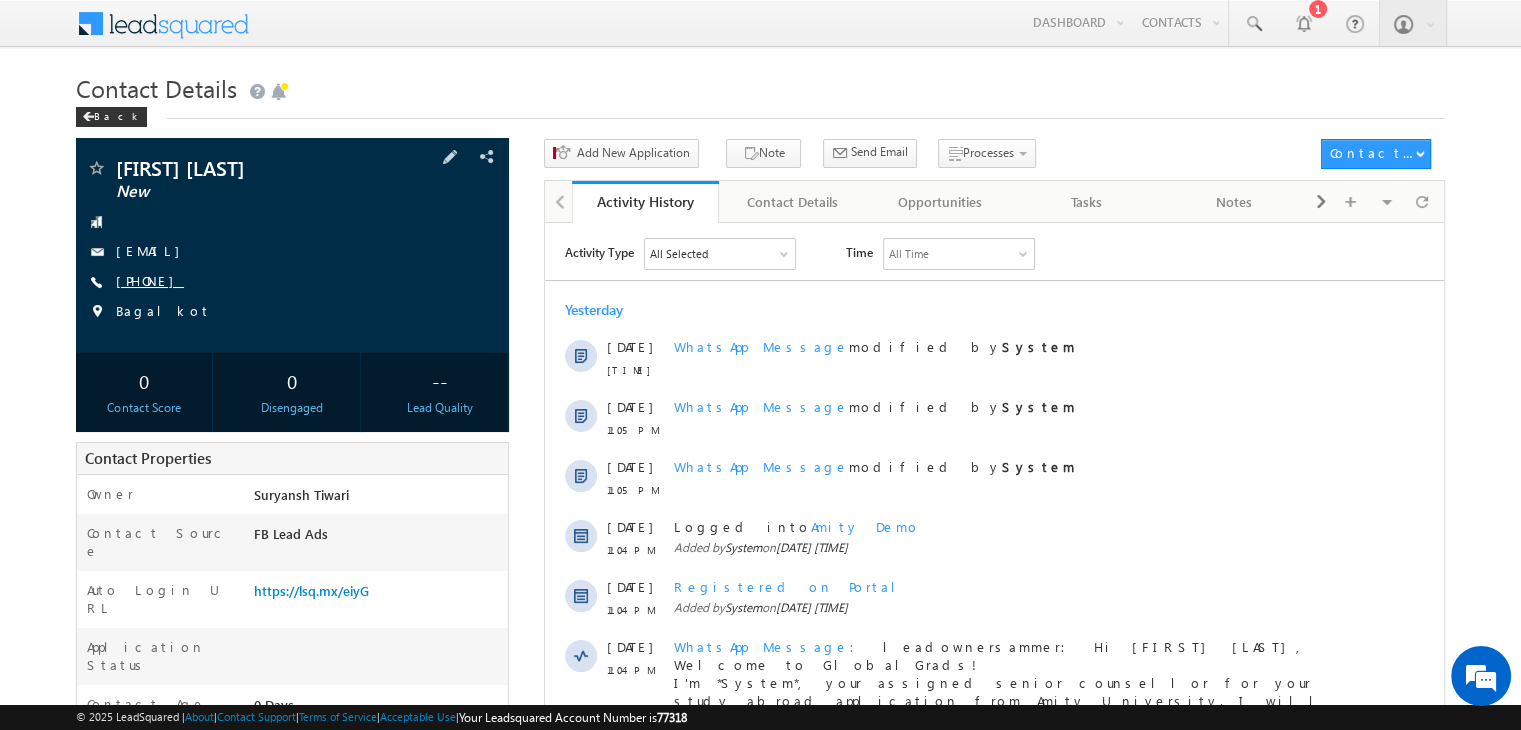 click on "+91-6264817307" at bounding box center (150, 280) 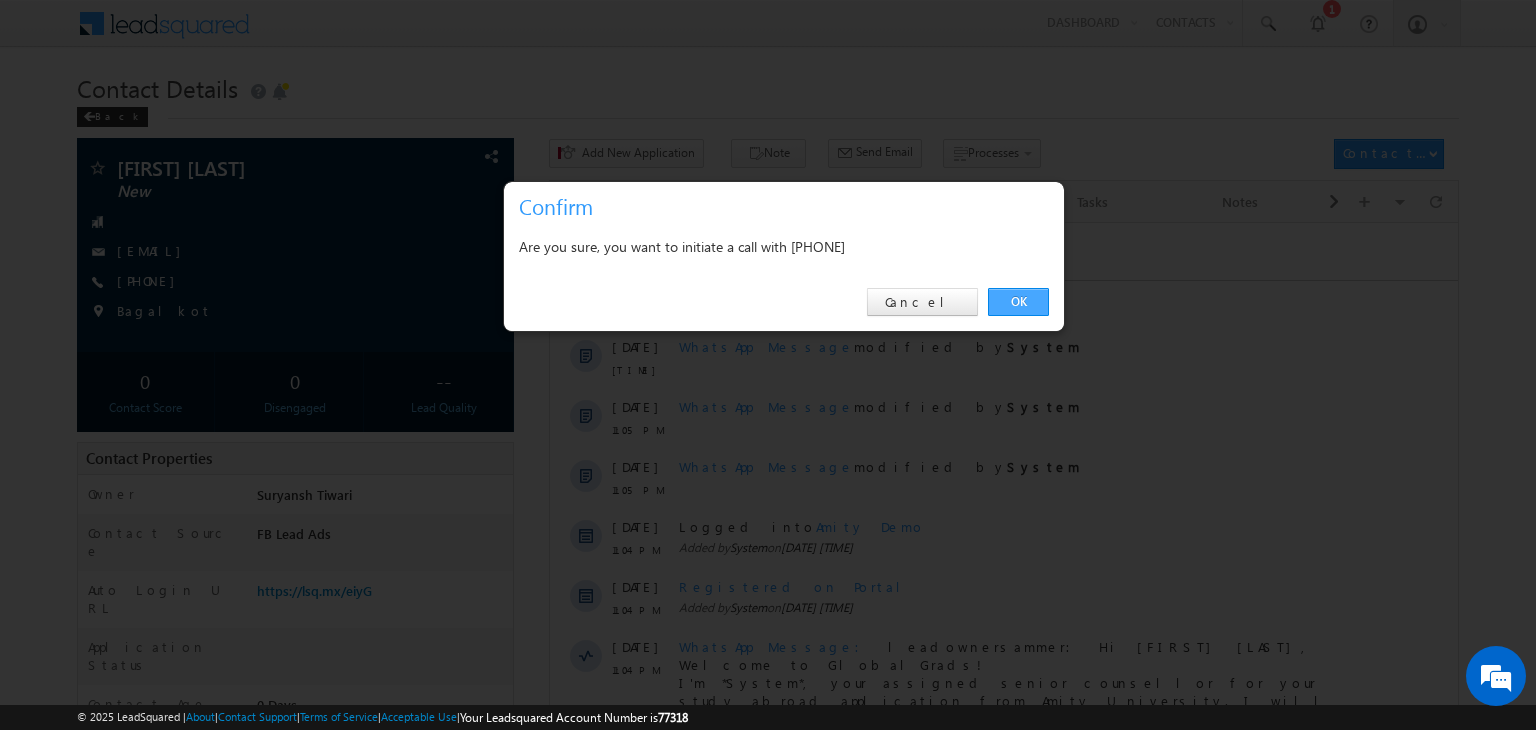click on "OK" at bounding box center [1018, 302] 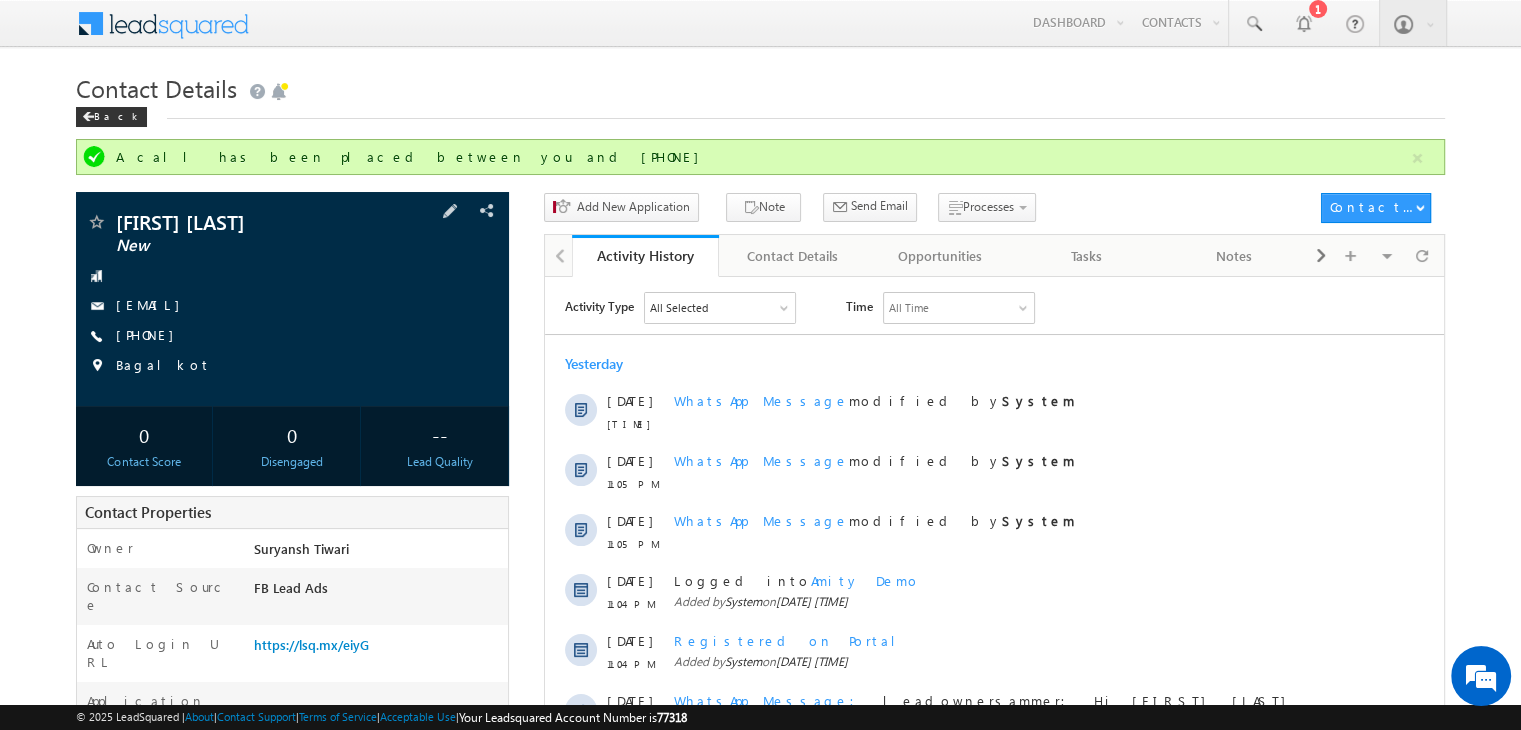 click on "Rinku Kumar Yadav
New
rinkuyadavy008@gmail.com
+91-6264817307
Bagalkot" at bounding box center (292, 299) 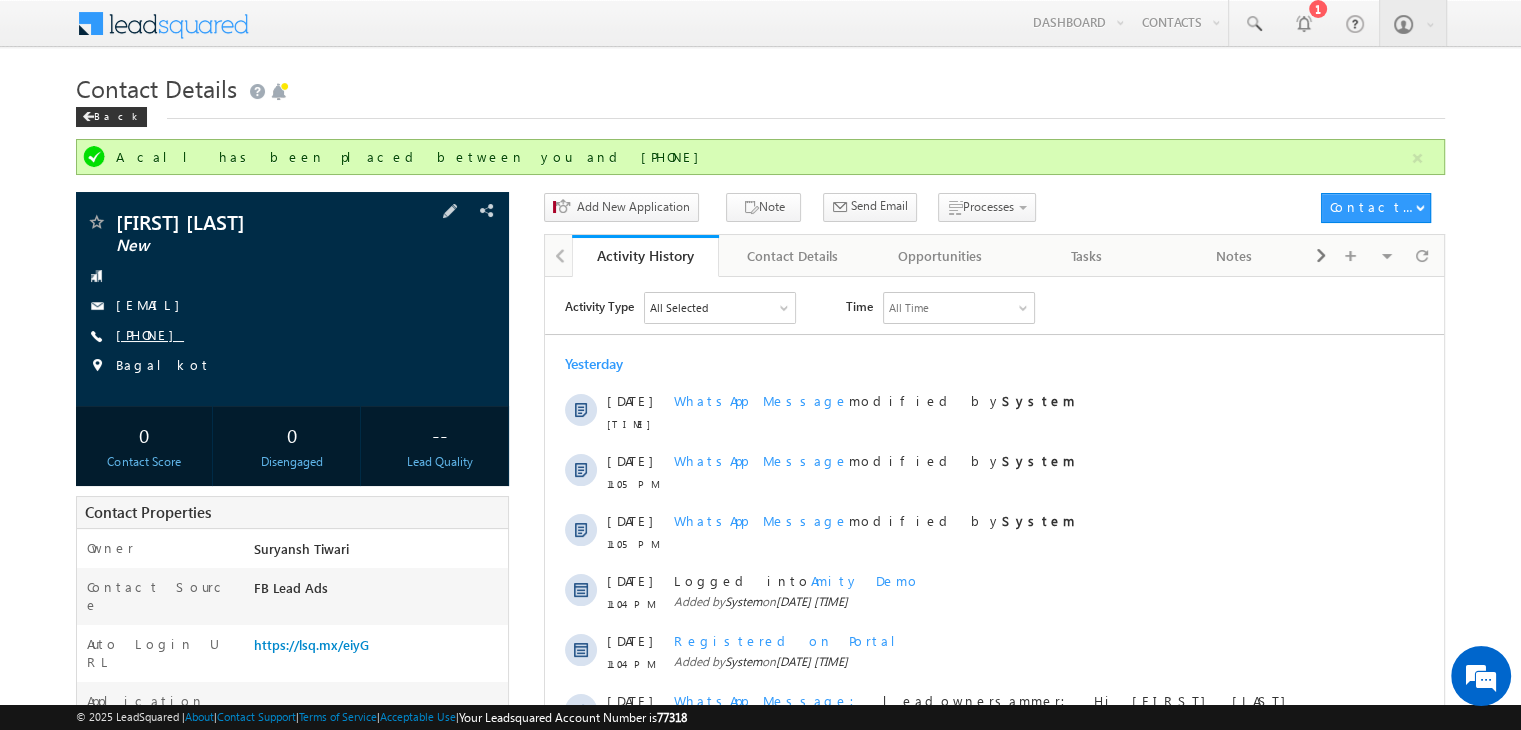 drag, startPoint x: 166, startPoint y: 346, endPoint x: 154, endPoint y: 337, distance: 15 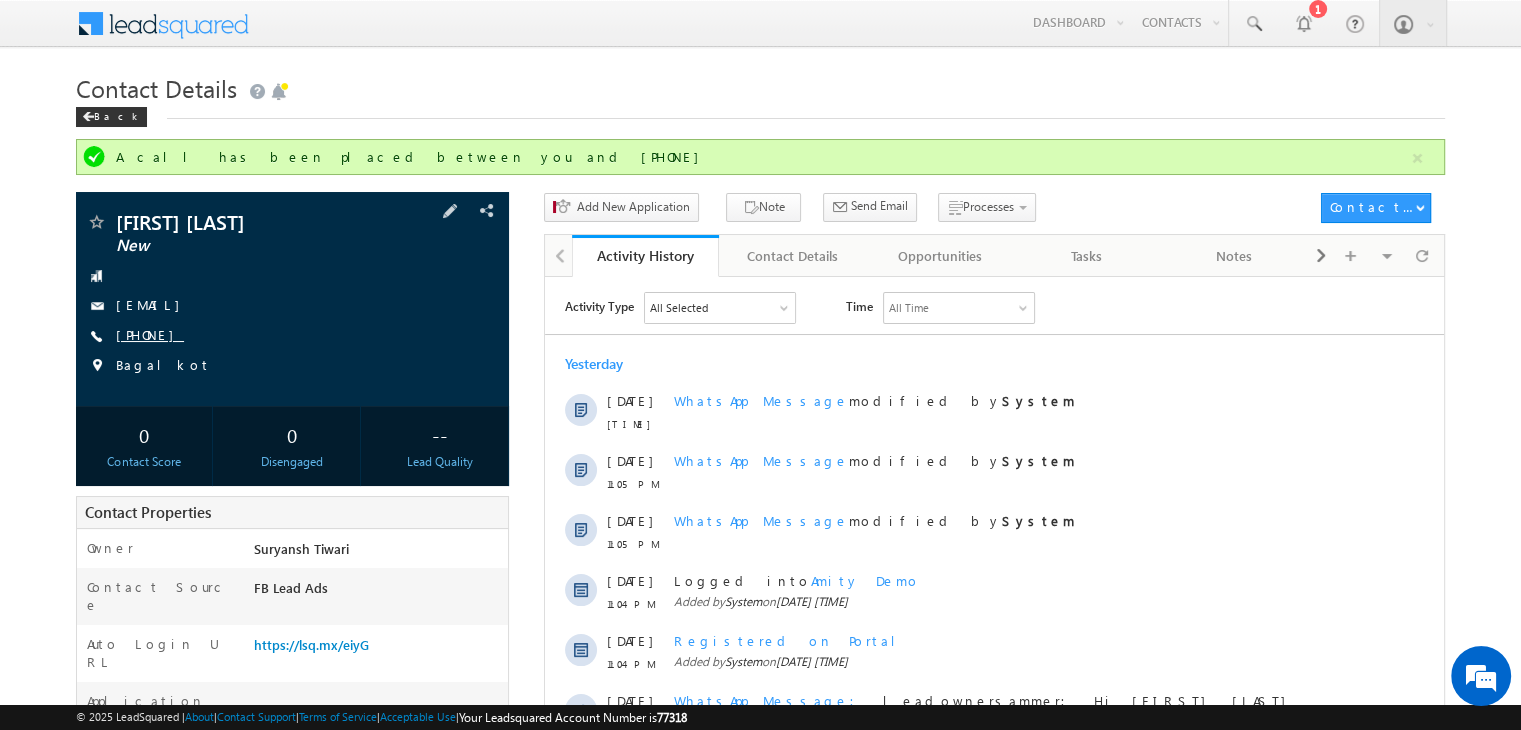 click on "Rinku Kumar Yadav
New
rinkuyadavy008@gmail.com
+91-6264817307
Bagalkot" at bounding box center (292, 299) 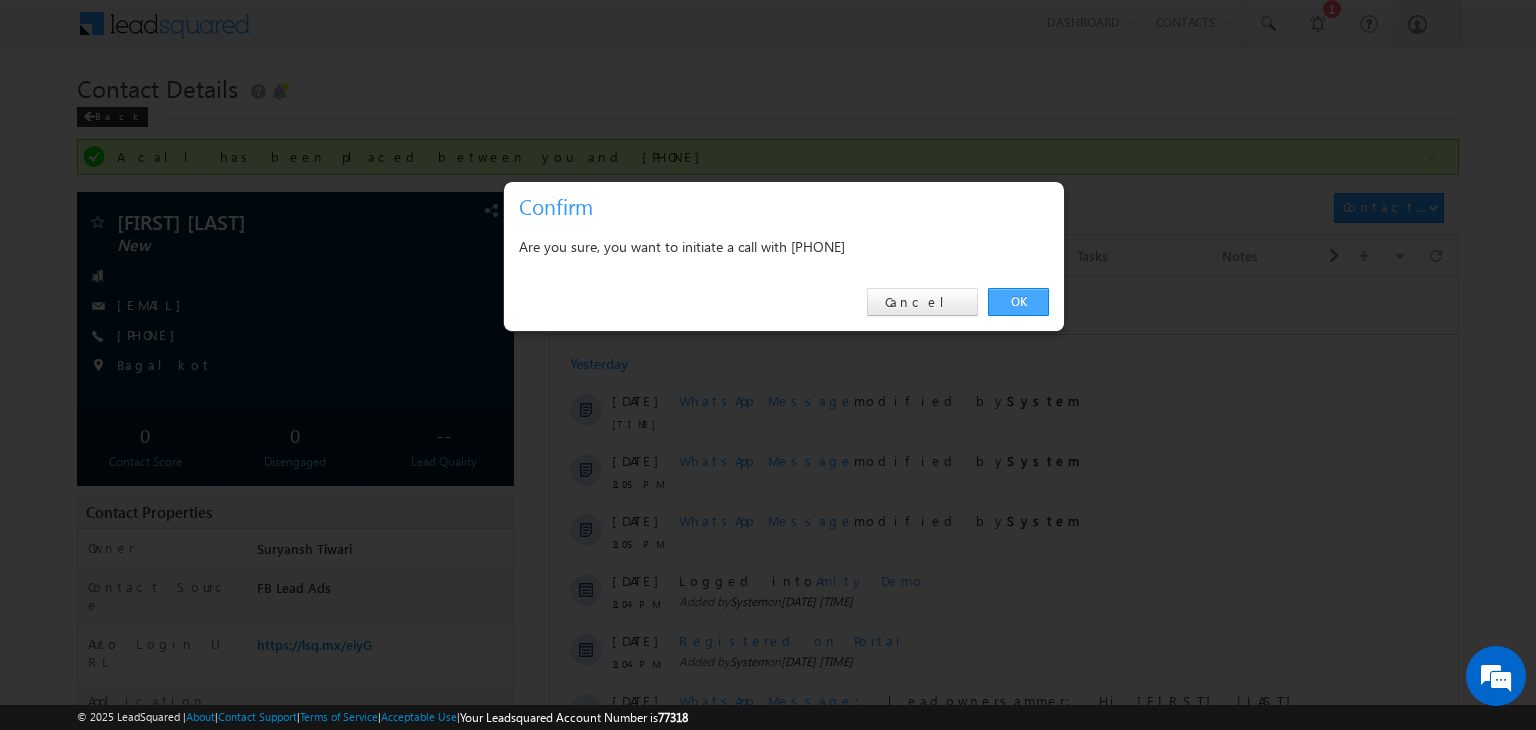 click on "OK" at bounding box center (1018, 302) 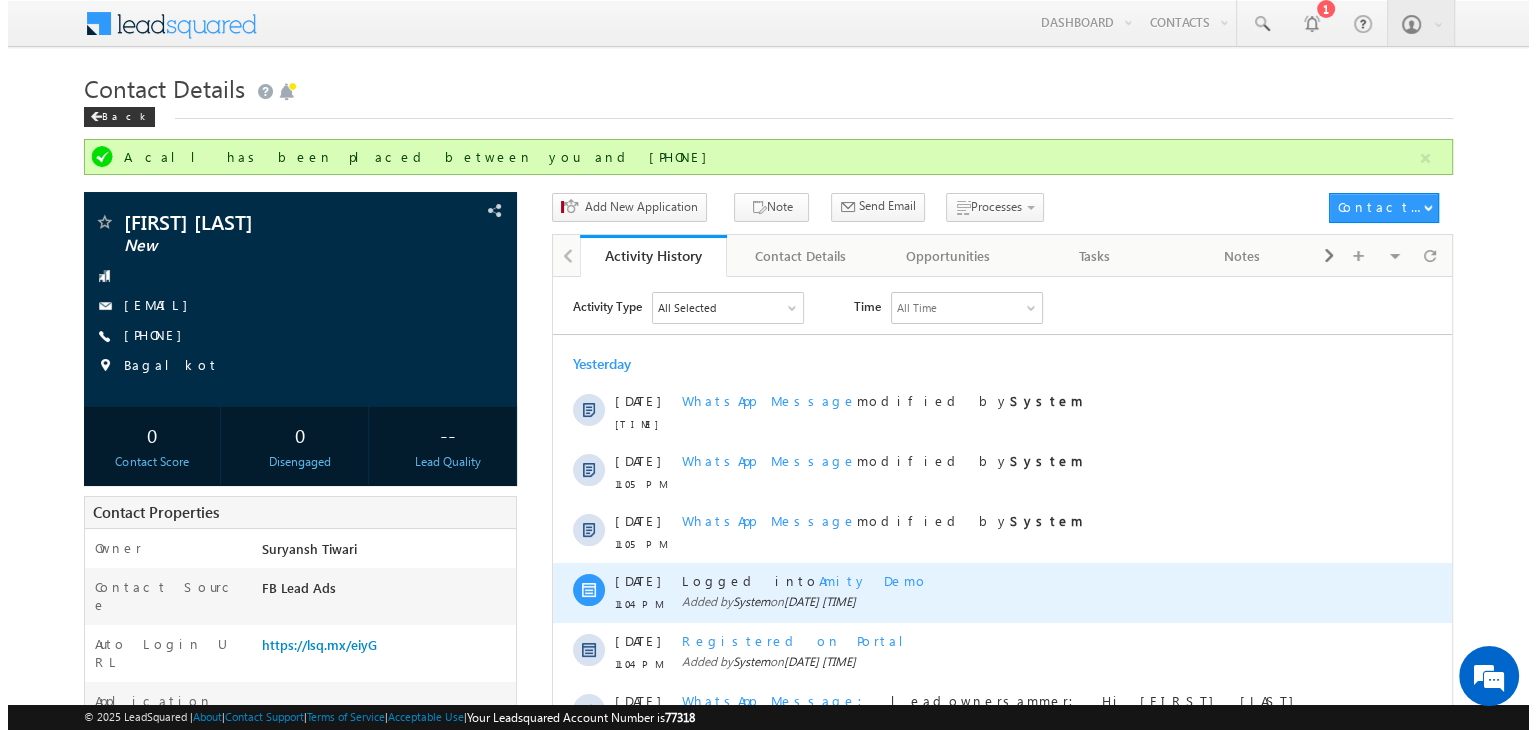 scroll, scrollTop: 407, scrollLeft: 0, axis: vertical 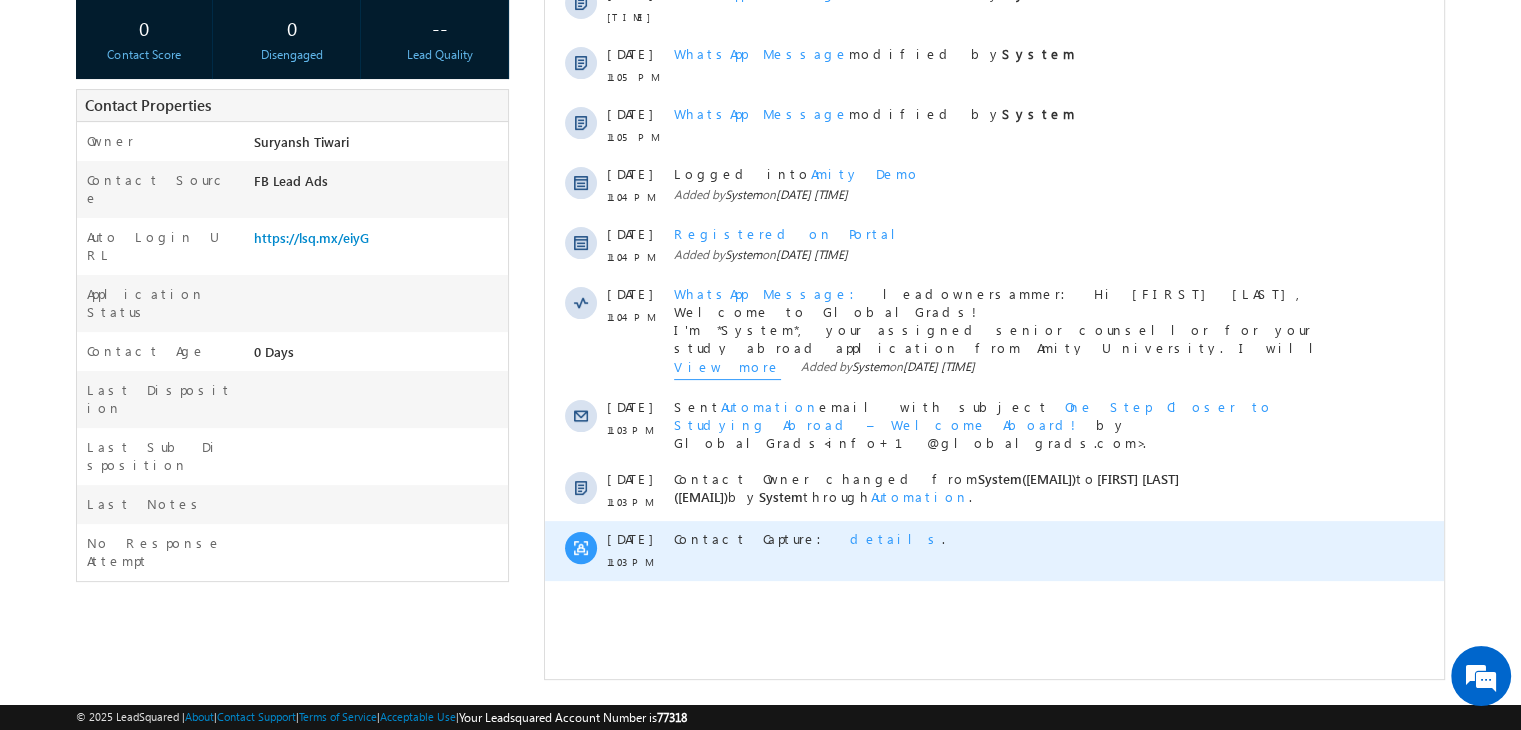 click on "details" at bounding box center (896, 538) 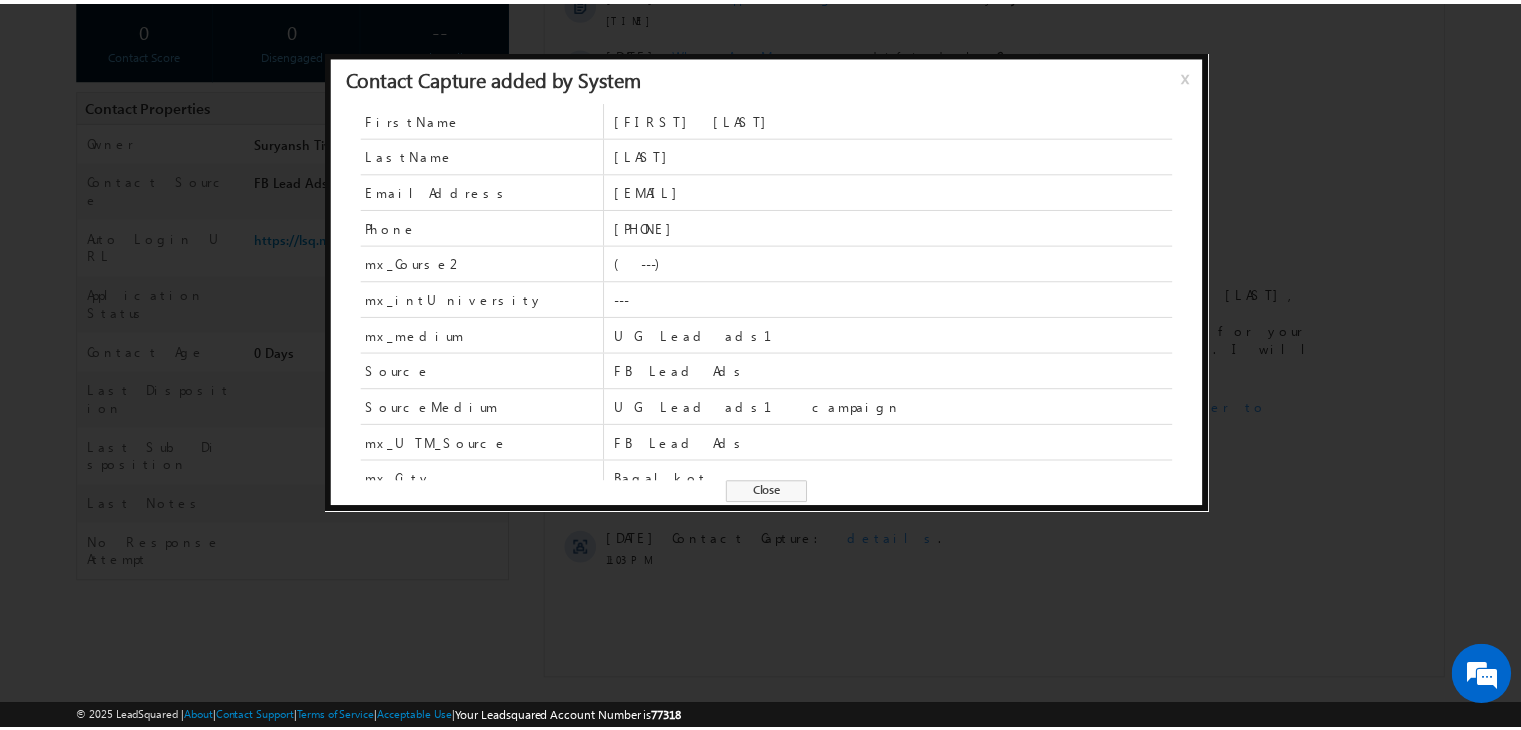 scroll, scrollTop: 48, scrollLeft: 0, axis: vertical 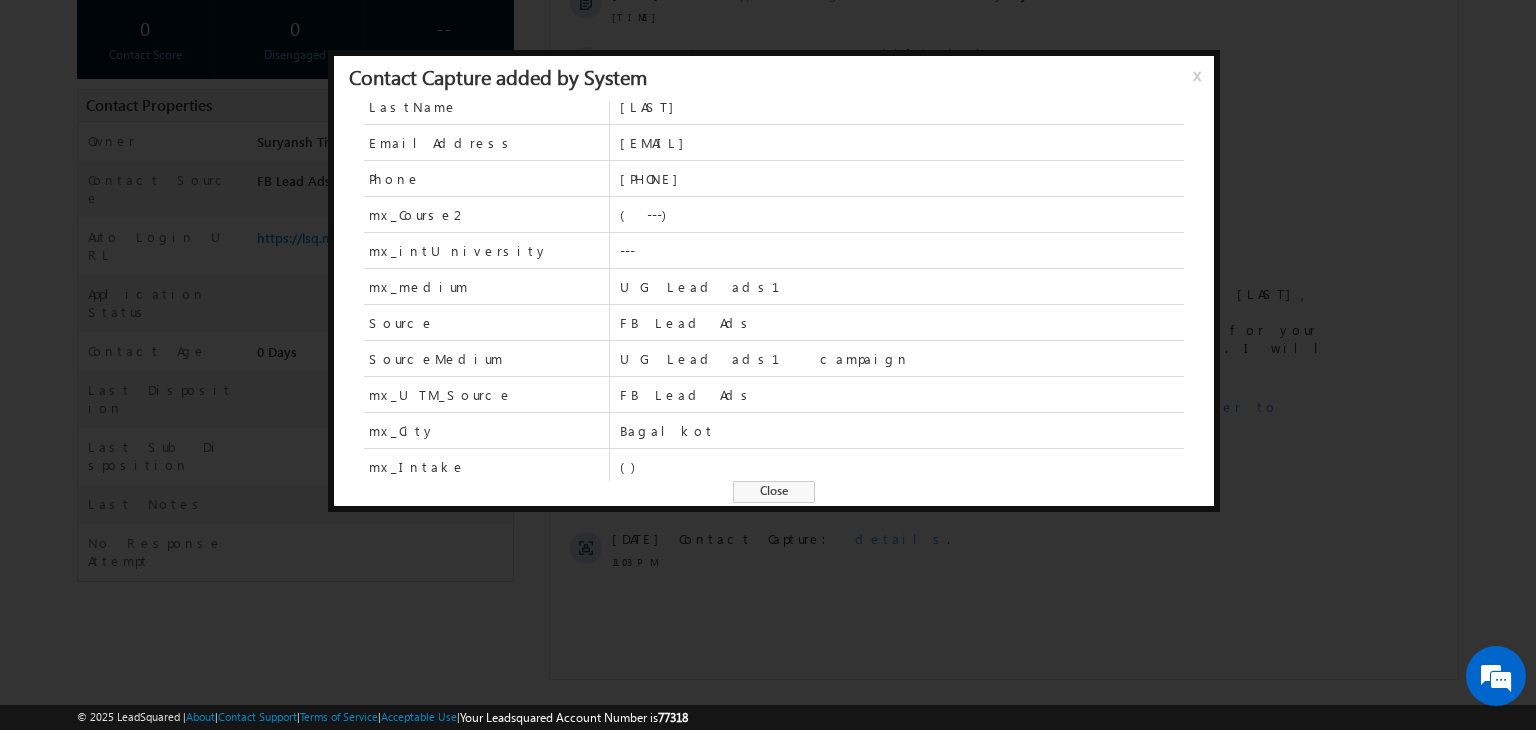 click on "Close" at bounding box center [774, 492] 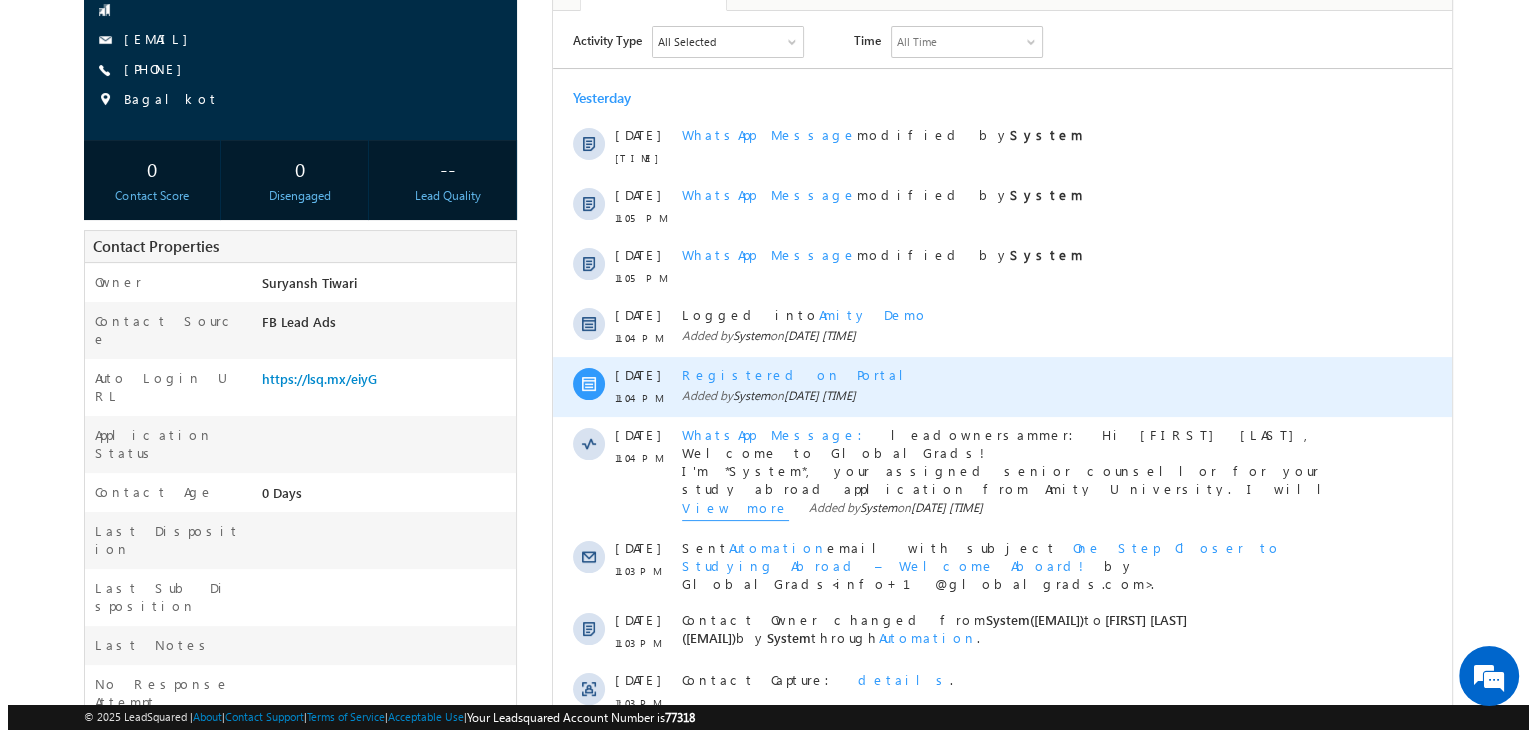 scroll, scrollTop: 0, scrollLeft: 0, axis: both 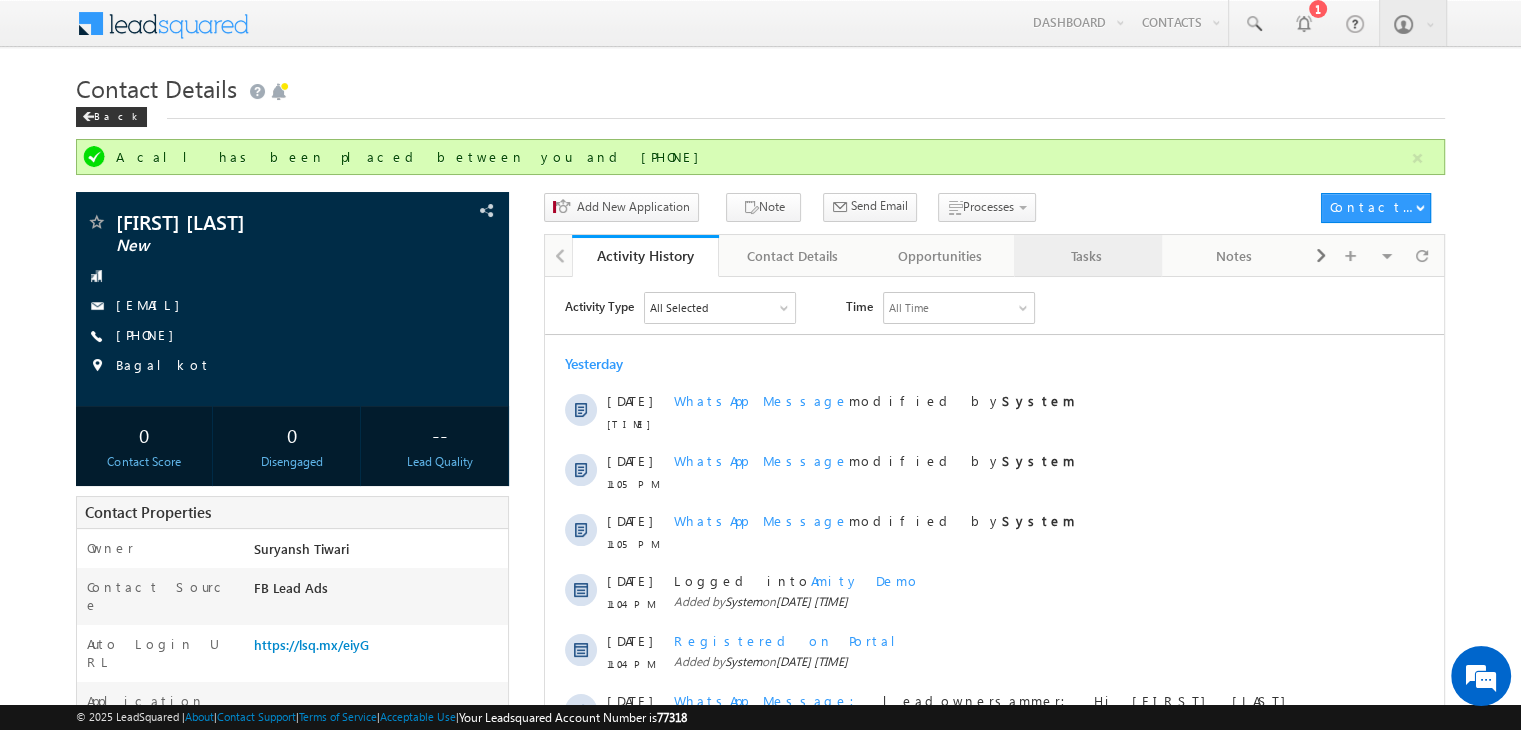 click on "Tasks" at bounding box center [1087, 256] 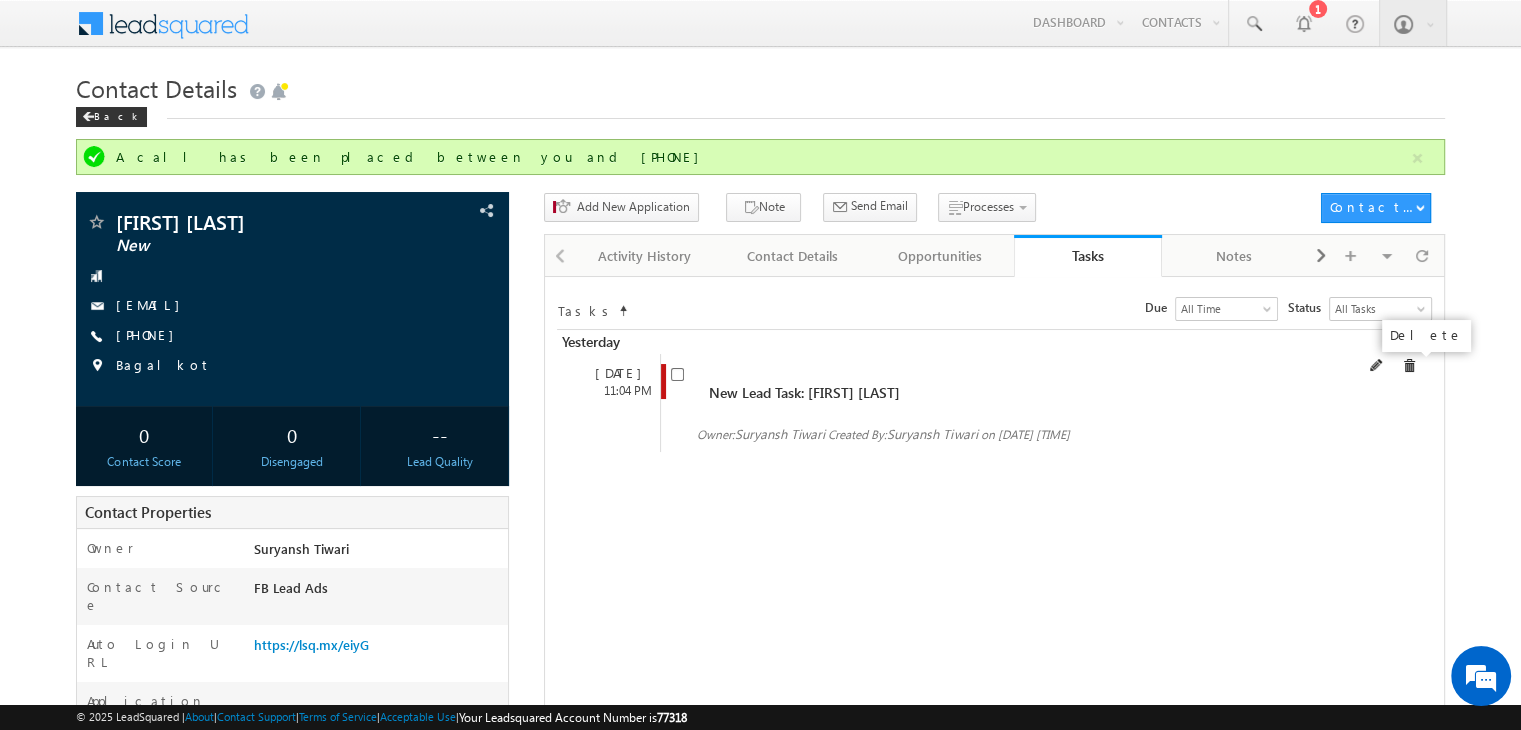 click at bounding box center (1409, 366) 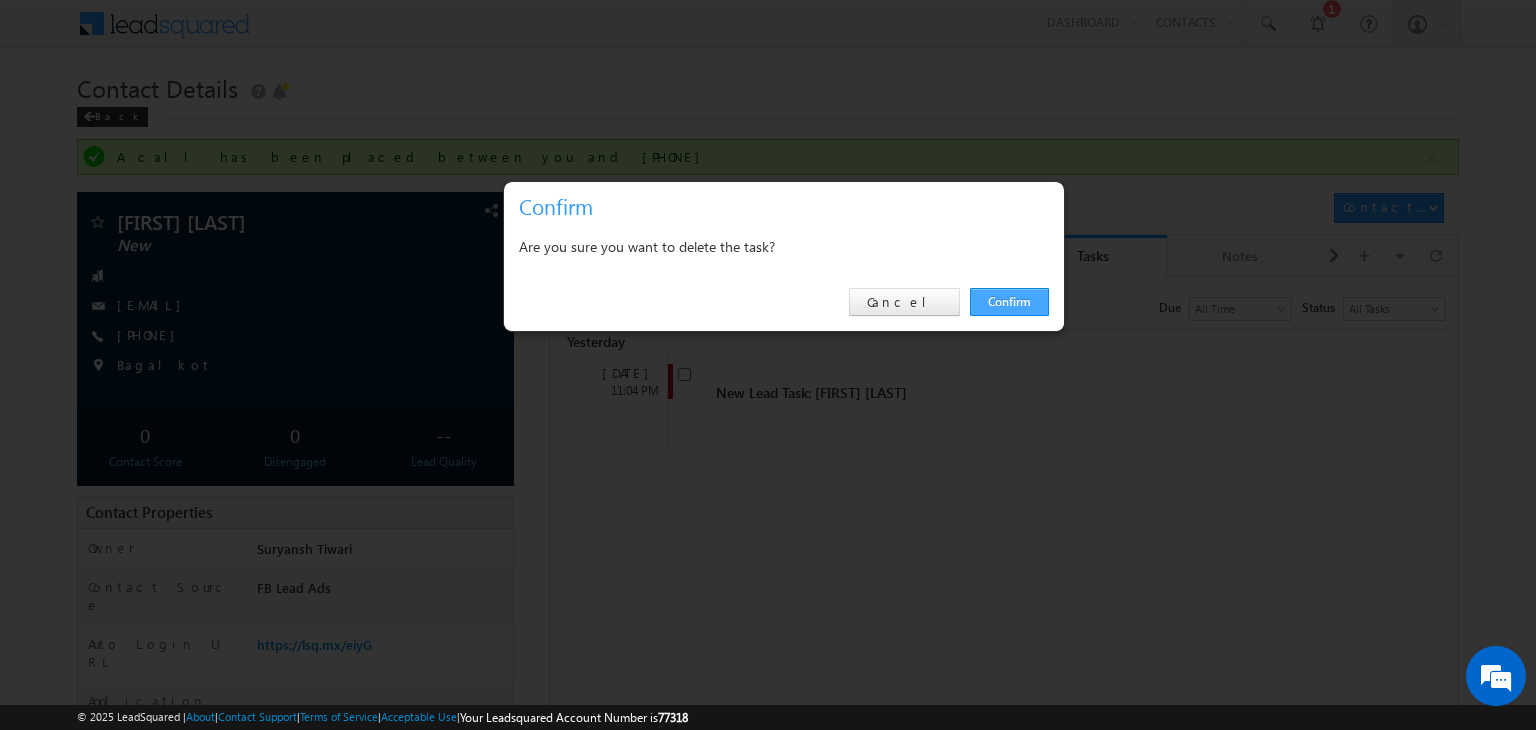 click on "Confirm" at bounding box center (1009, 302) 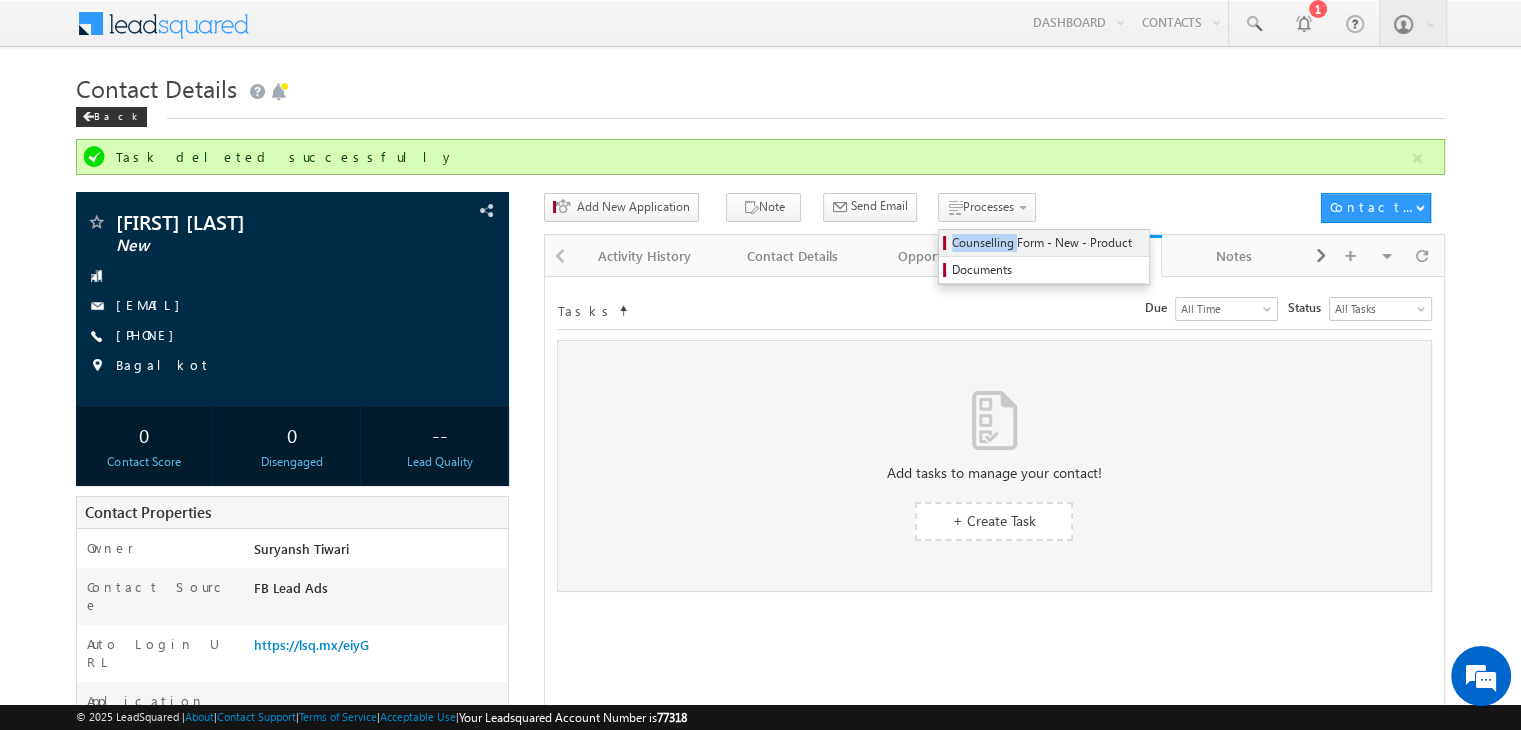 drag, startPoint x: 961, startPoint y: 226, endPoint x: 979, endPoint y: 240, distance: 22.803509 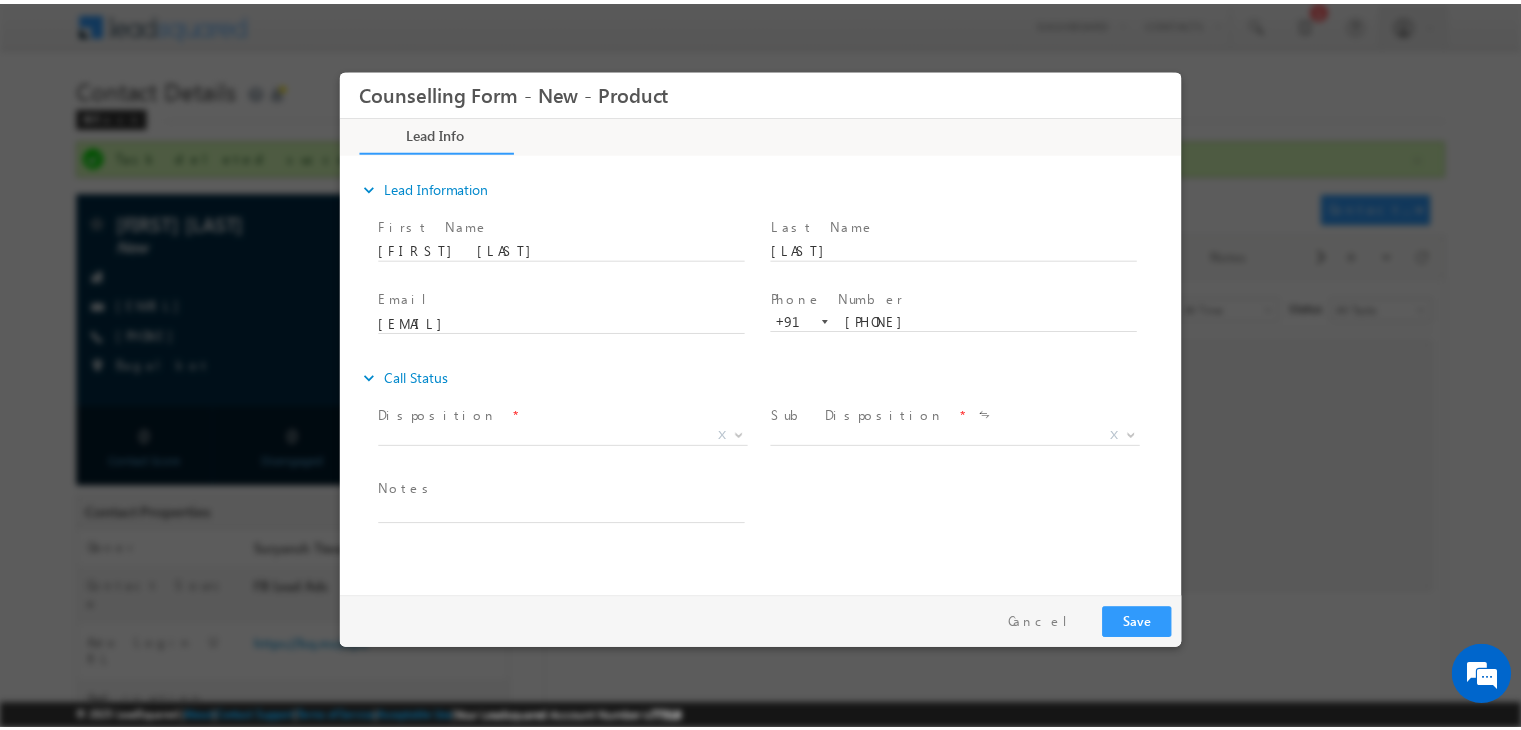 scroll, scrollTop: 0, scrollLeft: 0, axis: both 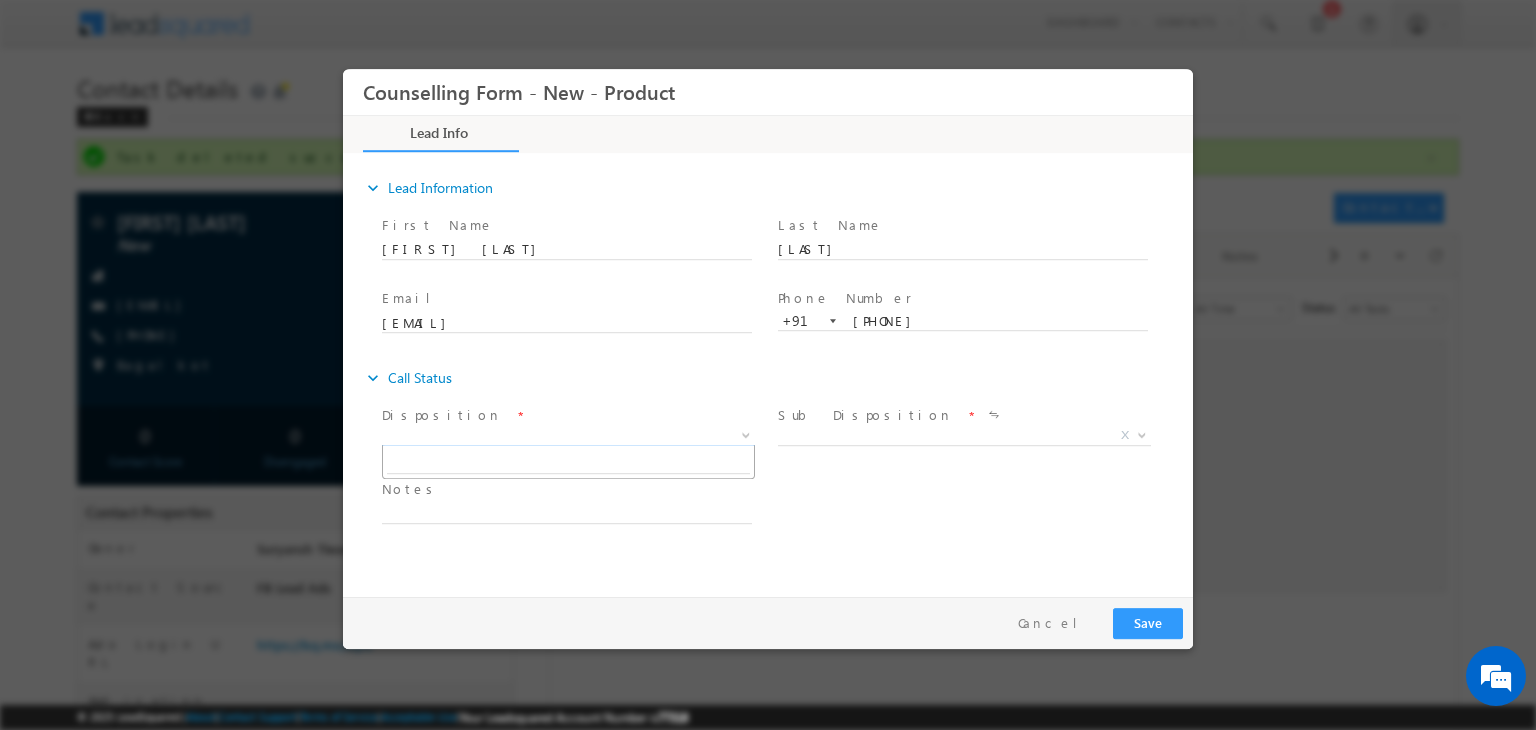 click on "X" at bounding box center (568, 436) 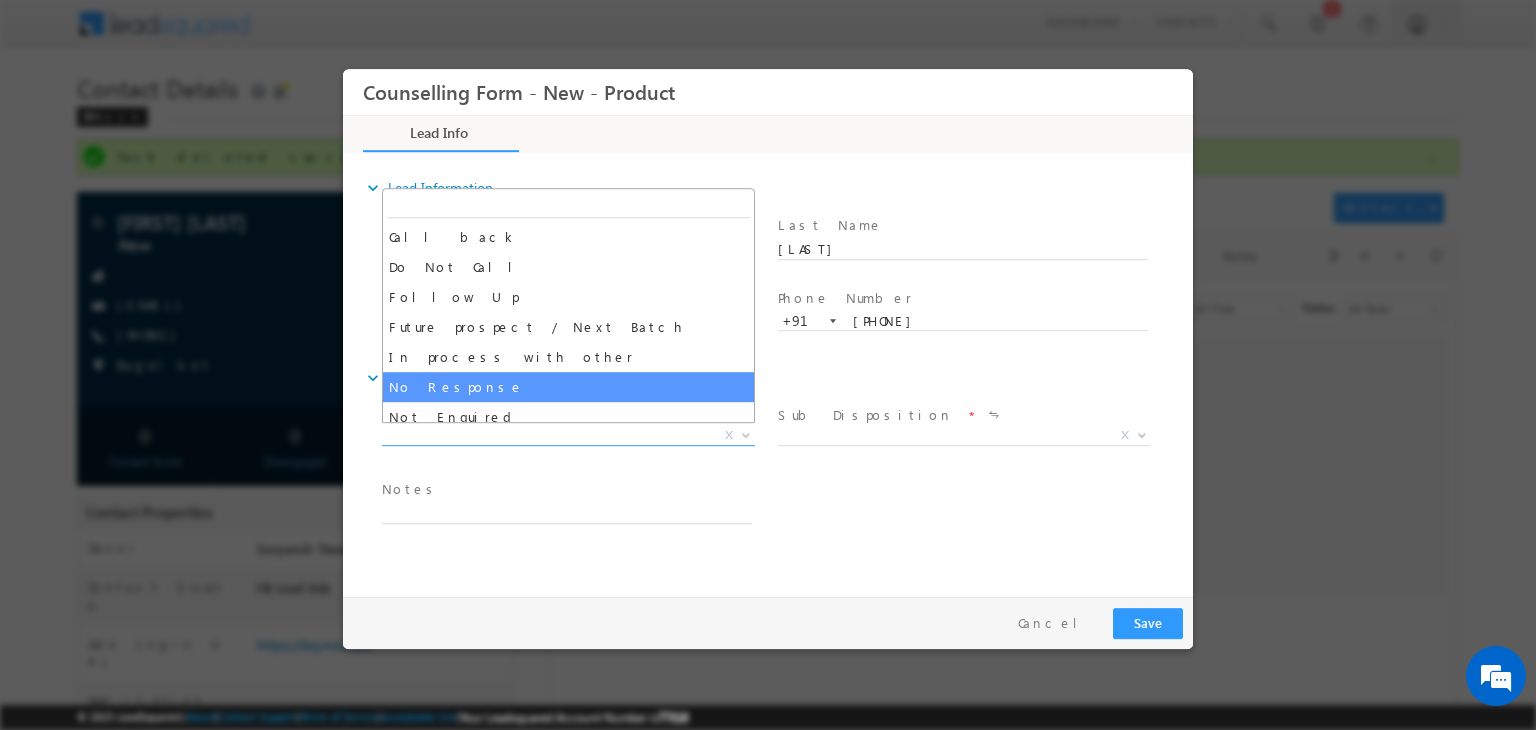 select on "No Response" 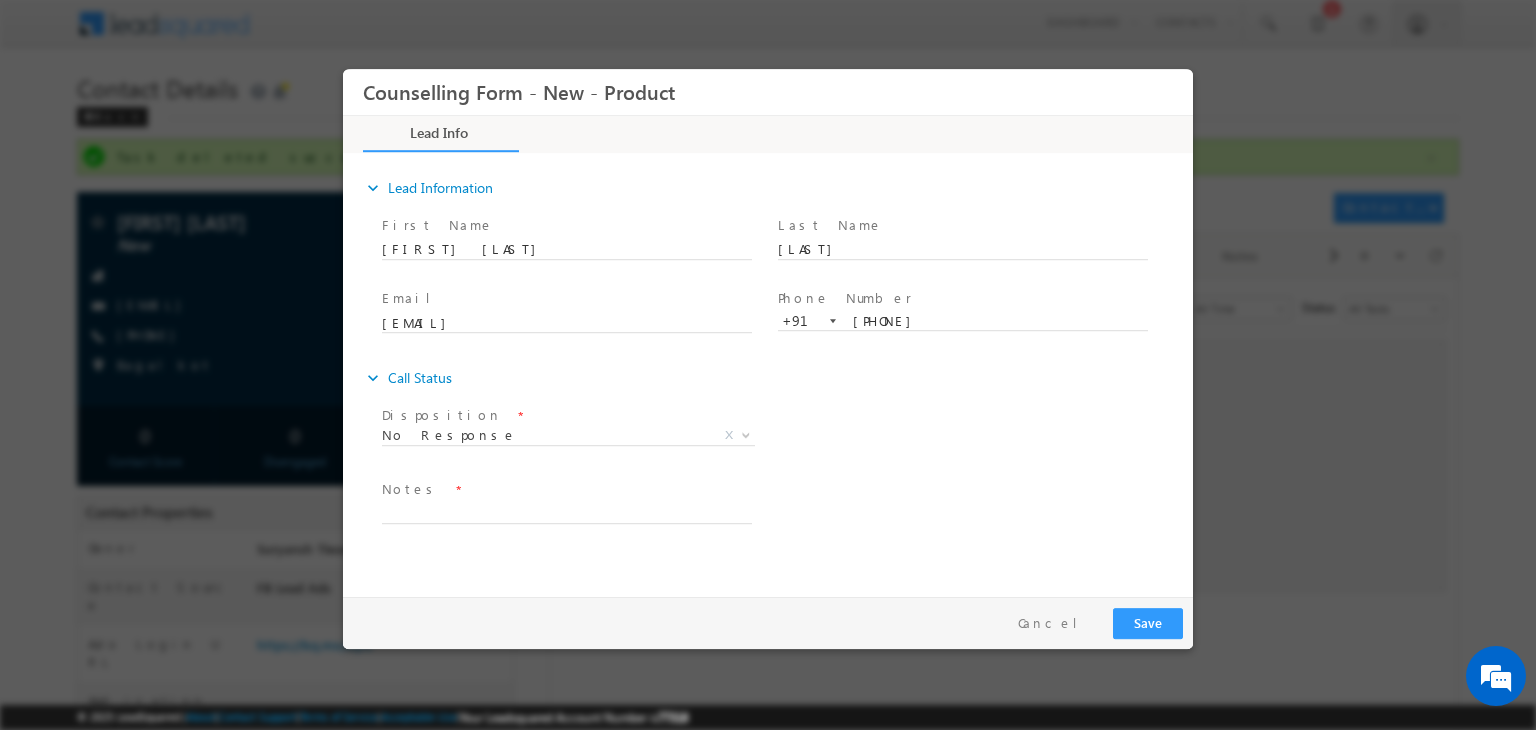 click on "Notes
*" at bounding box center (566, 490) 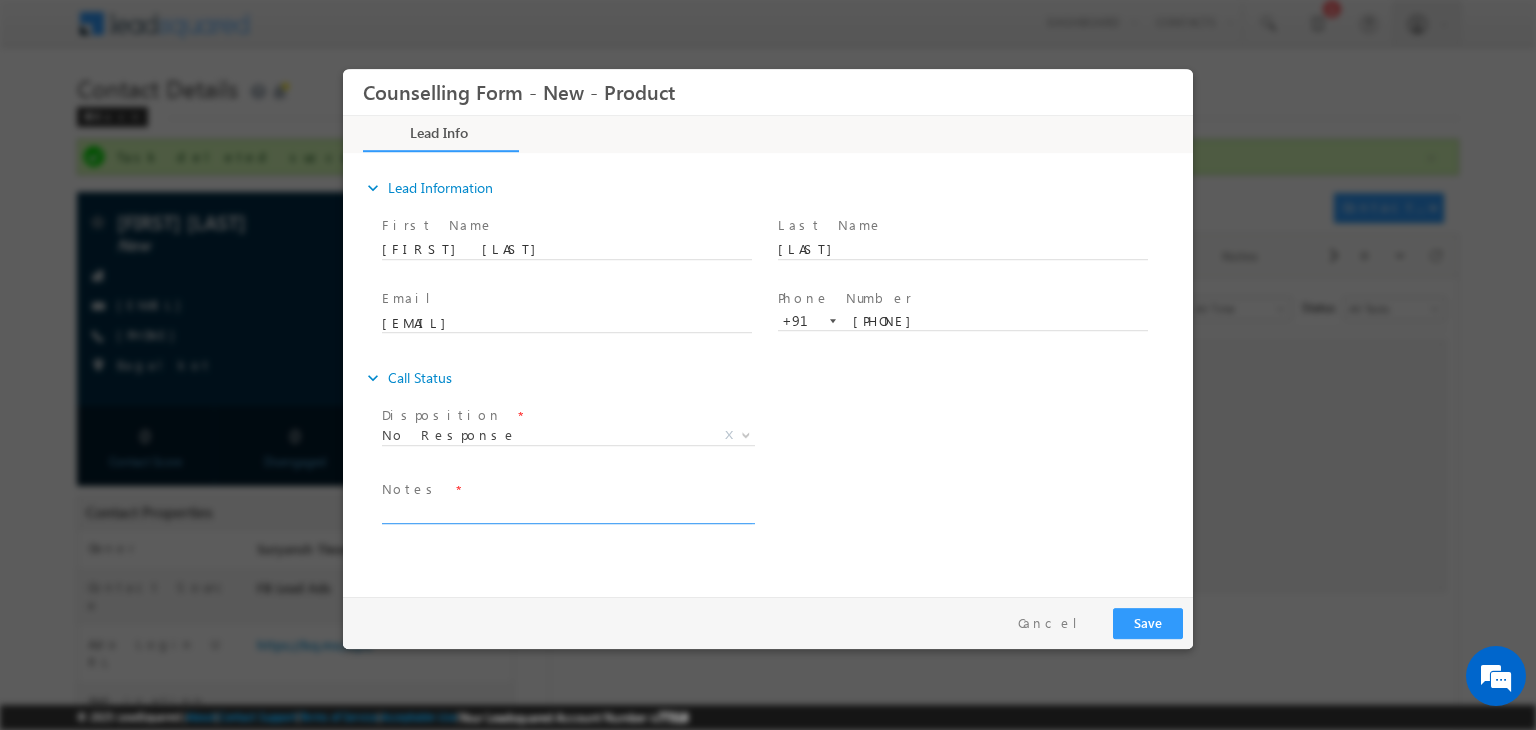 click at bounding box center (567, 512) 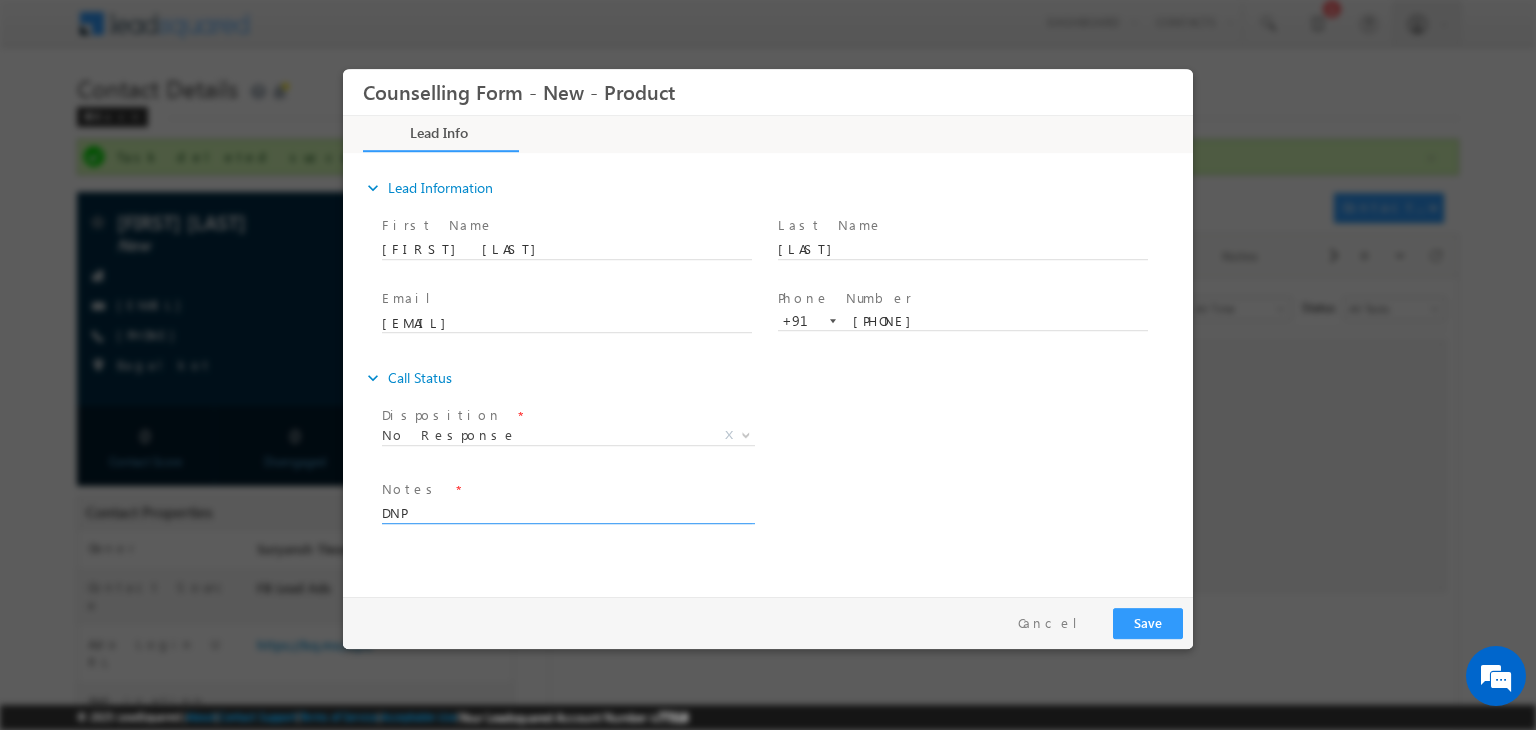 type on "DNP" 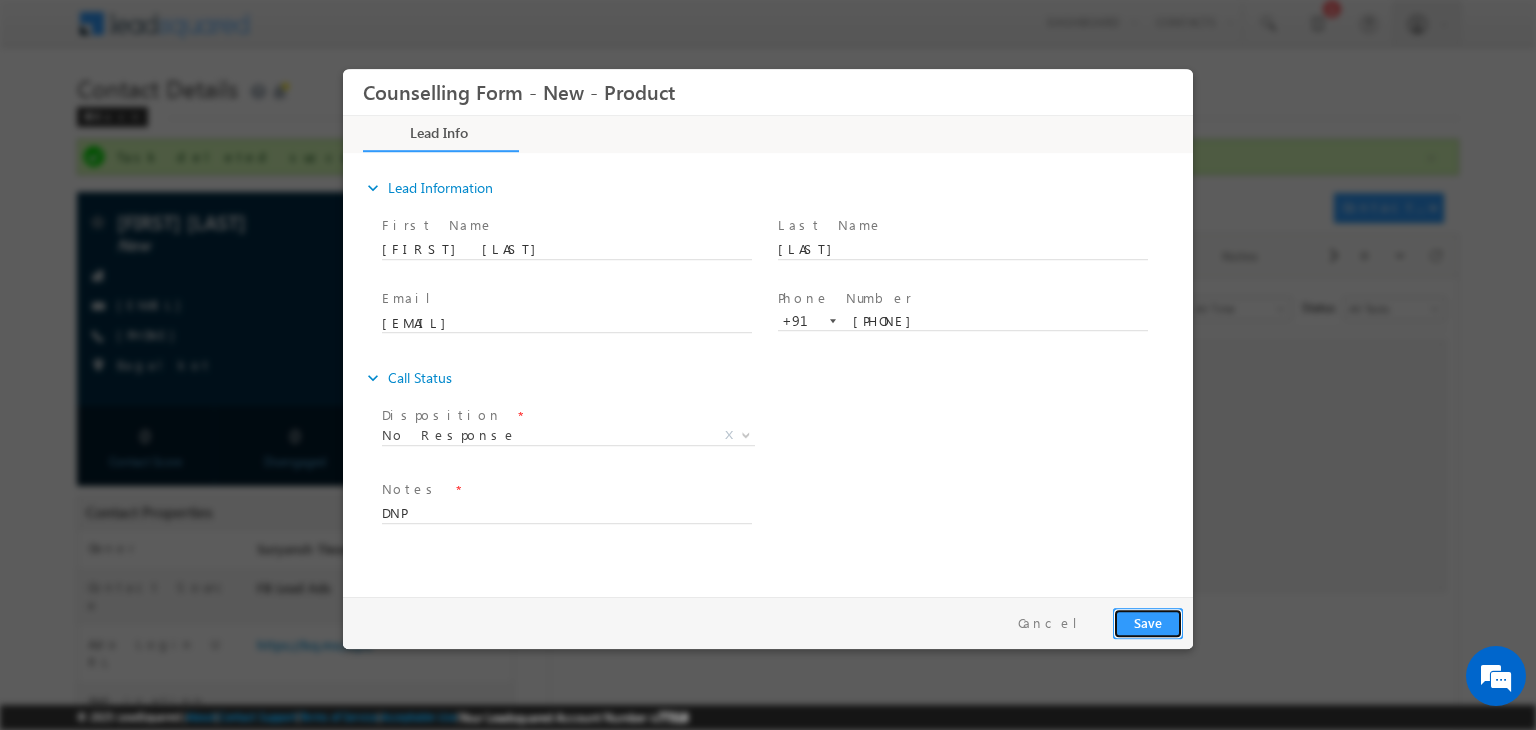 click on "Save" at bounding box center [1148, 623] 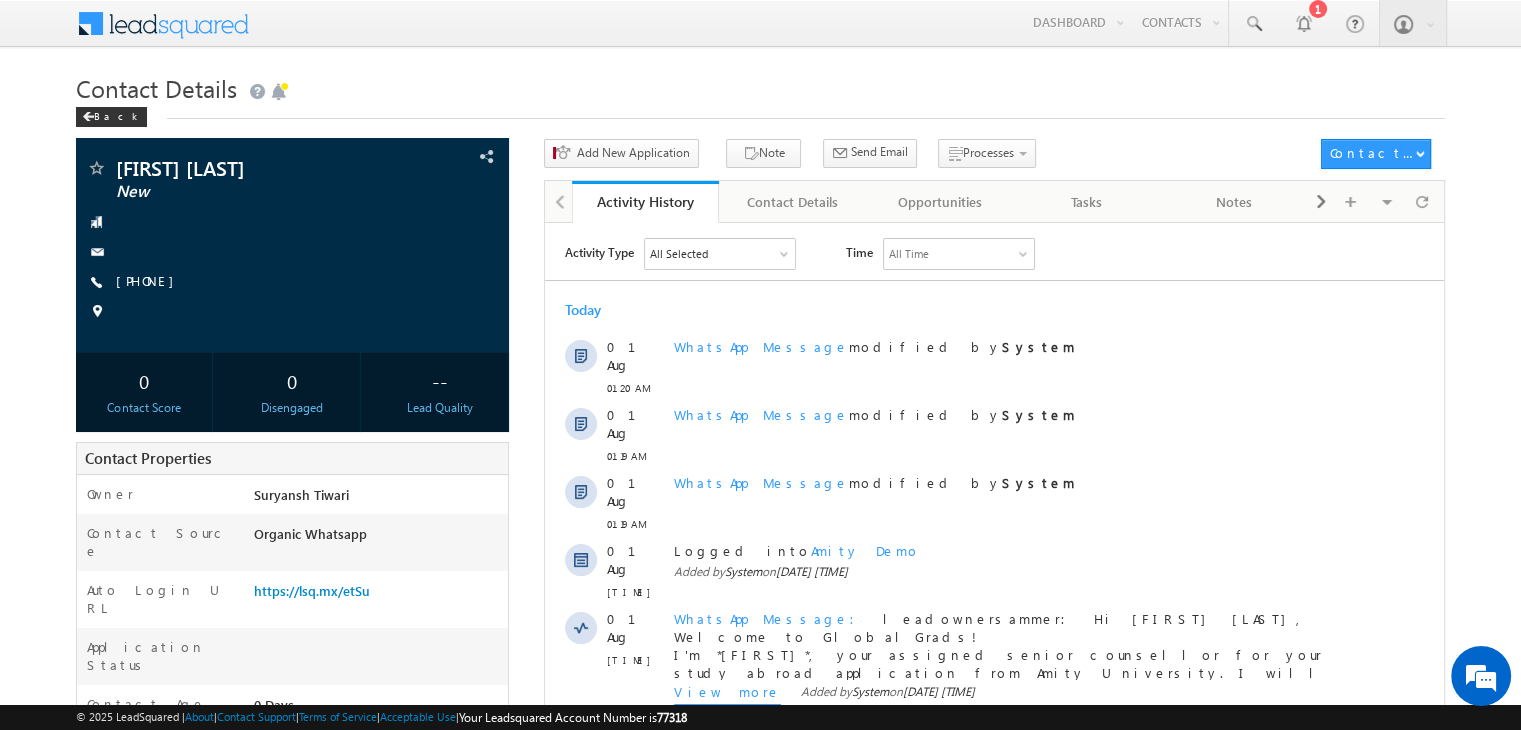scroll, scrollTop: 0, scrollLeft: 0, axis: both 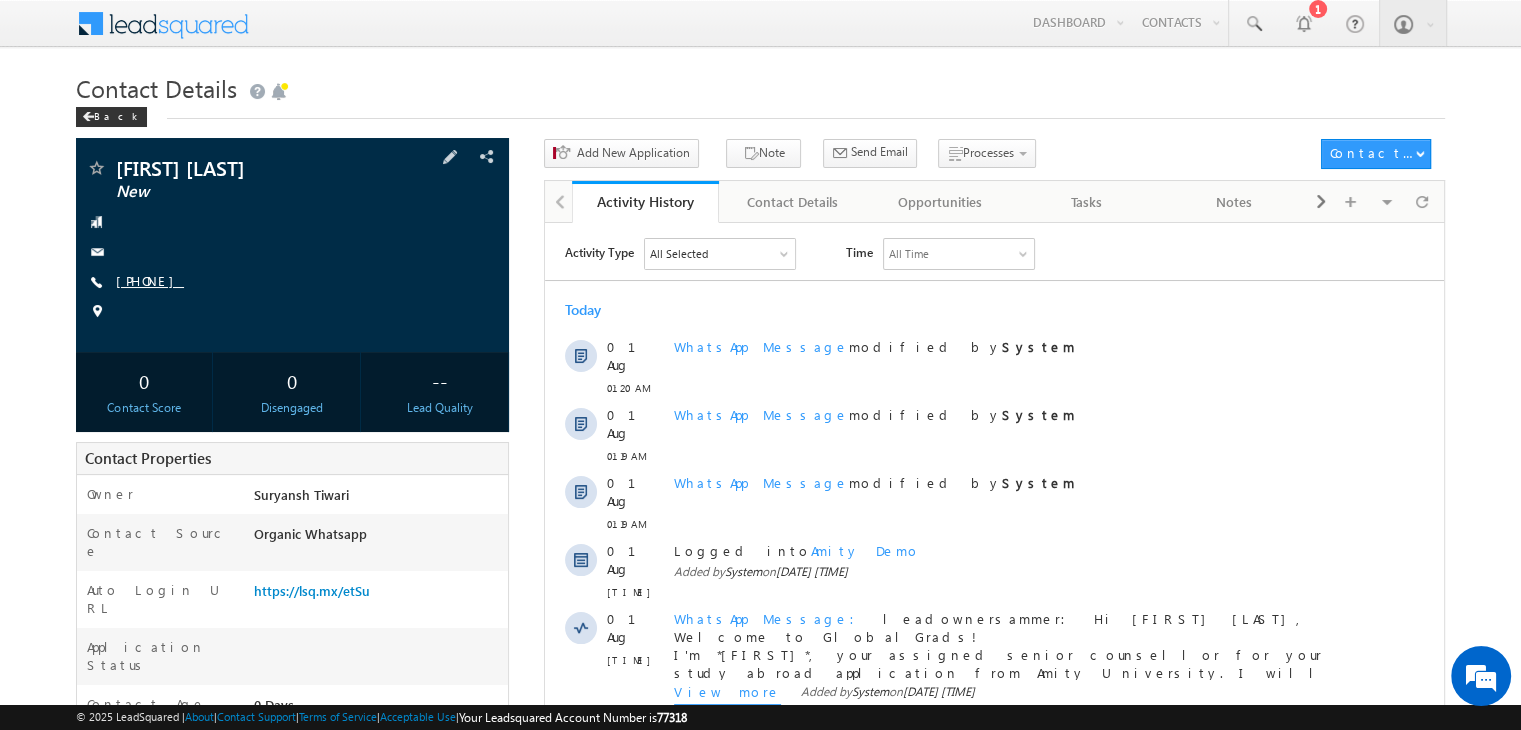 click on "[PHONE]" at bounding box center [150, 280] 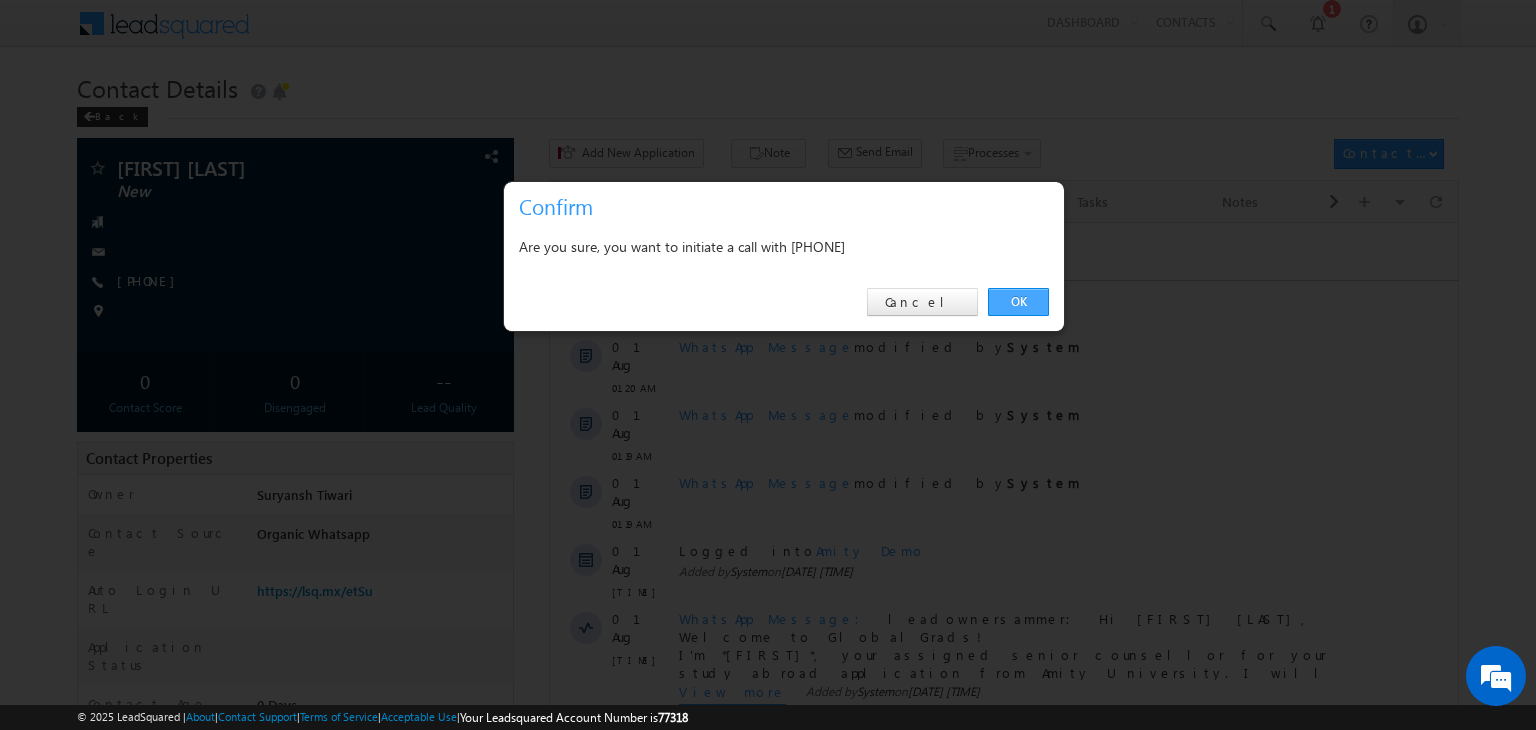click on "OK" at bounding box center (1018, 302) 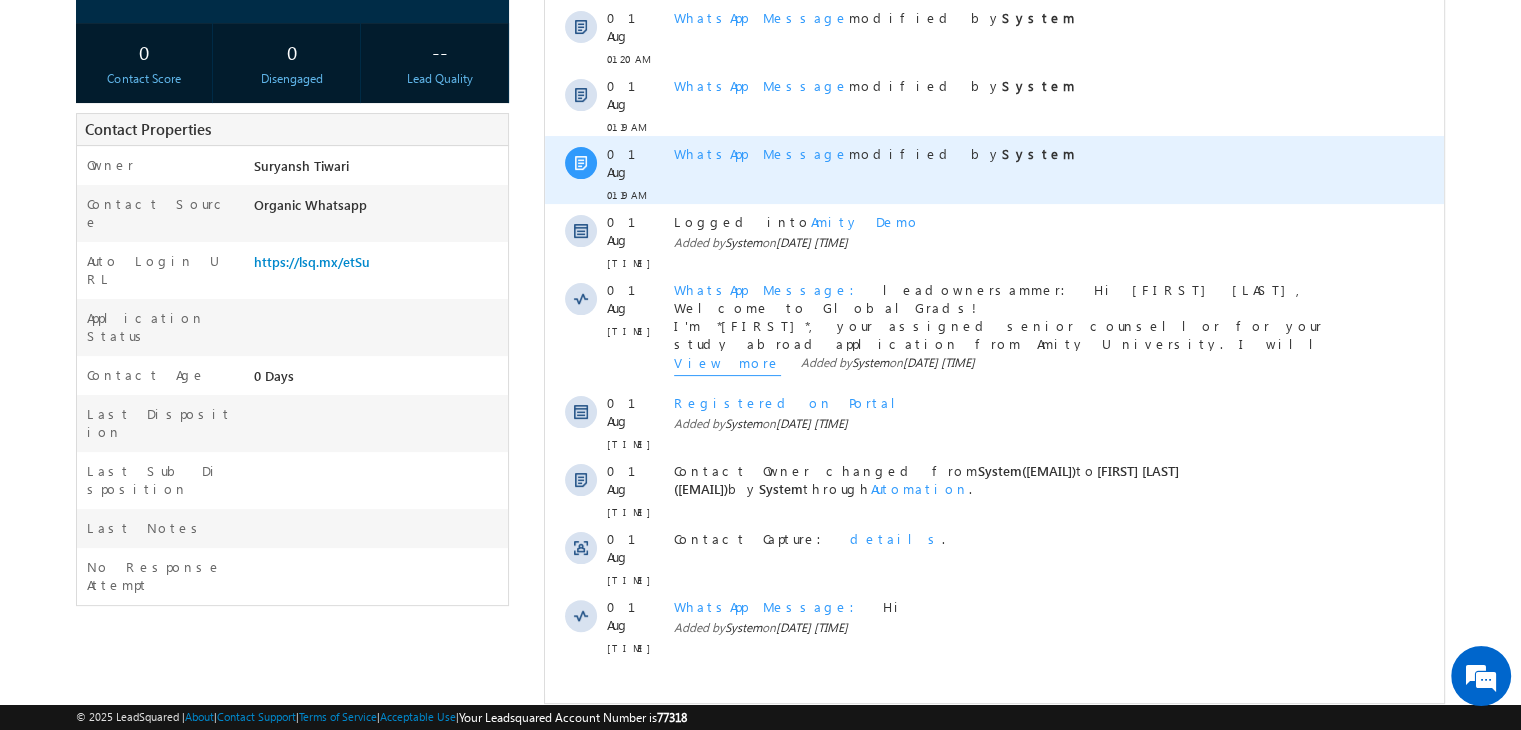 scroll, scrollTop: 407, scrollLeft: 0, axis: vertical 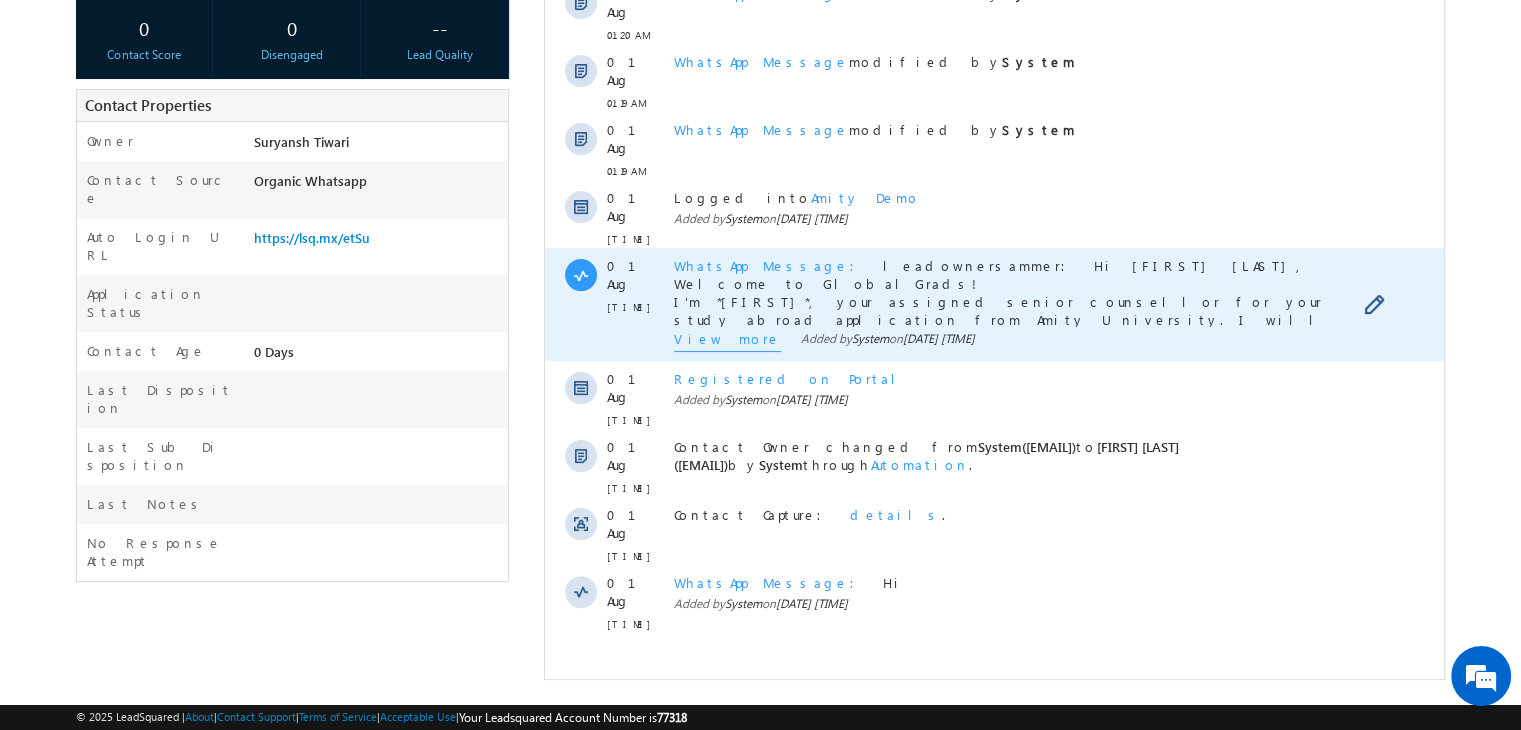 click on "View more" at bounding box center (727, 341) 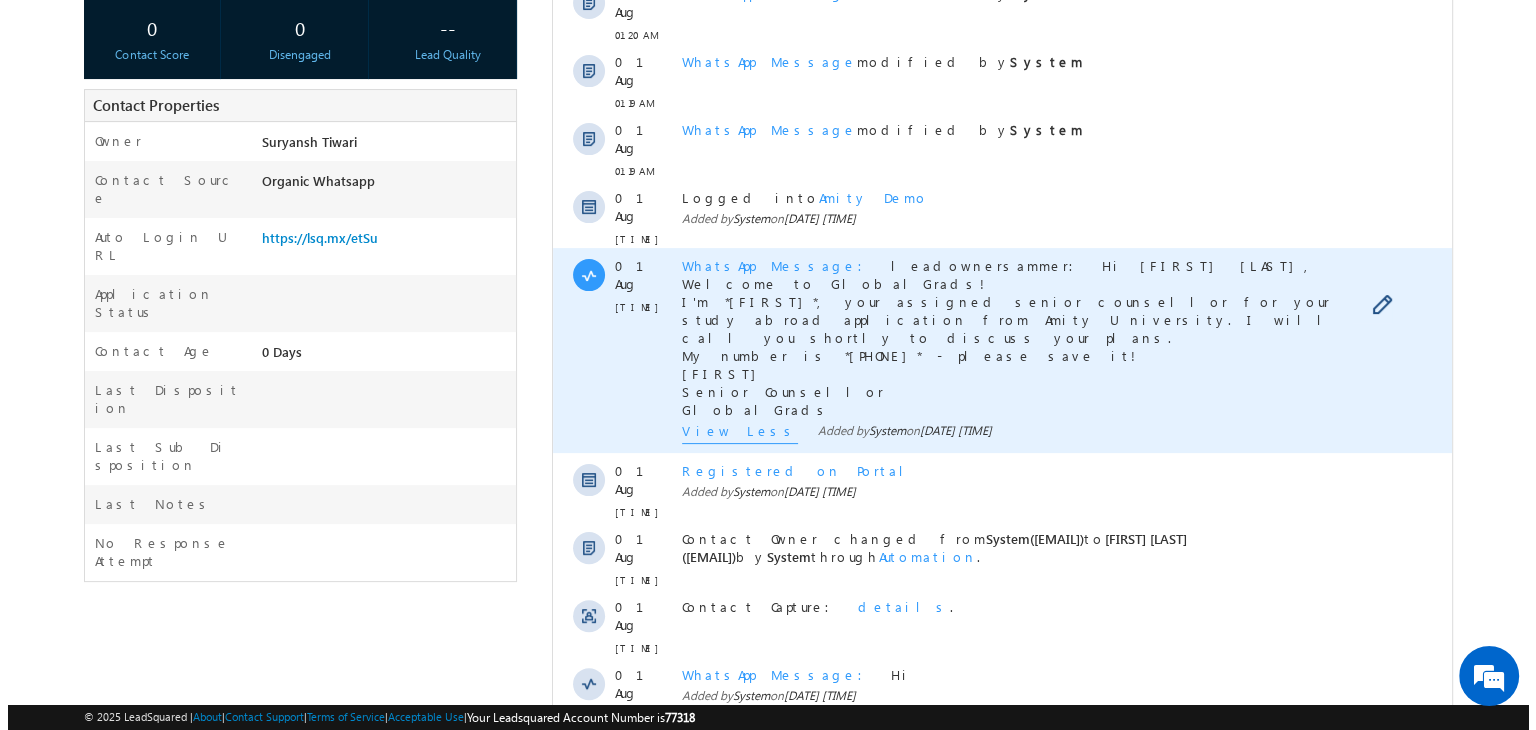 scroll, scrollTop: 0, scrollLeft: 0, axis: both 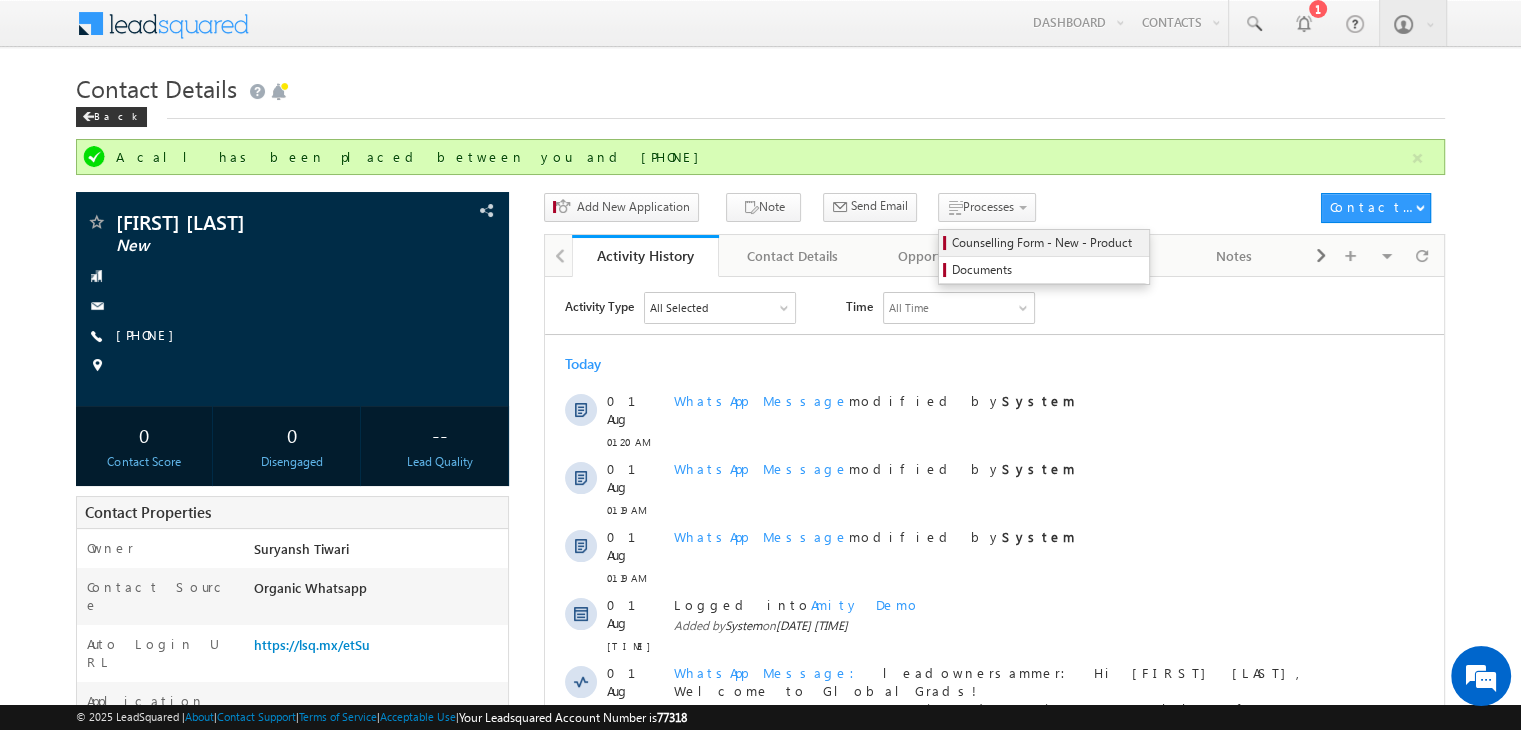 click on "Counselling Form - New - Product" at bounding box center (1047, 243) 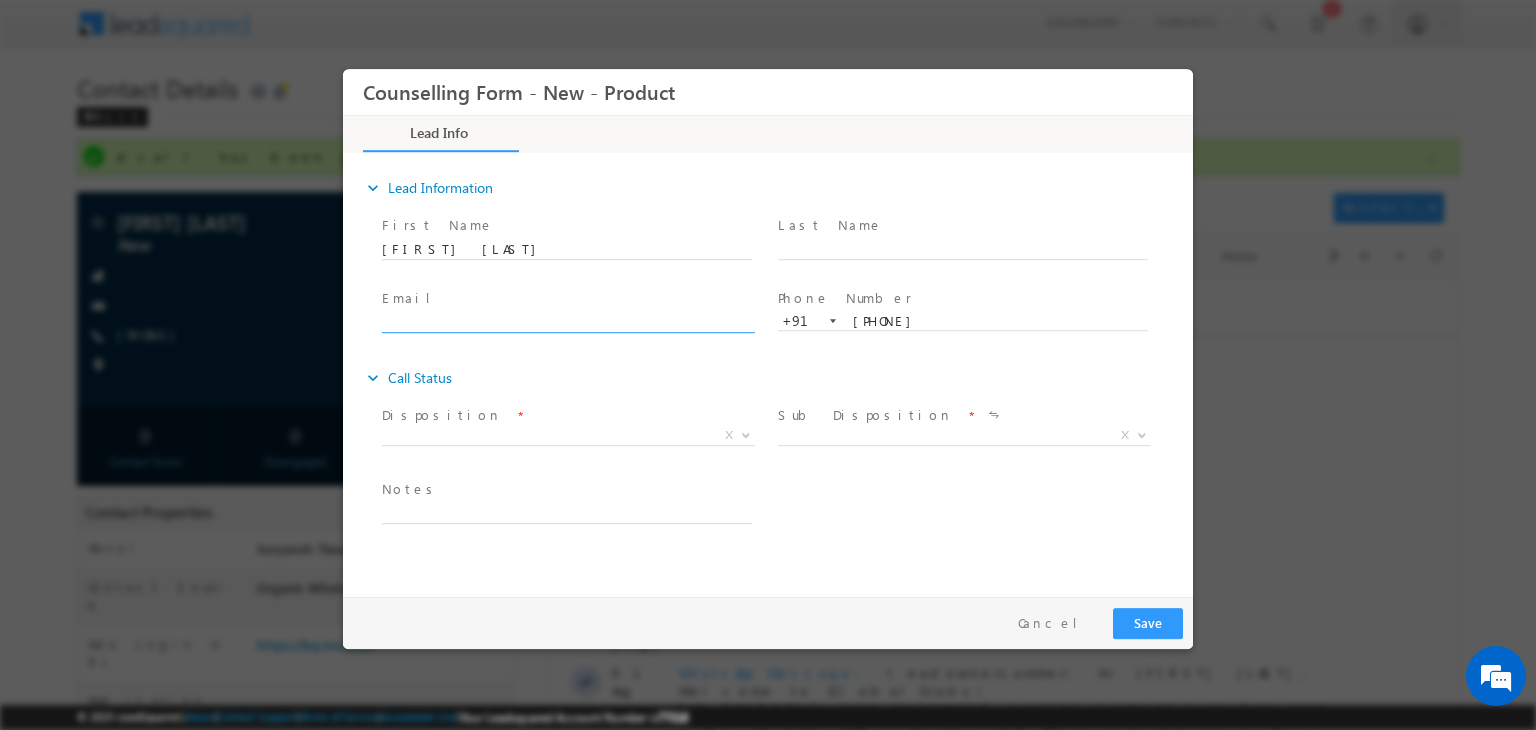 scroll, scrollTop: 0, scrollLeft: 0, axis: both 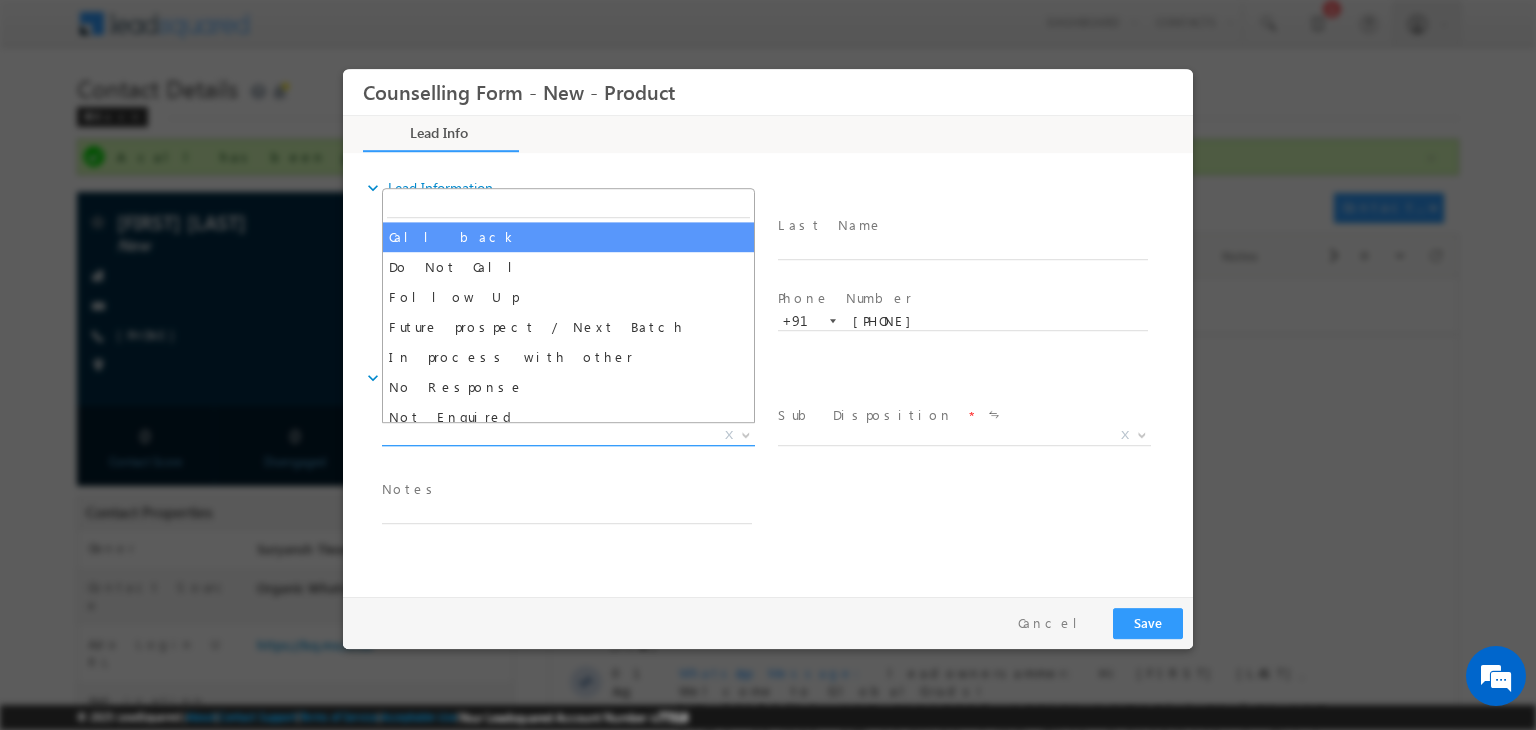 click on "X" at bounding box center (568, 436) 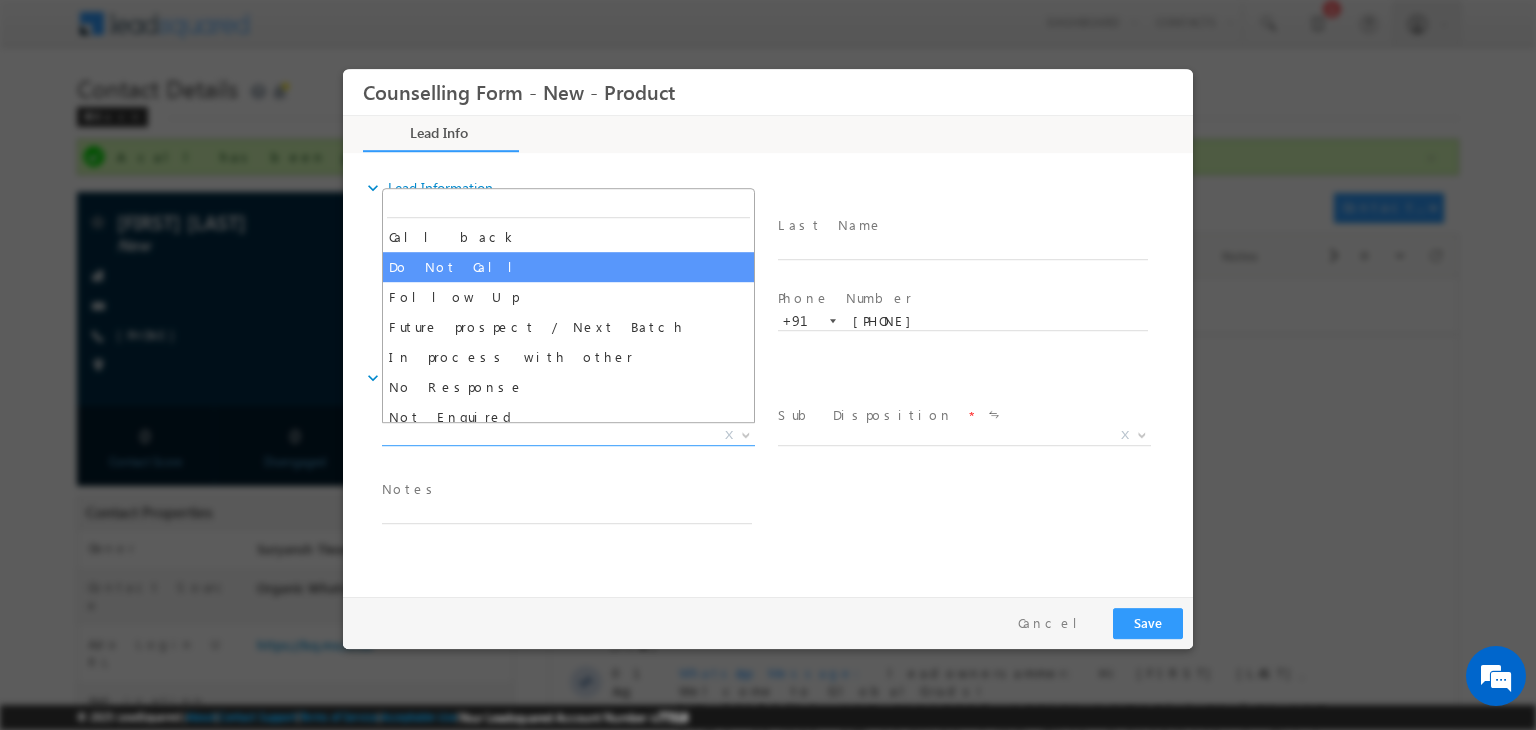 select on "Do Not Call" 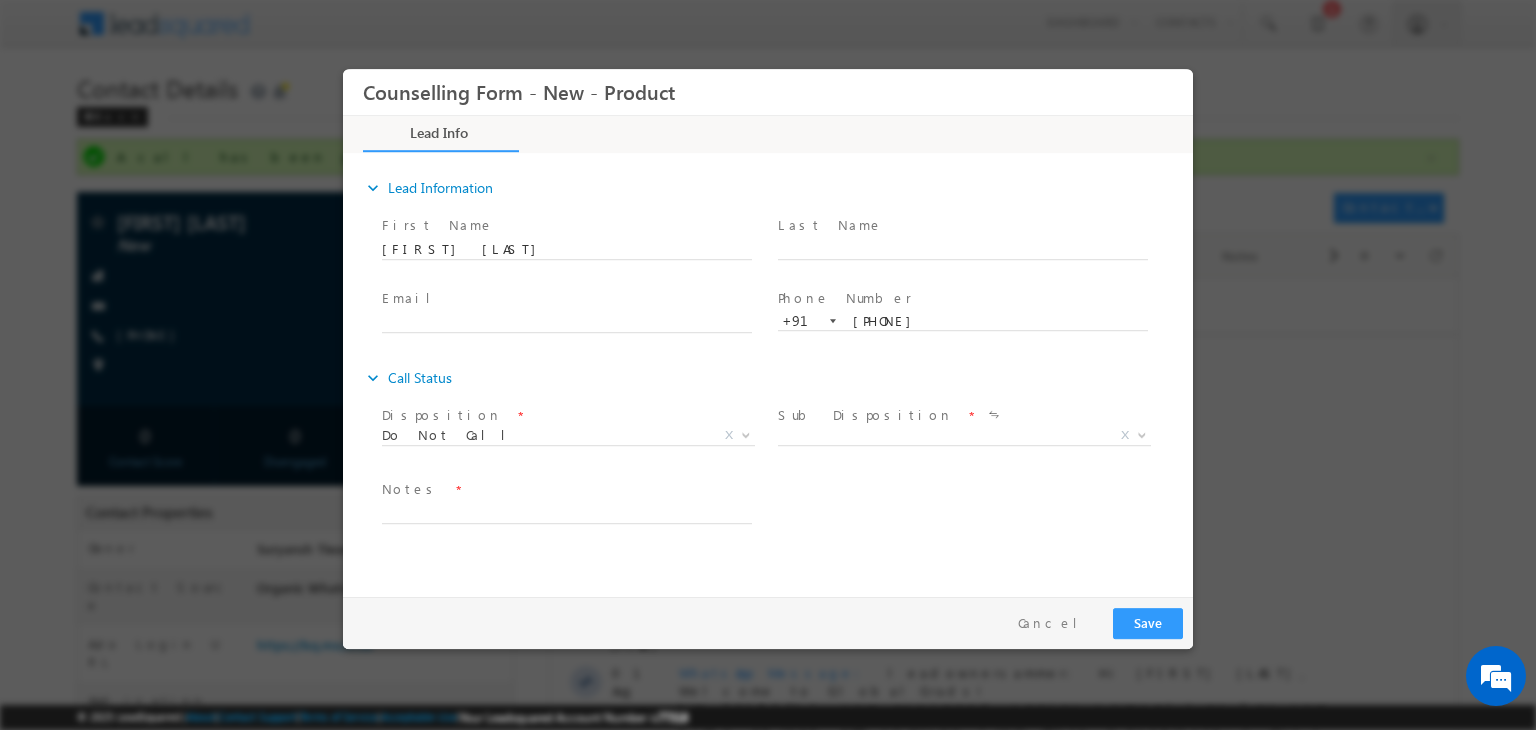 click at bounding box center [566, 270] 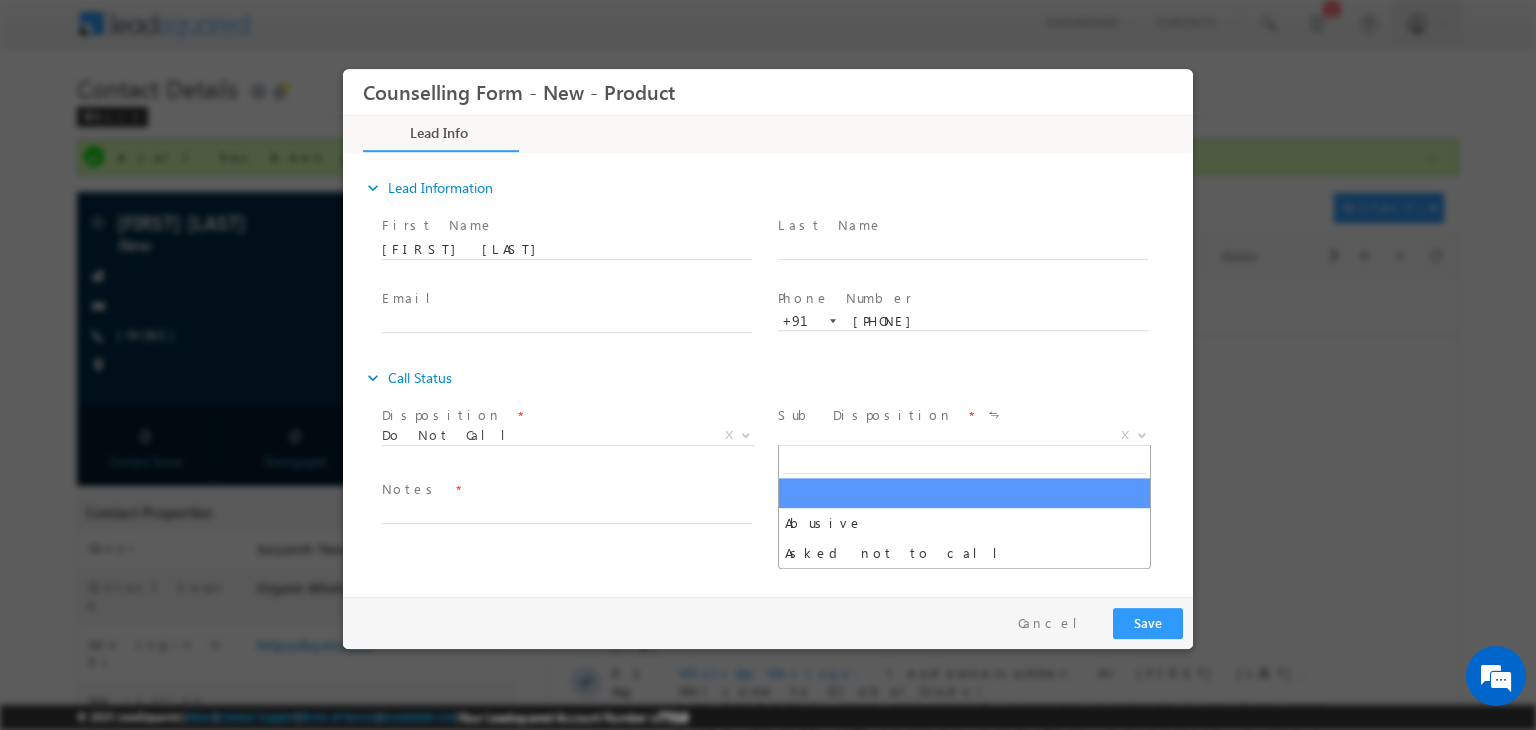 click on "X" at bounding box center (964, 436) 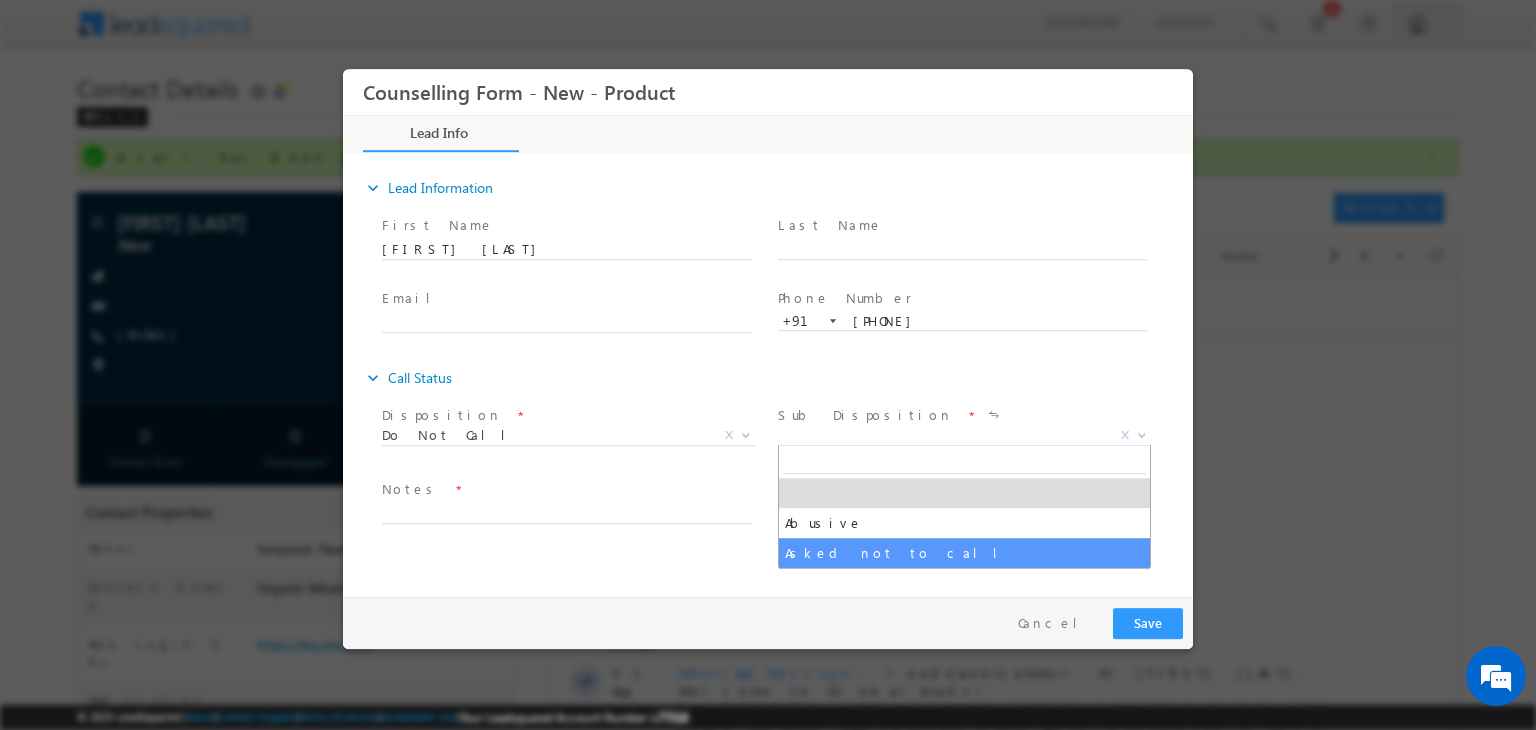 drag, startPoint x: 864, startPoint y: 531, endPoint x: 887, endPoint y: 555, distance: 33.24154 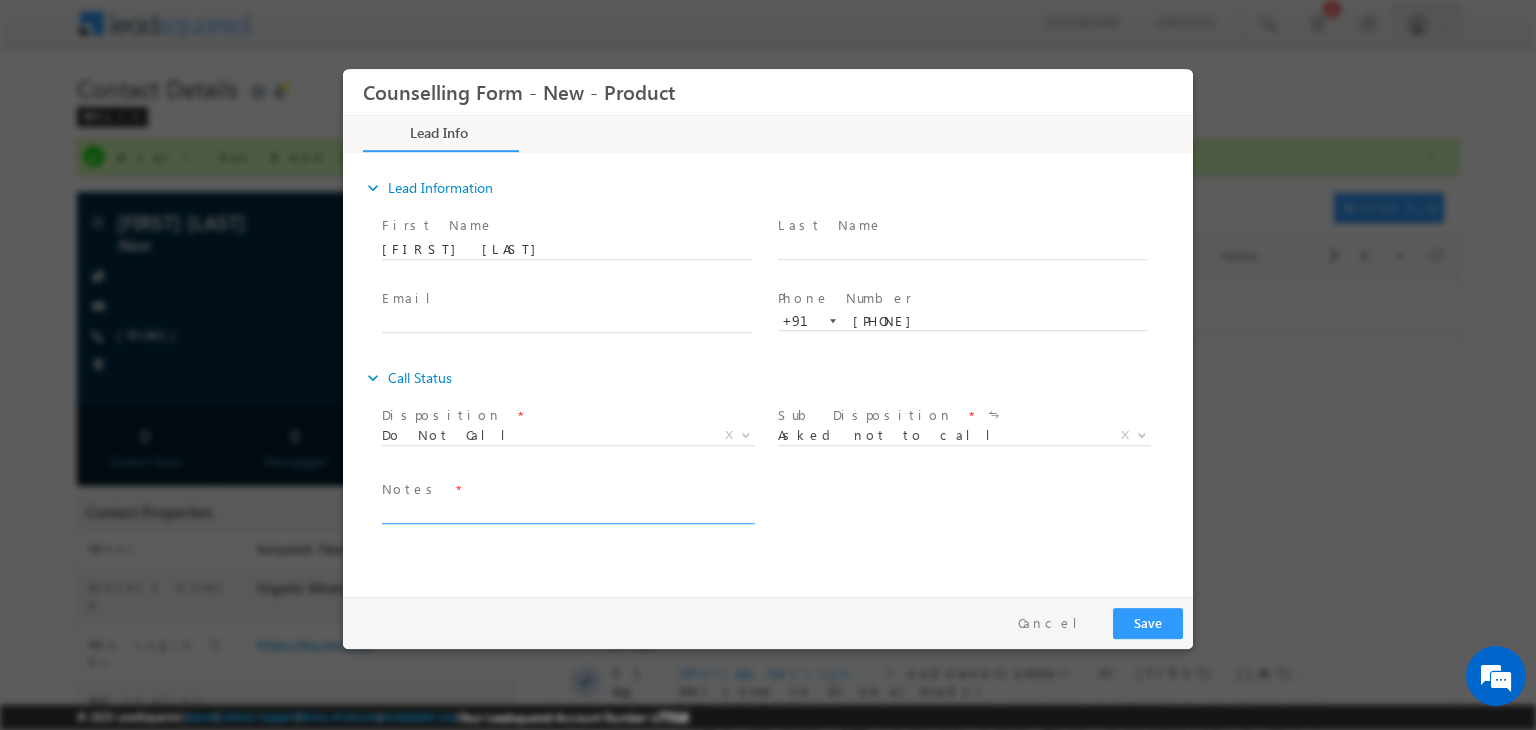 drag, startPoint x: 887, startPoint y: 555, endPoint x: 490, endPoint y: 492, distance: 401.96765 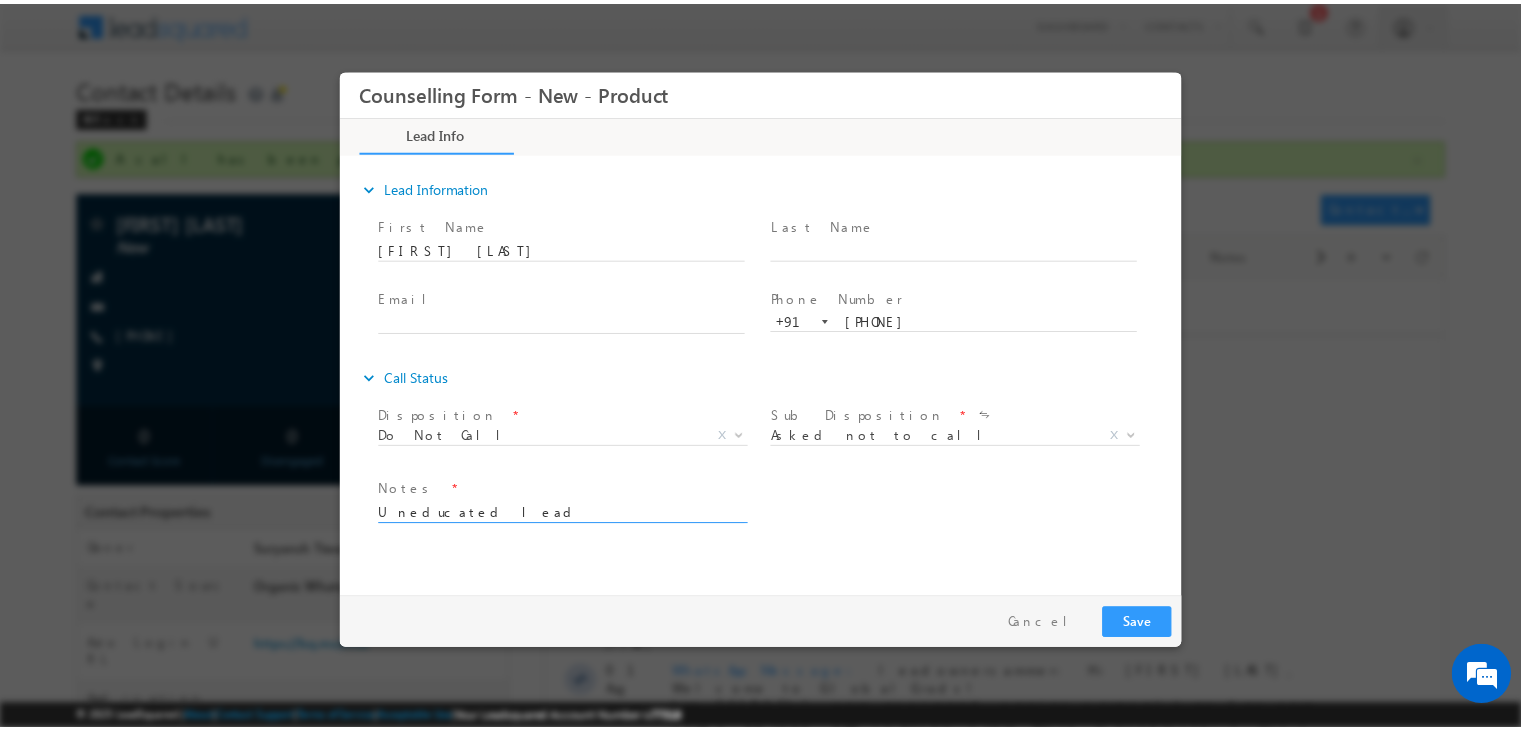 scroll, scrollTop: 4, scrollLeft: 0, axis: vertical 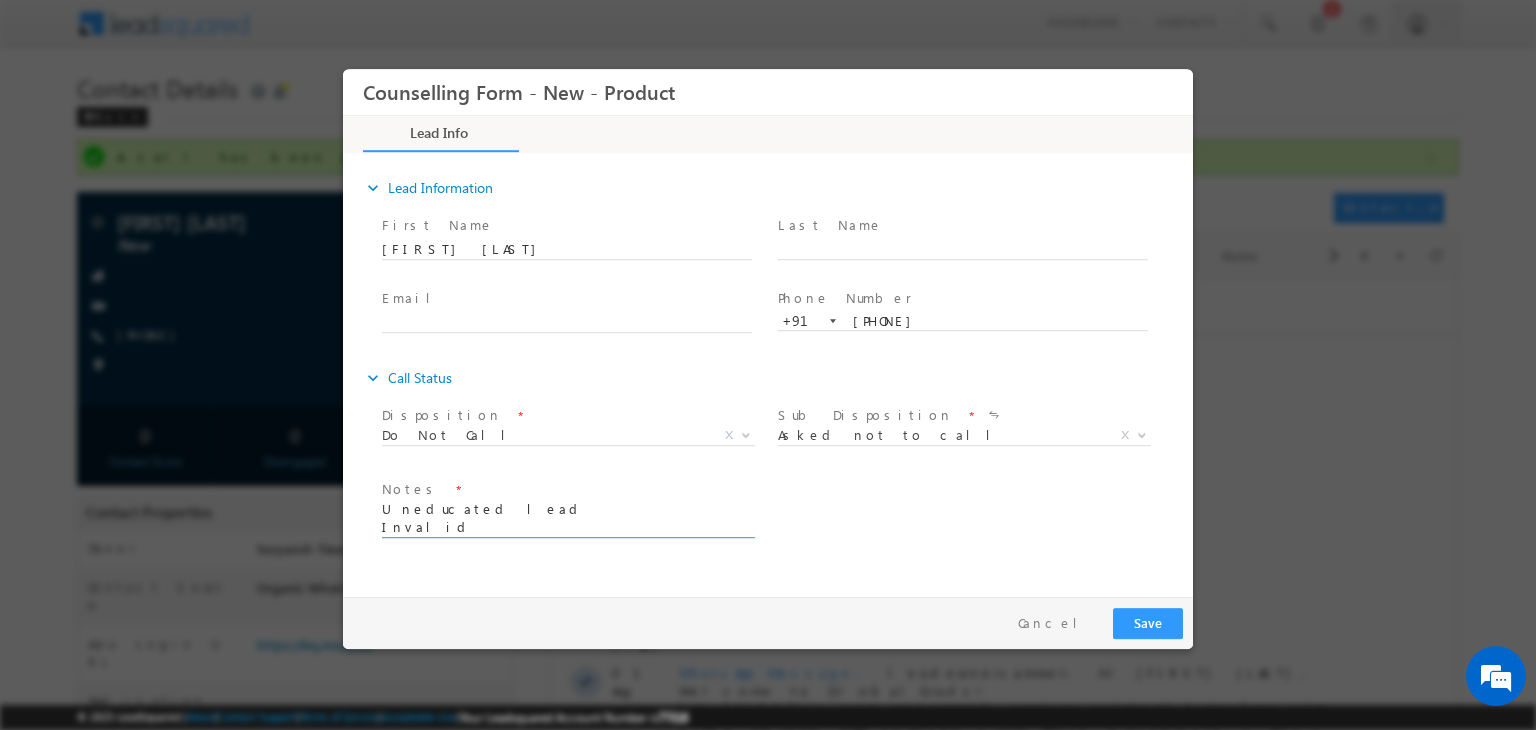type on "Uneducated lead
Invalid" 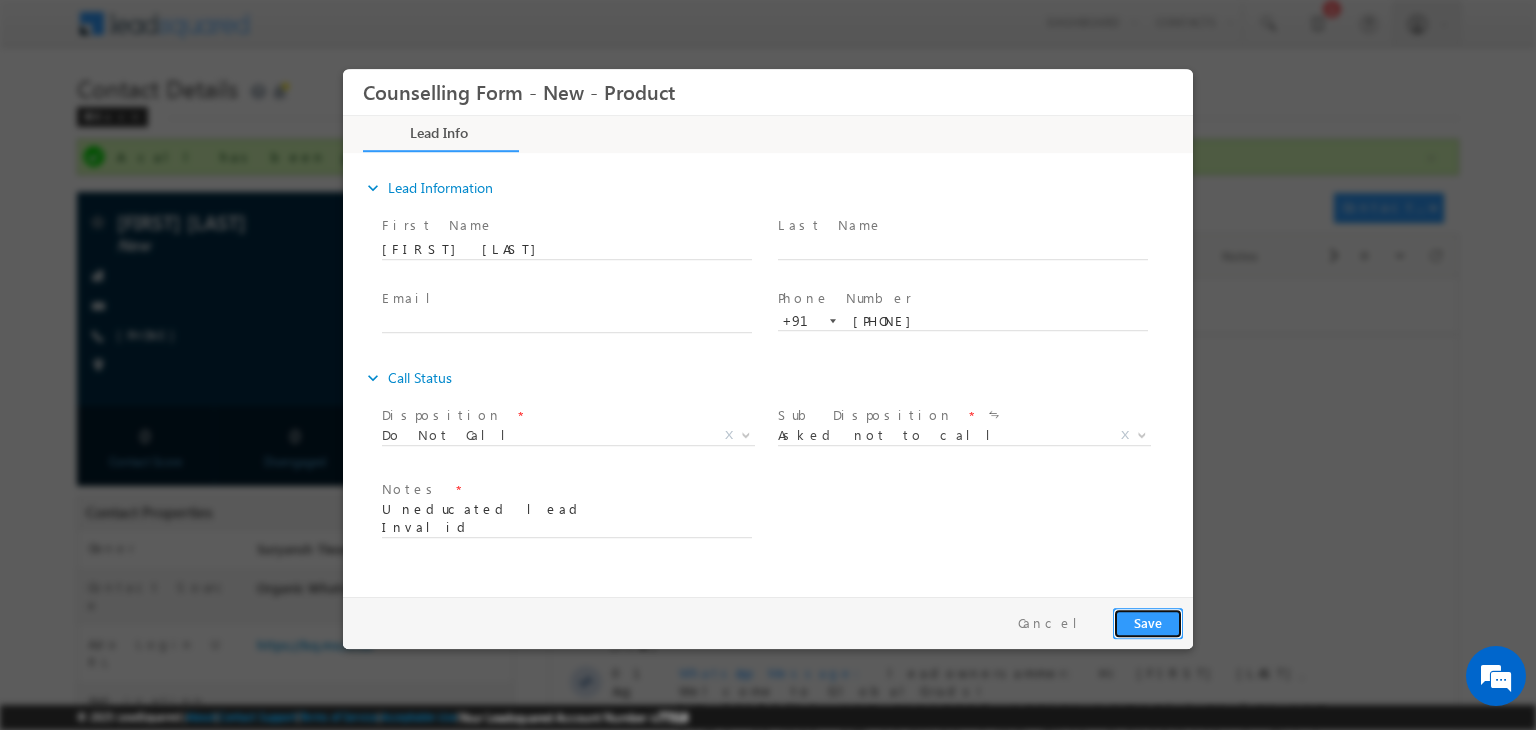 click on "Save" at bounding box center (1148, 623) 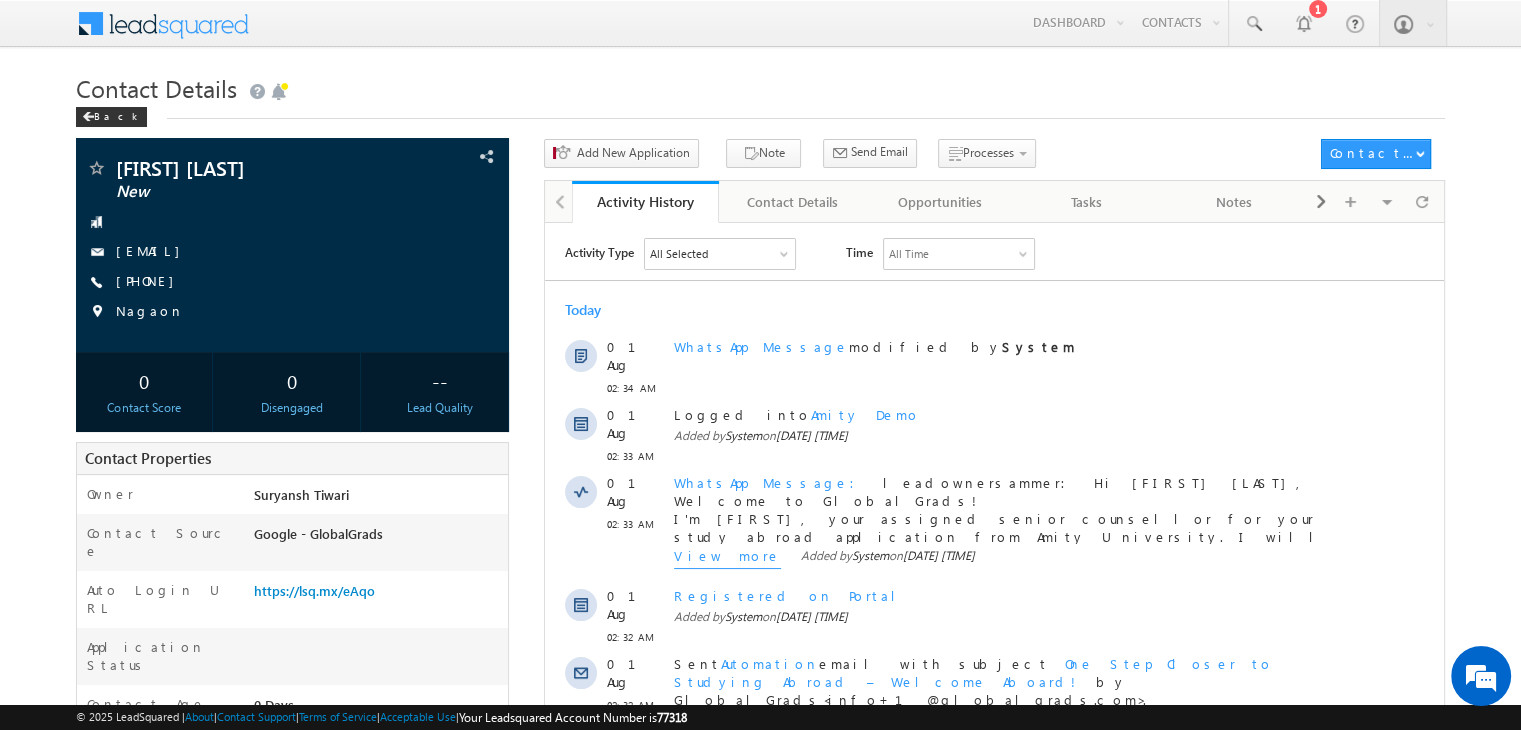 scroll, scrollTop: 0, scrollLeft: 0, axis: both 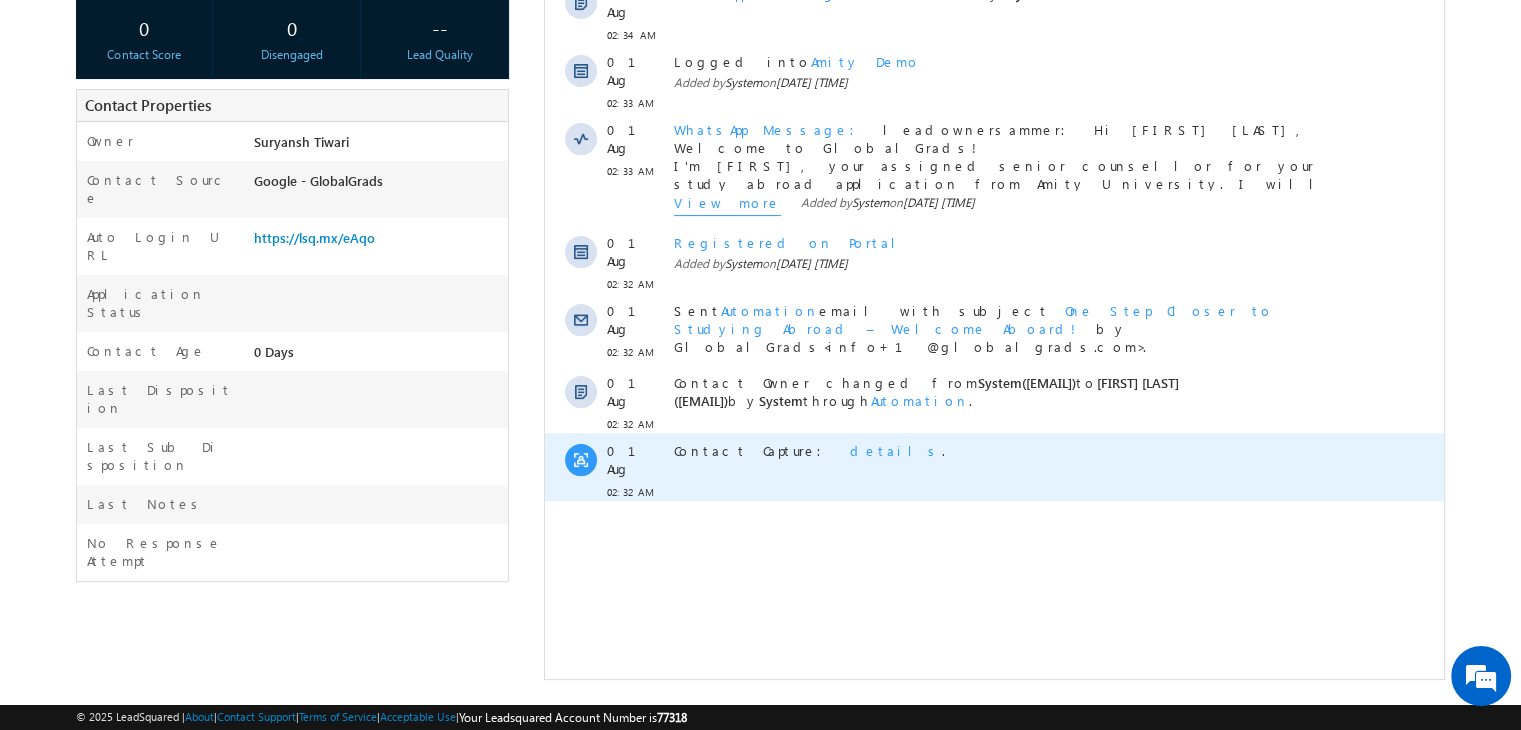 click on "details" at bounding box center [896, 450] 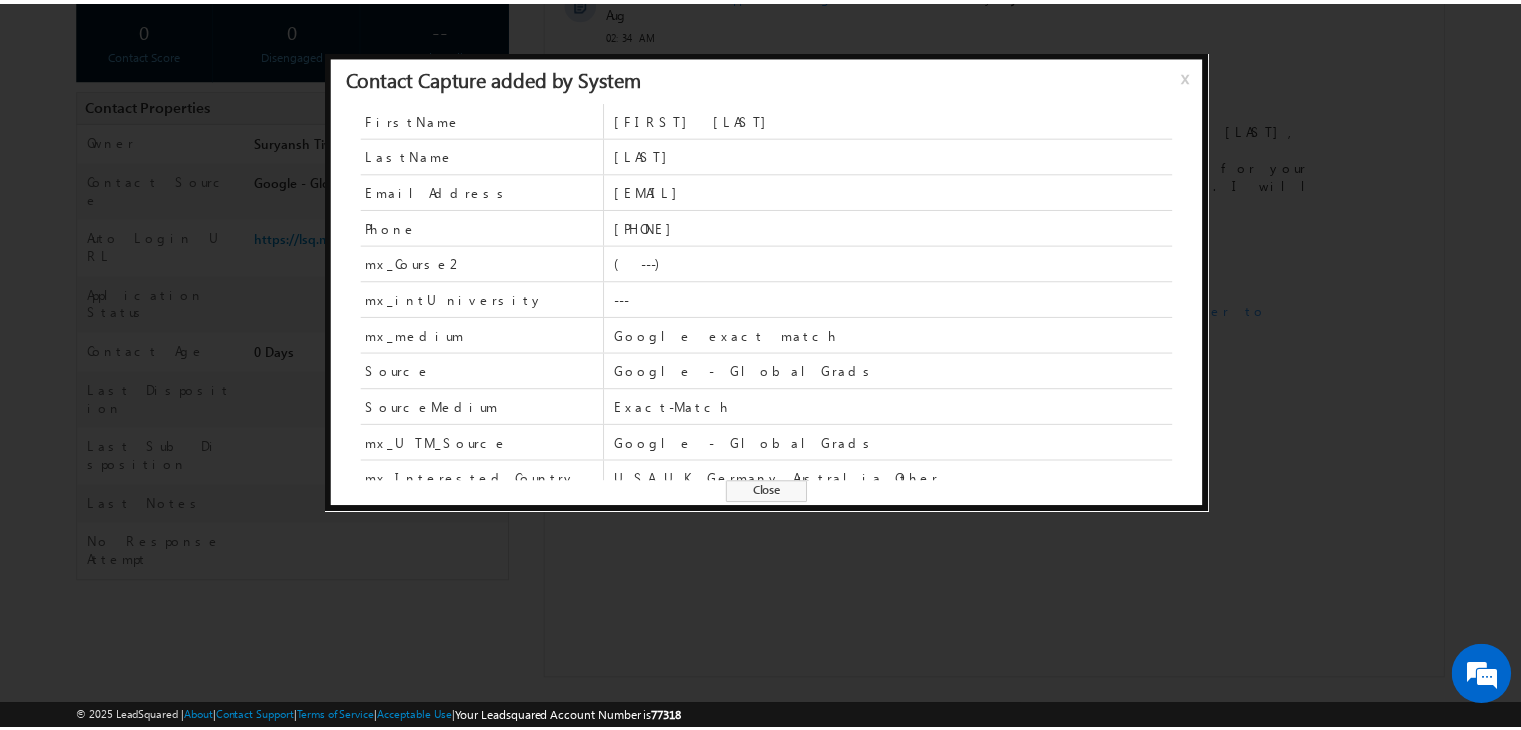 scroll, scrollTop: 84, scrollLeft: 0, axis: vertical 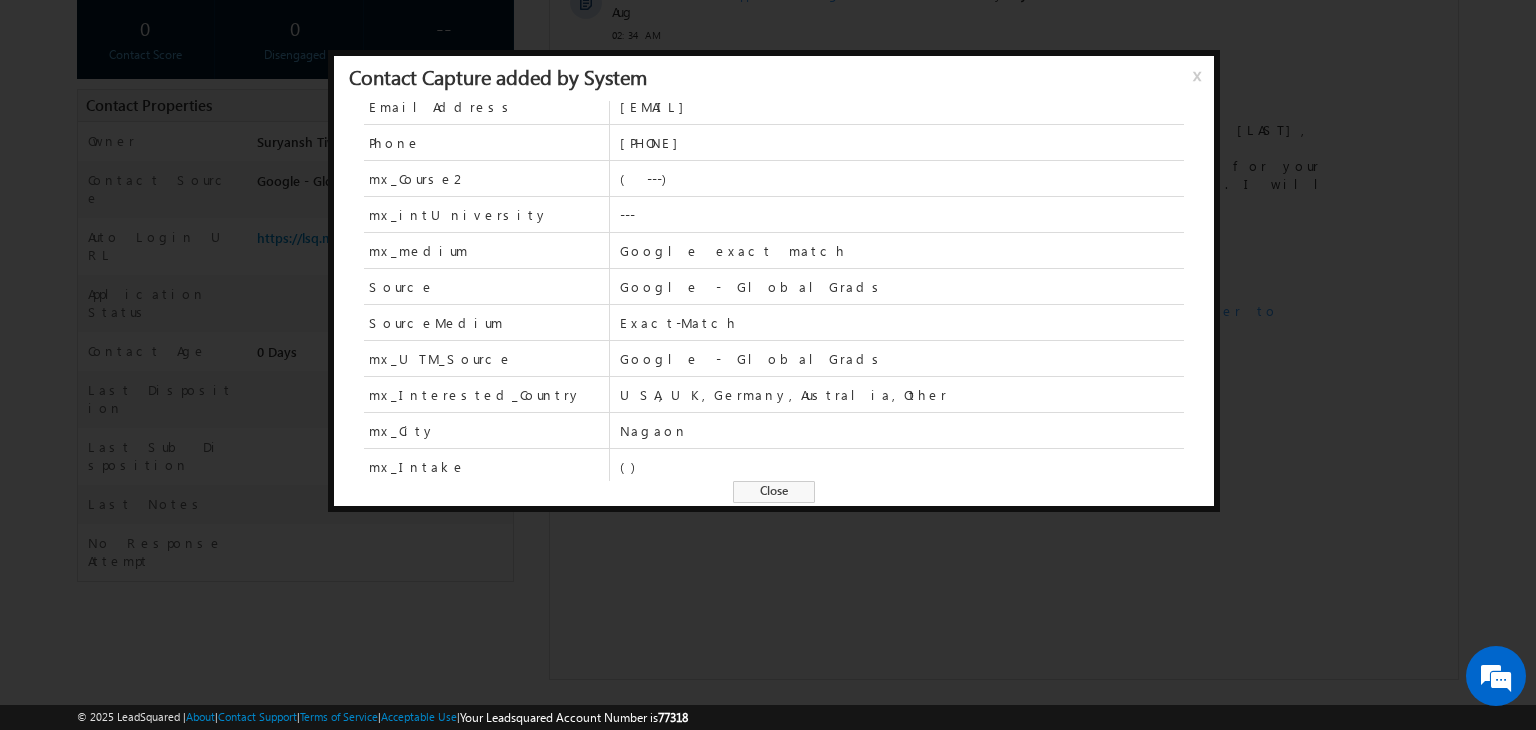 click on "Close" at bounding box center [774, 492] 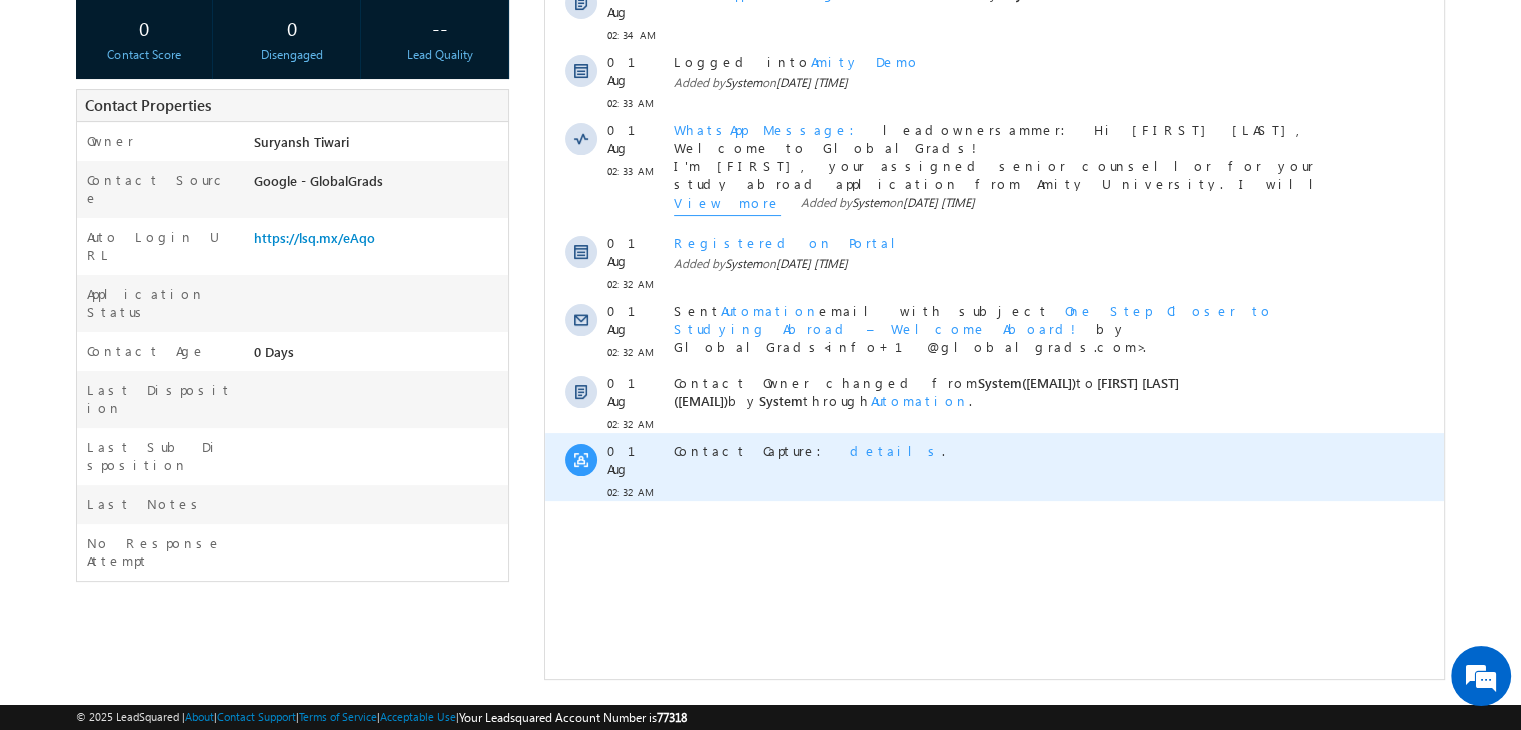 click on "details" at bounding box center (896, 450) 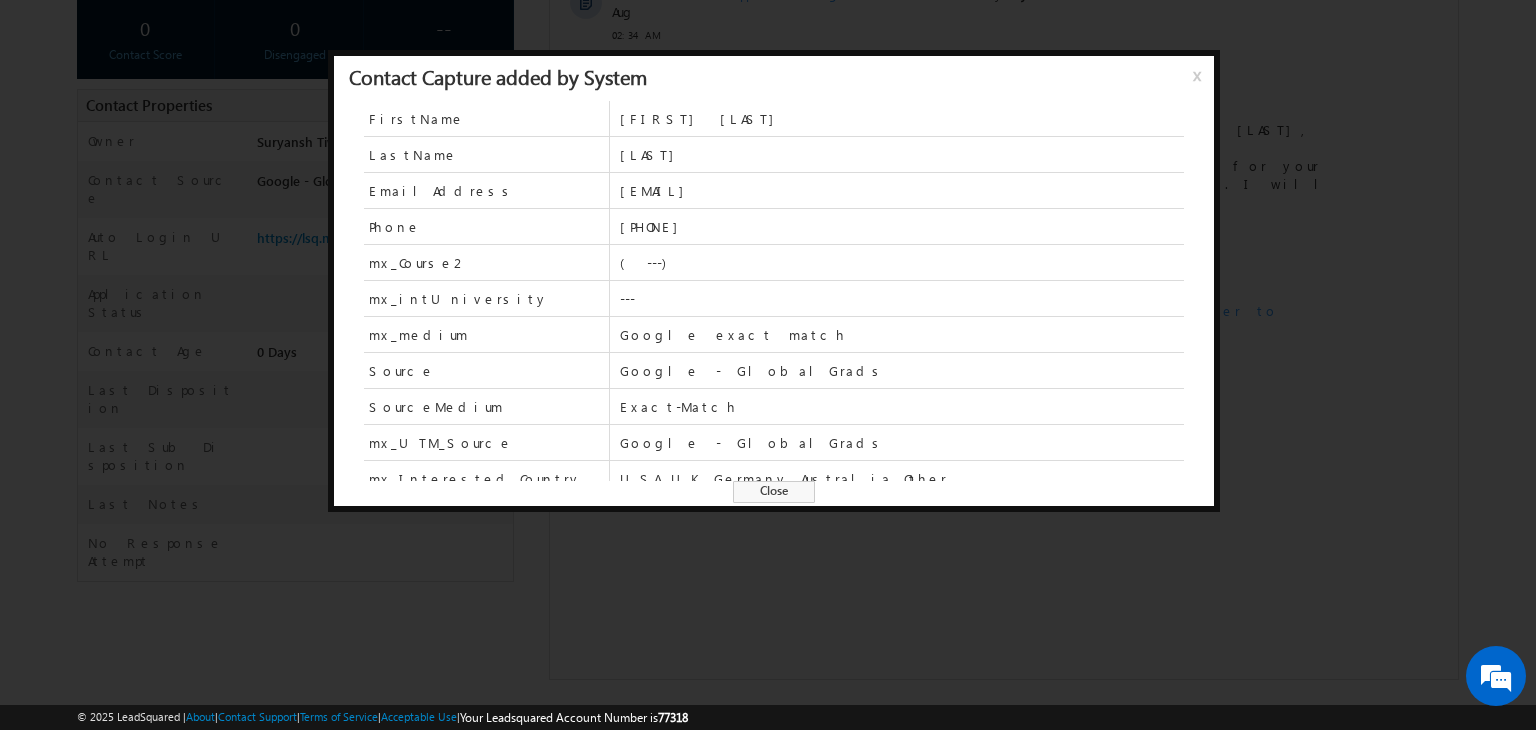 click on "Close" at bounding box center [774, 492] 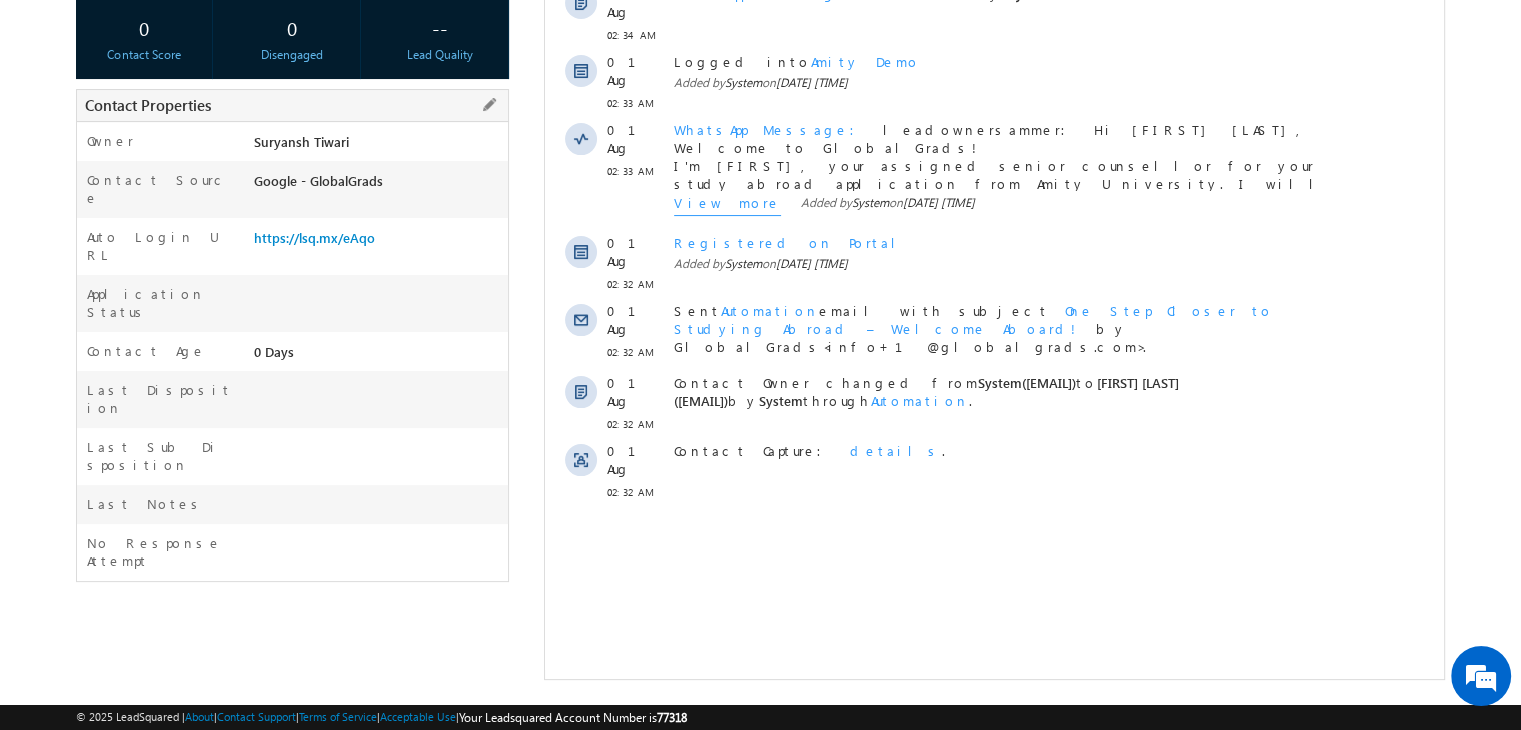 scroll, scrollTop: 0, scrollLeft: 0, axis: both 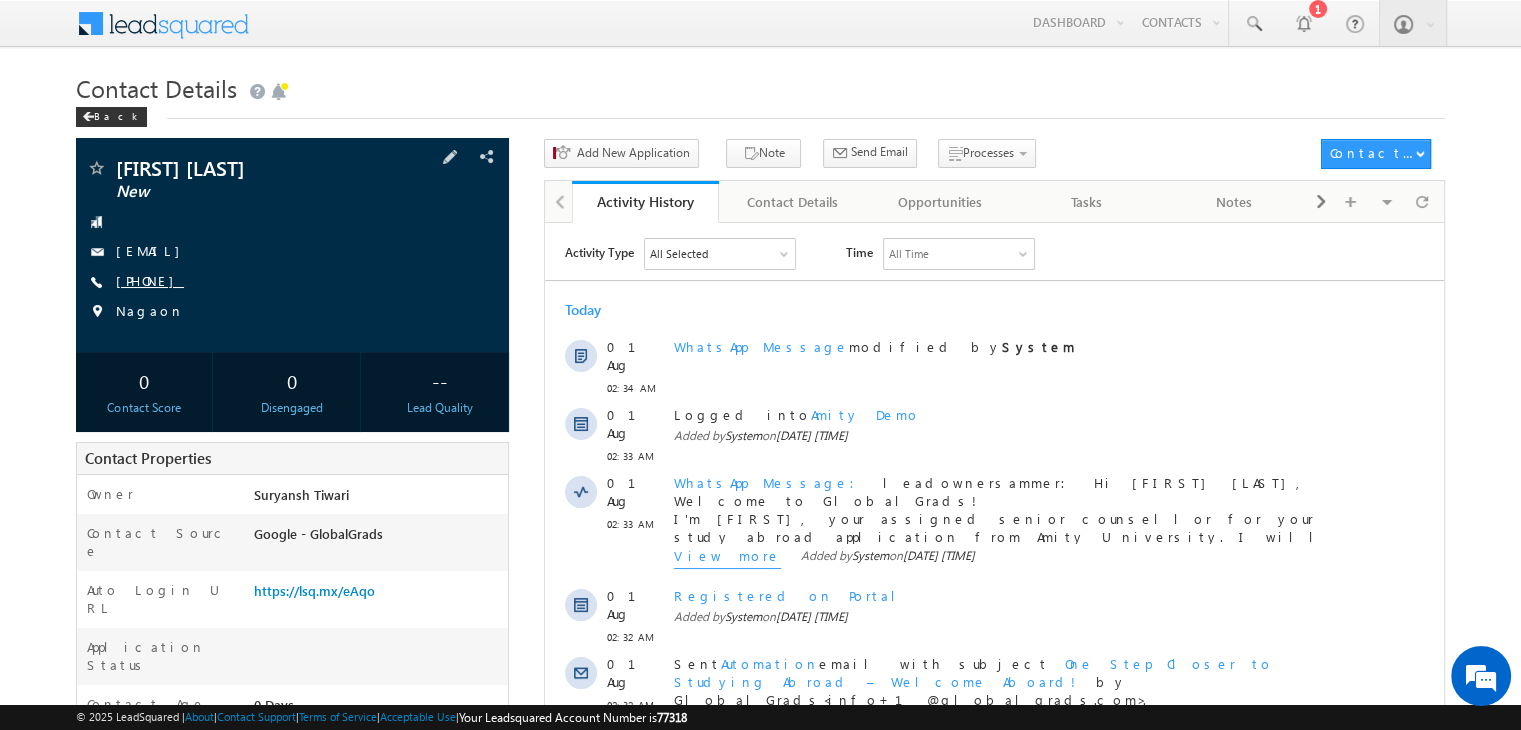 click on "+91-9365857183" at bounding box center (150, 280) 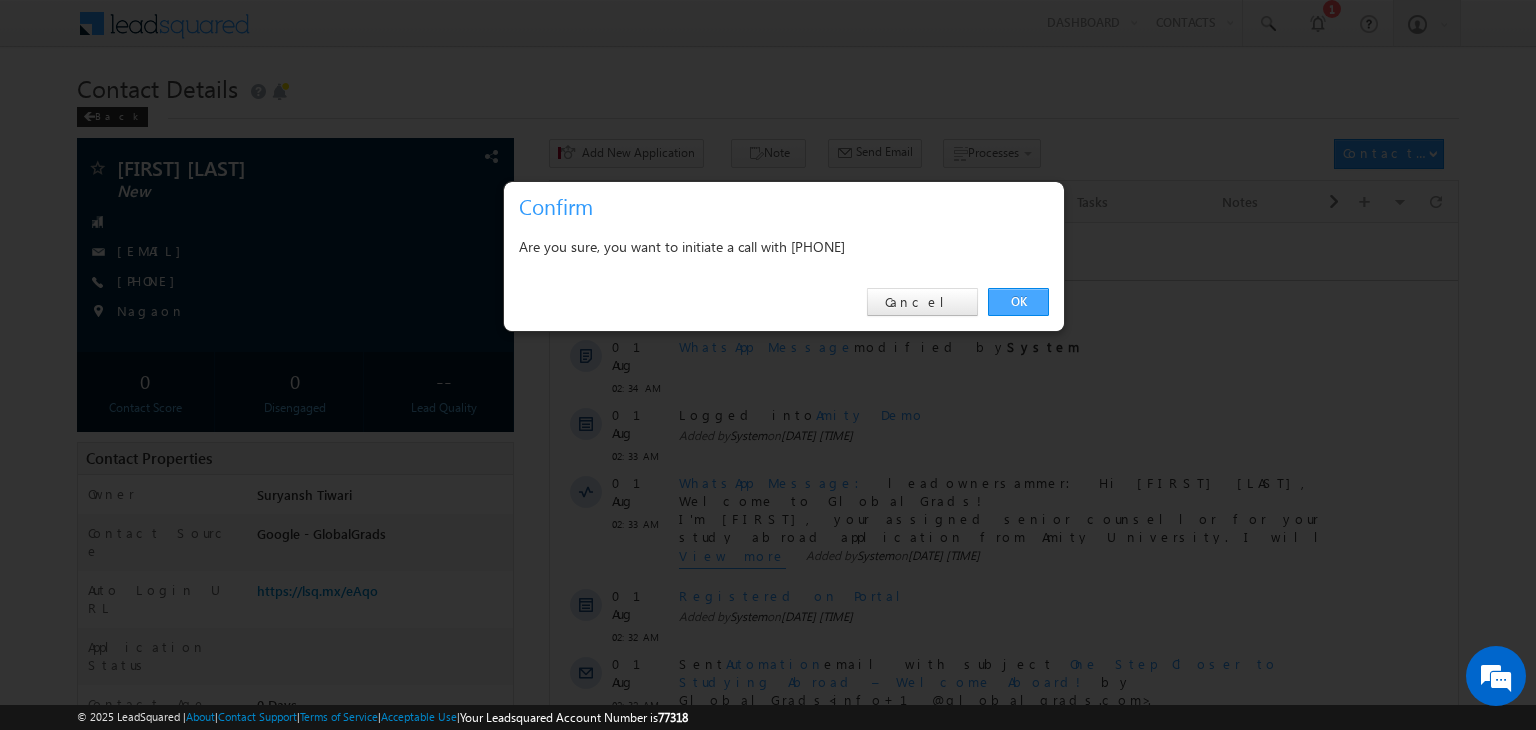 click on "OK" at bounding box center [1018, 302] 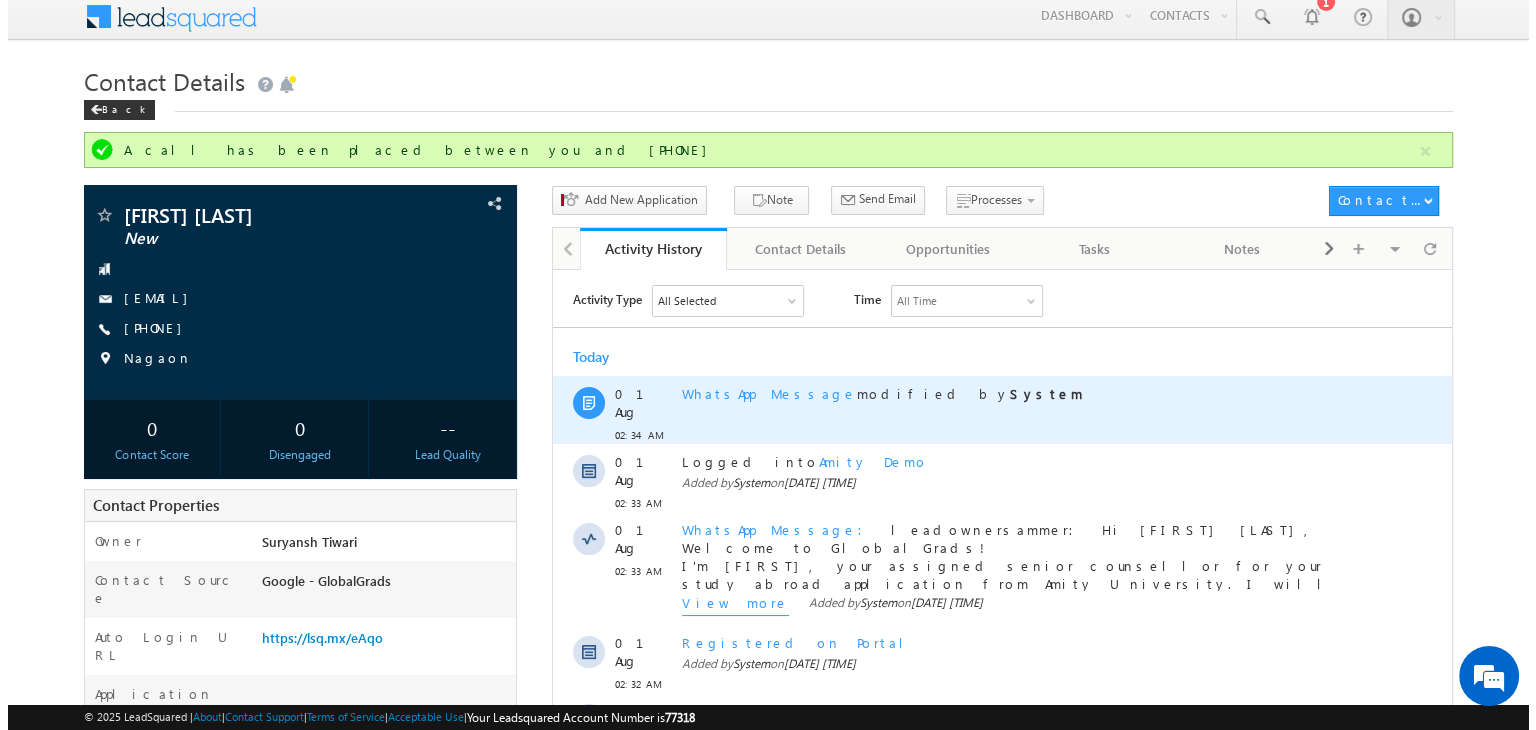 scroll, scrollTop: 8, scrollLeft: 0, axis: vertical 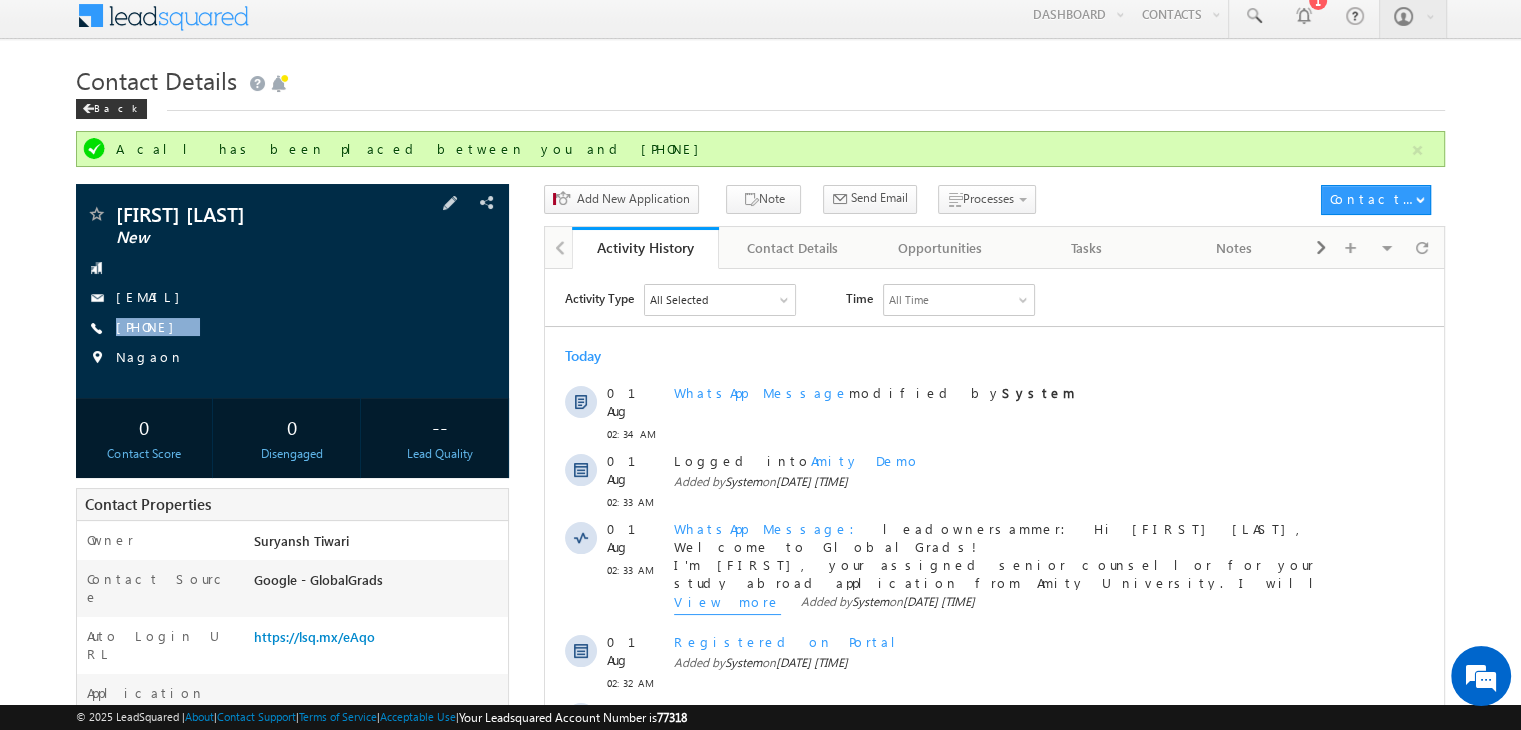 copy on "+91-9365857183" 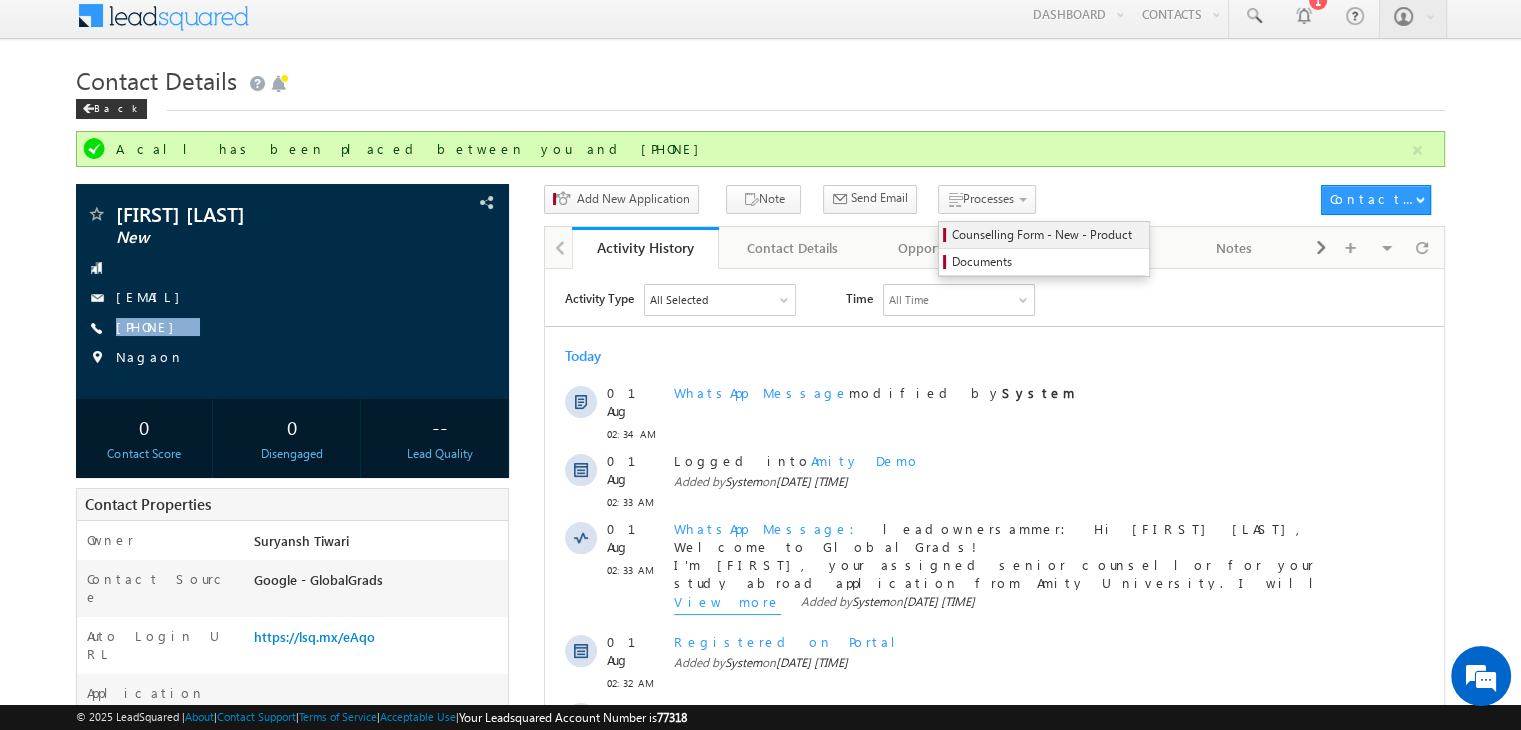 click on "Counselling Form - New - Product" at bounding box center (1047, 235) 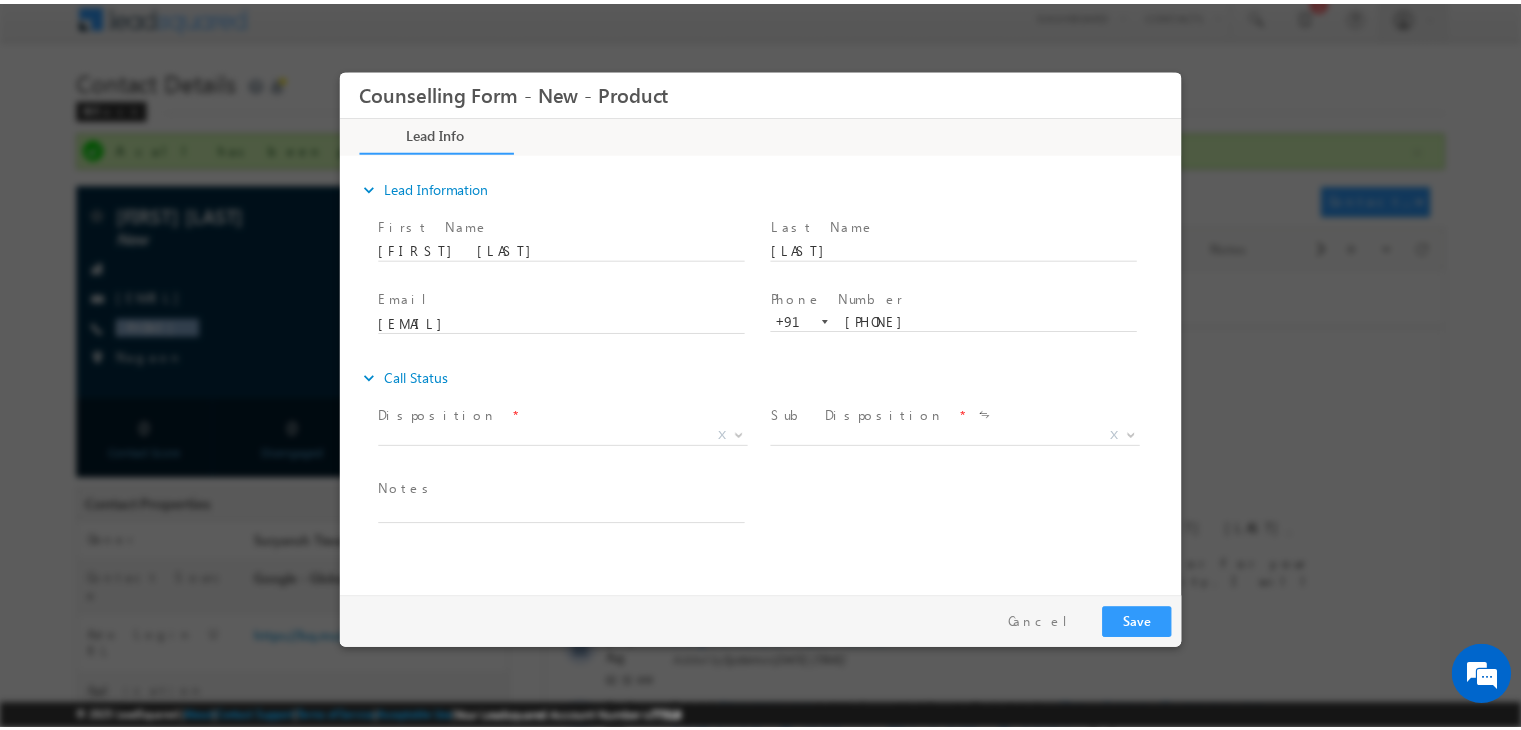 scroll, scrollTop: 0, scrollLeft: 0, axis: both 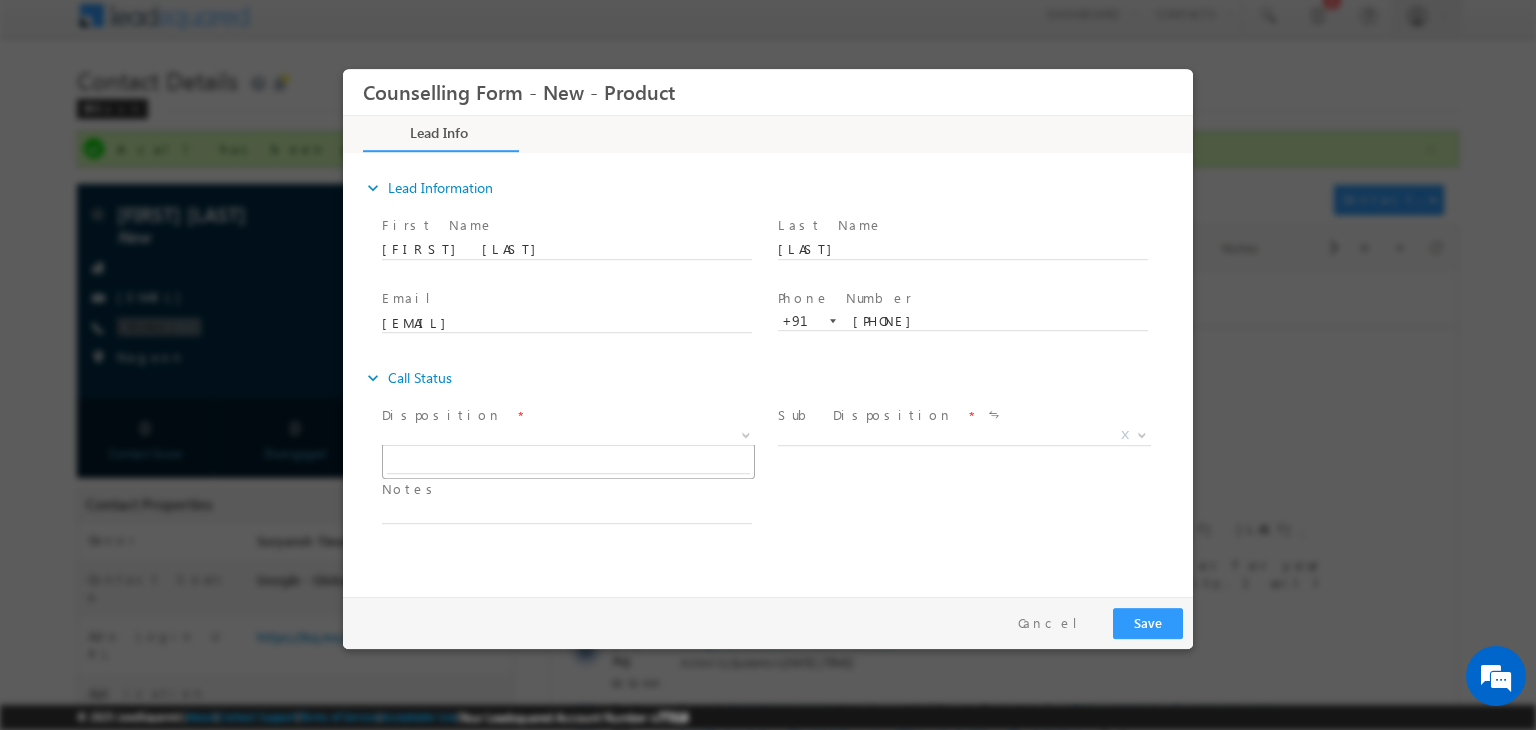 click on "X" at bounding box center [568, 436] 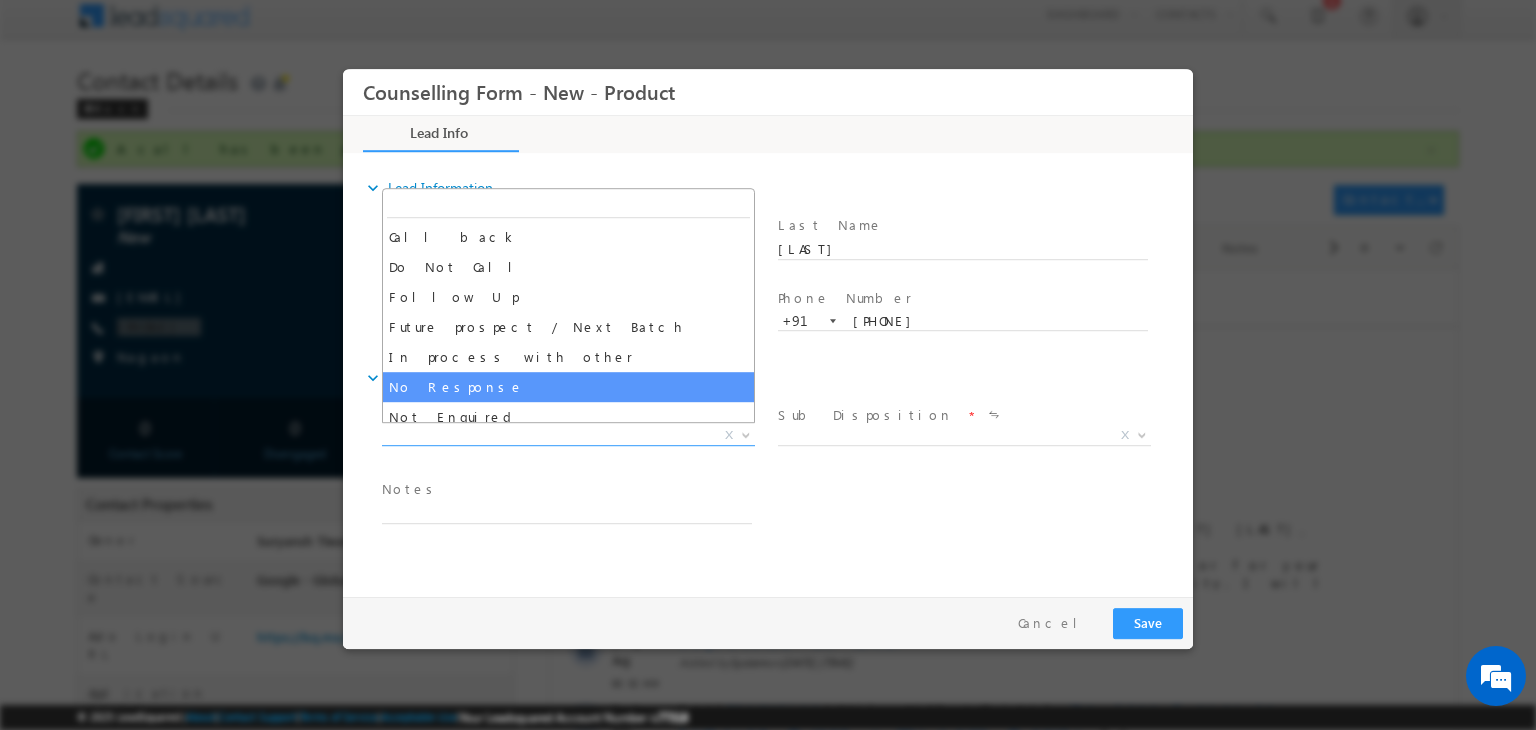 select on "No Response" 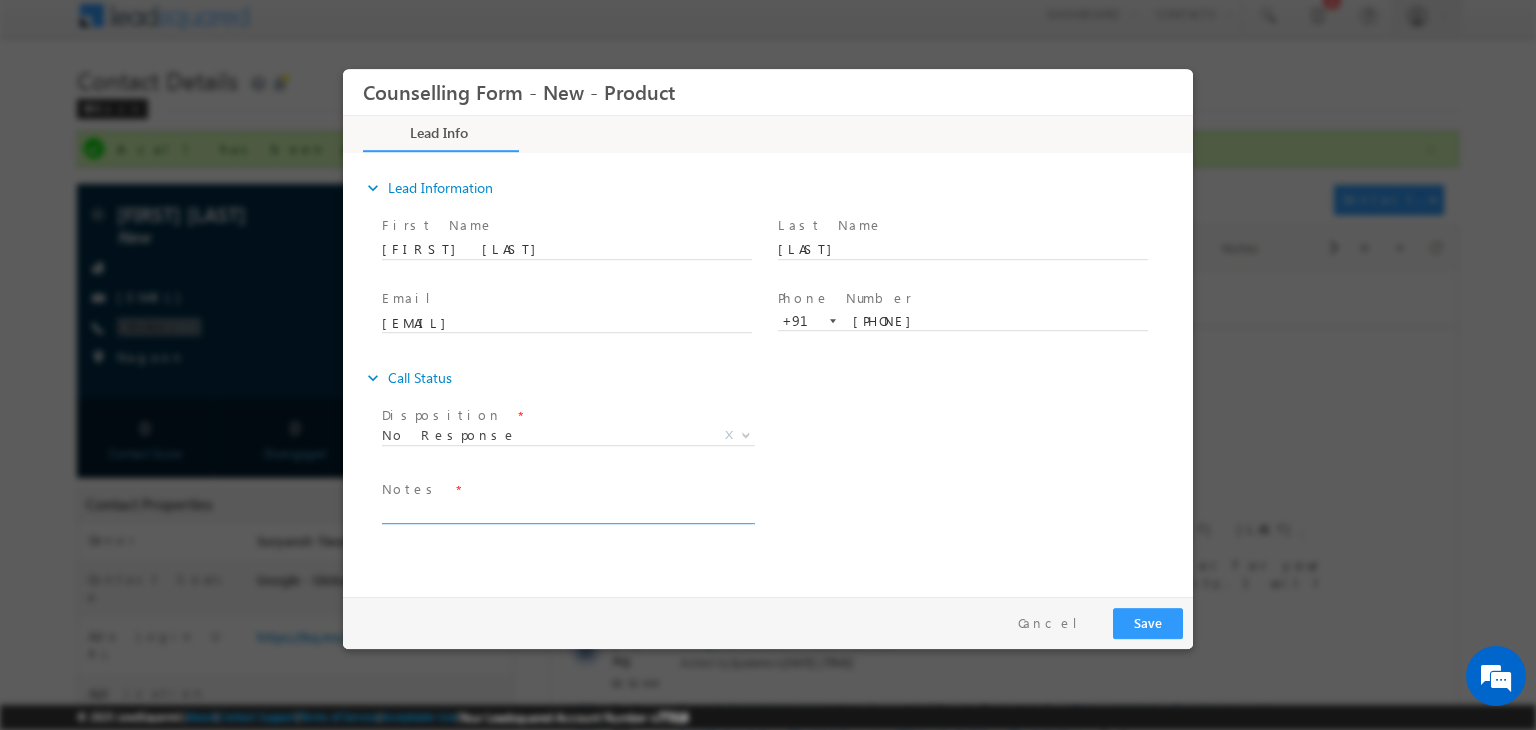 click at bounding box center (567, 512) 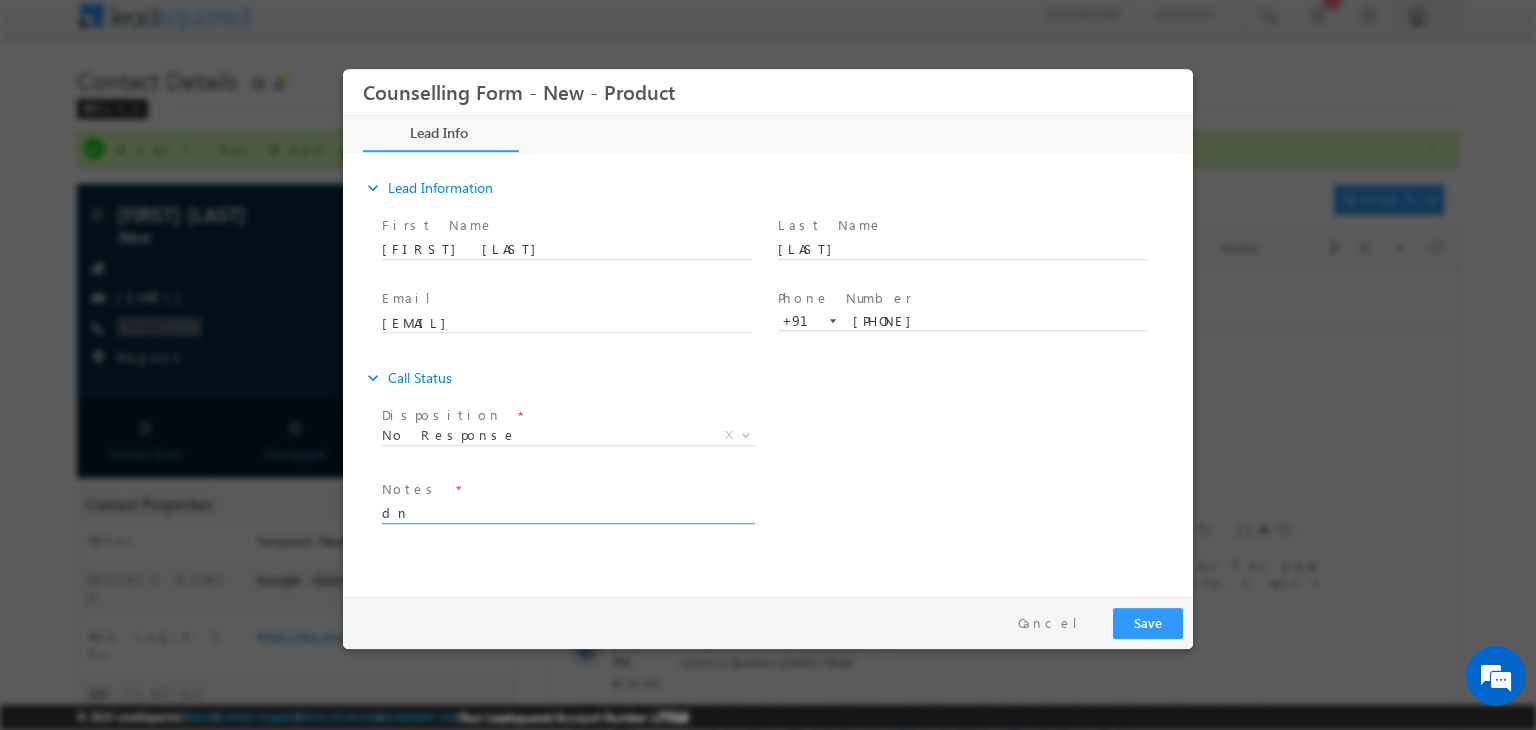 type on "d" 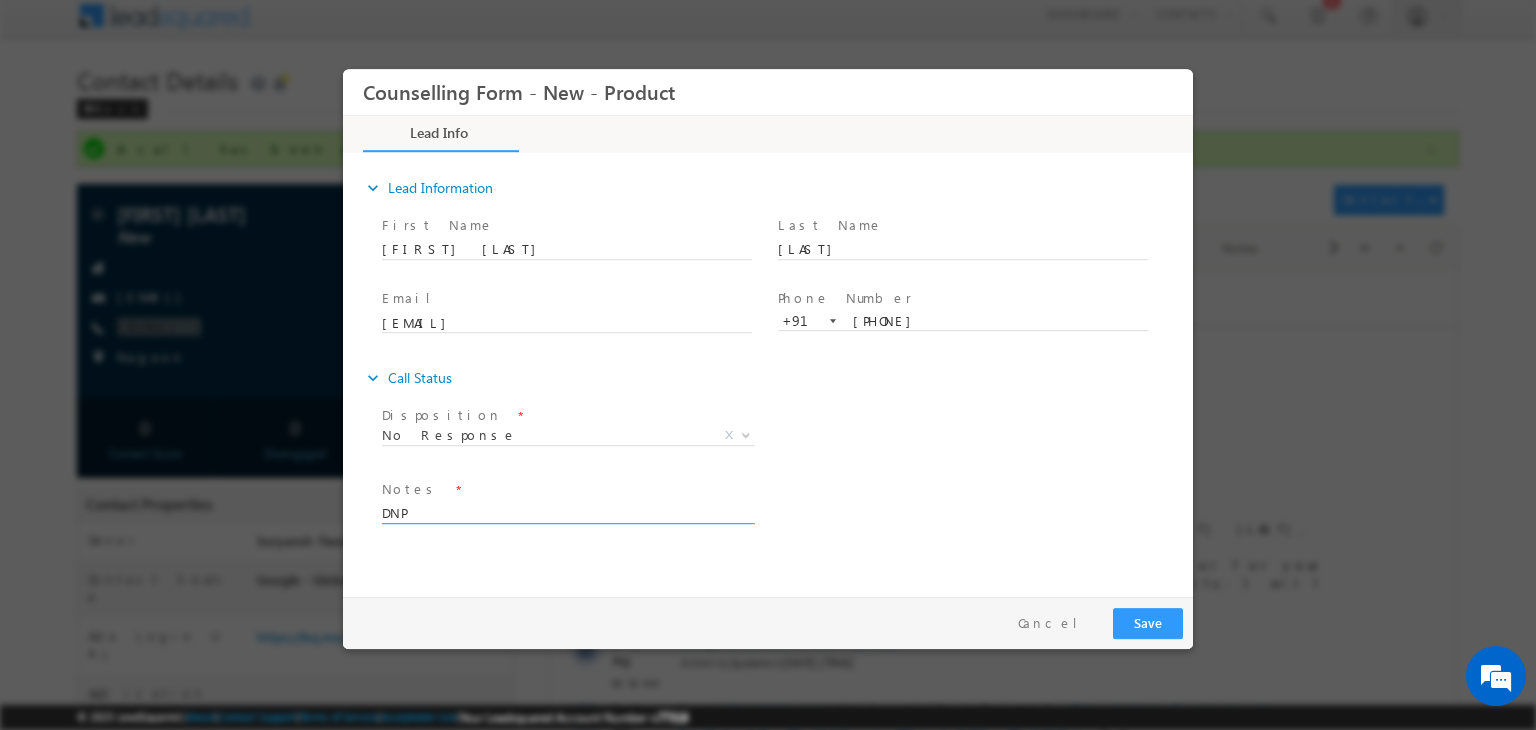 type on "DNP" 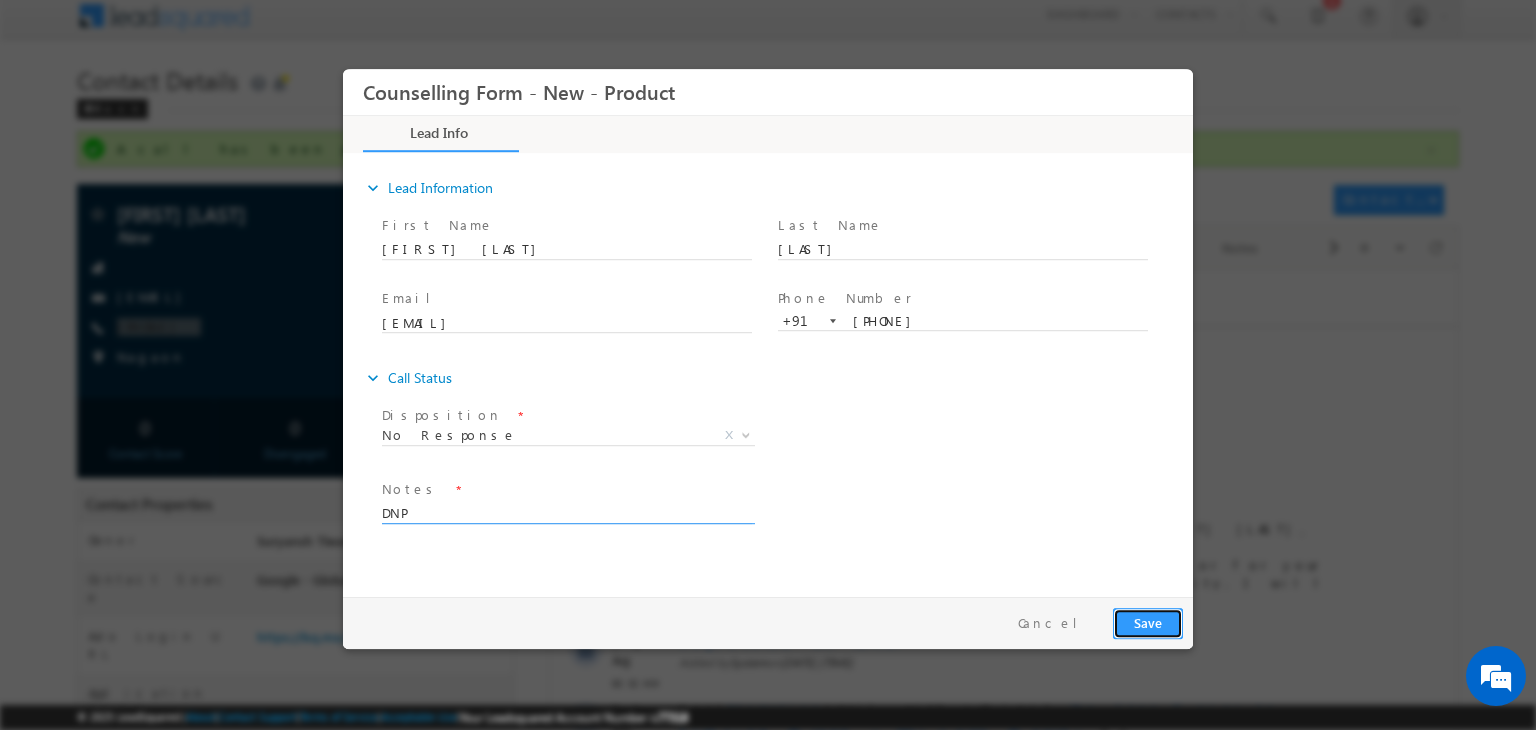 click on "Save" at bounding box center (1148, 623) 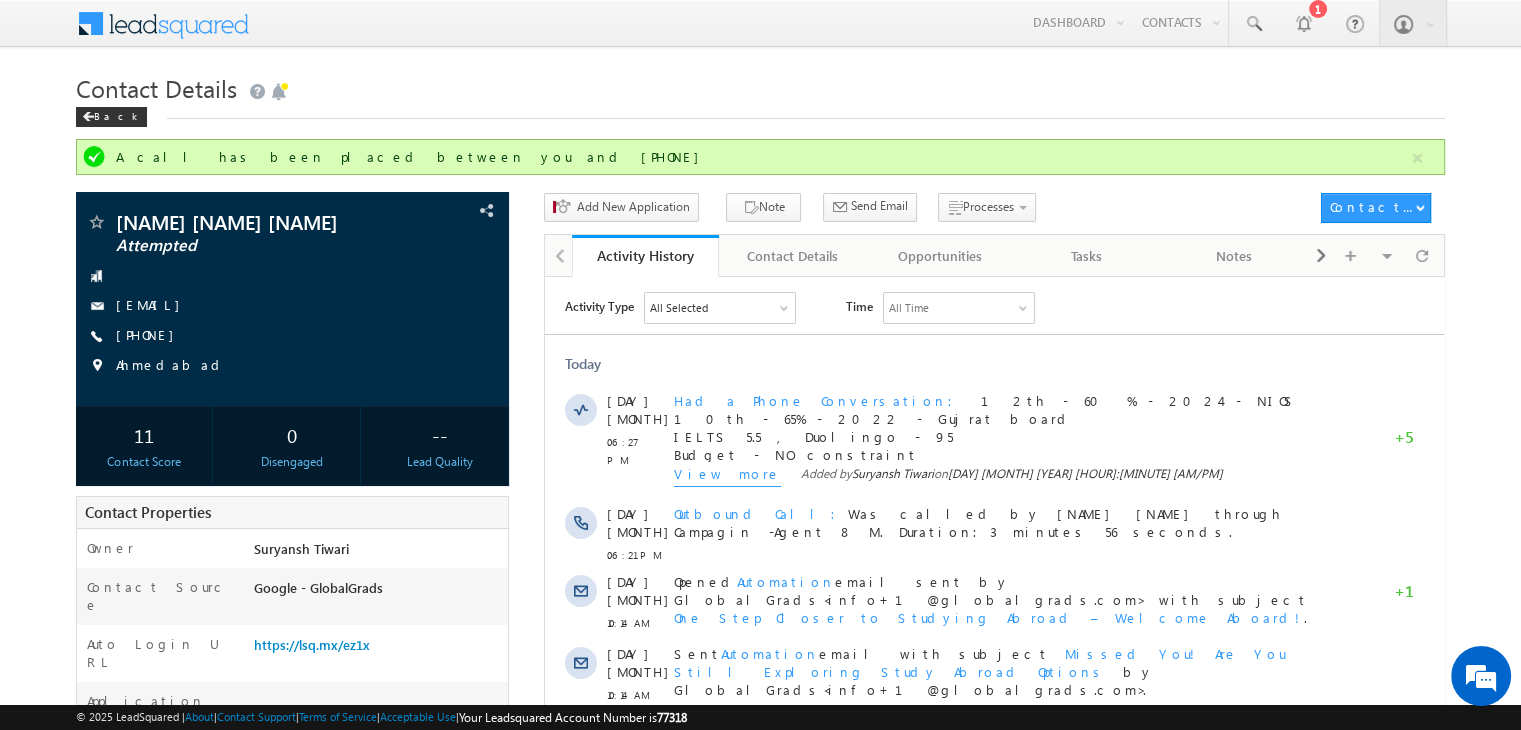 scroll, scrollTop: 0, scrollLeft: 0, axis: both 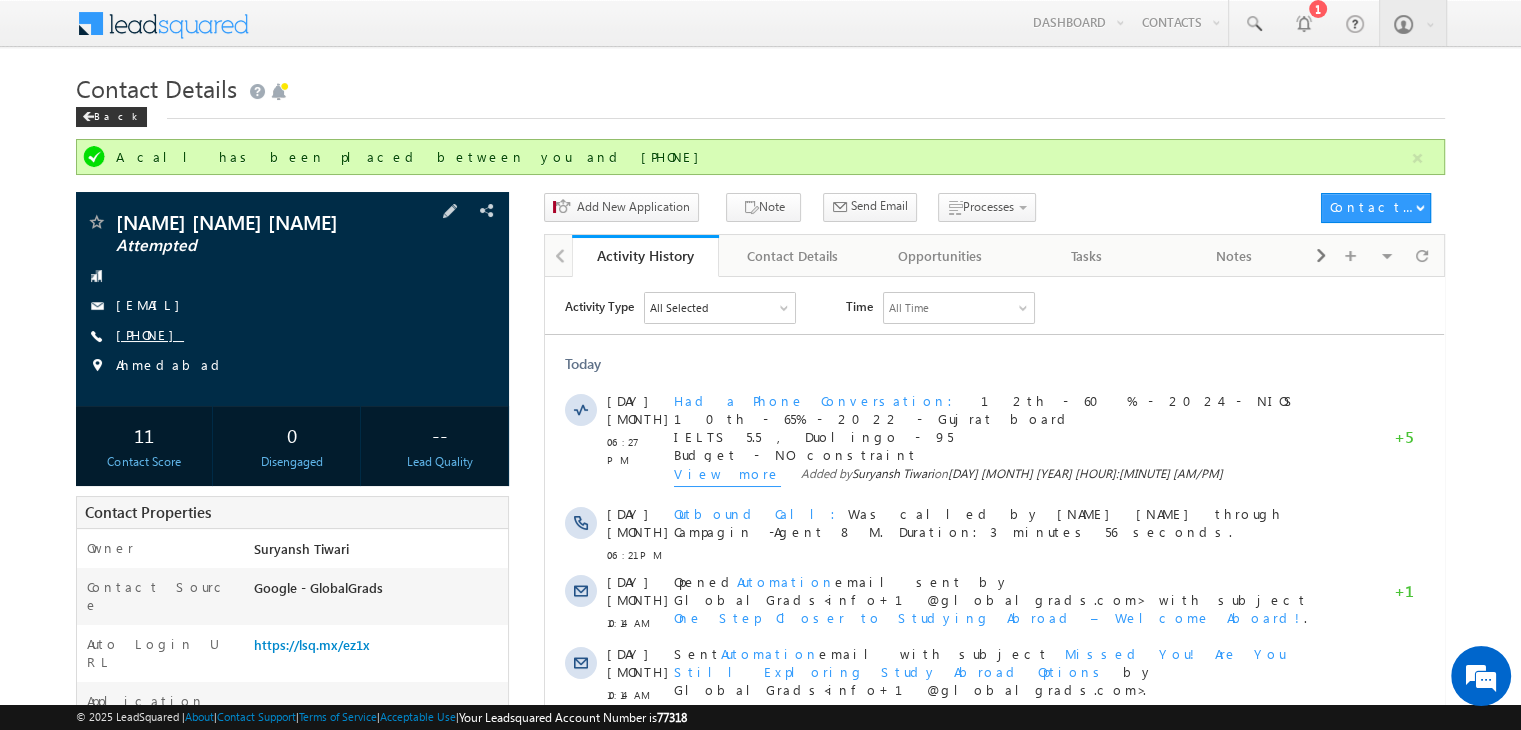 click on "[PHONE]" at bounding box center [150, 334] 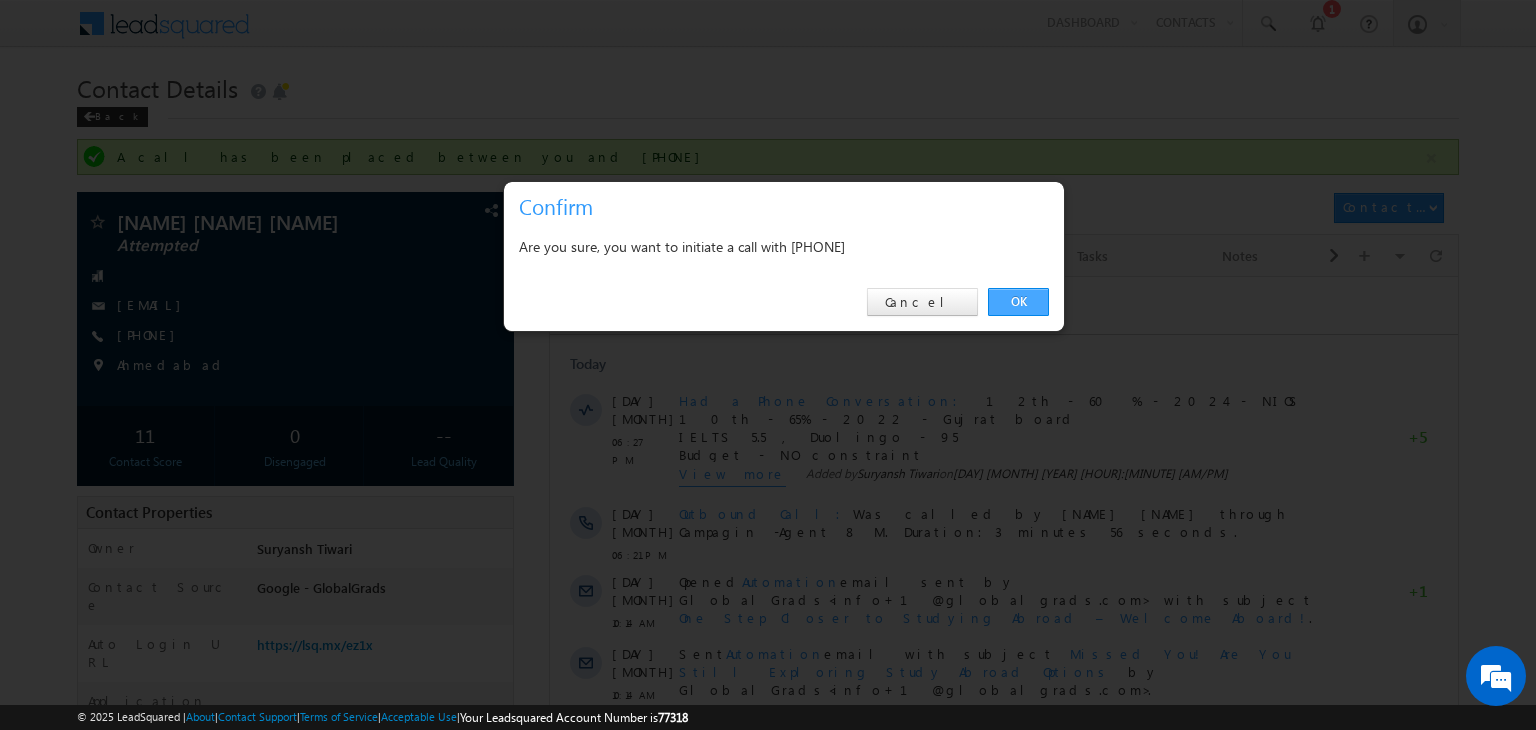 click on "OK" at bounding box center (1018, 302) 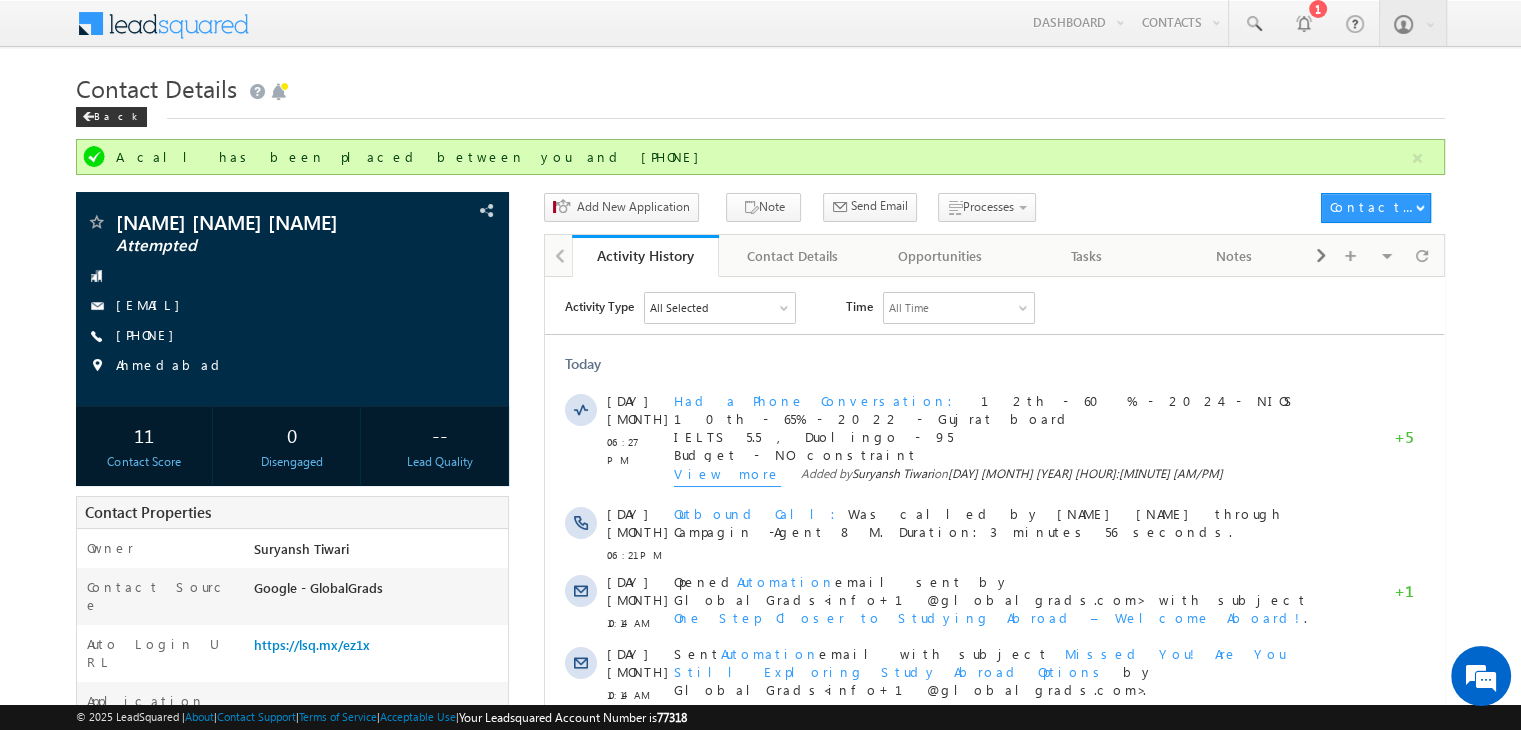 click on "Contact Details" at bounding box center (760, 86) 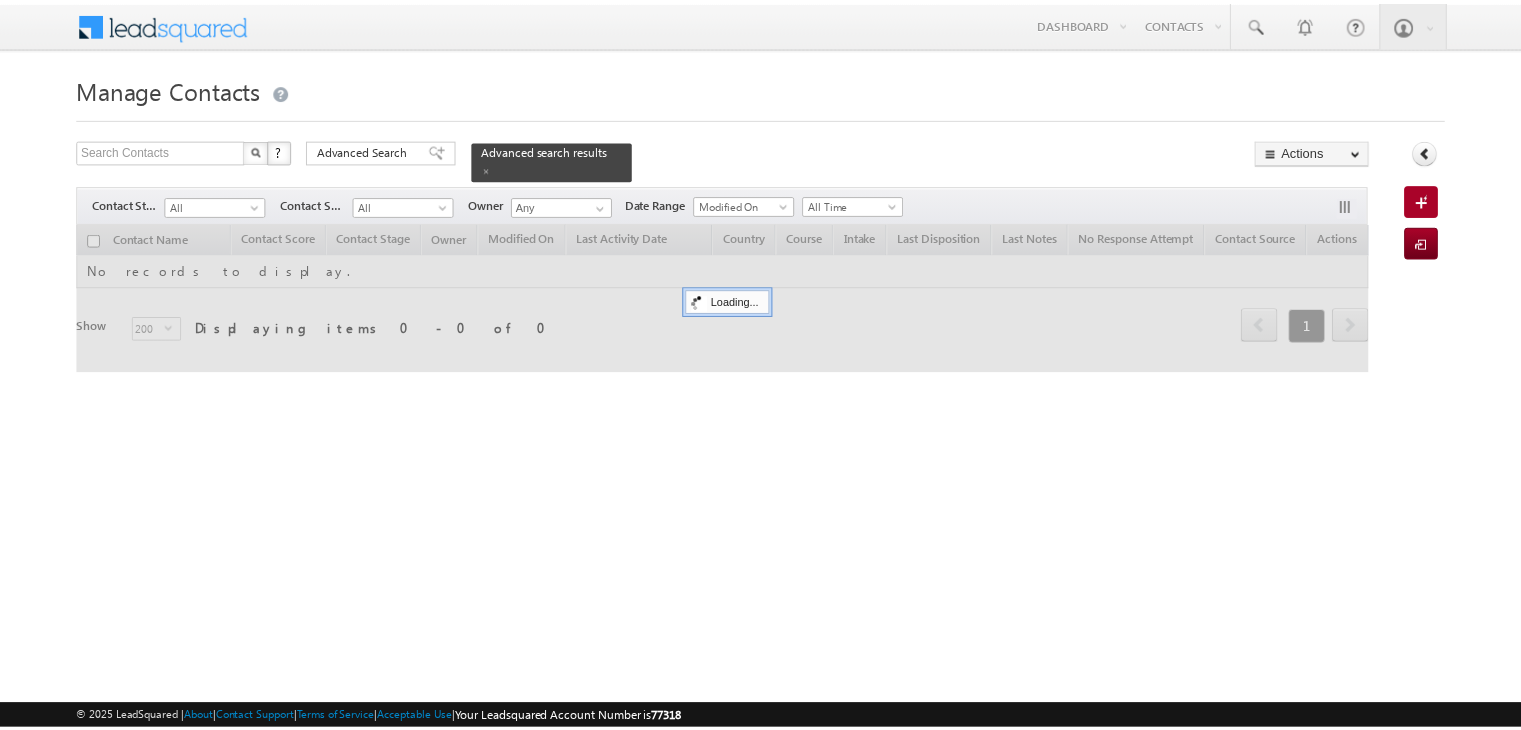 scroll, scrollTop: 0, scrollLeft: 0, axis: both 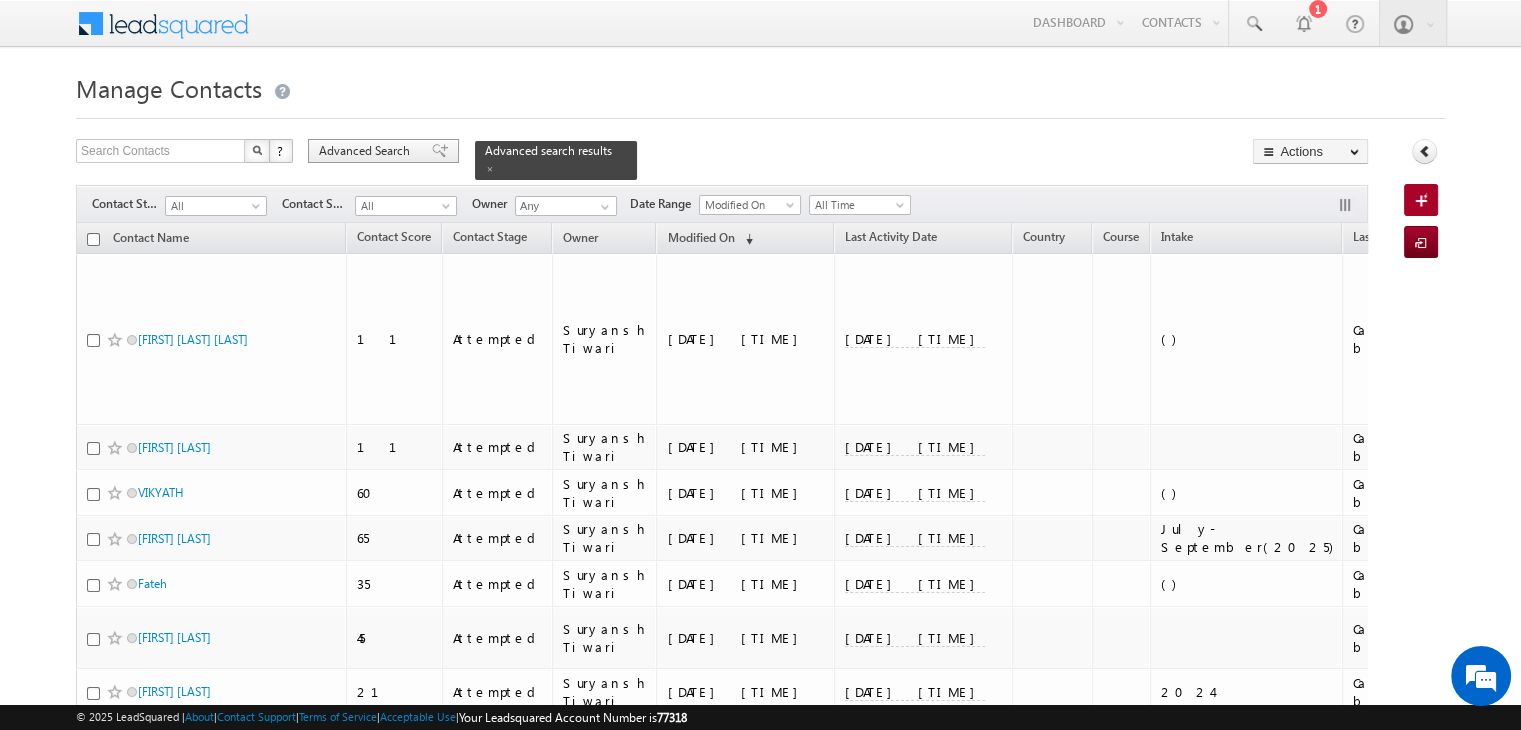 click on "Advanced Search" at bounding box center [383, 151] 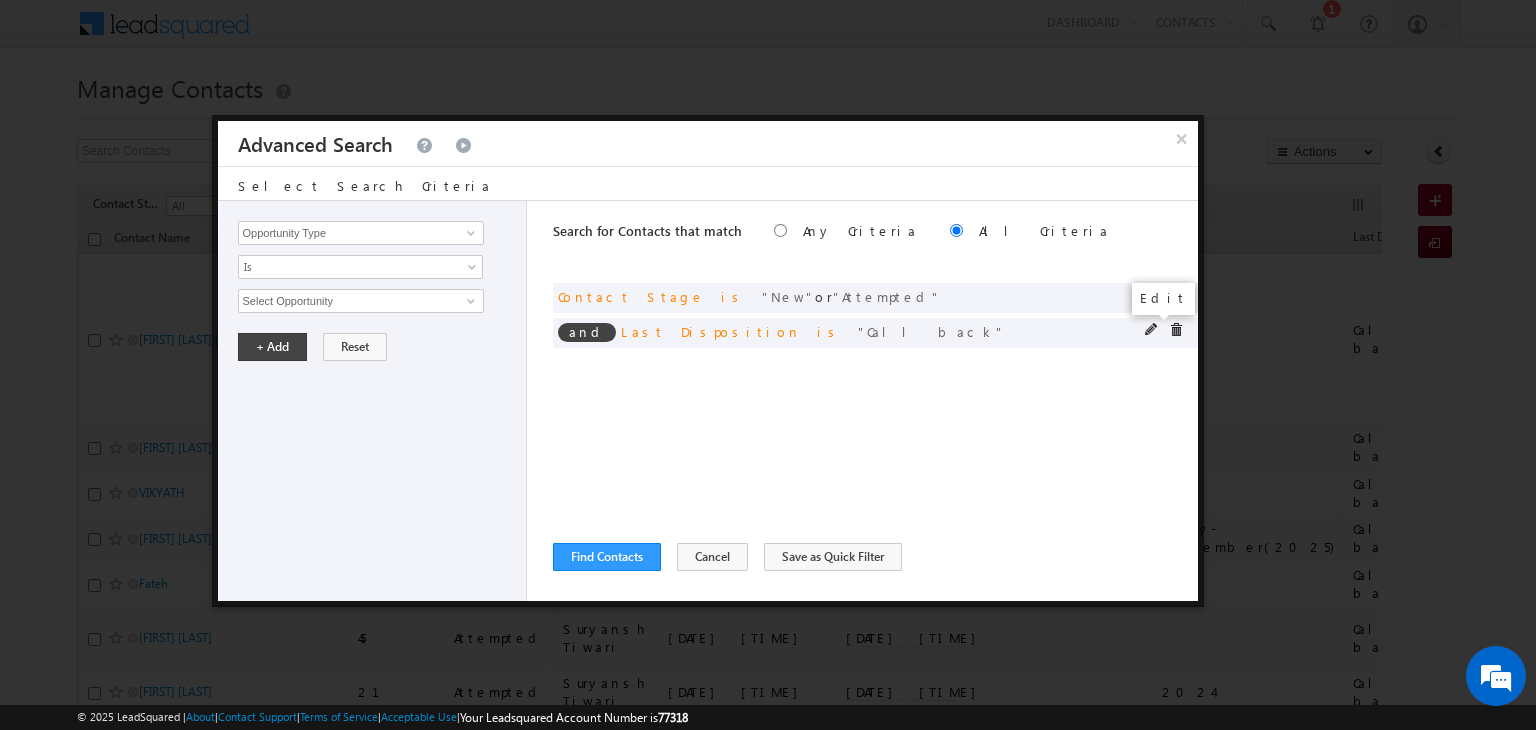 click at bounding box center [1152, 330] 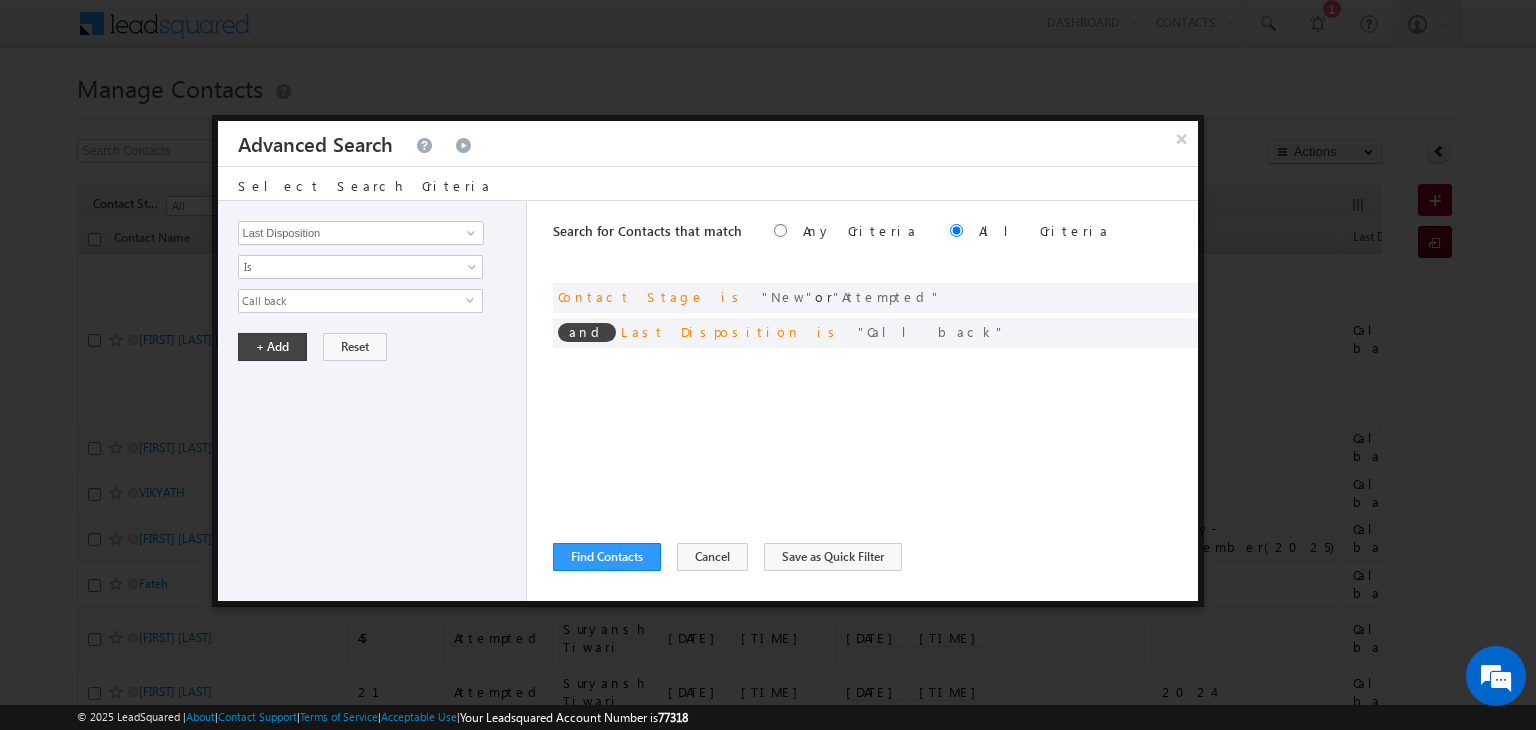 click on "Call back" at bounding box center (352, 301) 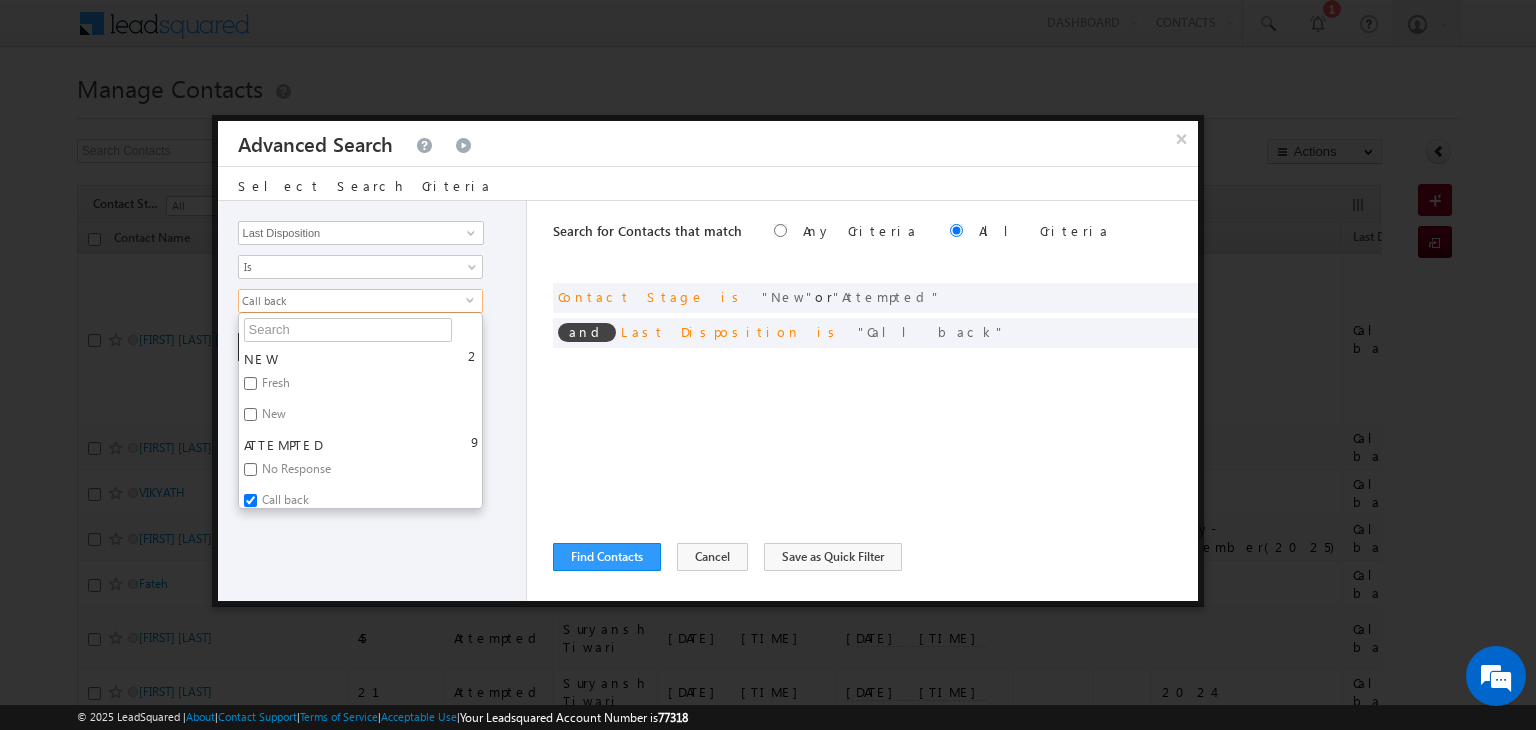 click on "Call back" at bounding box center [250, 500] 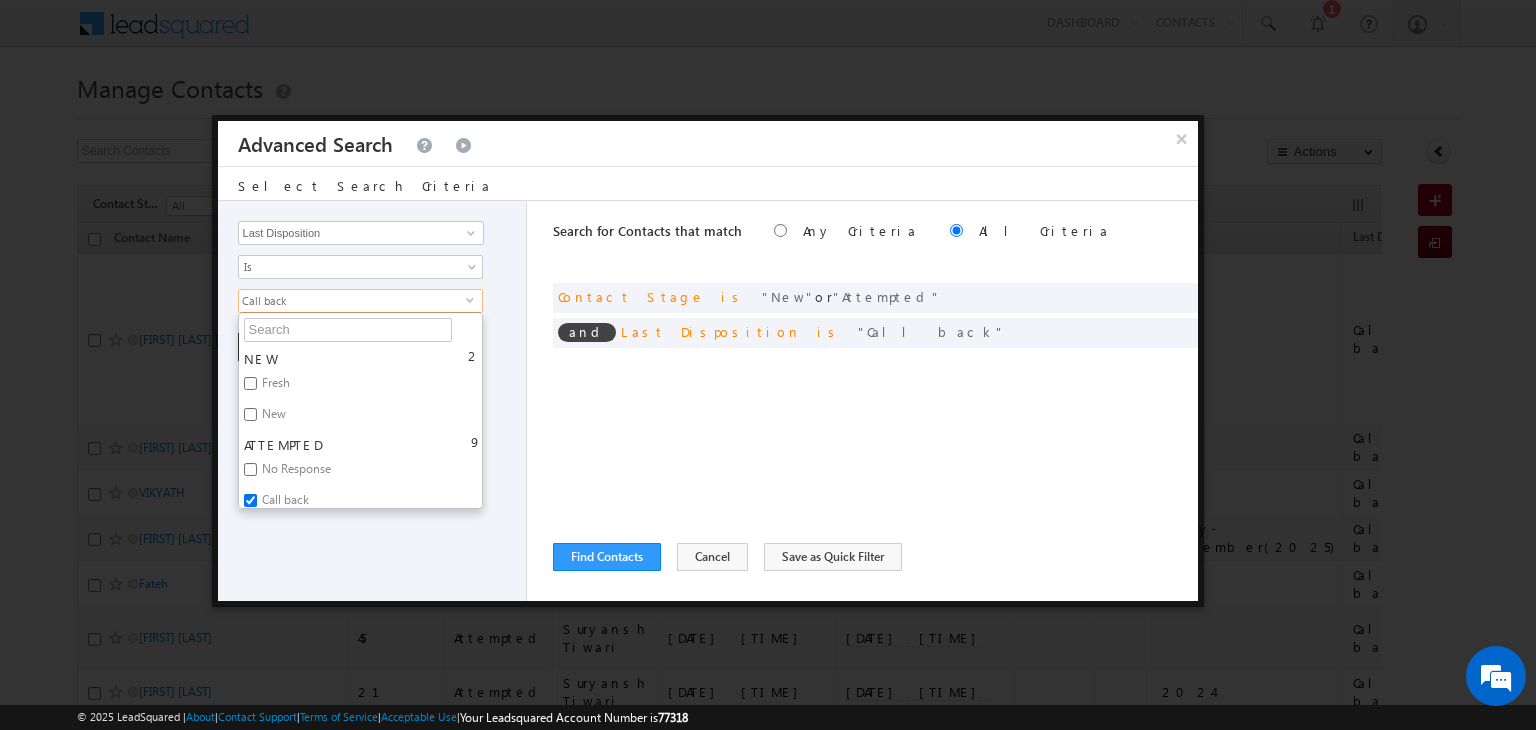 checkbox on "false" 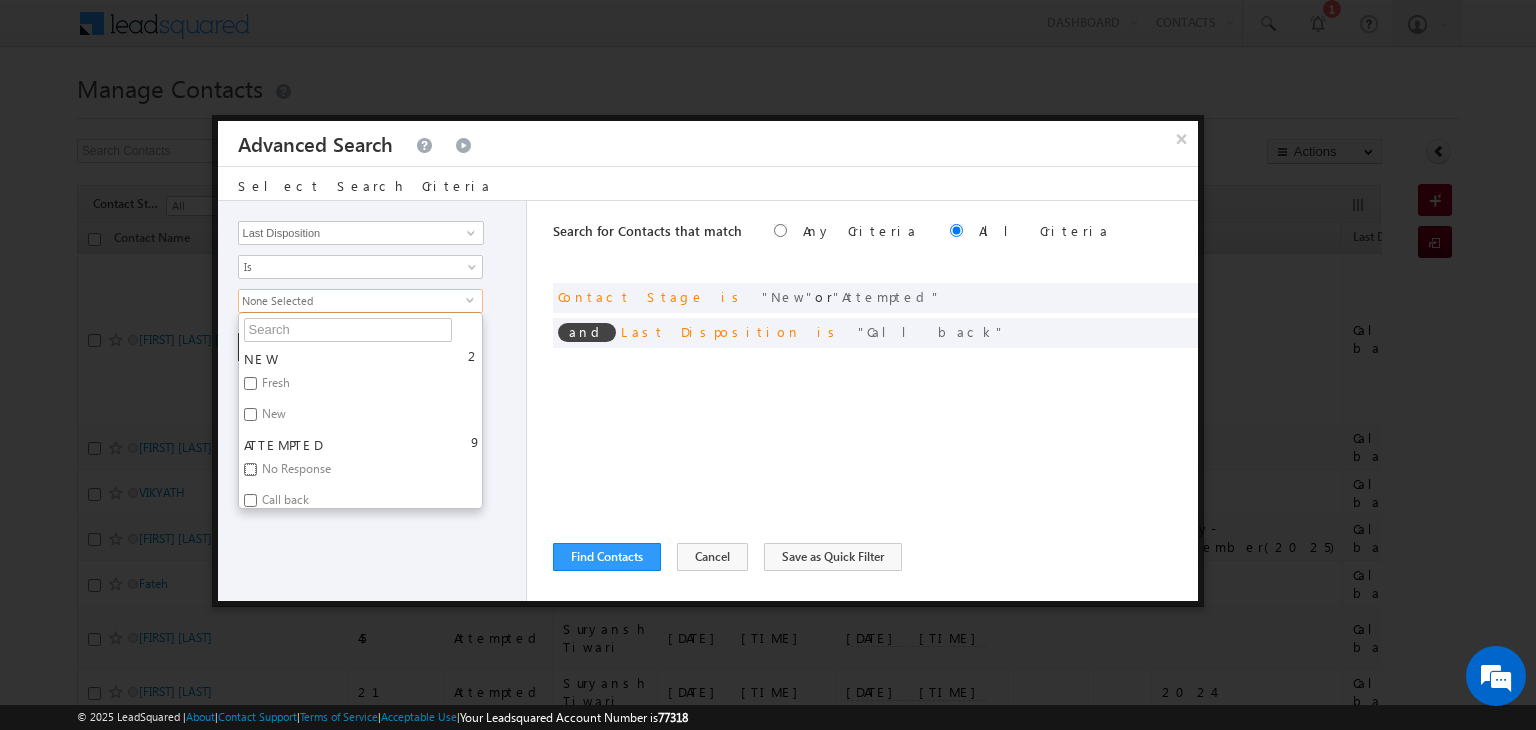 click on "No Response" at bounding box center (250, 469) 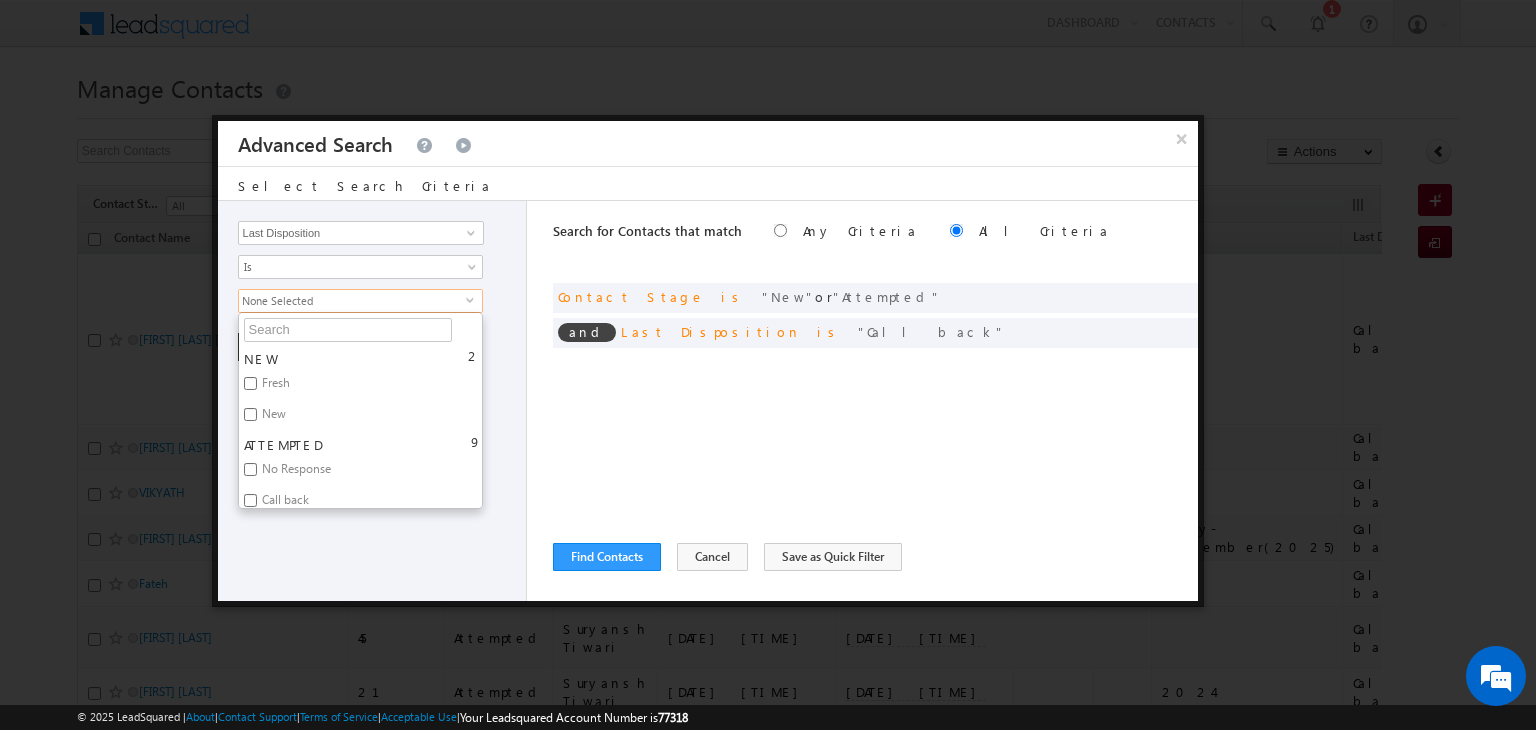 checkbox on "true" 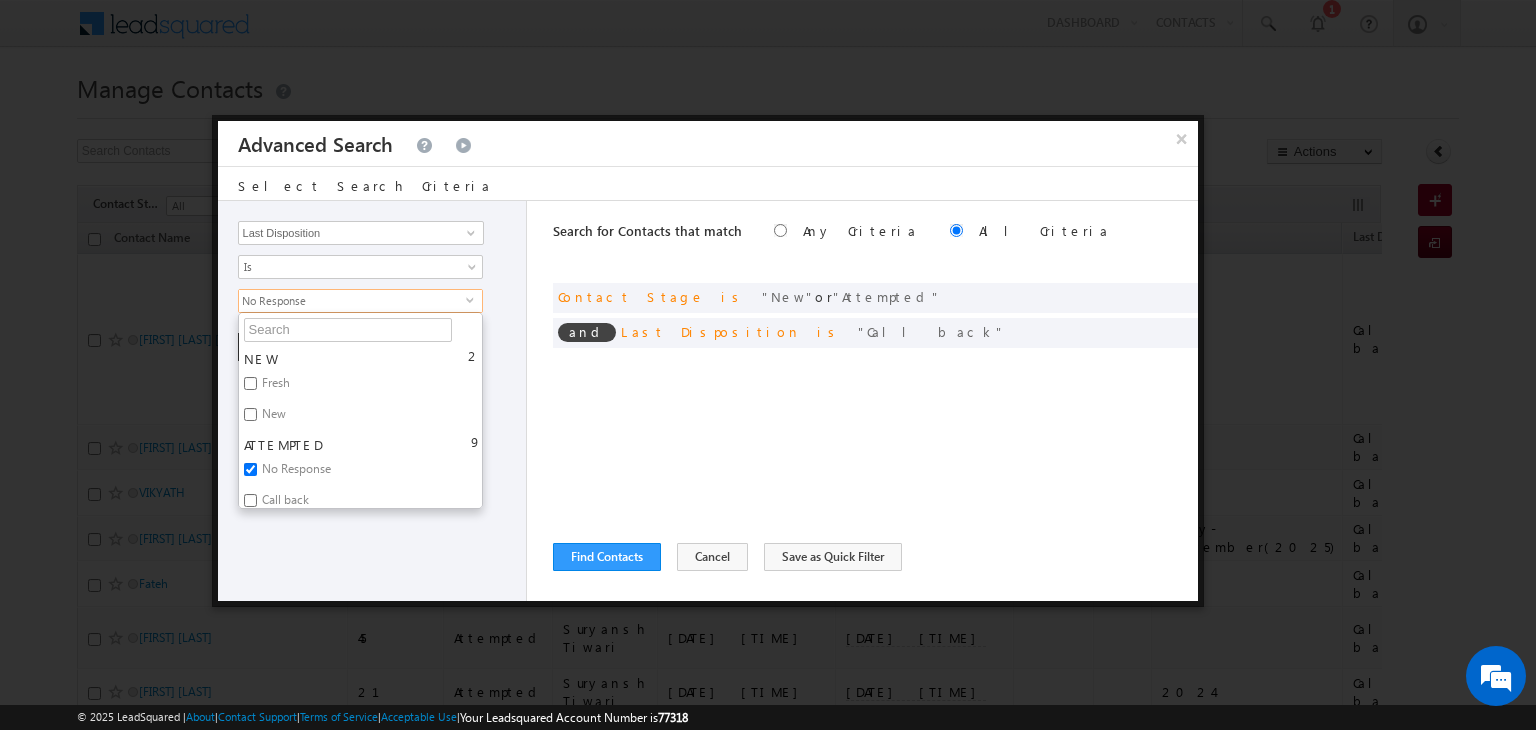 click on "Opportunity Type Contact Activity Task Sales Group Prospect Id Address 1 Address 2 Any Specific University Or Program Application Status Auto Login URL City Class XII Marks Company Concentration Contact Number Contact Origin Contact Score Contact Source Contact Stage Conversion Referrer URL Counselling mode Country Country Interested In New Country Interested In Old Course Course Priority Created By Id Created On Created On Old Current Opt In Status Do Not Call Do Not Email Do Not SMS Do Not Track Do You Have Scholarships Do You Have Valid Passport Documents - Status Documents - University Proof Doc Documents - 10th Marksheet Documents - 12th Marksheet Documents - UG Degree Documents - UG Marksheets Documents - PG Degree Documents - PG Marksheets Documents - Resume/CV Documents - LOR Documents - SOP Documents - Passport Documents - ELT Documents - Amity Pathway Certificate Documents - COL Documents - Deposit fee Documents - UCOL Documents - I20 Documents - SEVIS Fee doc Email" at bounding box center (373, 401) 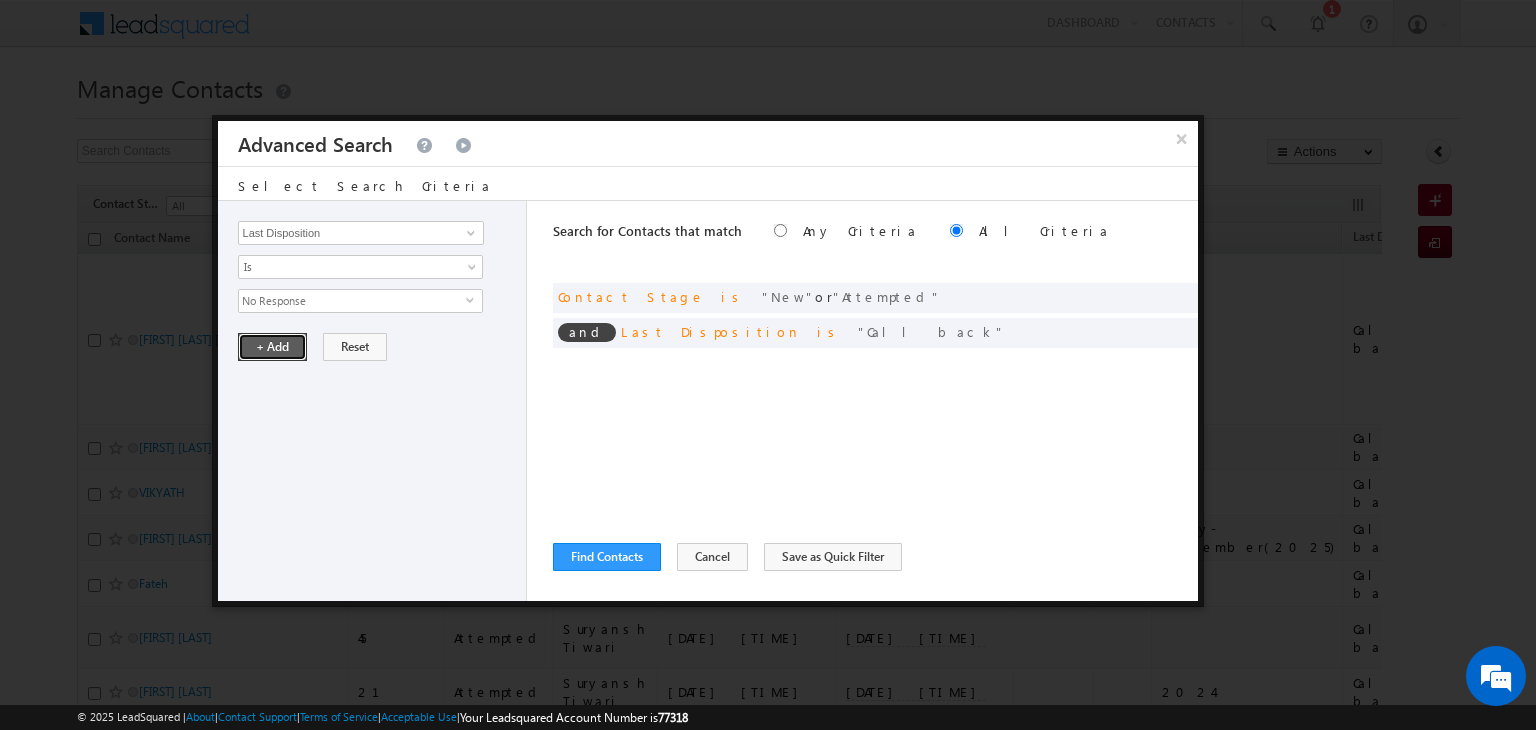 click on "+ Add" at bounding box center (272, 347) 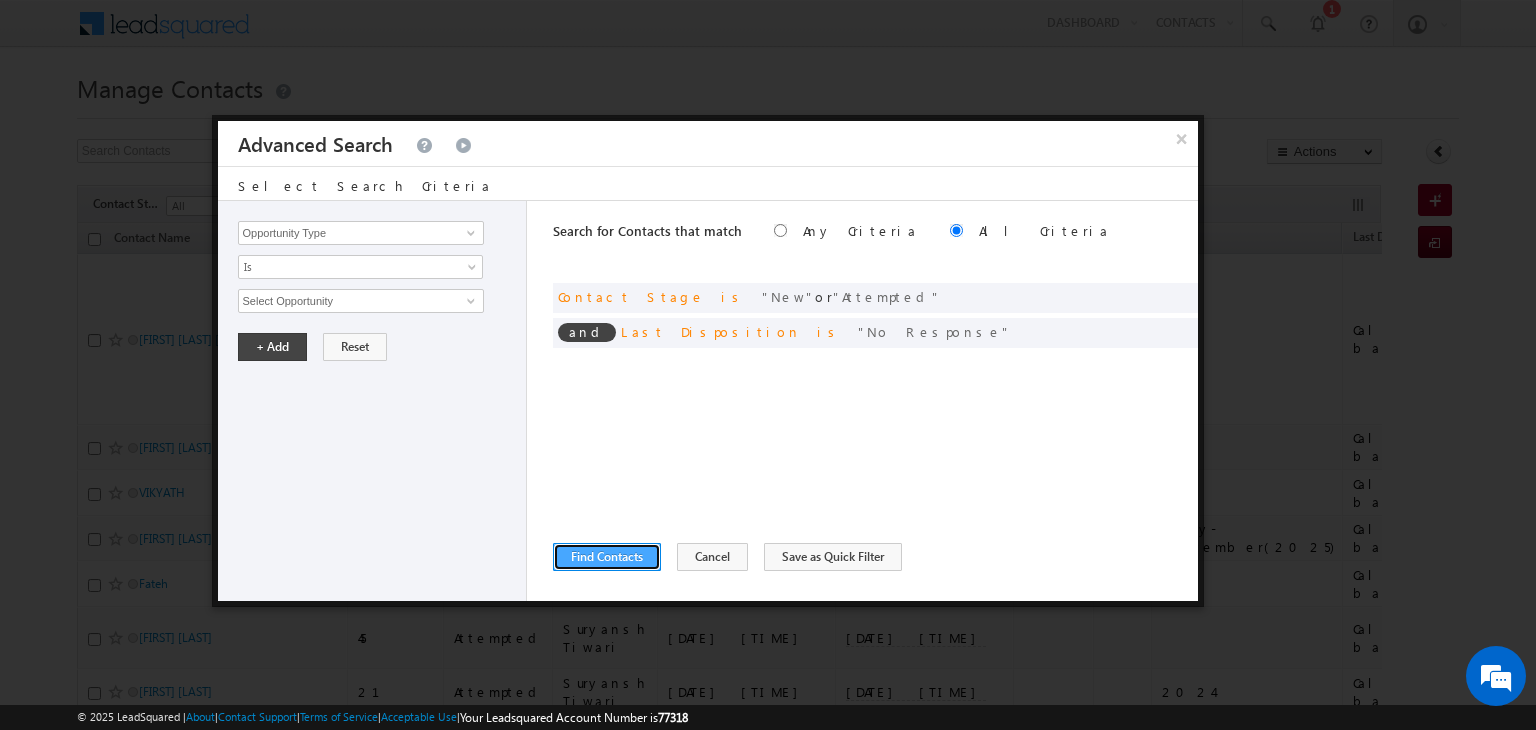 click on "Find Contacts" at bounding box center [607, 557] 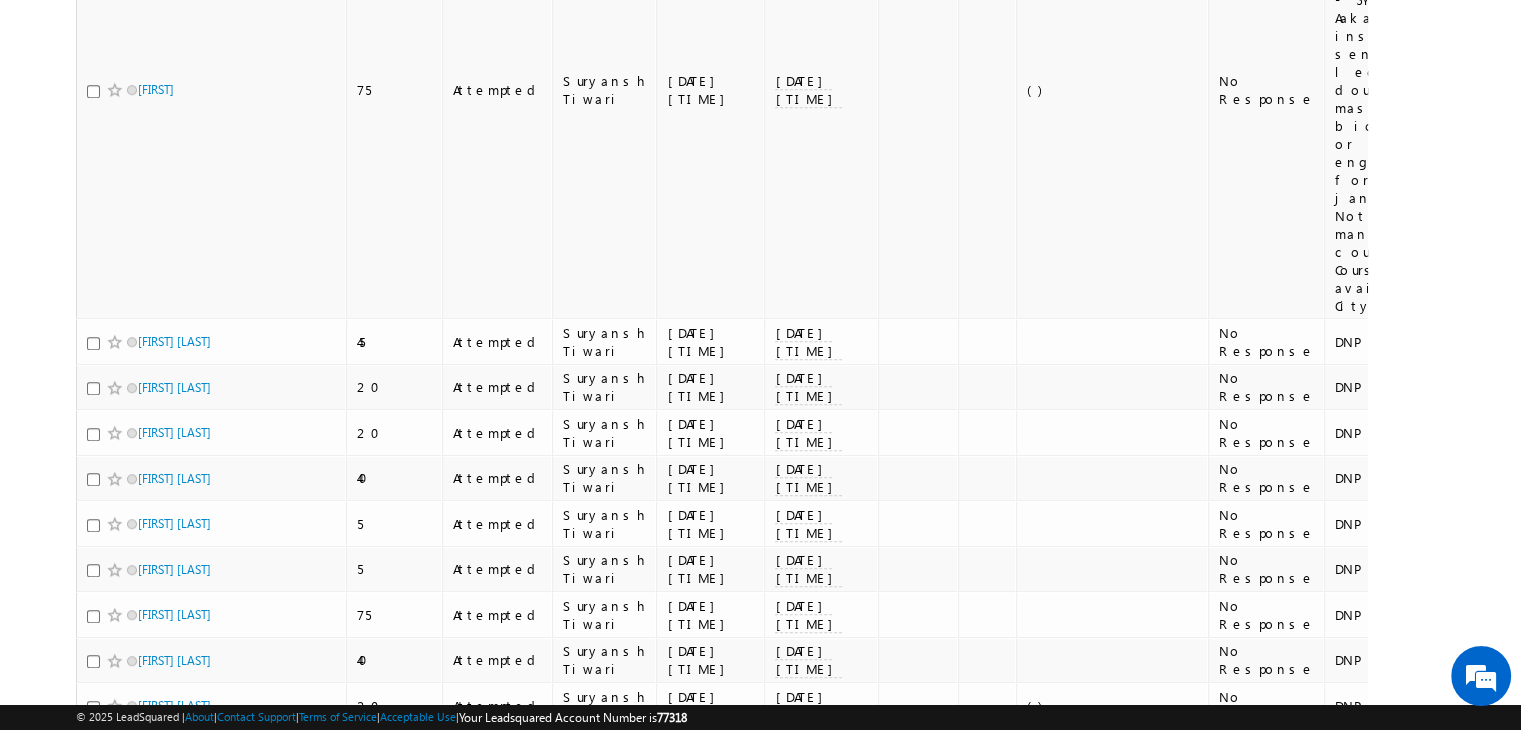 scroll, scrollTop: 1540, scrollLeft: 0, axis: vertical 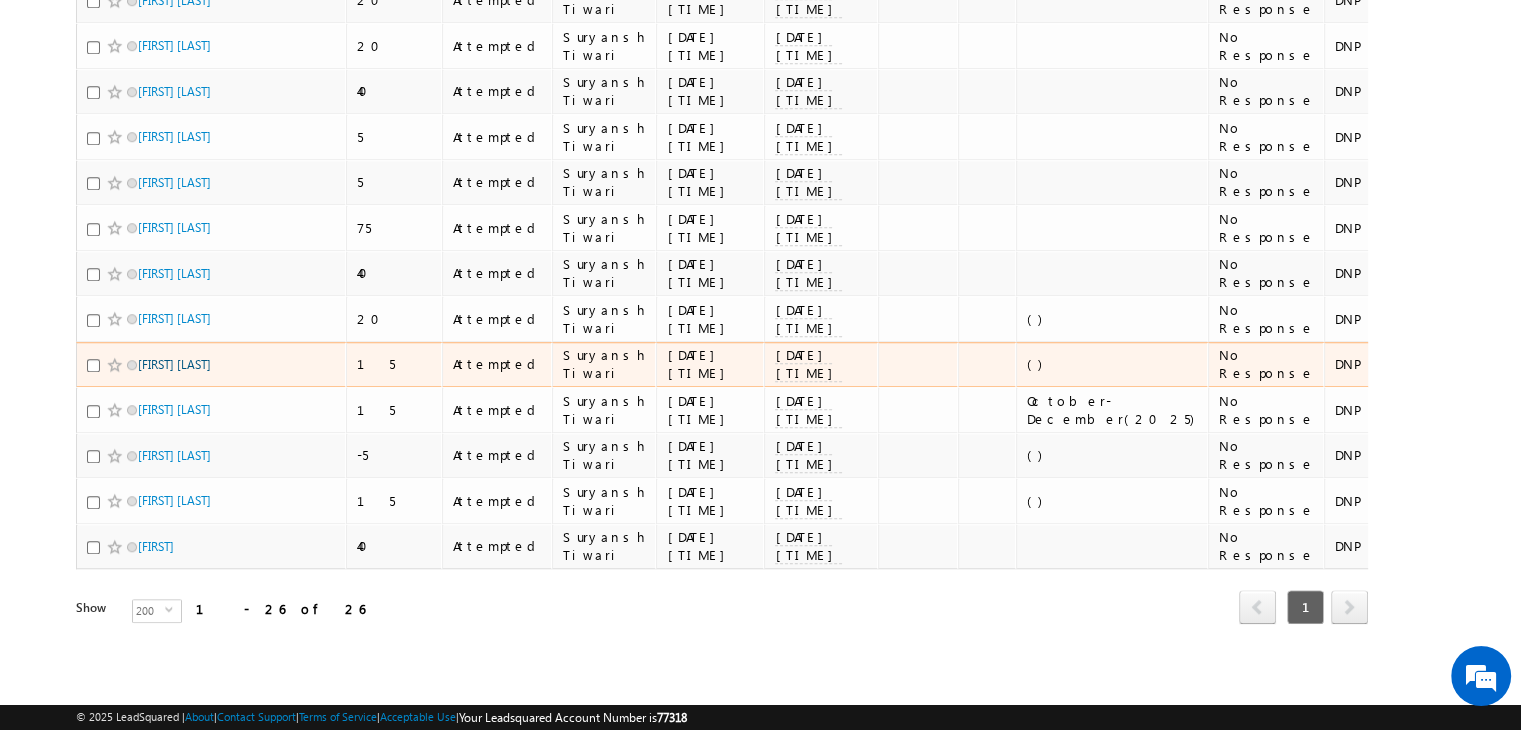 drag, startPoint x: 156, startPoint y: 342, endPoint x: 148, endPoint y: 355, distance: 15.264338 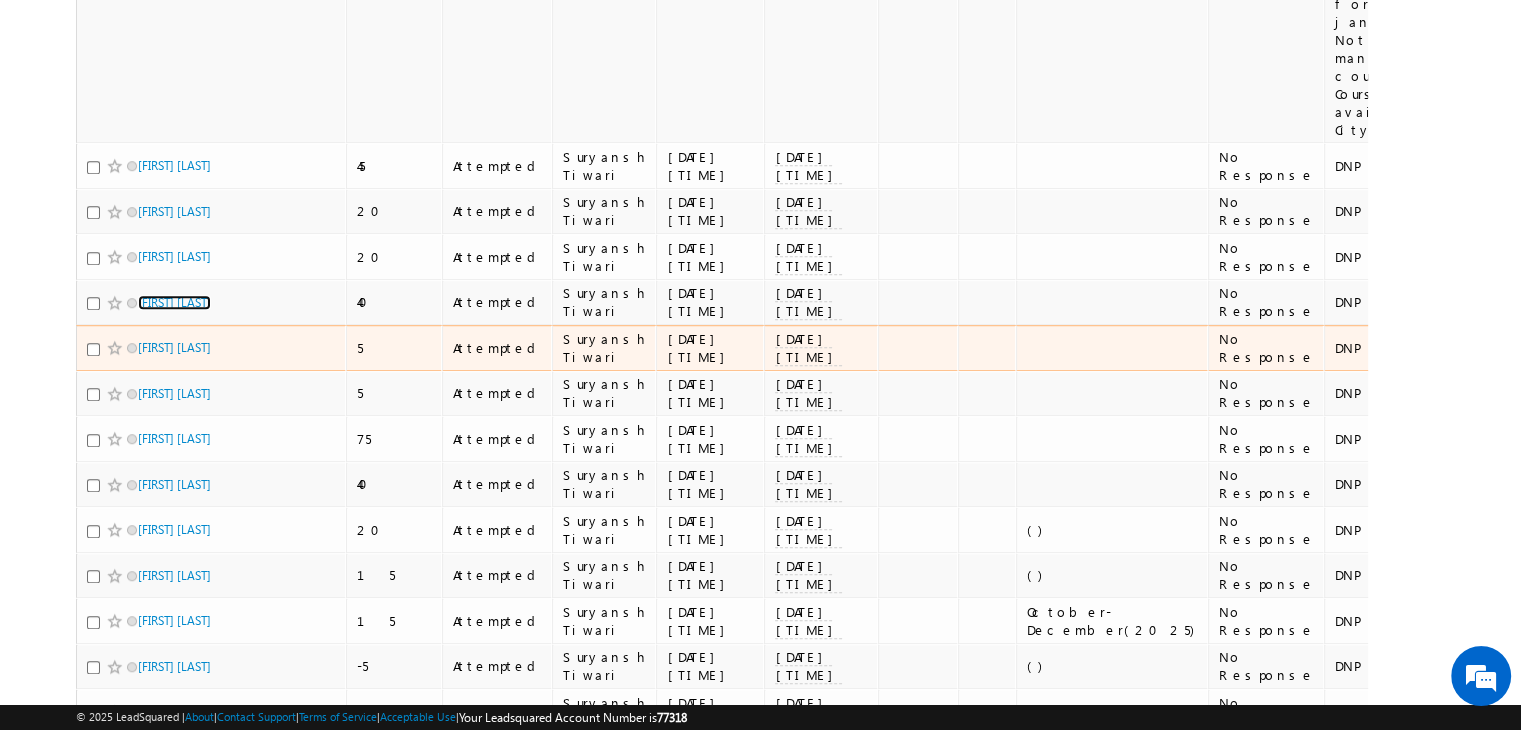 scroll, scrollTop: 1296, scrollLeft: 0, axis: vertical 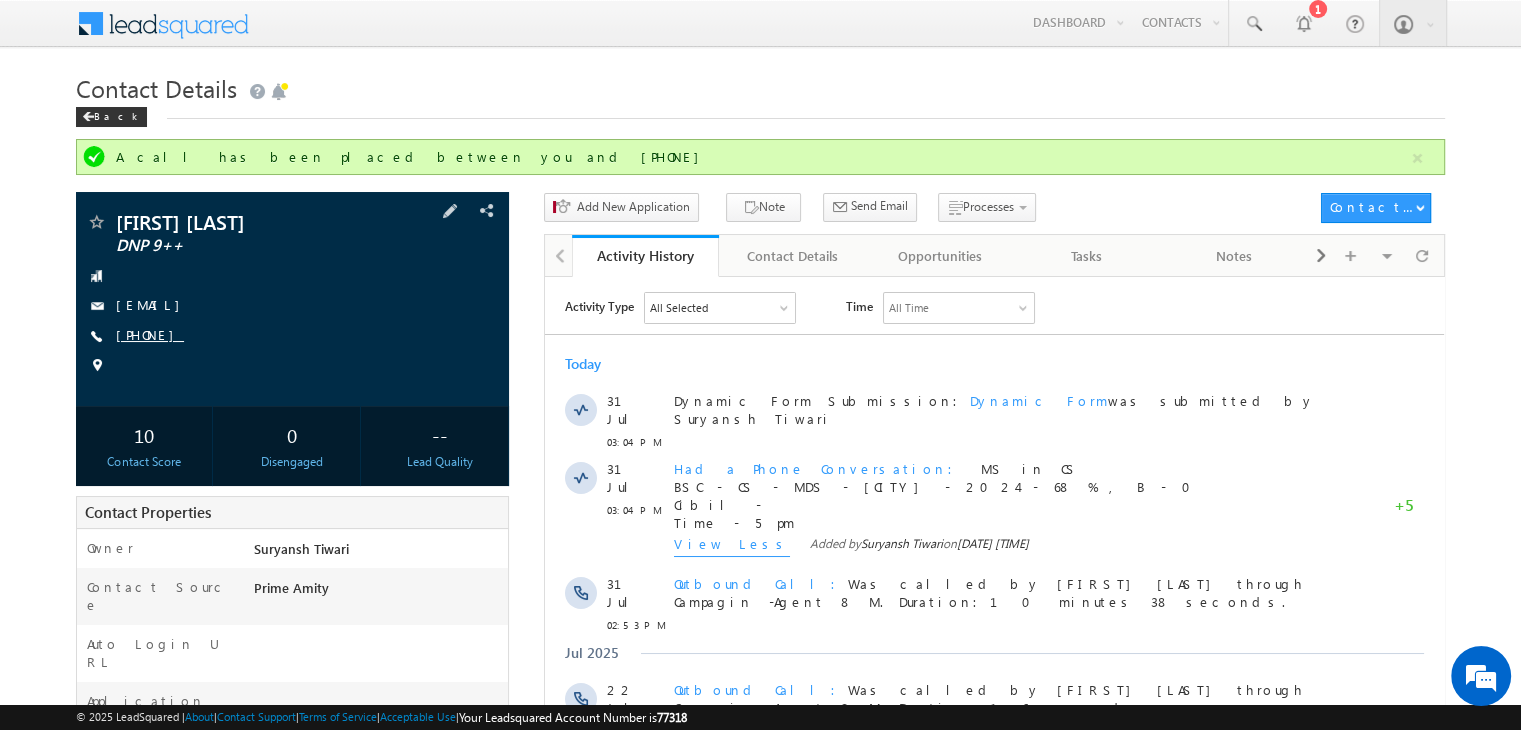 click on "[PHONE]" at bounding box center (150, 334) 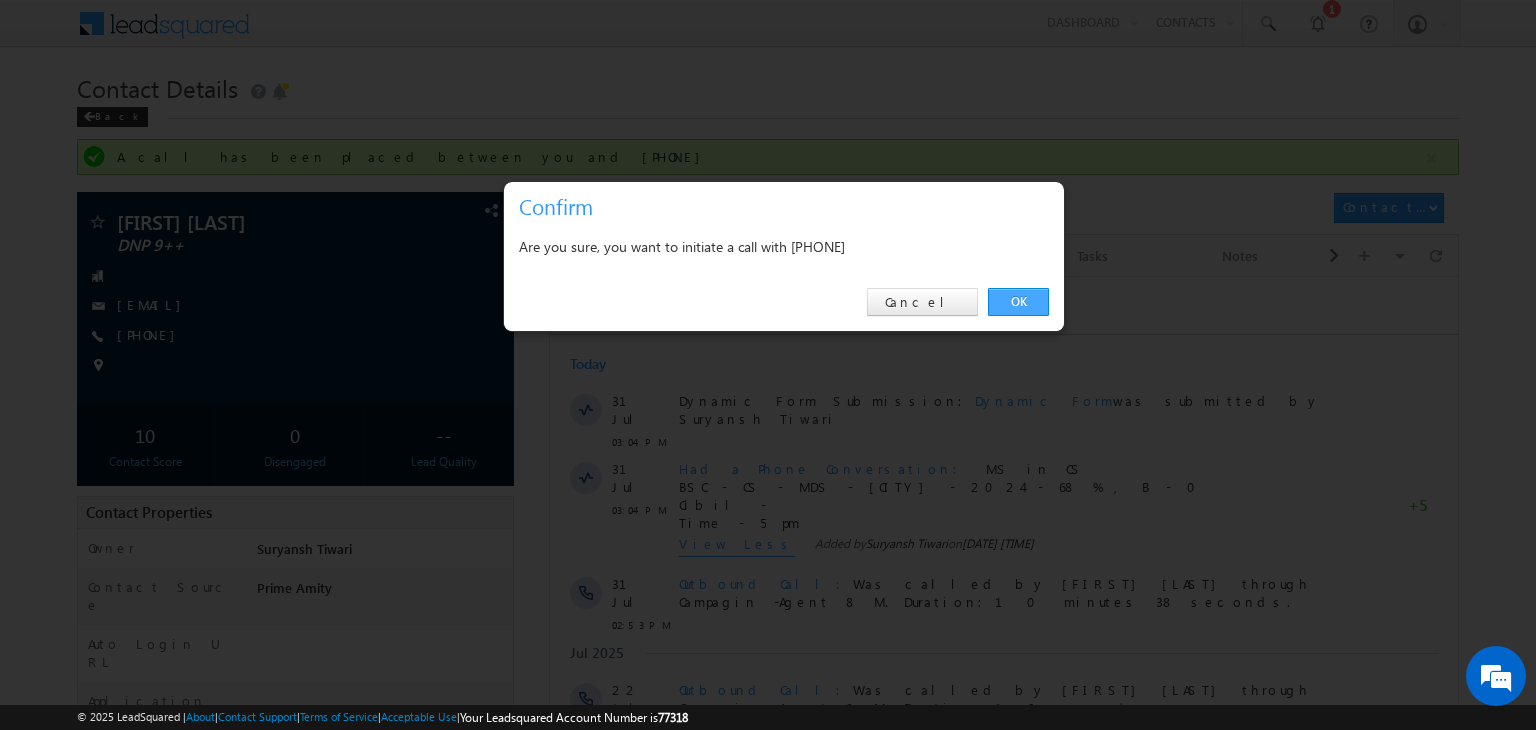 click on "OK" at bounding box center (1018, 302) 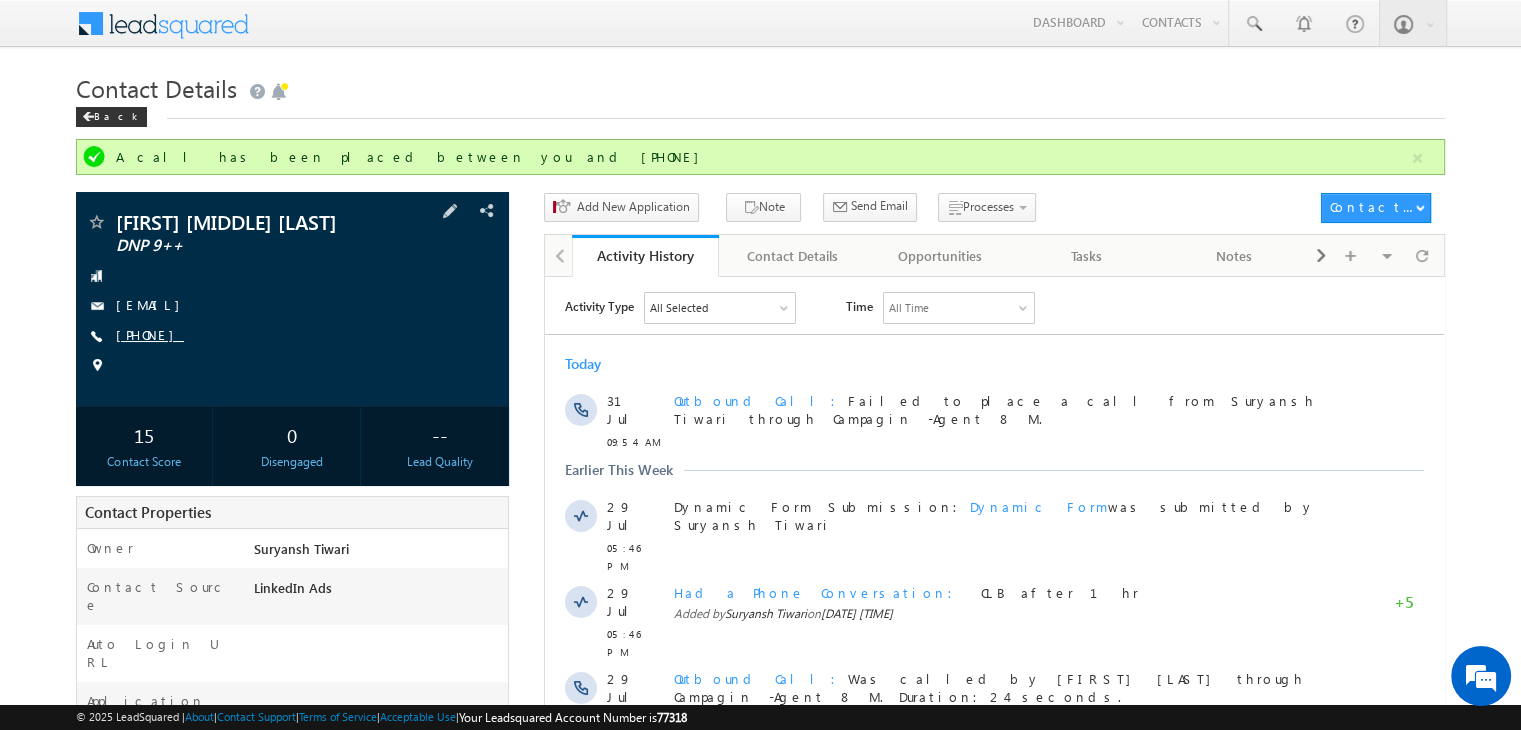 scroll, scrollTop: 0, scrollLeft: 0, axis: both 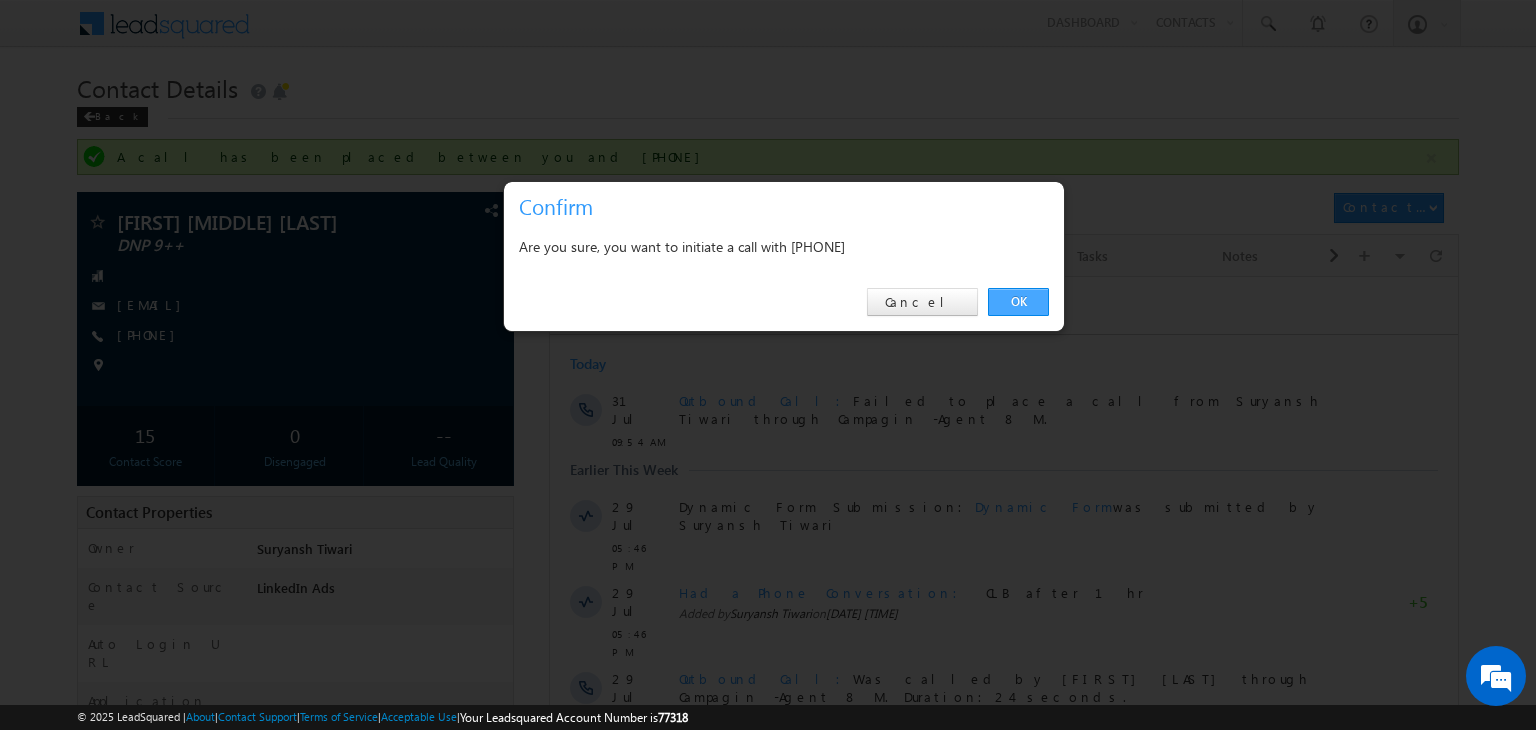 click on "OK" at bounding box center [1018, 302] 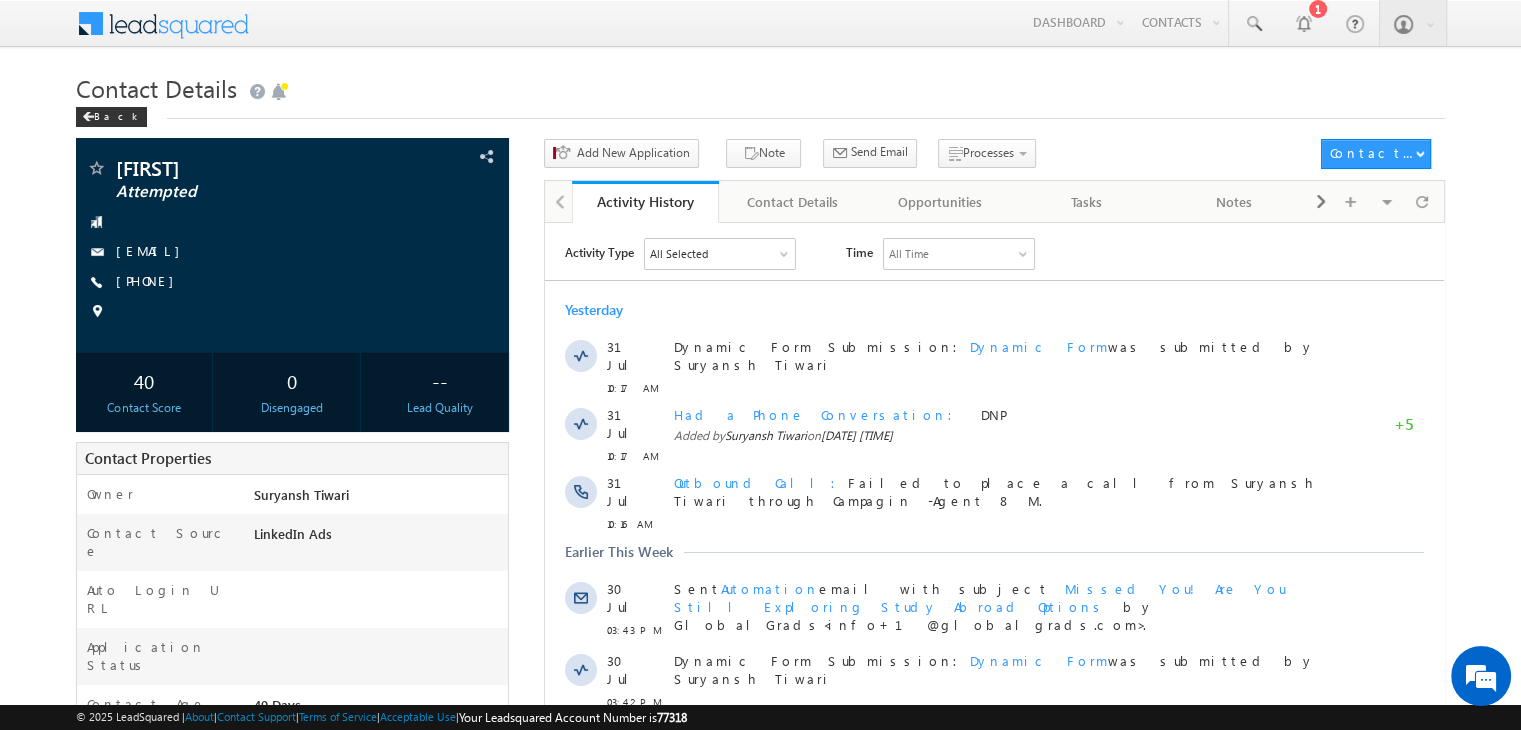 scroll, scrollTop: 0, scrollLeft: 0, axis: both 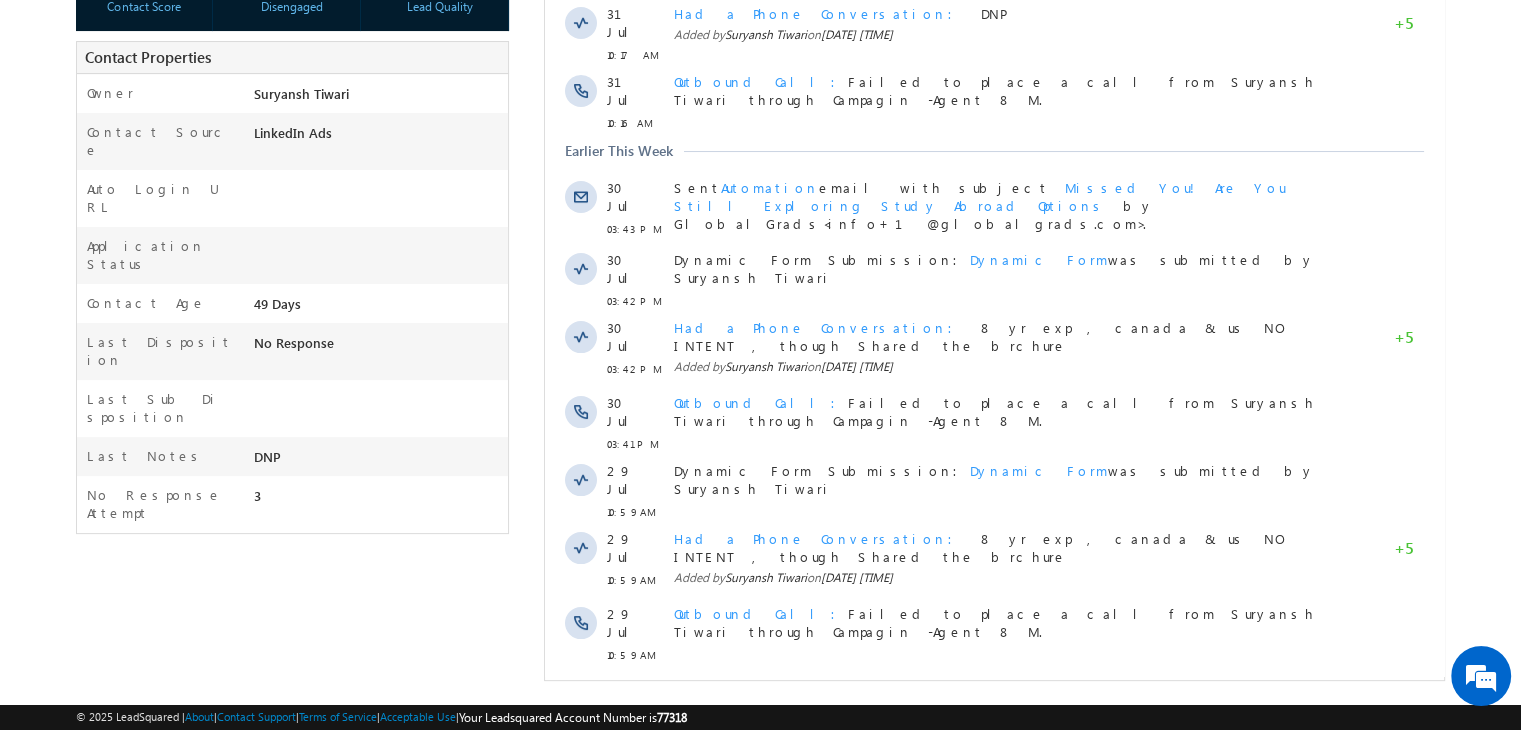 click on "Show More" at bounding box center (994, 699) 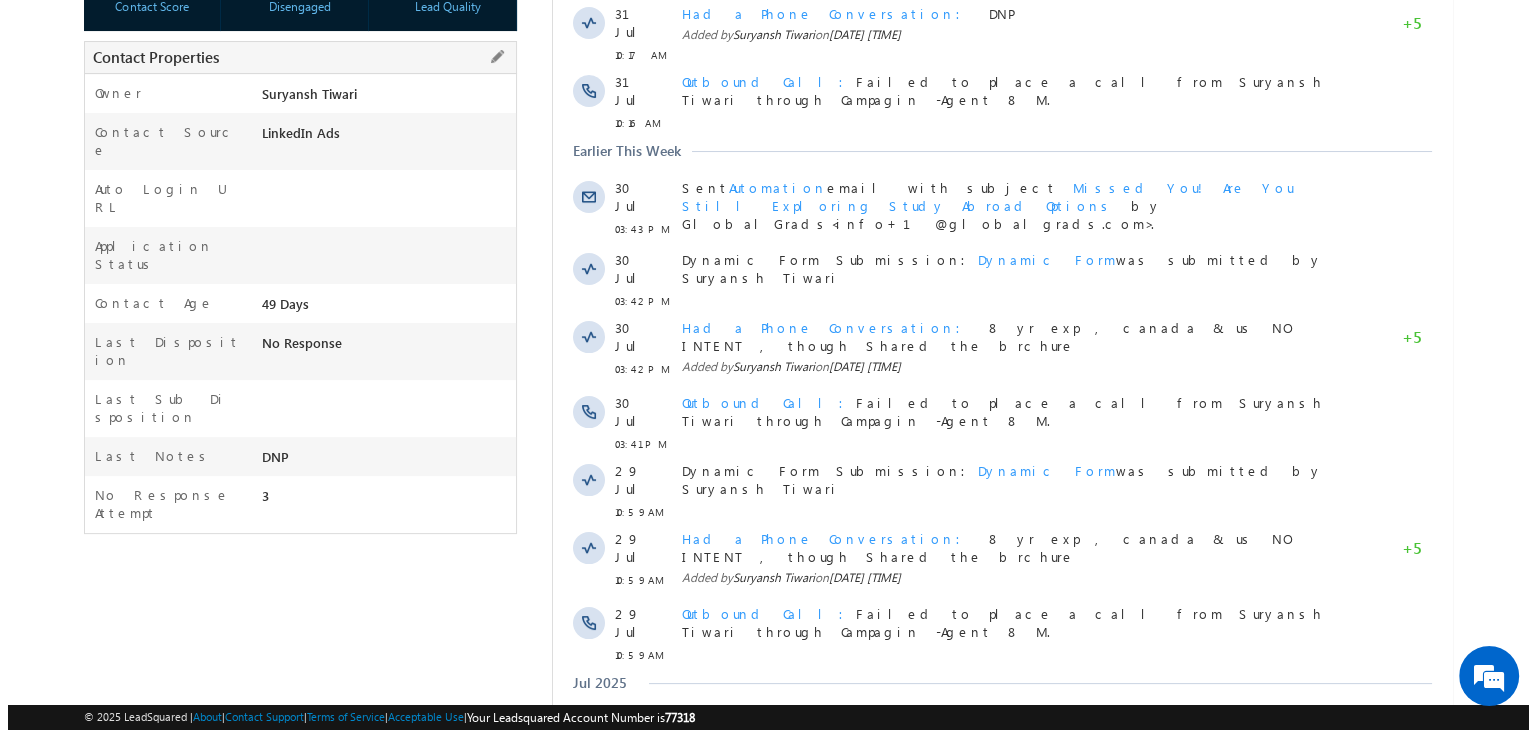 scroll, scrollTop: 0, scrollLeft: 0, axis: both 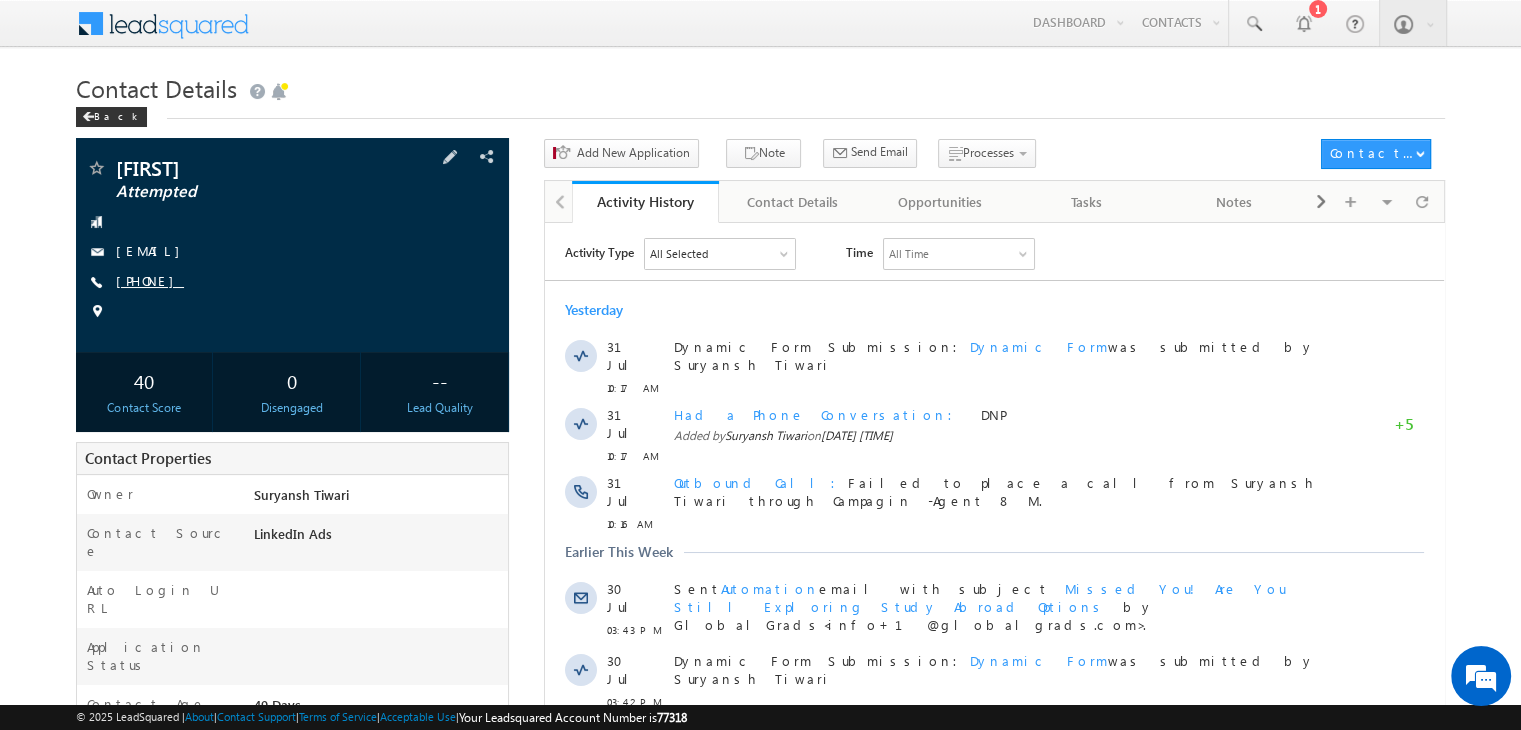 click on "[PHONE]" at bounding box center [150, 280] 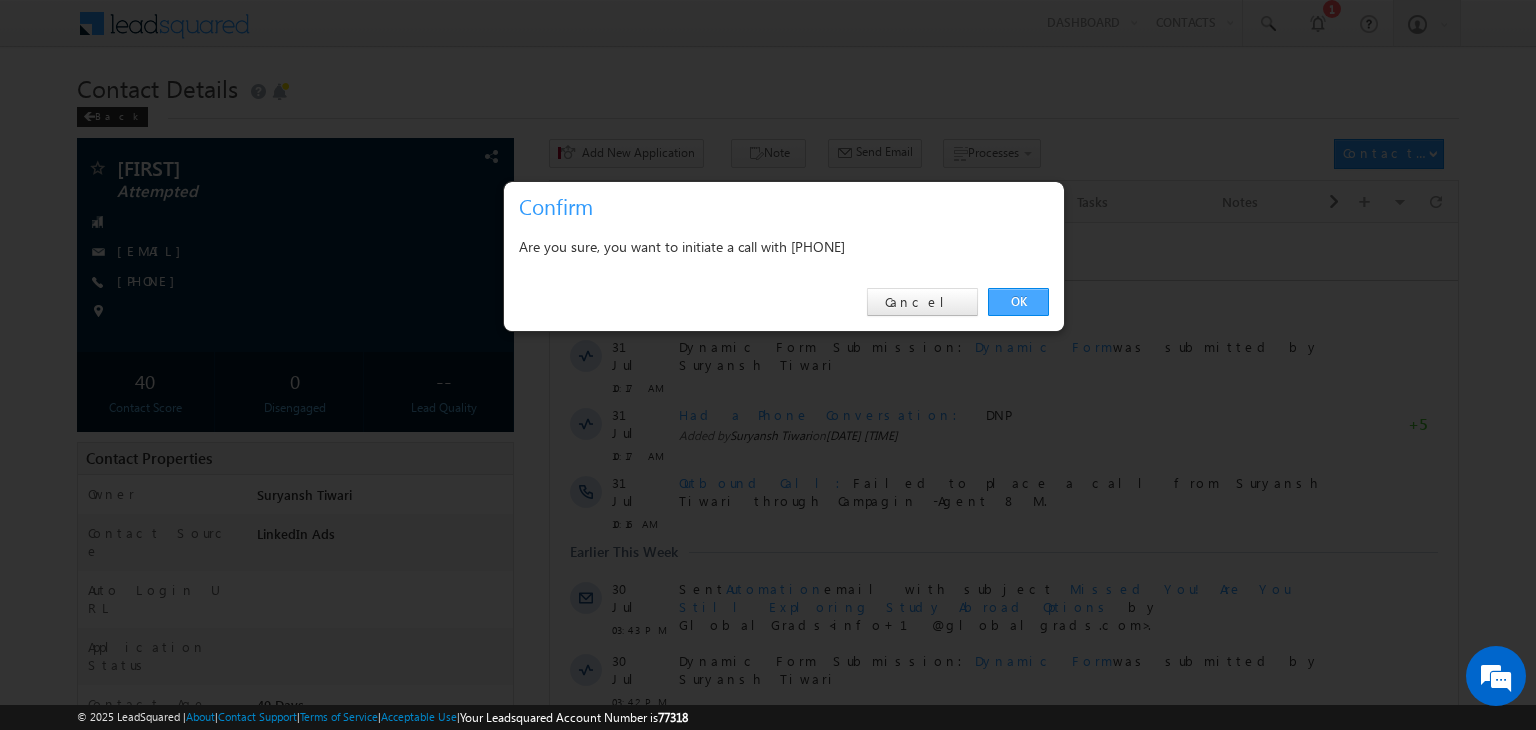 click on "OK" at bounding box center (1018, 302) 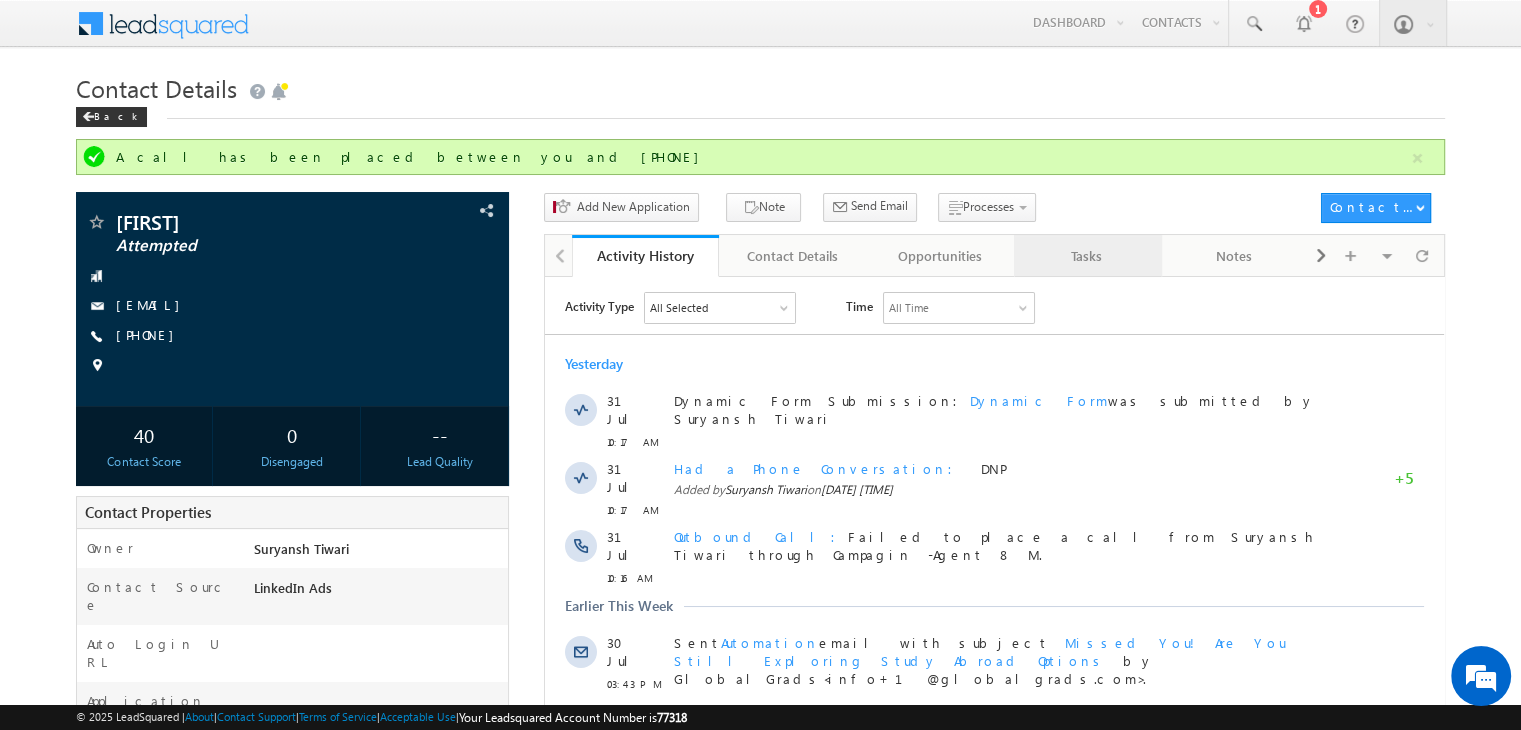click on "Tasks" at bounding box center (1086, 256) 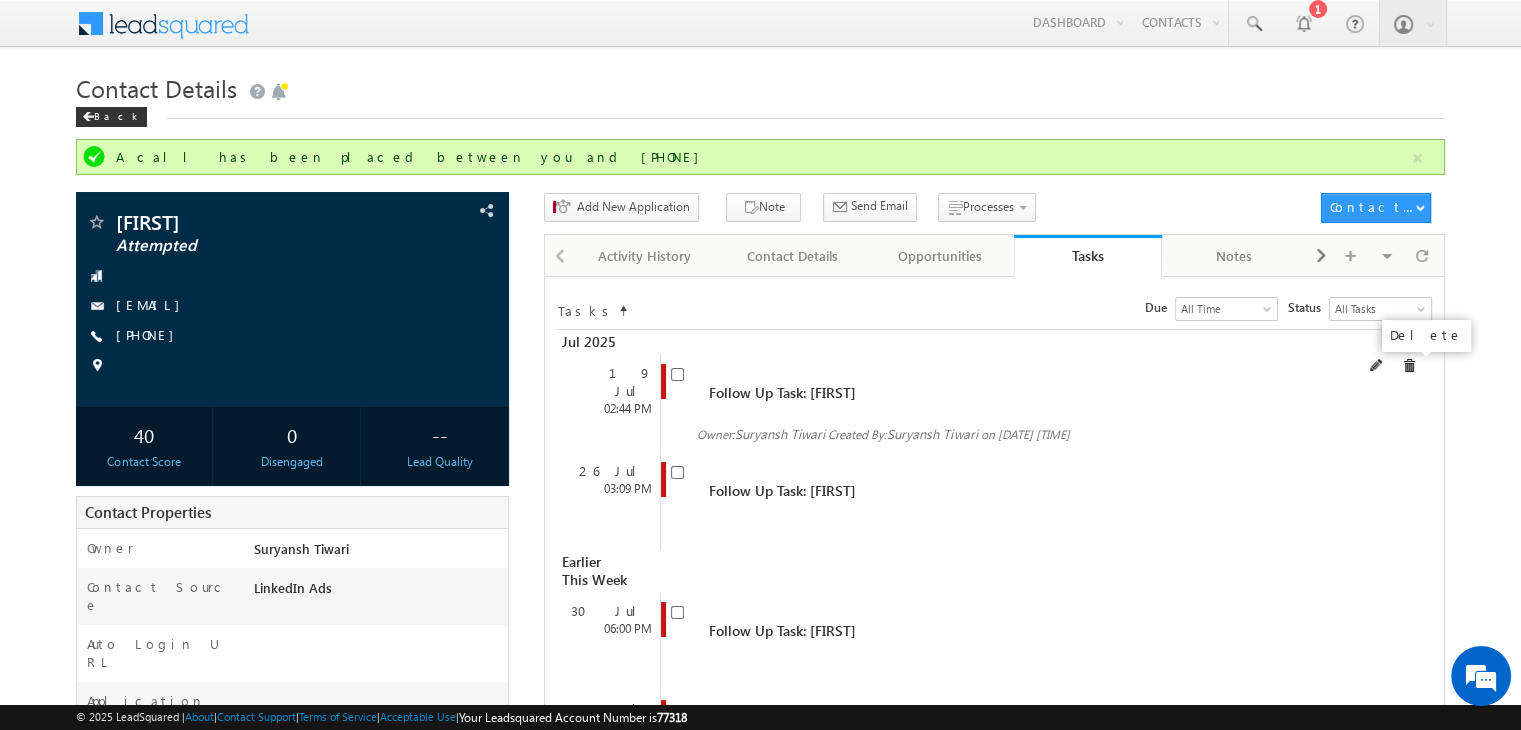 click at bounding box center (1409, 366) 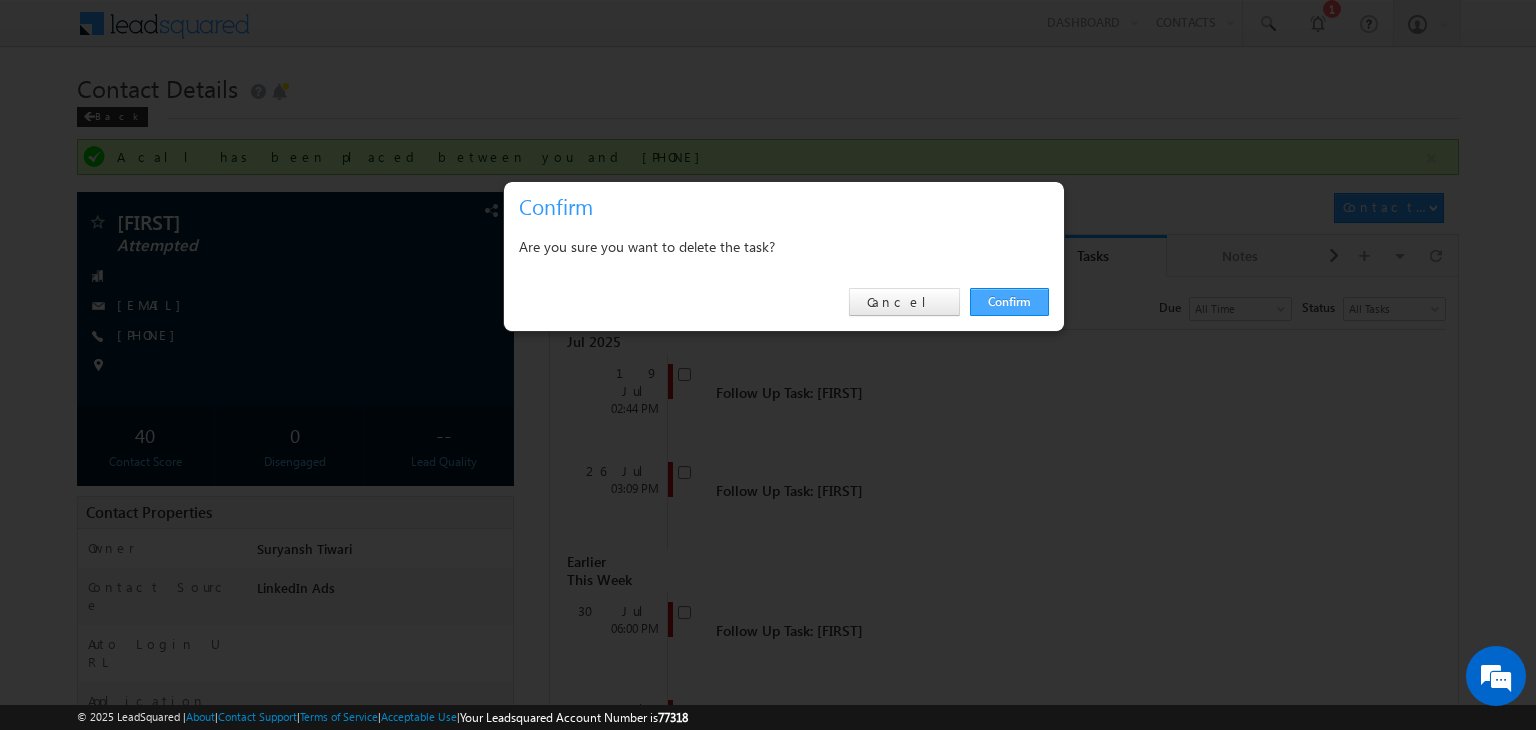 click on "Confirm" at bounding box center [1009, 302] 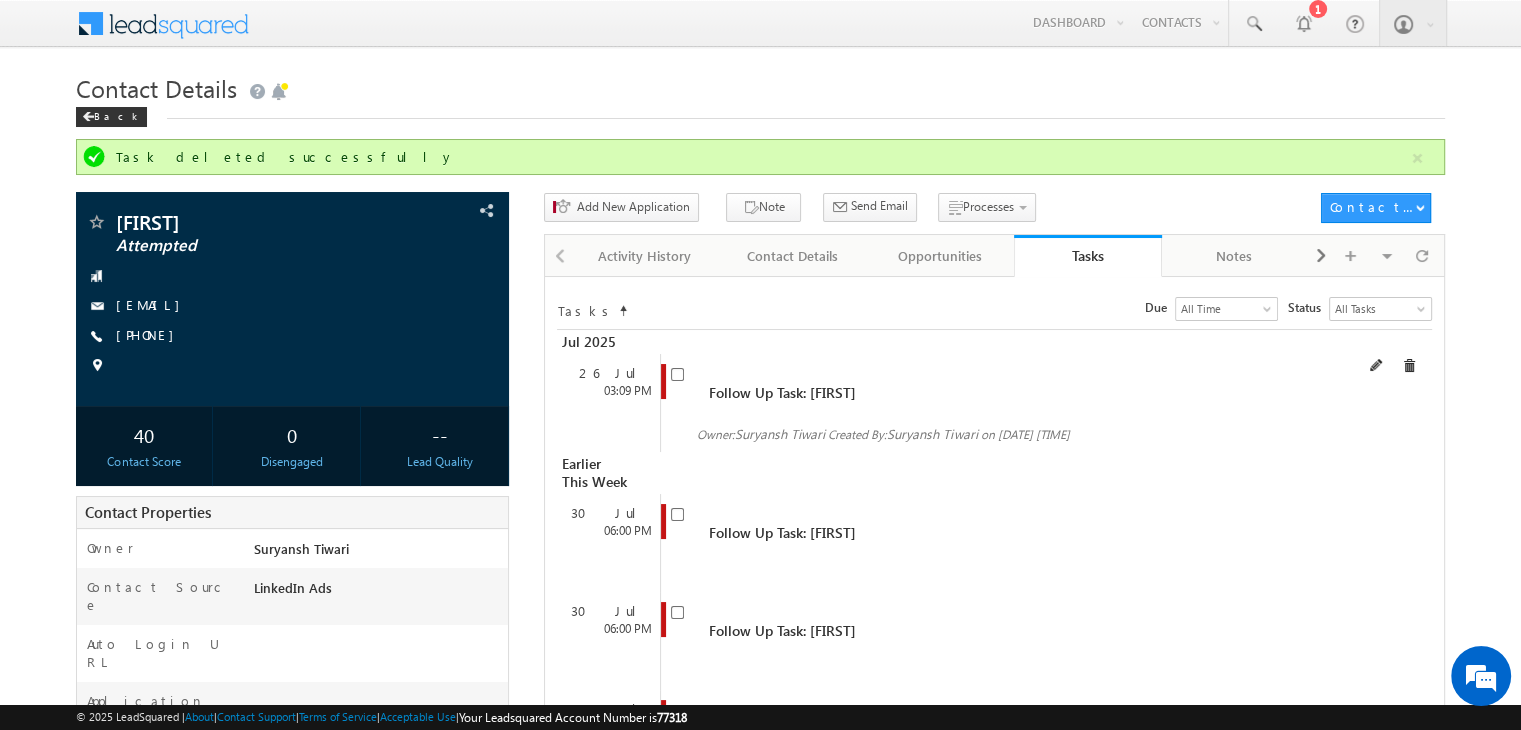 click at bounding box center [1393, 365] 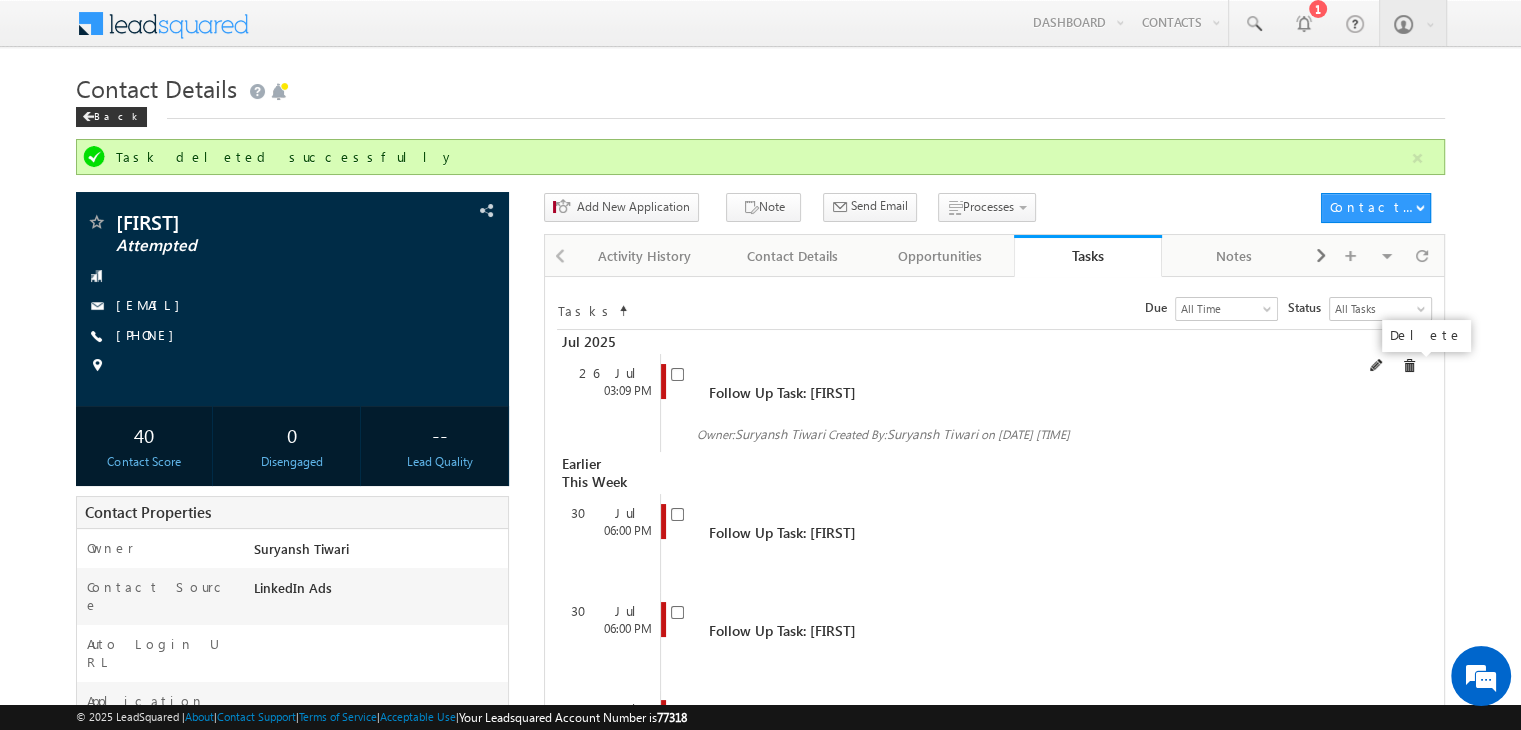click at bounding box center [1409, 366] 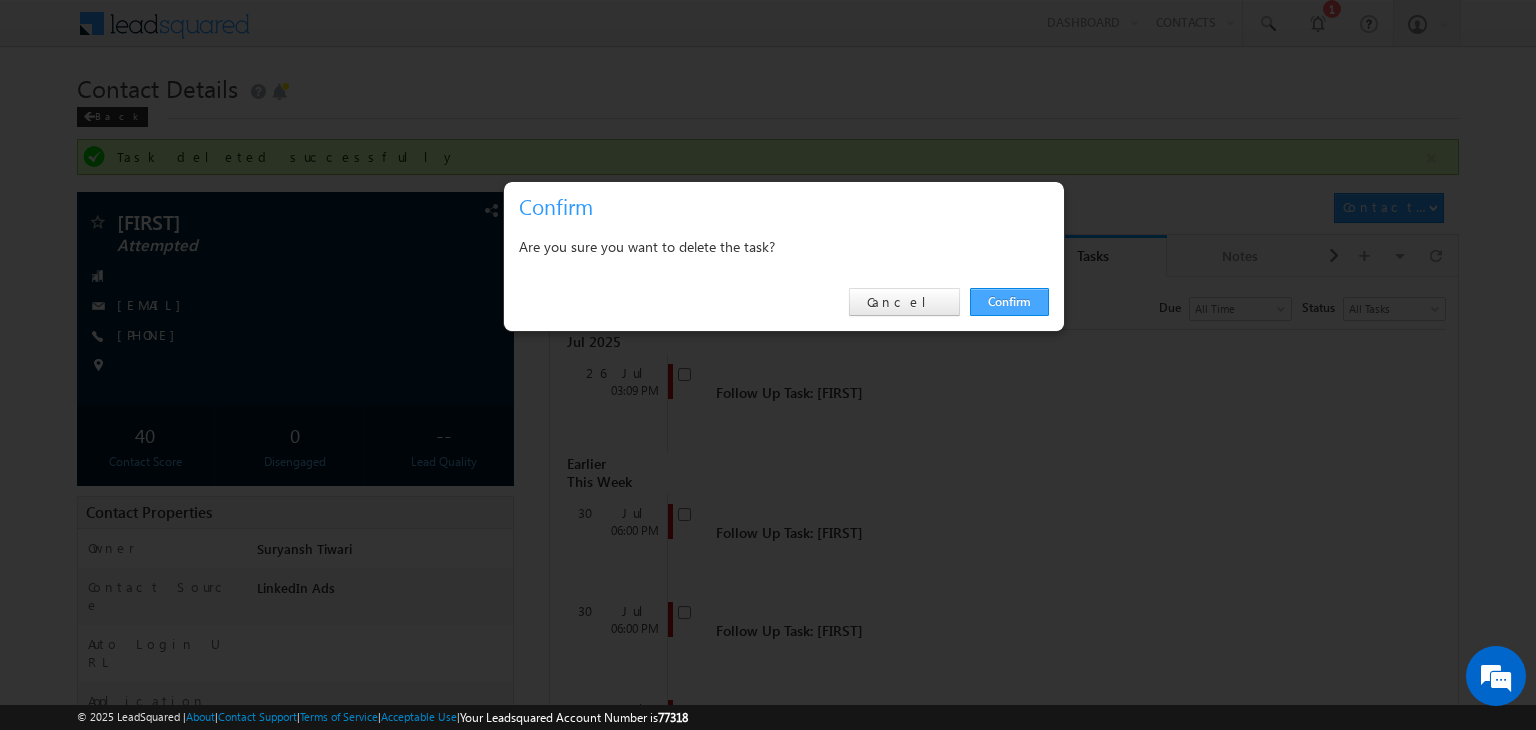 click on "Confirm" at bounding box center (1009, 302) 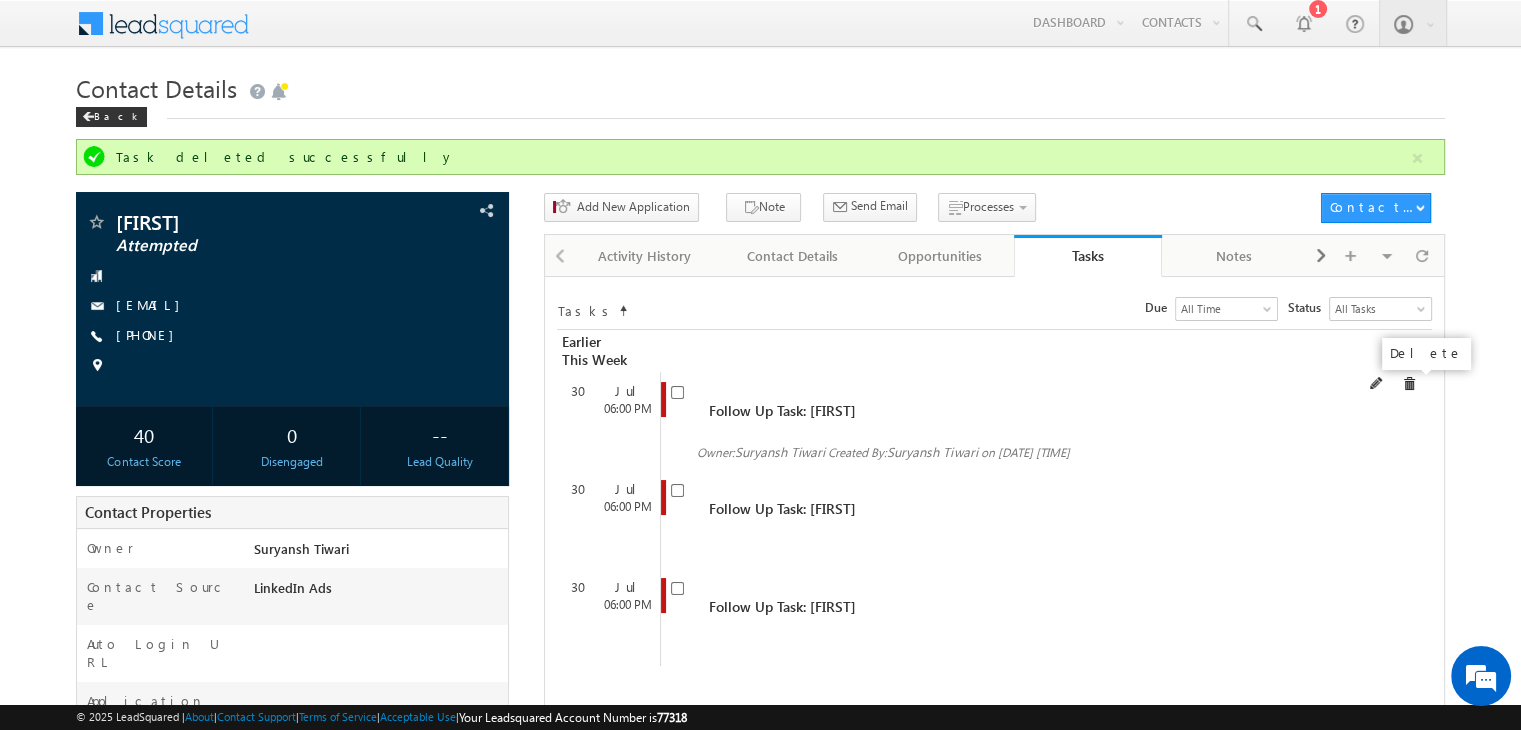 click at bounding box center (1409, 384) 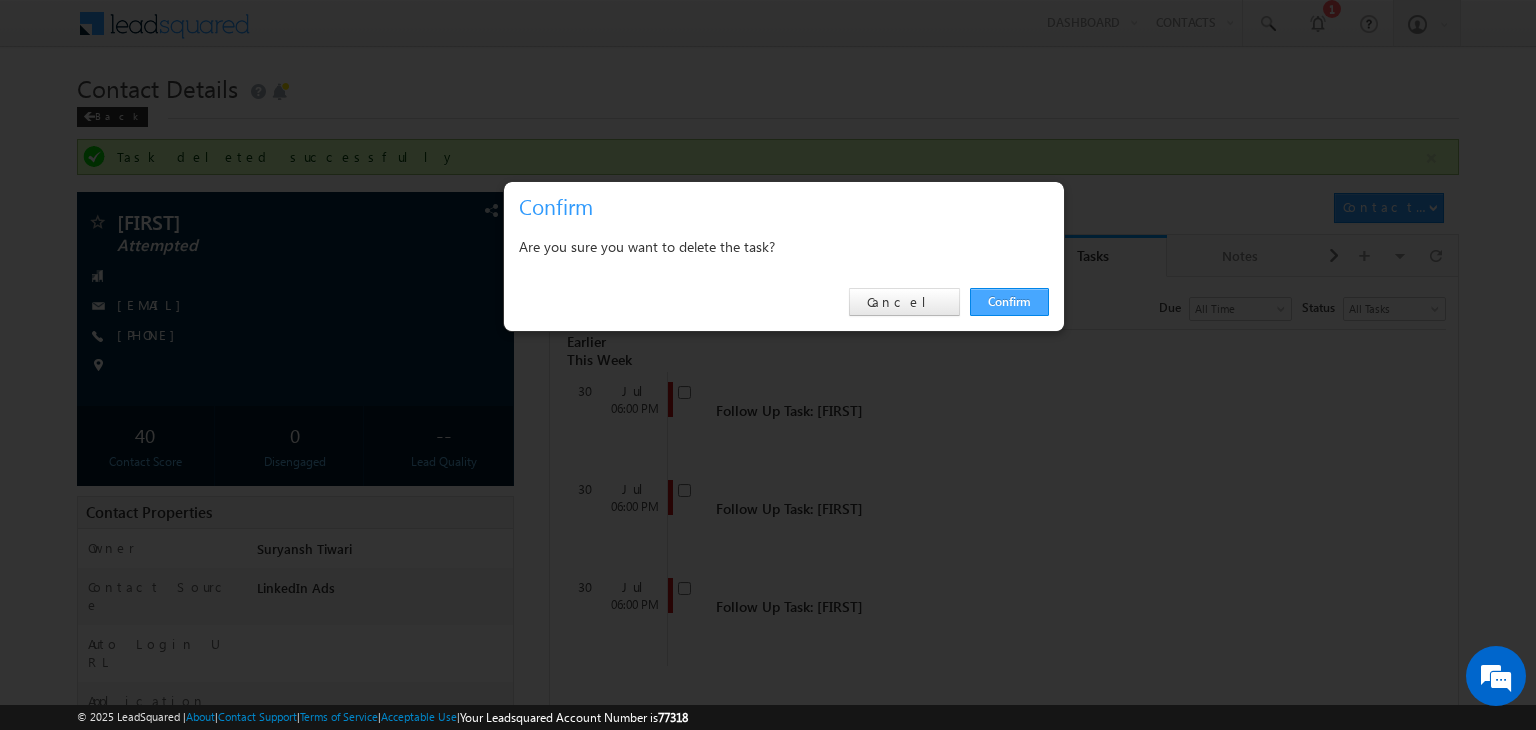 click on "Confirm" at bounding box center [1009, 302] 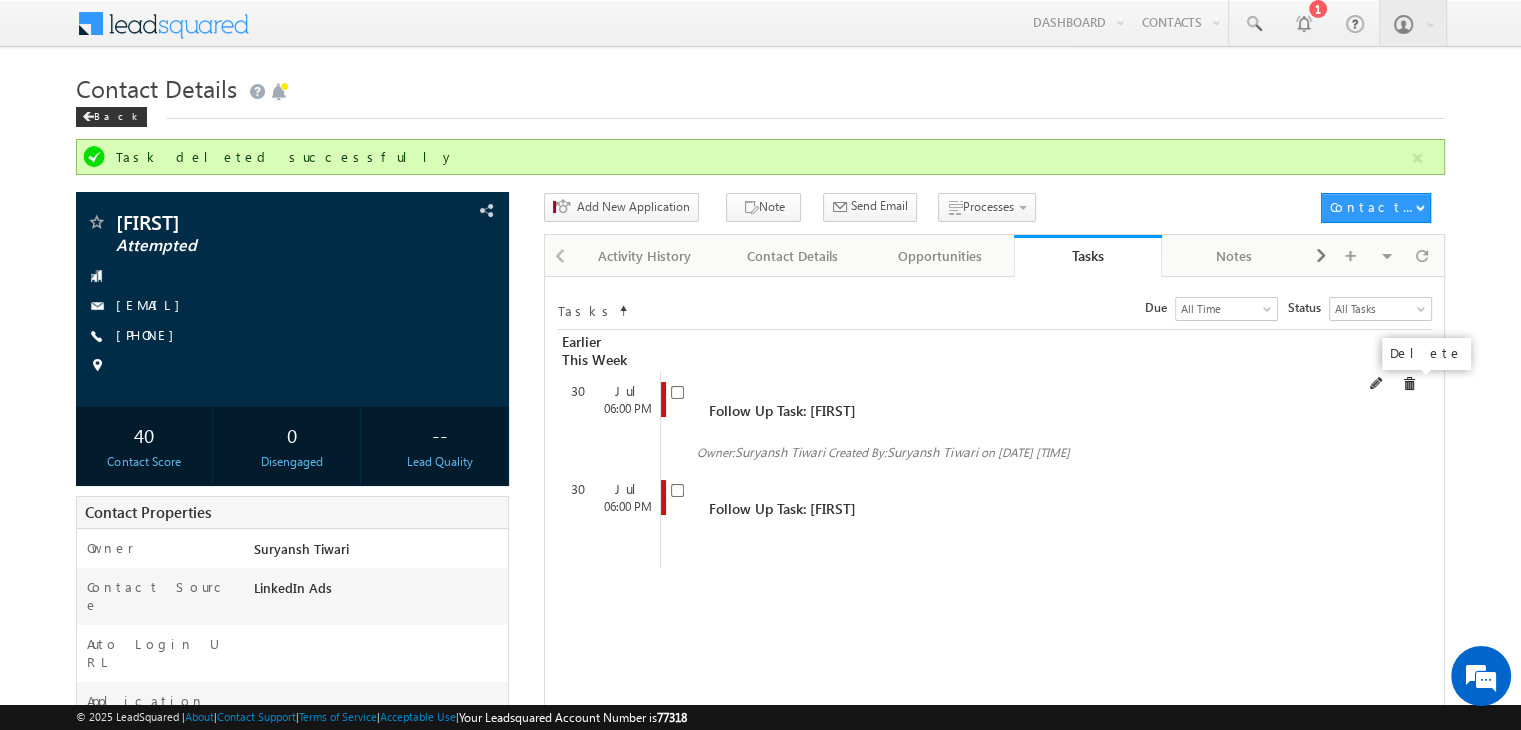 click at bounding box center (1409, 384) 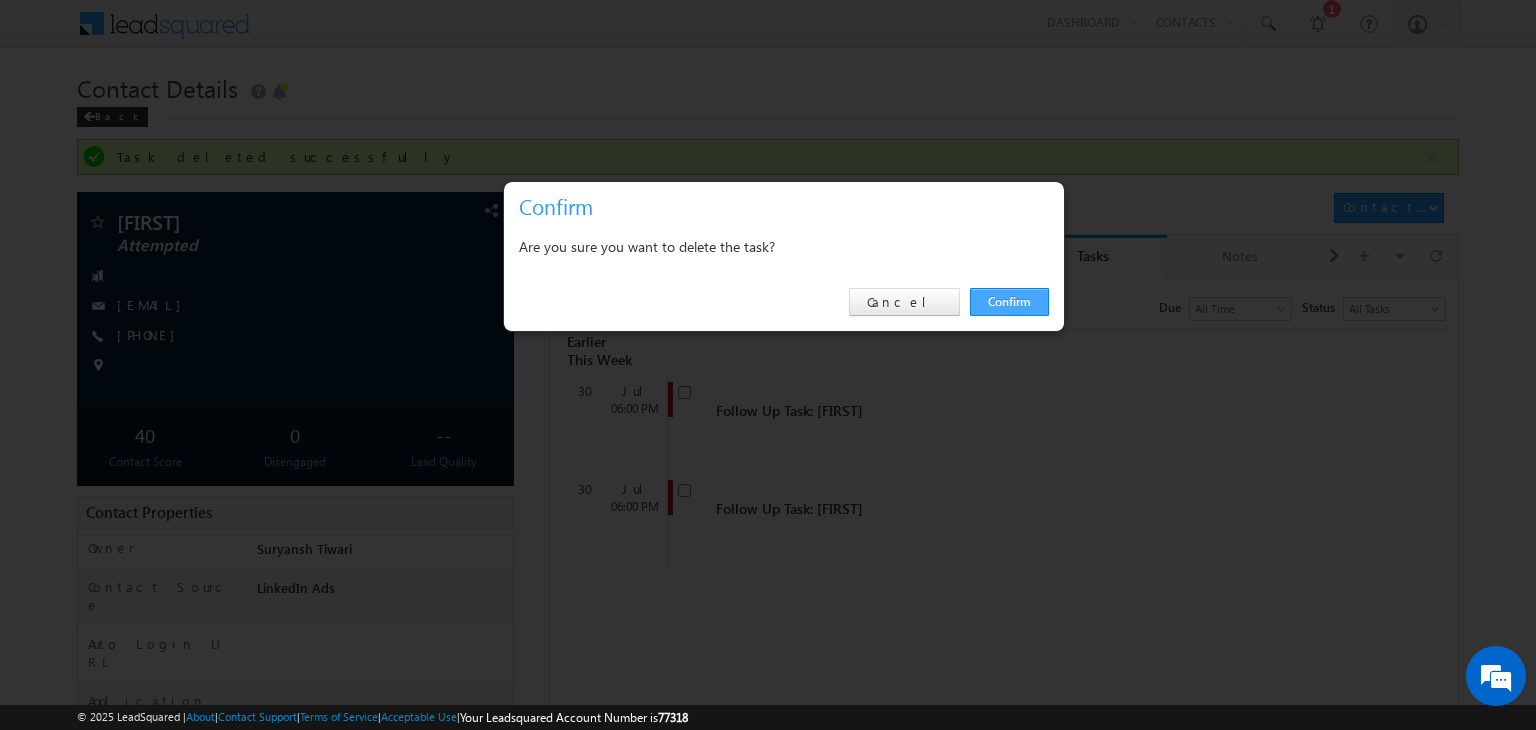 click on "Confirm" at bounding box center (1009, 302) 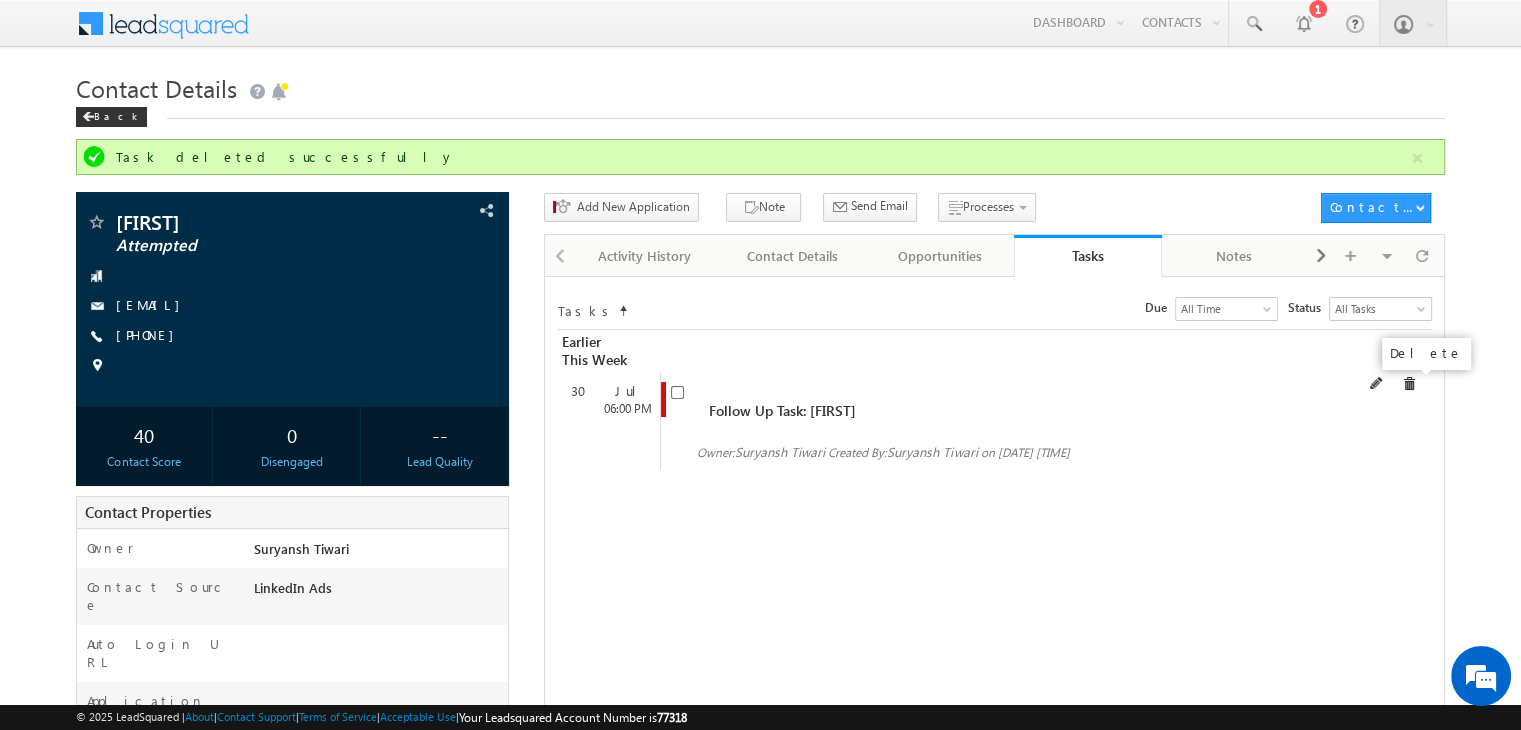 click at bounding box center (1409, 384) 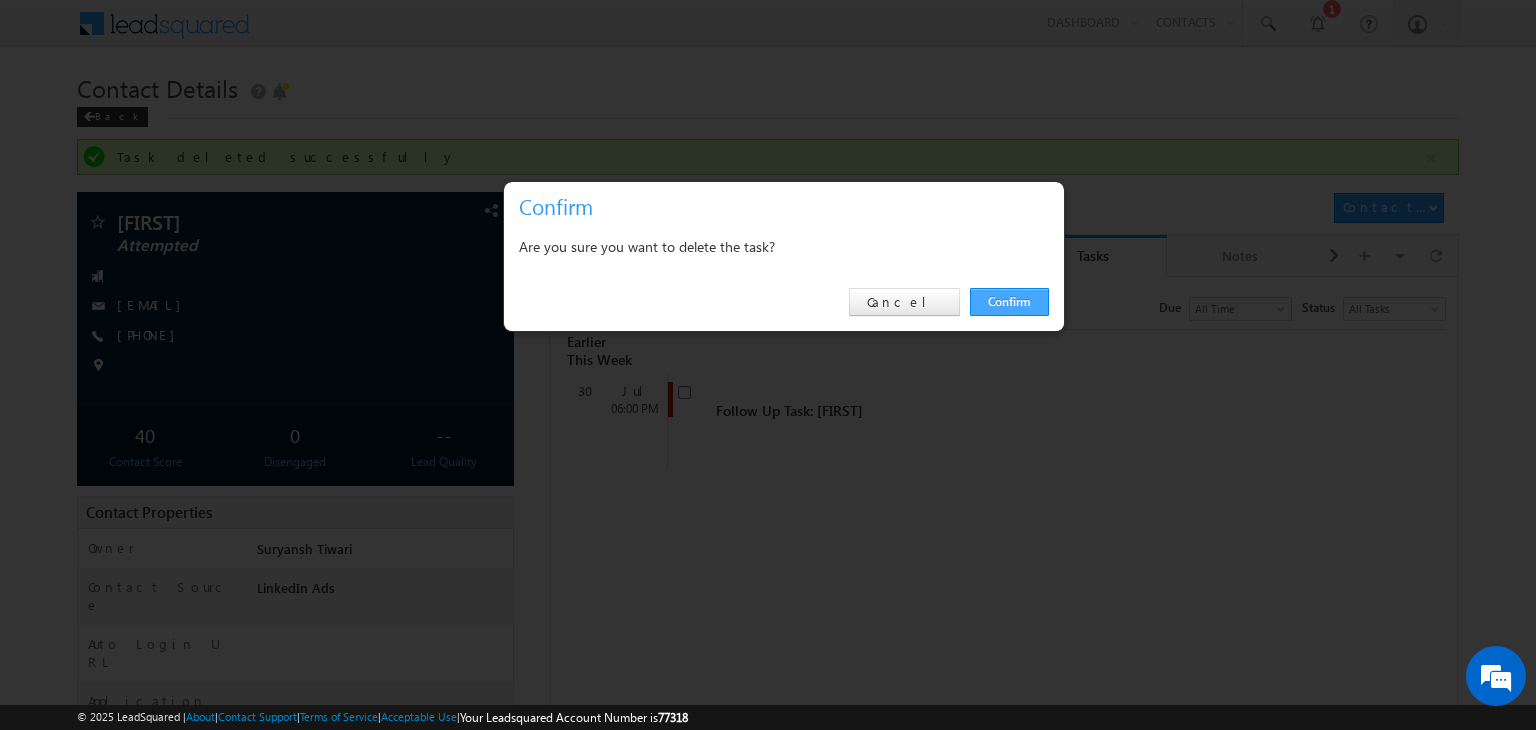 click on "Confirm" at bounding box center (1009, 302) 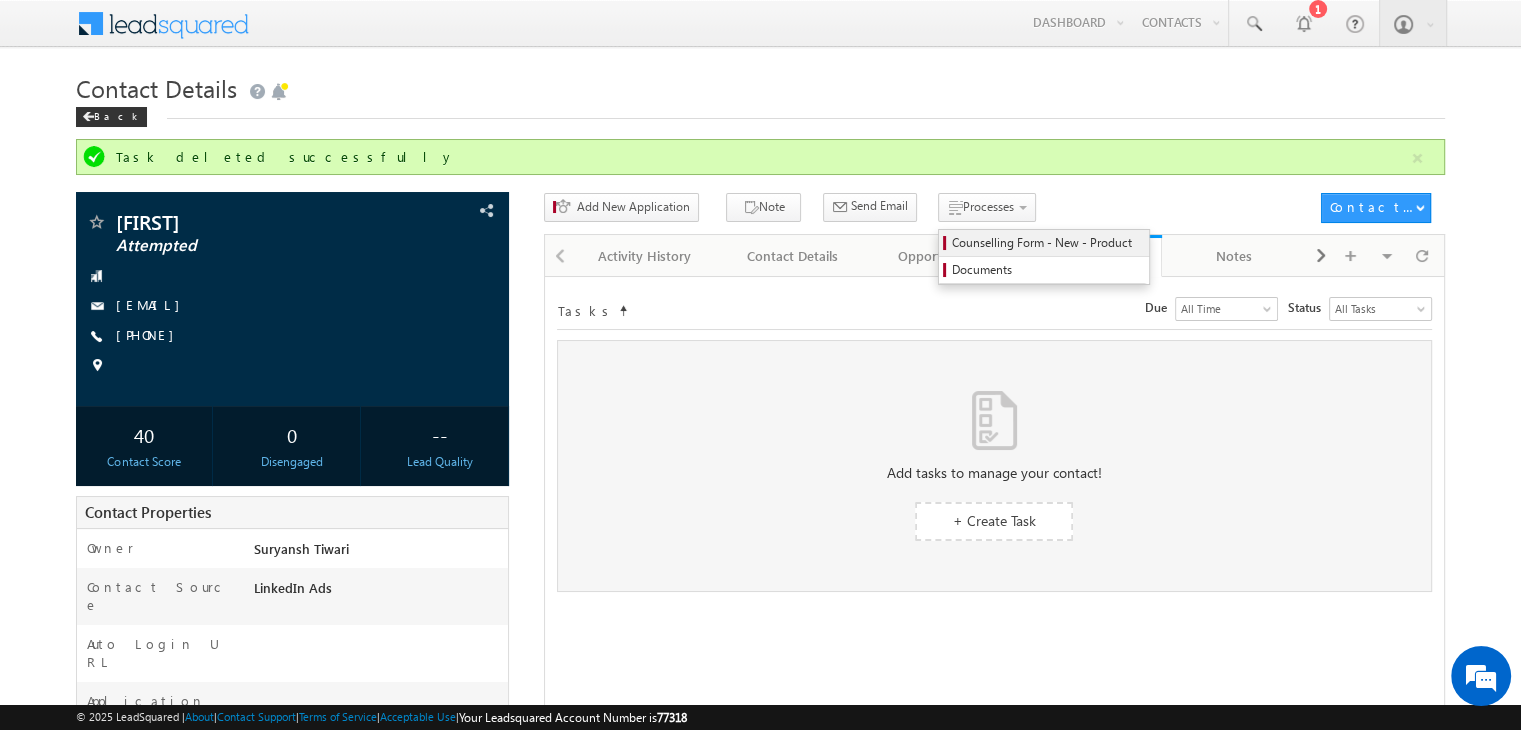 click on "Counselling Form - New - Product" at bounding box center (1044, 243) 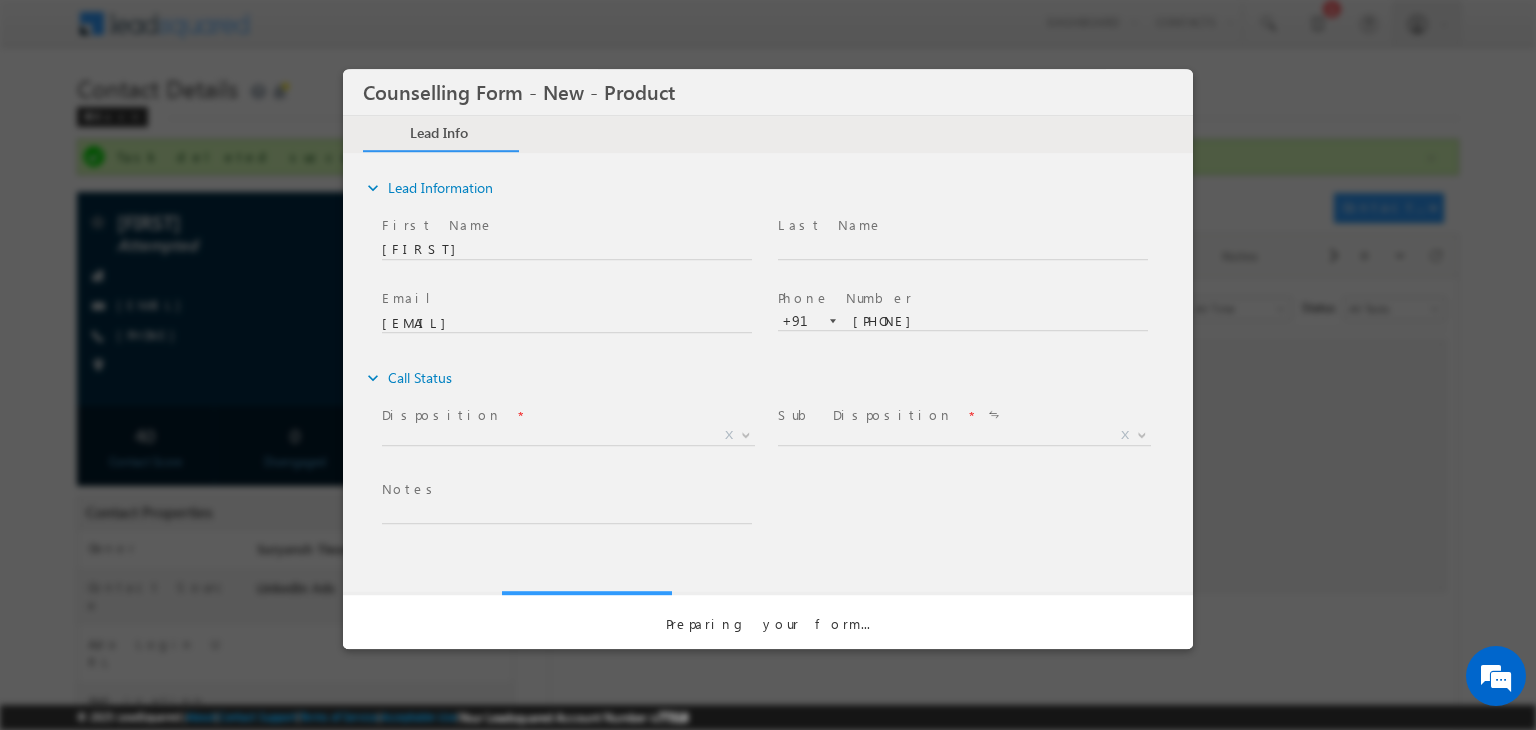 click on "Counselling Form - New - Product
*" at bounding box center (768, 328) 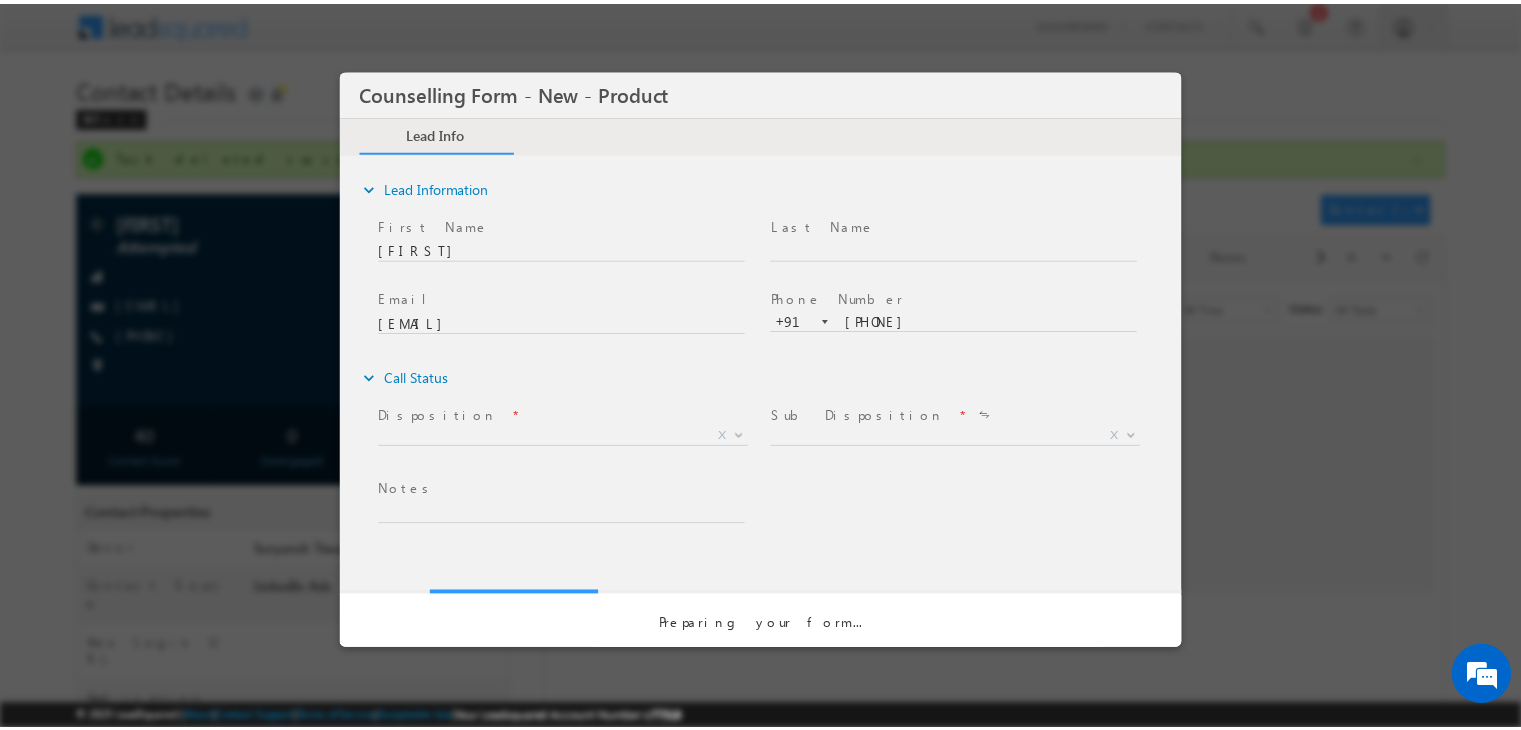 scroll, scrollTop: 0, scrollLeft: 0, axis: both 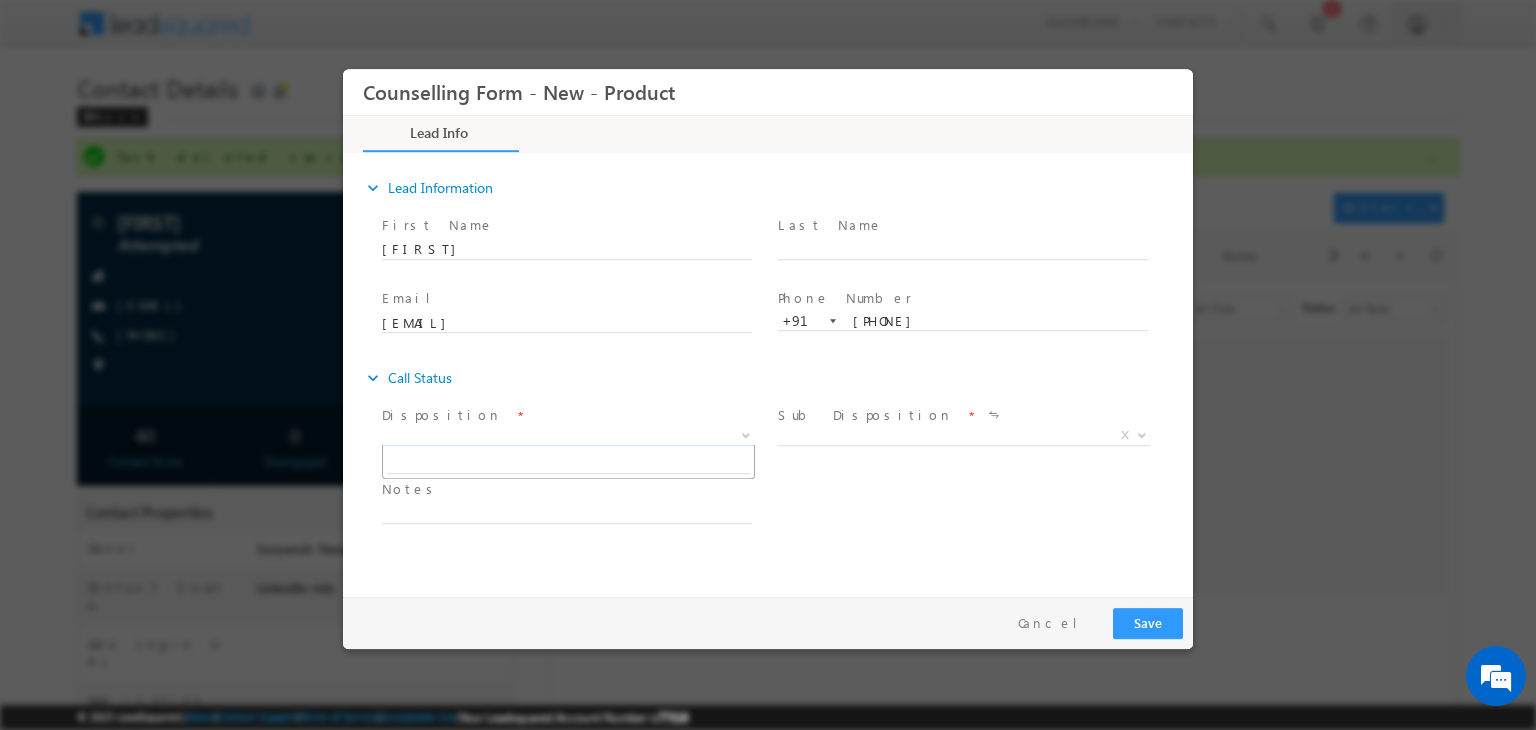 click on "X" at bounding box center [568, 436] 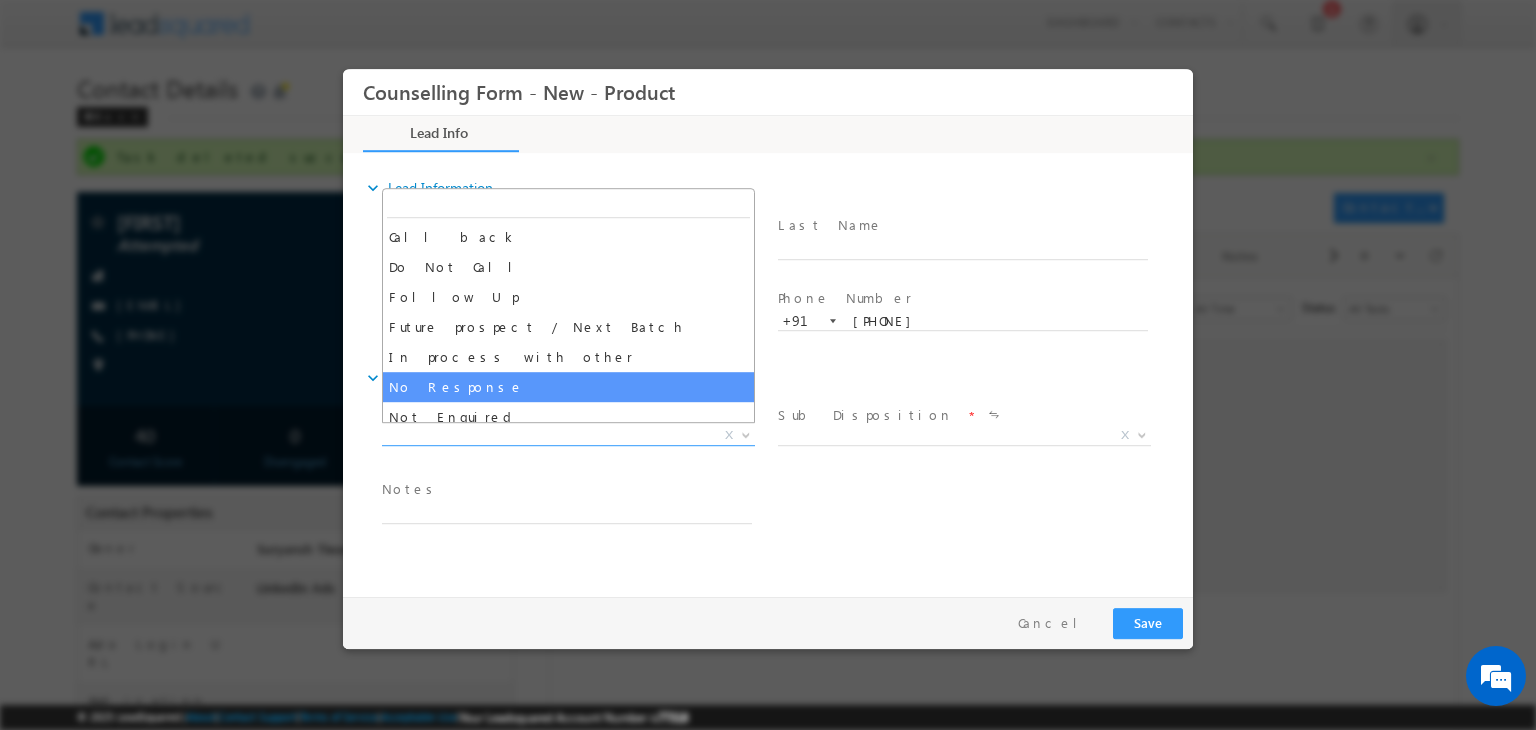 select on "No Response" 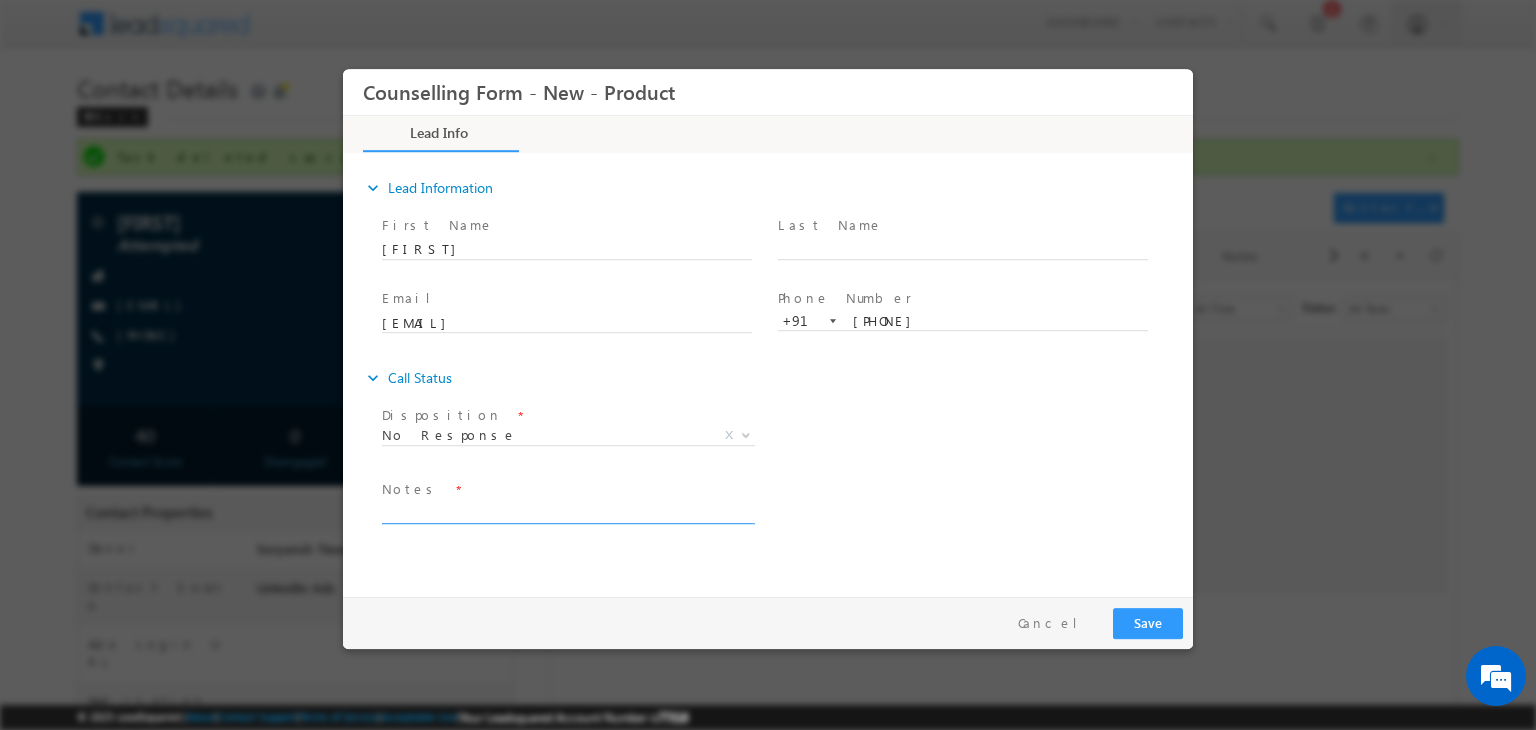 click at bounding box center [567, 512] 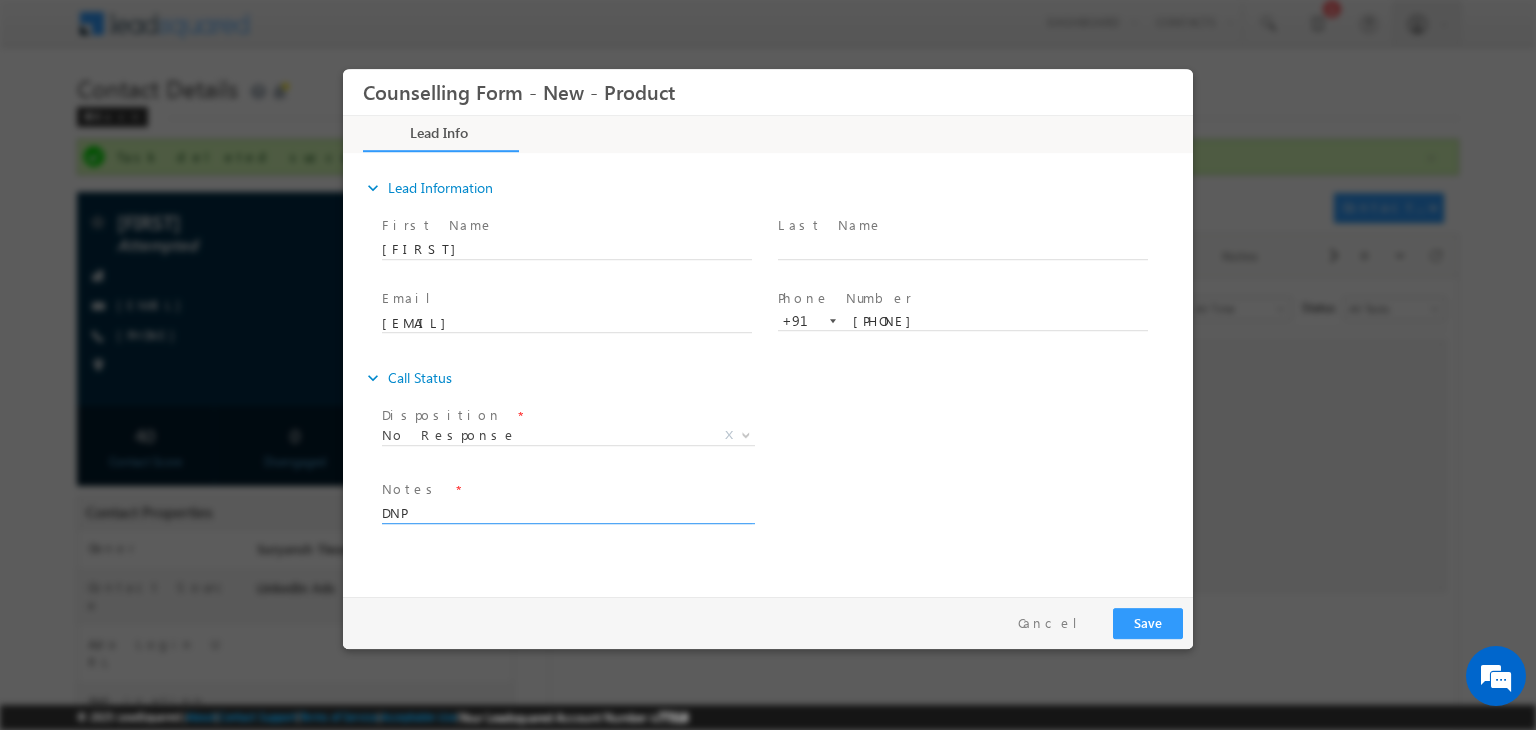 type on "DNP" 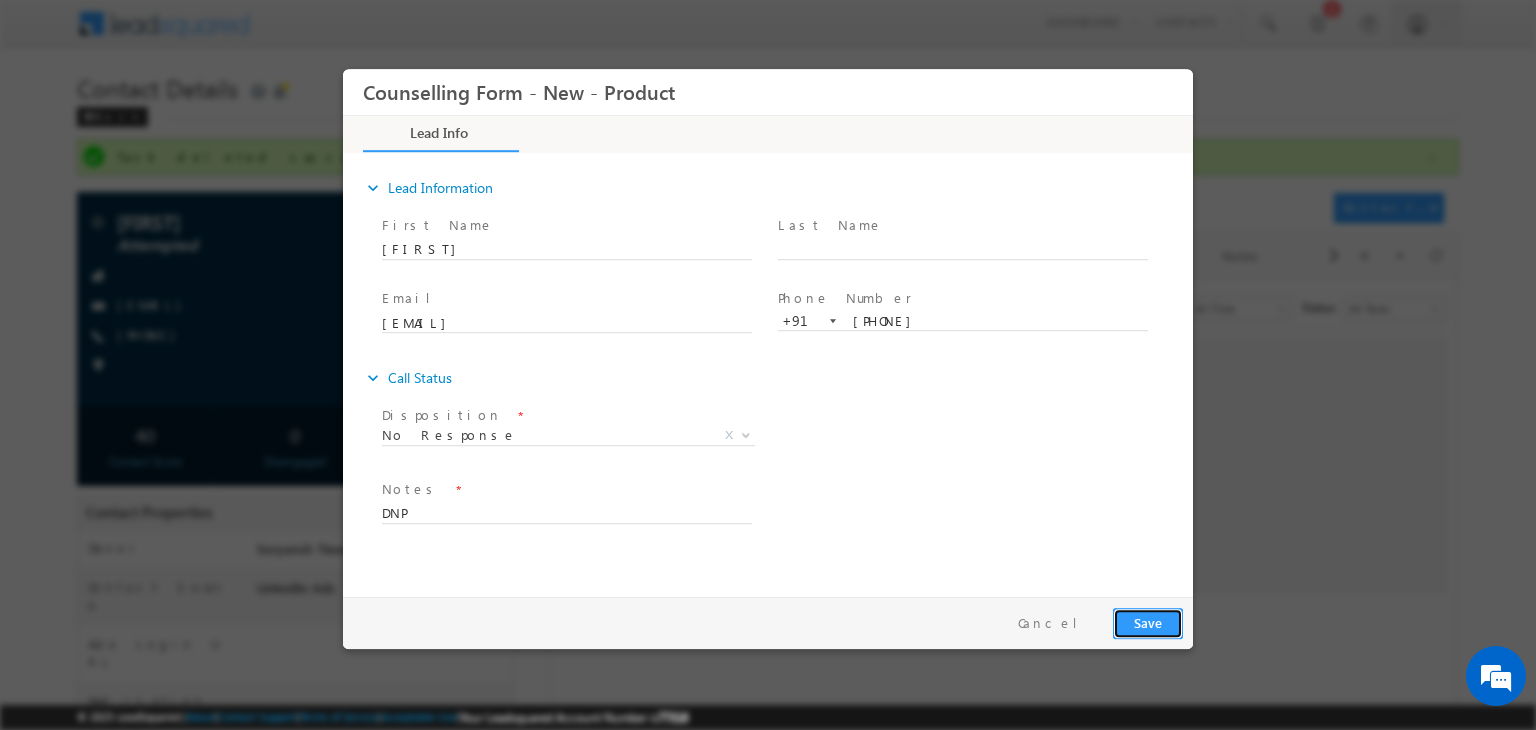 click on "Save" at bounding box center [1148, 623] 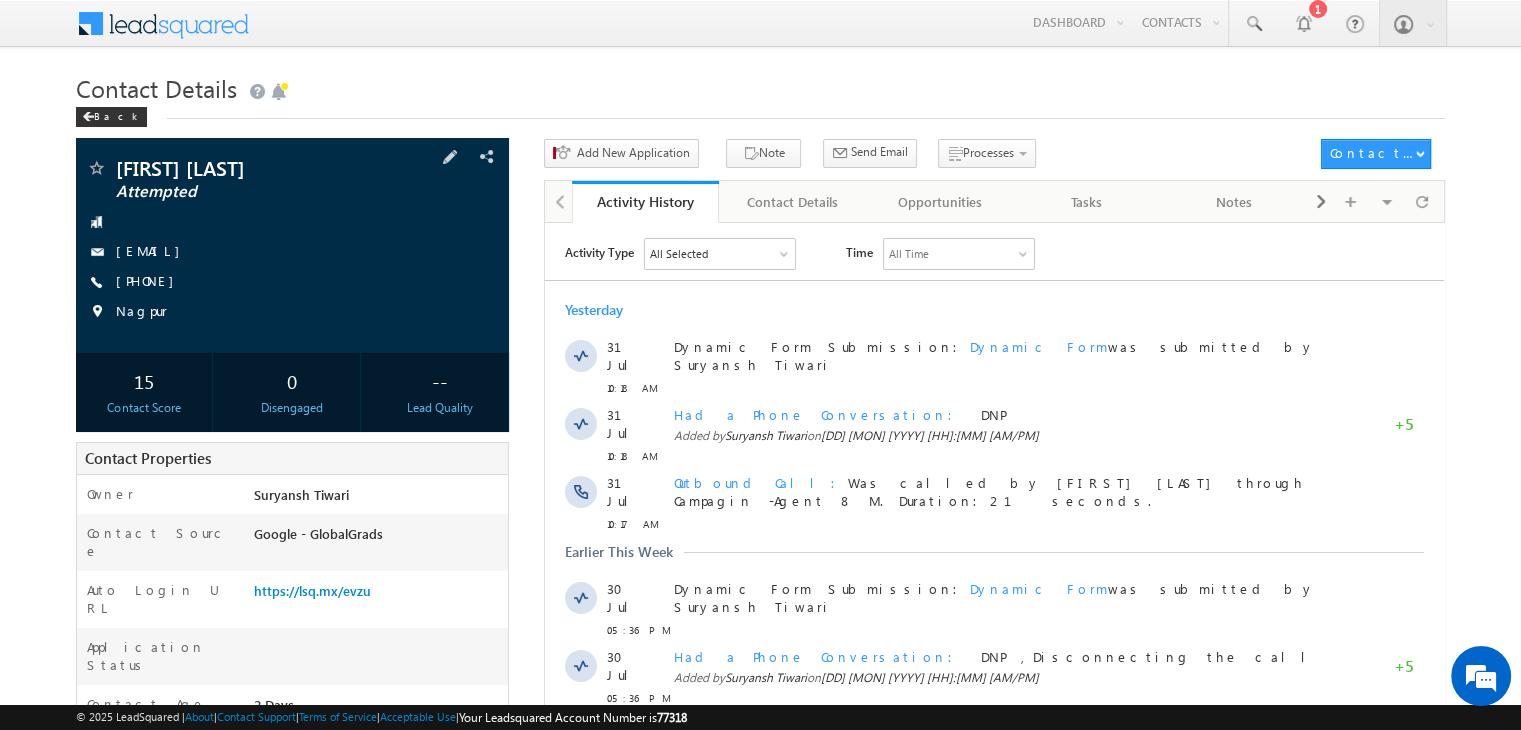 scroll, scrollTop: 0, scrollLeft: 0, axis: both 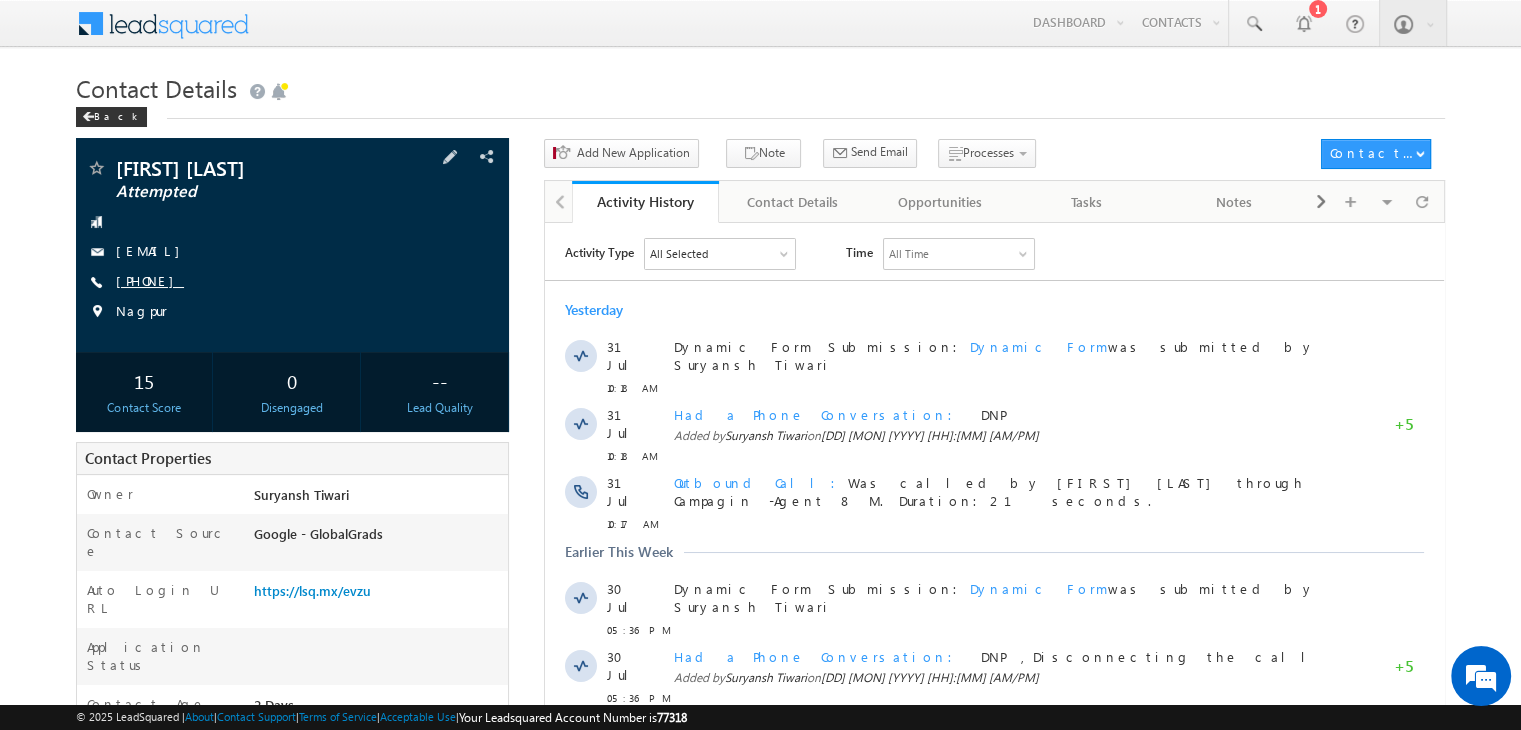 click on "[PHONE]" at bounding box center (150, 280) 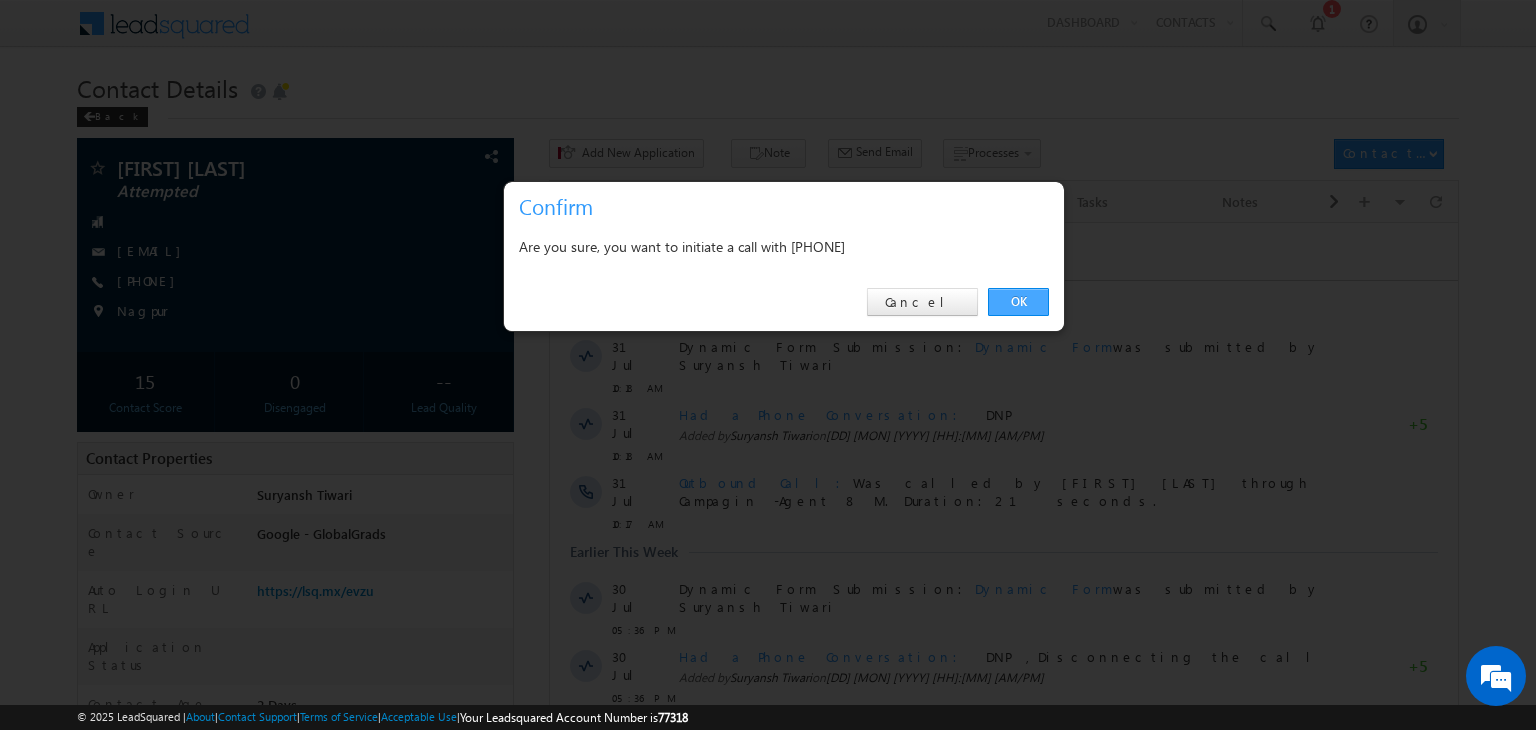 click on "OK" at bounding box center [1018, 302] 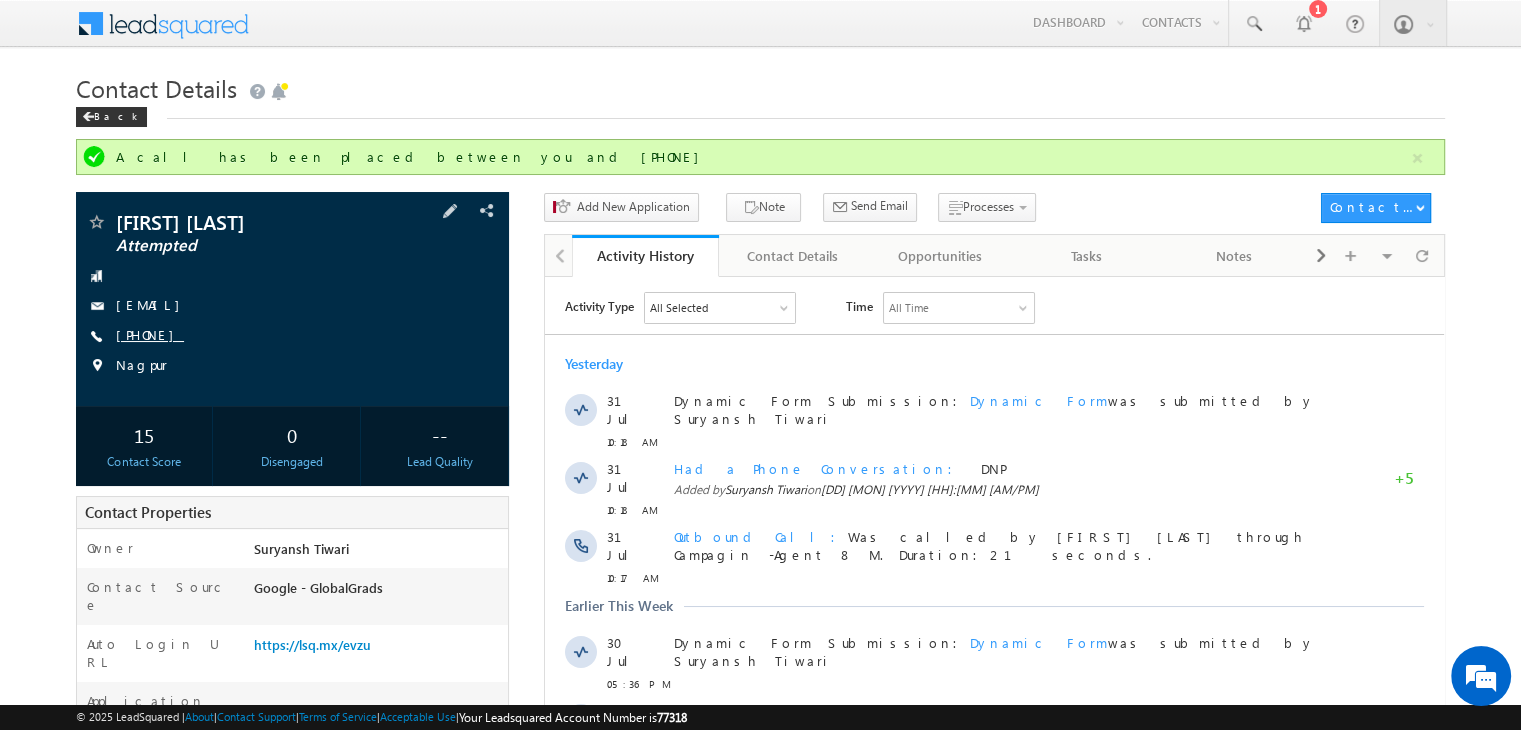 click on "[PHONE]" at bounding box center (150, 334) 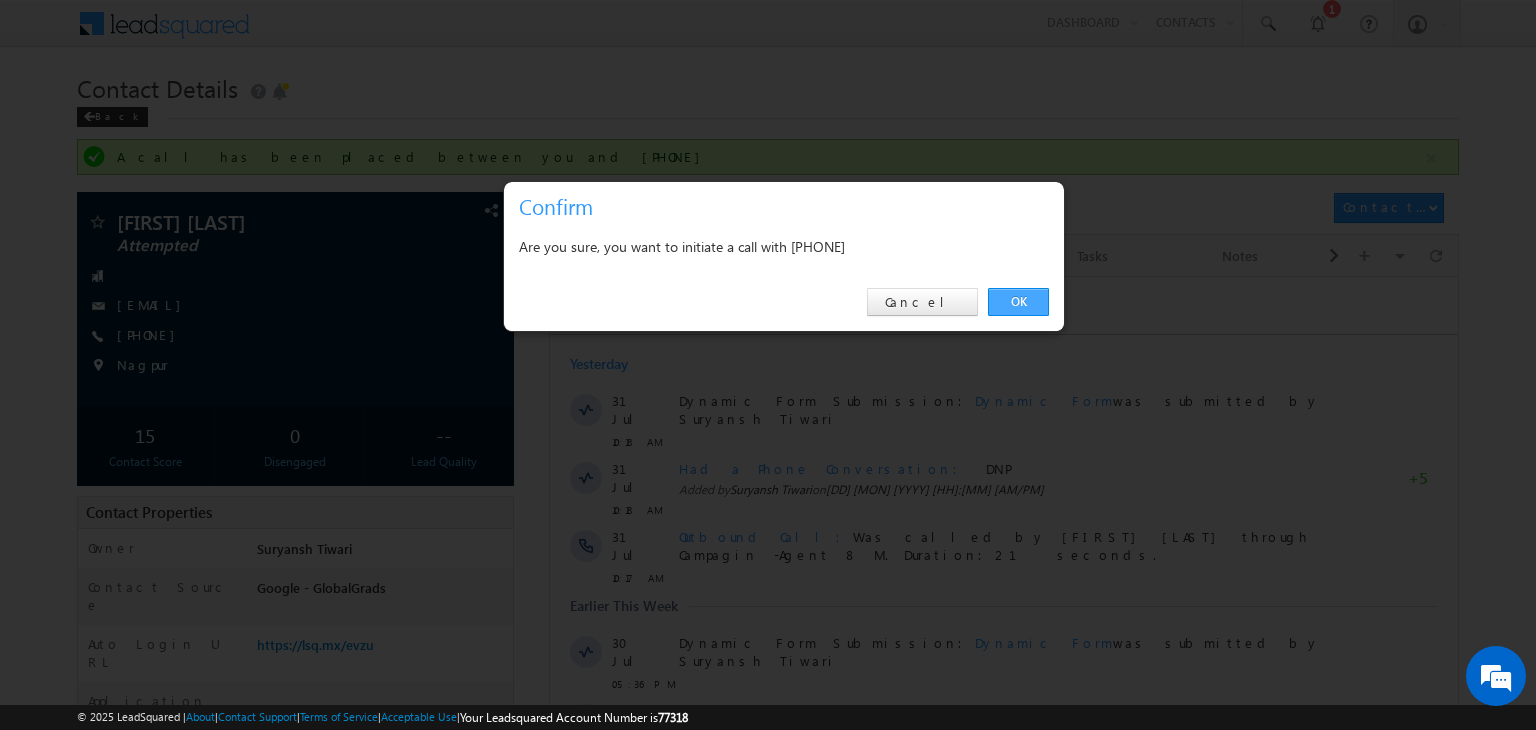 drag, startPoint x: 1028, startPoint y: 318, endPoint x: 1013, endPoint y: 307, distance: 18.601076 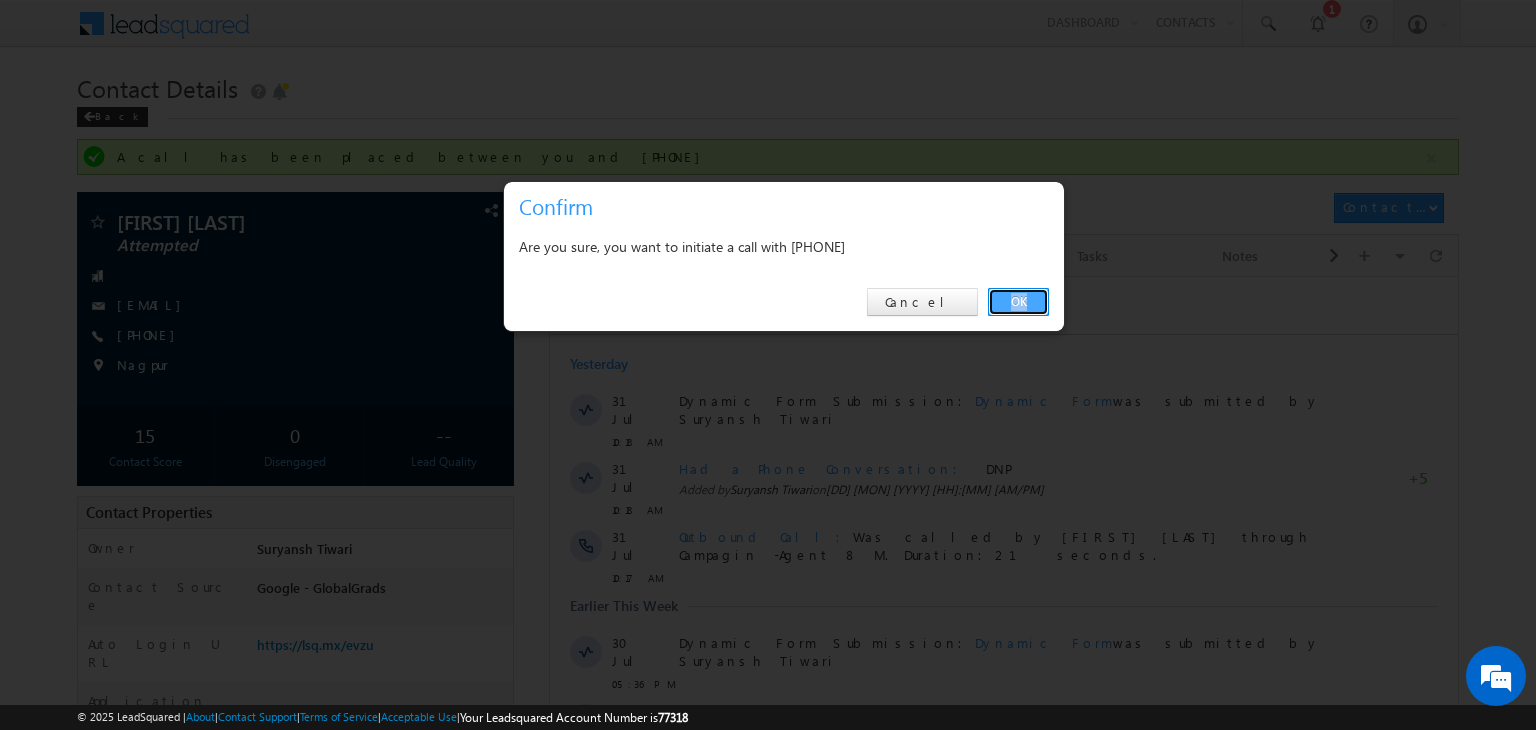 click on "OK" at bounding box center (1018, 302) 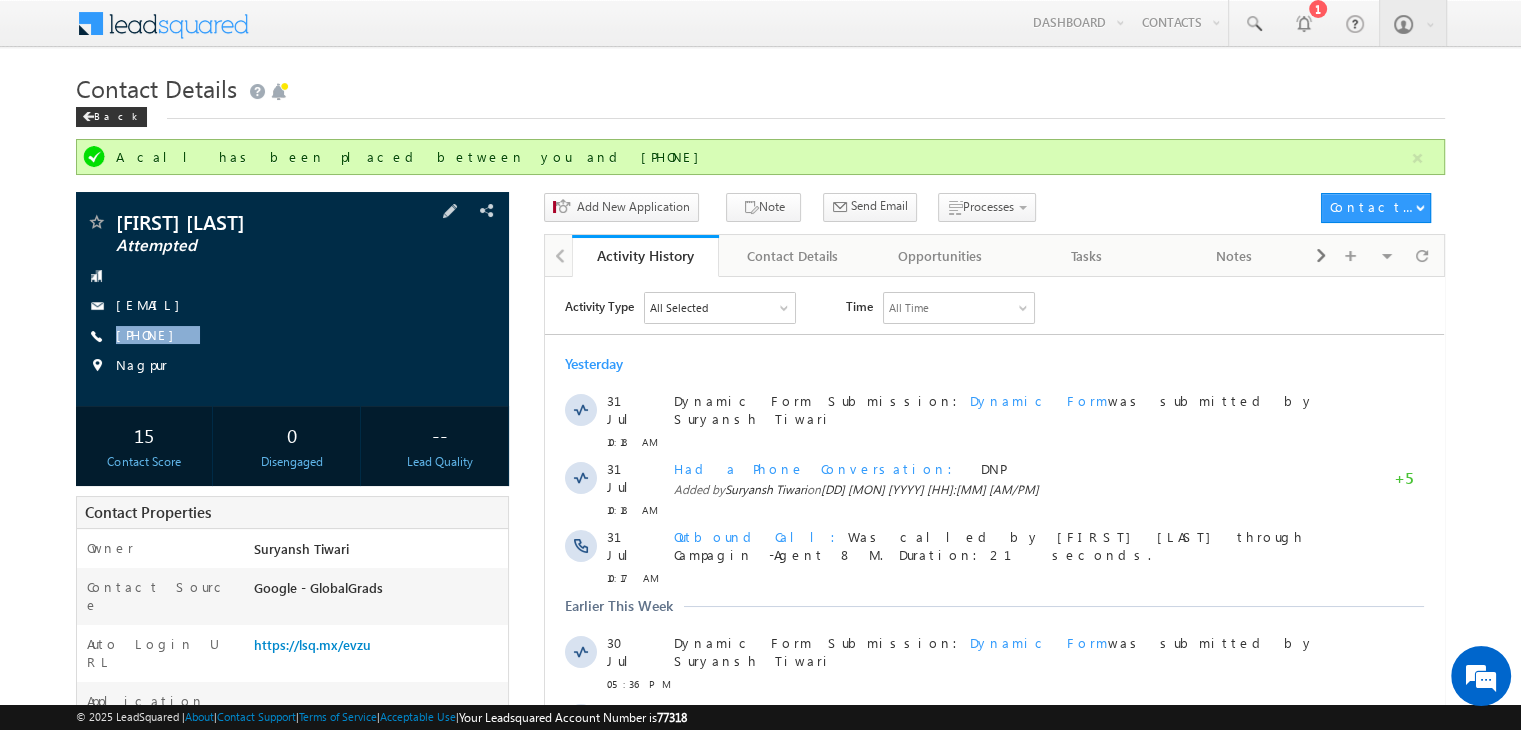 drag, startPoint x: 233, startPoint y: 340, endPoint x: 176, endPoint y: 377, distance: 67.95587 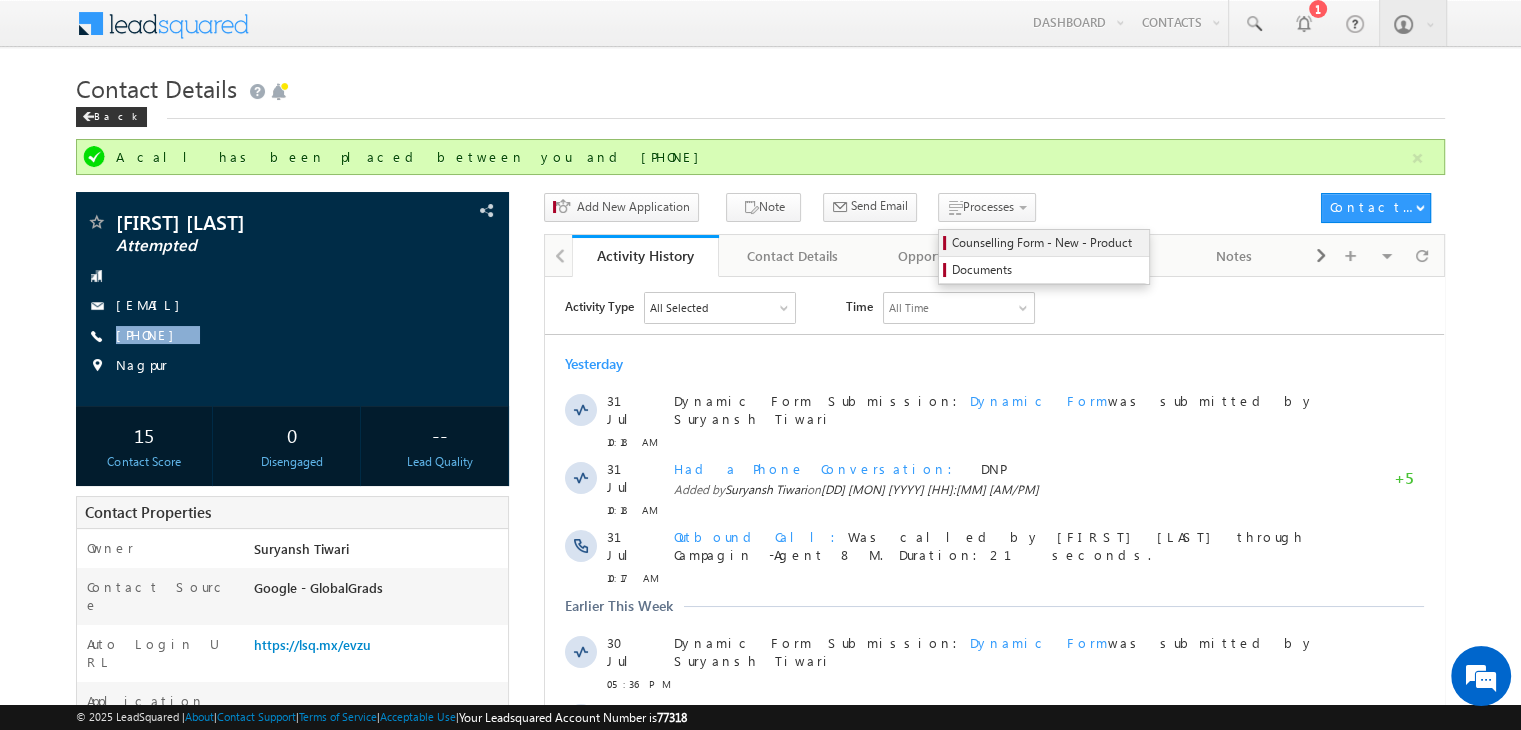 click on "Counselling Form - New - Product" at bounding box center [1047, 243] 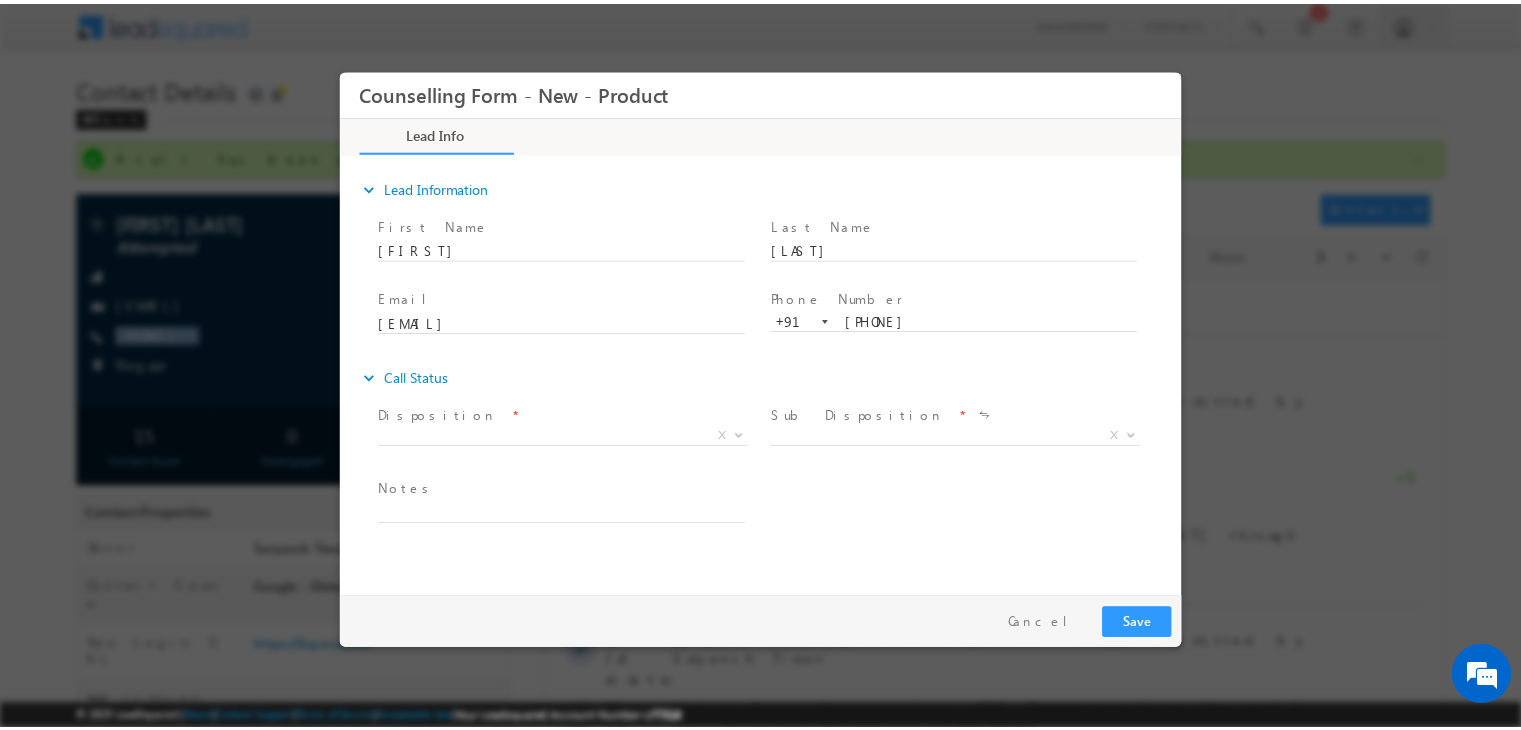 scroll, scrollTop: 0, scrollLeft: 0, axis: both 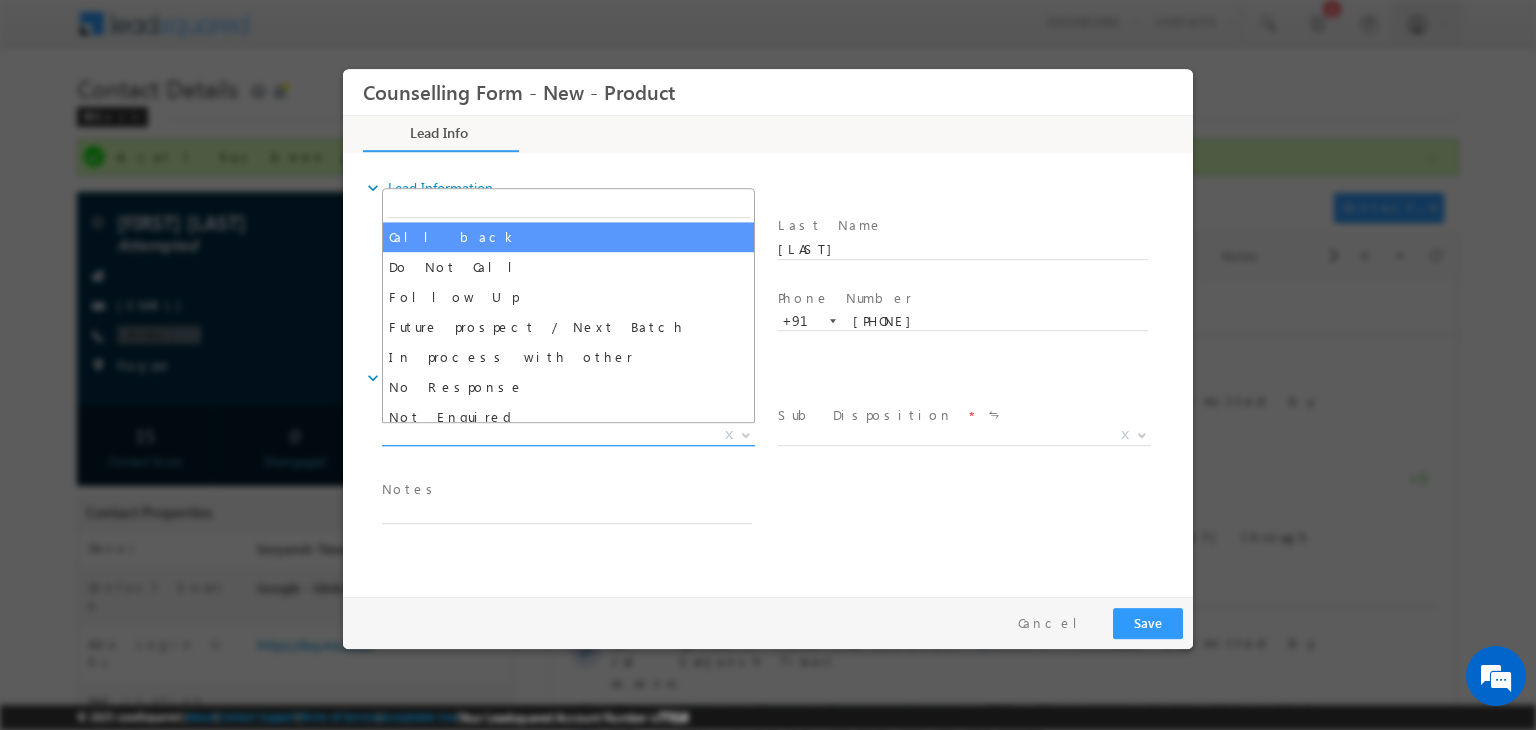 click on "X" at bounding box center (568, 436) 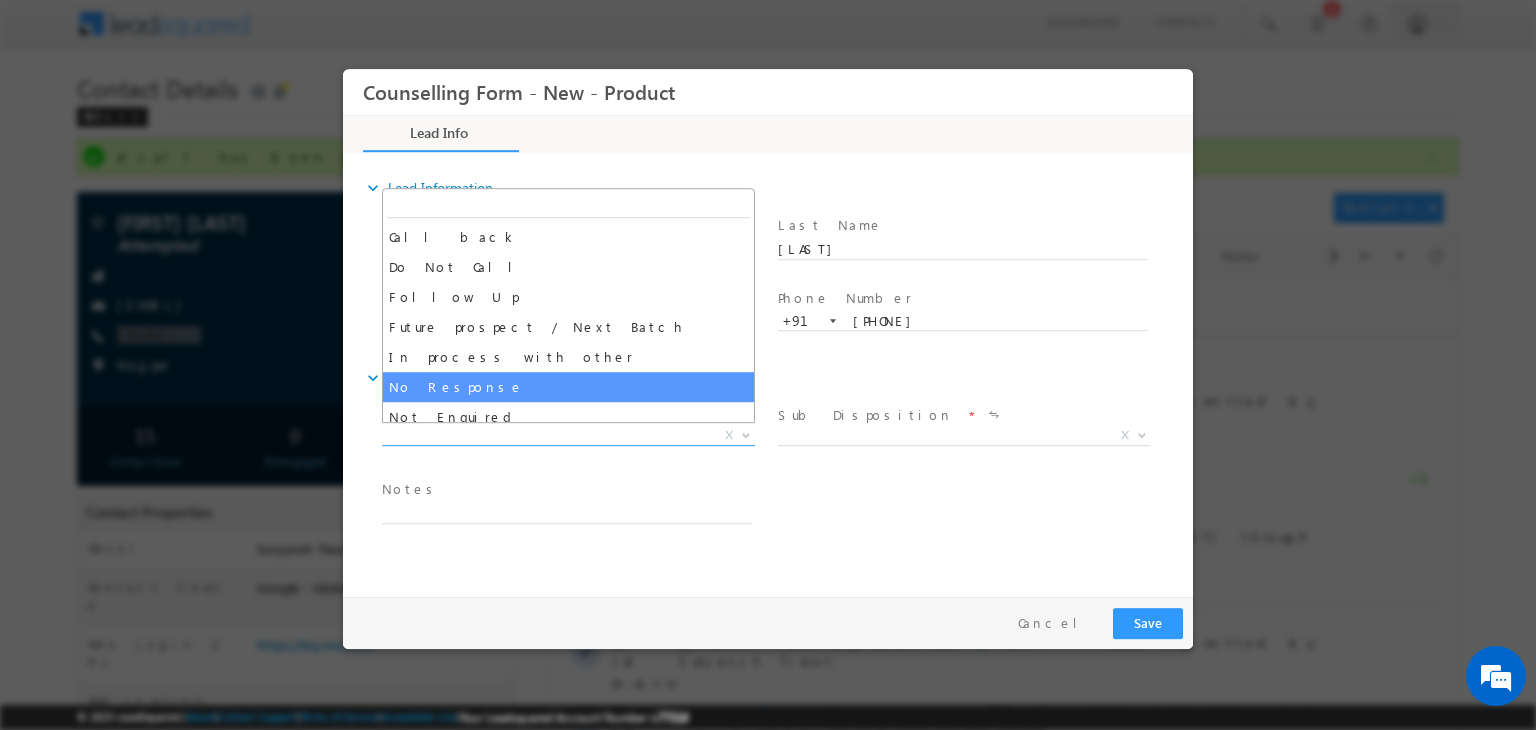 drag, startPoint x: 548, startPoint y: 368, endPoint x: 572, endPoint y: 389, distance: 31.890438 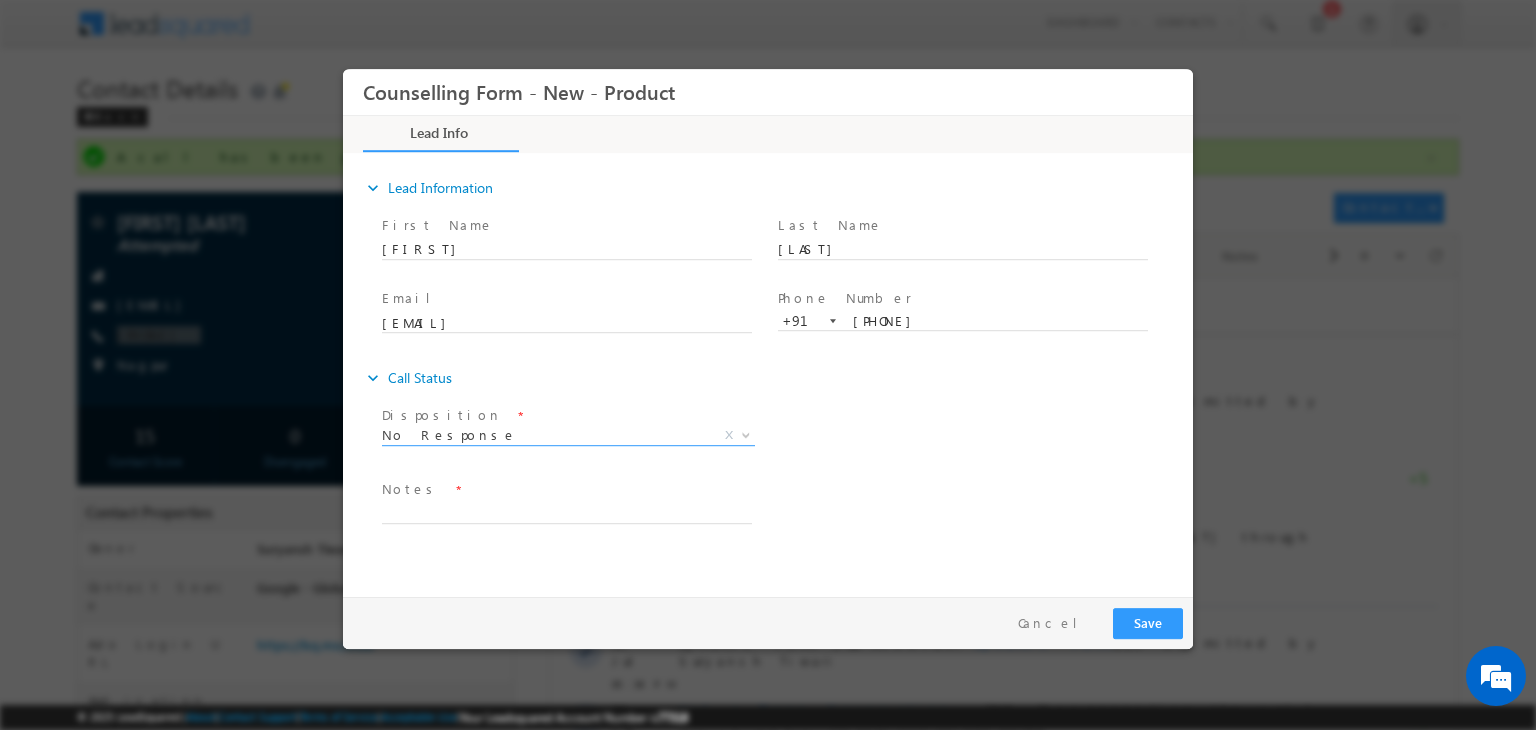 select on "No Response" 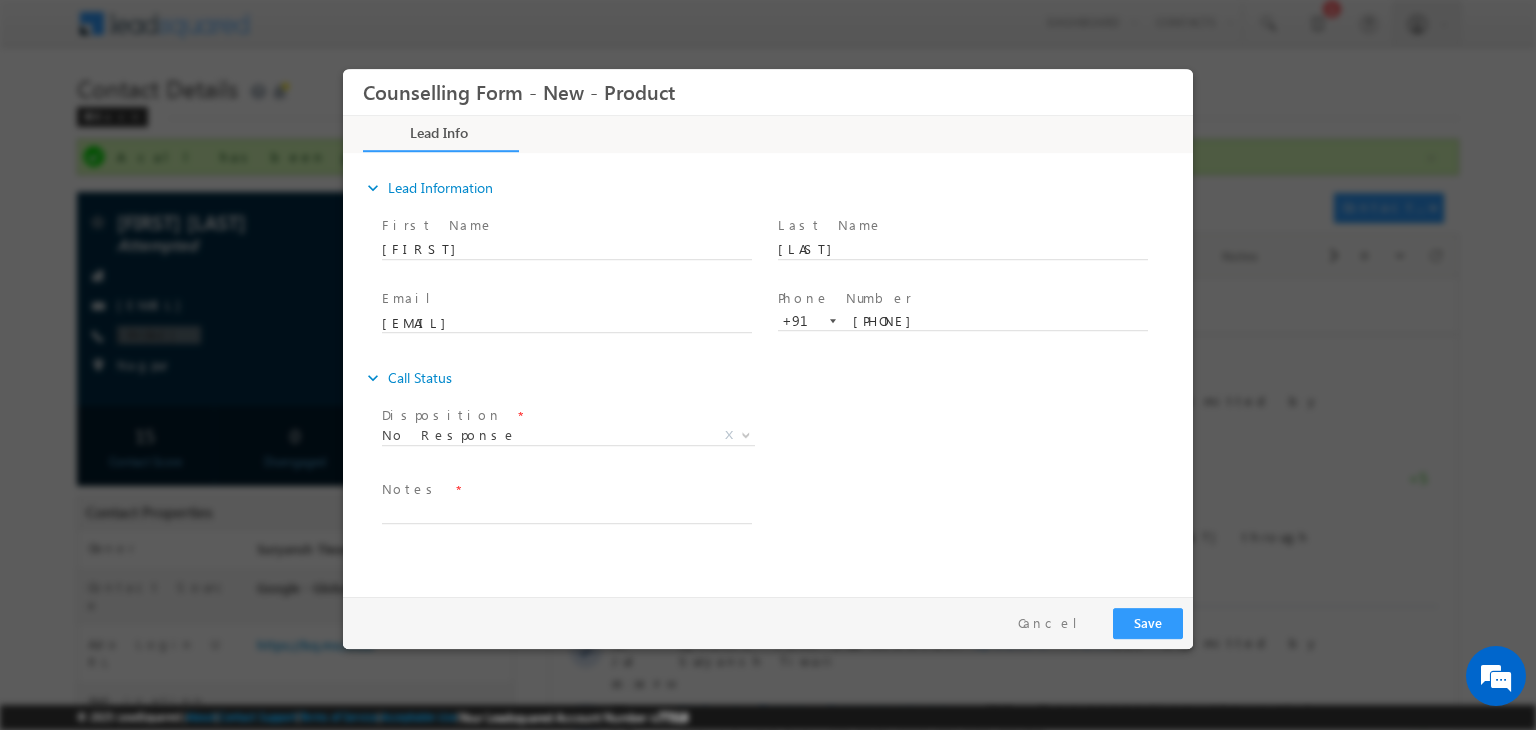 click on "expand_more Call Status" at bounding box center [778, 378] 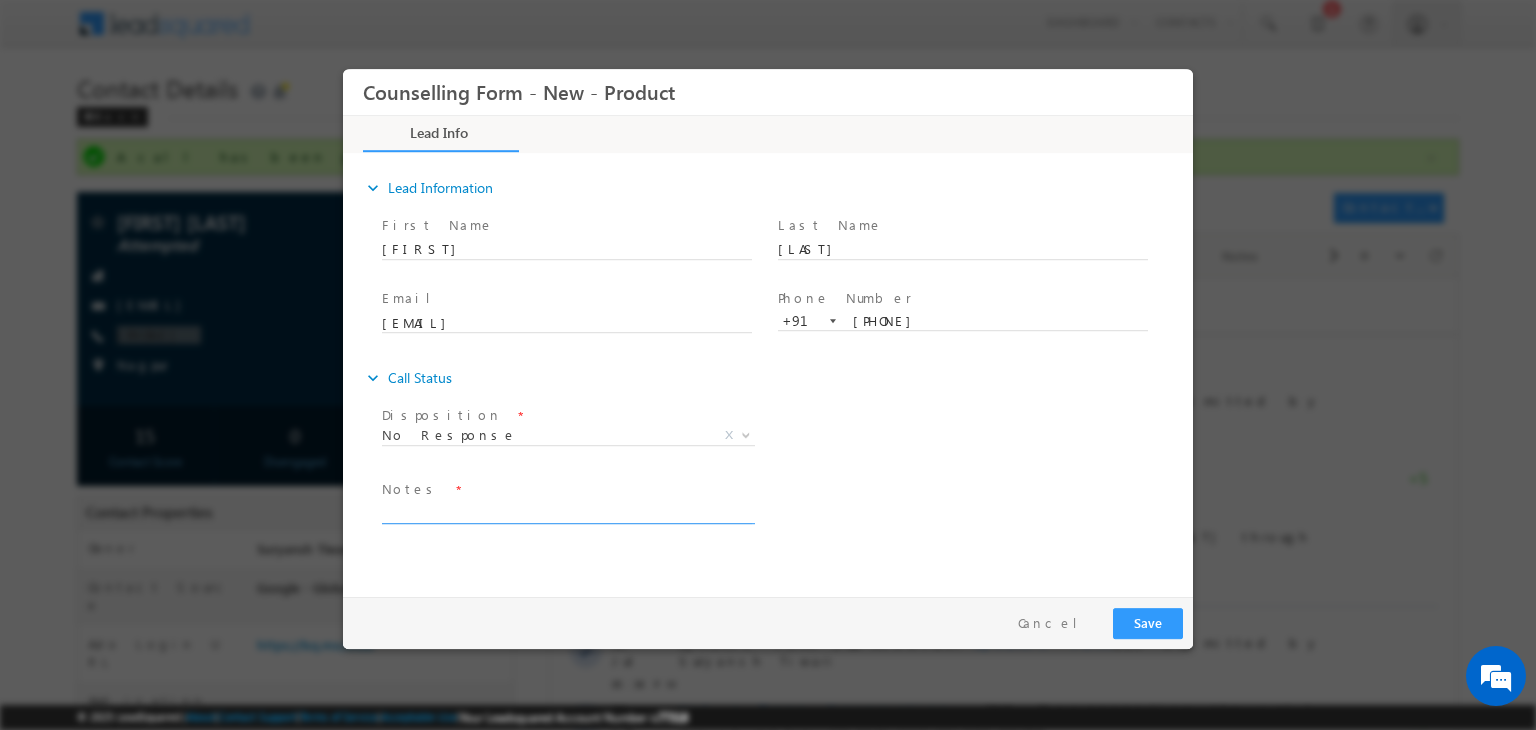 drag, startPoint x: 586, startPoint y: 518, endPoint x: 459, endPoint y: 511, distance: 127.192764 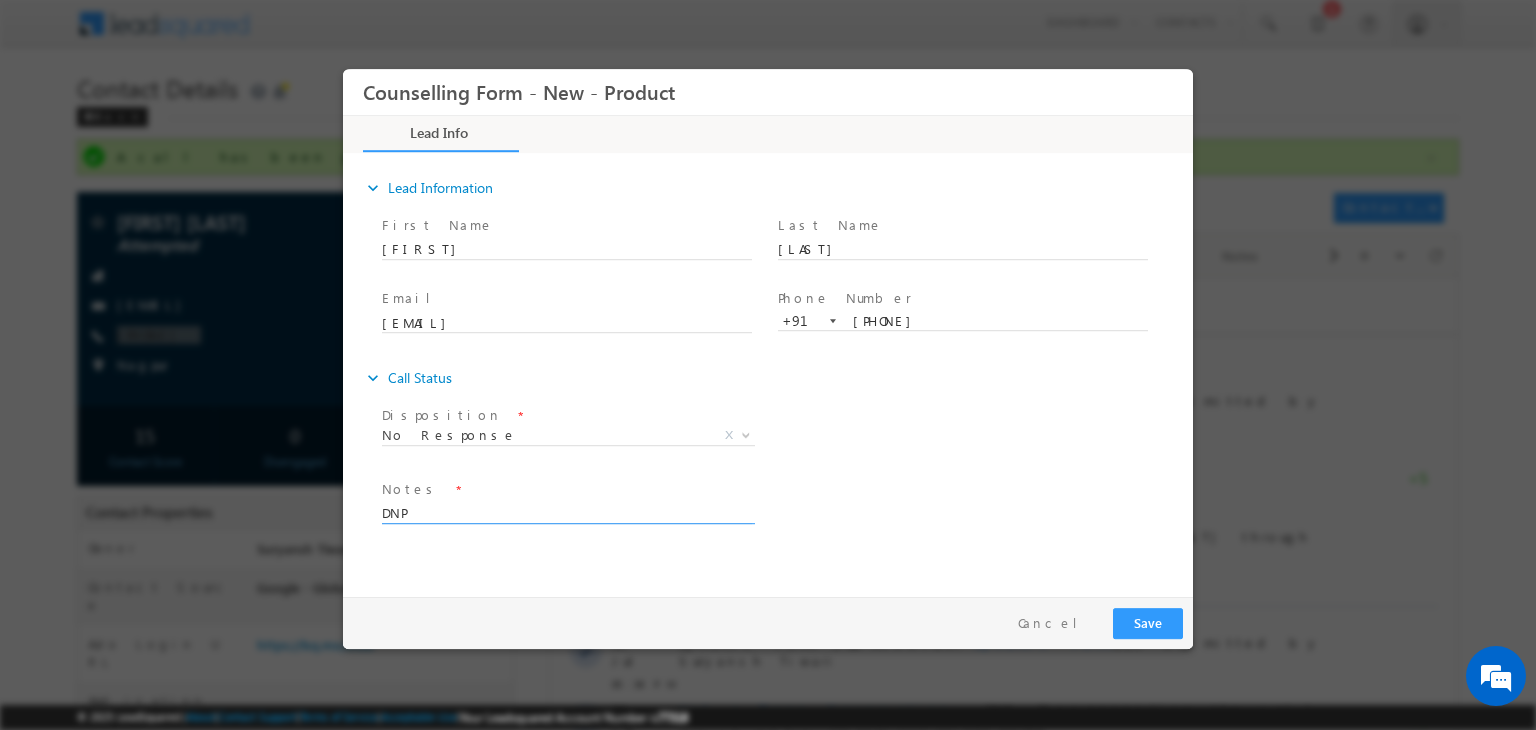 type on "DNP" 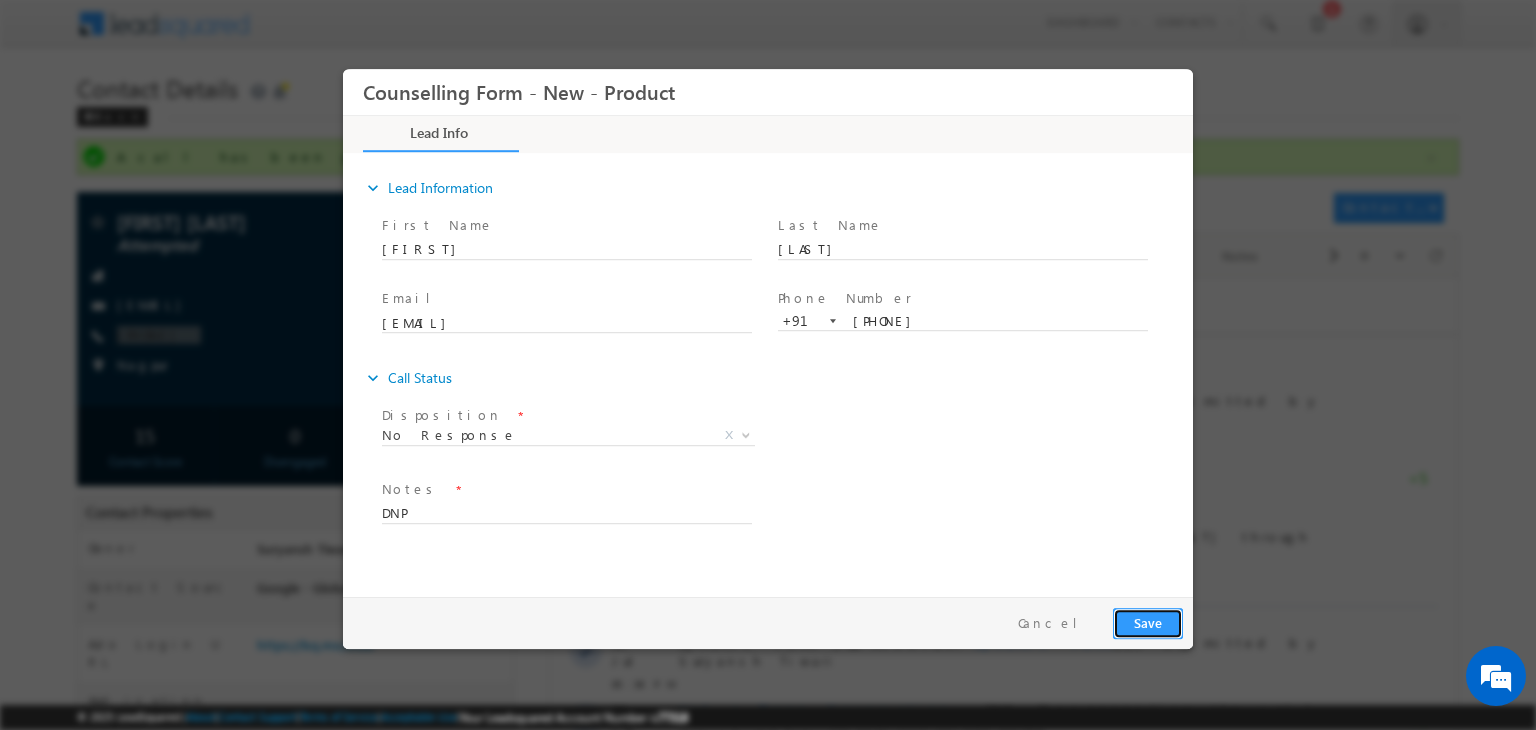 click on "Save" at bounding box center (1148, 623) 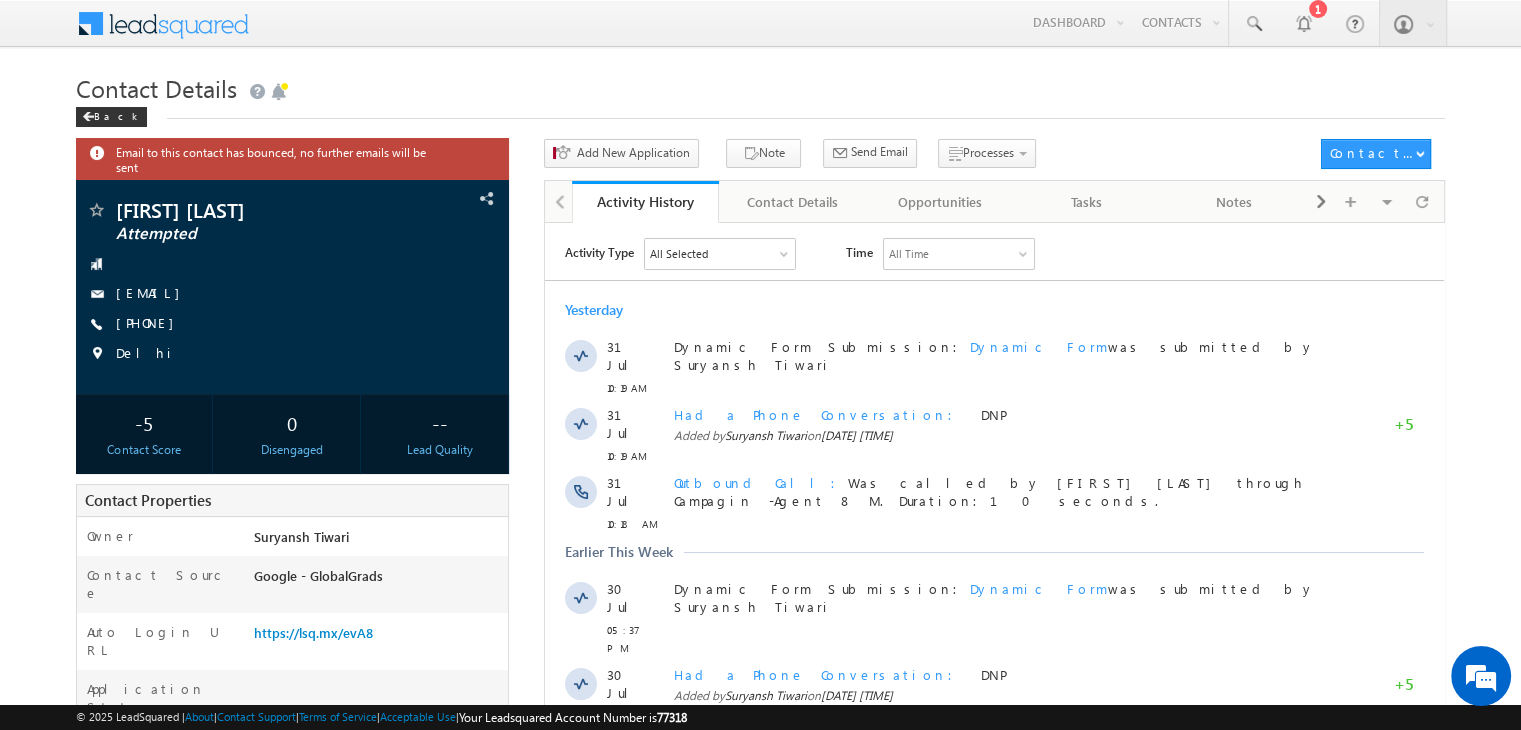 scroll, scrollTop: 0, scrollLeft: 0, axis: both 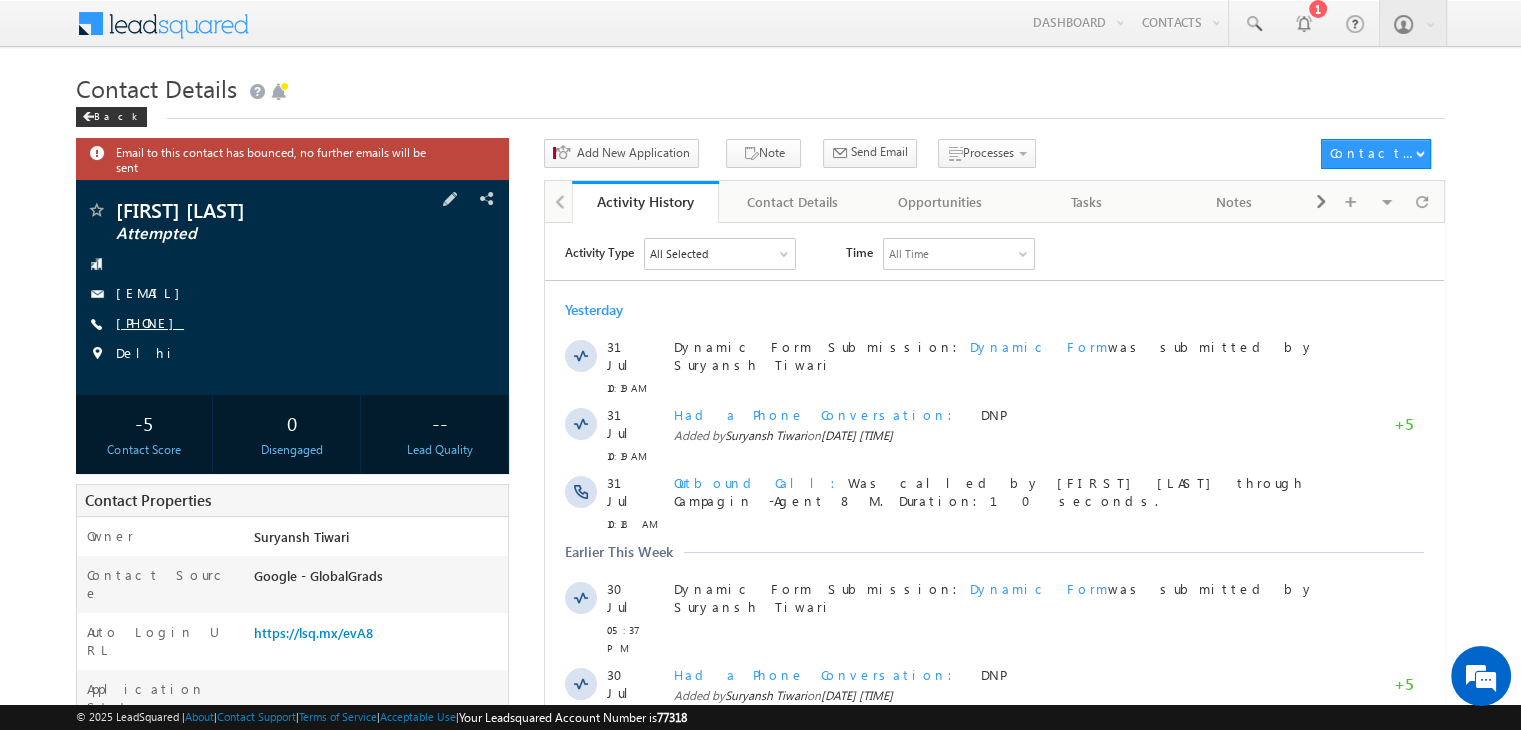 click on "+91-9650513152" at bounding box center (150, 322) 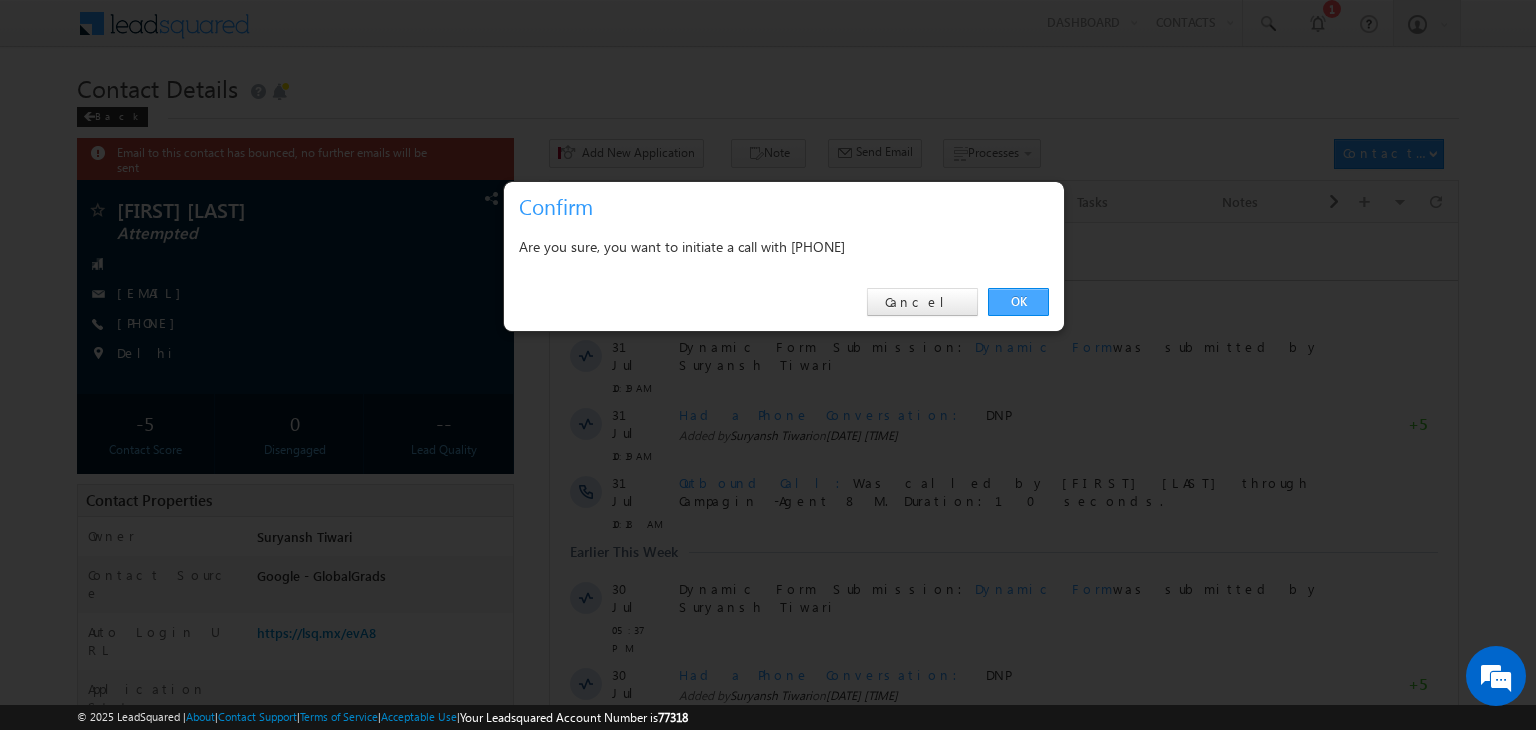 click on "OK" at bounding box center [1018, 302] 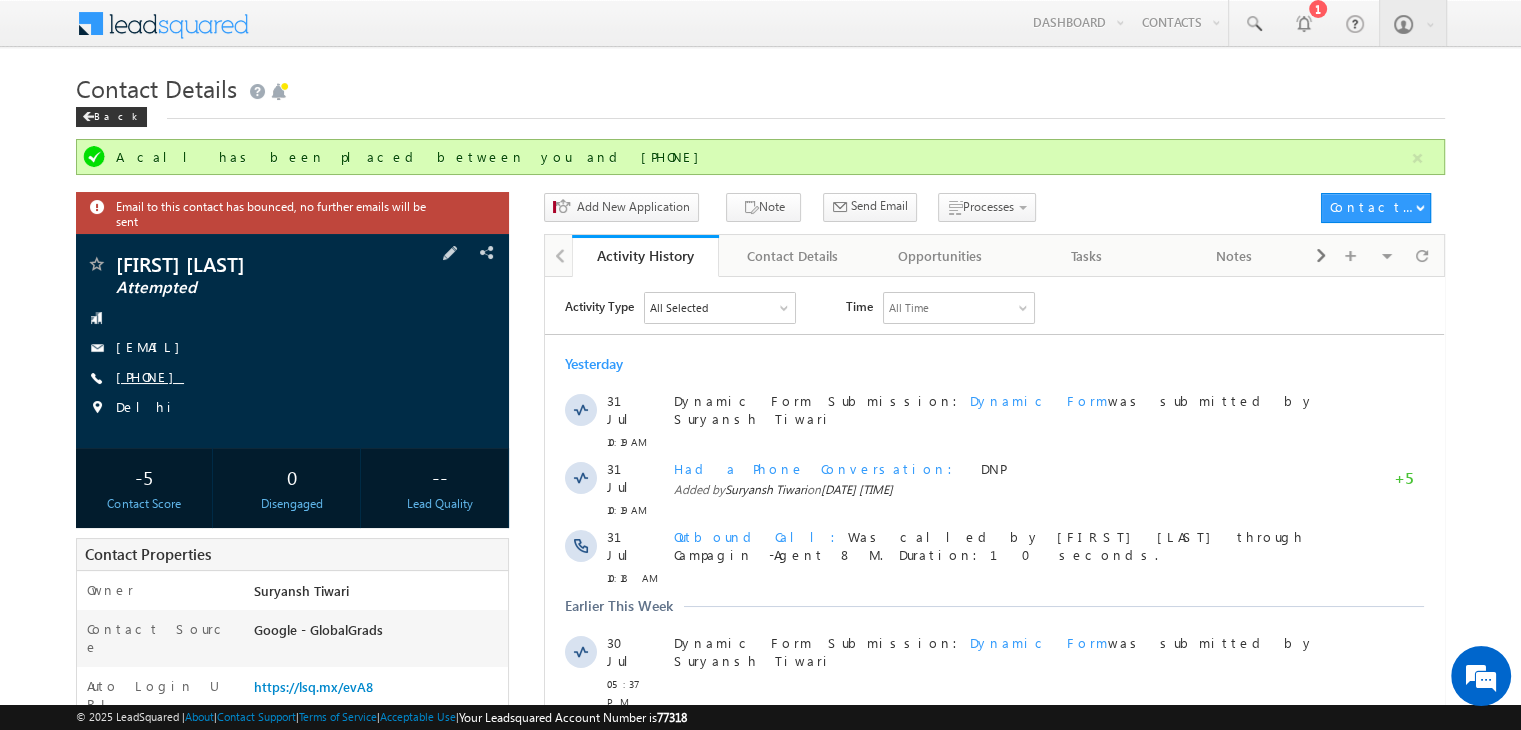 click on "+91-9650513152" at bounding box center [150, 376] 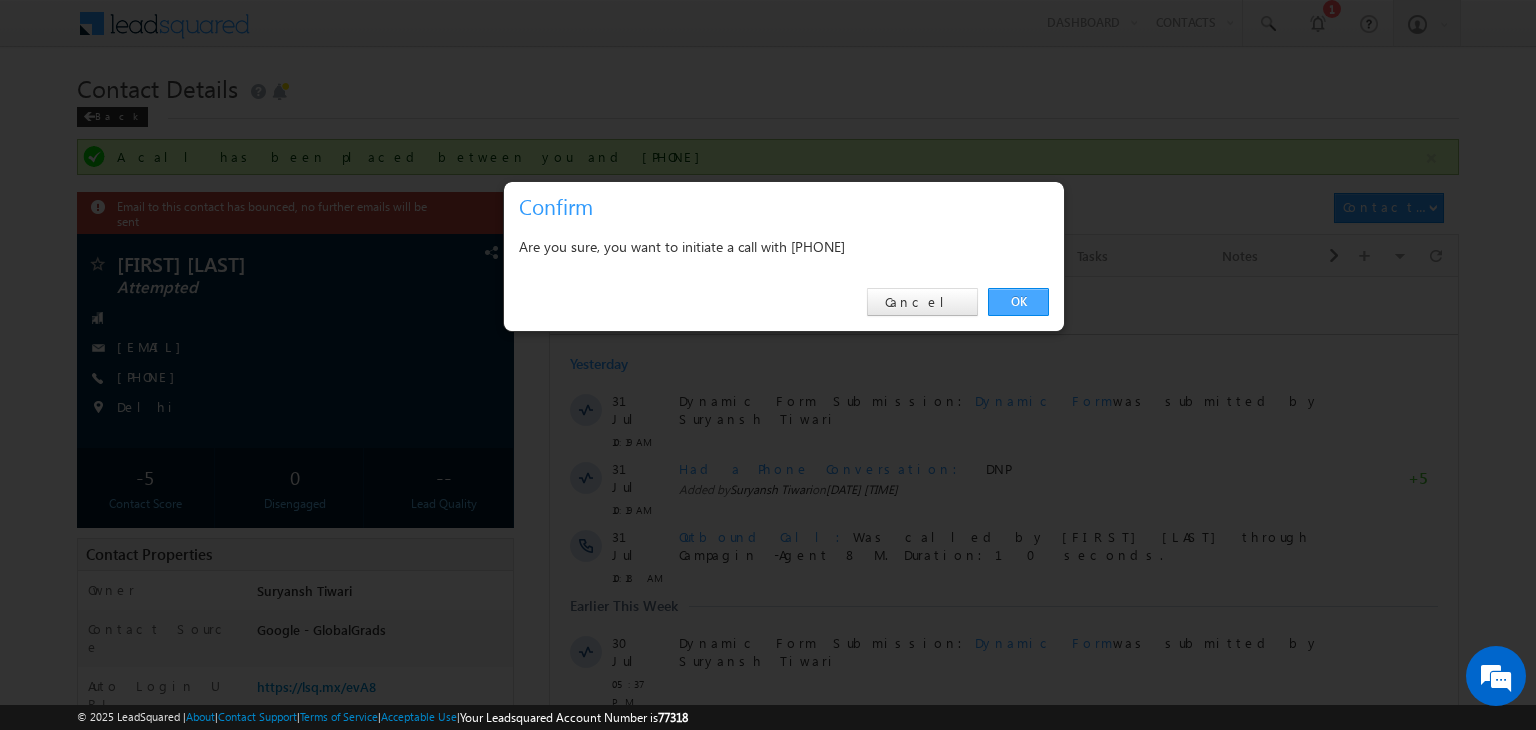 click on "OK" at bounding box center (1018, 302) 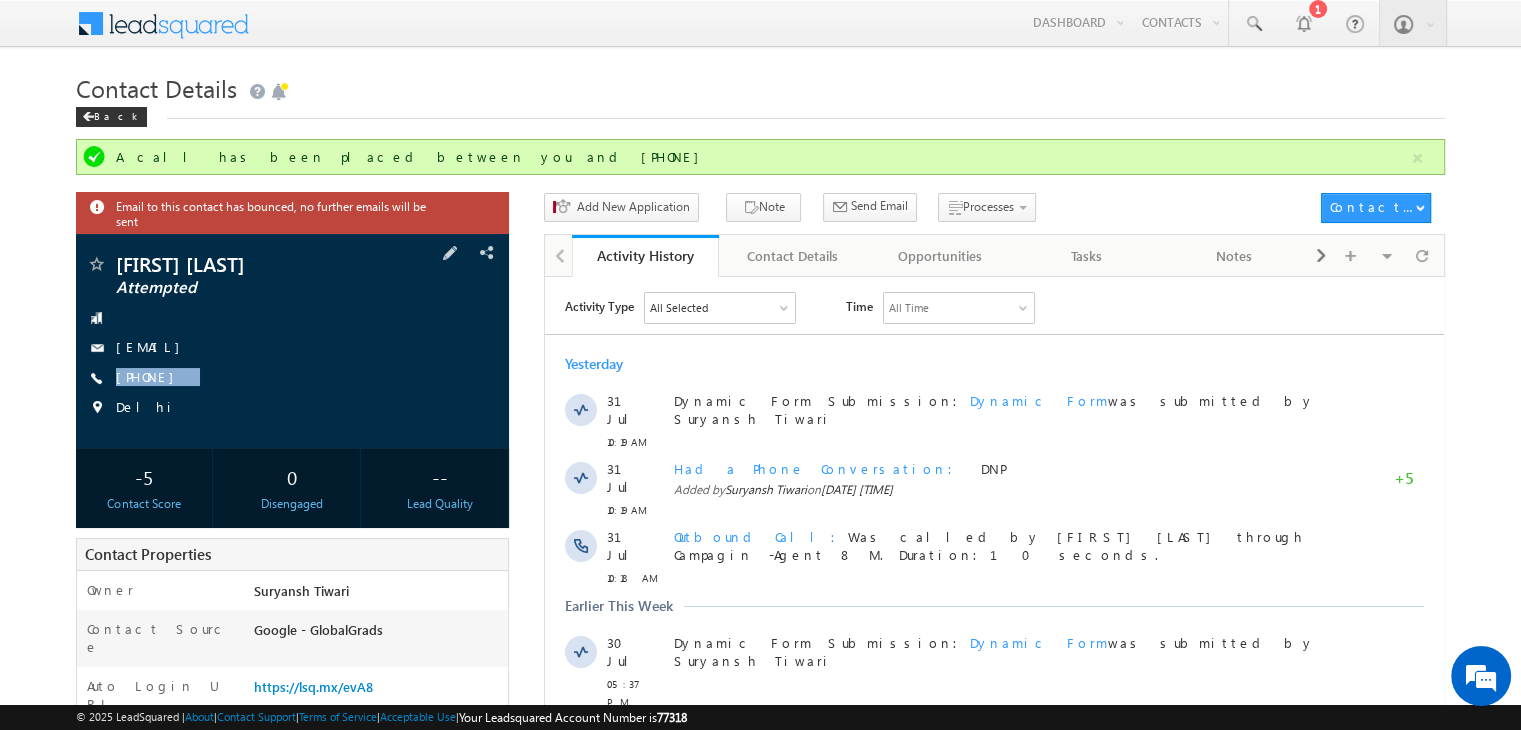 copy on "+91-9650513152" 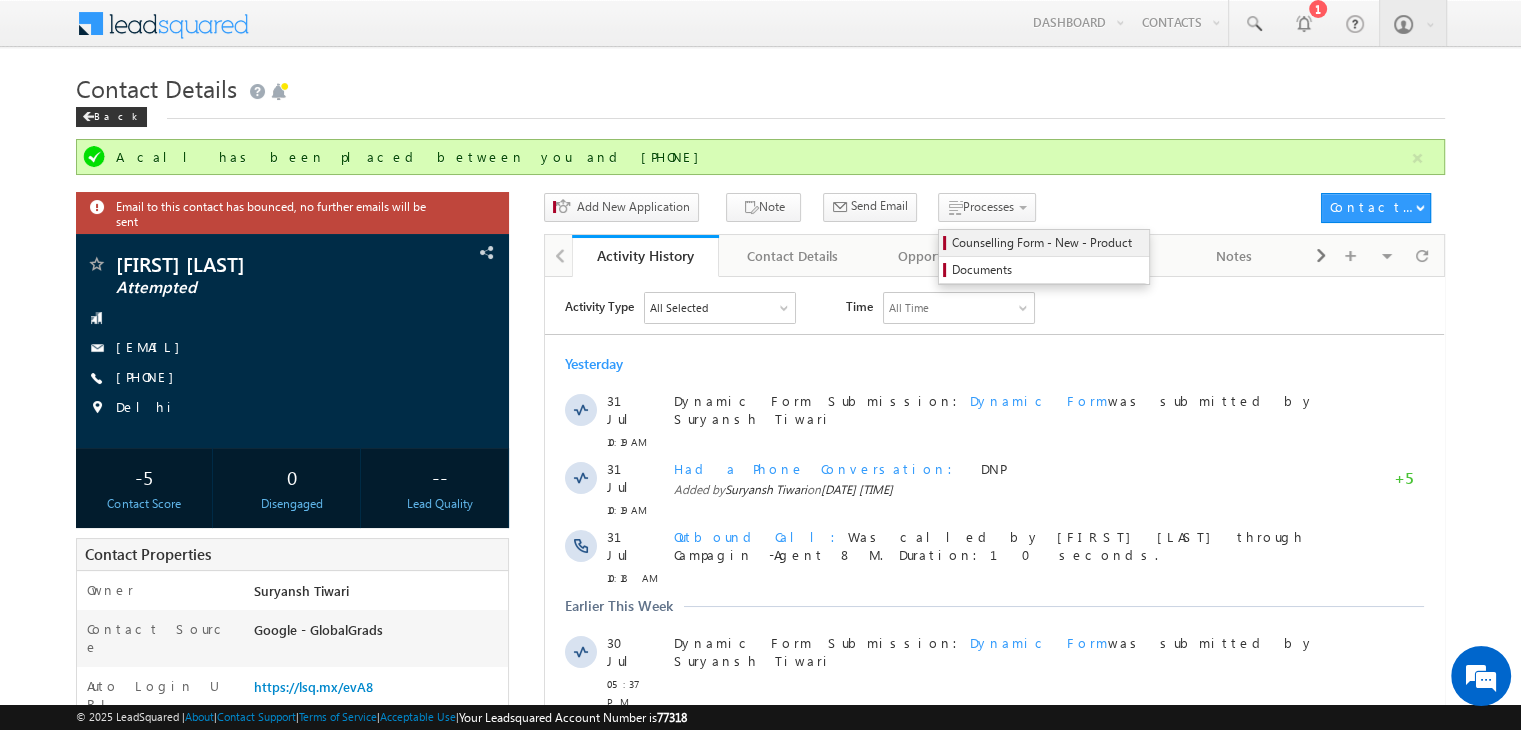 click on "Counselling Form - New - Product Documents" at bounding box center (1044, 257) 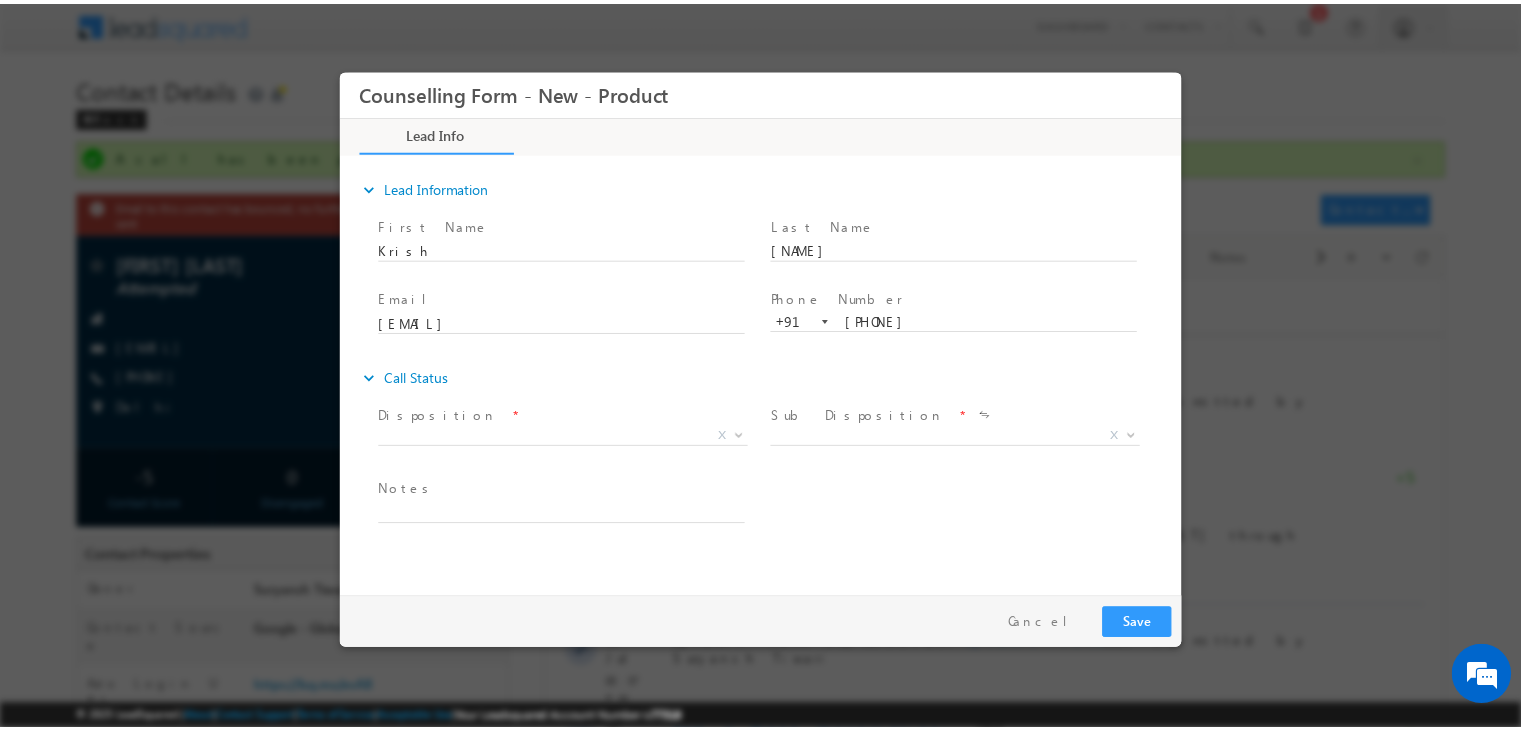 scroll, scrollTop: 0, scrollLeft: 0, axis: both 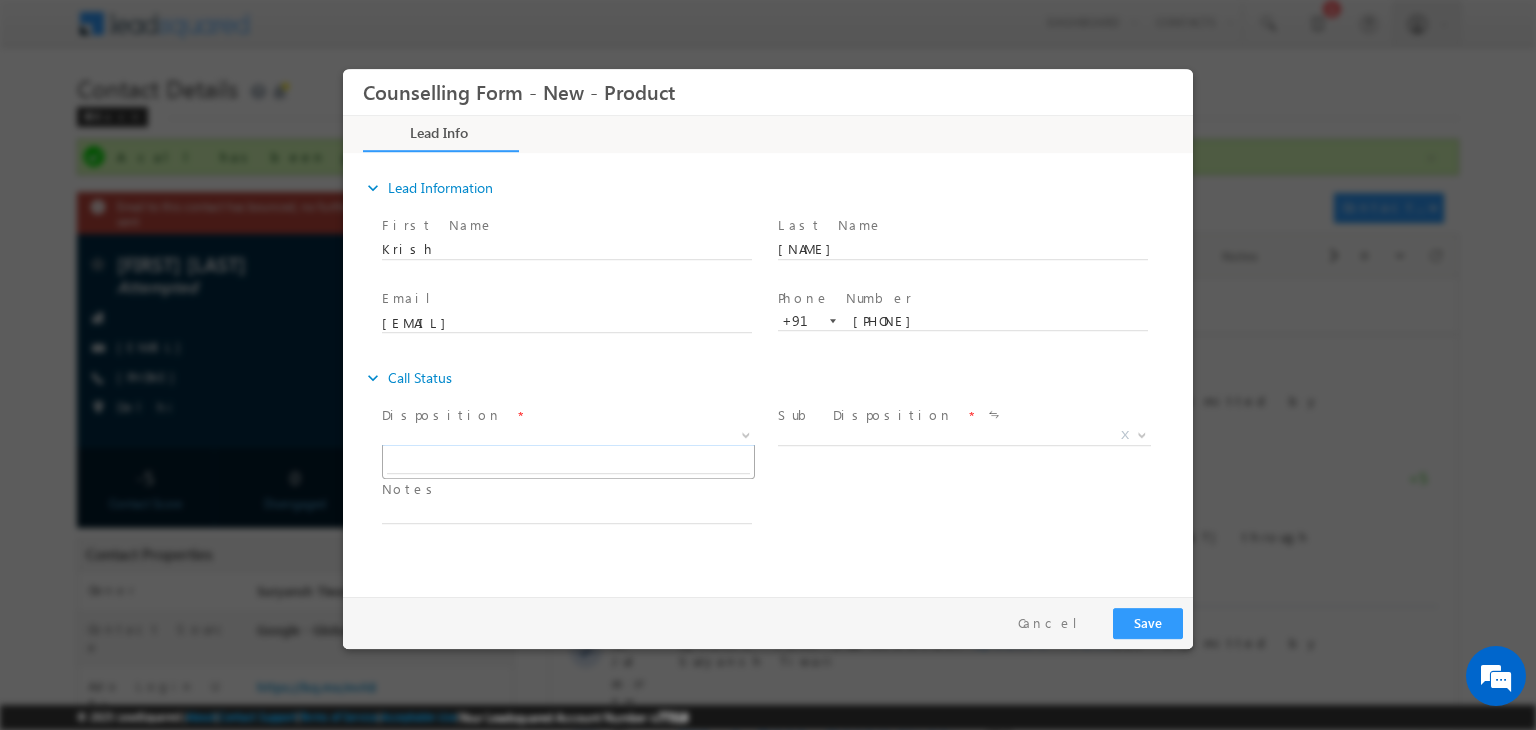 click on "X" at bounding box center (568, 436) 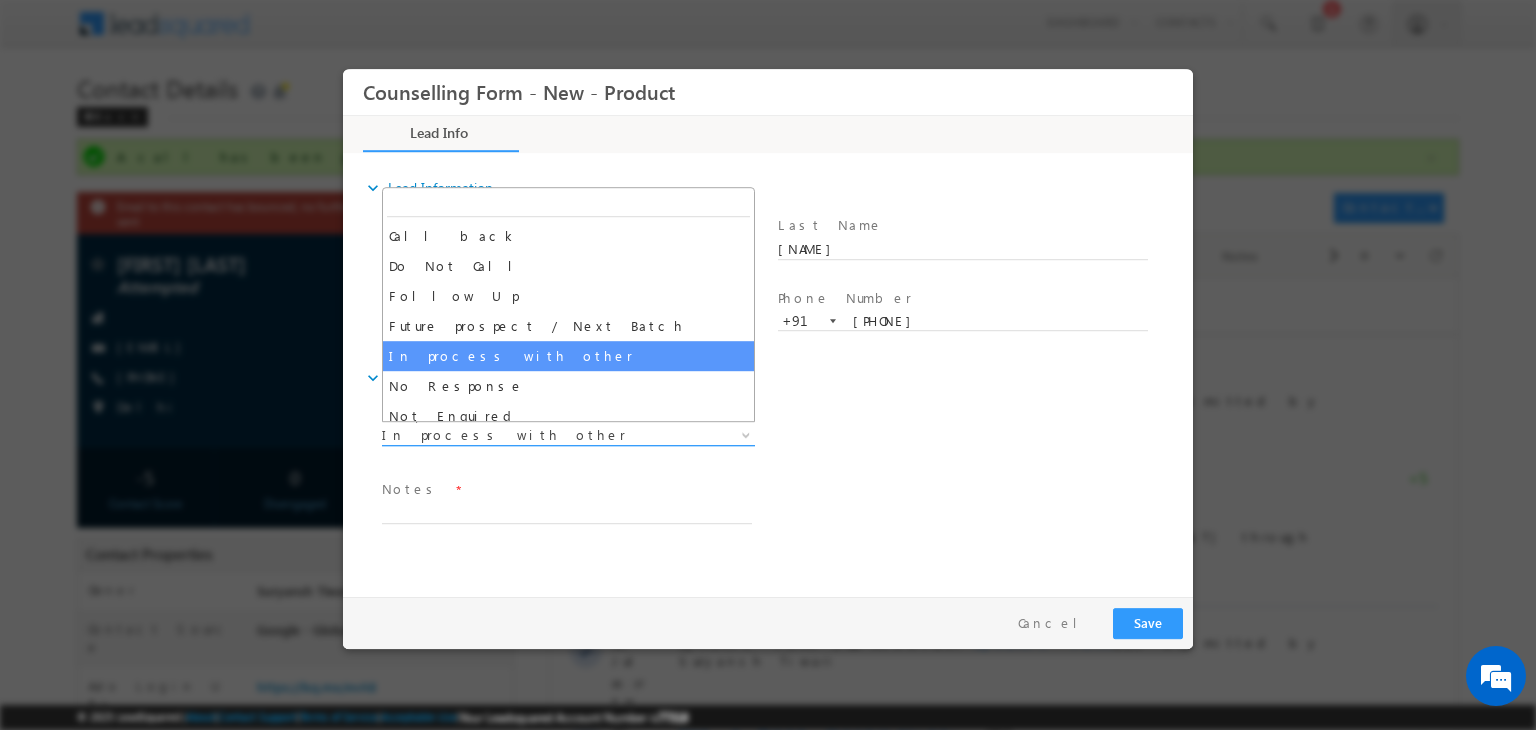 click on "In process with other" at bounding box center (544, 435) 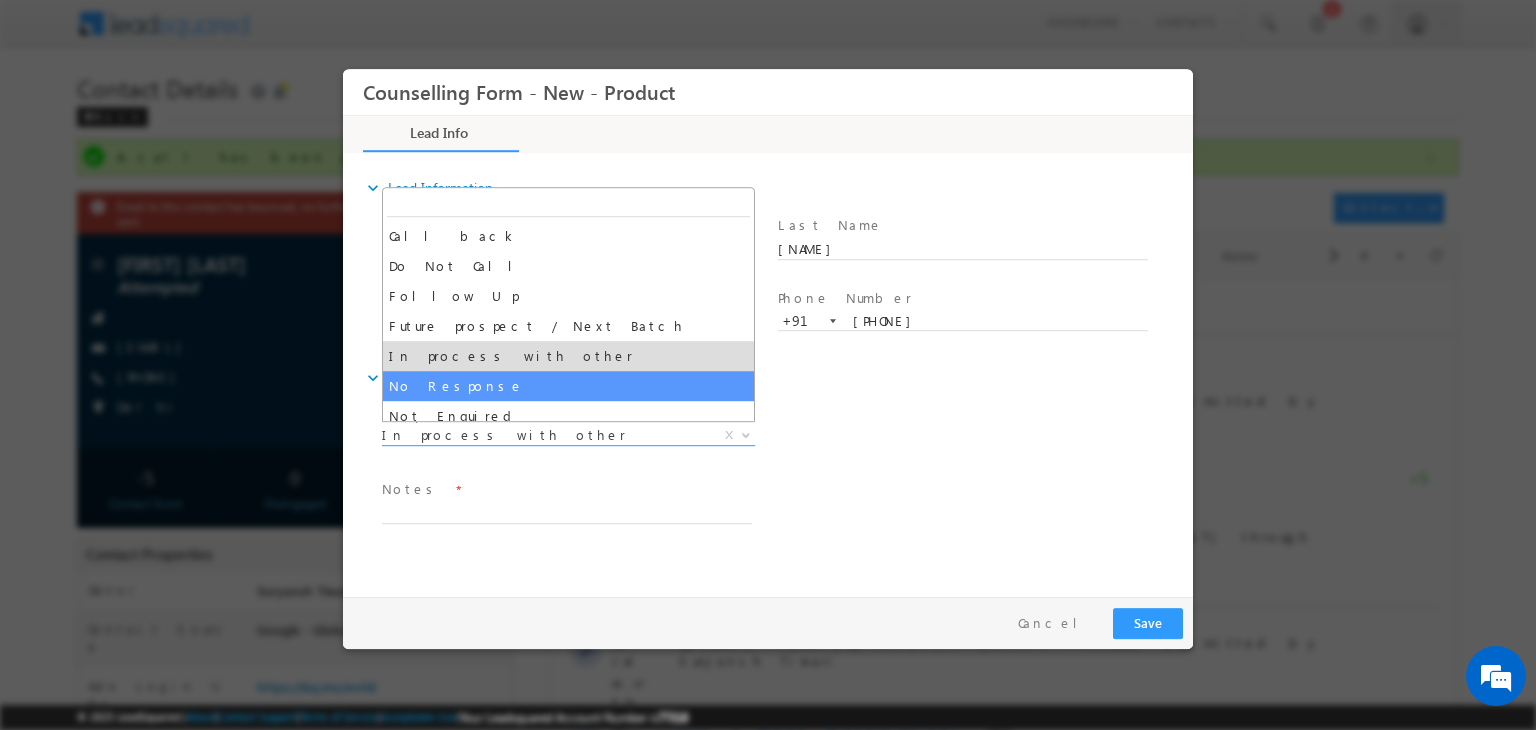 select on "No Response" 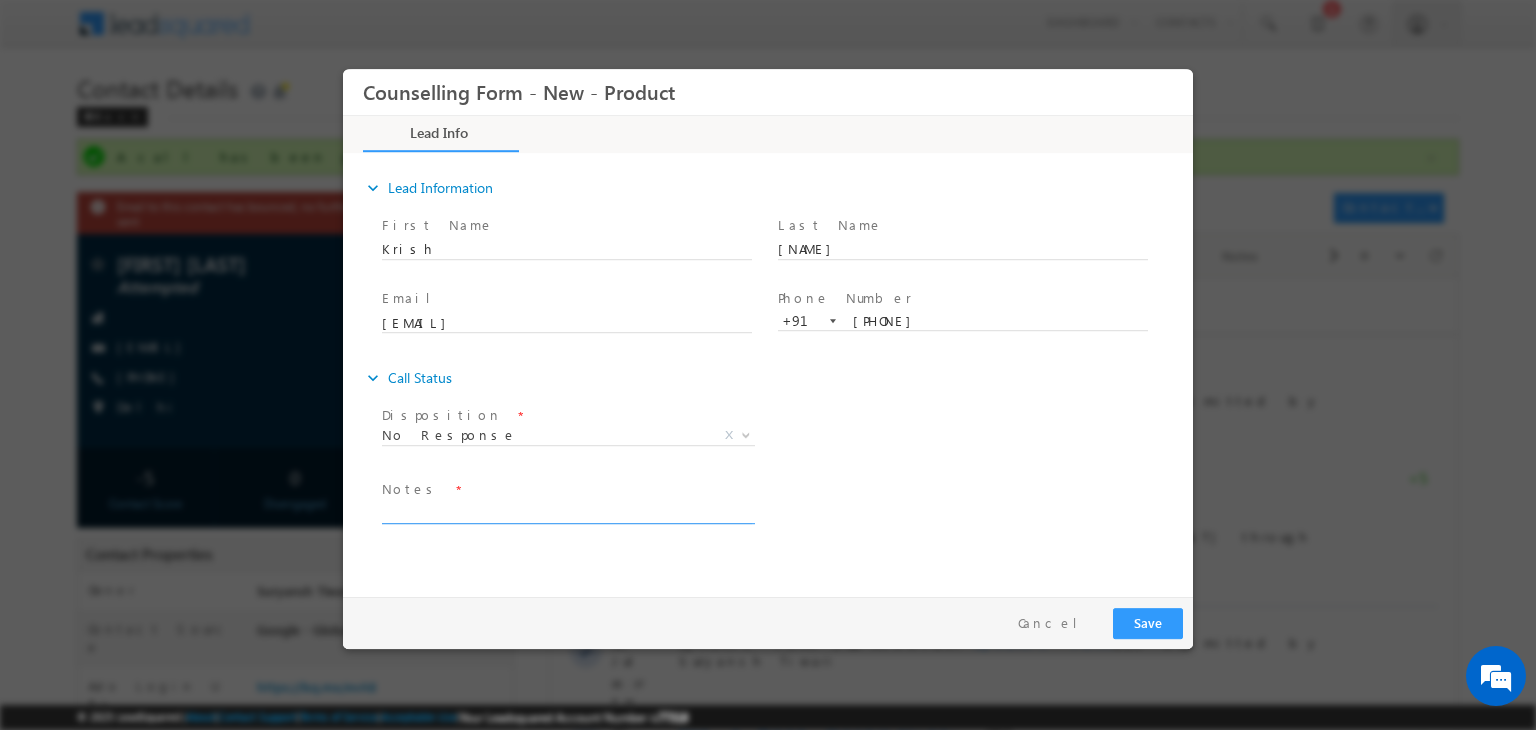 click at bounding box center (567, 512) 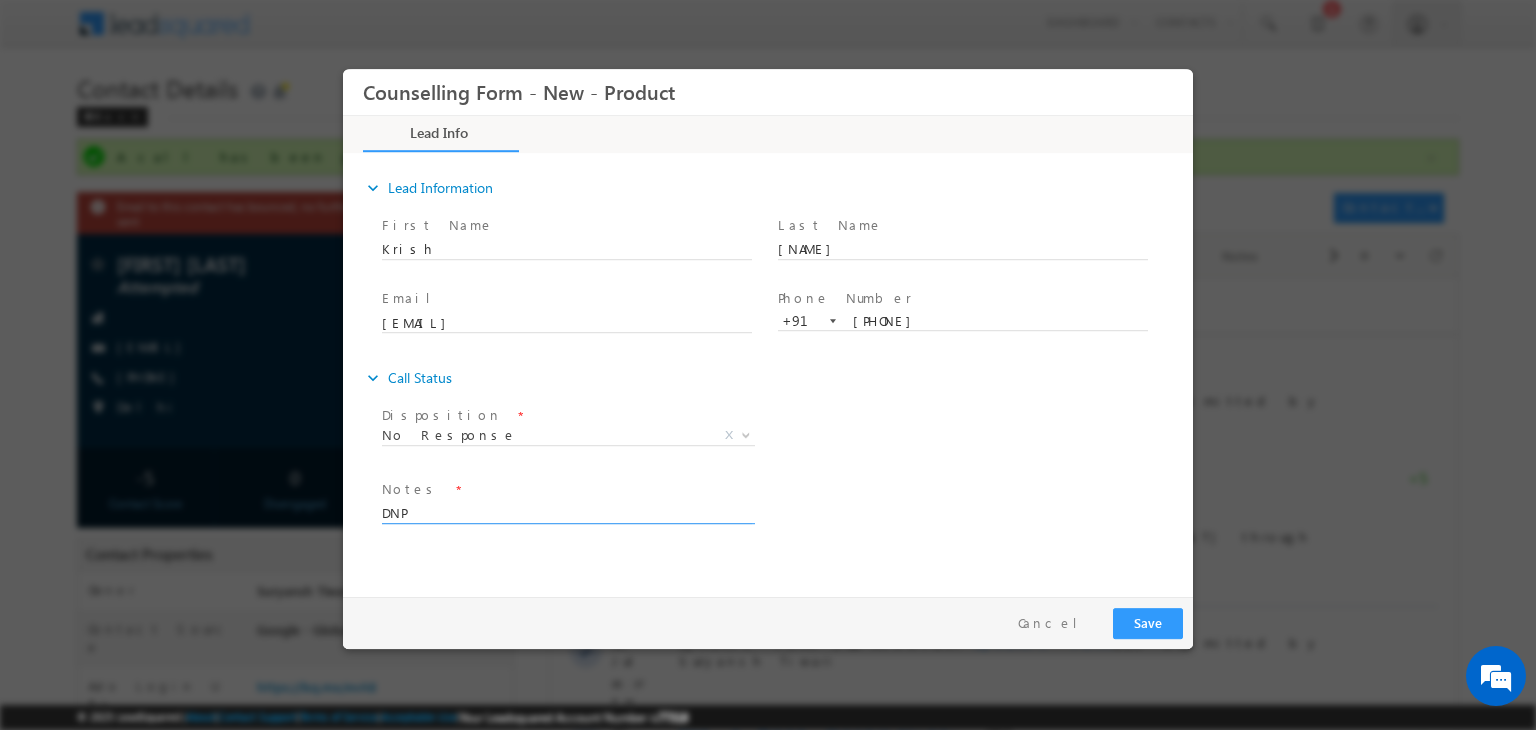 type on "DNP" 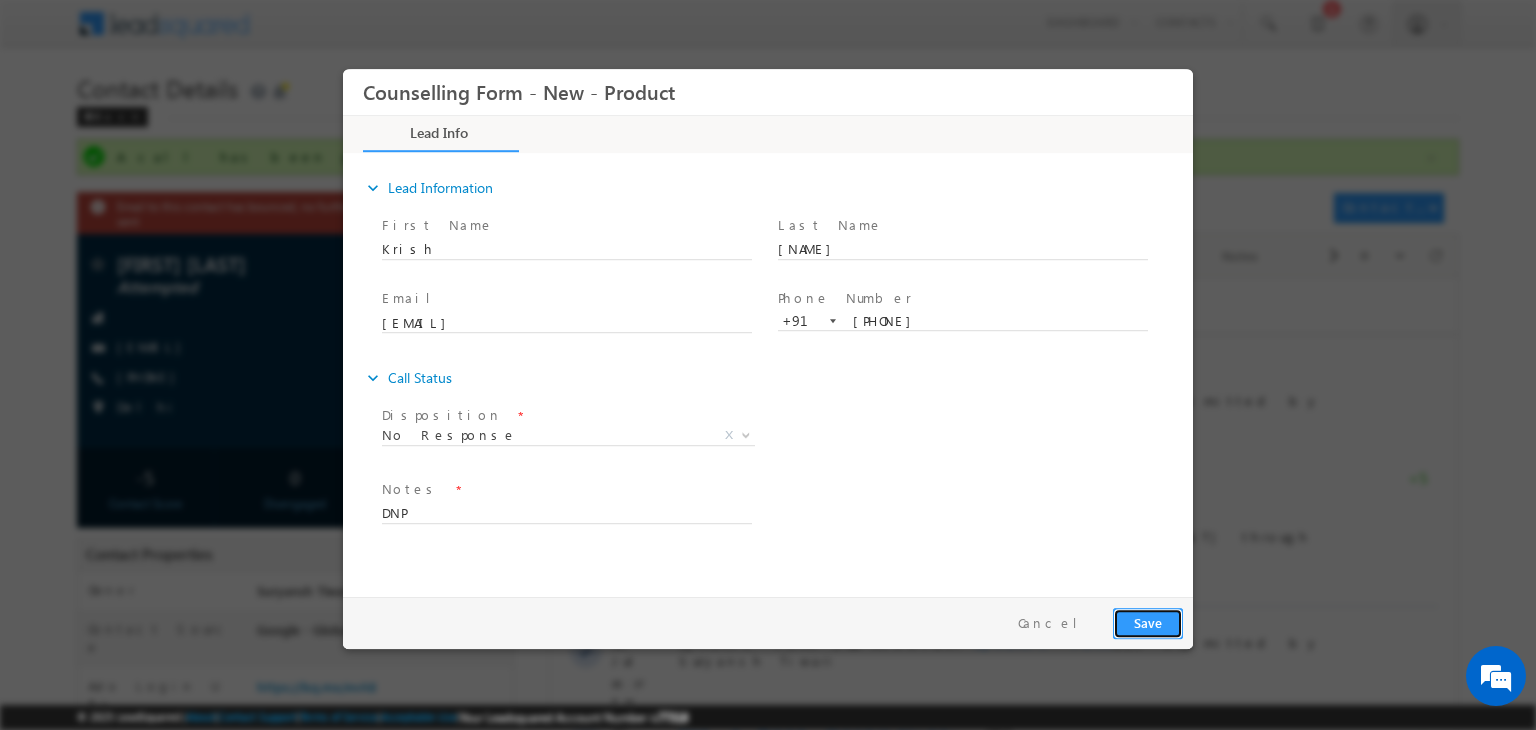 click on "Save" at bounding box center [1148, 623] 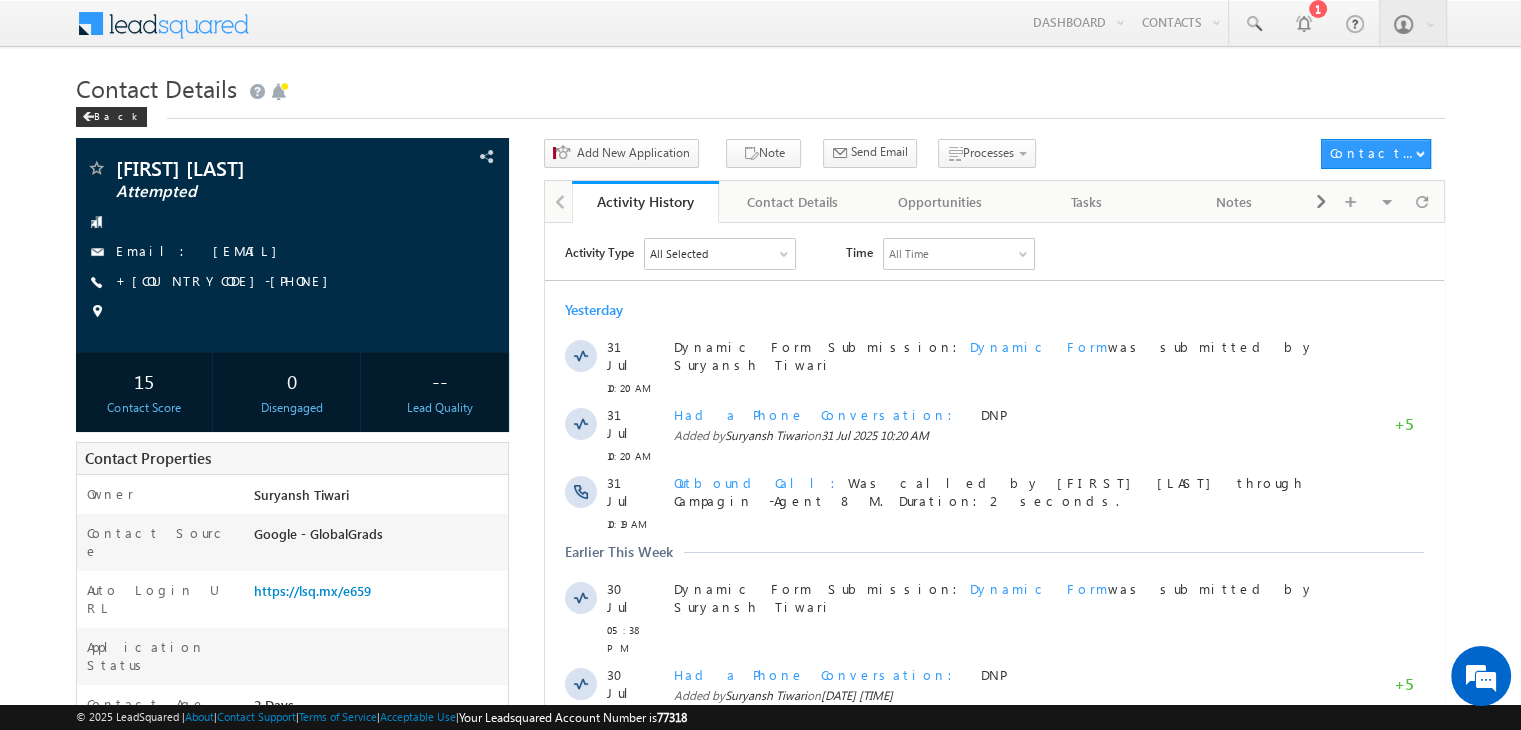 scroll, scrollTop: 0, scrollLeft: 0, axis: both 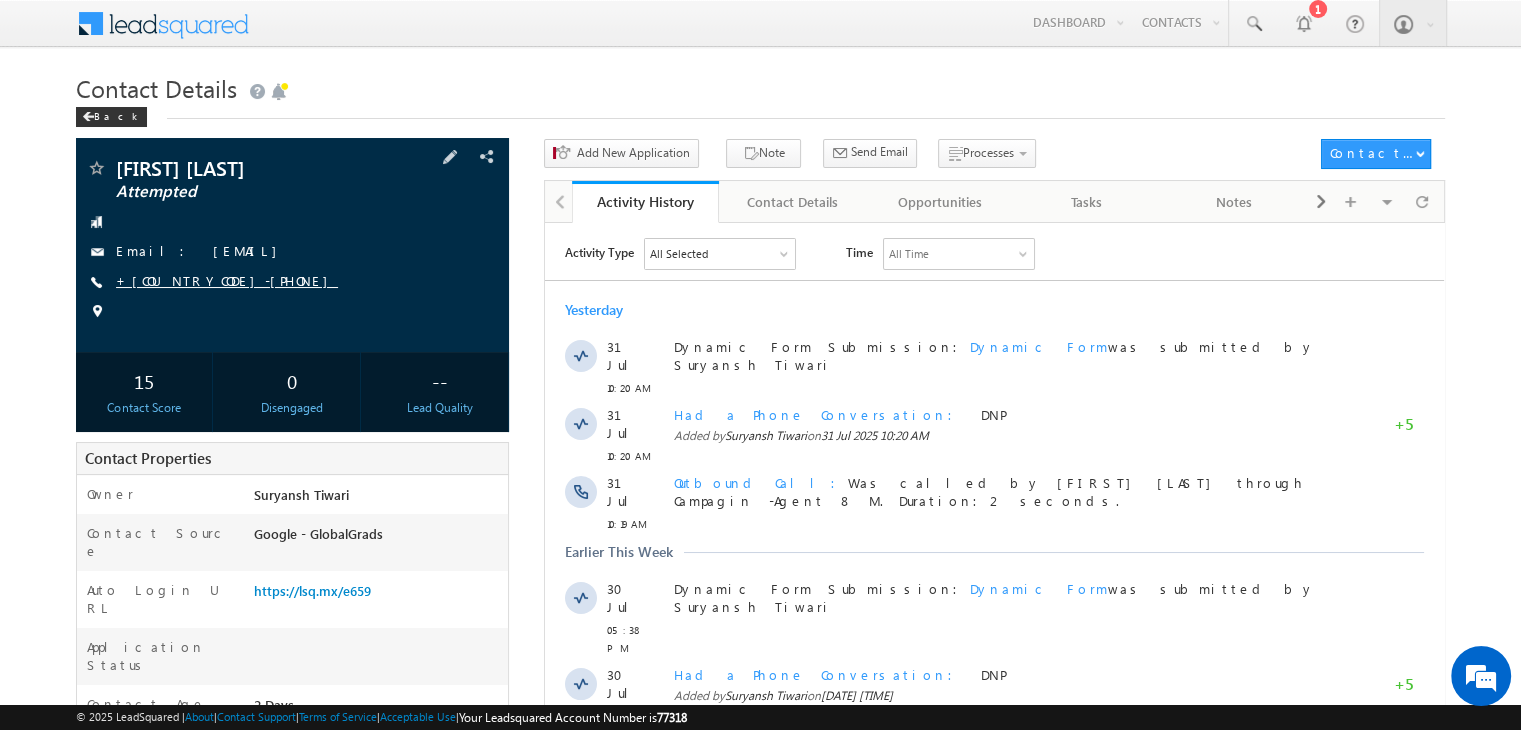 click on "+[COUNTRYCODE]-[PHONE]" at bounding box center (227, 280) 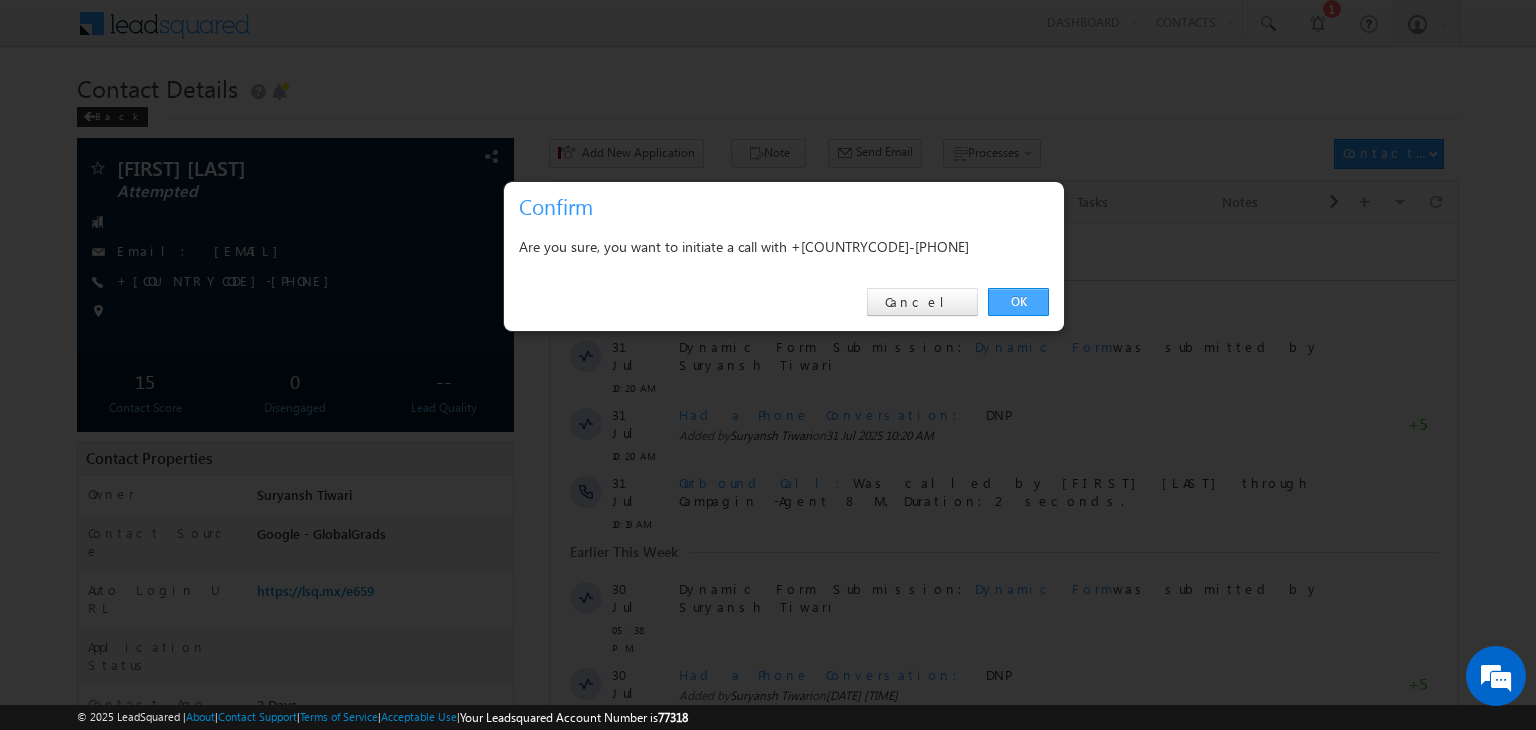 click on "OK" at bounding box center [1018, 302] 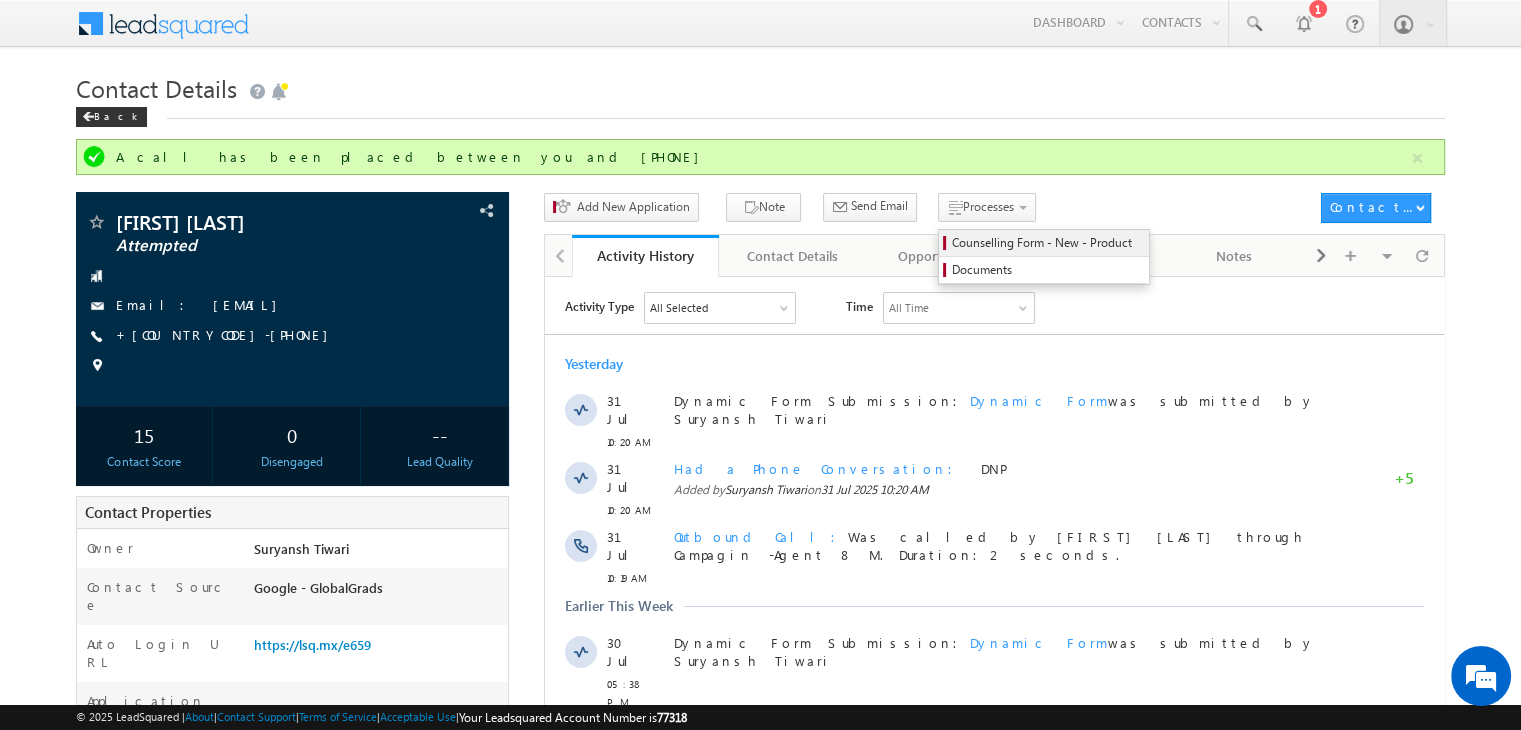 click on "Counselling Form - New - Product" at bounding box center [1047, 243] 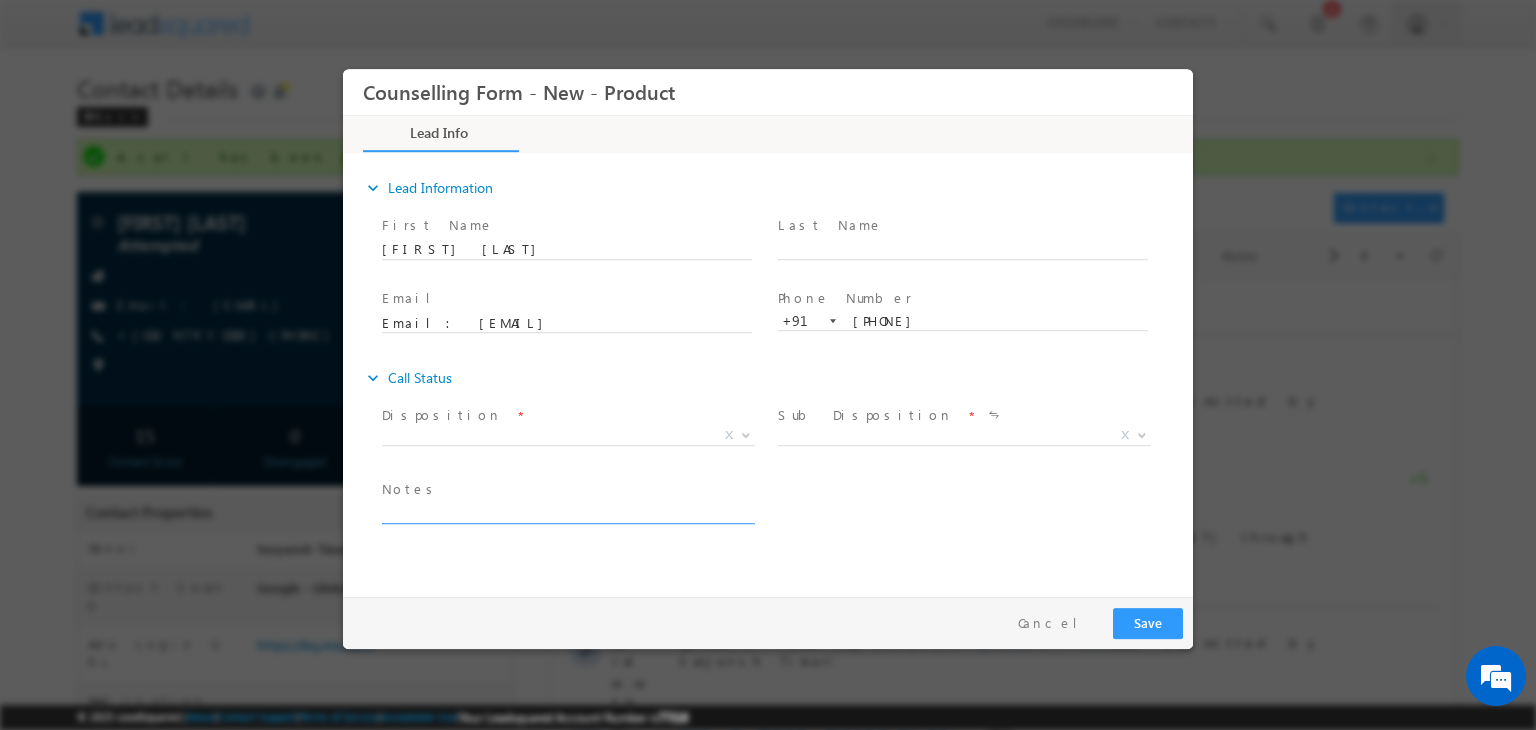 scroll, scrollTop: 0, scrollLeft: 0, axis: both 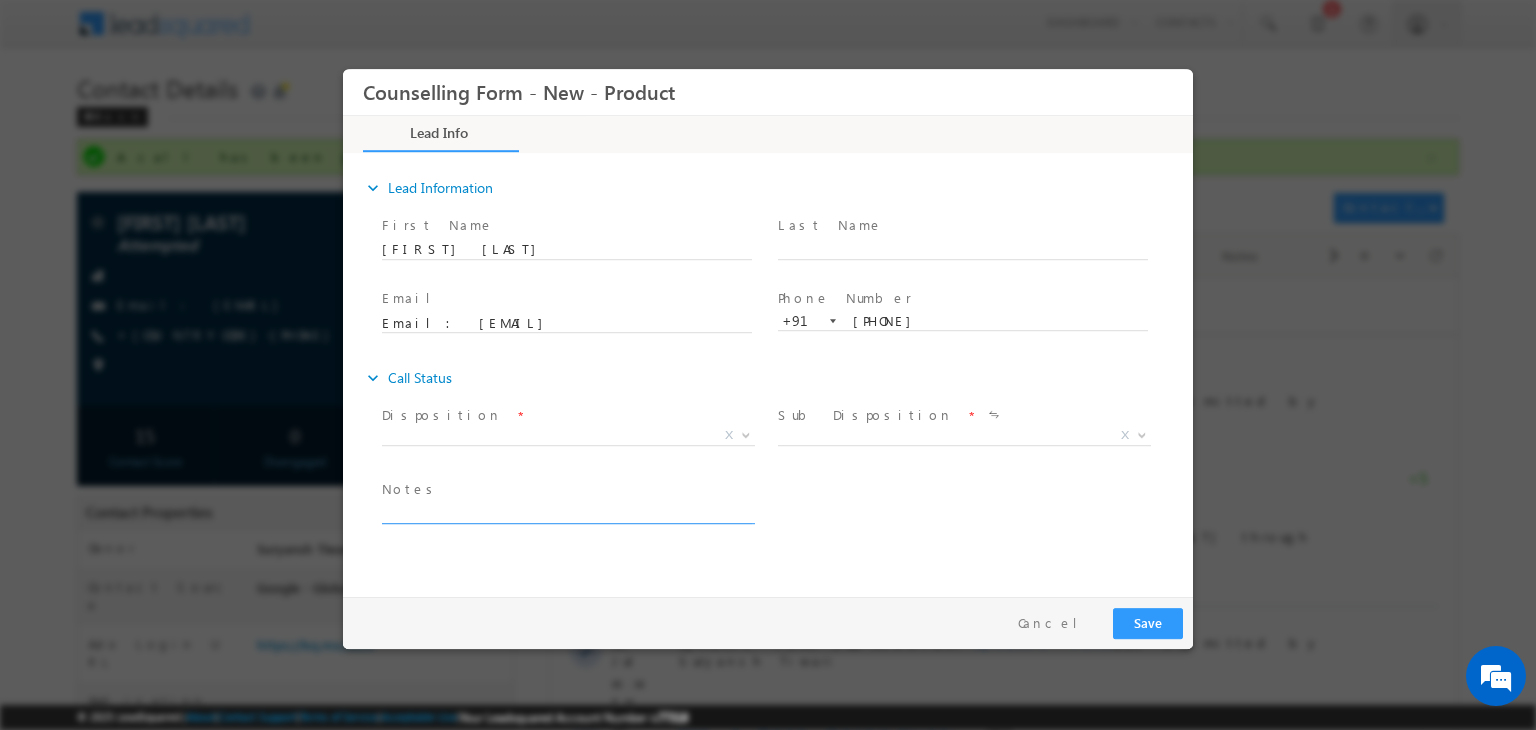 click at bounding box center (567, 512) 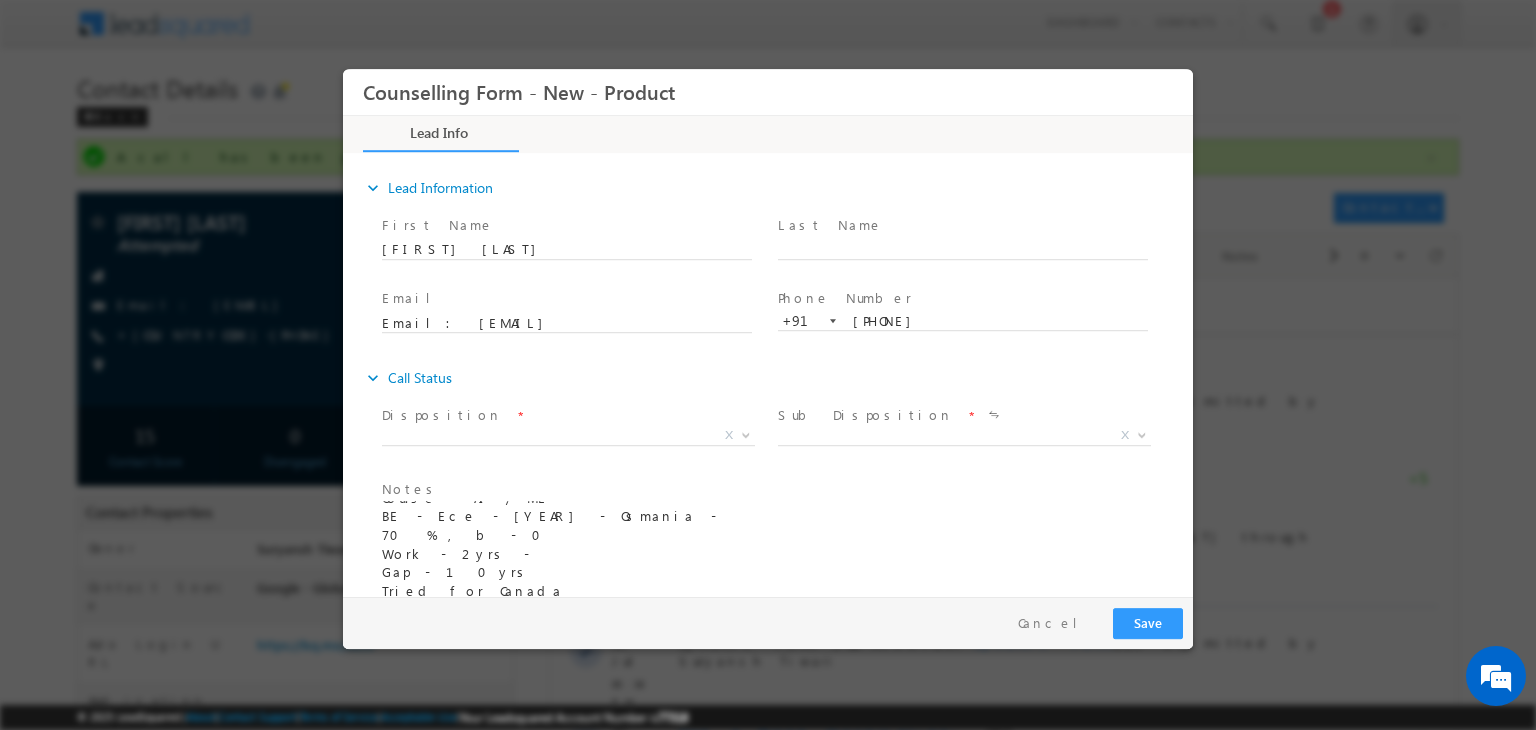 scroll, scrollTop: 14, scrollLeft: 0, axis: vertical 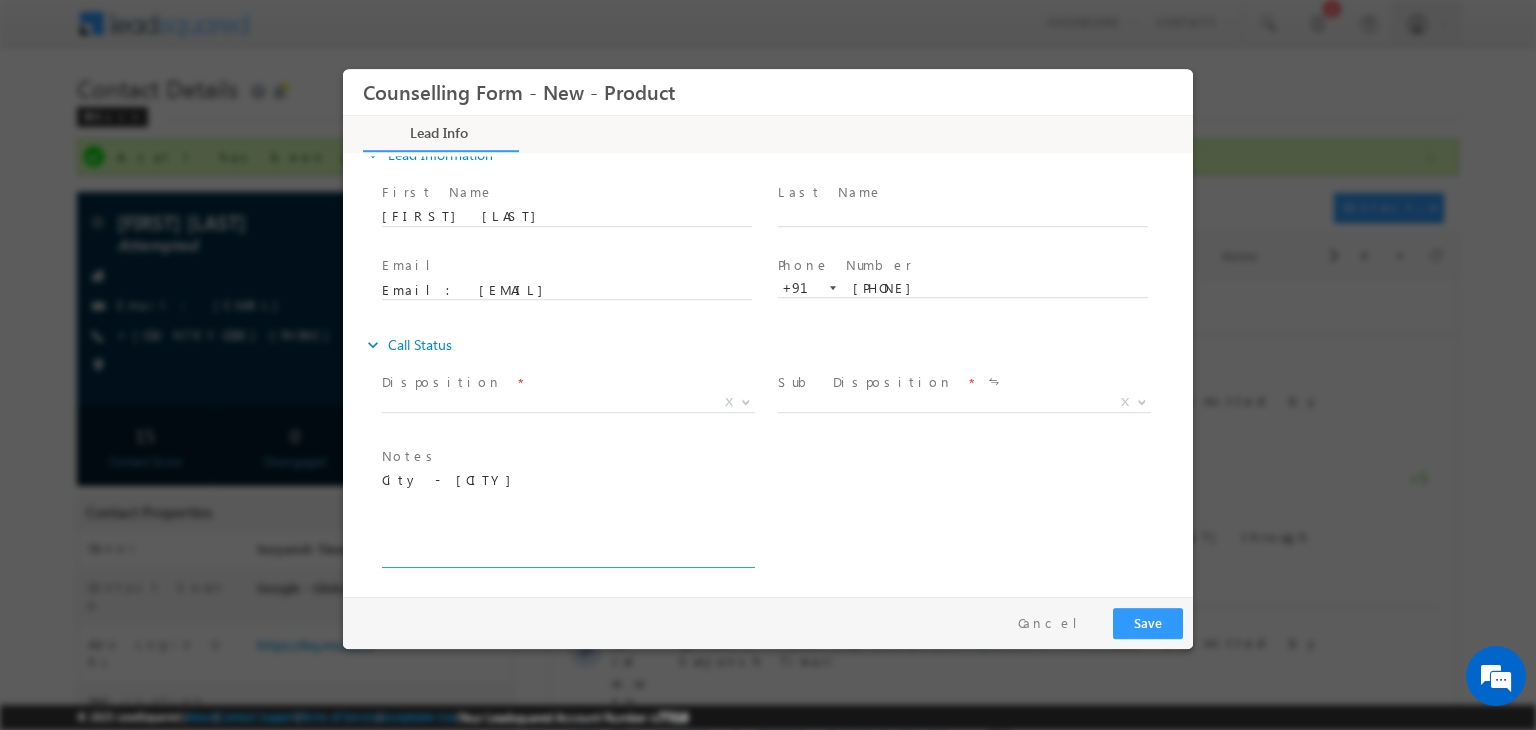 click on "City - [CITY]" at bounding box center (567, 518) 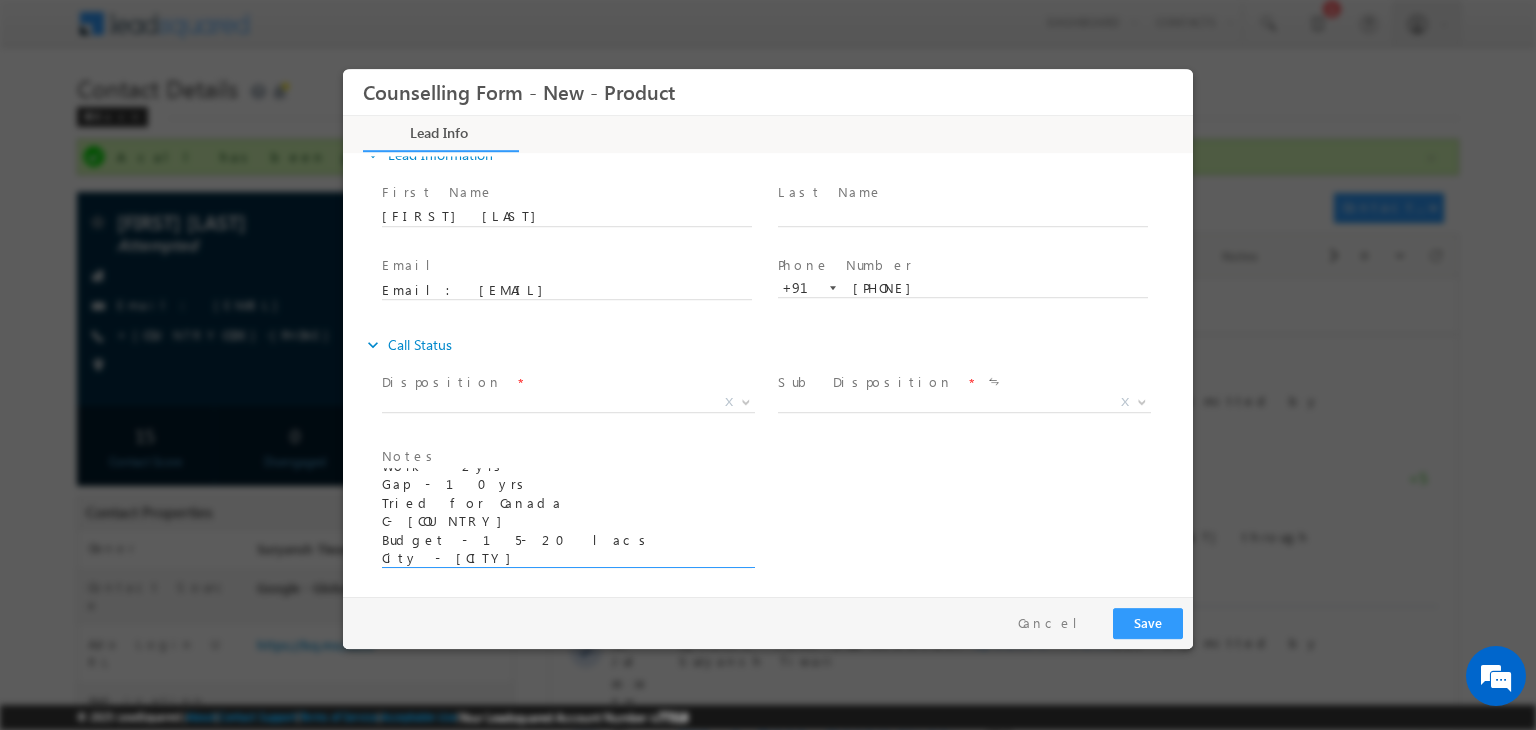 scroll, scrollTop: 88, scrollLeft: 0, axis: vertical 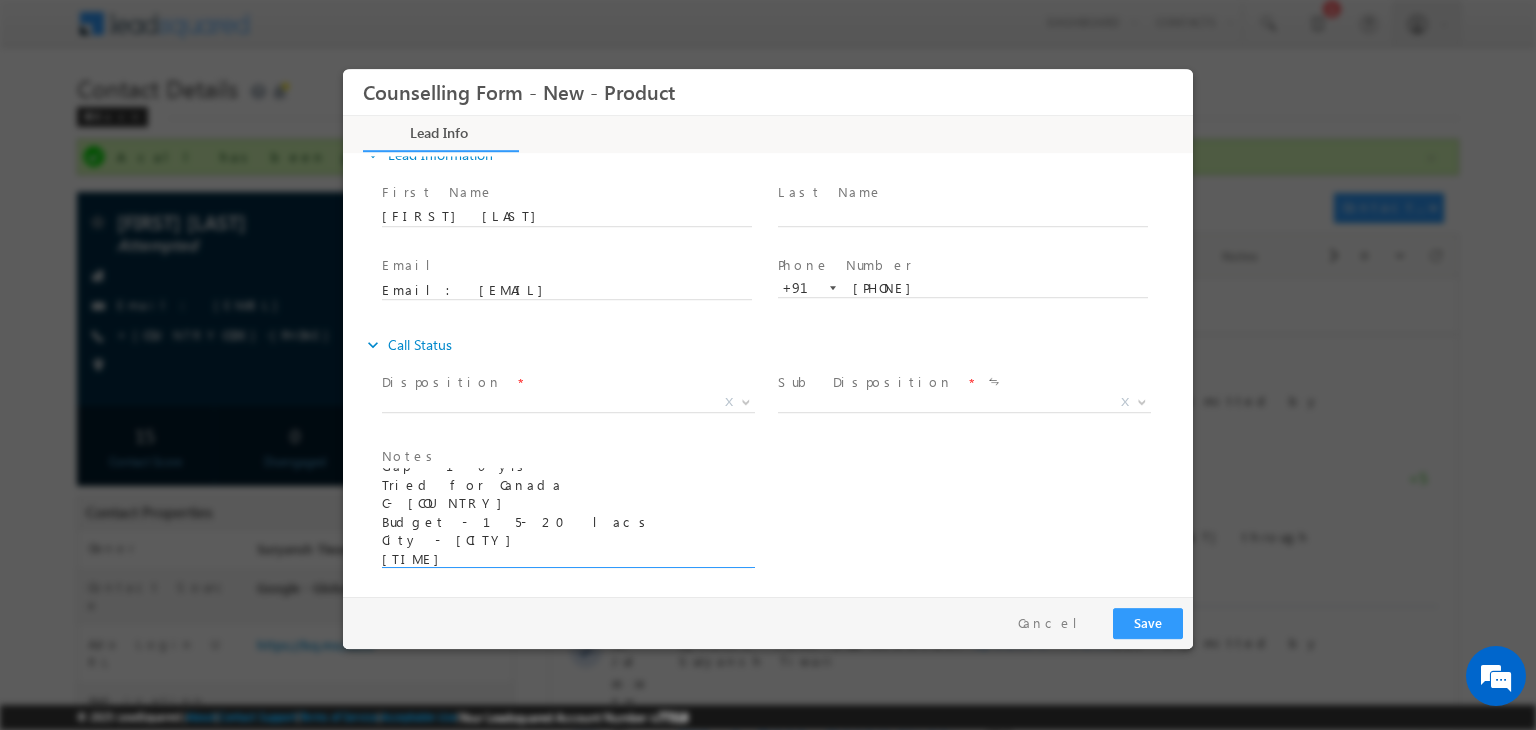 type on "Course - AI / ML
BE - Ece - [YEAR] - Osmania - 70 % , b - 0
Work - 2yrs -
Gap - 10yrs
Tried for Canada
C- [COUNTRY]
Budget - 15- 20 lacs
City - [CITY]
[TIME]" 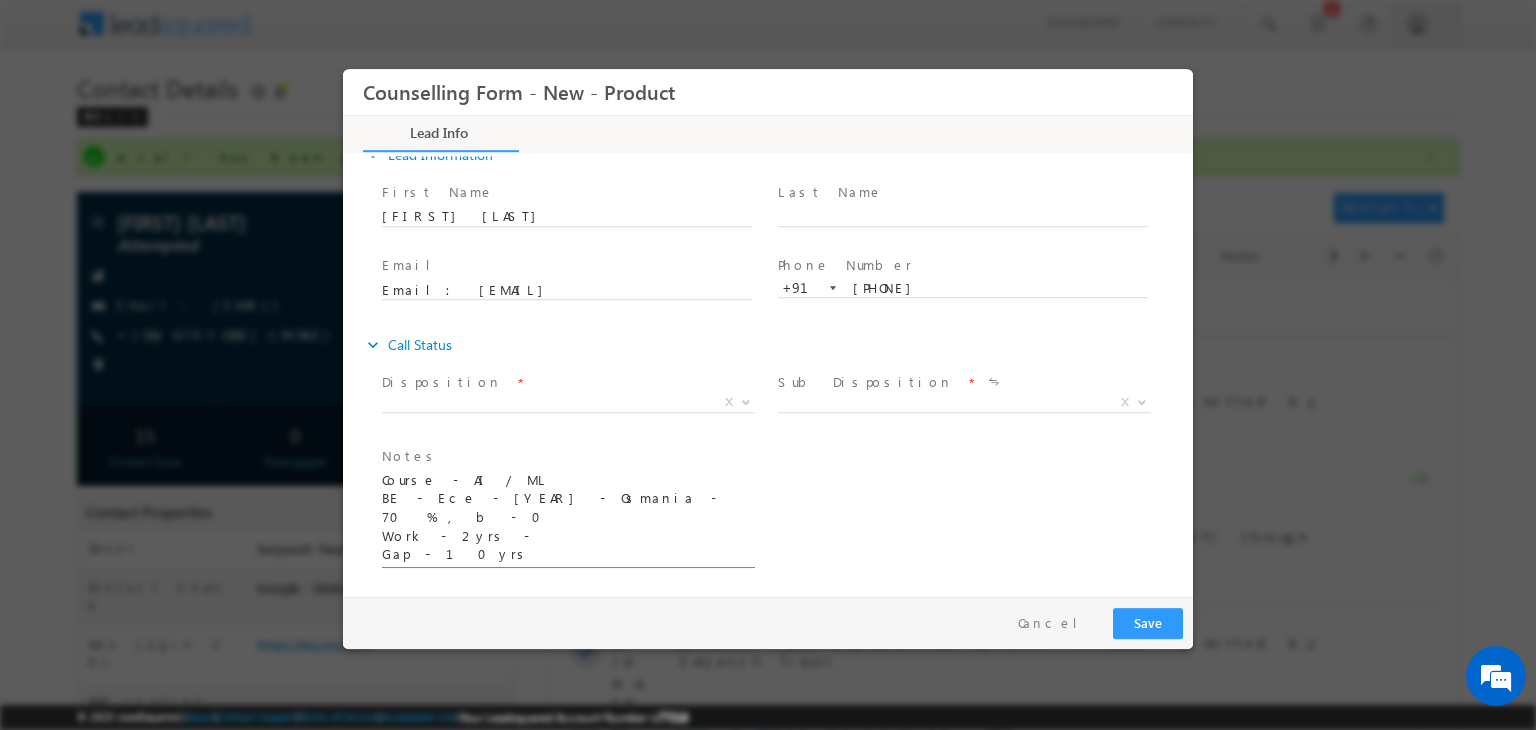 scroll, scrollTop: 89, scrollLeft: 0, axis: vertical 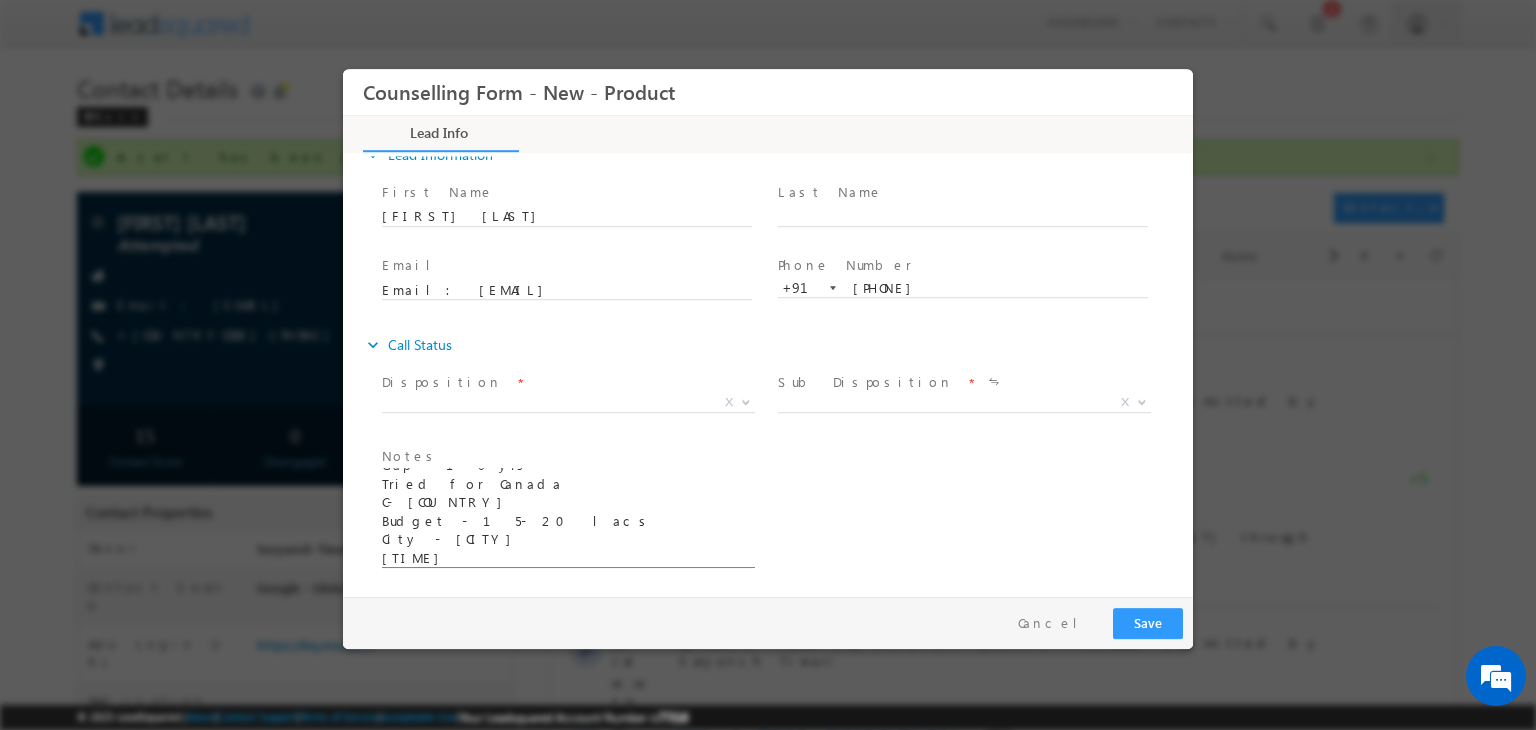 click on "Course - AI / ML
BE - Ece - [YEAR] - Osmania - 70 % , b - 0
Work - 2yrs -
Gap - 10yrs
Tried for Canada
C- [COUNTRY]
Budget - 15- 20 lacs
City - [CITY]
[TIME]" at bounding box center (567, 518) 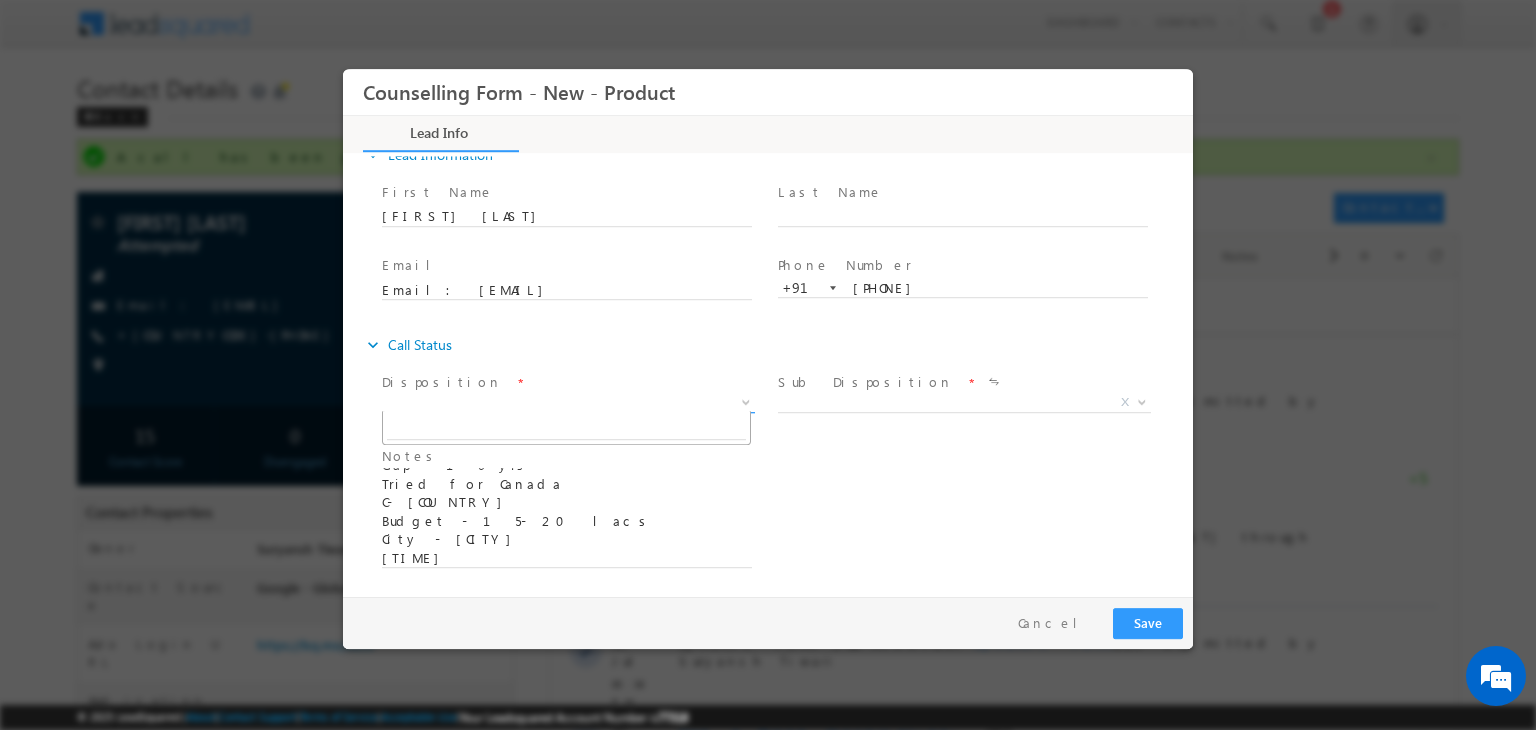 click on "X" at bounding box center [568, 403] 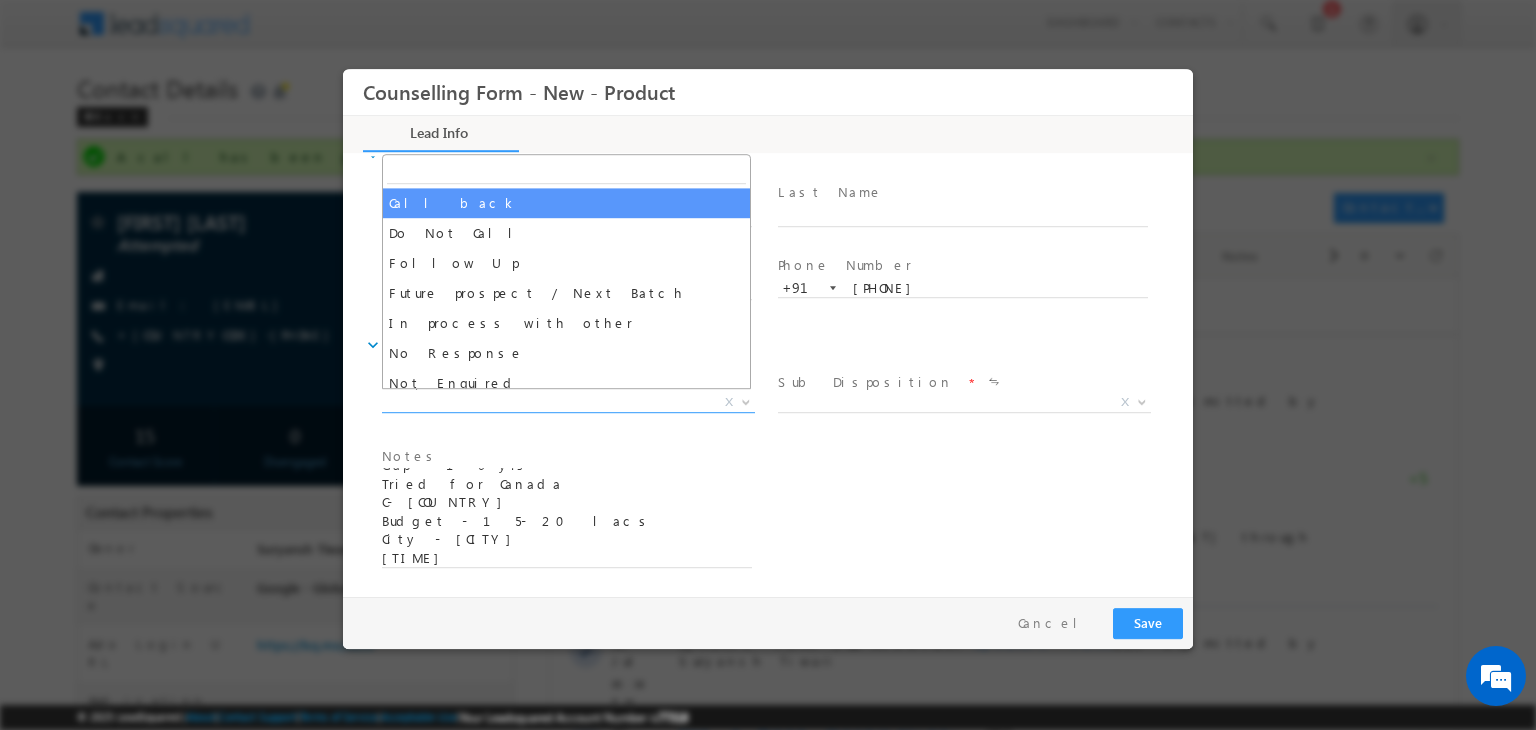select on "Call back" 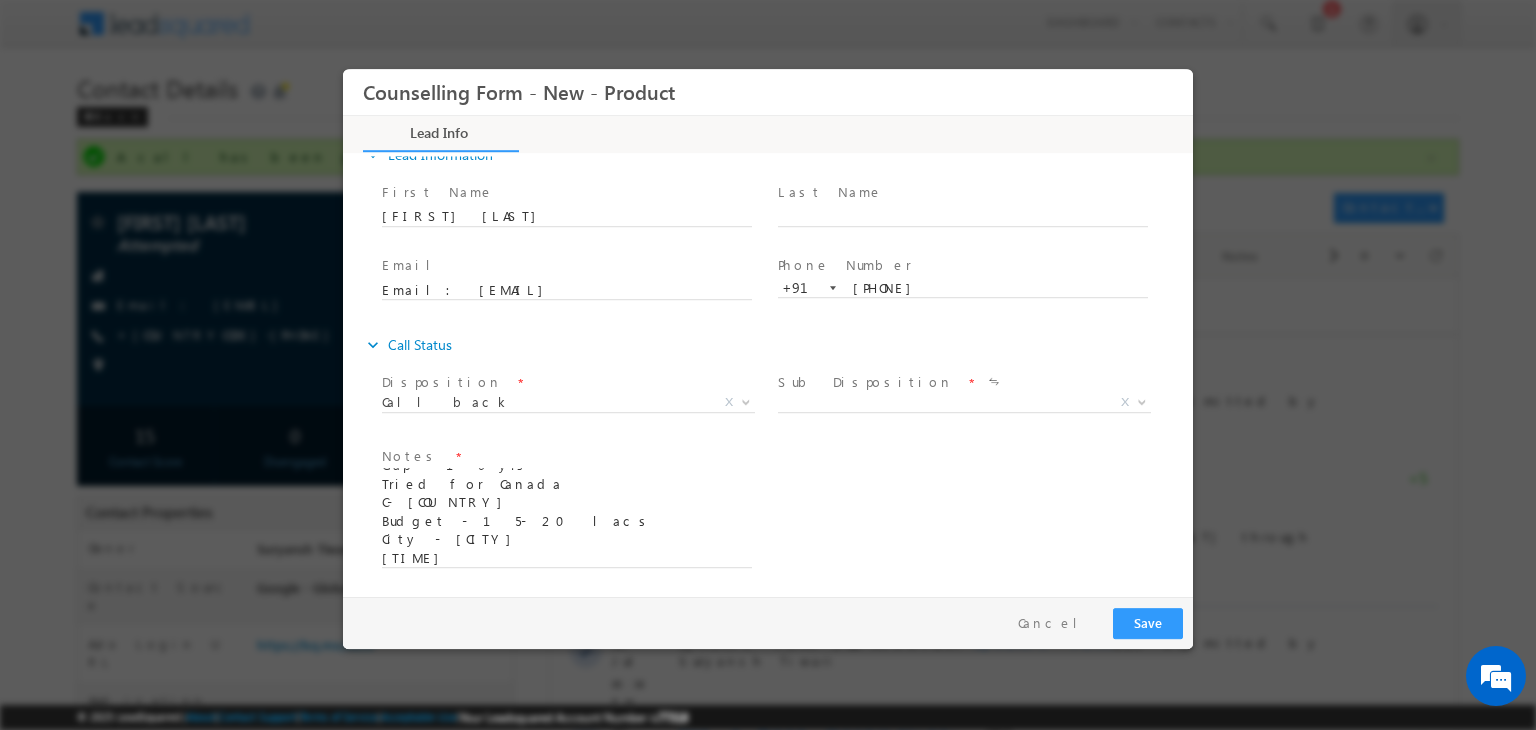 drag, startPoint x: 813, startPoint y: 380, endPoint x: 822, endPoint y: 391, distance: 14.21267 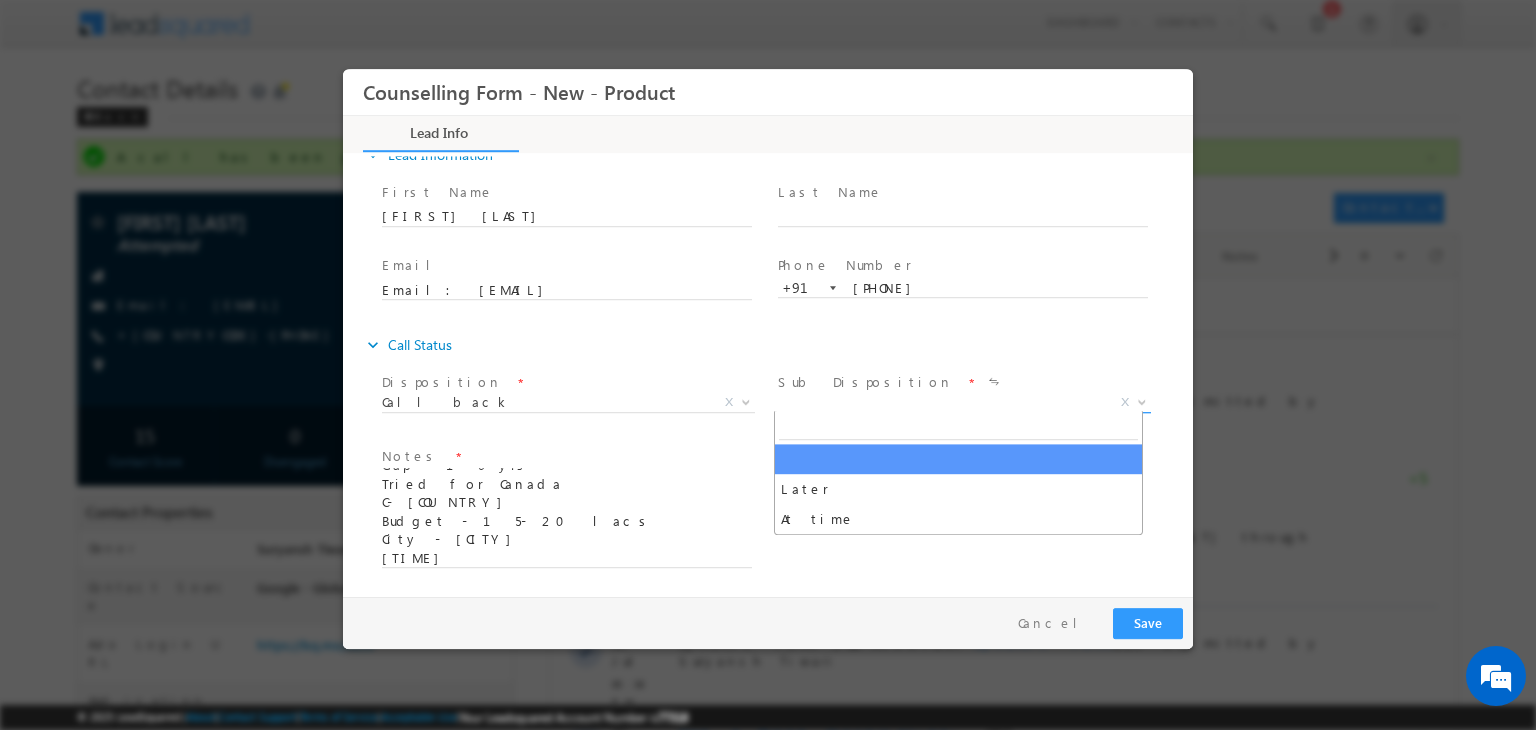 click on "X" at bounding box center [964, 403] 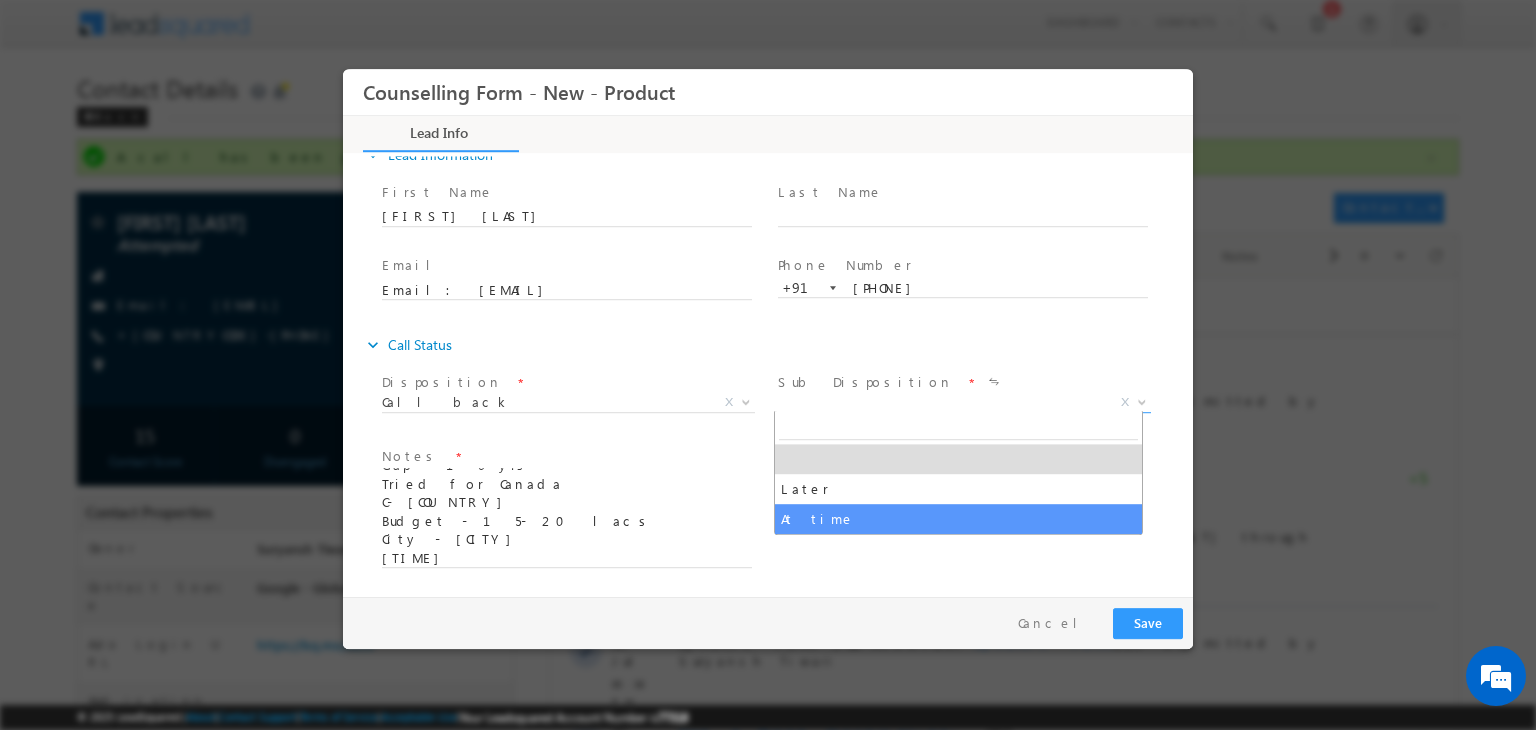 select on "At time" 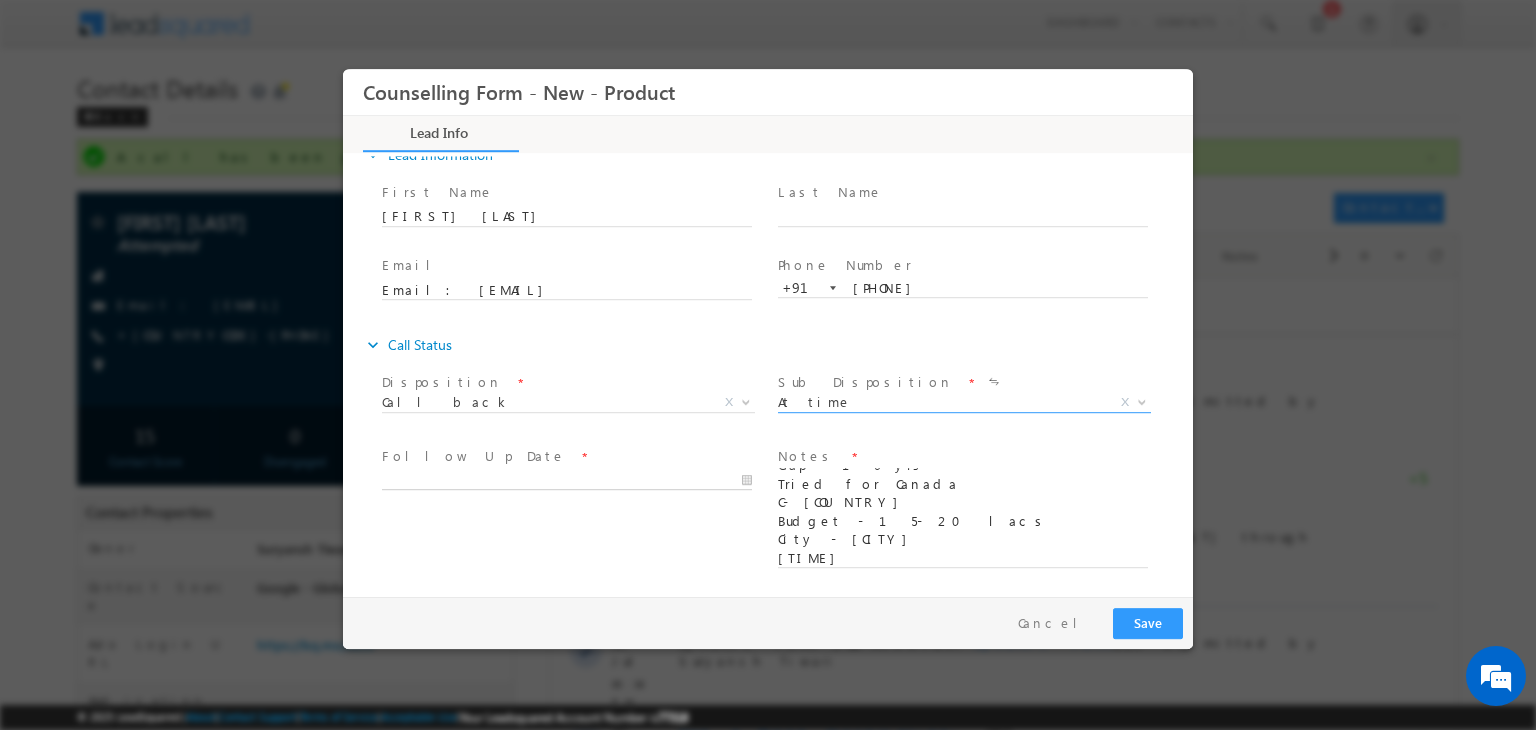 type on "[DATE] [TIME]" 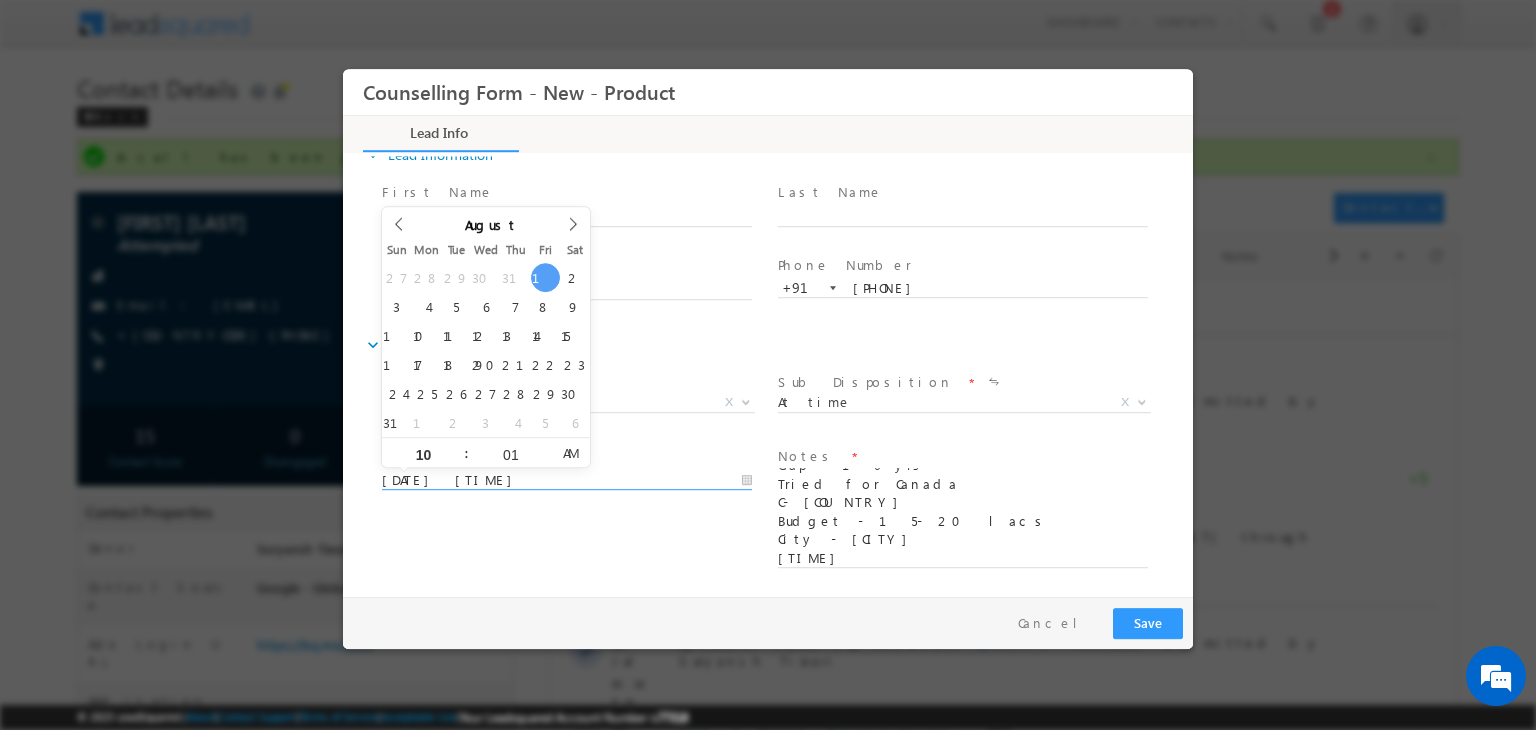 click on "[DATE] [TIME]" at bounding box center (567, 481) 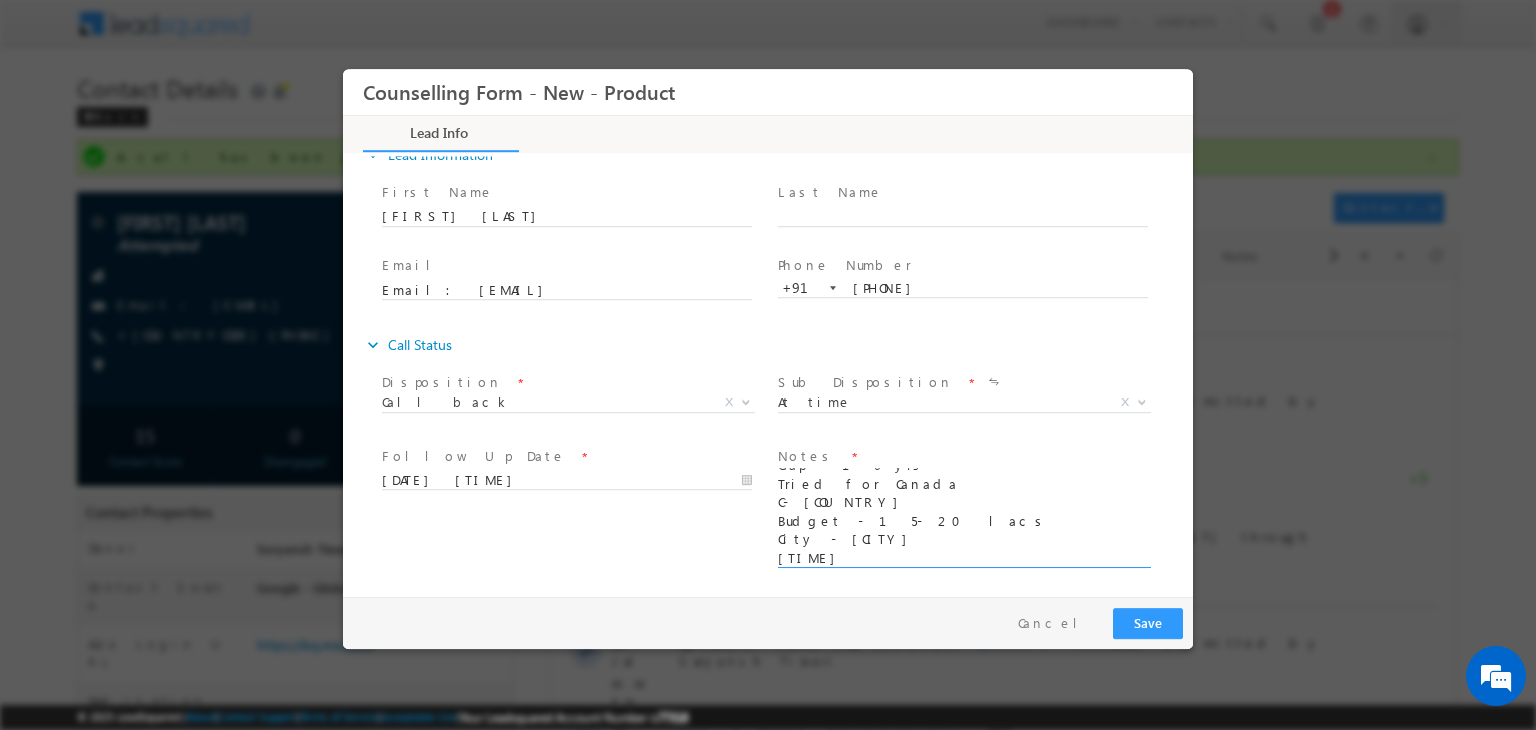 click on "Course - AI / ML
BE - Ece - [YEAR] - Osmania - 70 % , b - 0
Work - 2yrs -
Gap - 10yrs
Tried for Canada
C- [COUNTRY]
Budget - 15- 20 lacs
City - [CITY]
[TIME]" at bounding box center (963, 518) 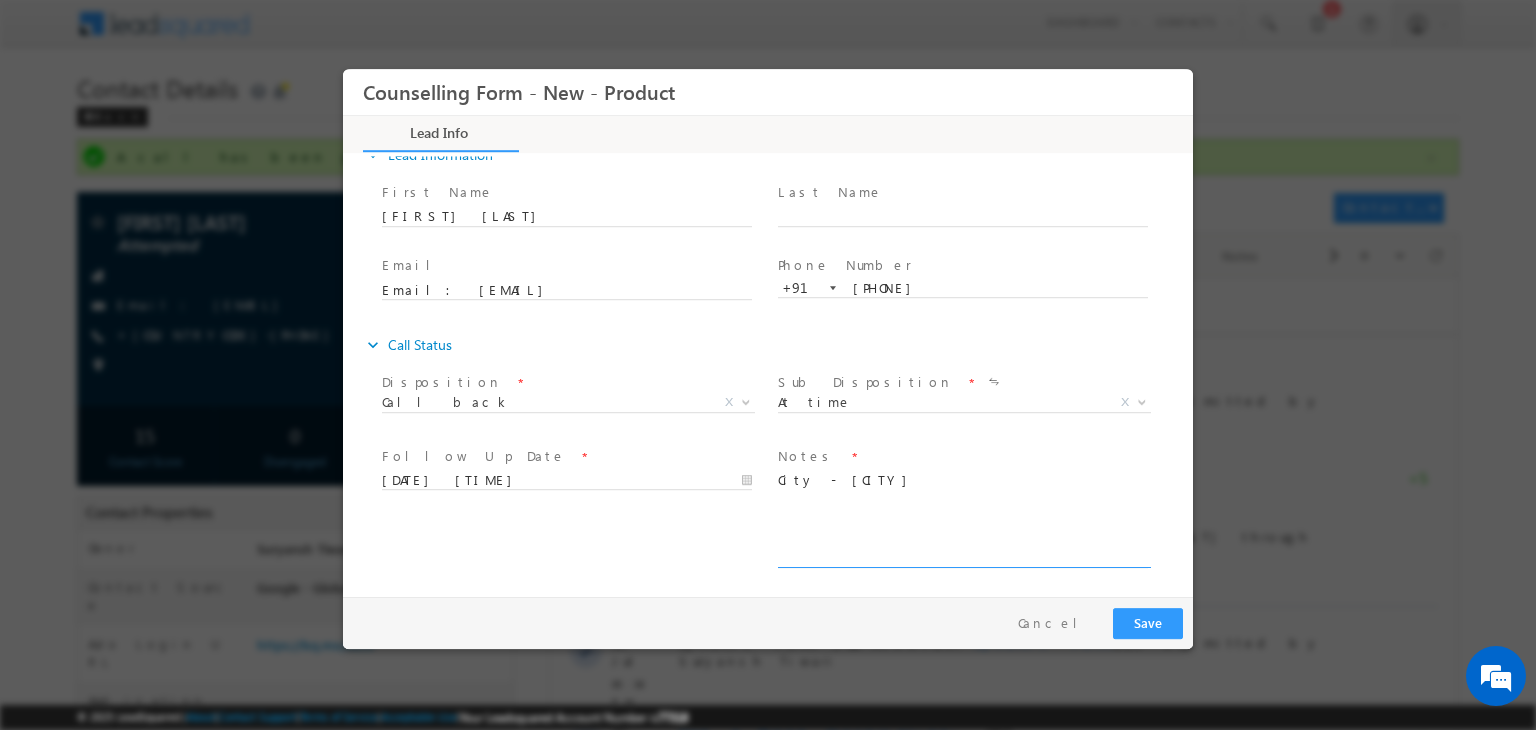 scroll, scrollTop: 107, scrollLeft: 0, axis: vertical 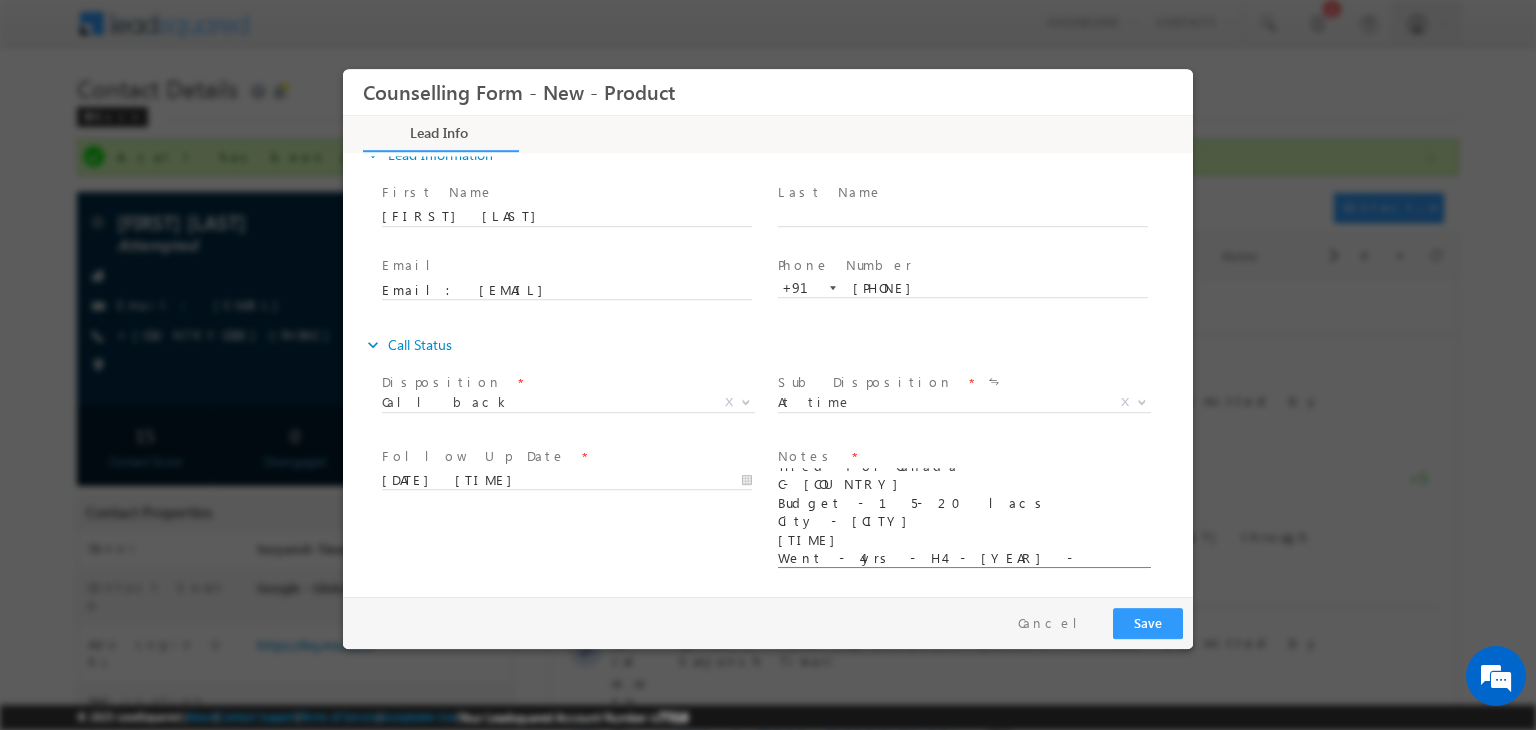 click on "Course - AI / ML
BE - Ece - [YEAR] - Osmania - 70 % , b - 0
Work - 2yrs -
Gap - 10yrs
Tried for Canada
C- [COUNTRY]
Budget - 15- 20 lacs
City - [CITY]
[TIME]
Went - 4yrs - H4 - [YEAR] - [YEAR]
4 MOnths - 4yrs" at bounding box center (963, 518) 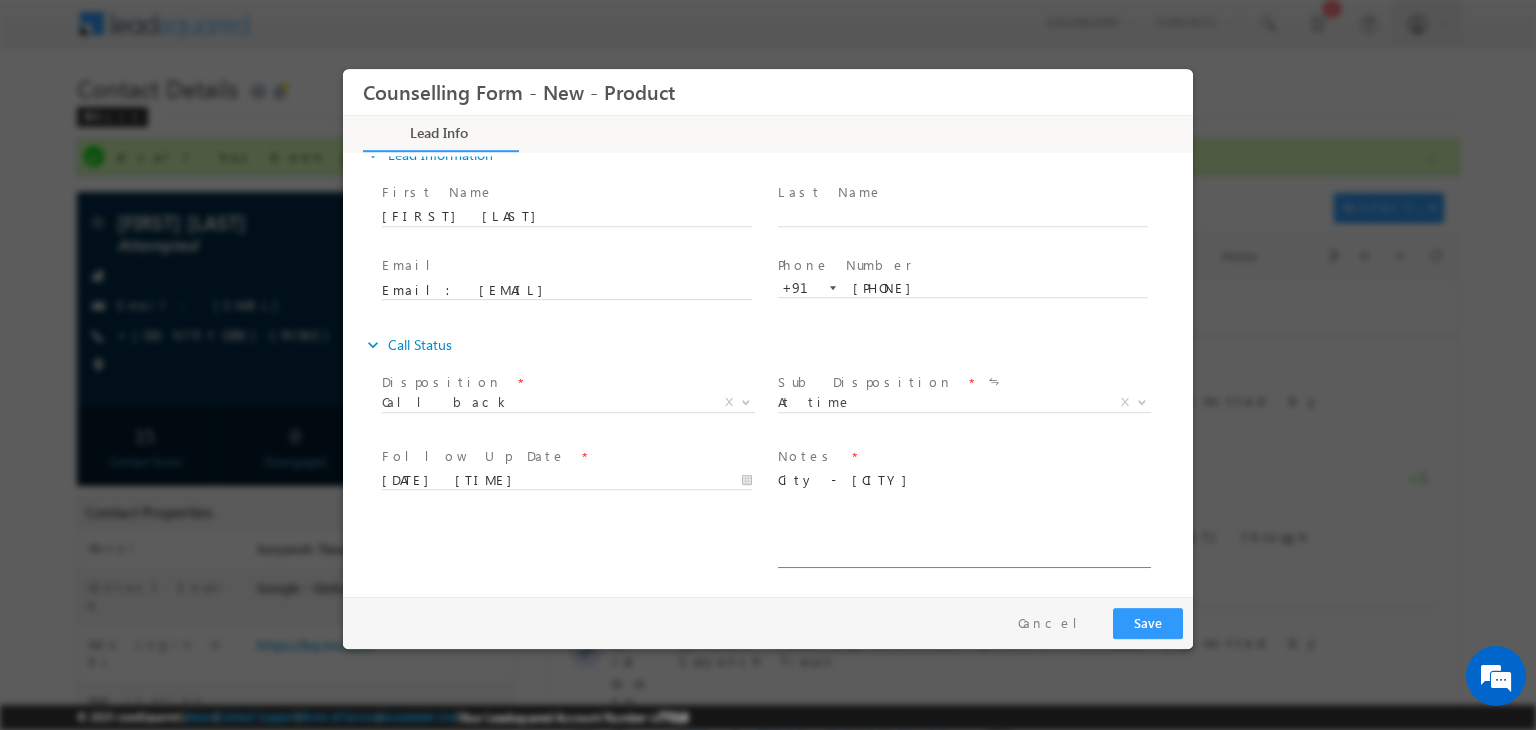 click on "City - [CITY]" at bounding box center [963, 518] 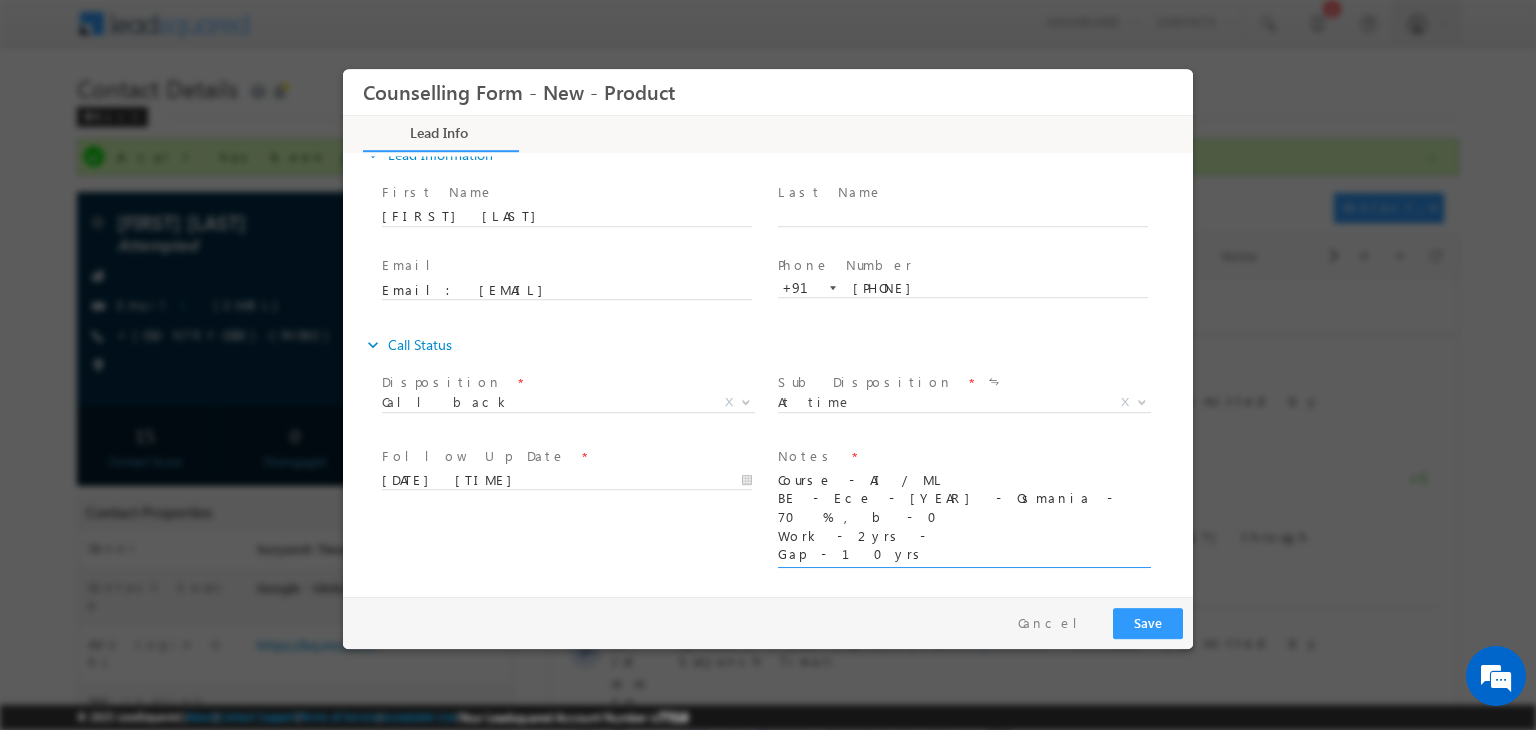 scroll, scrollTop: 144, scrollLeft: 0, axis: vertical 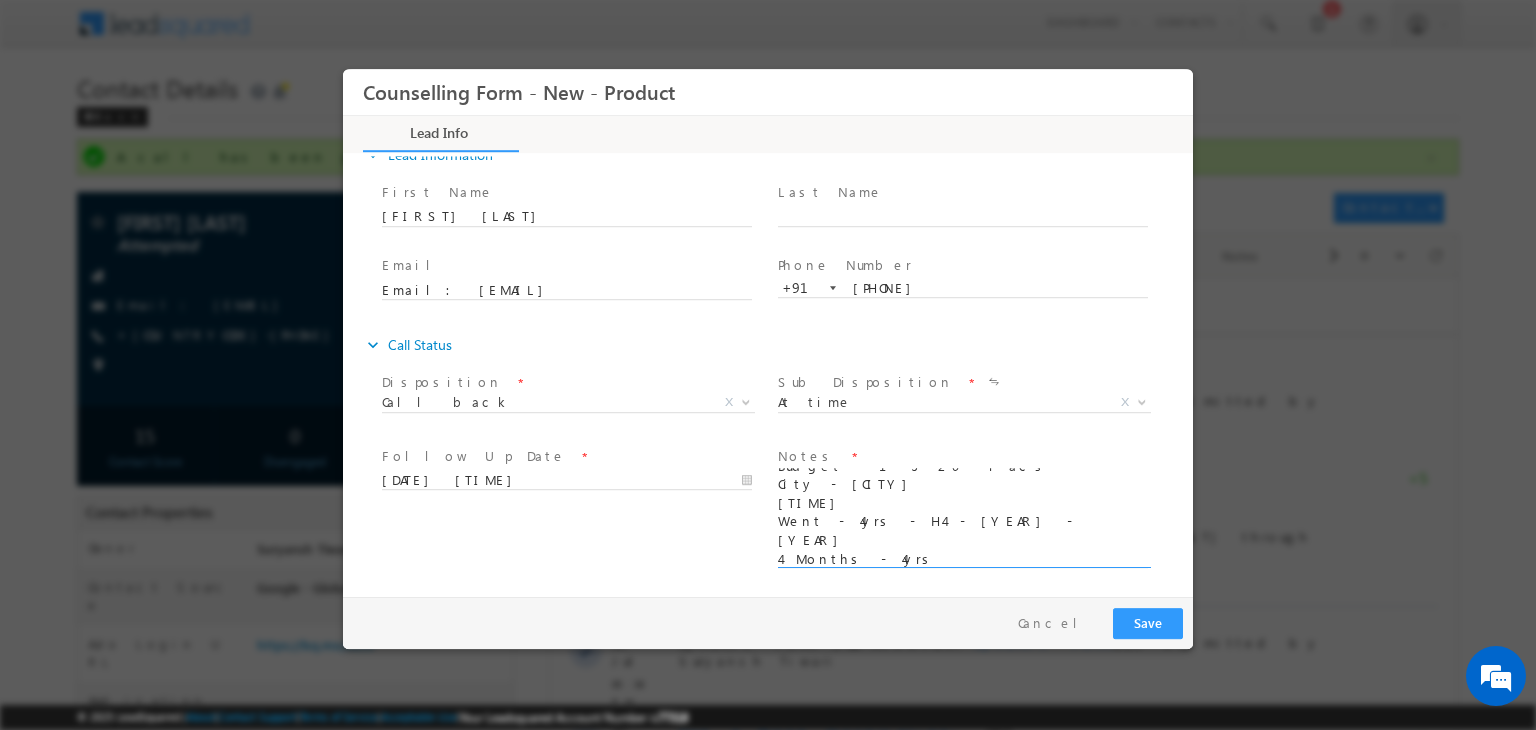 click on "Course - AI / ML
BE - Ece - [YEAR] - Osmania - 70 % , b - 0
Work - 2yrs -
Gap - 10yrs
Tried for Canada
C- [COUNTRY]
Budget - 15- 20 lacs
City - [CITY]
[TIME]
Went - 4yrs - H4 - [YEAR] - [YEAR]
4 Months - 4yrs
[STATE]" at bounding box center (963, 518) 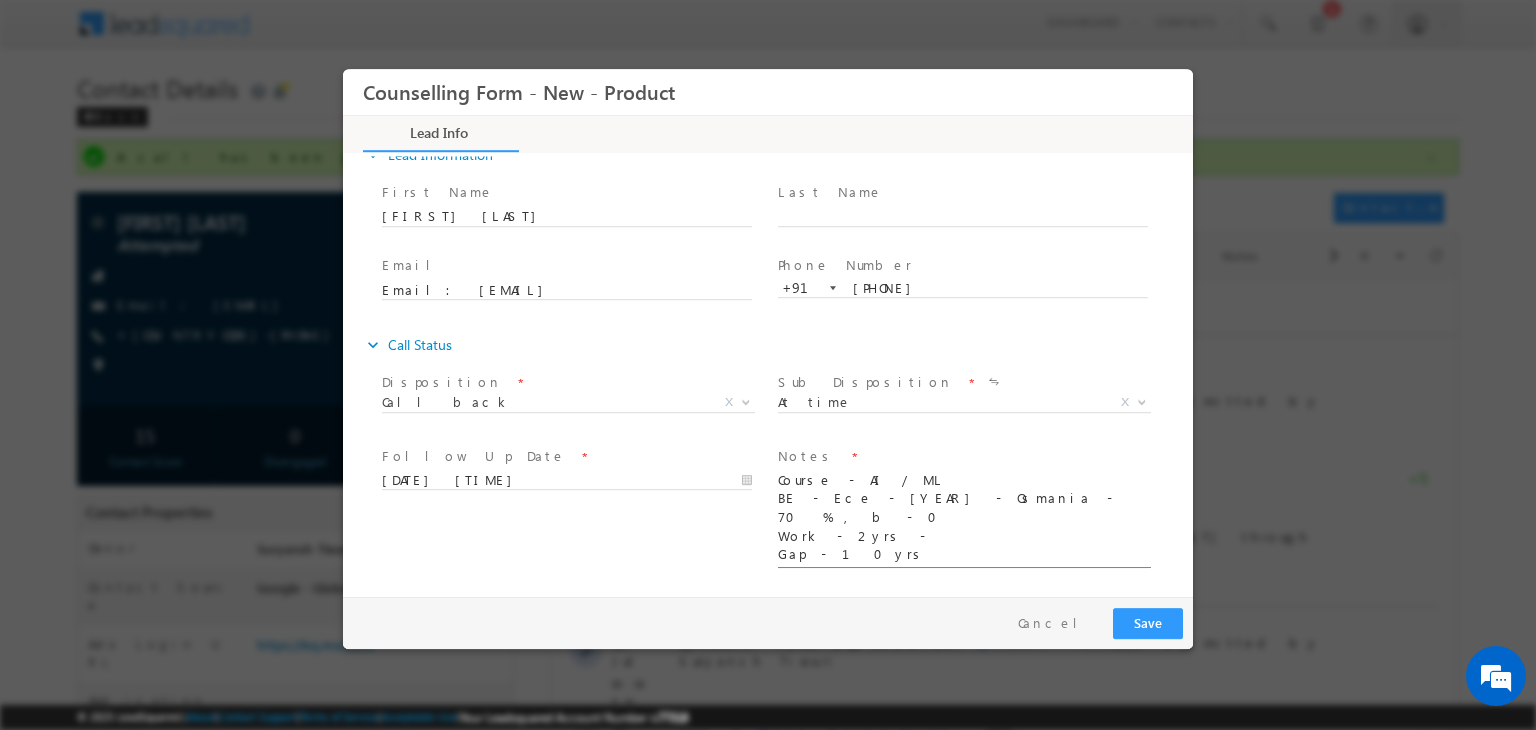 click on "Course - AI / ML
BE - Ece - [YEAR] - Osmania - 70 % , b - 0
Work - 2yrs -
Gap - 10yrs
Tried for Canada
C- [COUNTRY]
Budget - 15- 20 lacs
City - [CITY]
[TIME]
Went - 4yrs - H4 - [YEAR] - [YEAR]
4 Months - 4yrs
[STATE]" at bounding box center [963, 518] 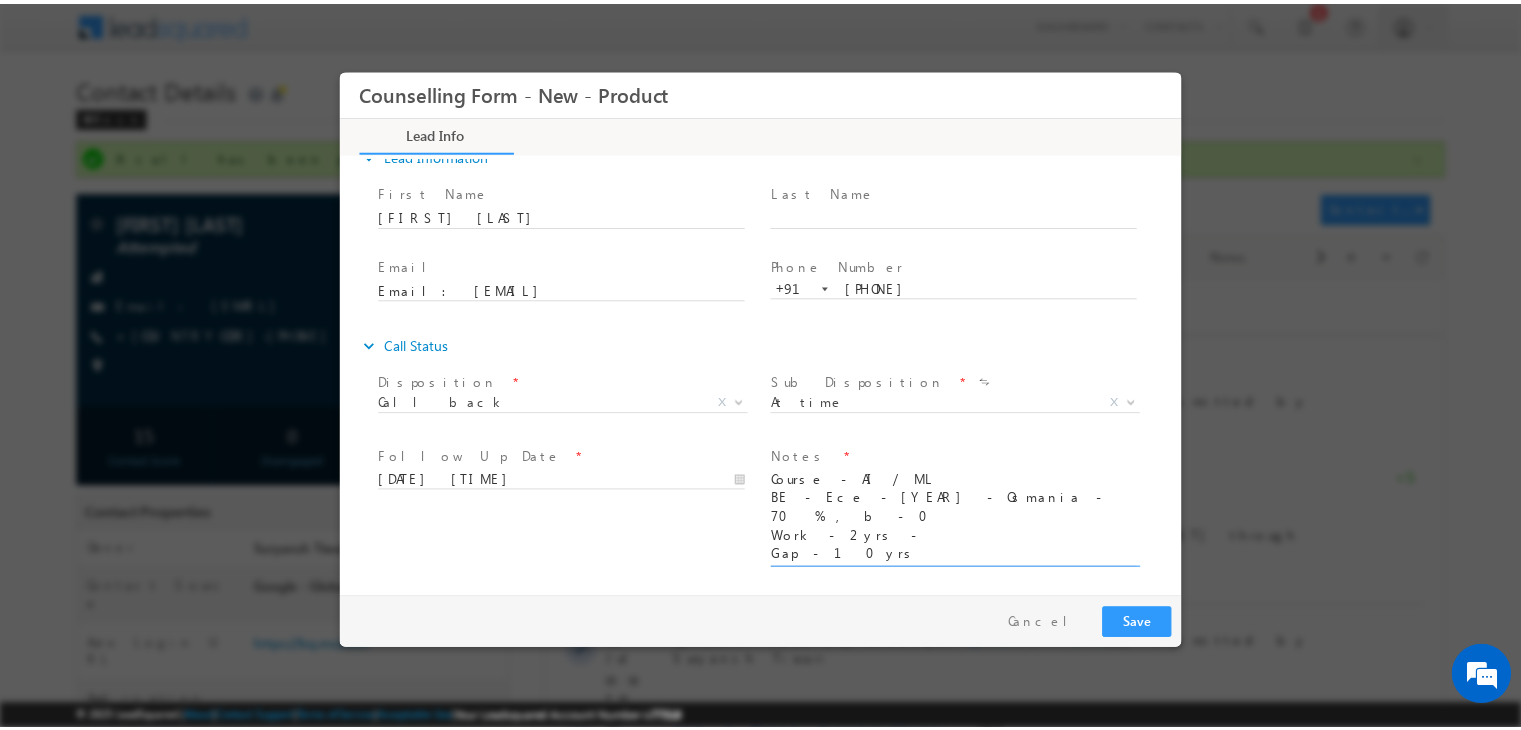 scroll, scrollTop: 144, scrollLeft: 0, axis: vertical 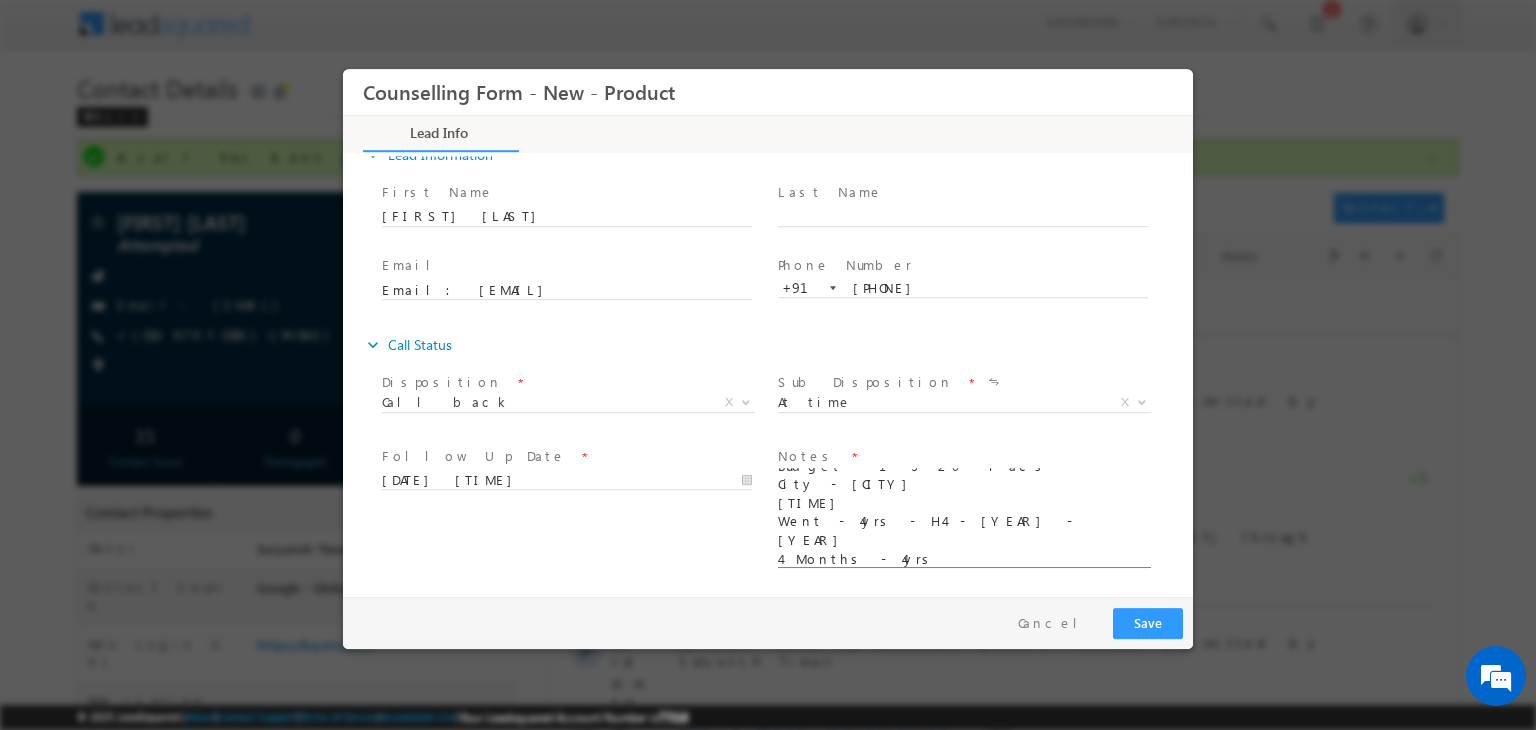 click on "Course - AI / ML
BE - Ece - [YEAR] - Osmania - 70 % , b - 0
Work - 2yrs -
Gap - 10yrs
Tried for Canada
C- [COUNTRY]
Budget - 15- 20 lacs
City - [CITY]
[TIME]
Went - 4yrs - H4 - [YEAR] - [YEAR]
4 Months - 4yrs
[STATE]" at bounding box center [963, 518] 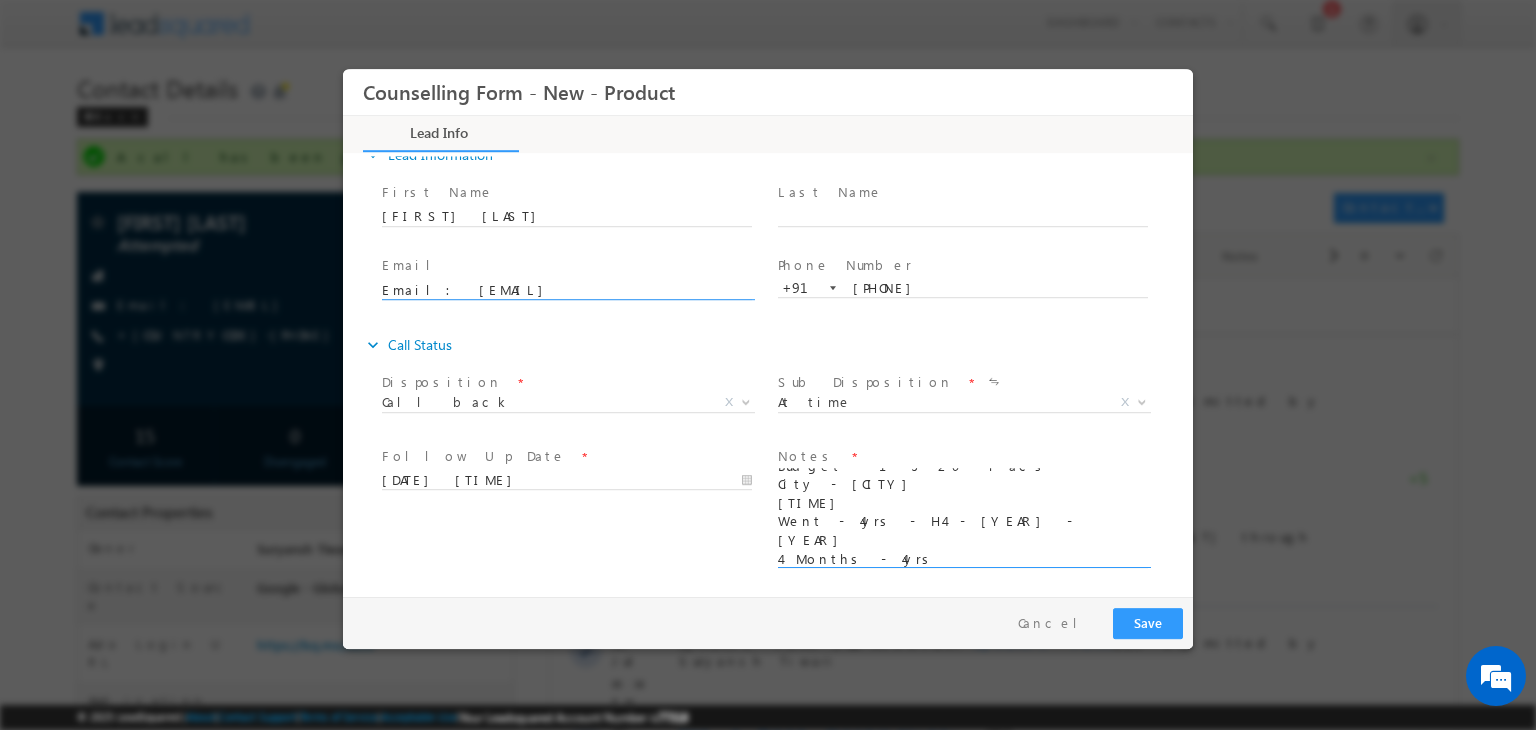 type on "Course - AI / ML
BE - Ece - [YEAR] - Osmania - 70 % , b - 0
Work - 2yrs -
Gap - 10yrs
Tried for Canada
C- [COUNTRY]
Budget - 15- 20 lacs
City - [CITY]
[TIME]
Went - 4yrs - H4 - [YEAR] - [YEAR]
4 Months - 4yrs
[STATE]" 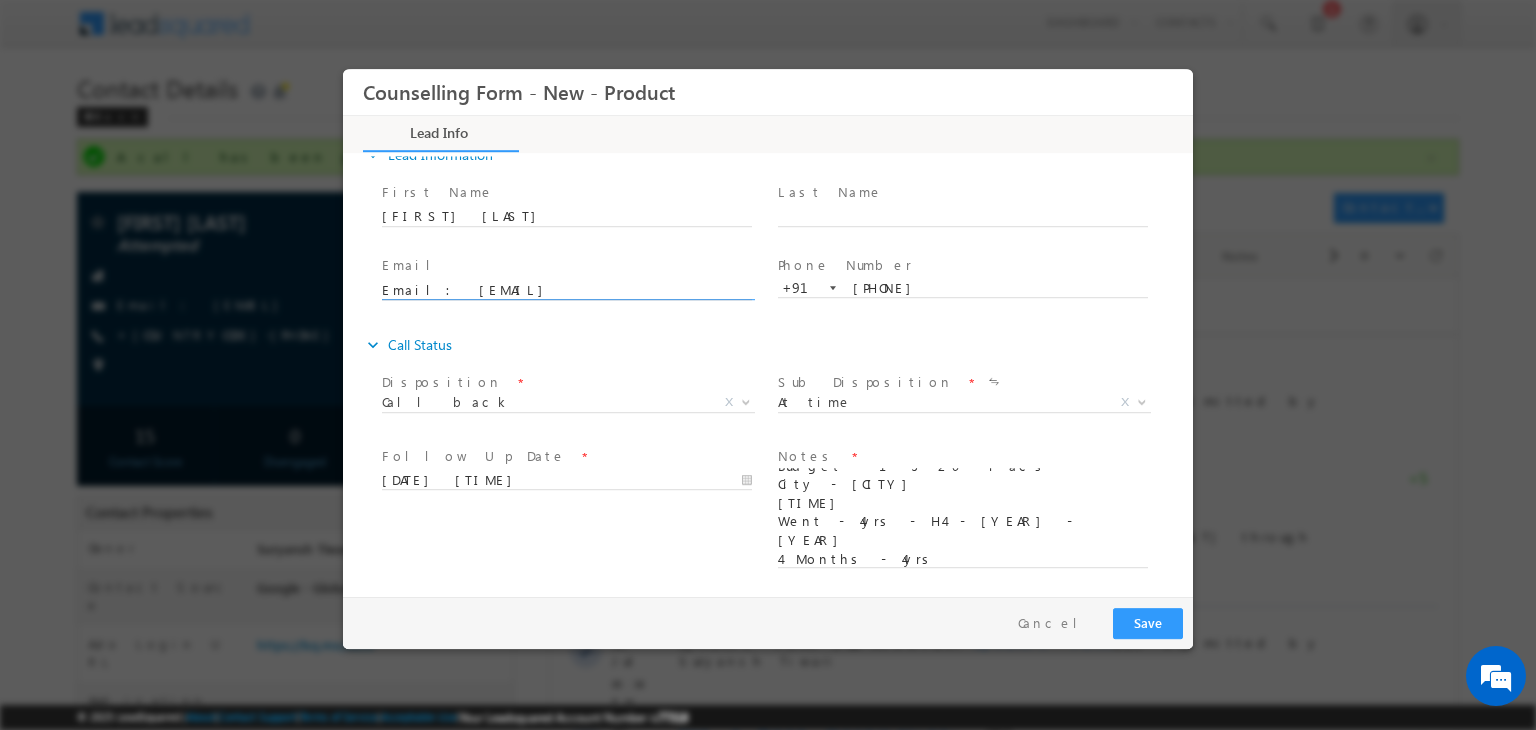 click on "Email: [EMAIL]" 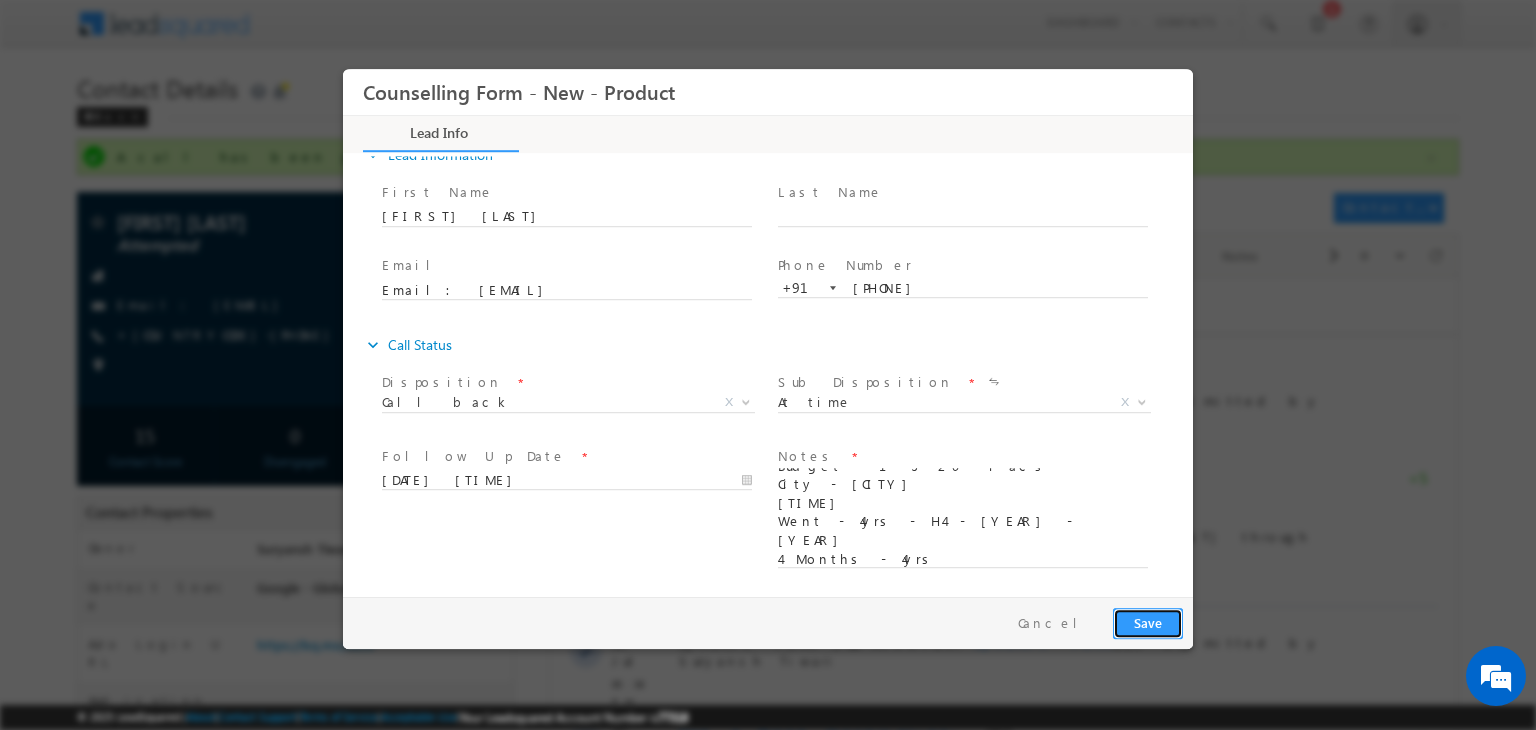 click on "Save" at bounding box center [1148, 623] 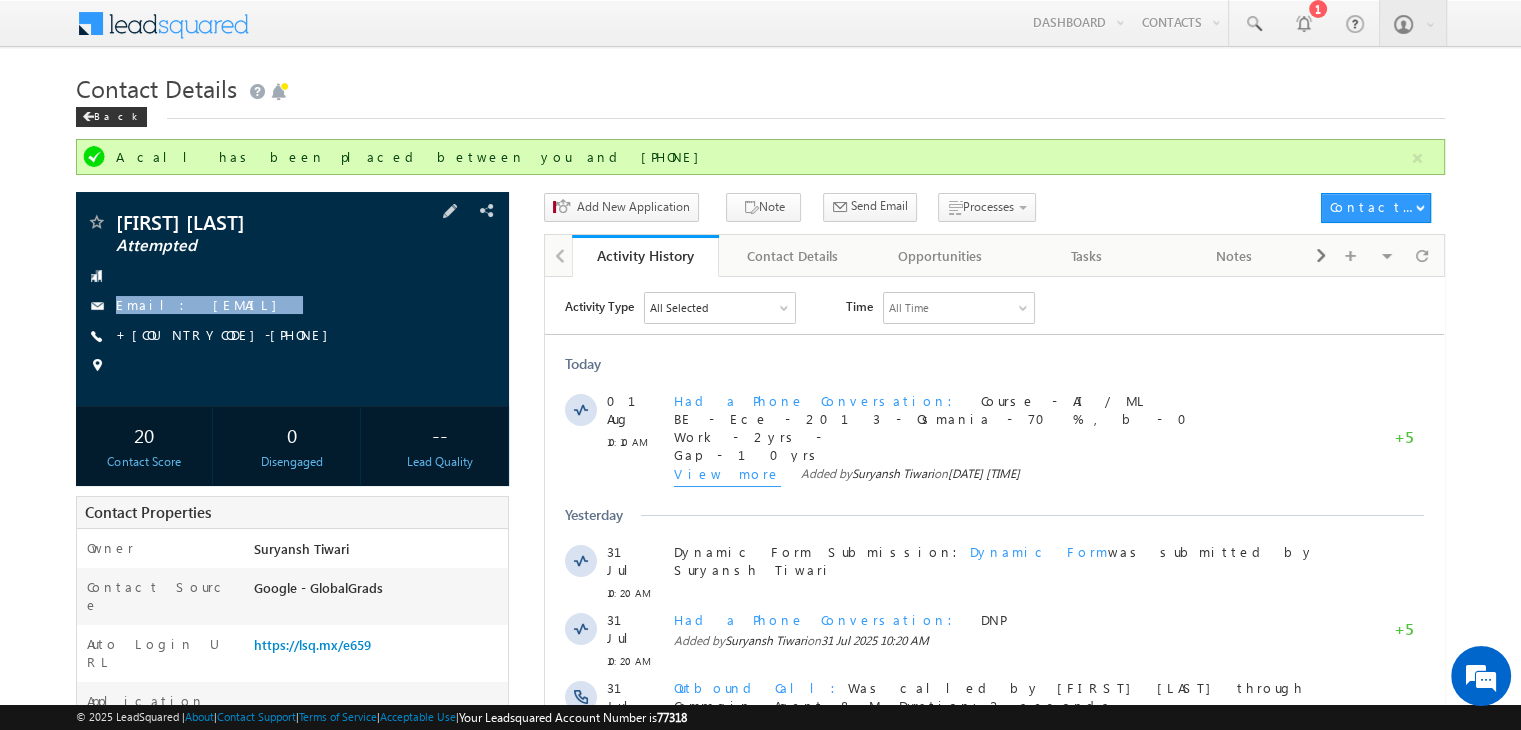 copy on "Email: [EMAIL]" 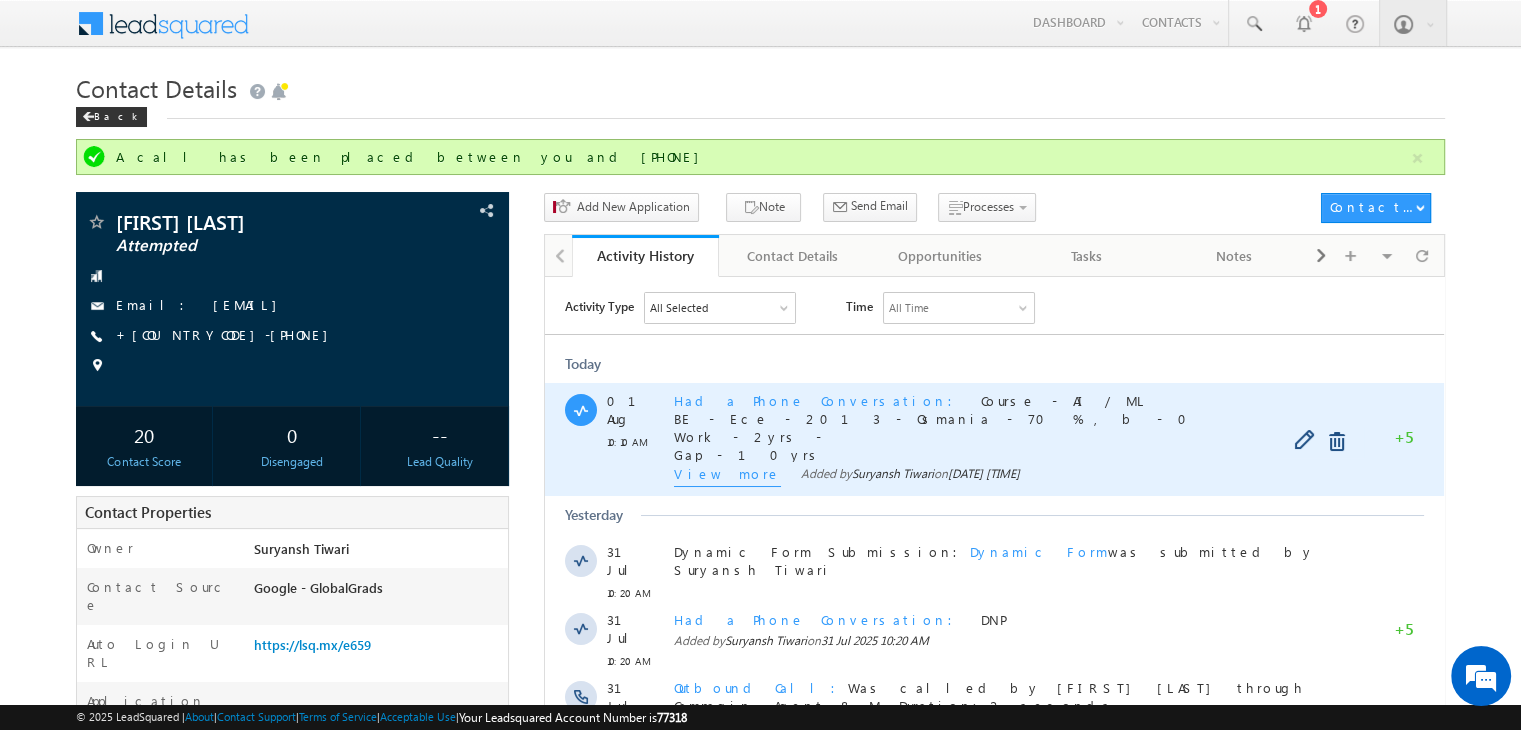 click on "View more" at bounding box center (727, 475) 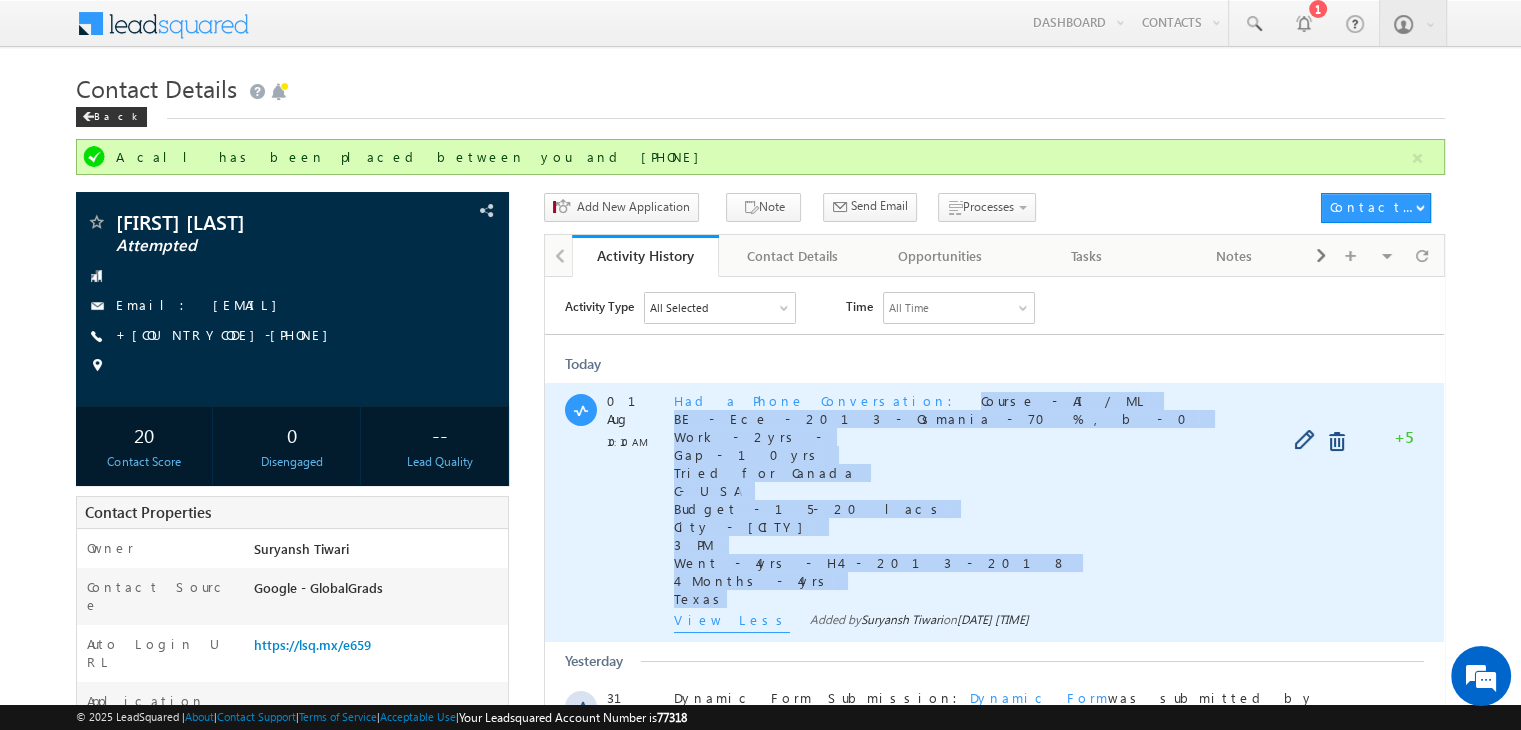 copy on "Course - AI / ML  BE - Ece - 2013 - Osmania - 70 % , b - 0  Work - 2yrs -  Gap - 10yrs  Tried for Canada  C- USA  Budget - 15- 20 lacs  City - Hyderabad  3 PM  Went - 4yrs - H4 - 2013 - 2018  4 Months - 4yrs  Texas" 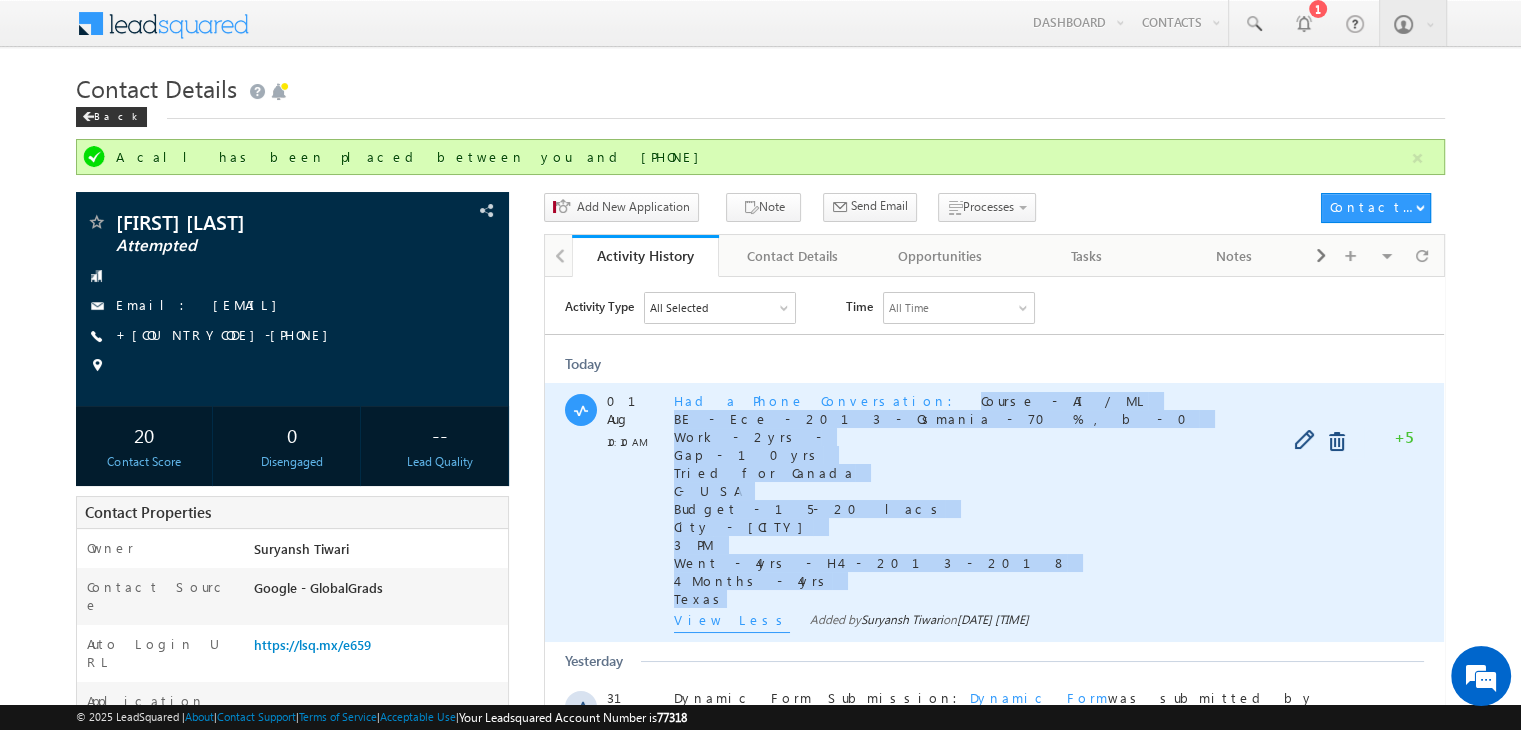 drag, startPoint x: 837, startPoint y: 399, endPoint x: 1060, endPoint y: 591, distance: 294.26688 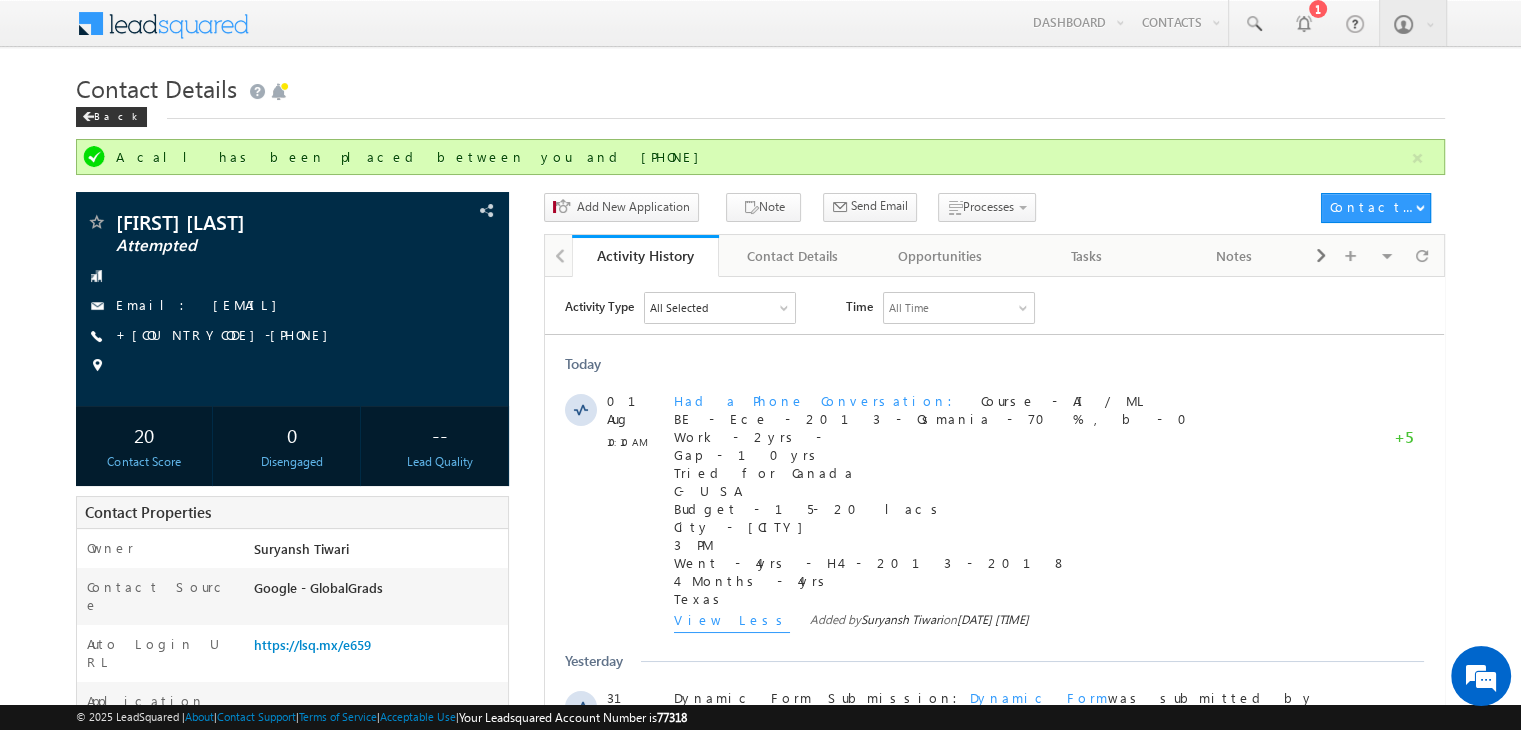 click on "play
pause
stop
mute
unmute
max
volume
repeat
repeat
off
X" at bounding box center (994, 865) 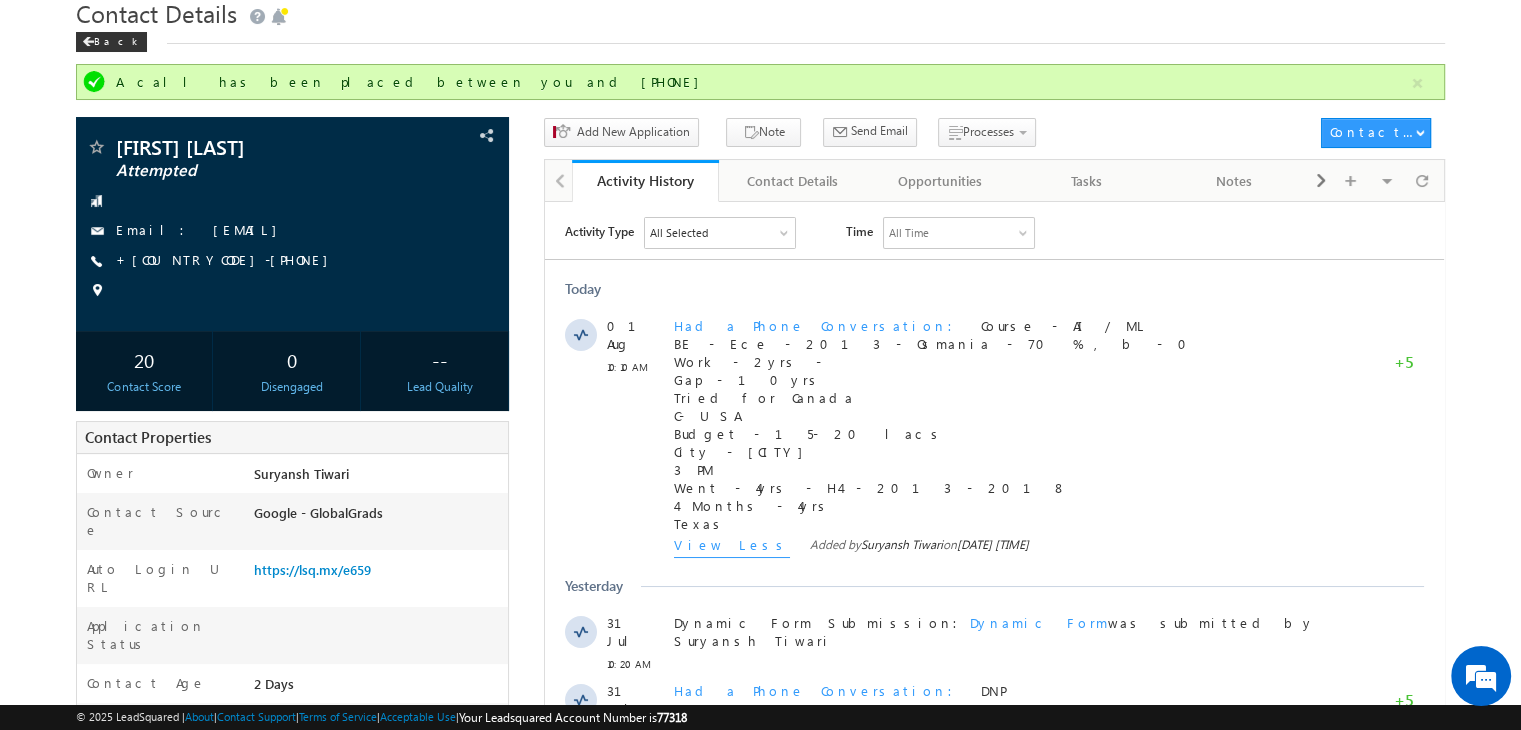 scroll, scrollTop: 0, scrollLeft: 0, axis: both 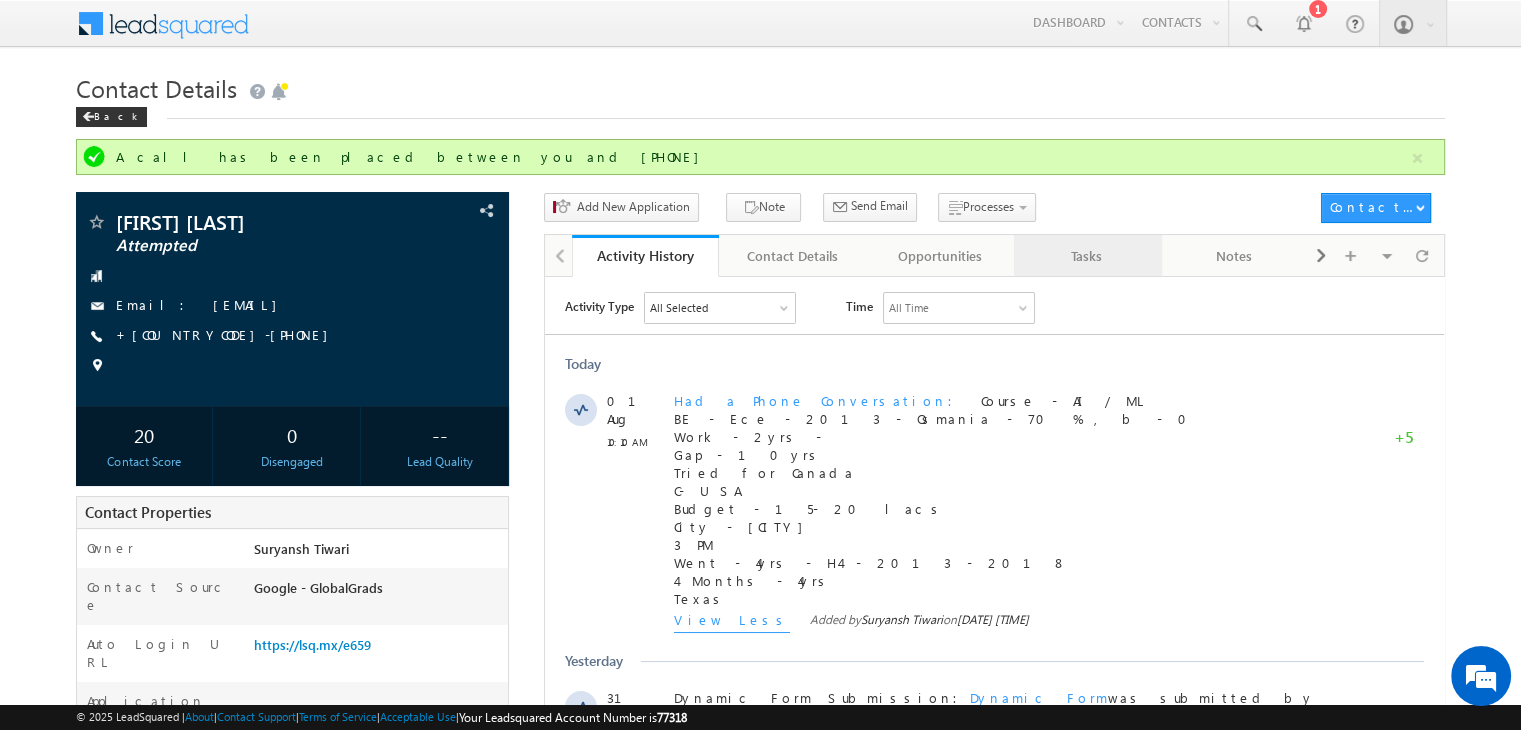 click on "Tasks" at bounding box center [1087, 256] 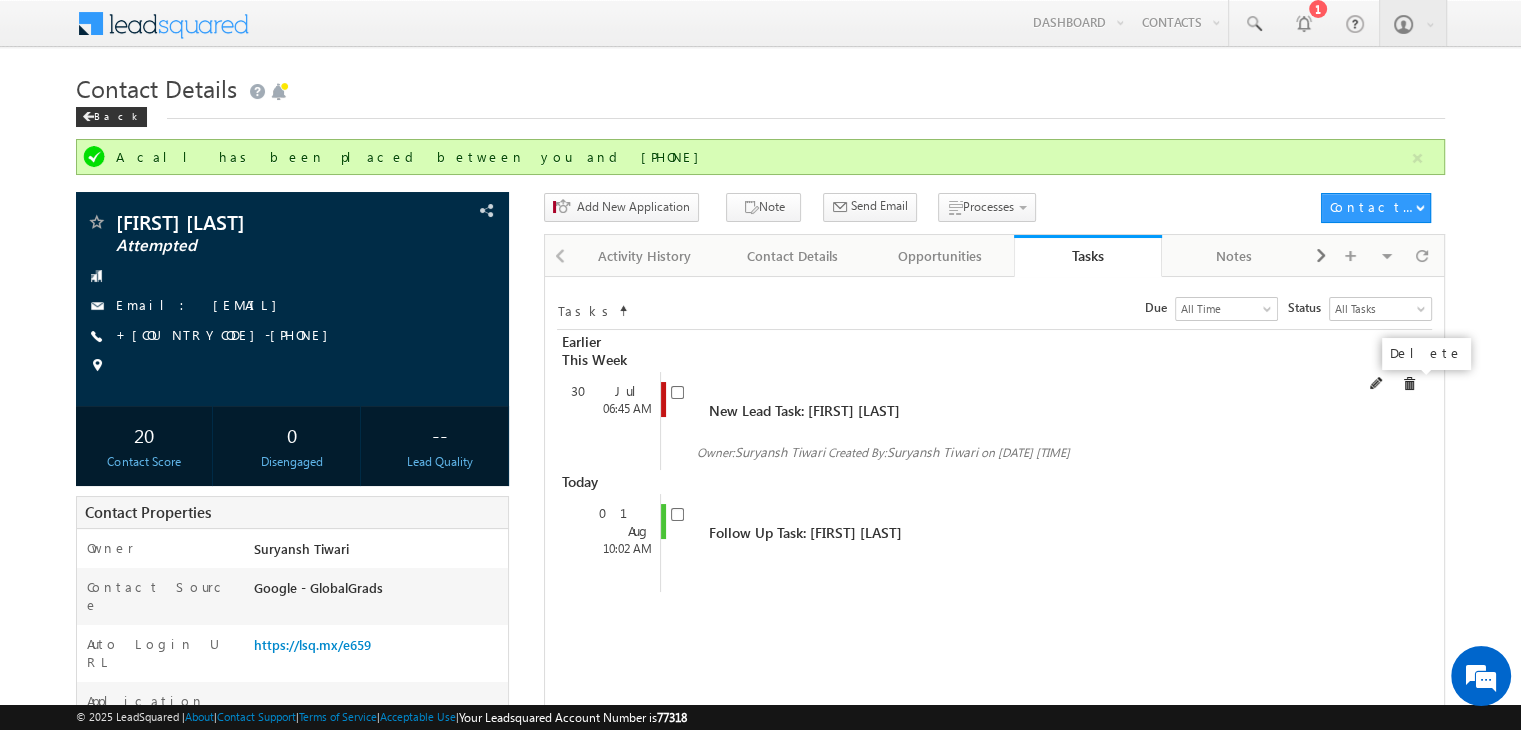 click at bounding box center (1409, 384) 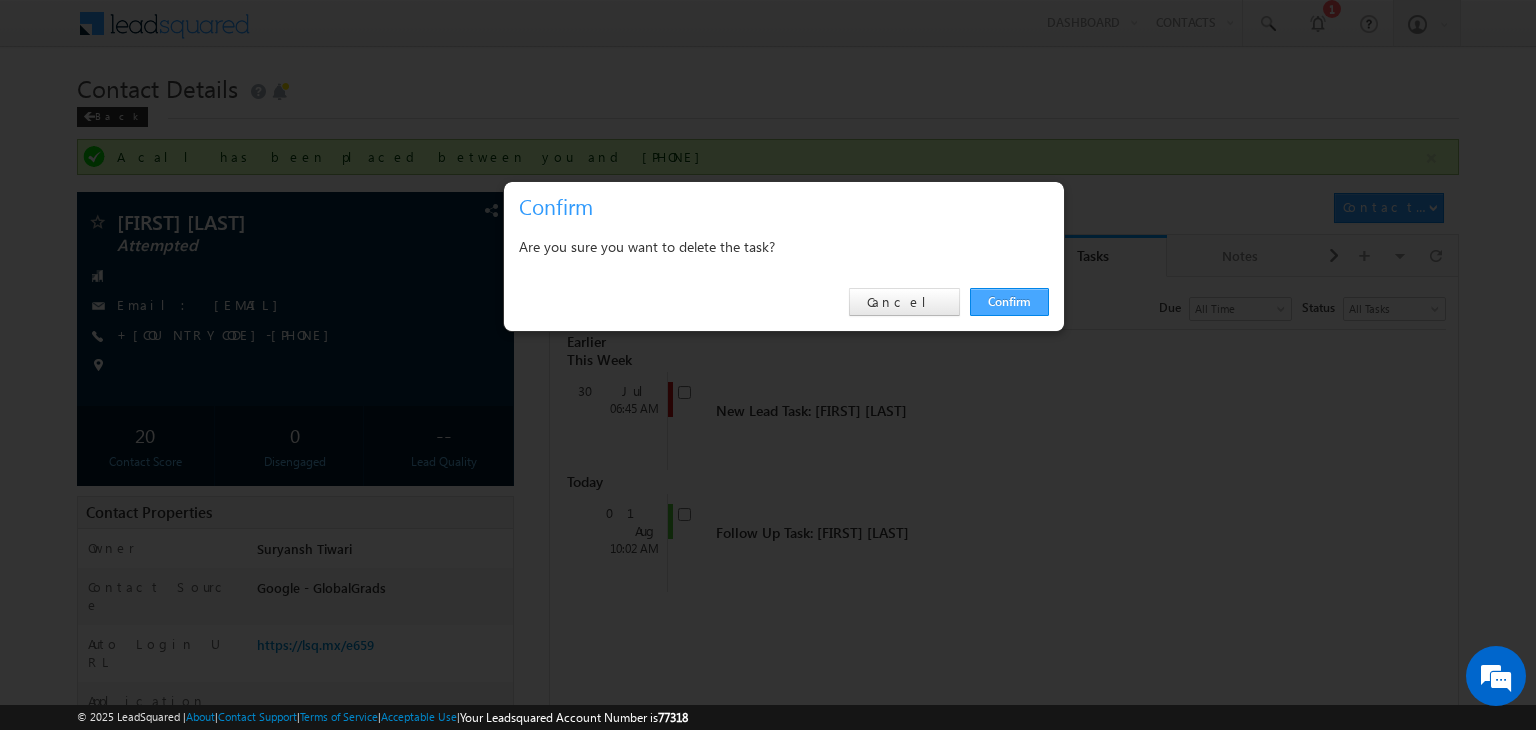 click on "Confirm" at bounding box center [1009, 302] 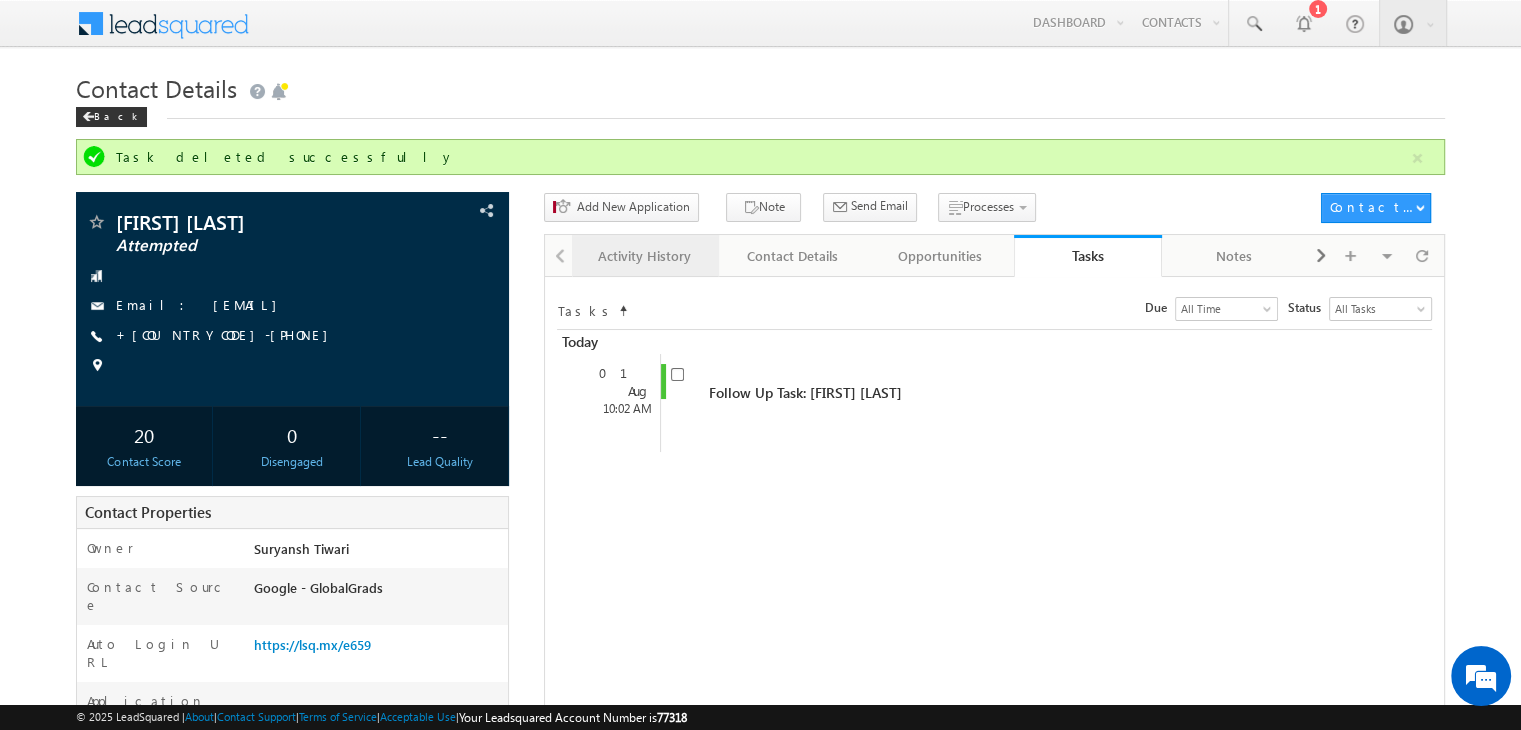 click on "Activity History" at bounding box center (644, 256) 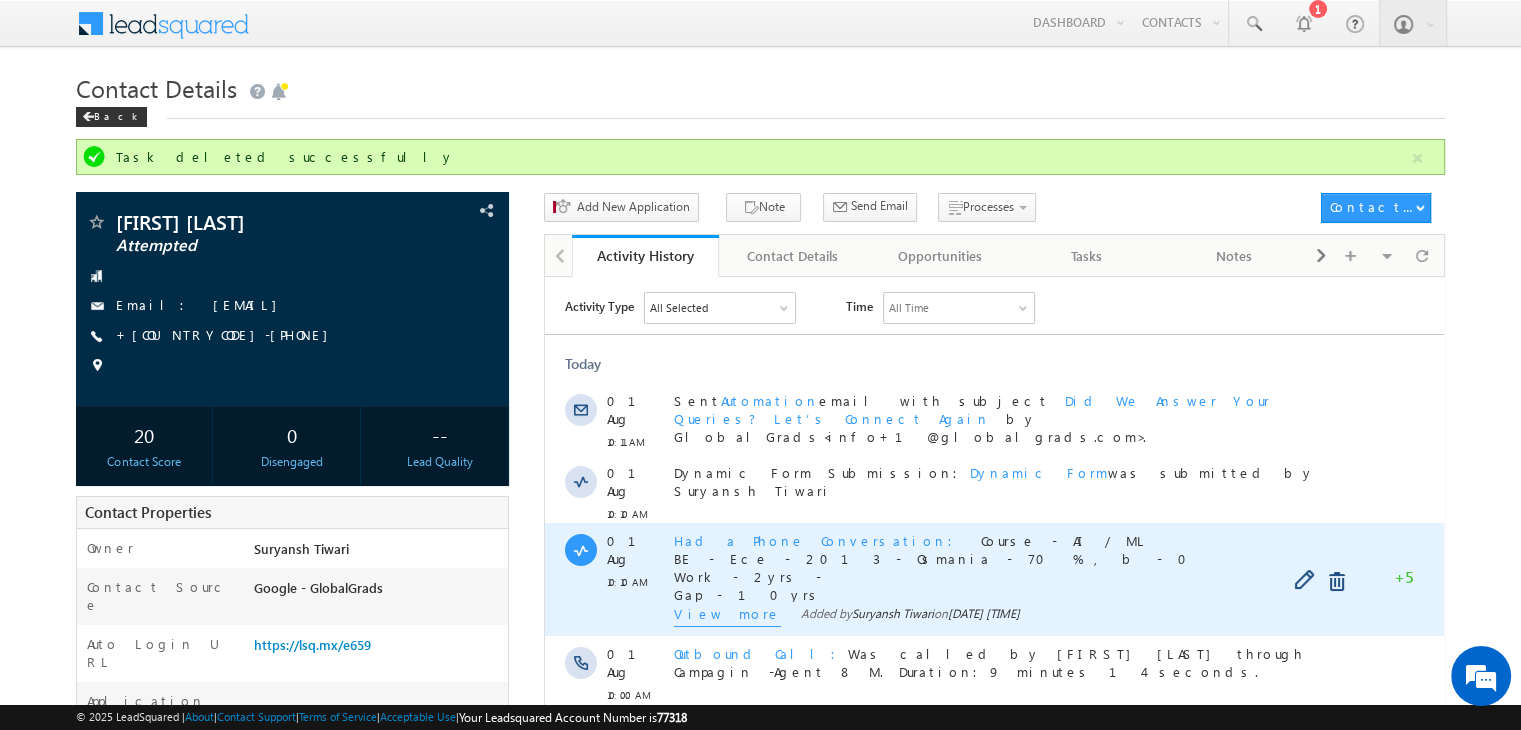 click on "View more" at bounding box center (727, 615) 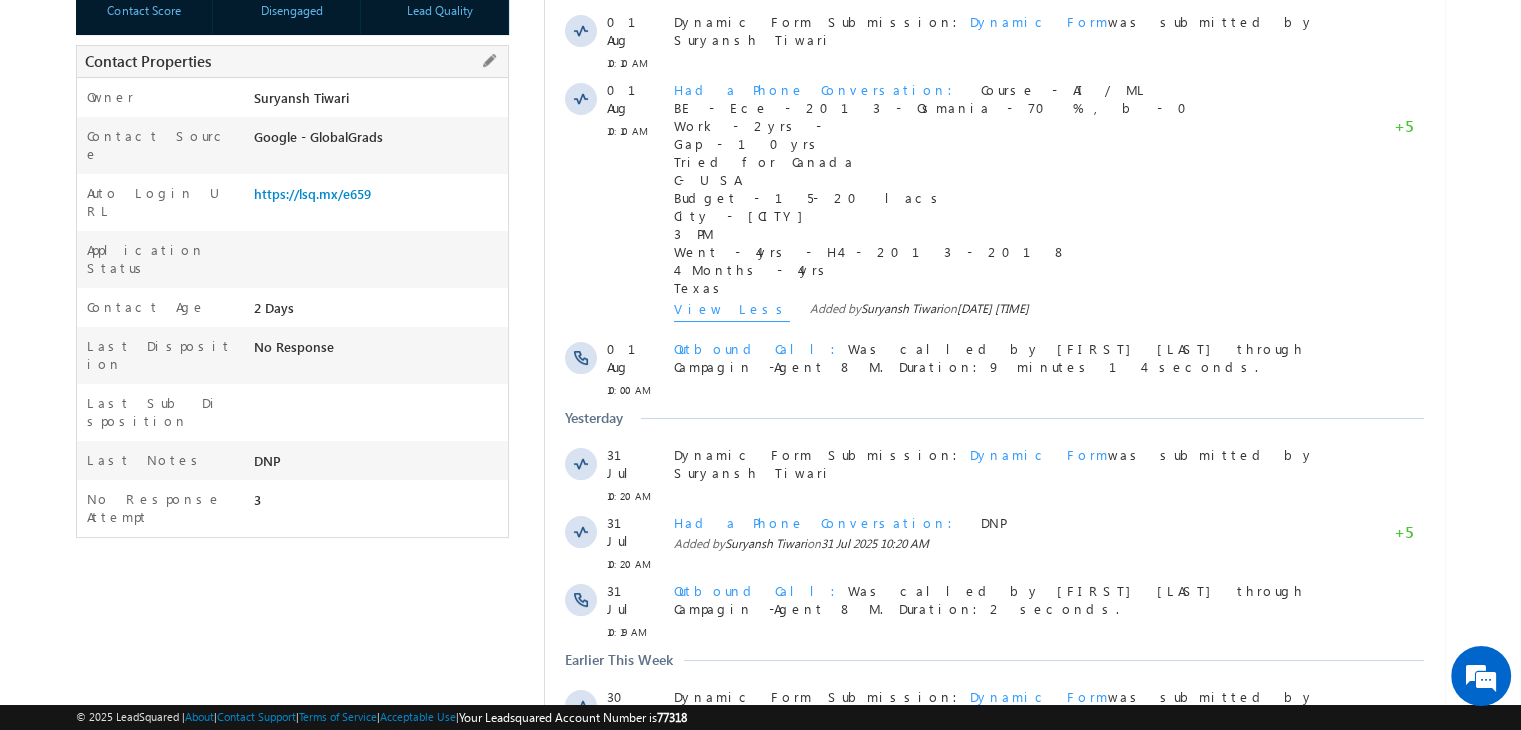 scroll, scrollTop: 452, scrollLeft: 0, axis: vertical 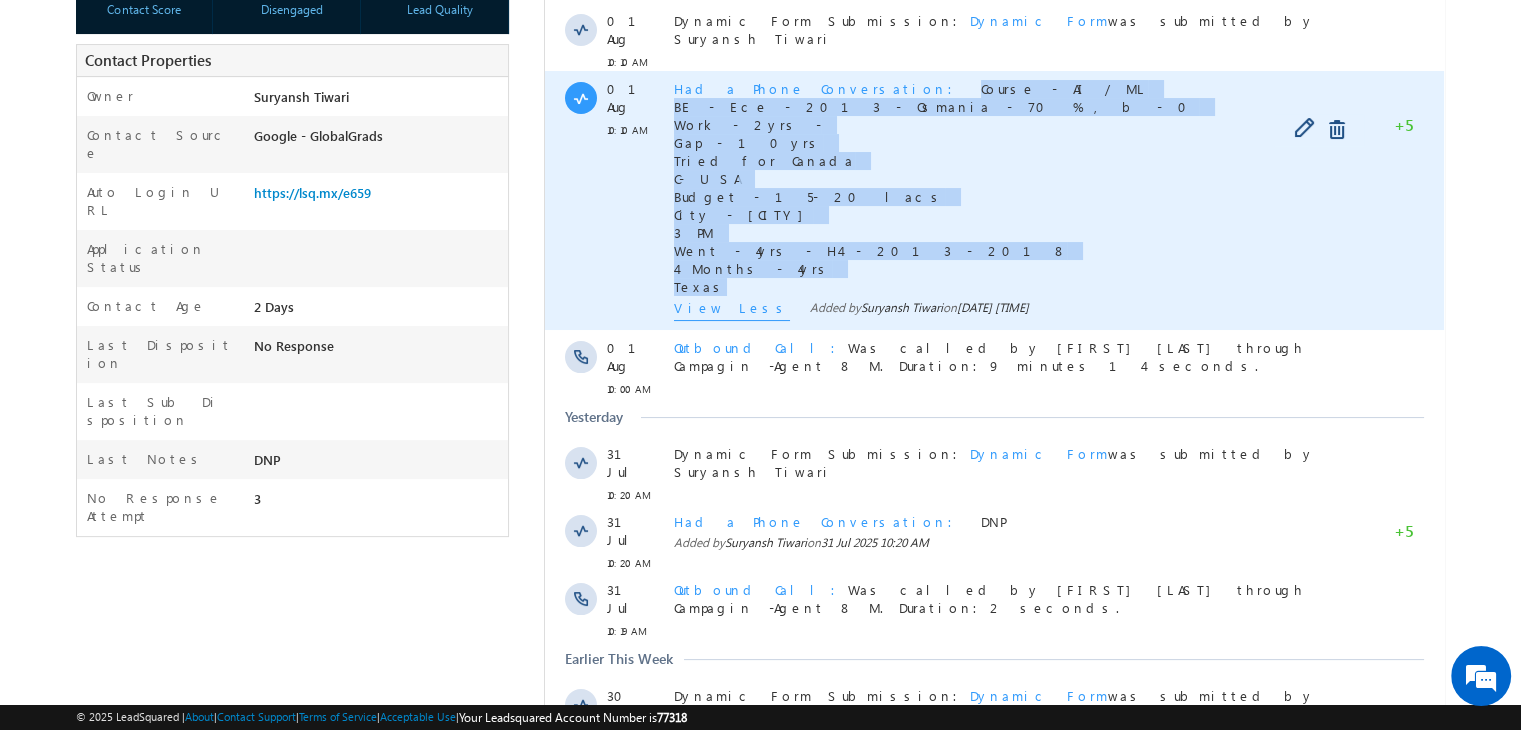 copy on "Course - AI / ML  BE - Ece - 2013 - Osmania - 70 % , b - 0  Work - 2yrs -  Gap - 10yrs  Tried for Canada  C- USA  Budget - 15- 20 lacs  City - Hyderabad  3 PM  Went - 4yrs - H4 - 2013 - 2018  4 Months - 4yrs  Texas" 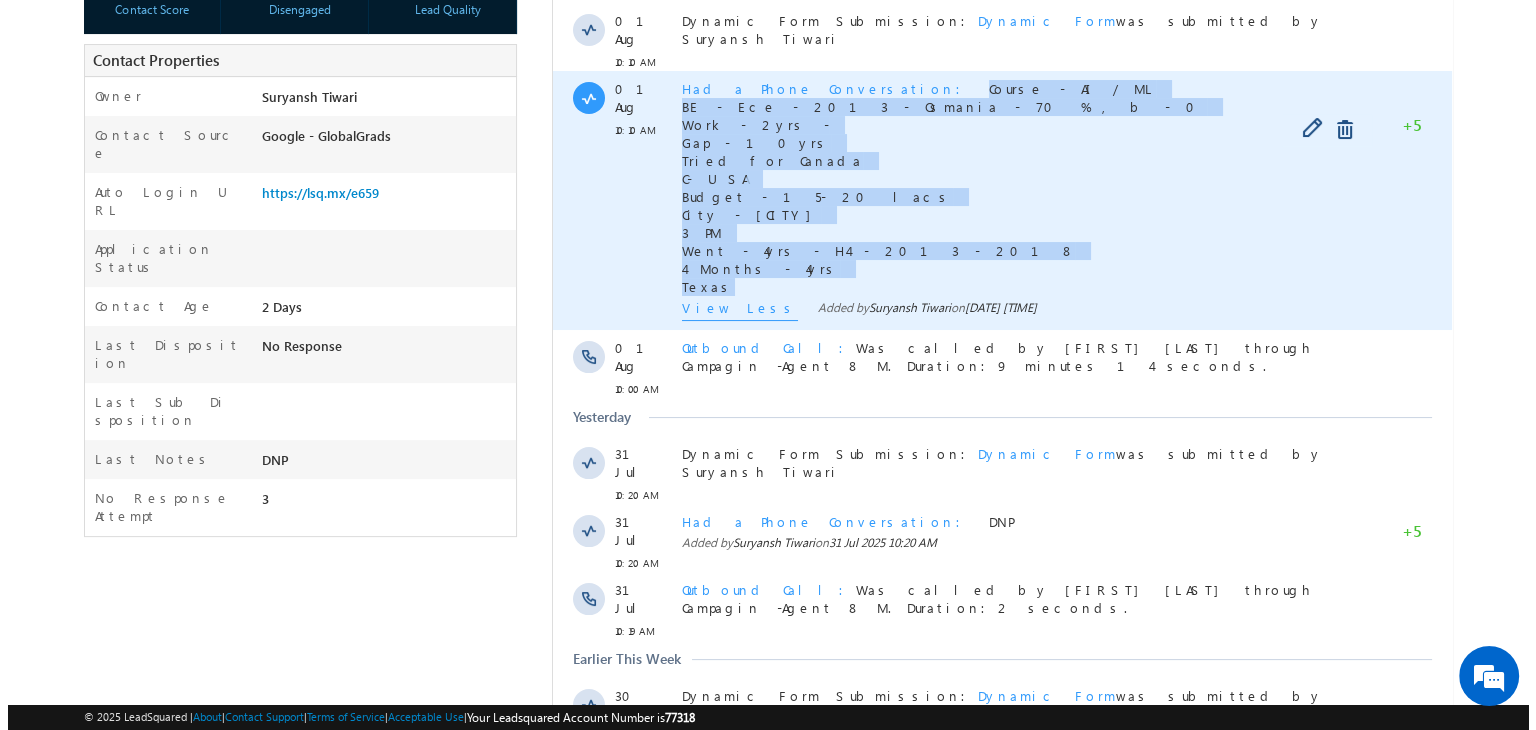 scroll, scrollTop: 0, scrollLeft: 0, axis: both 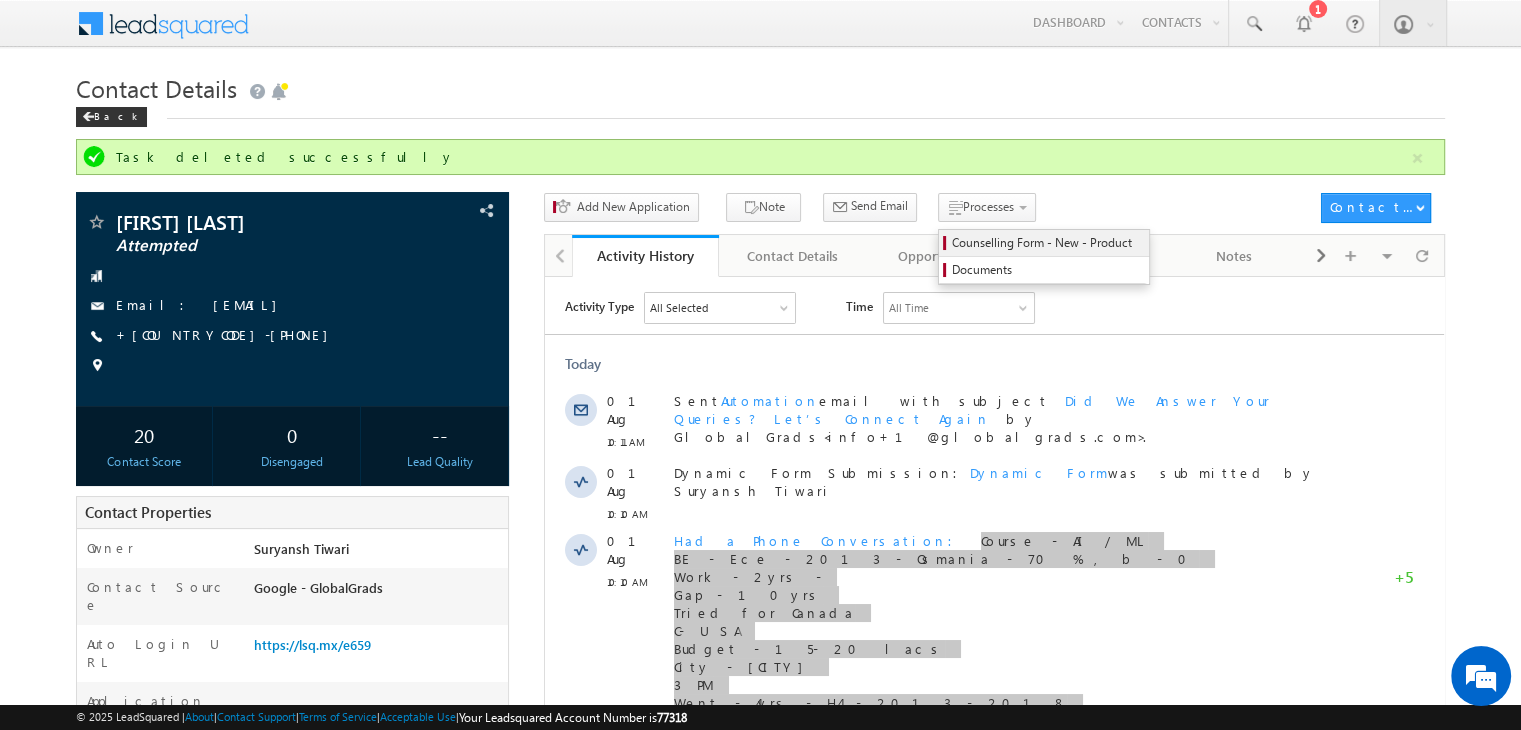 click on "Counselling Form - New - Product" at bounding box center [1047, 243] 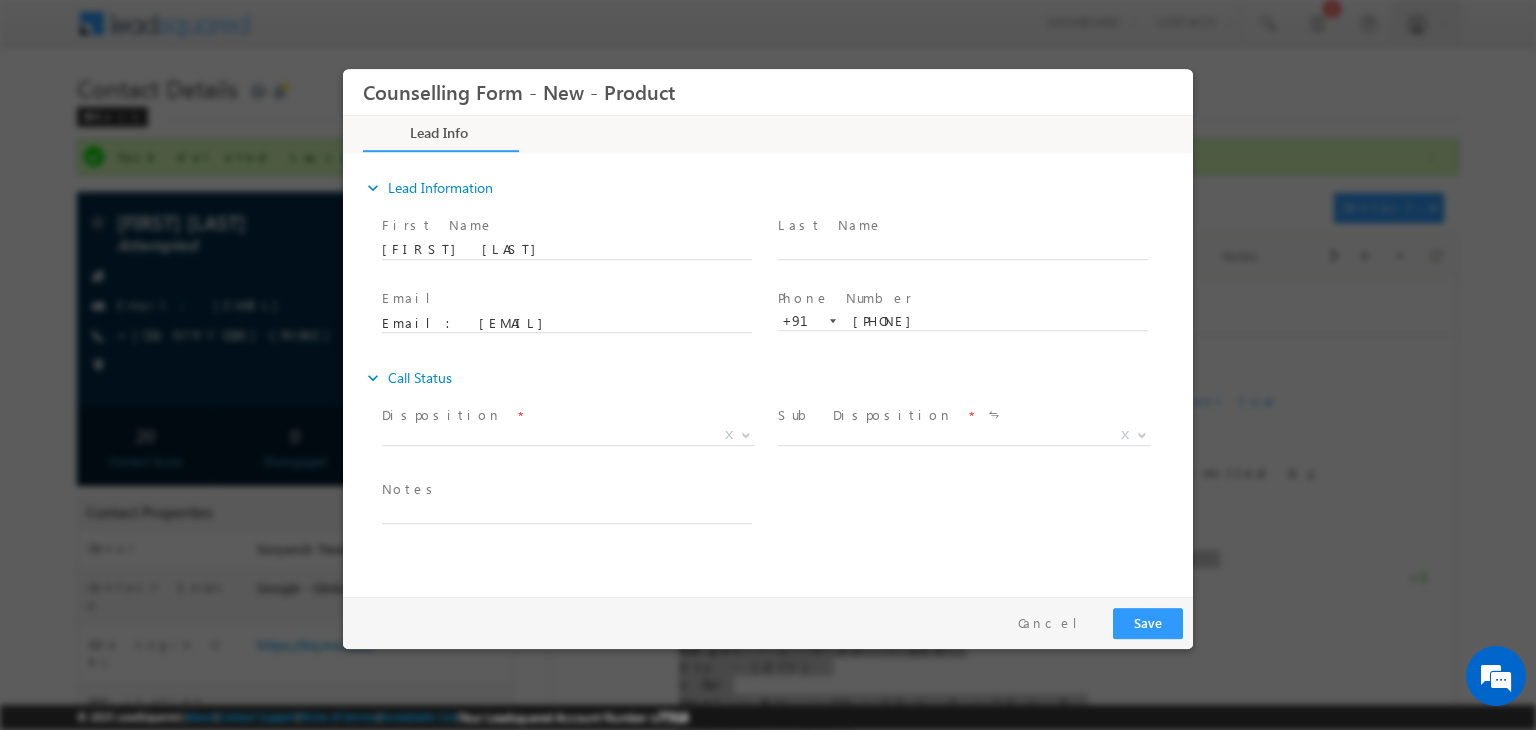 scroll, scrollTop: 0, scrollLeft: 0, axis: both 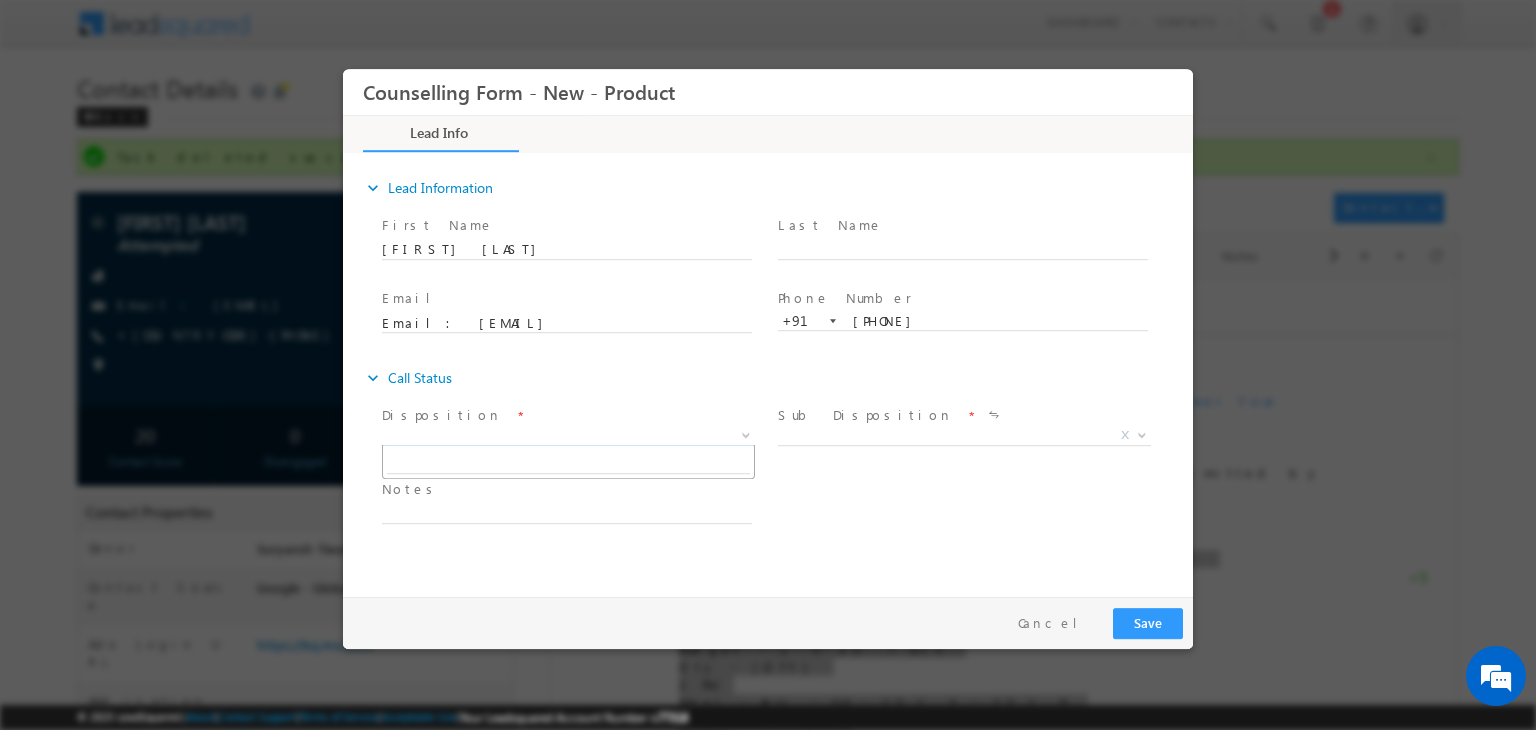 click on "X" at bounding box center (568, 436) 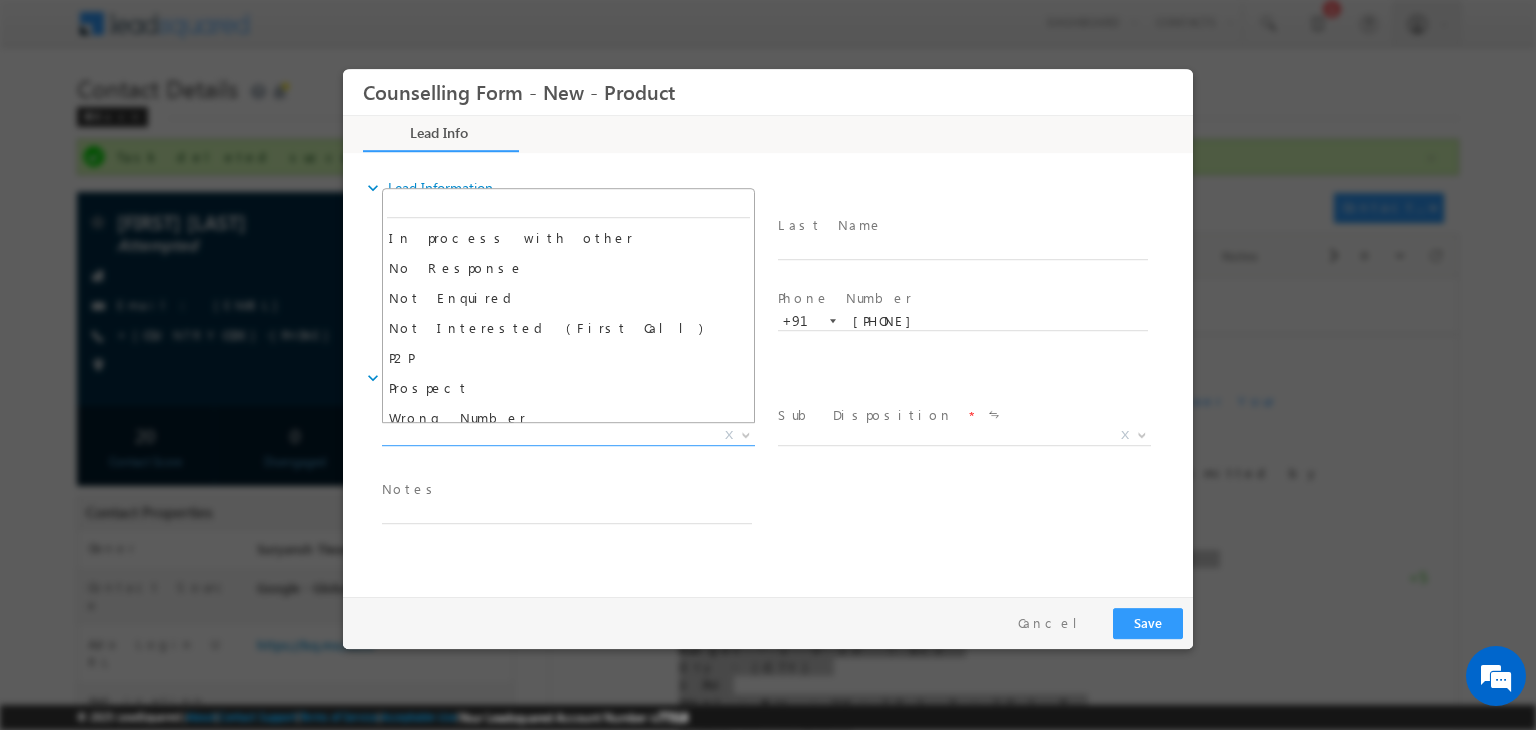 scroll, scrollTop: 130, scrollLeft: 0, axis: vertical 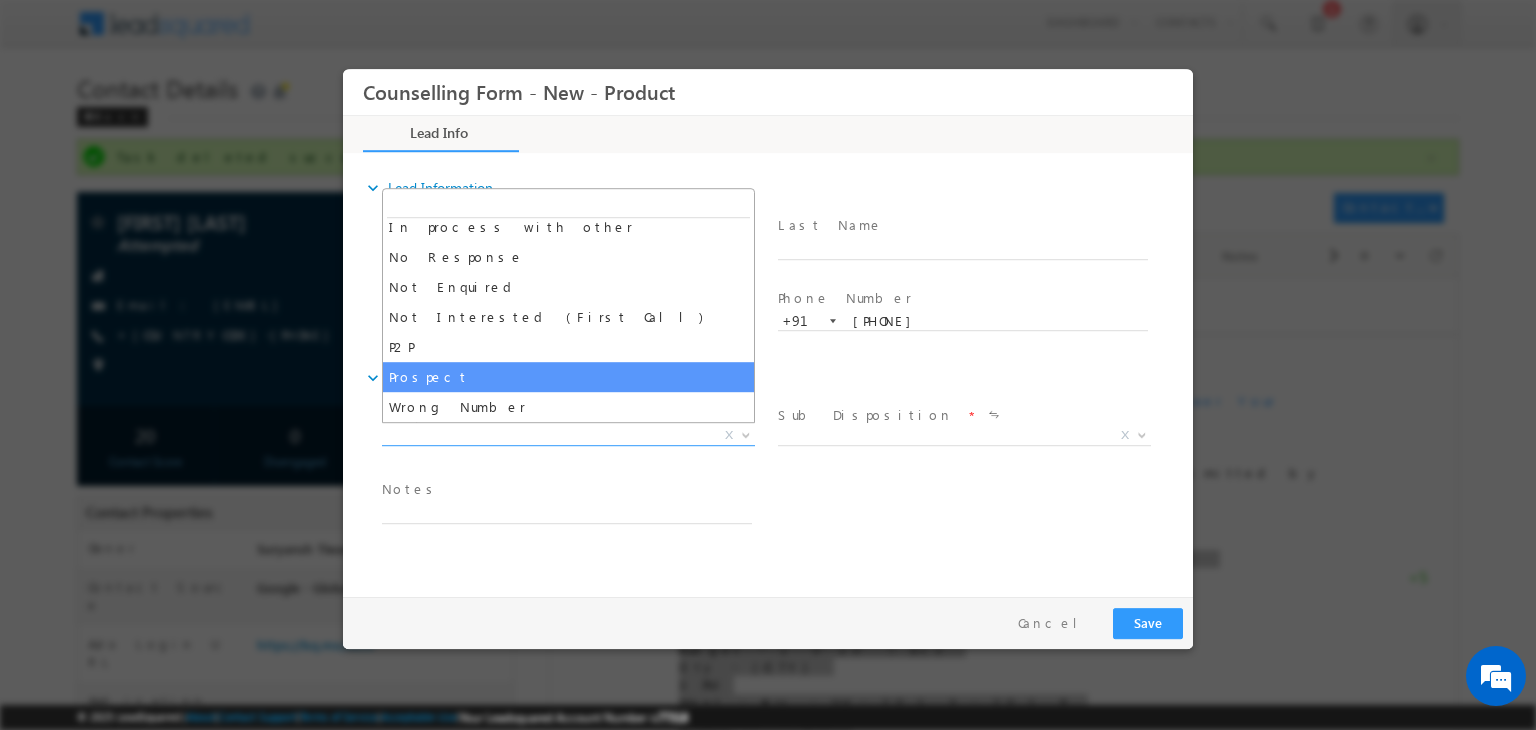 select on "Prospect" 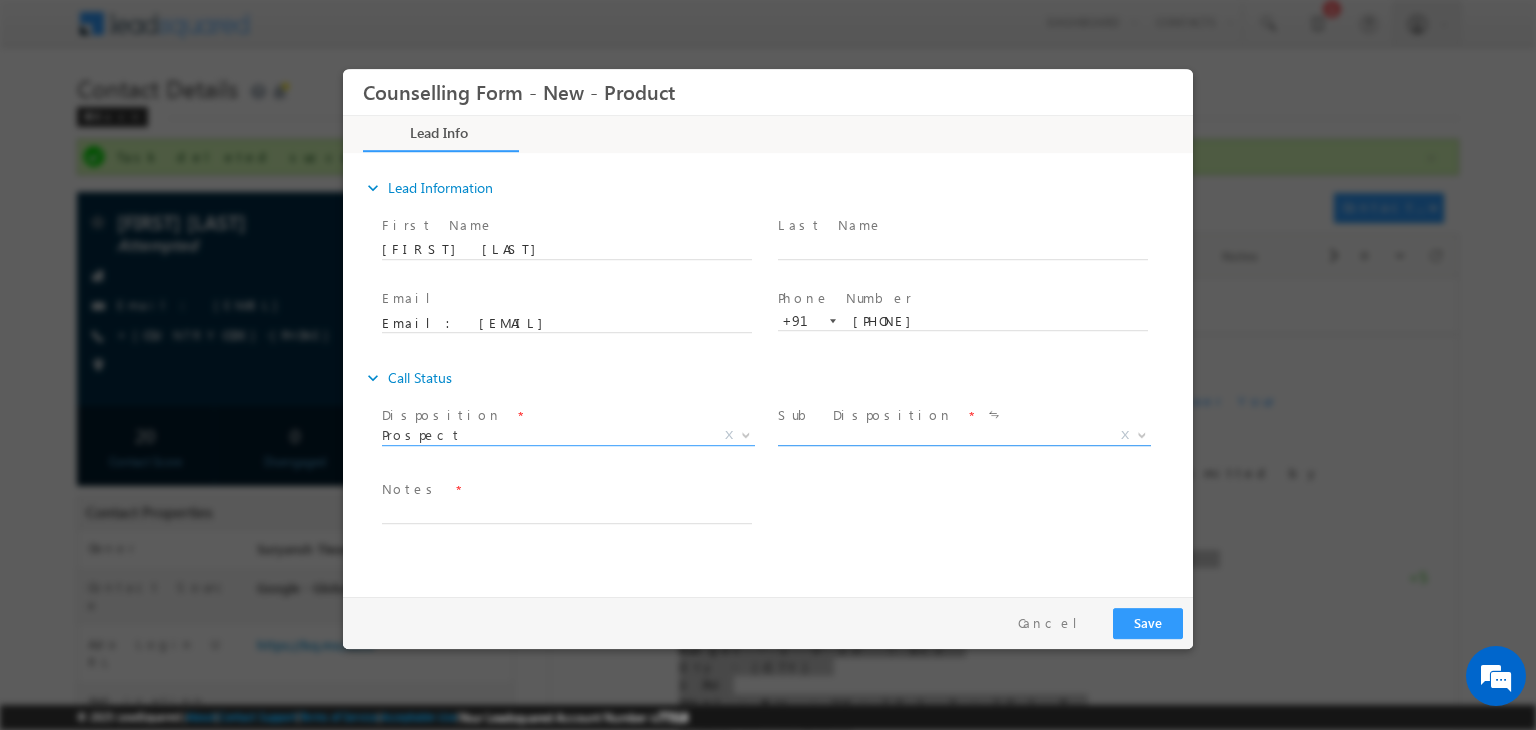 click on "X" at bounding box center (964, 436) 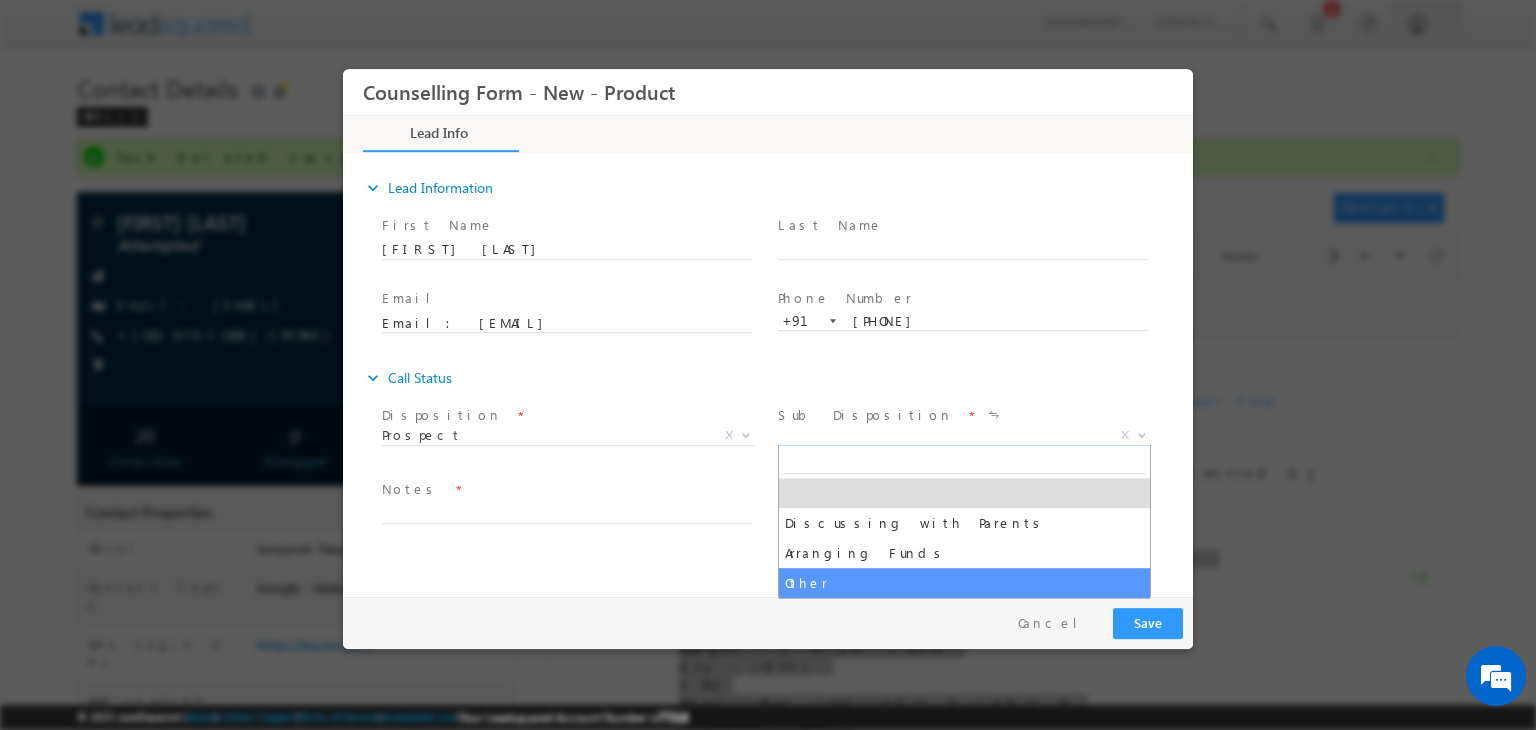 select on "Other" 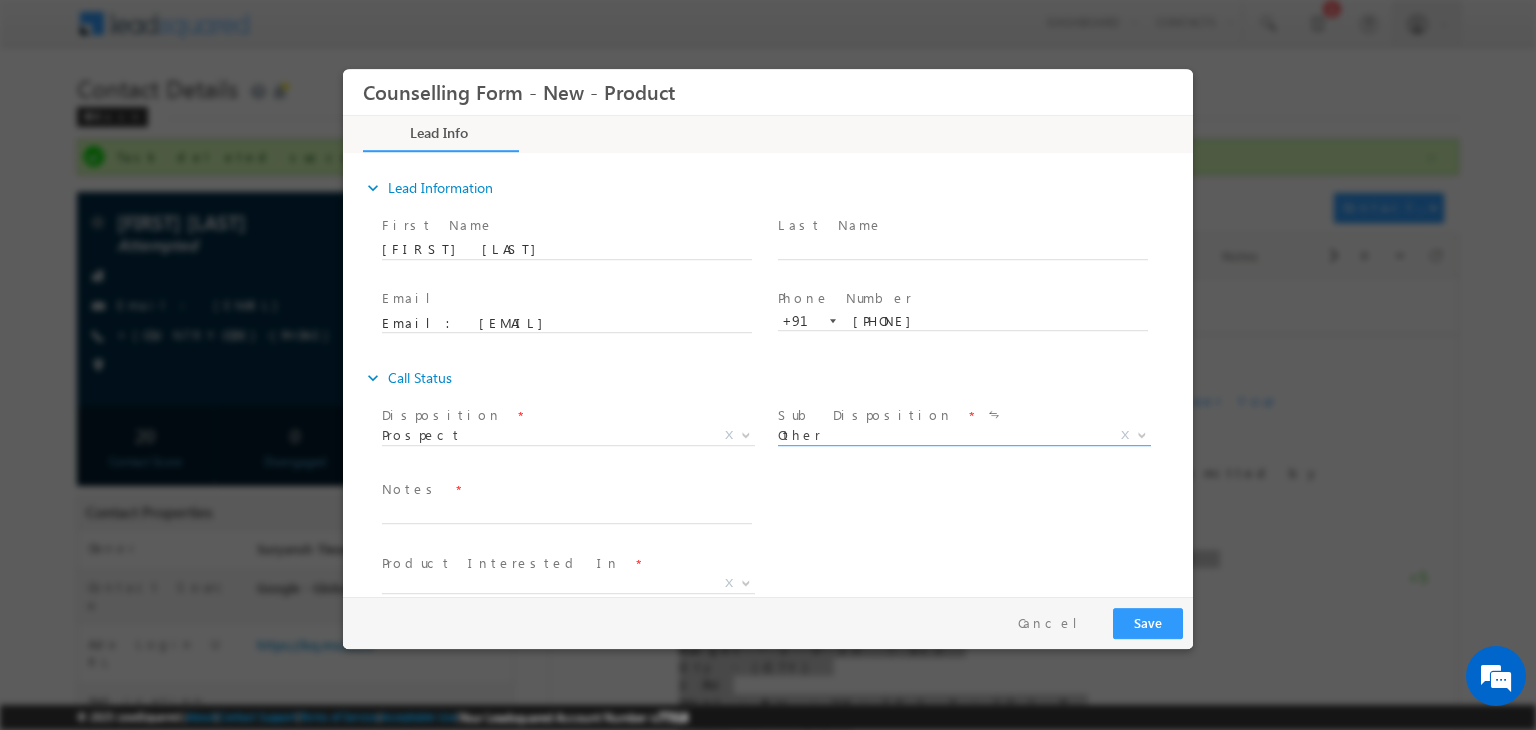 scroll, scrollTop: 30, scrollLeft: 0, axis: vertical 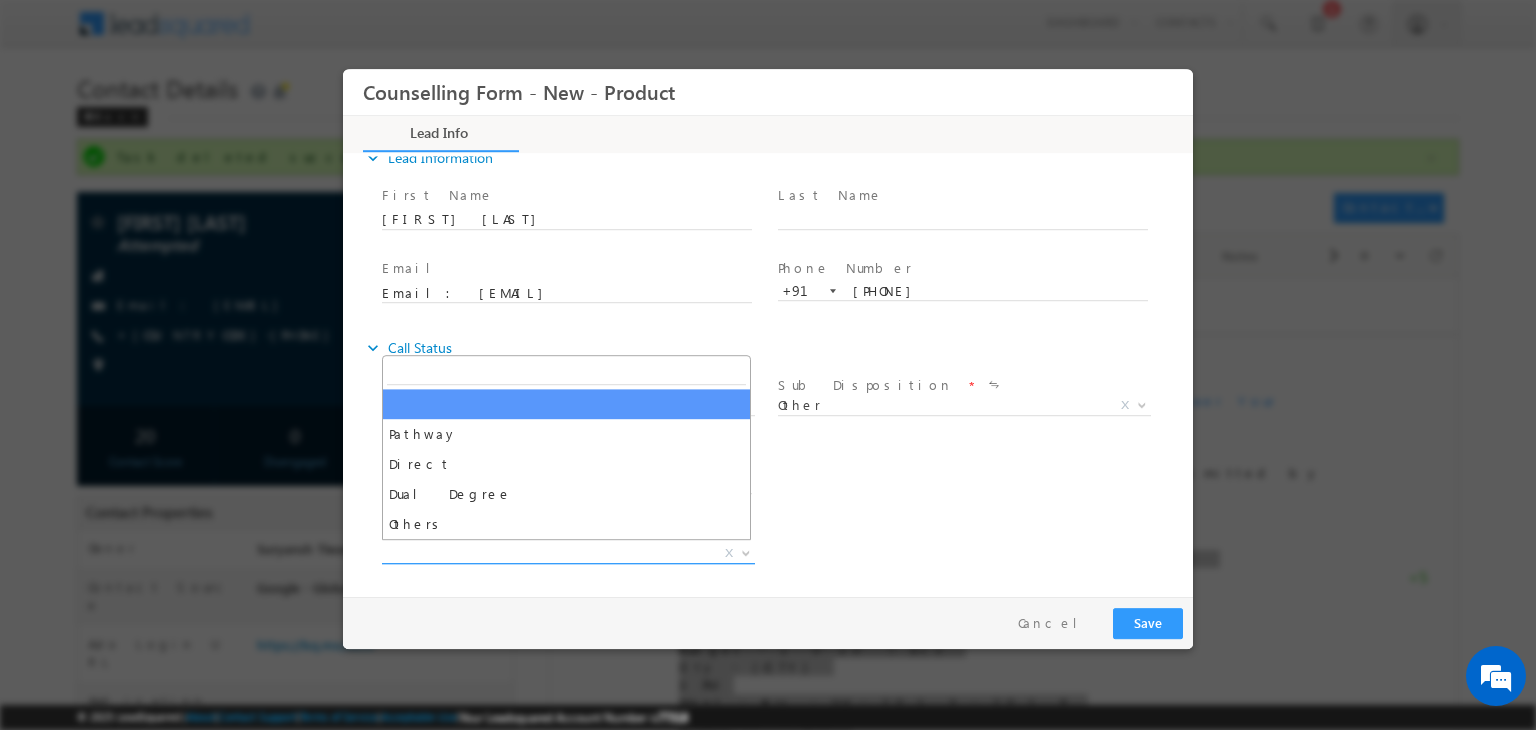 click on "X" at bounding box center (568, 554) 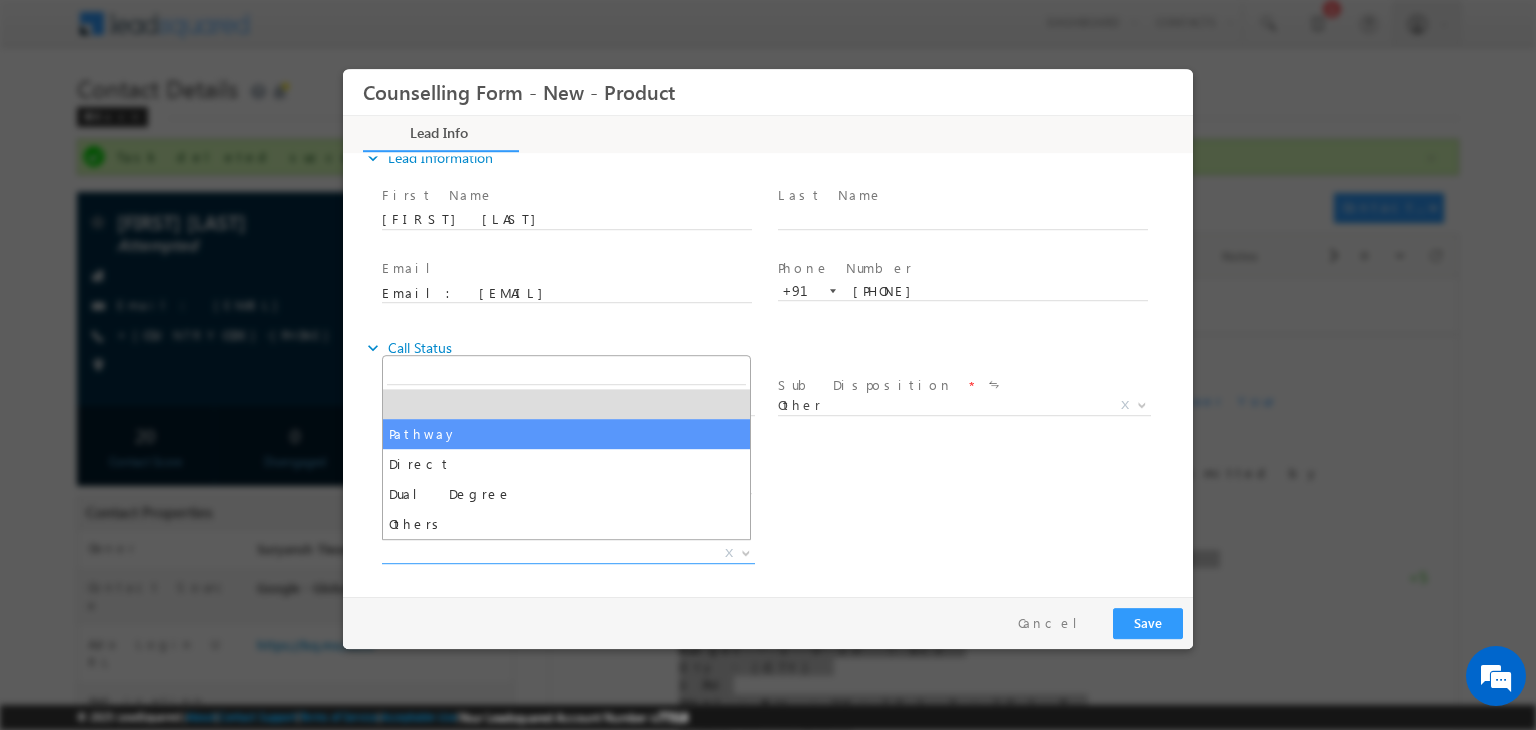 select on "Pathway" 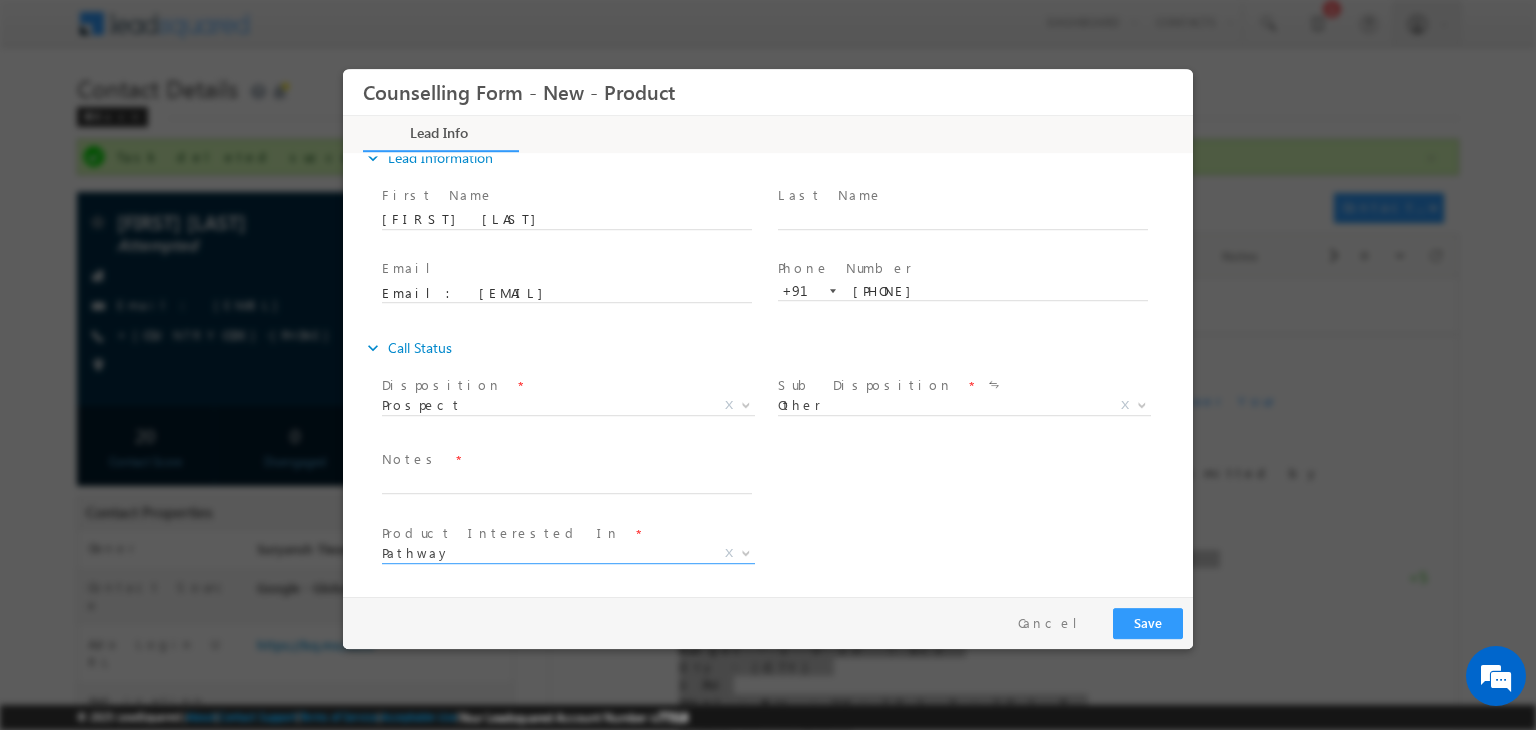 scroll, scrollTop: 367, scrollLeft: 0, axis: vertical 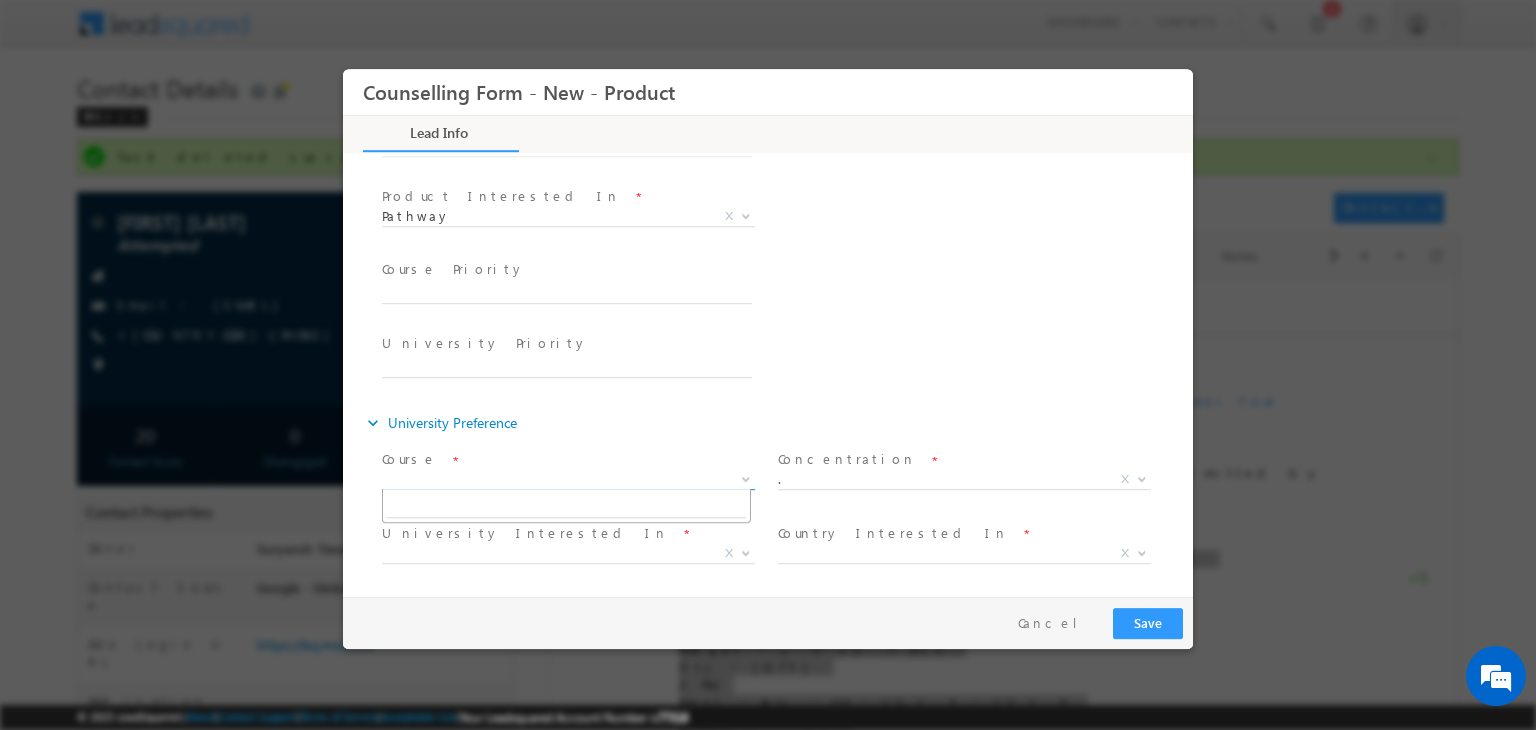 click on "X" at bounding box center [568, 480] 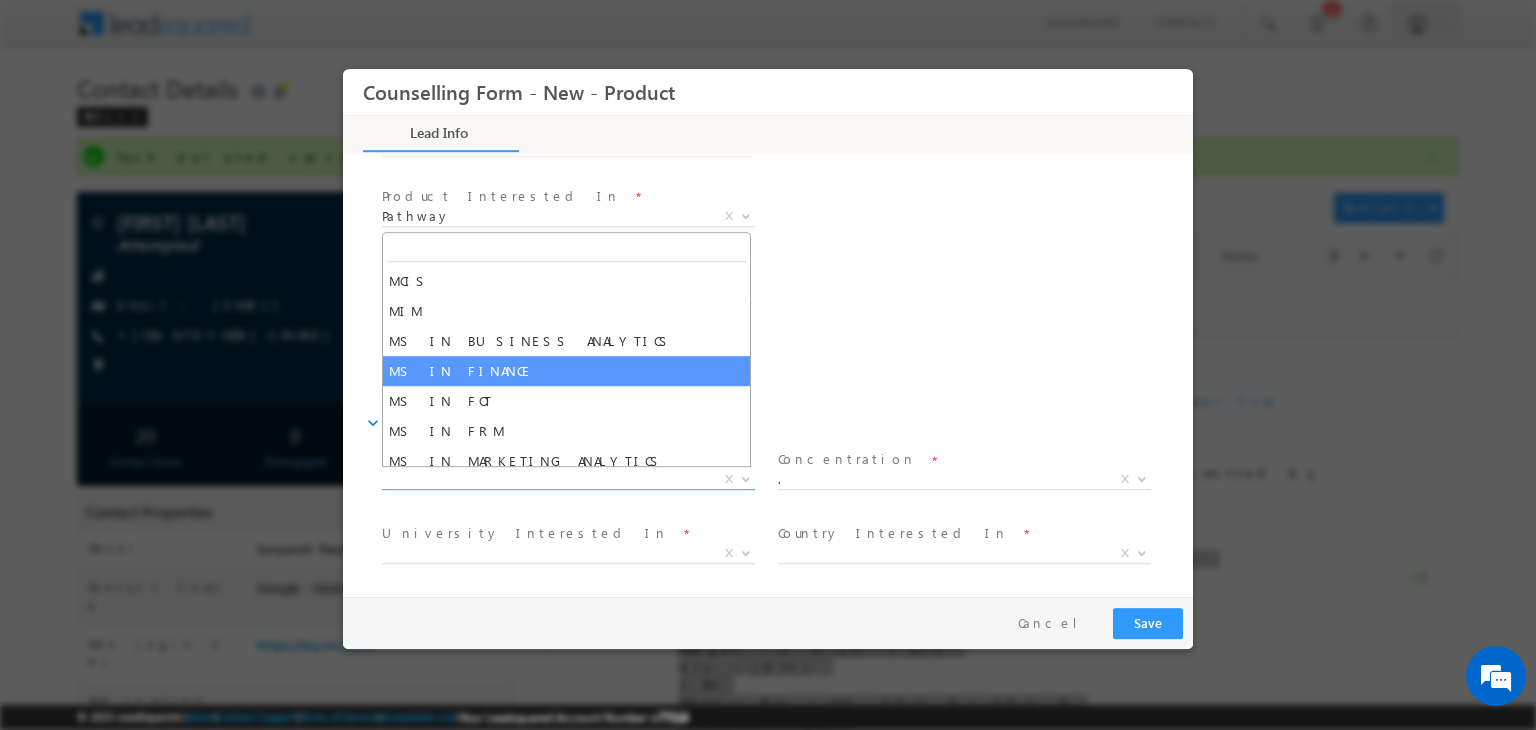 scroll, scrollTop: 70, scrollLeft: 0, axis: vertical 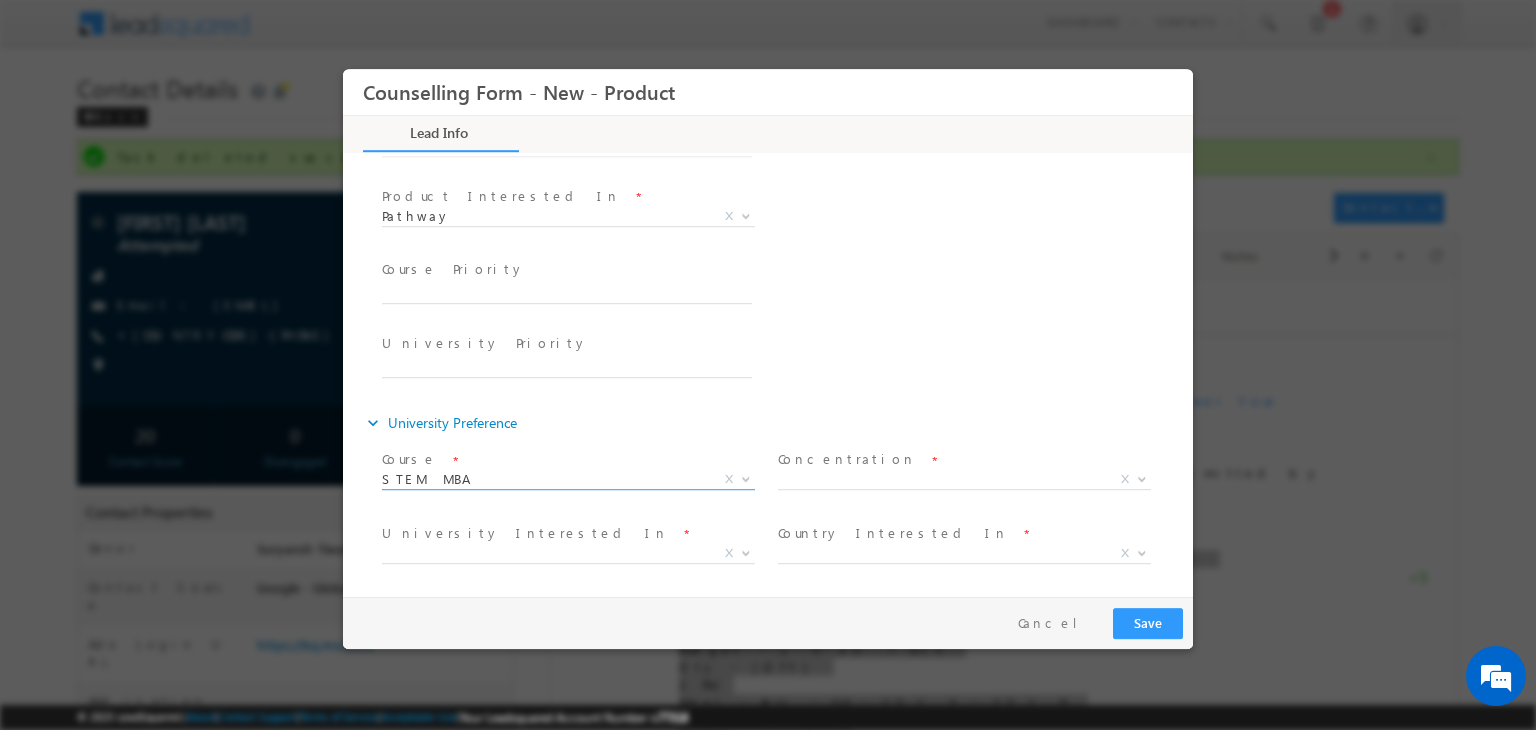 select on "STEM MBA" 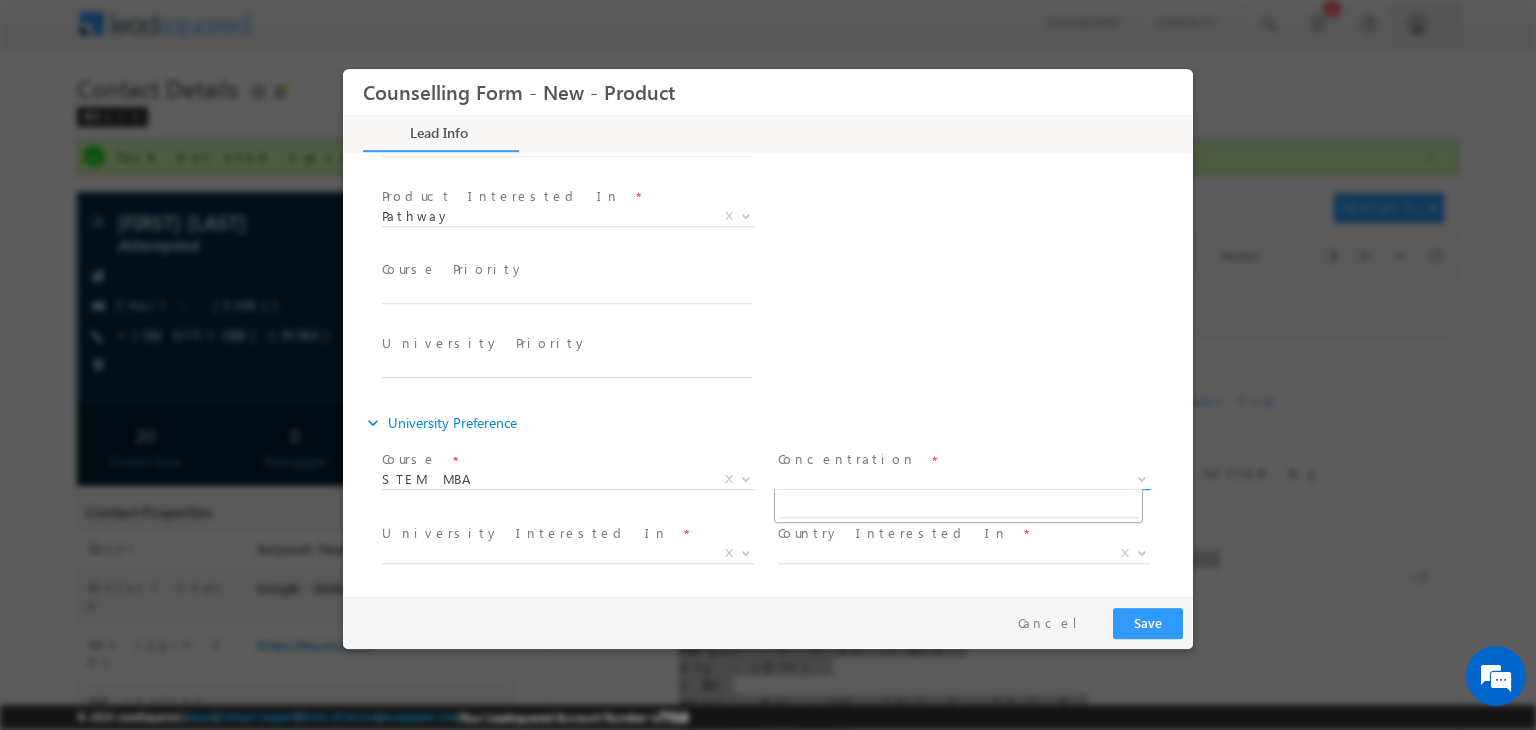 click on "X" at bounding box center (964, 480) 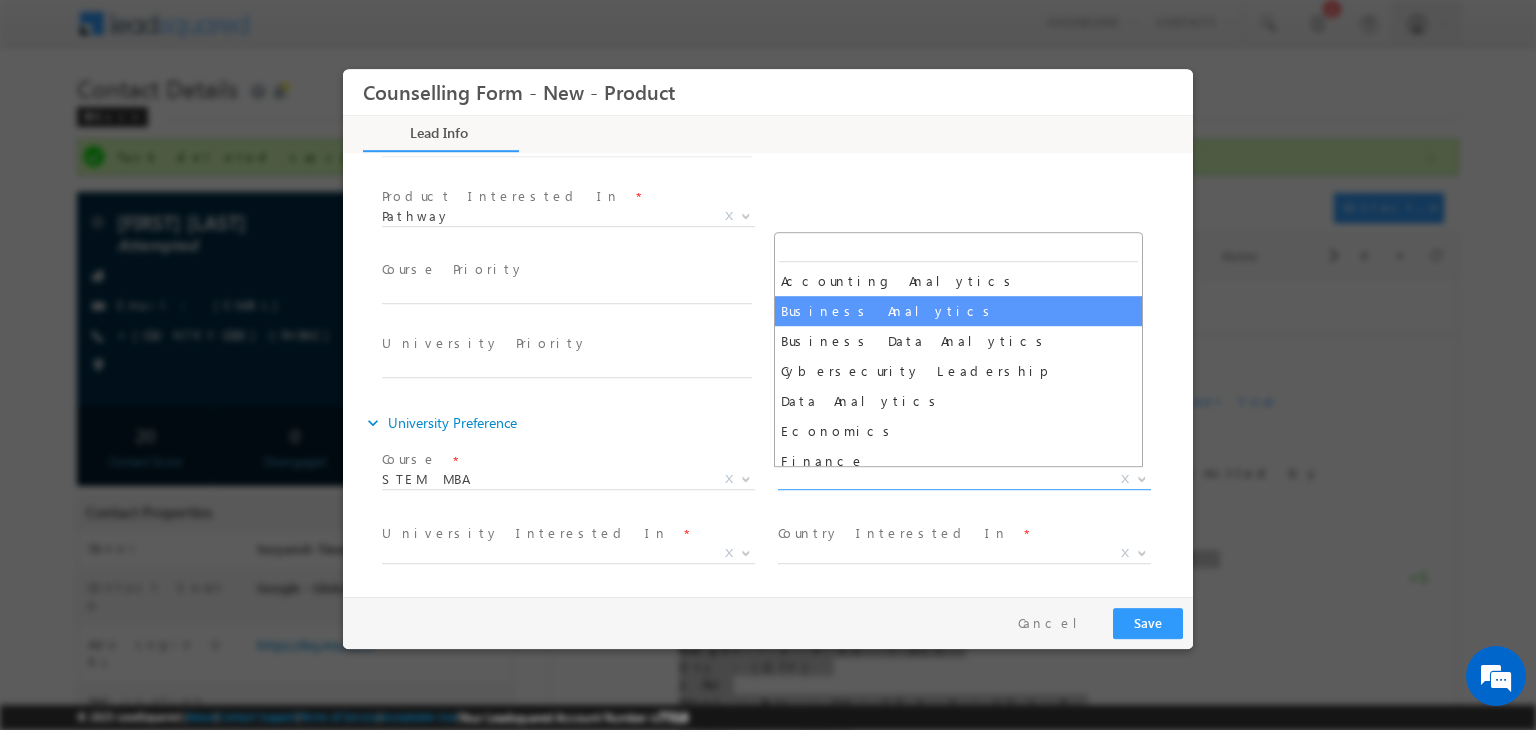 select on "Business Analytics" 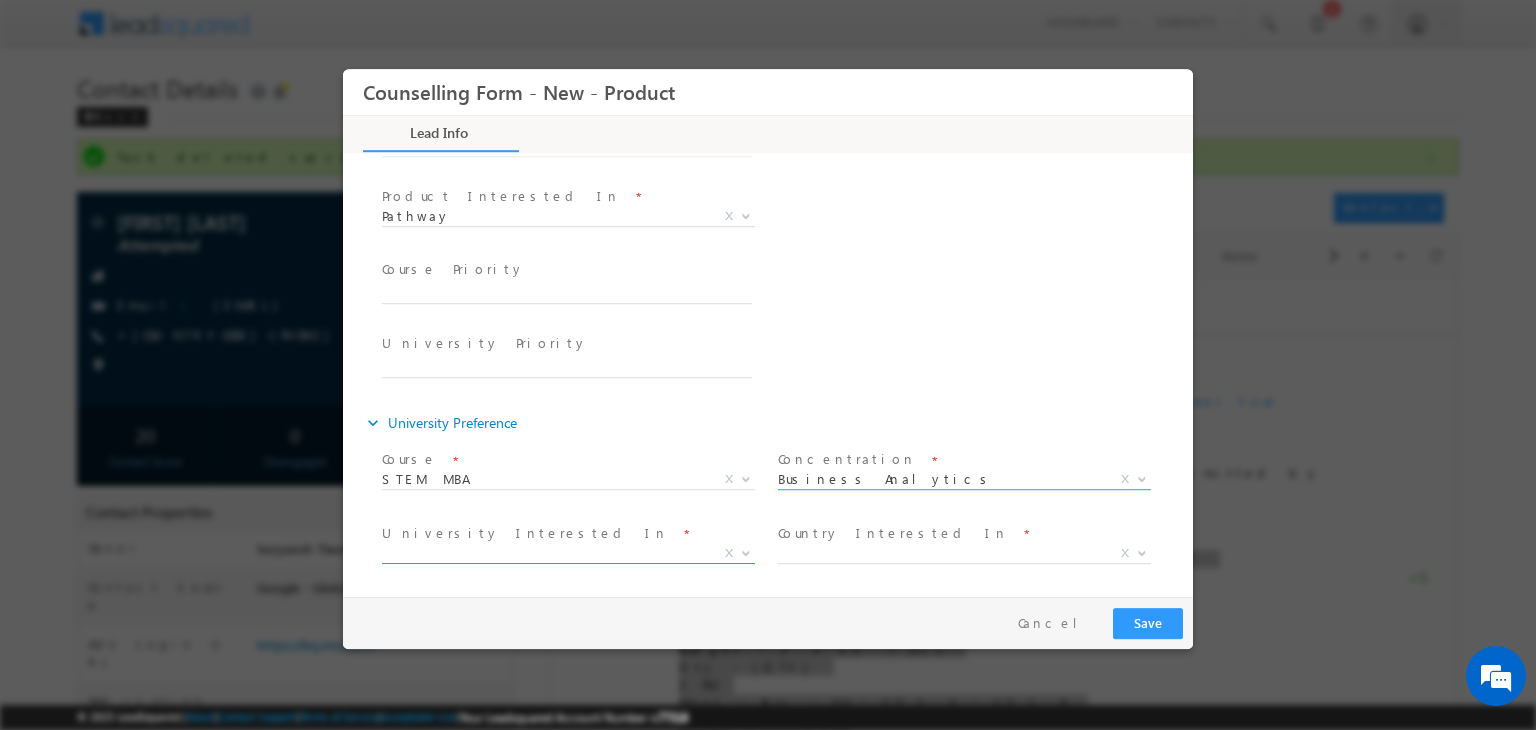 click on "X" at bounding box center [568, 554] 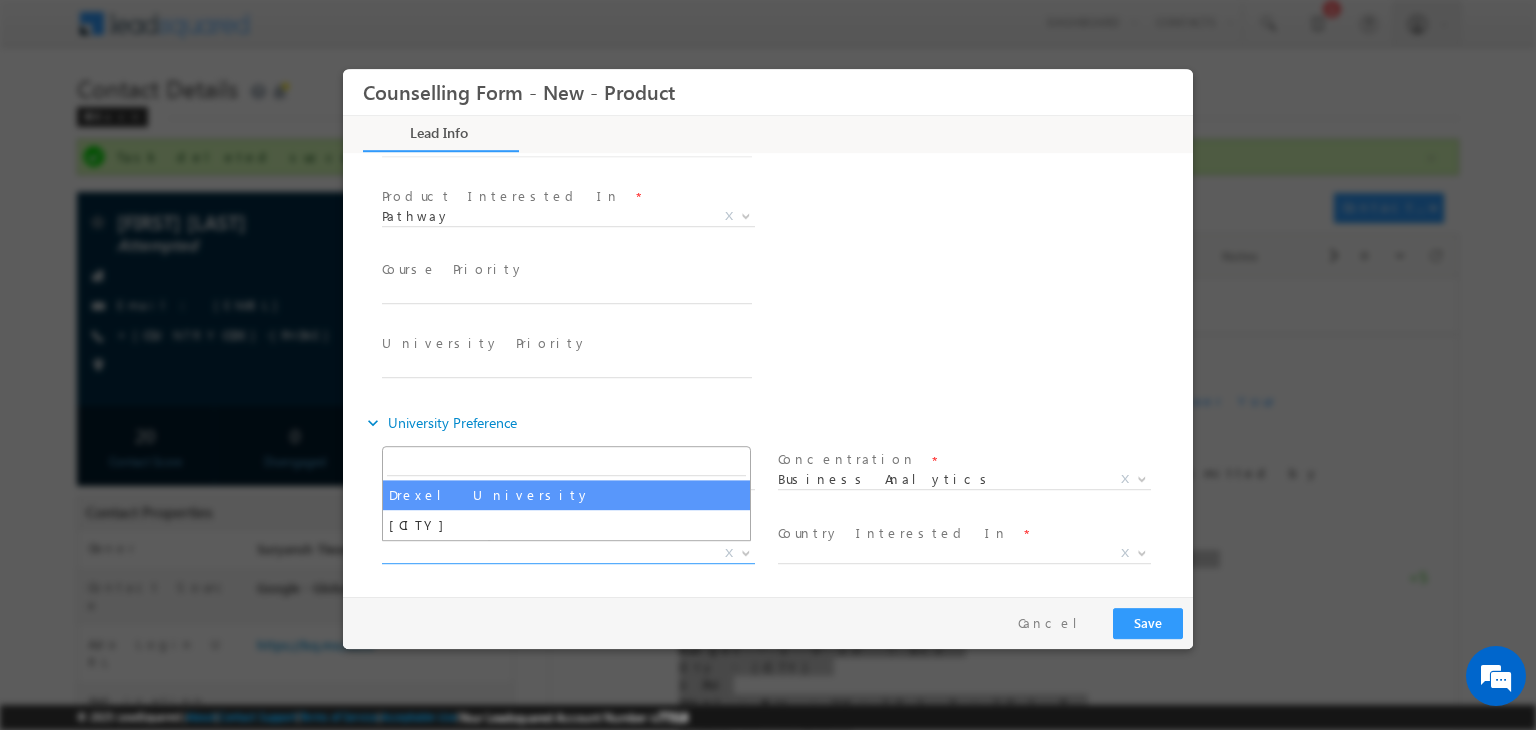 select on "Drexel University" 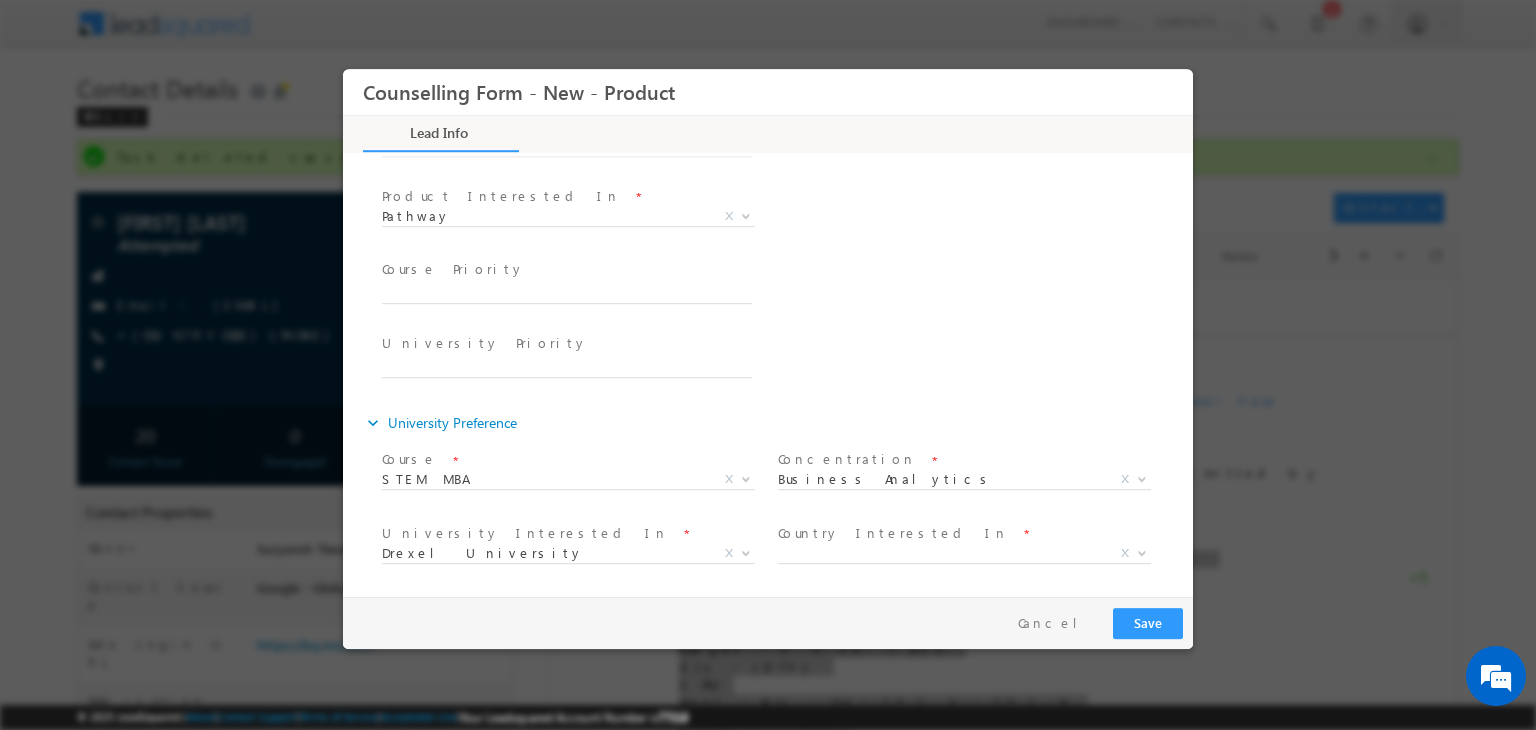 click on "Concentration
*
Business Analytics Business Analytics X" at bounding box center (972, 473) 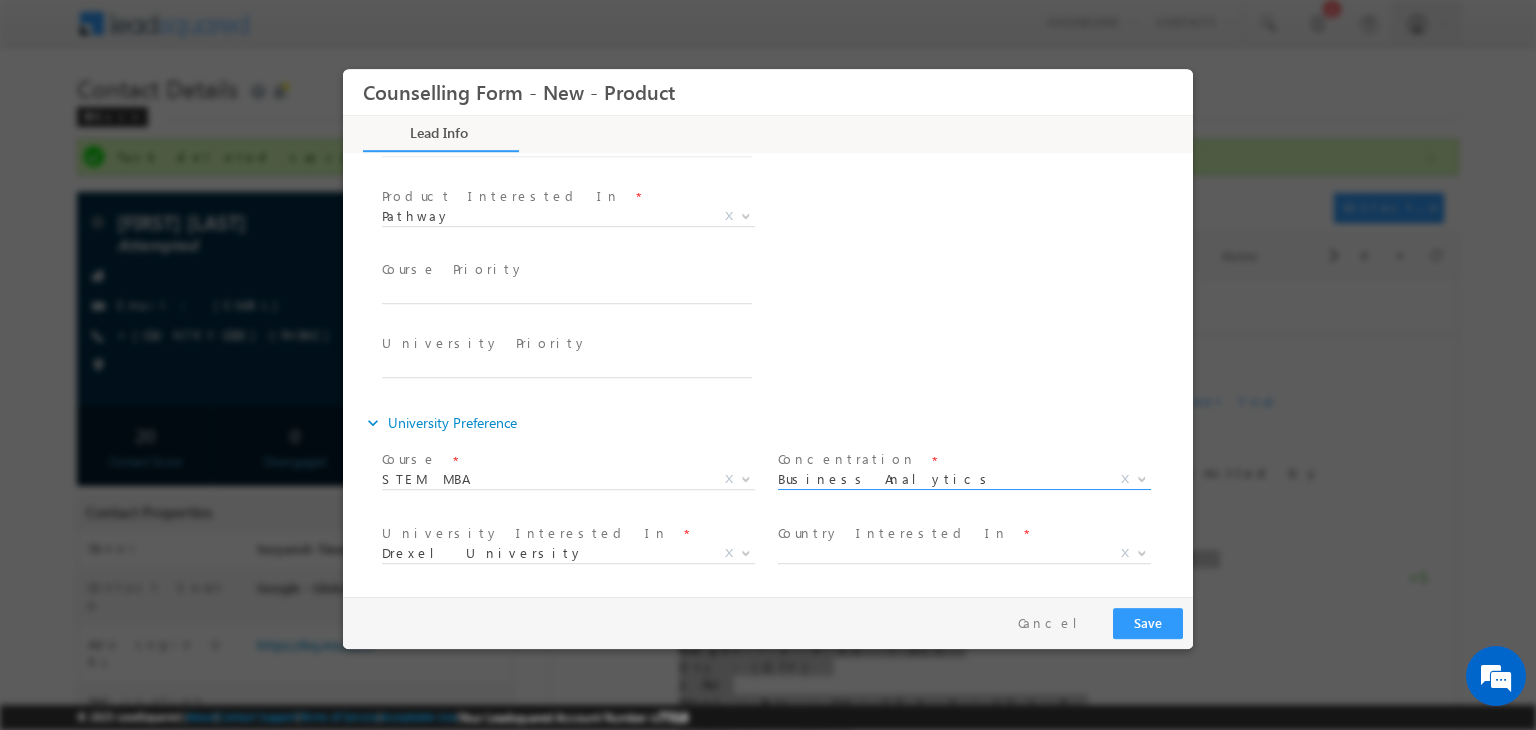 click on "Business Analytics" at bounding box center [940, 479] 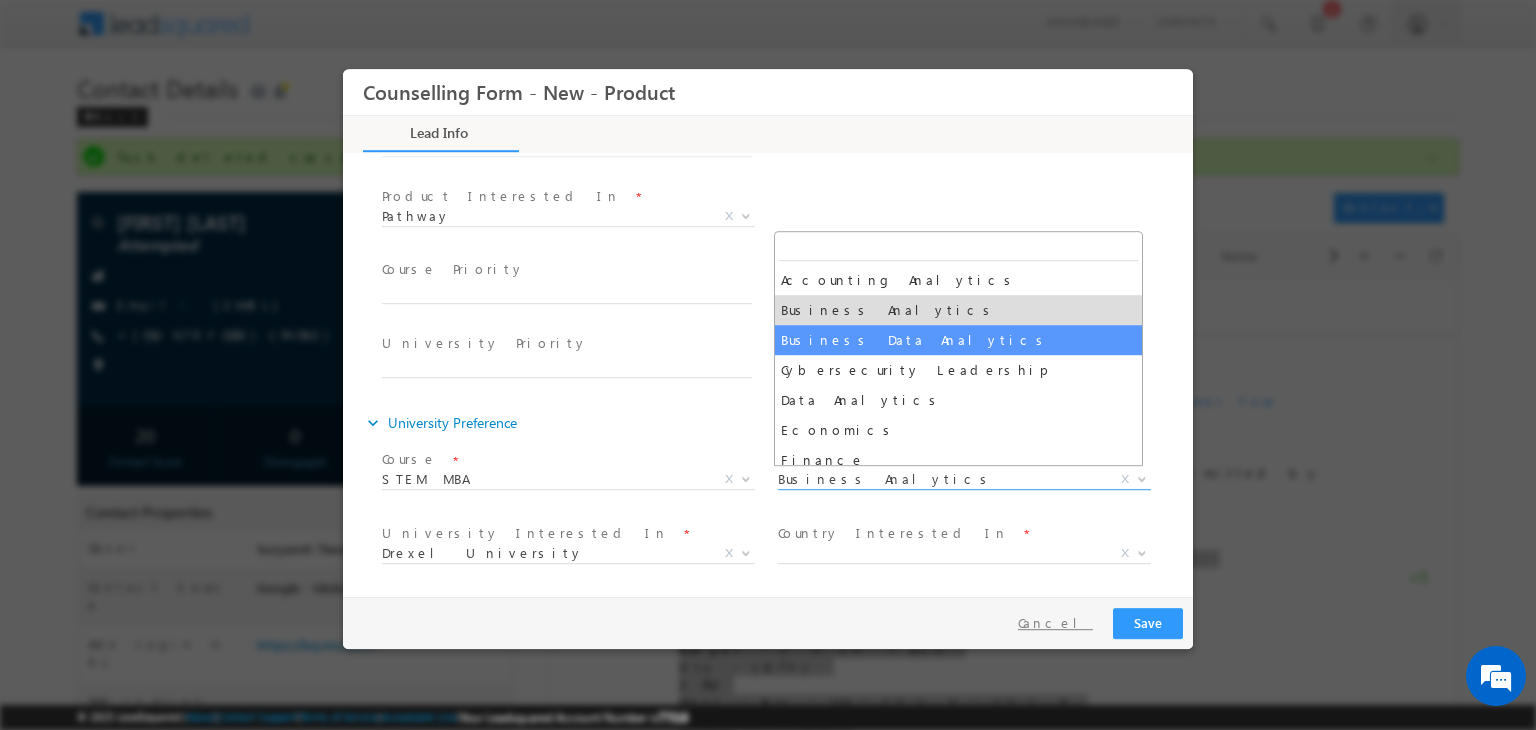 click on "Cancel" at bounding box center [1055, 623] 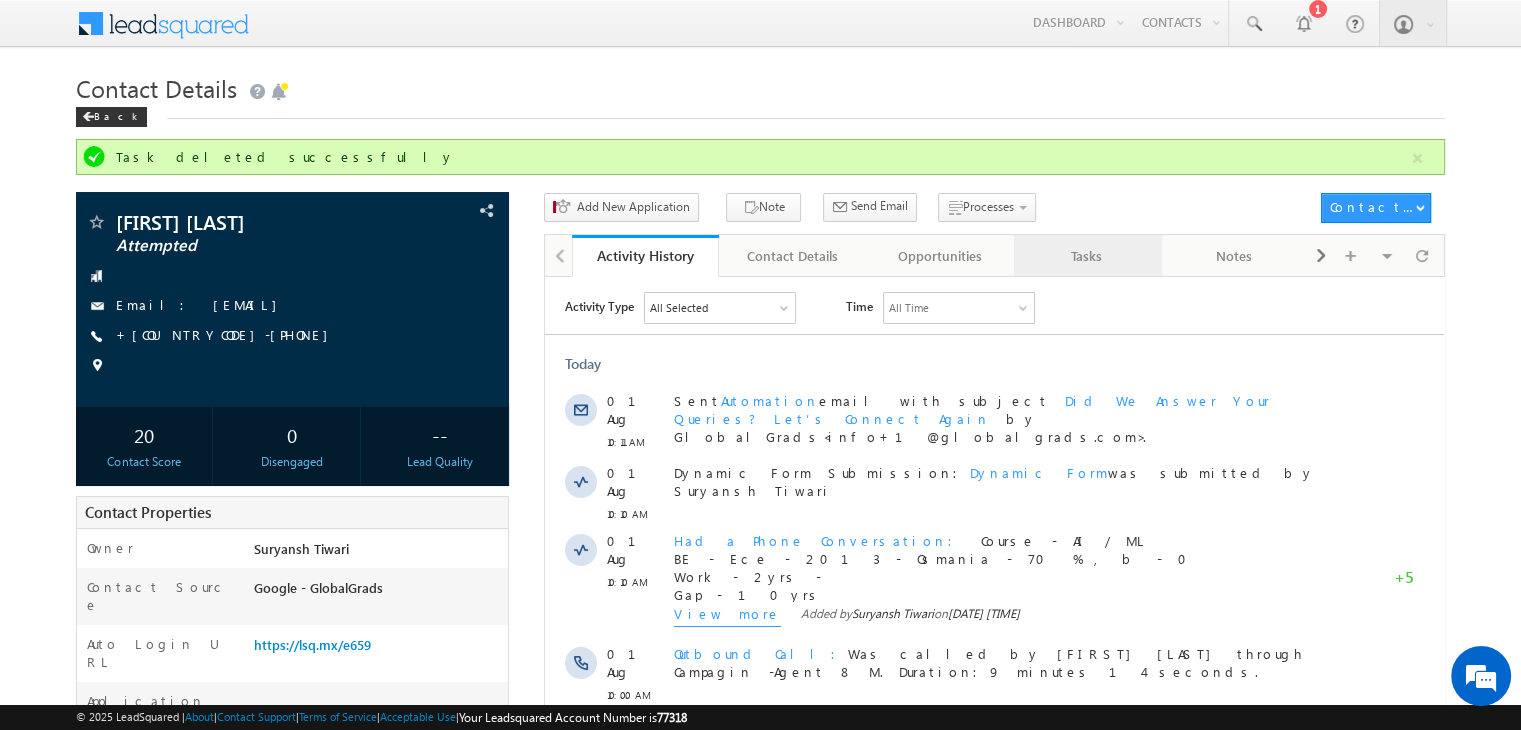 click on "Tasks" at bounding box center [1086, 256] 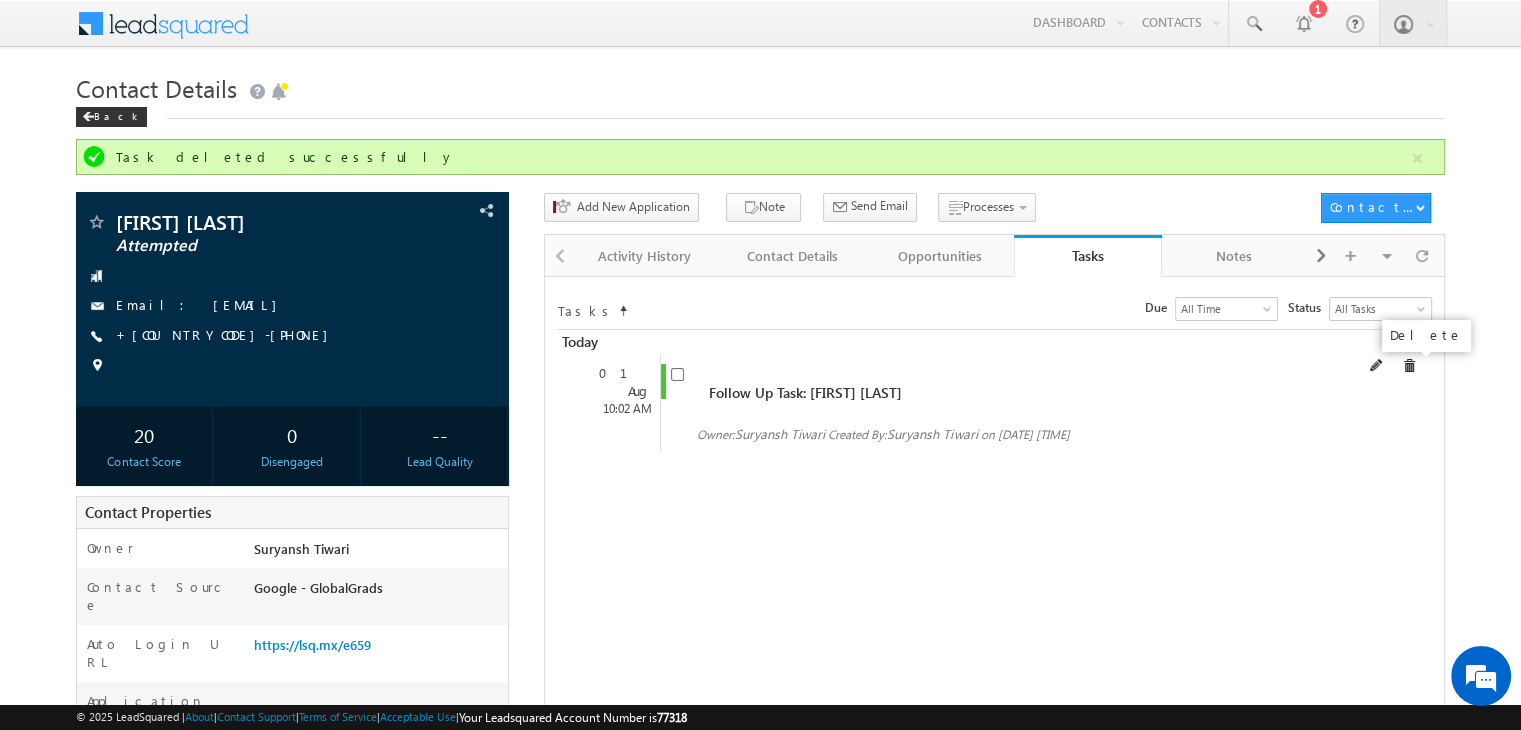 click at bounding box center (1409, 366) 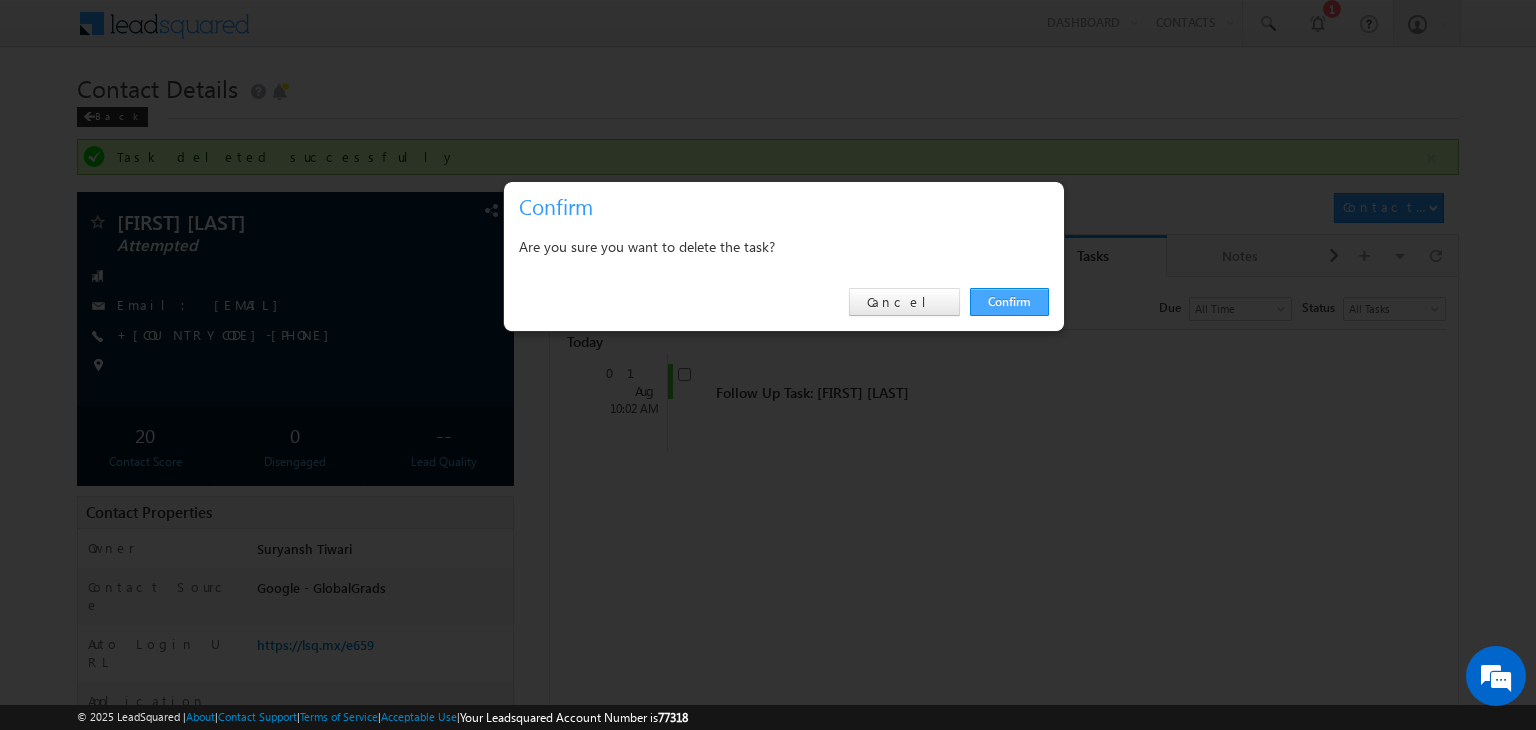 click on "Confirm" at bounding box center (1009, 302) 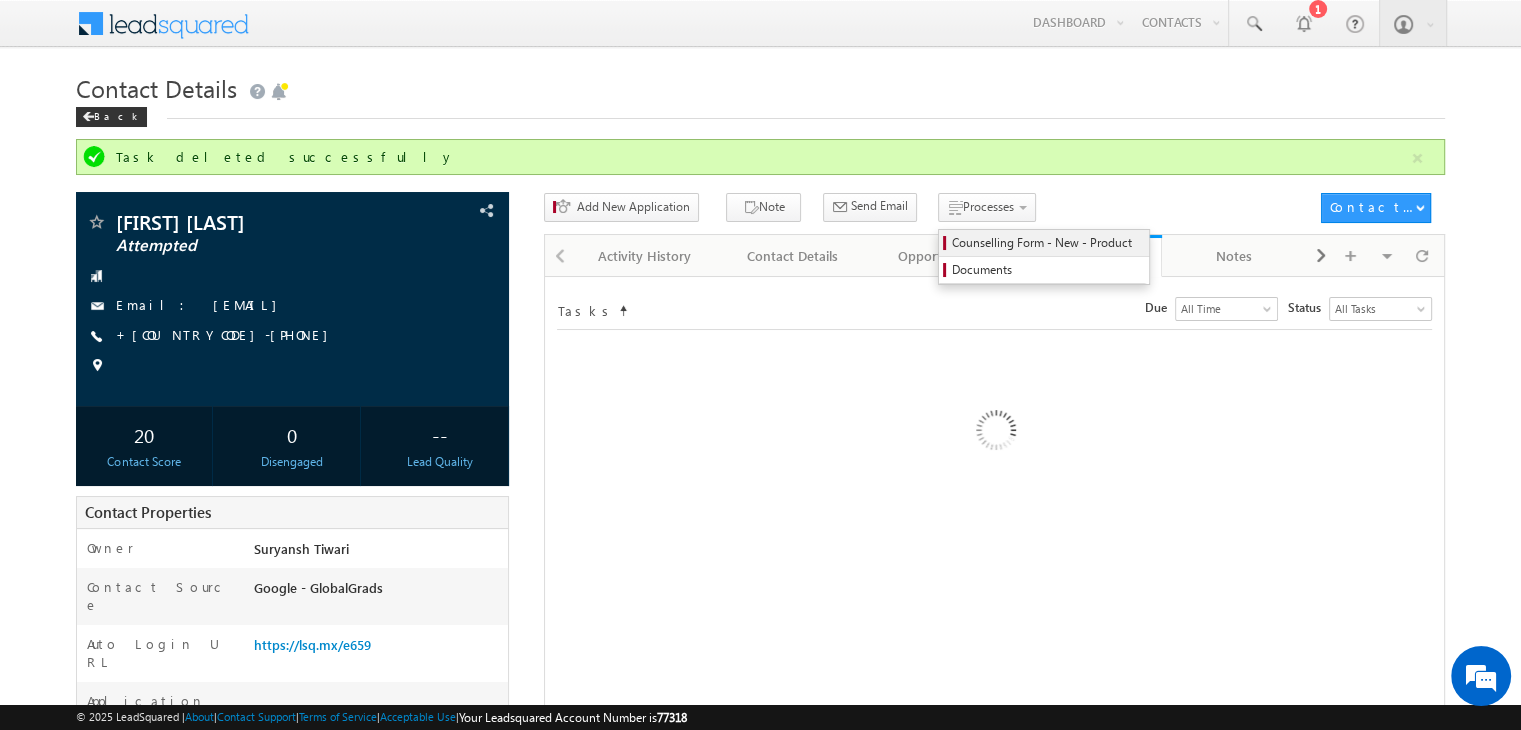 click on "Counselling Form - New - Product" at bounding box center [1047, 243] 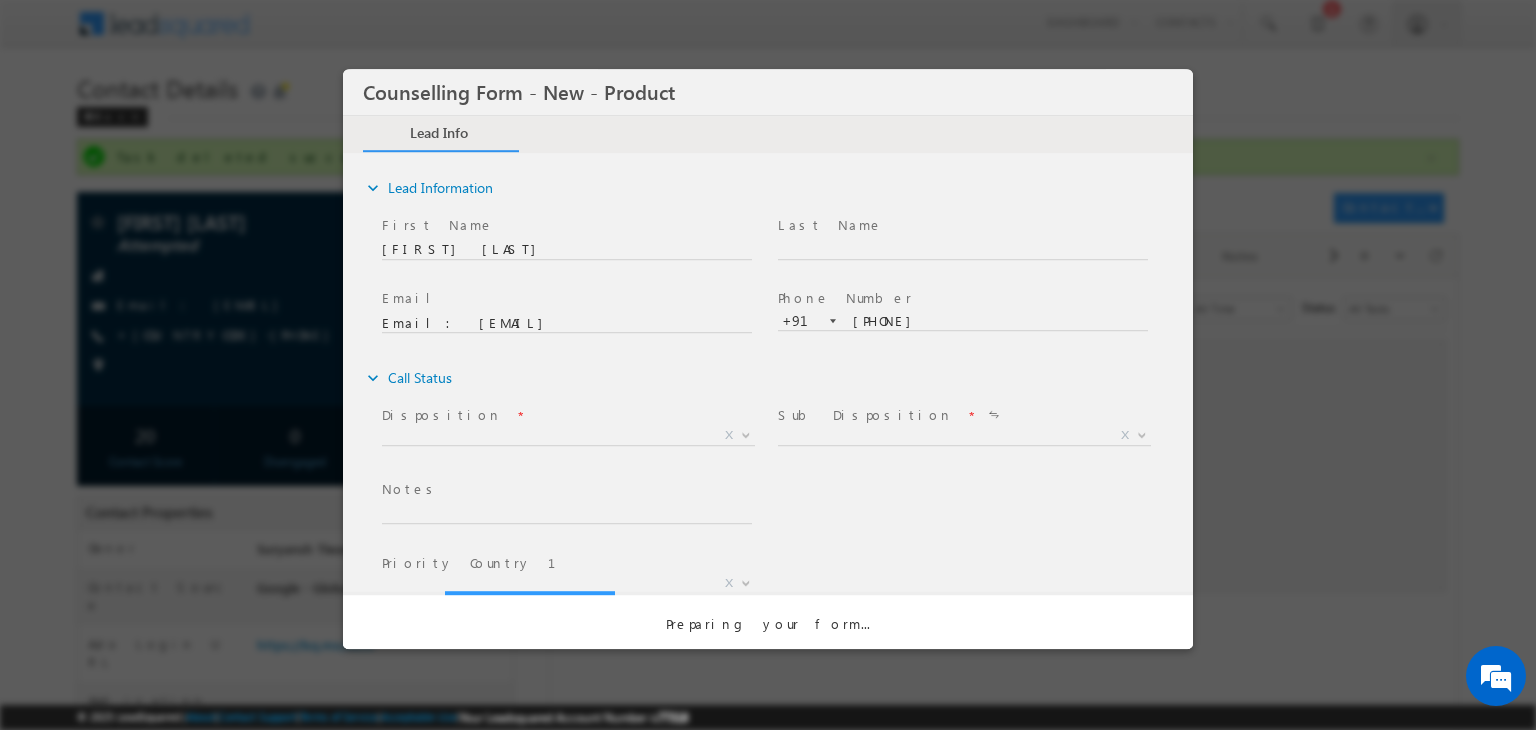 scroll, scrollTop: 0, scrollLeft: 0, axis: both 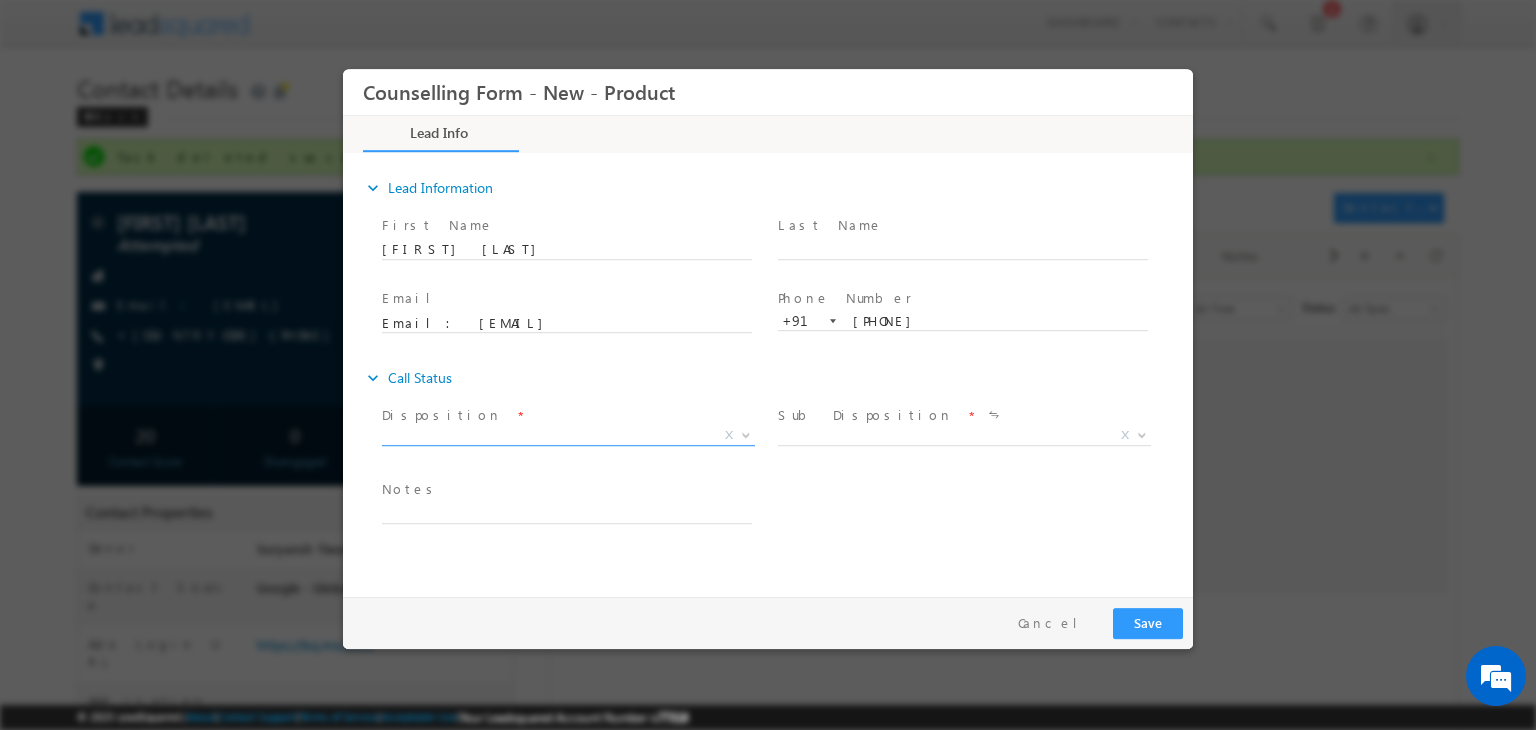 click on "X" at bounding box center [568, 436] 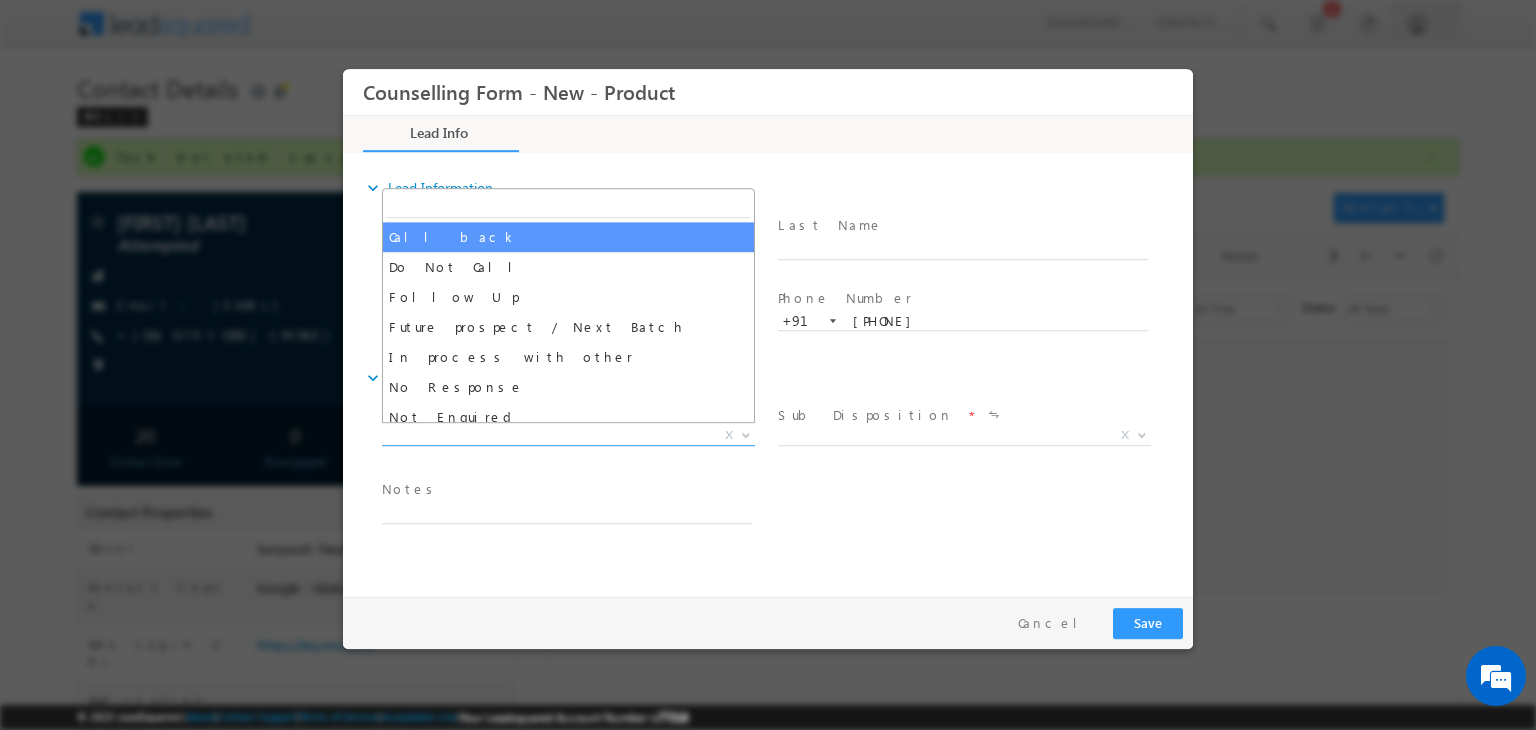 select on "Call back" 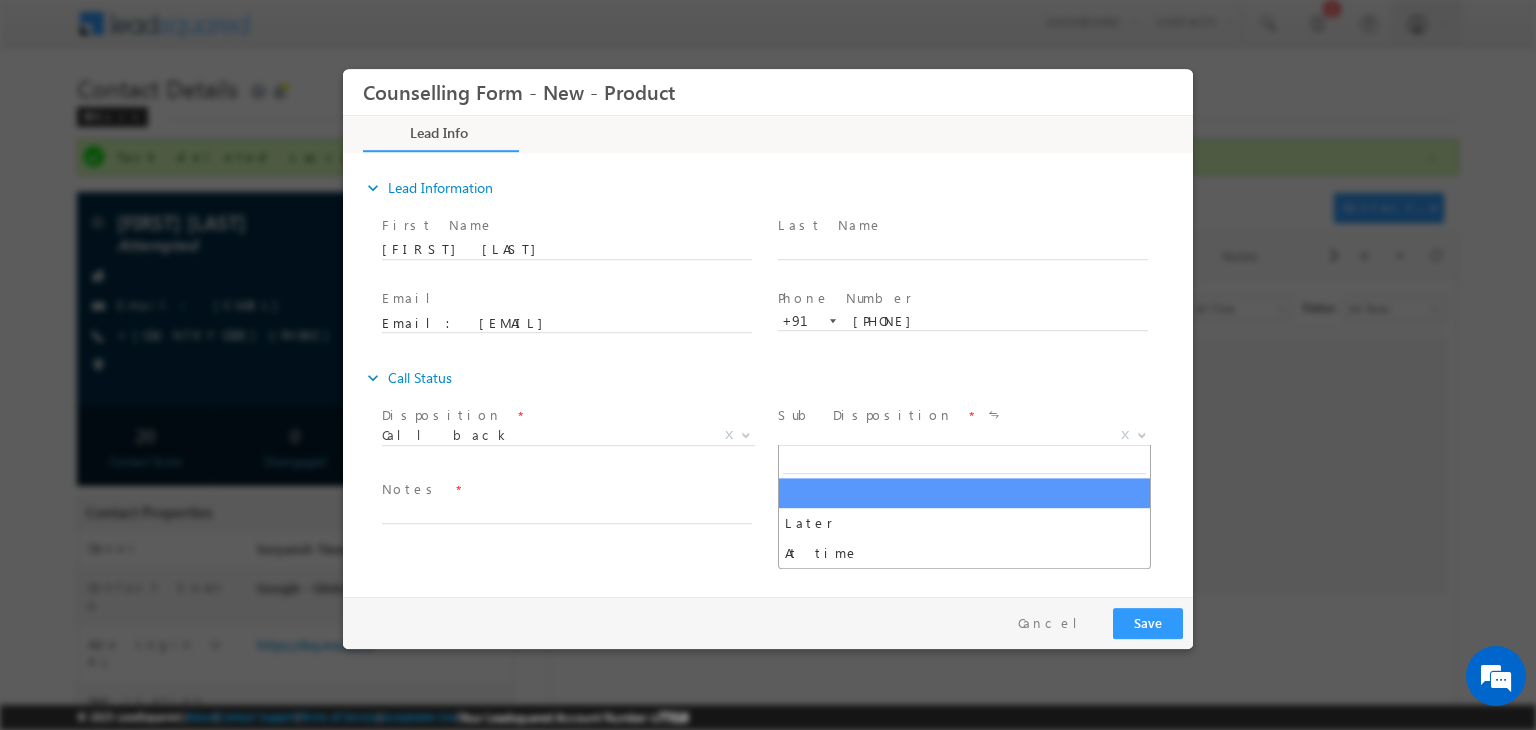 click on "X" at bounding box center (964, 436) 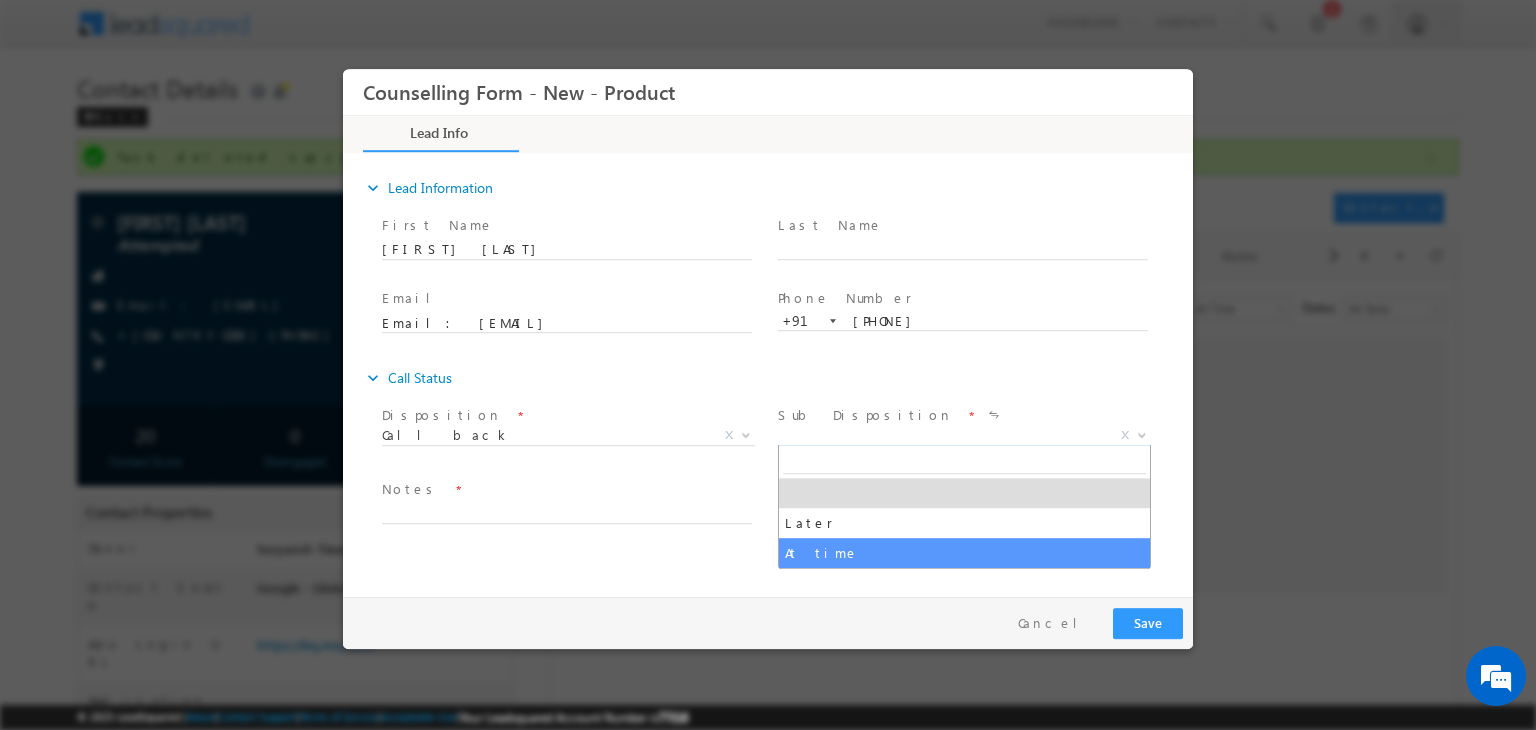 select on "At time" 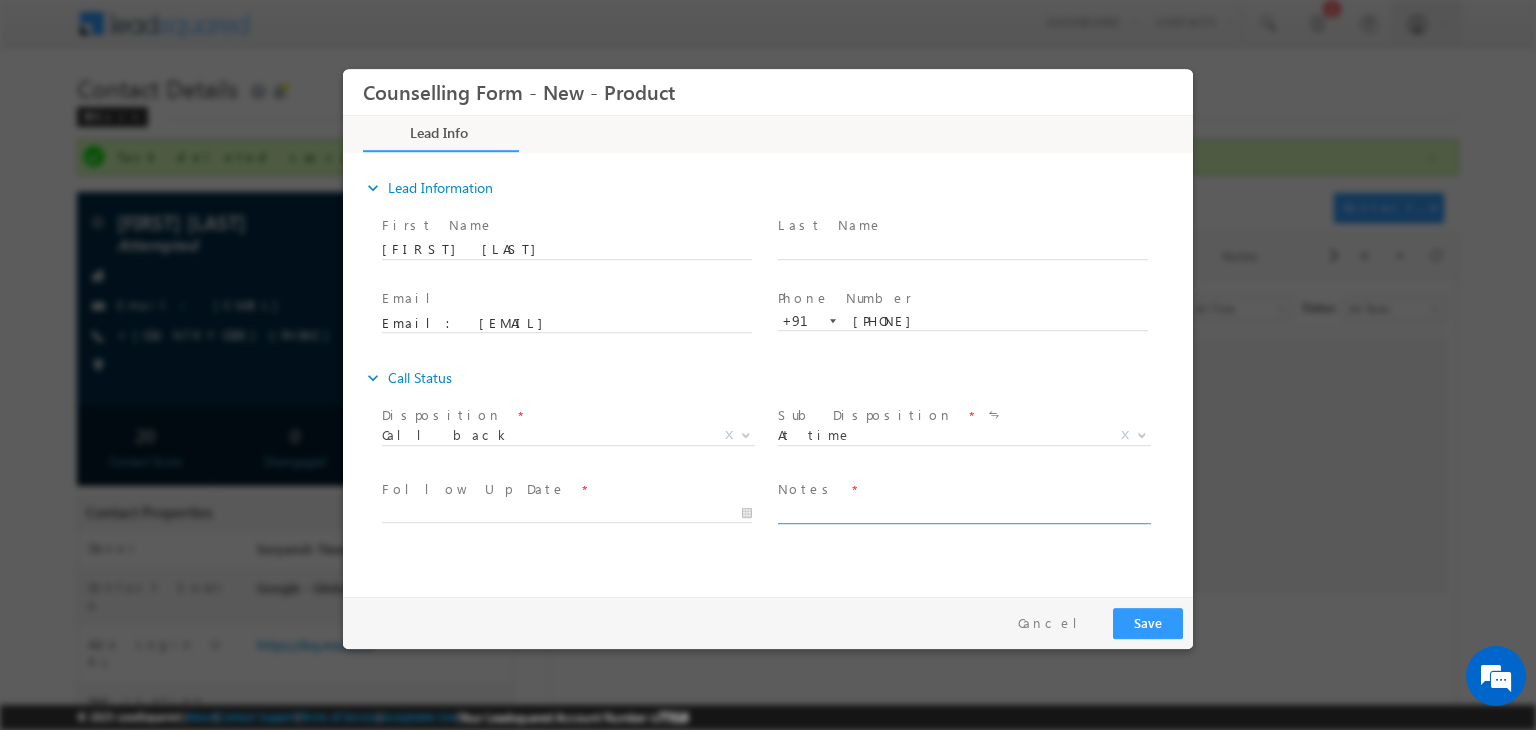 click at bounding box center (963, 512) 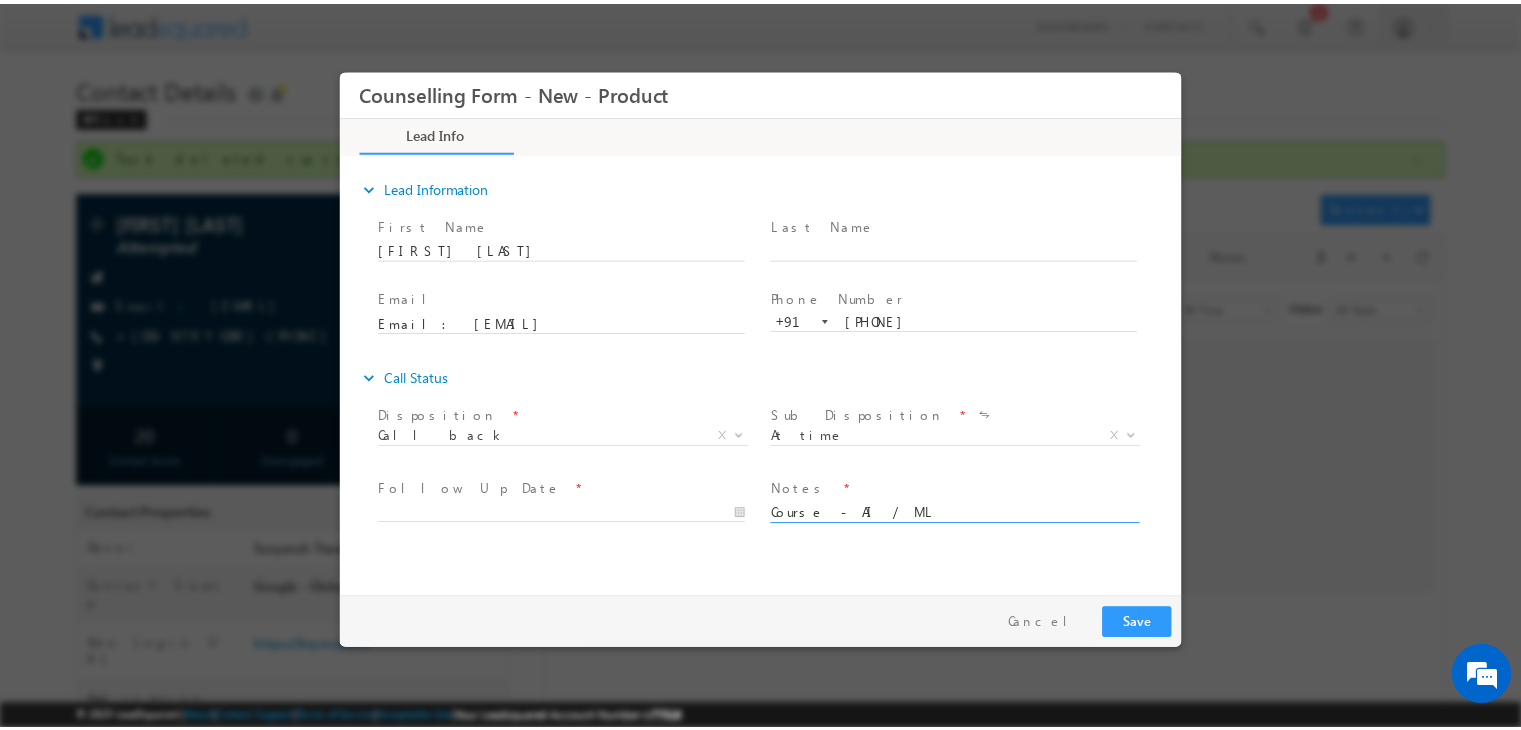 scroll, scrollTop: 126, scrollLeft: 0, axis: vertical 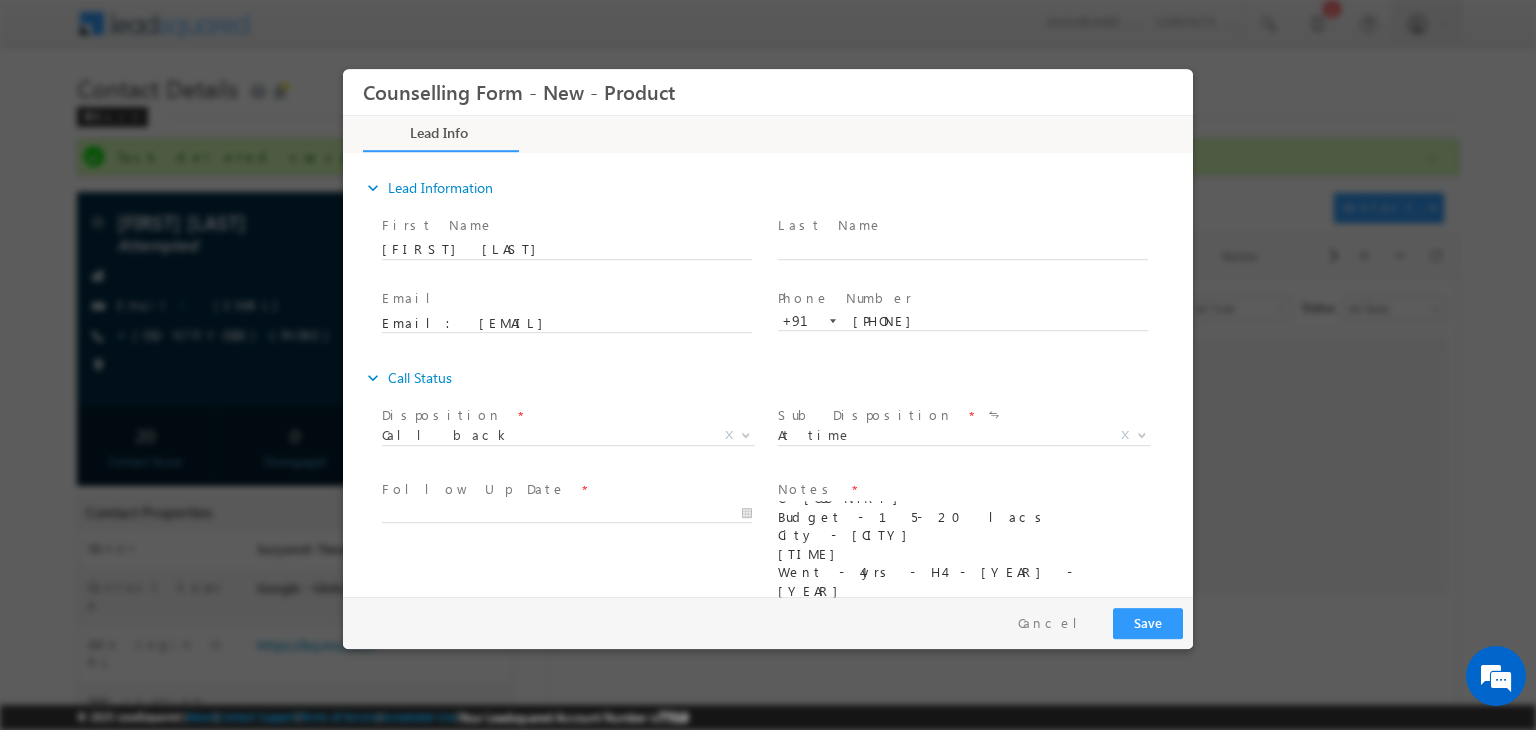 type on "Course - AI / ML
BE - Ece - 2013 - Osmania - 70 % , b - 0
Work - 2yrs -
Gap - 10yrs
Tried for Canada
C- USA
Budget - 15- 20 lacs
City - Hyderabad
3 PM
Went - 4yrs - H4 - 2013 - 2018
4 Months - 4yrs
Texas" 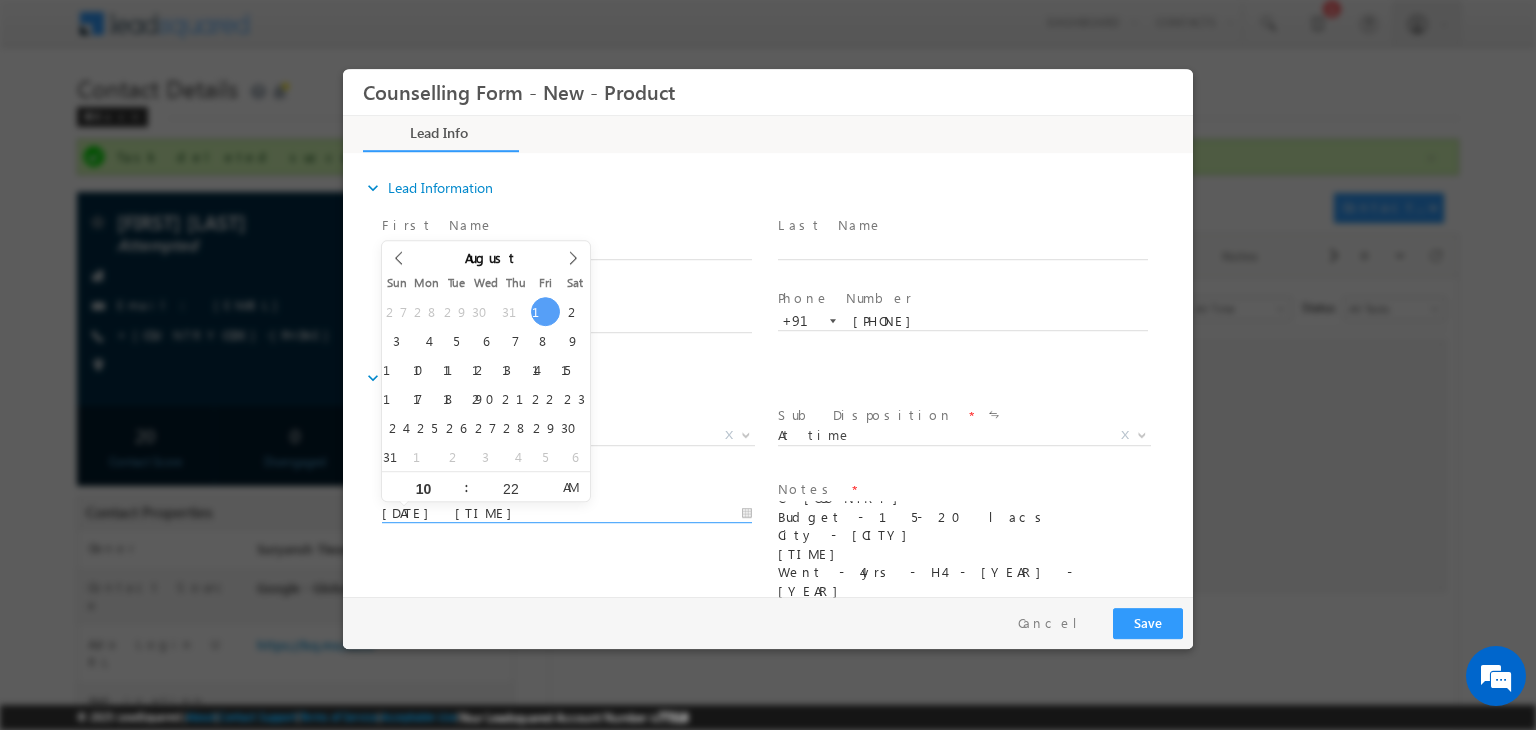 click on "01/08/2025 10:22 AM" at bounding box center (567, 514) 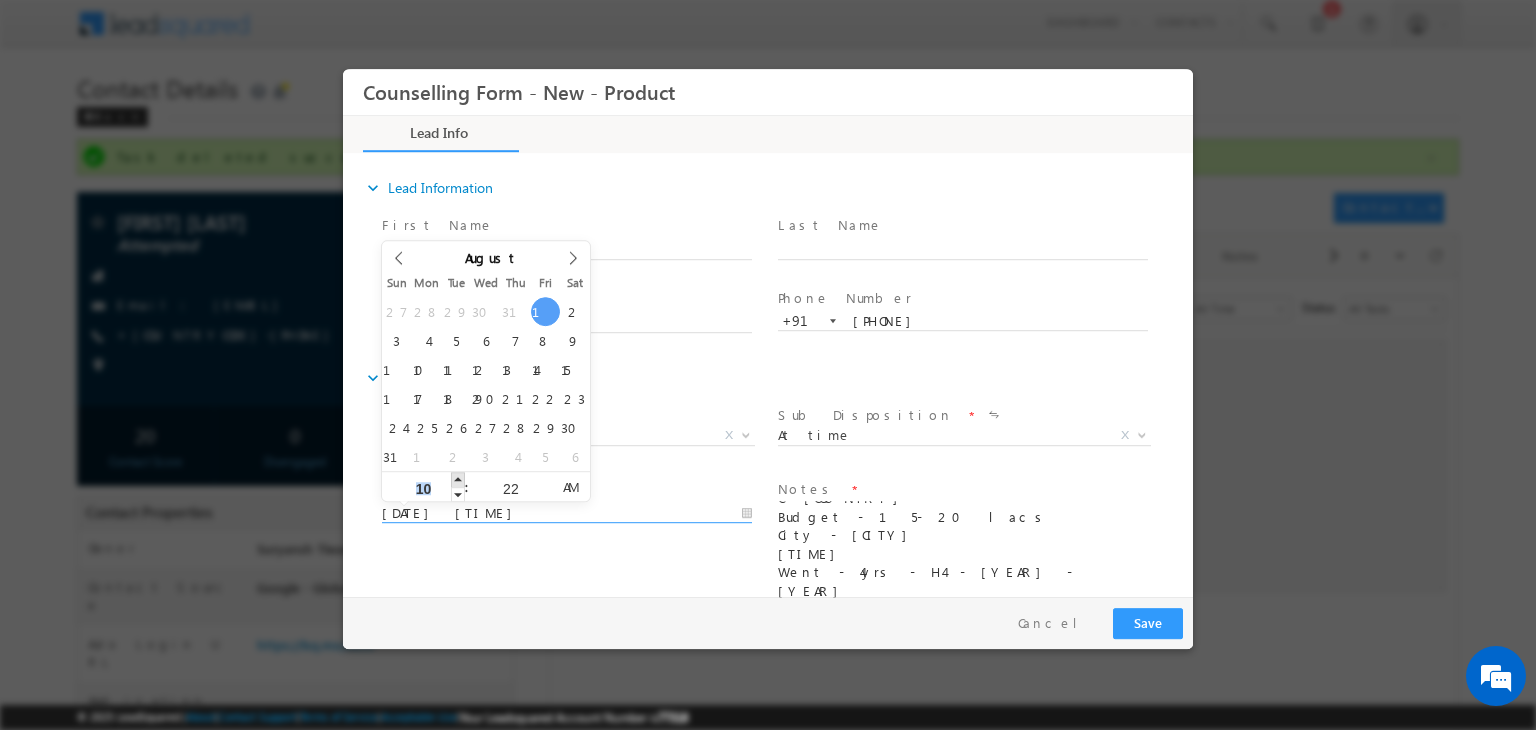 click on "10" at bounding box center [423, 487] 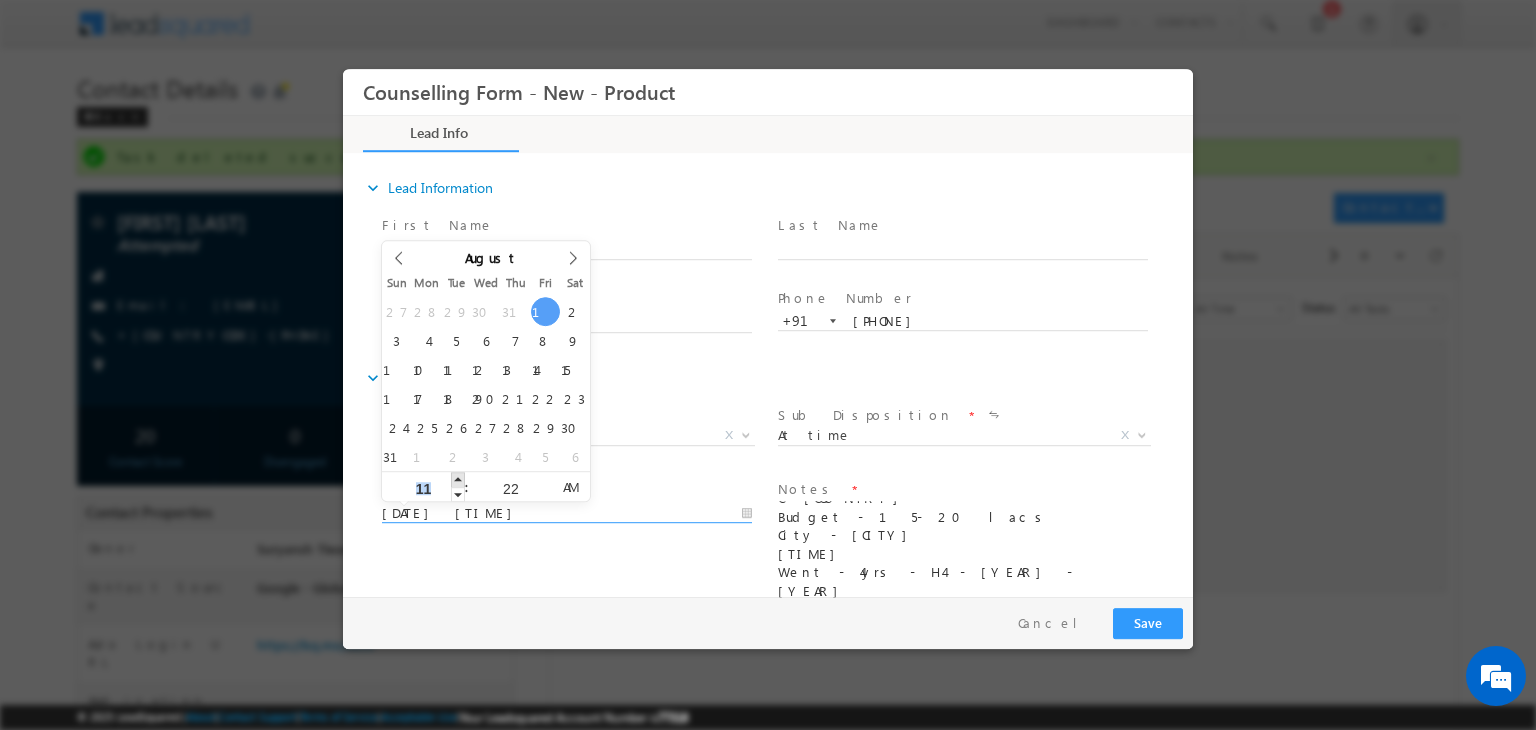click at bounding box center [458, 479] 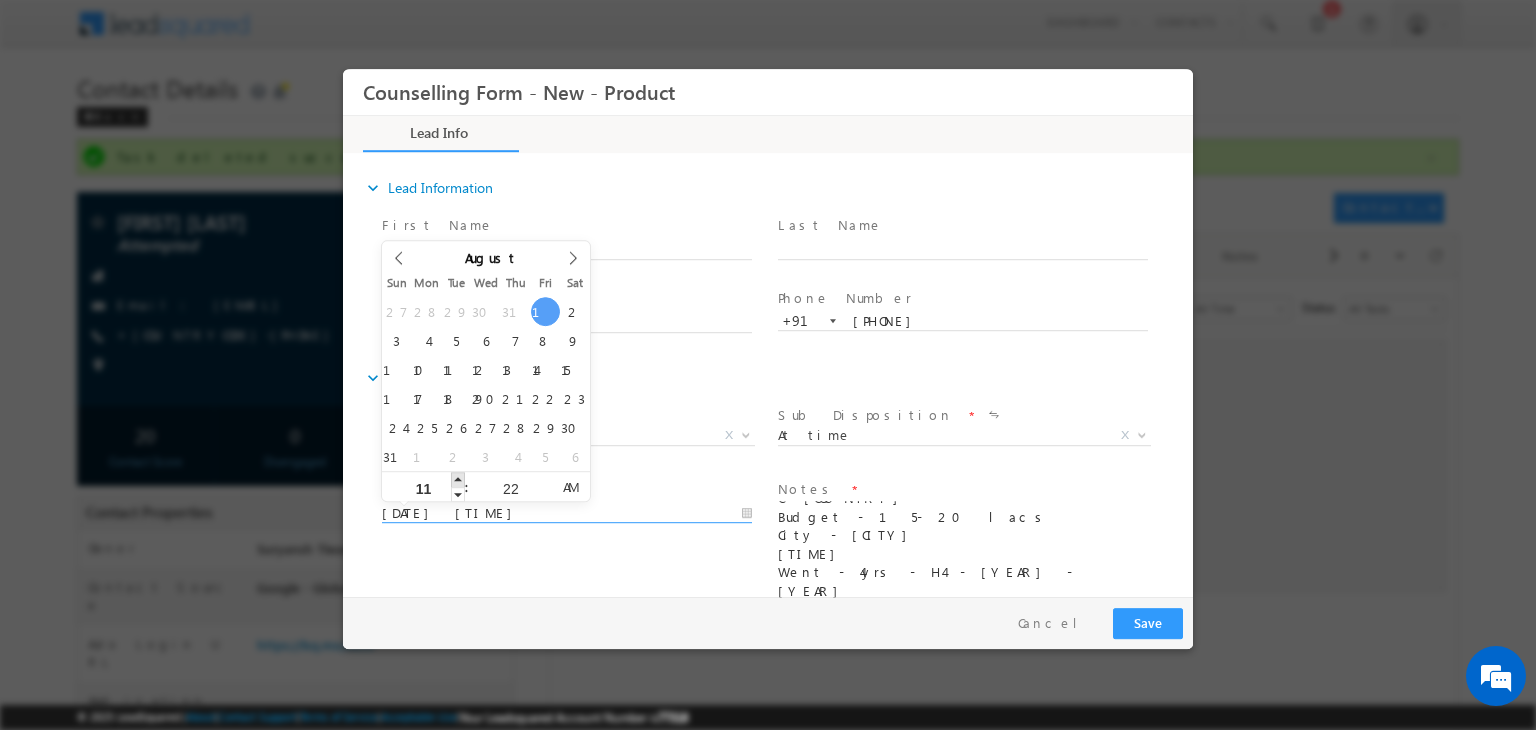 type on "01/08/2025 12:22 PM" 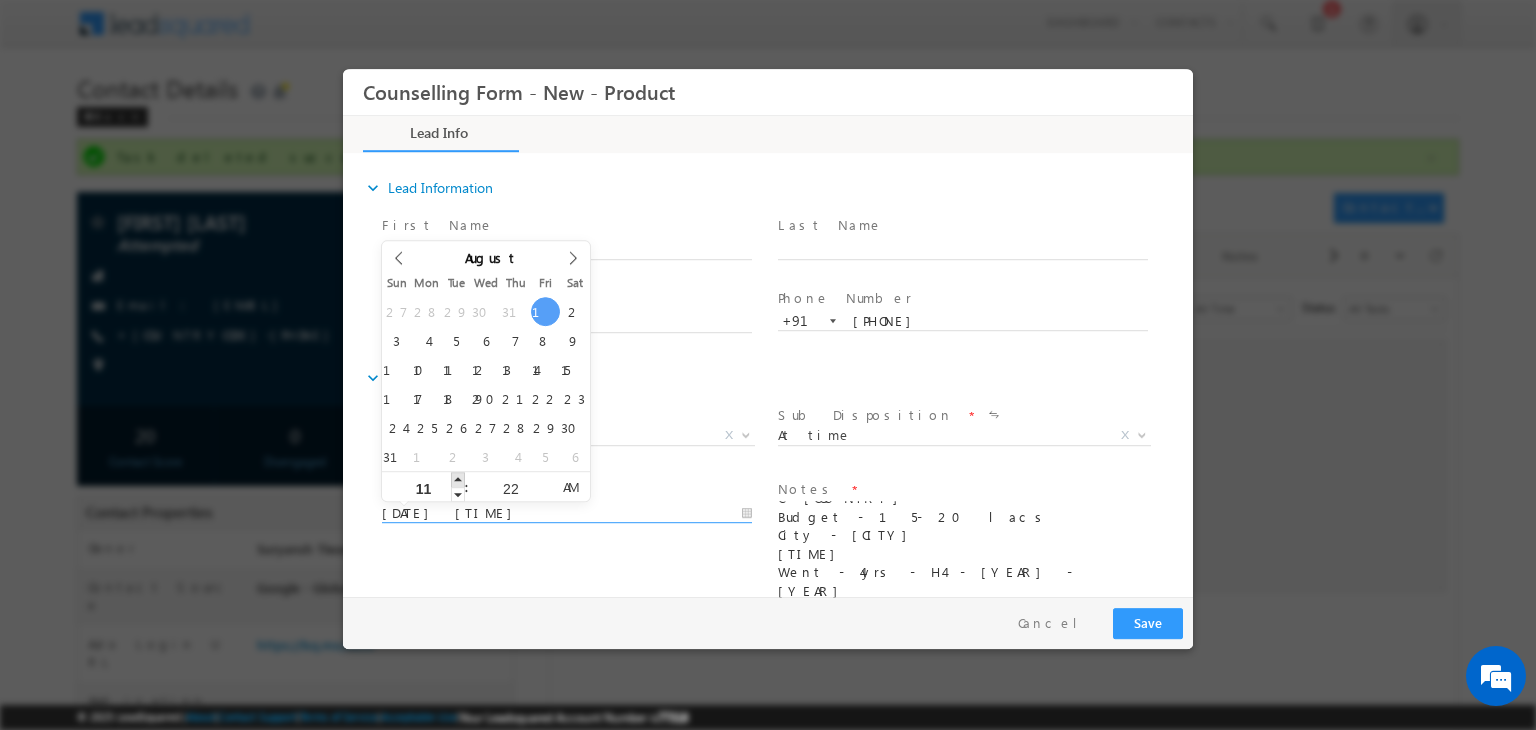 type on "12" 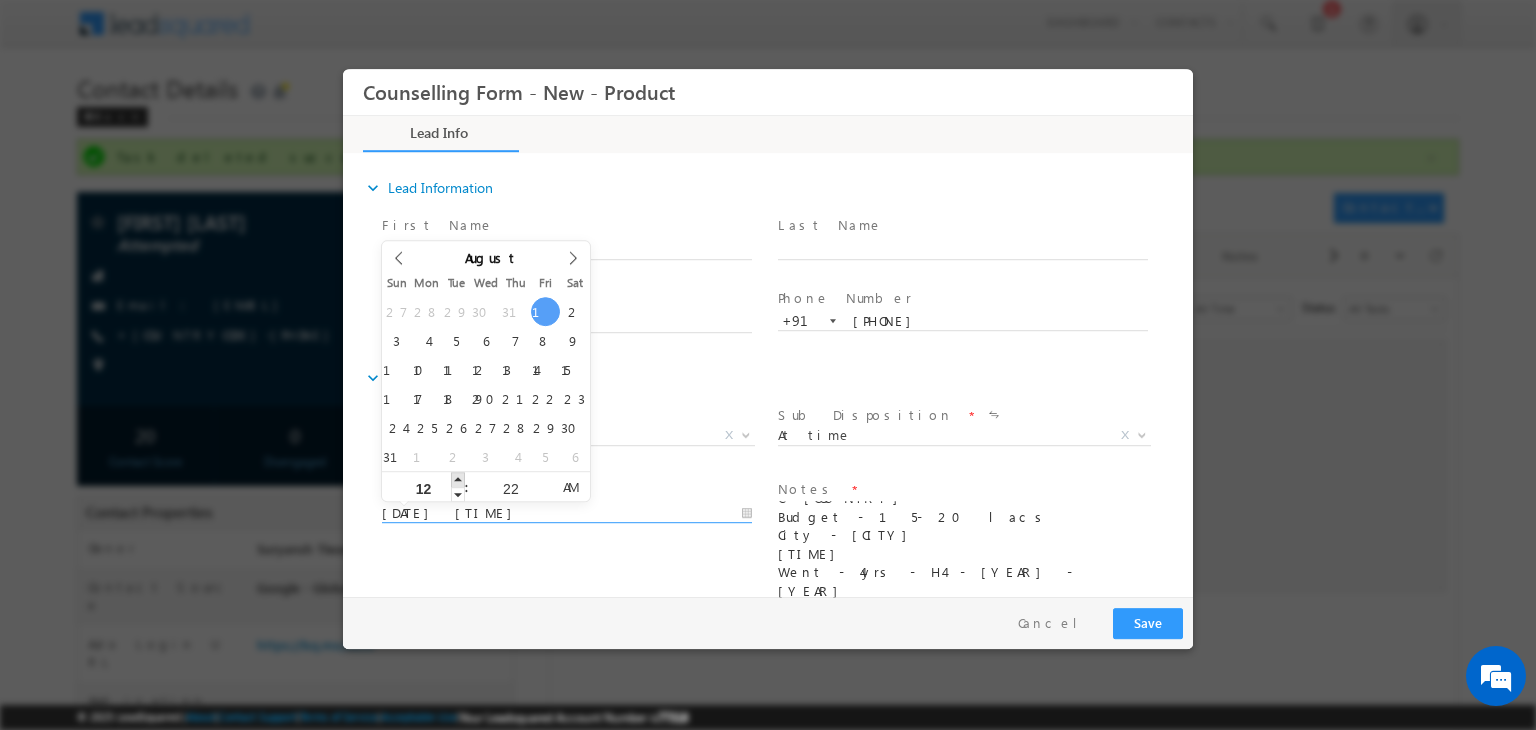 click at bounding box center (458, 479) 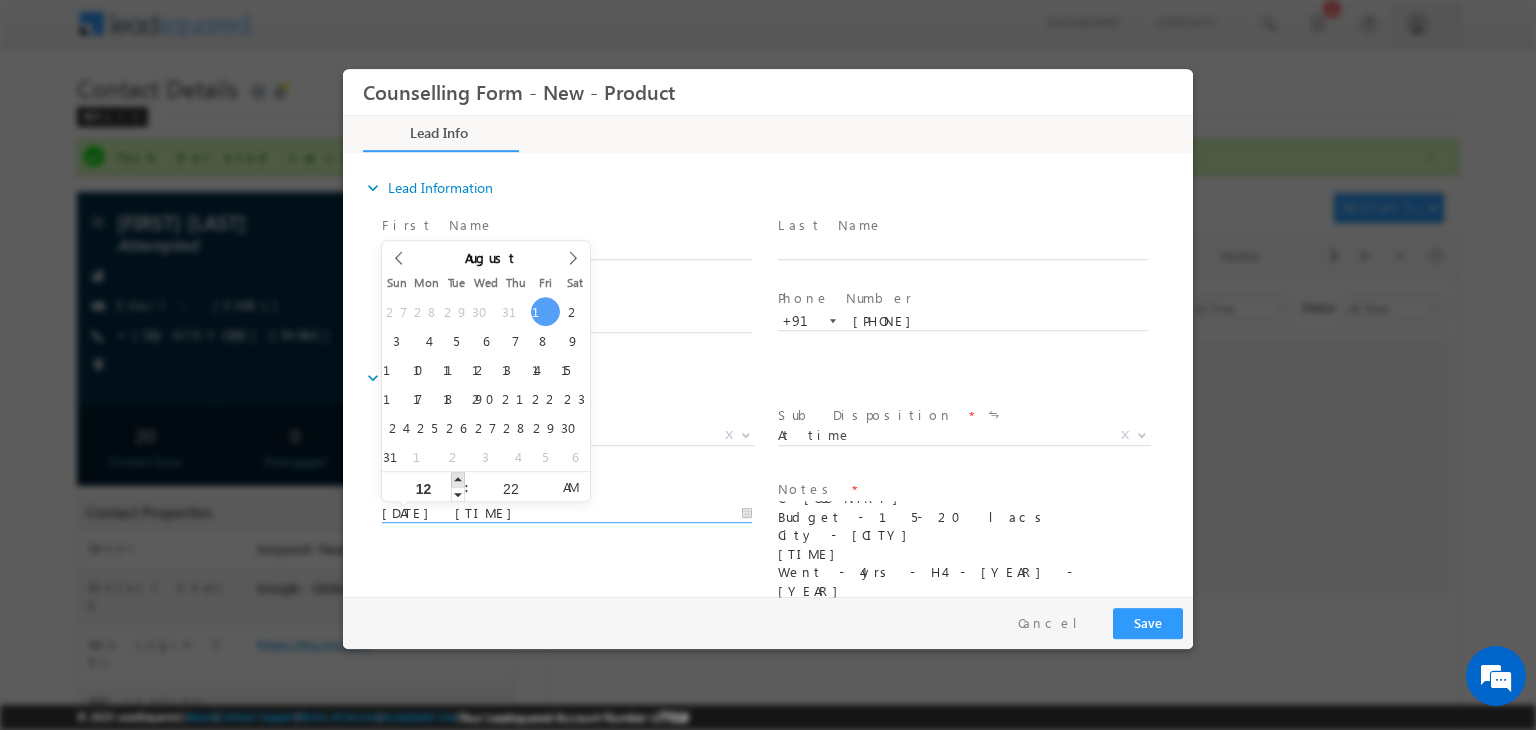 type on "01" 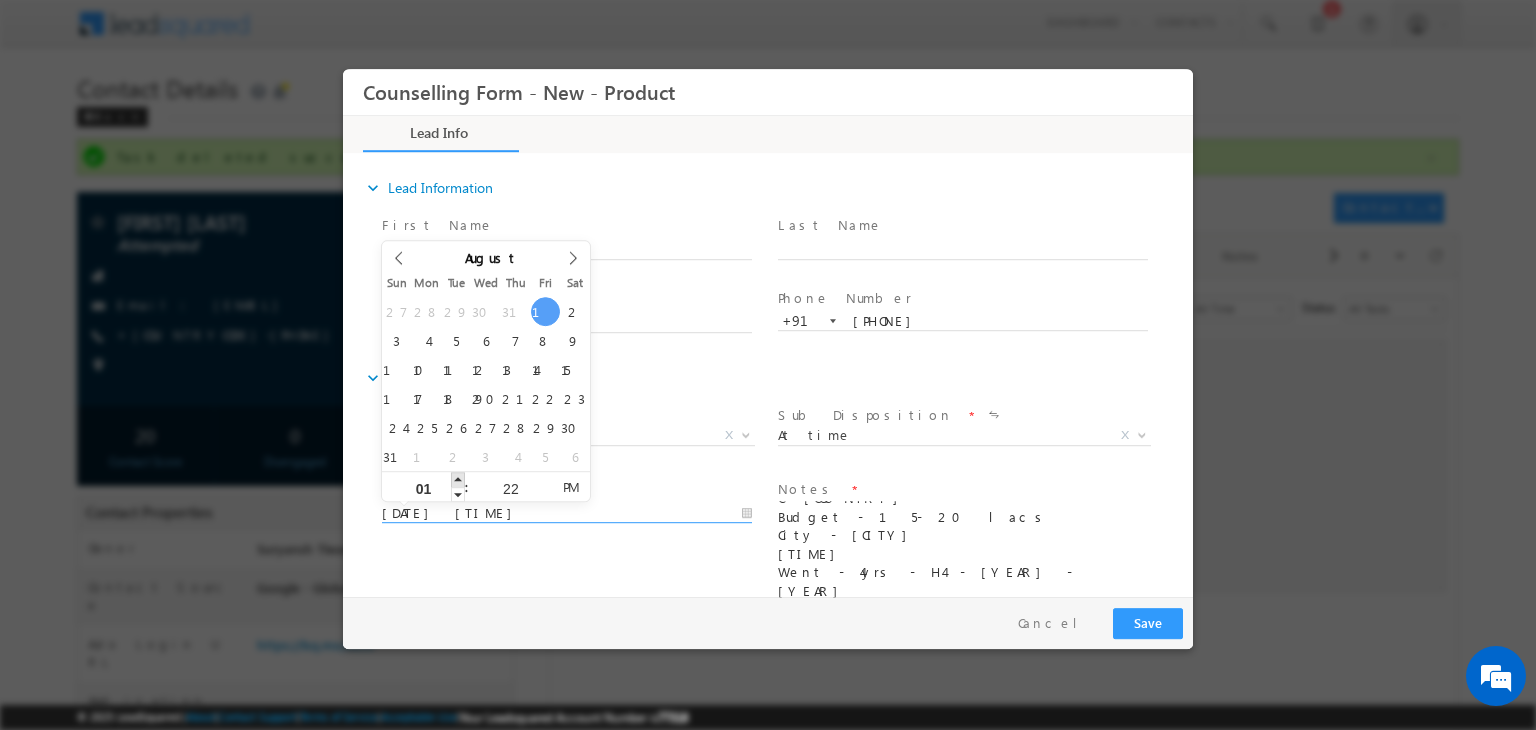 click at bounding box center (458, 479) 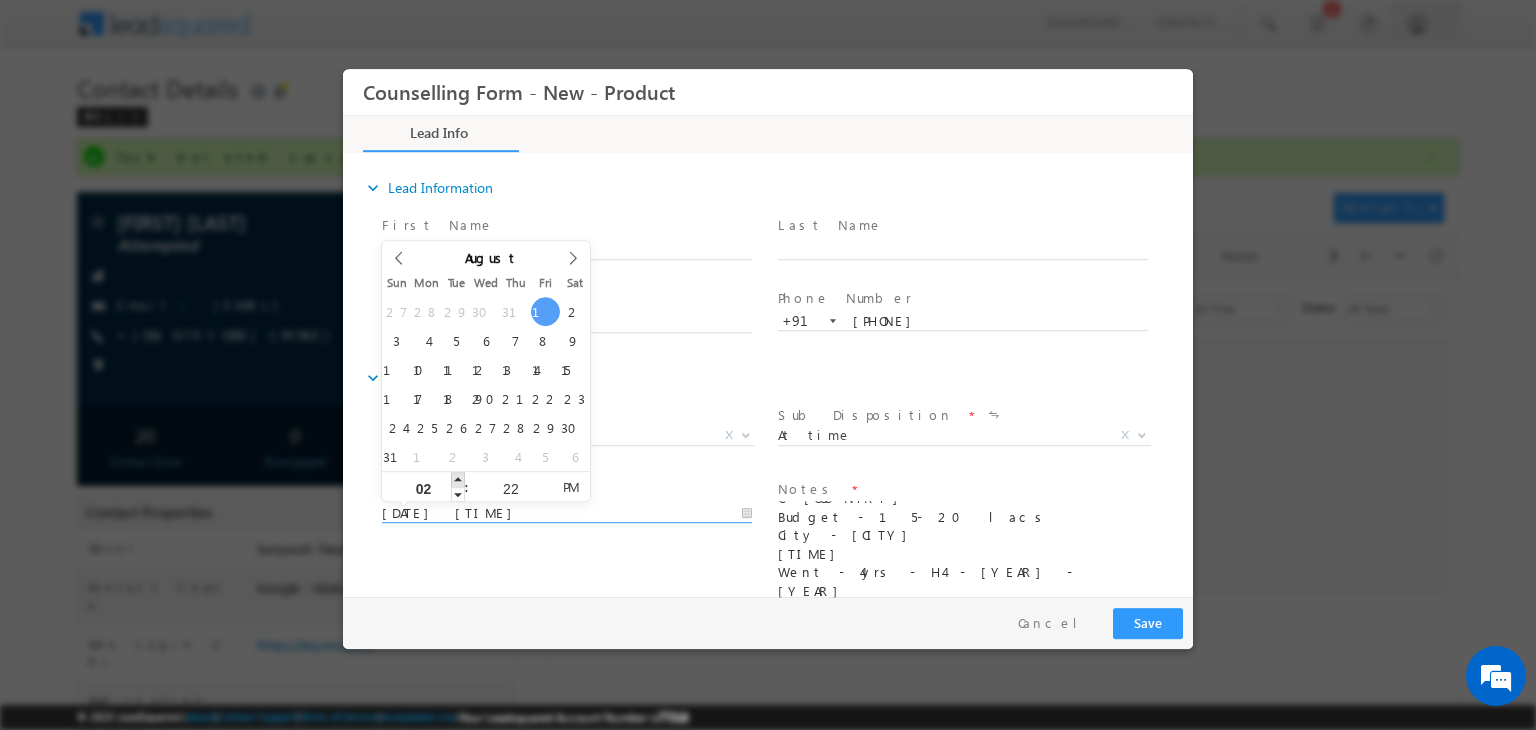 click at bounding box center [458, 479] 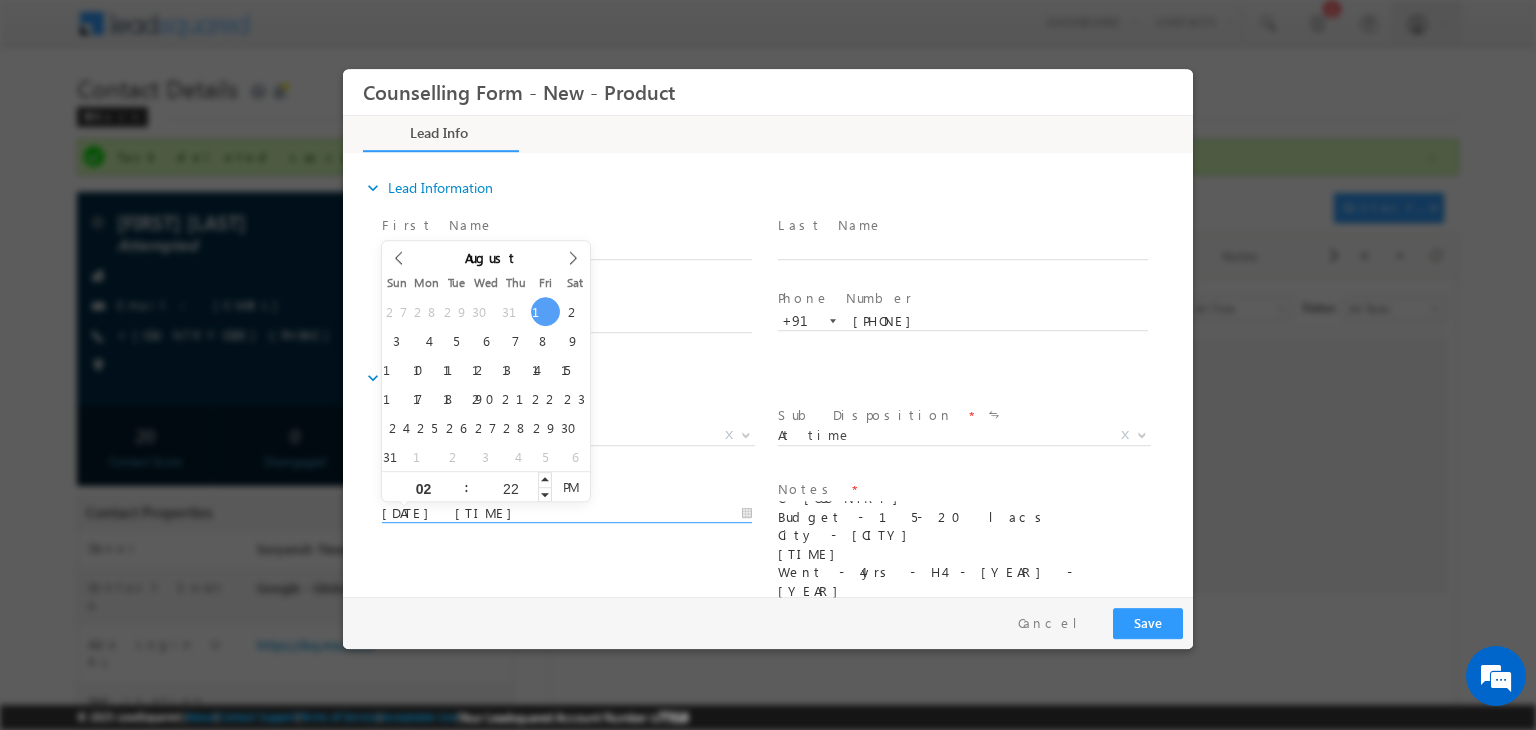 click on "22" at bounding box center [510, 488] 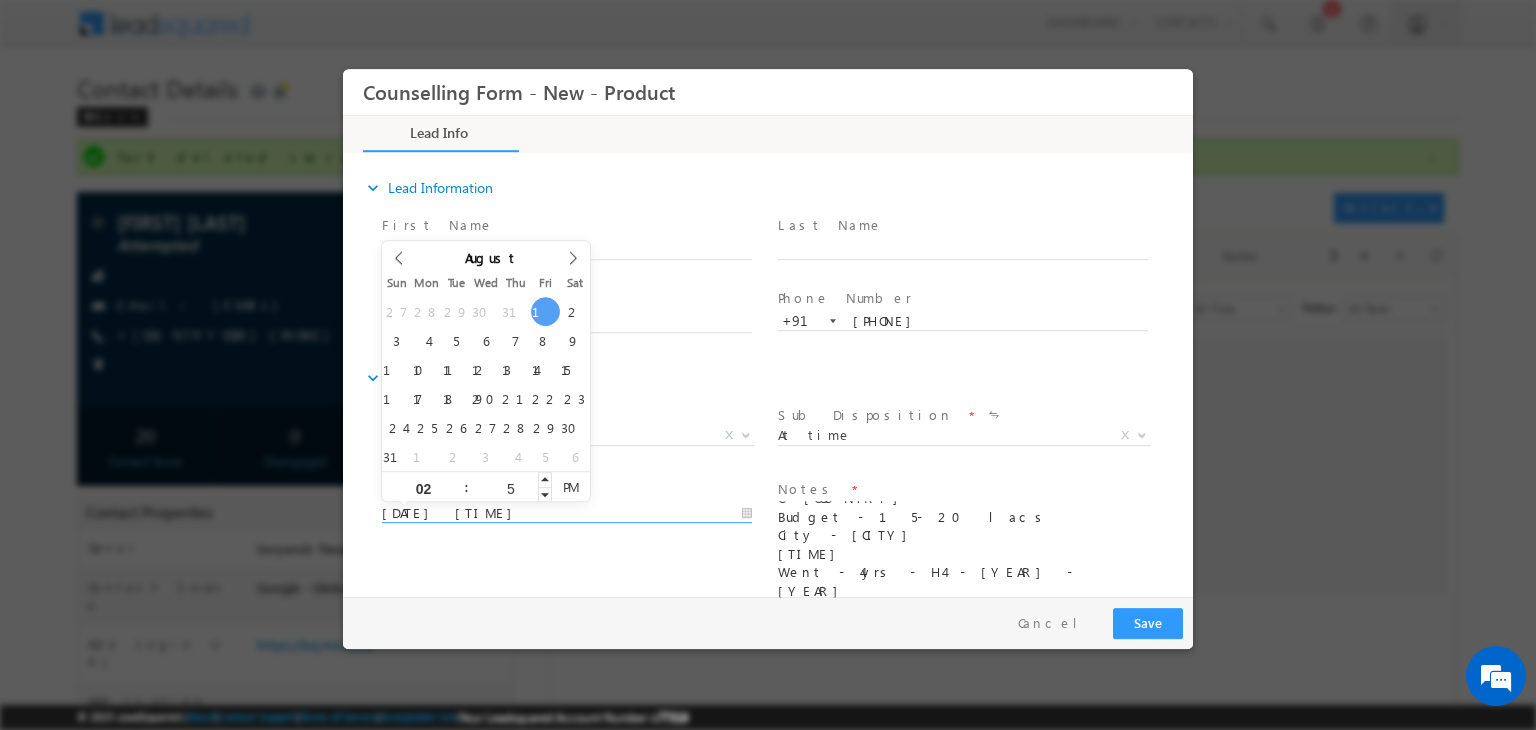 type on "50" 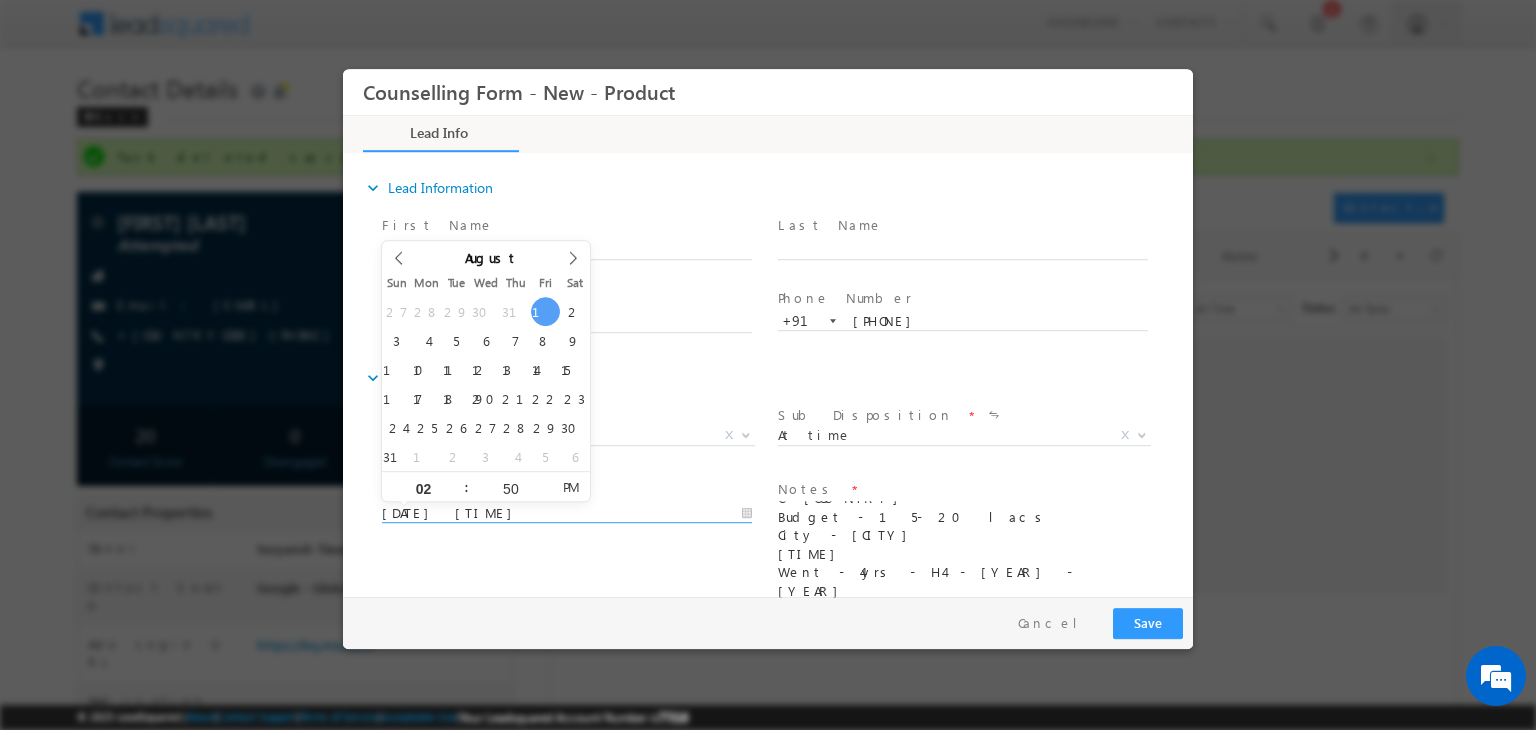 type on "01/08/2025 2:50 PM" 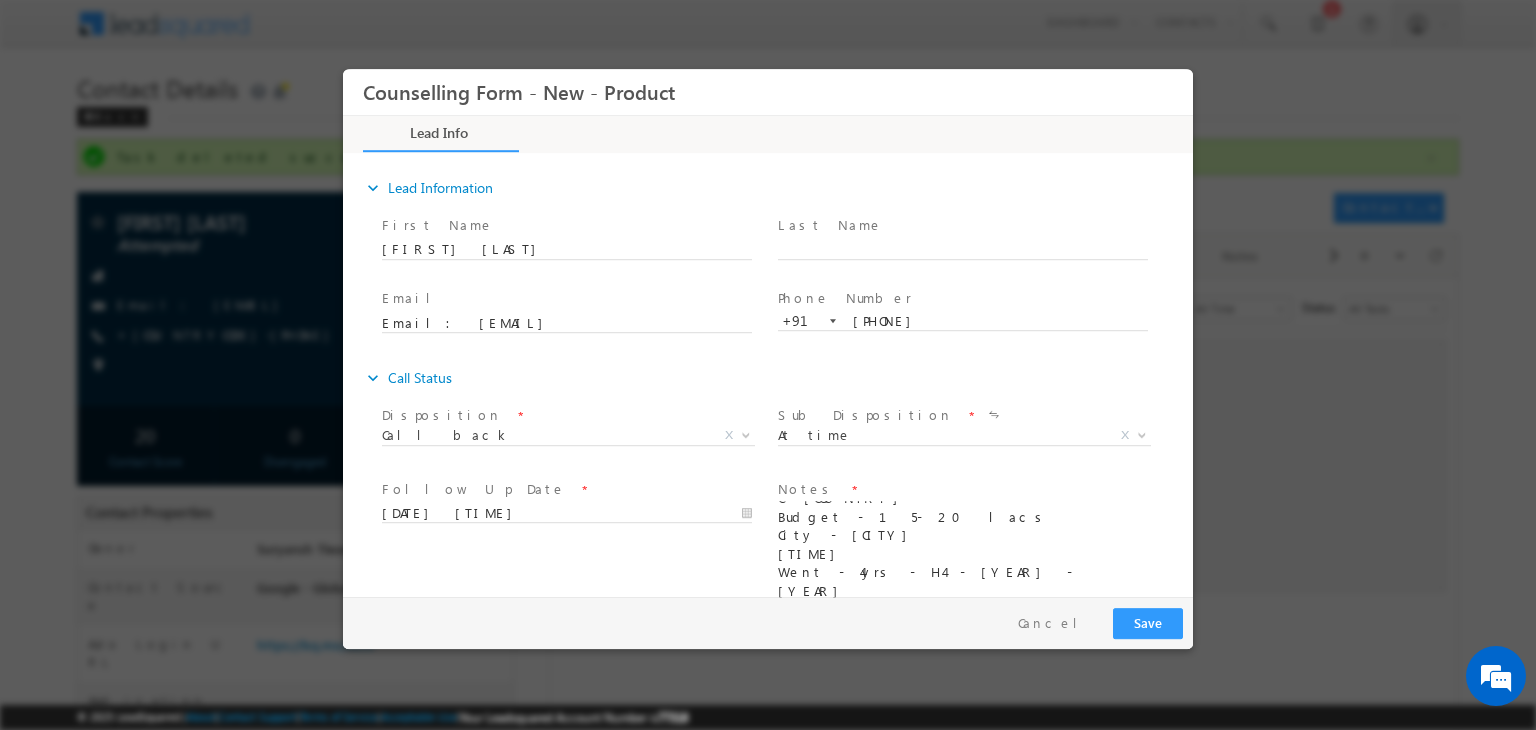 click on "Follow Up Date
*
01/08/2025 2:50 PM
Notes
*
Course - AI / ML
BE - Ece - 2013 - Osmania - 70 % , b - 0
Work - 2yrs -
Gap - 10yrs
Tried for Canada
C- USA
Budget - 15- 20 lacs
City - Hyderabad
3 PM
Went - 4yrs - H4 - 2013 - 2018
4 Months - 4yrs
Texas" at bounding box center (785, 550) 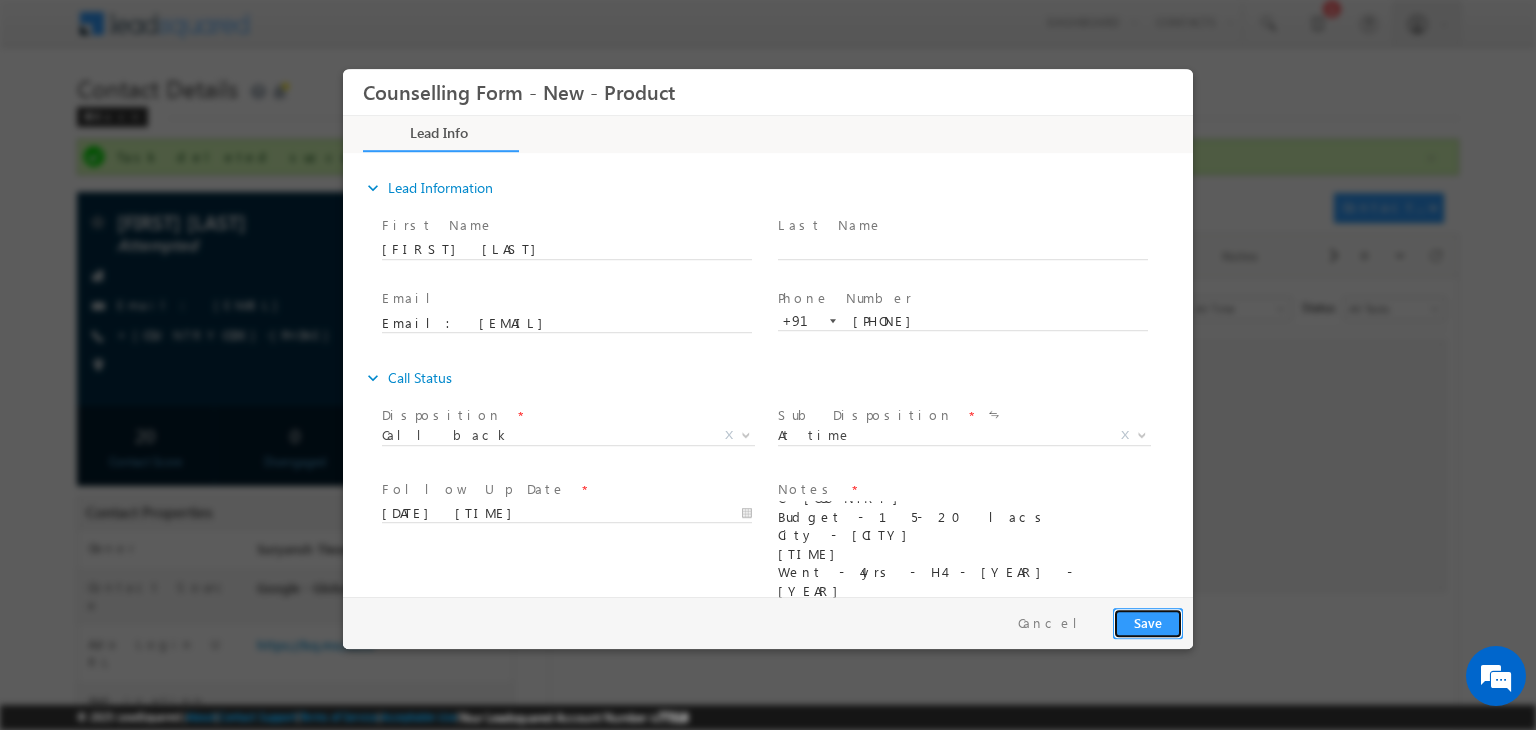 click on "Save" at bounding box center [1148, 623] 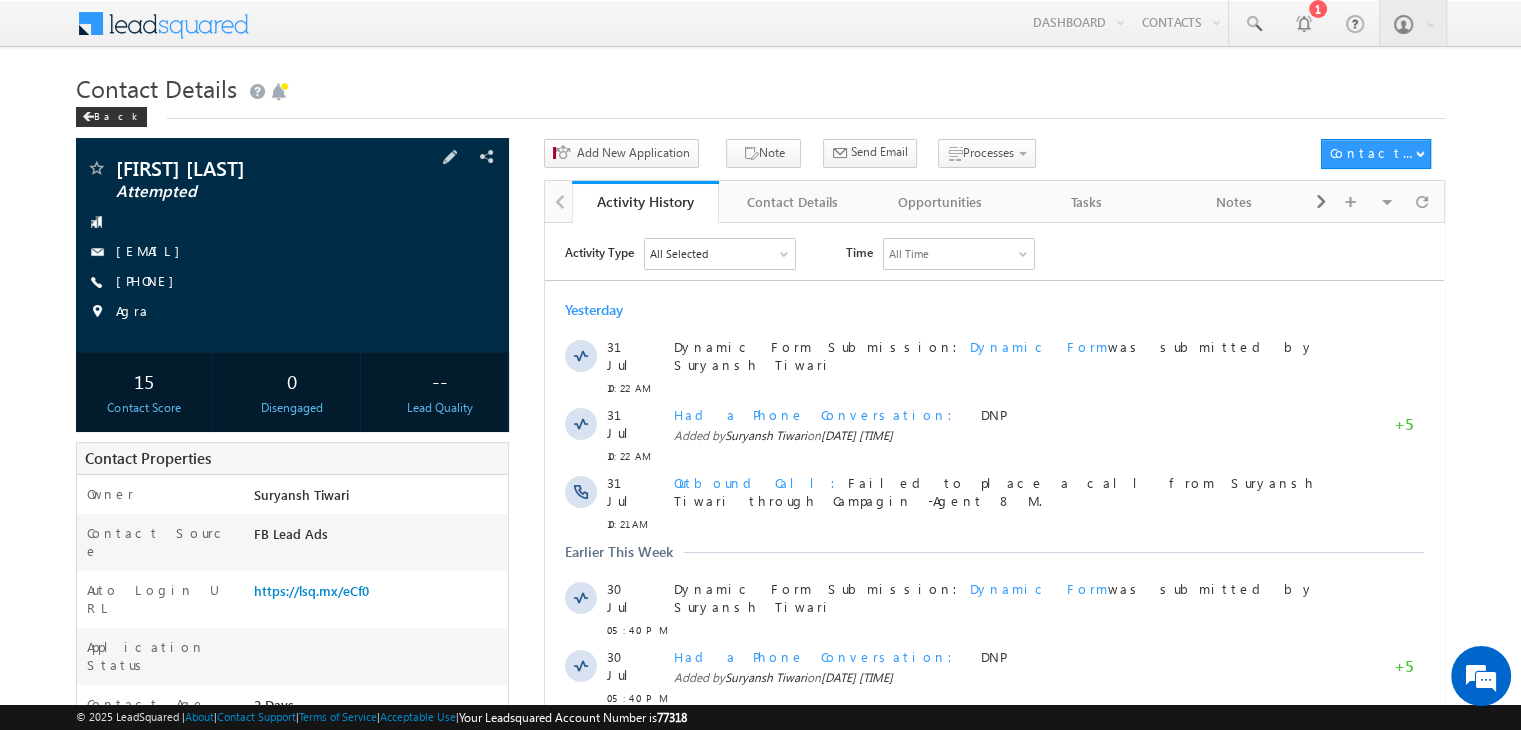 scroll, scrollTop: 0, scrollLeft: 0, axis: both 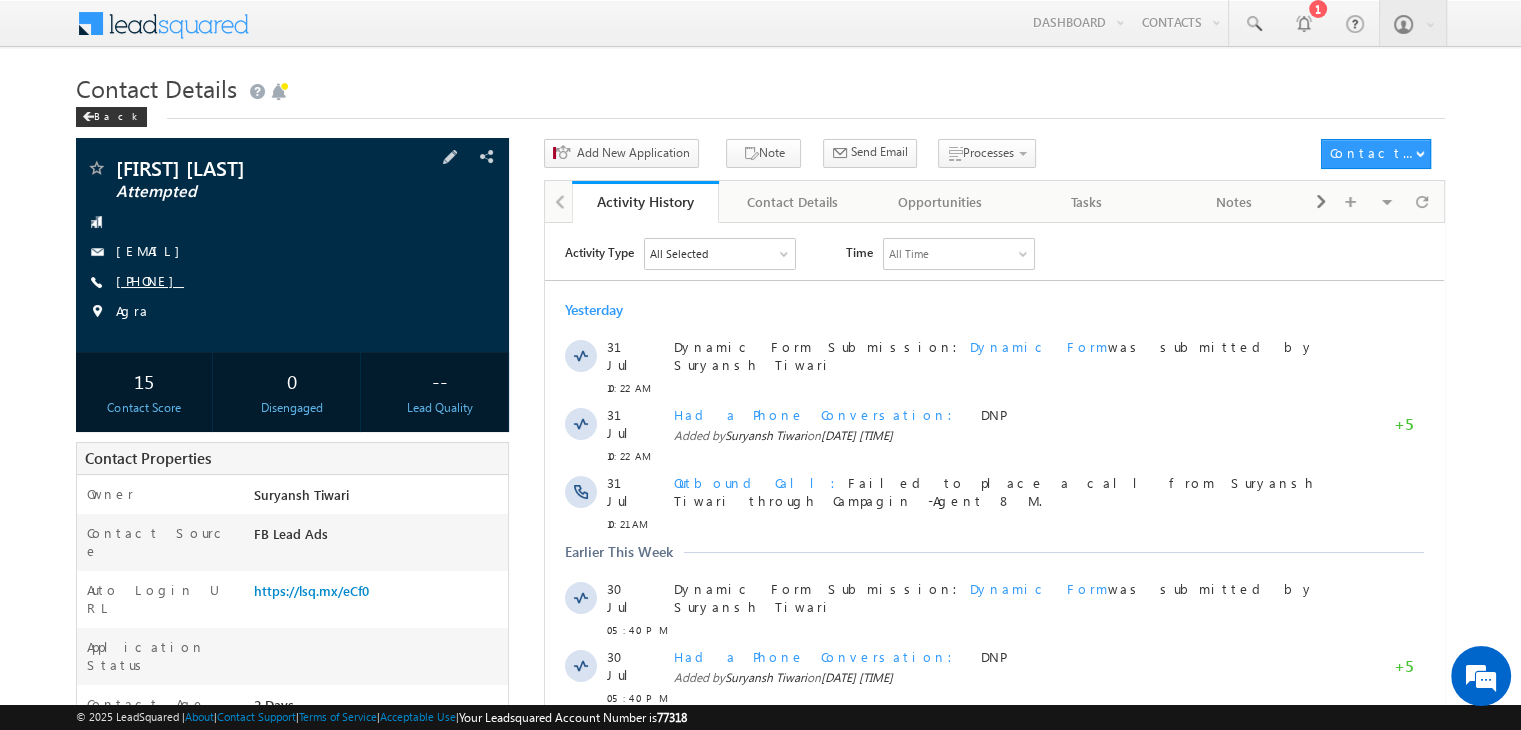 click on "[PHONE]" at bounding box center (150, 280) 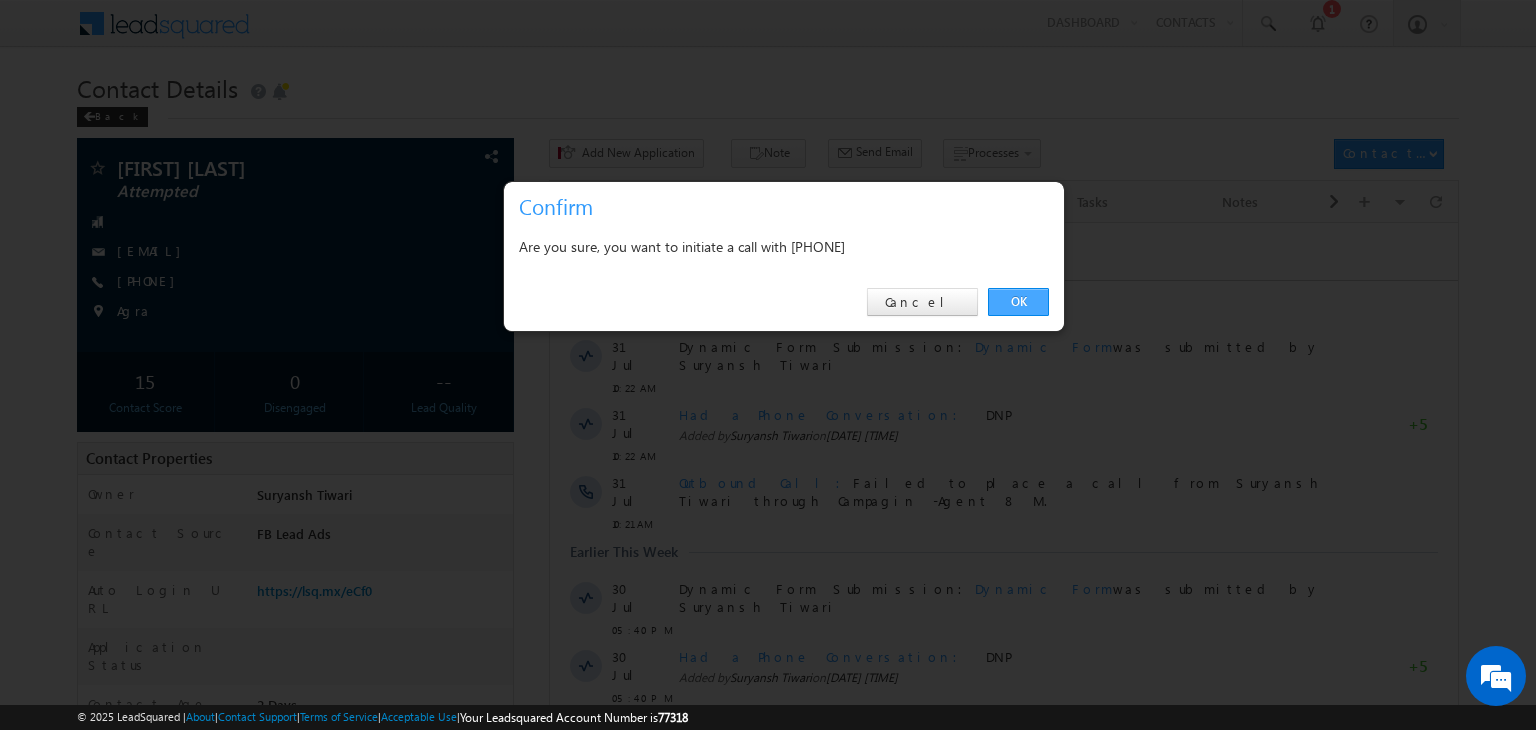 click on "OK" at bounding box center [1018, 302] 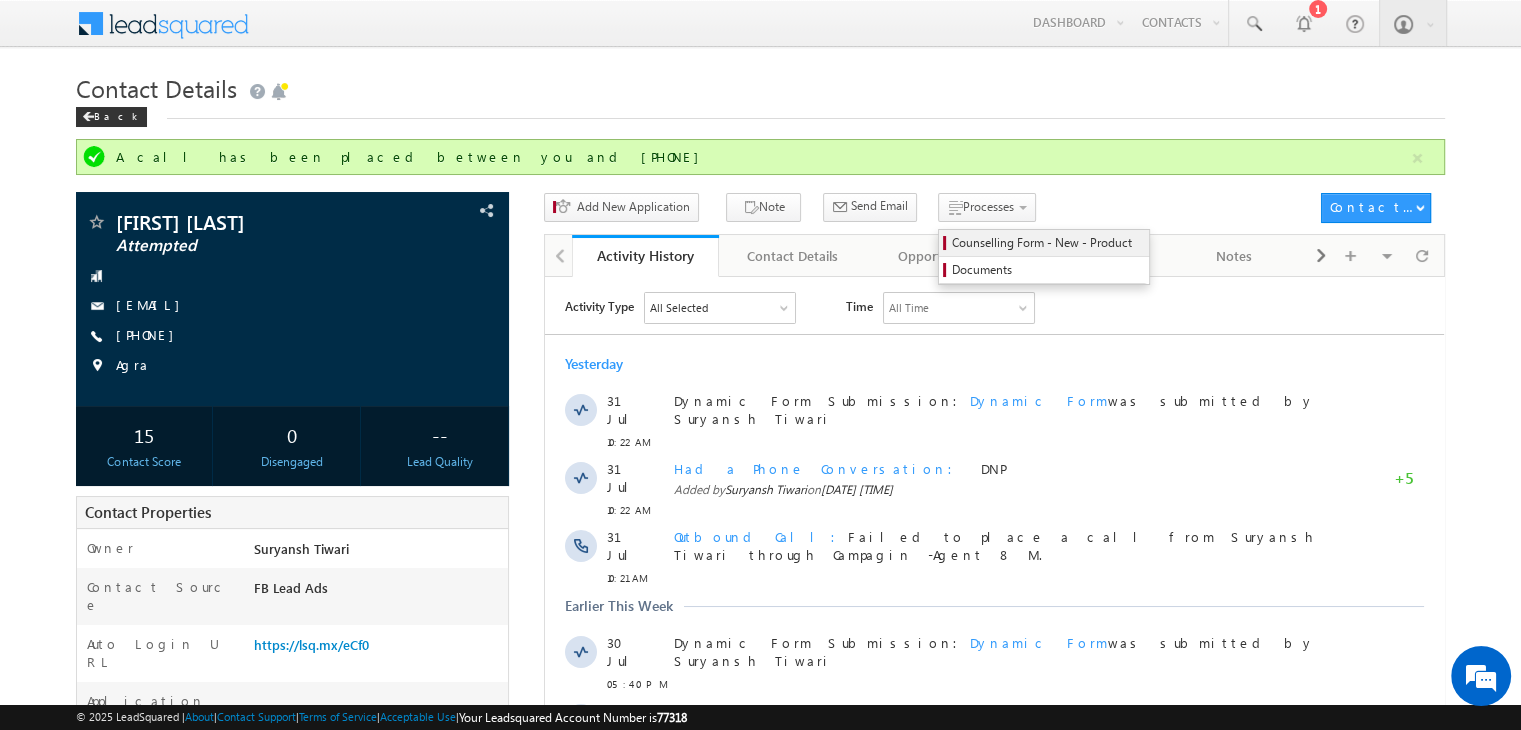click on "Counselling Form - New - Product" at bounding box center (1047, 243) 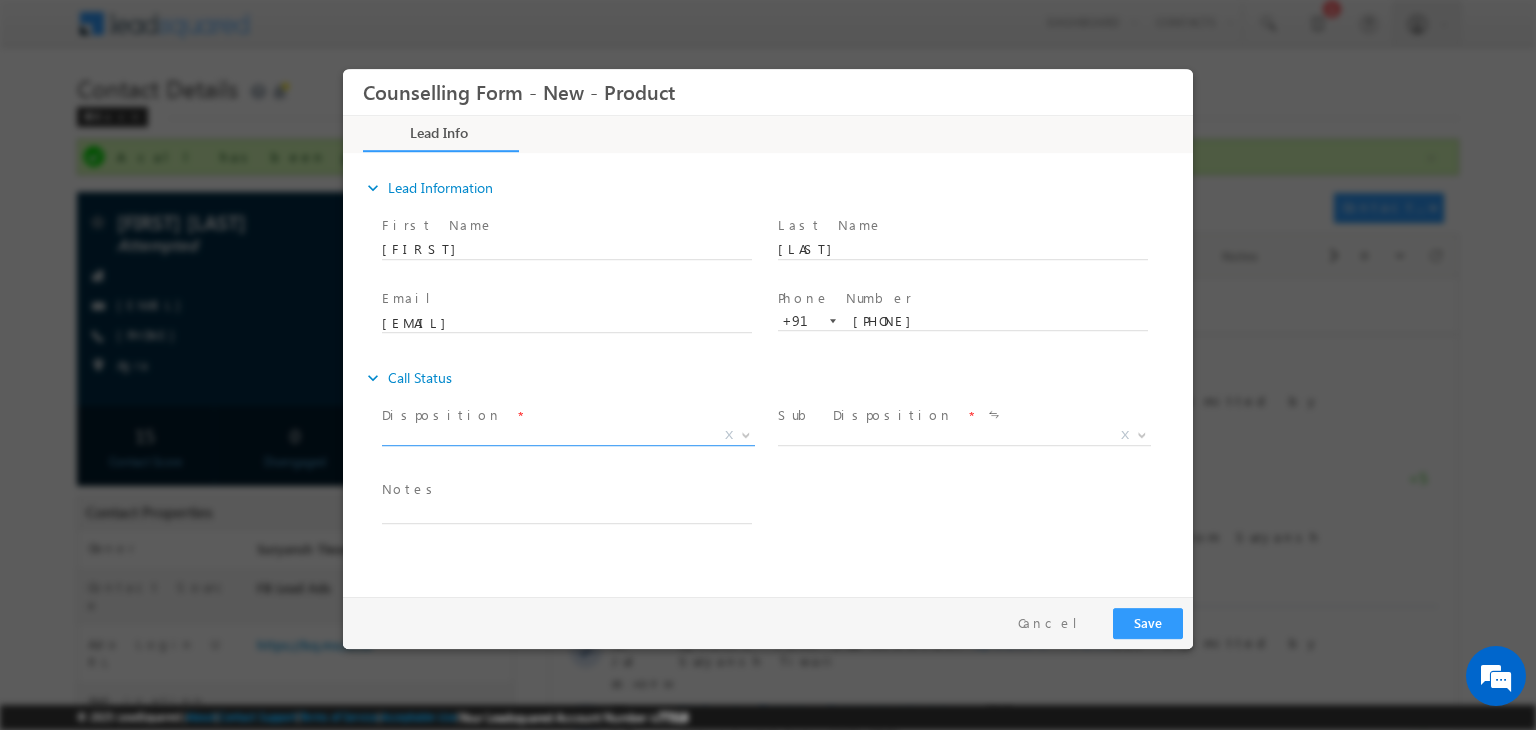 scroll, scrollTop: 0, scrollLeft: 0, axis: both 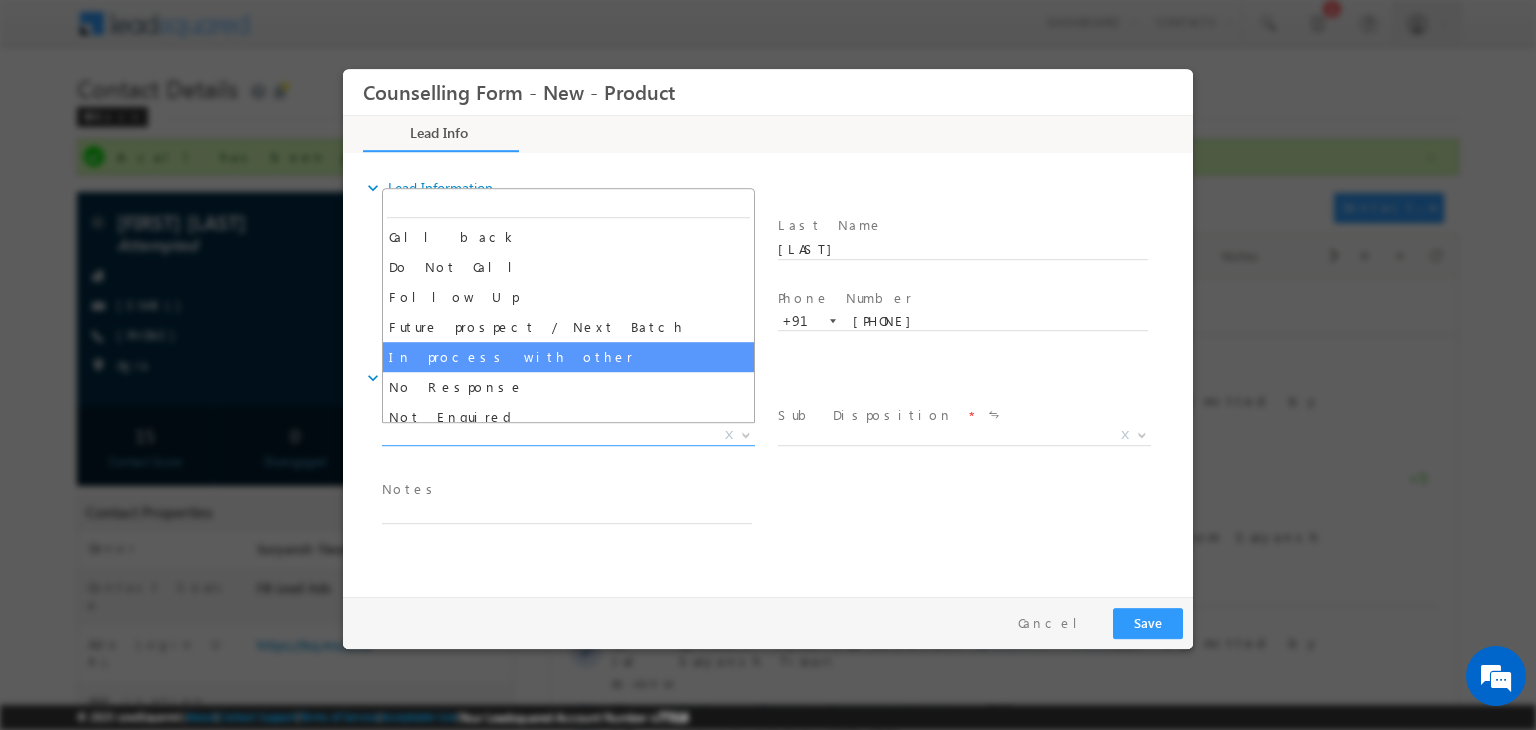 drag, startPoint x: 516, startPoint y: 369, endPoint x: 552, endPoint y: 391, distance: 42.190044 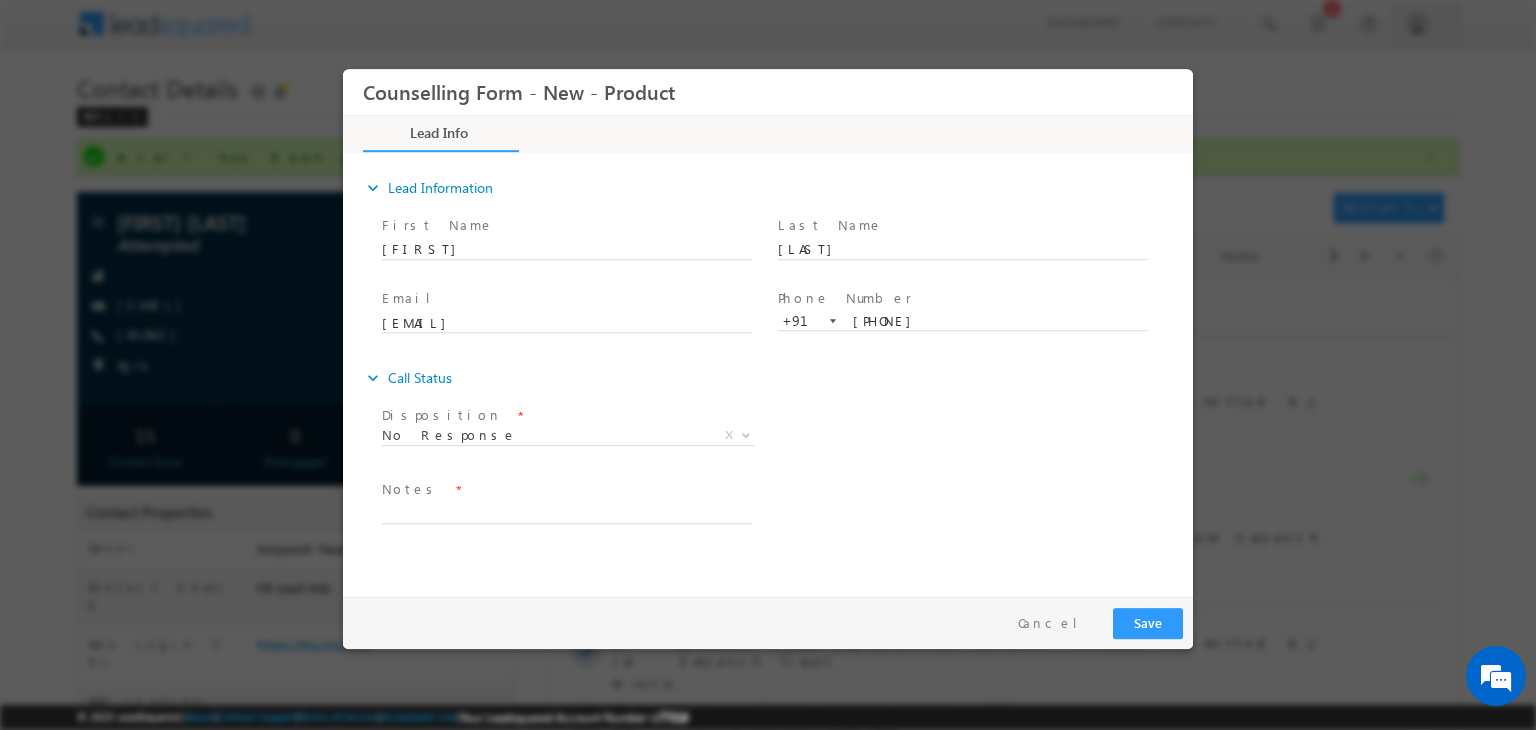 click on "expand_more Call Status" at bounding box center (778, 378) 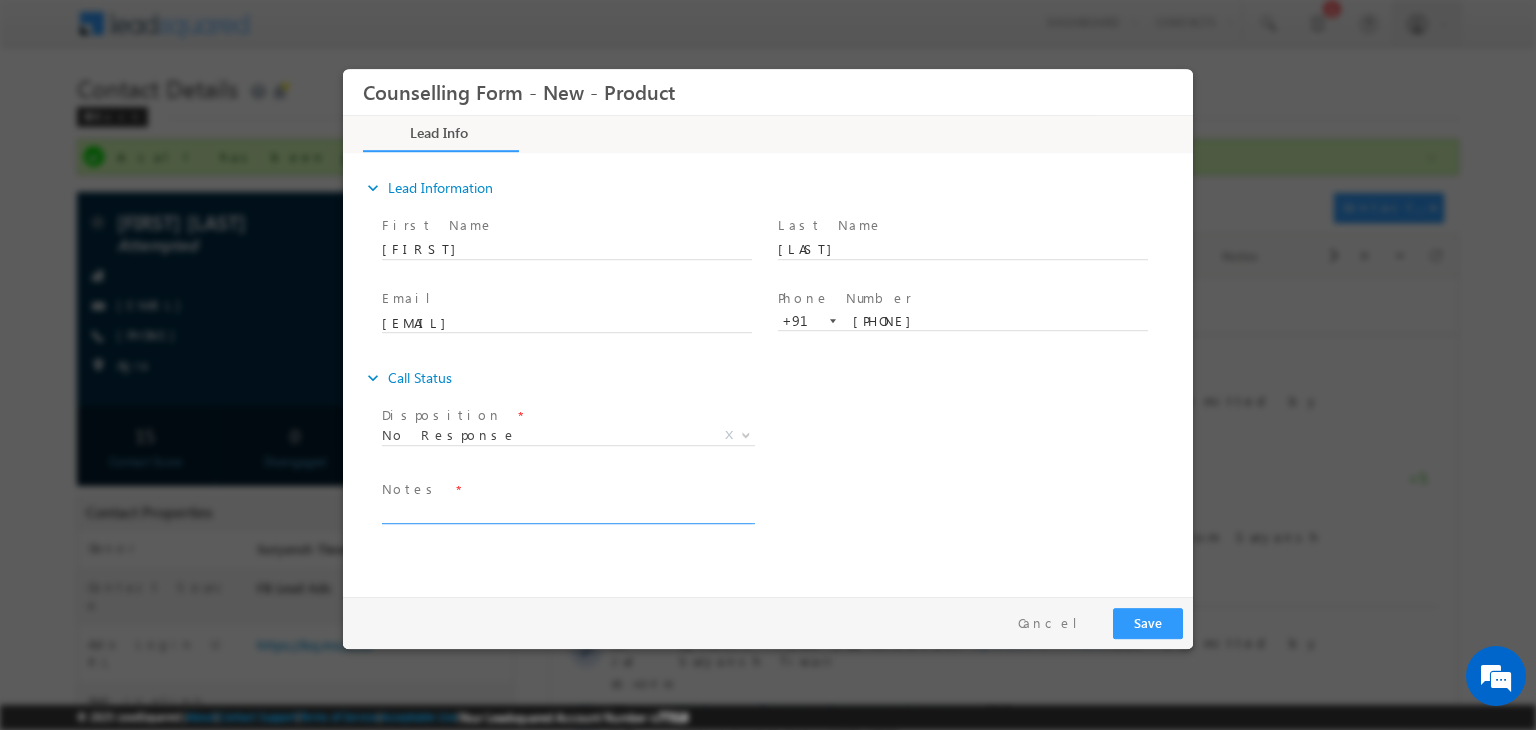 click at bounding box center (567, 512) 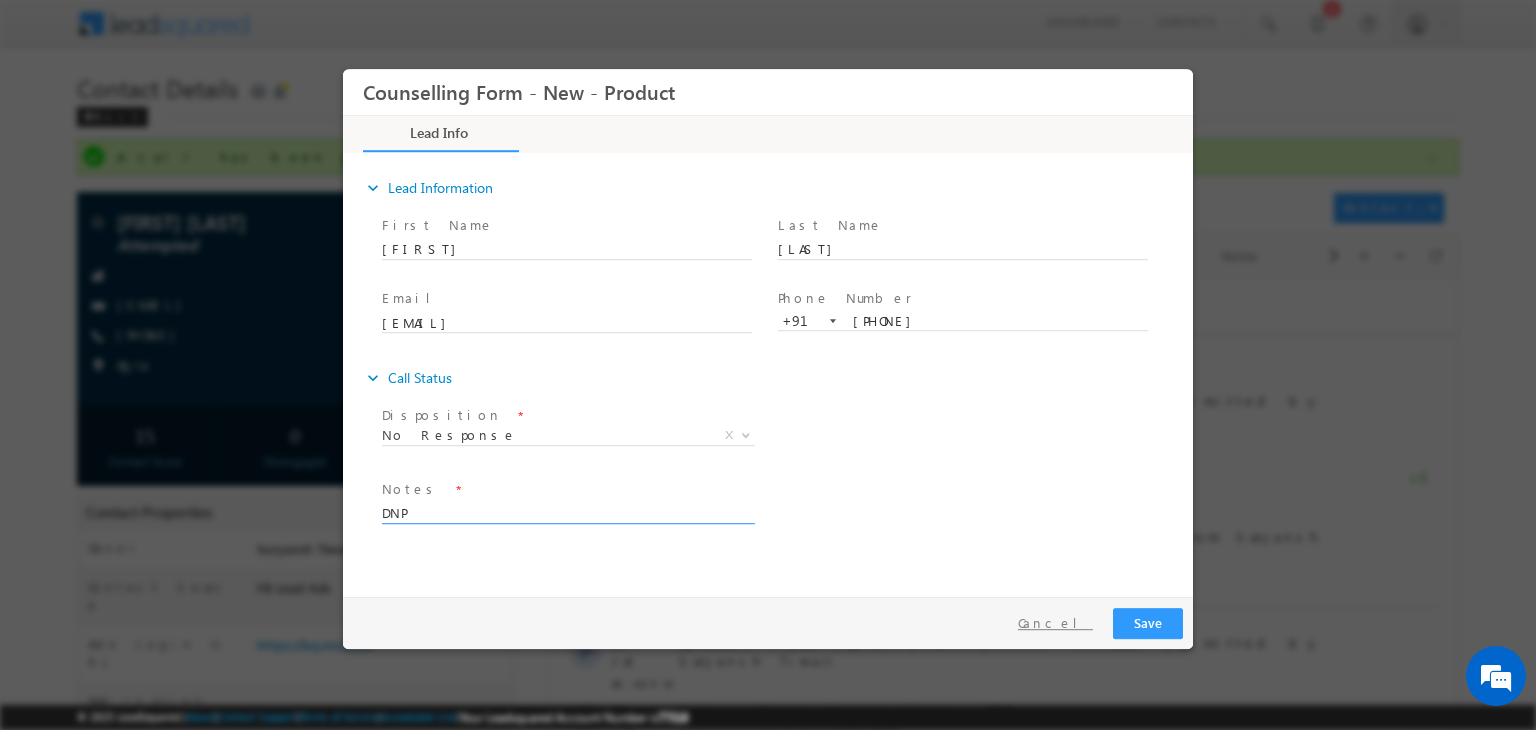 type on "DNP" 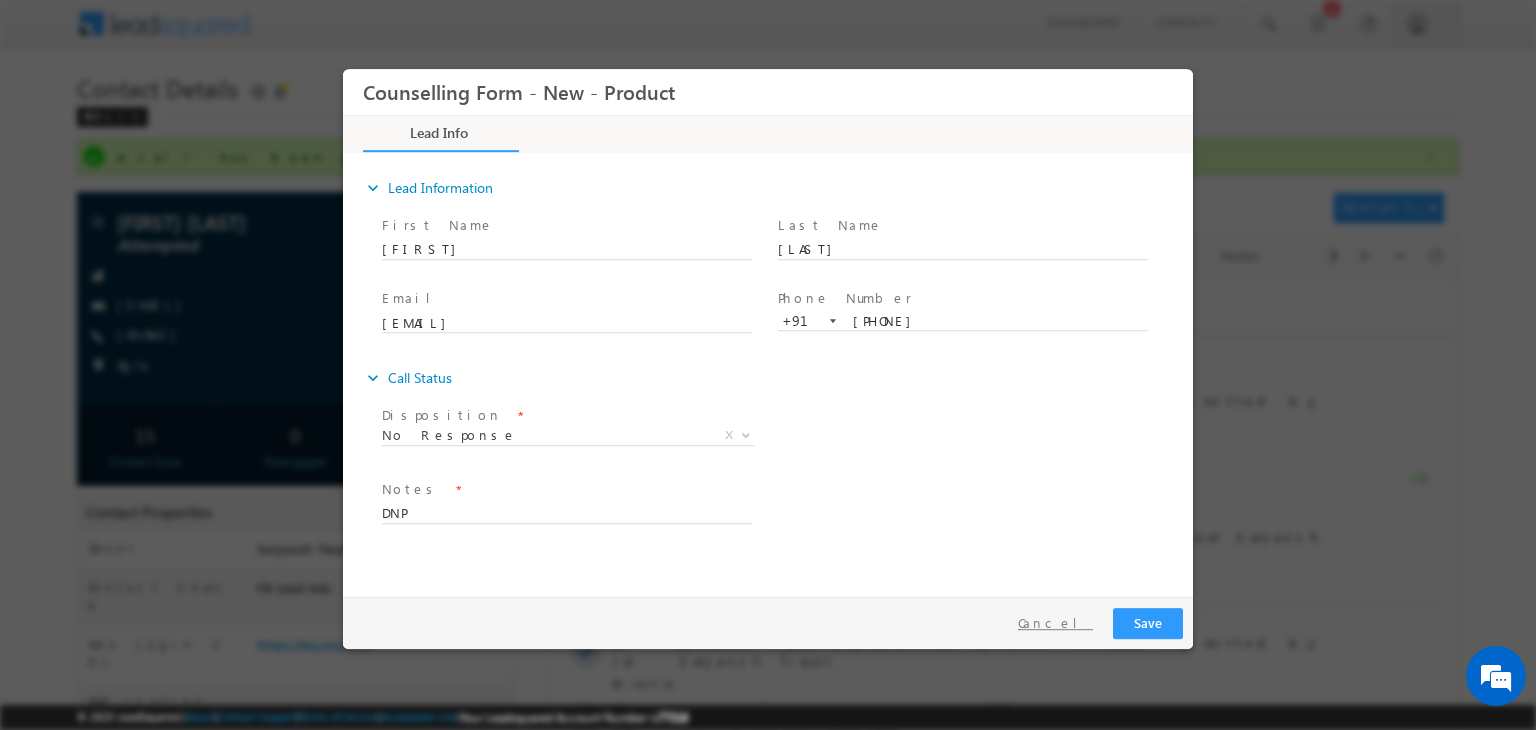 click on "Cancel" at bounding box center [1055, 623] 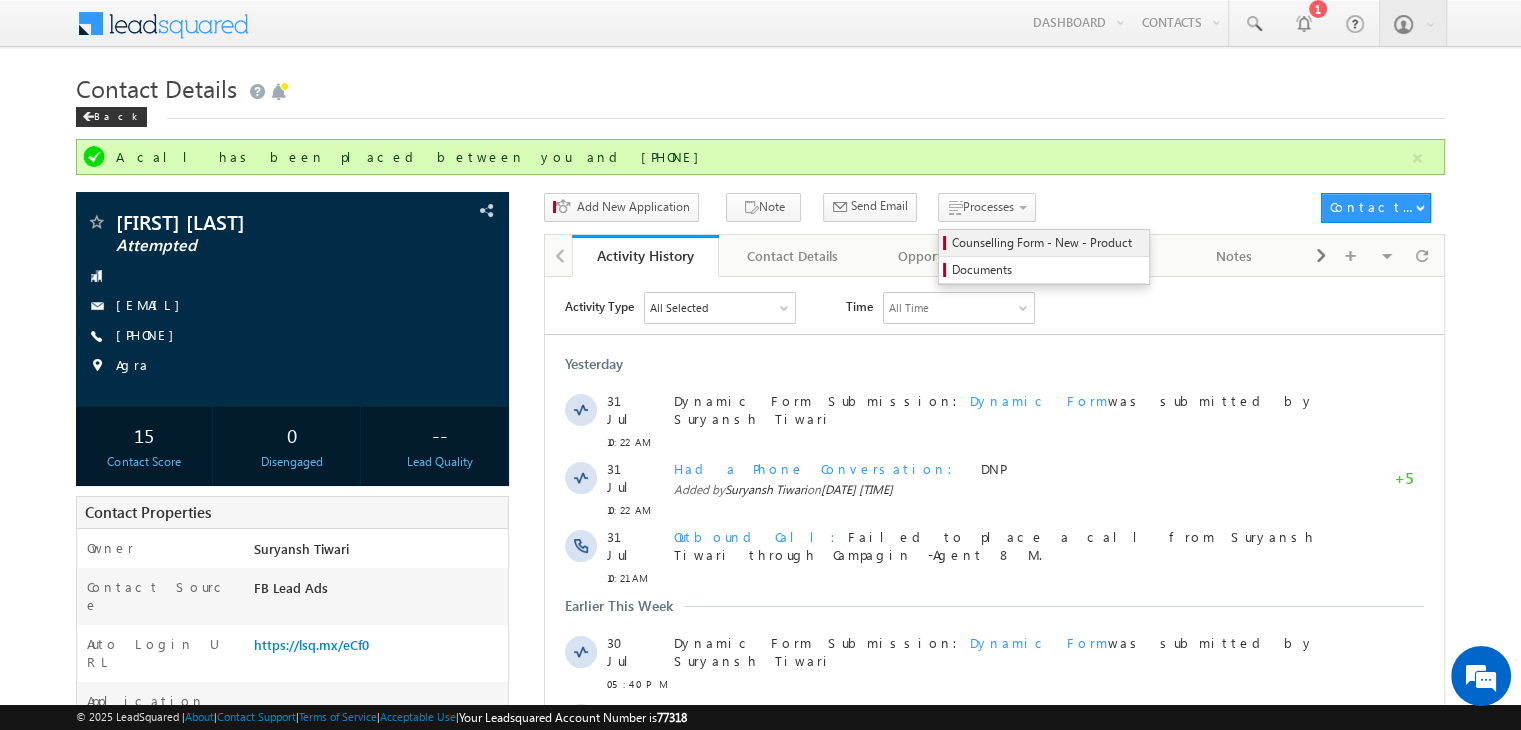 click on "Counselling Form - New - Product" at bounding box center [1047, 243] 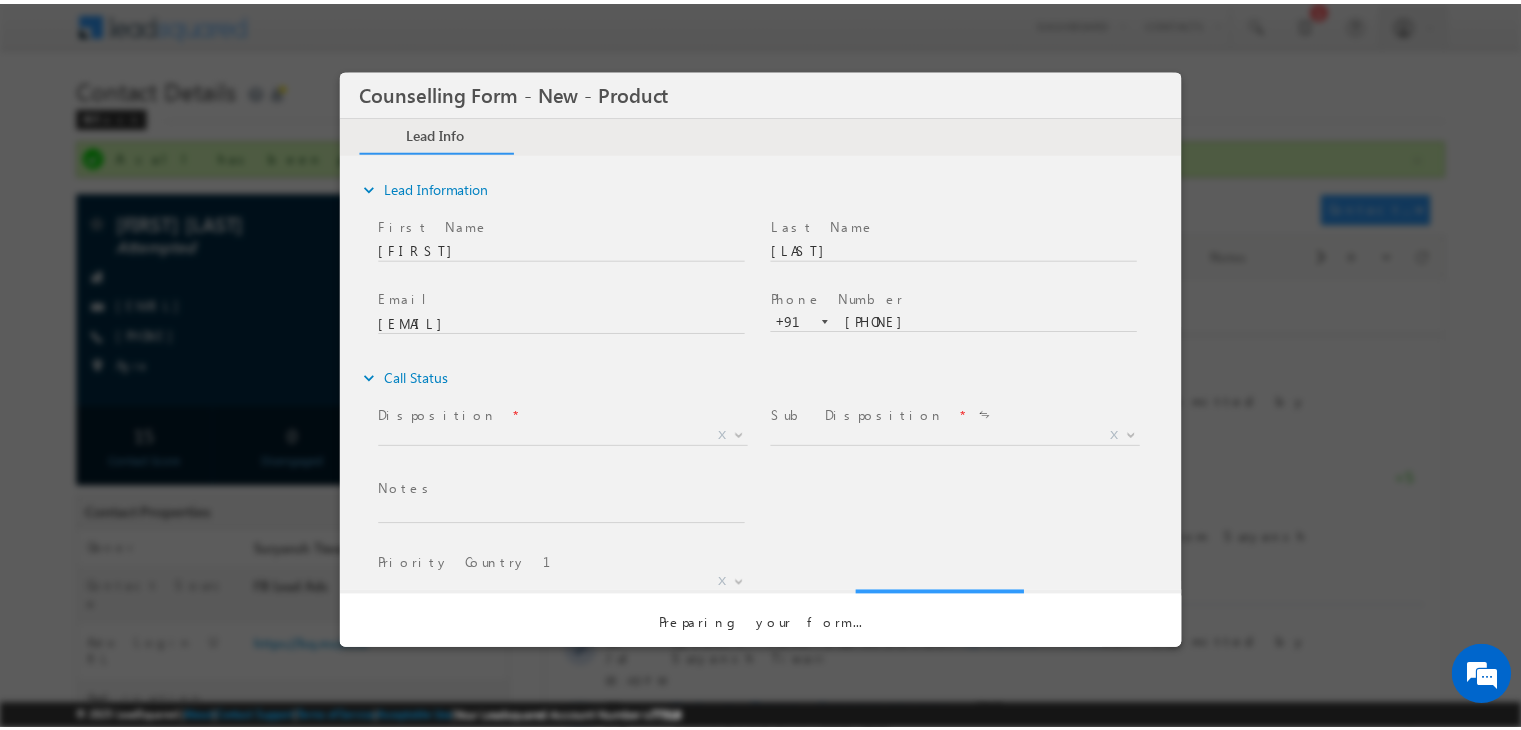 scroll, scrollTop: 0, scrollLeft: 0, axis: both 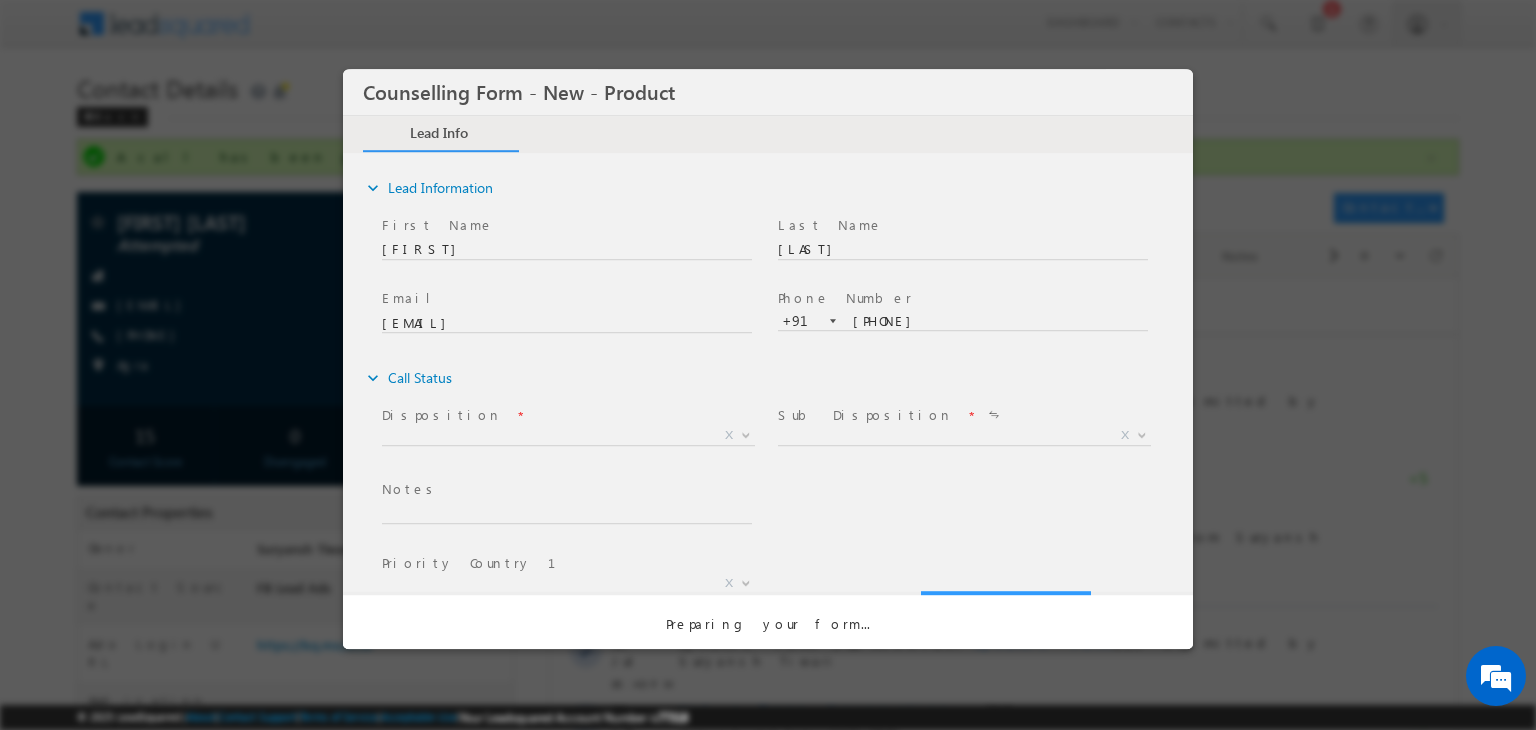 click on "Counselling Form - New - Product
*" at bounding box center [768, 334] 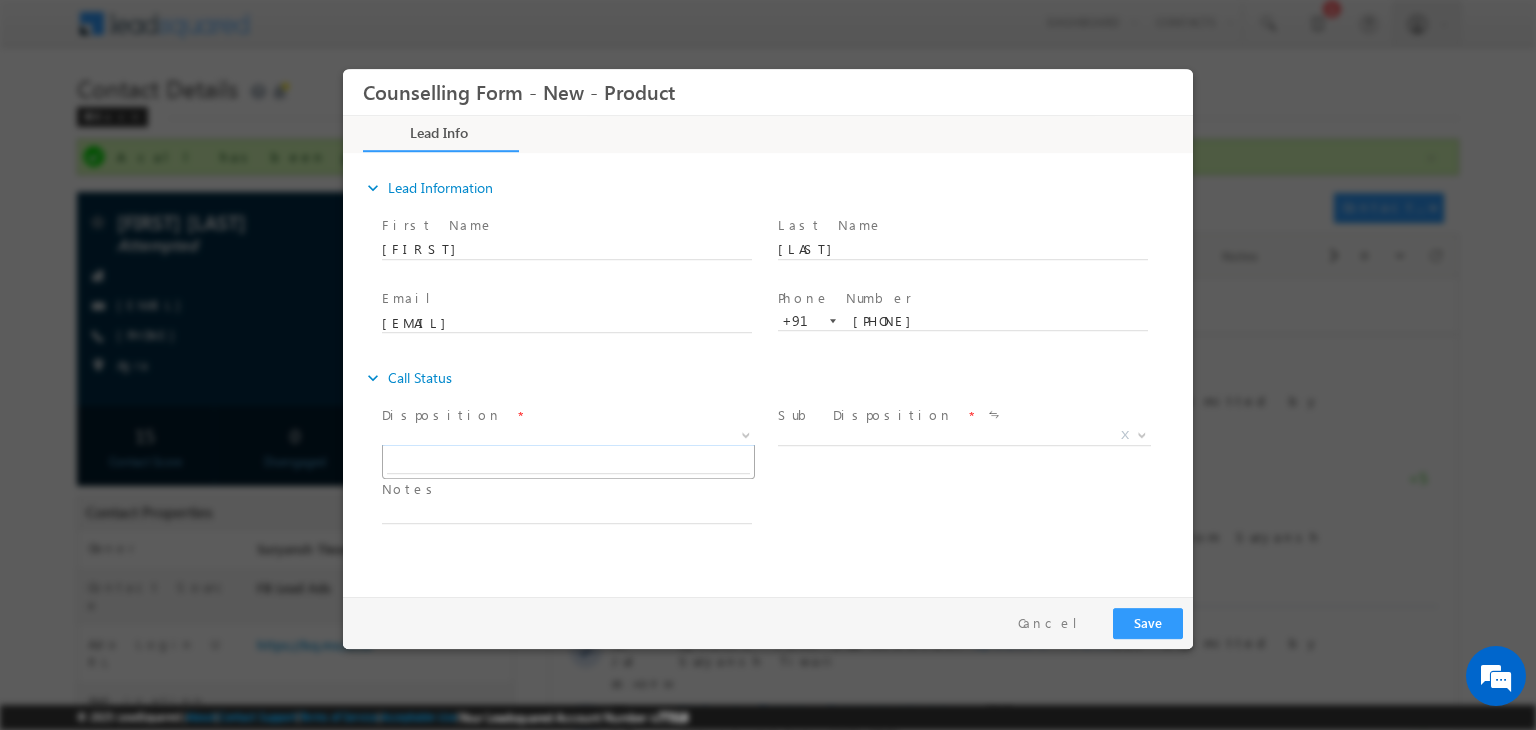 click on "X" at bounding box center (568, 436) 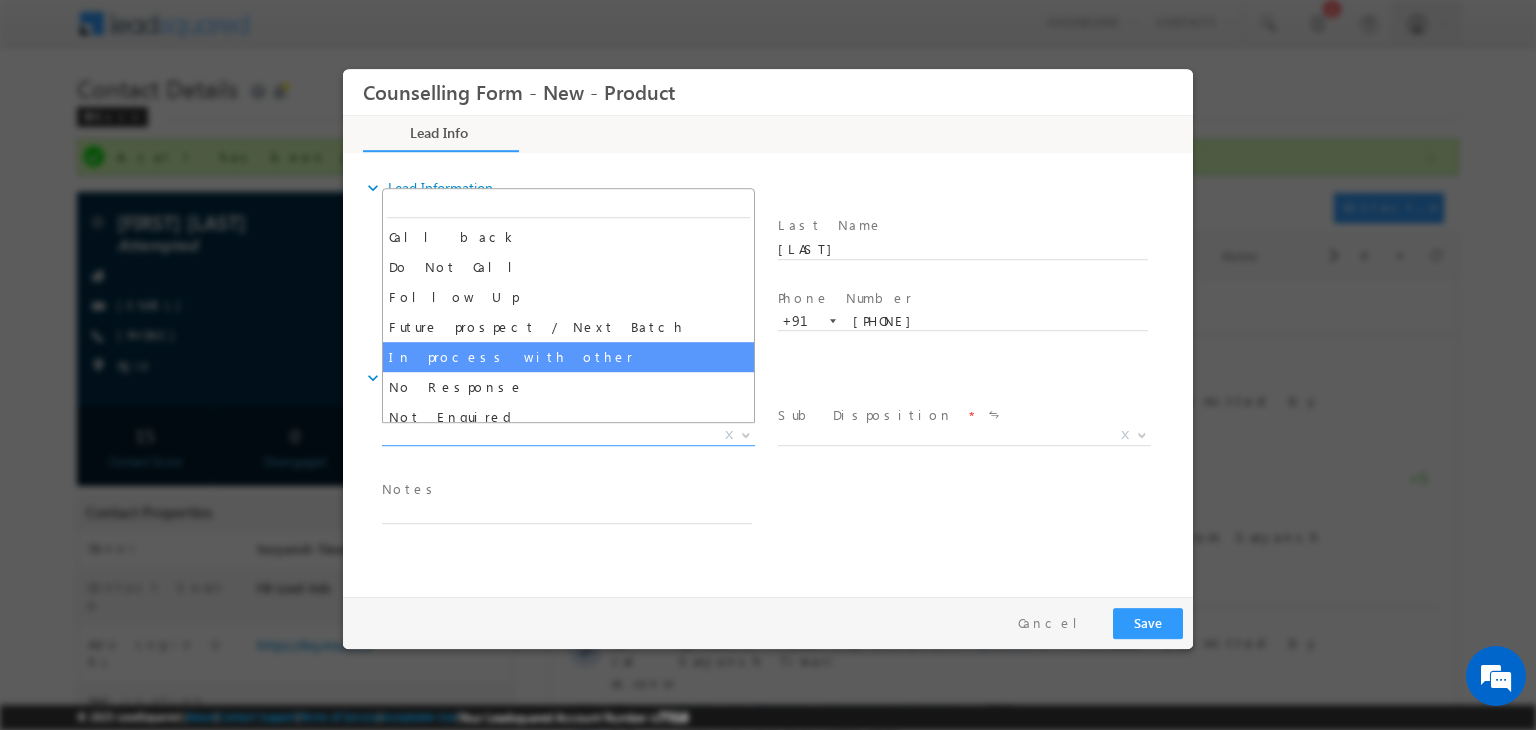 drag, startPoint x: 475, startPoint y: 365, endPoint x: 510, endPoint y: 386, distance: 40.81666 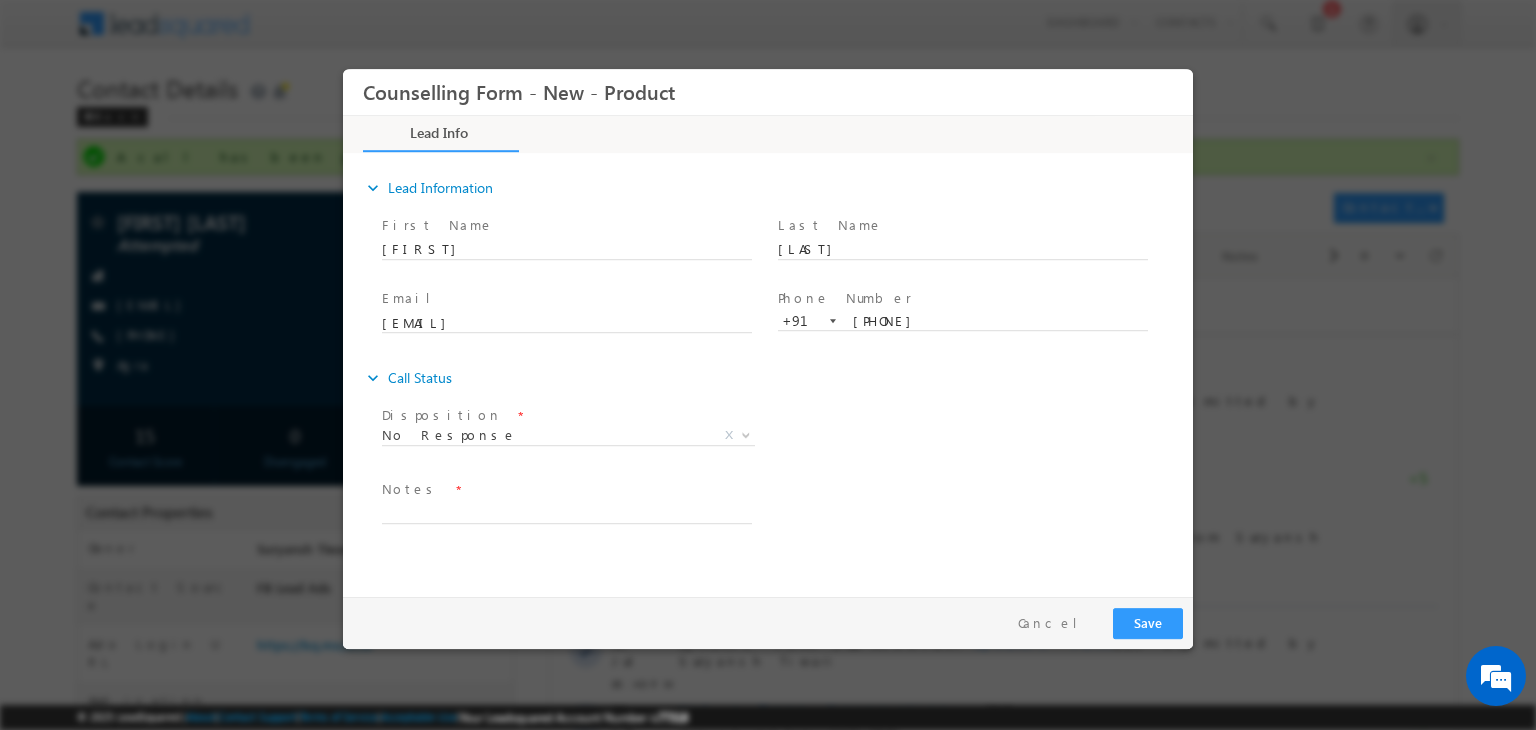 click on "expand_more Call Status" at bounding box center [778, 378] 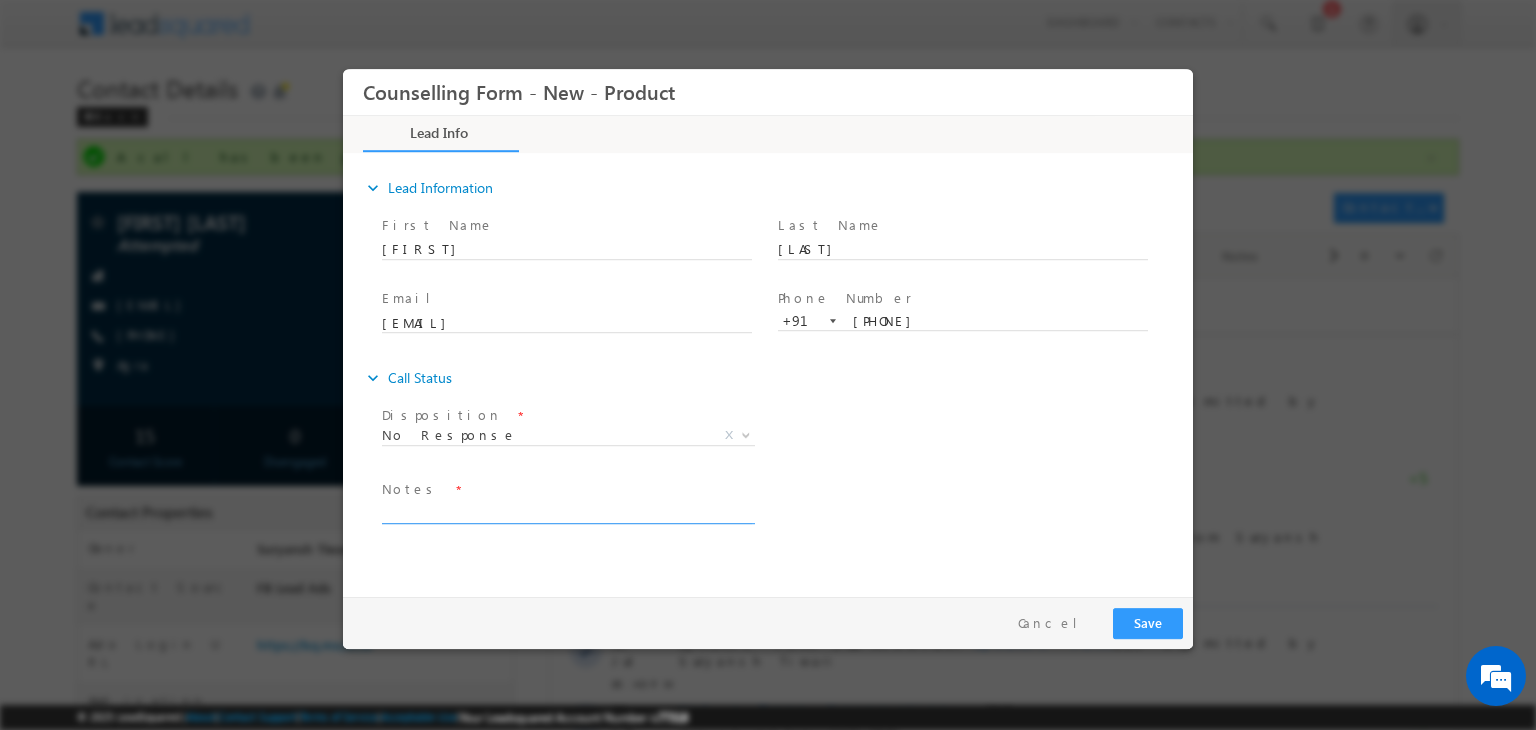 click at bounding box center [567, 512] 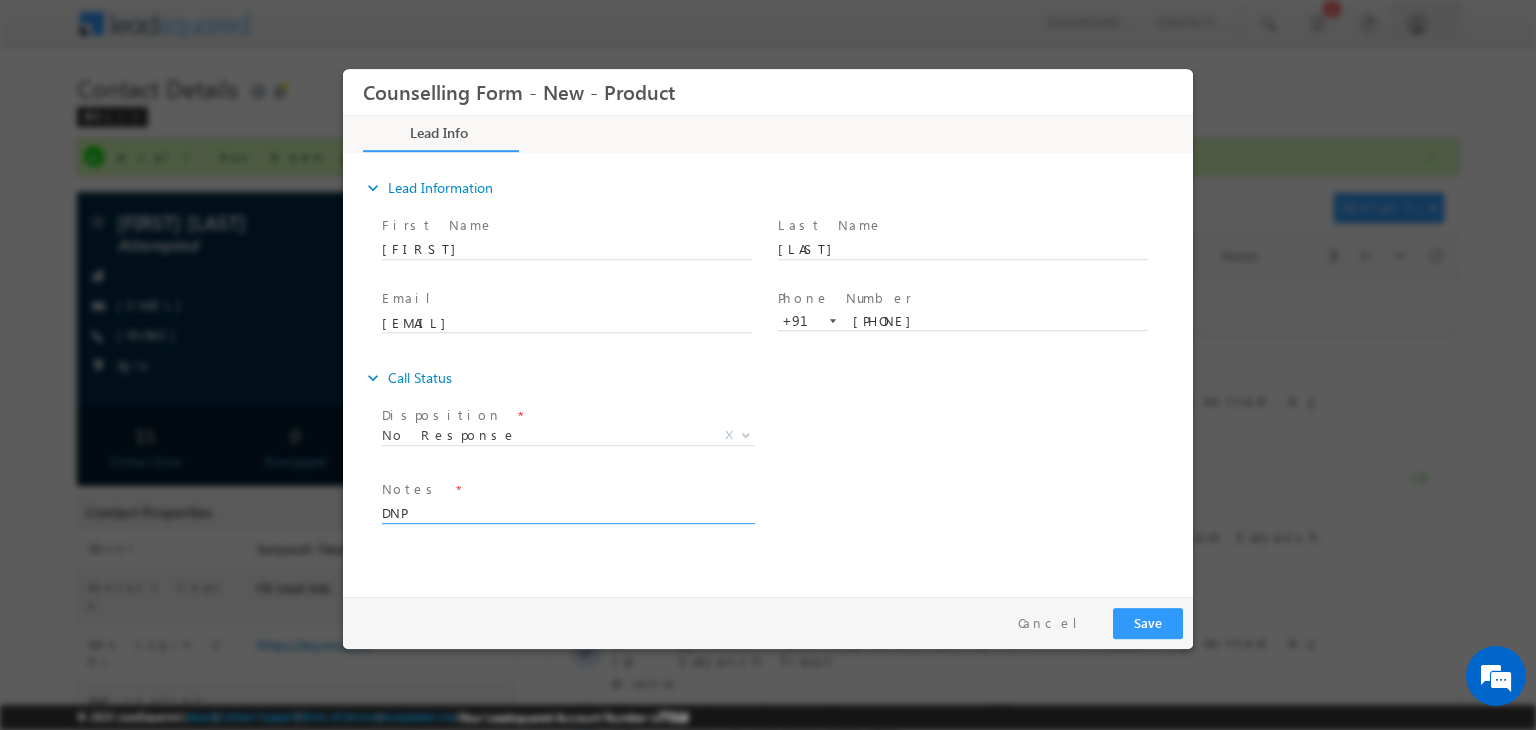 type on "DNP" 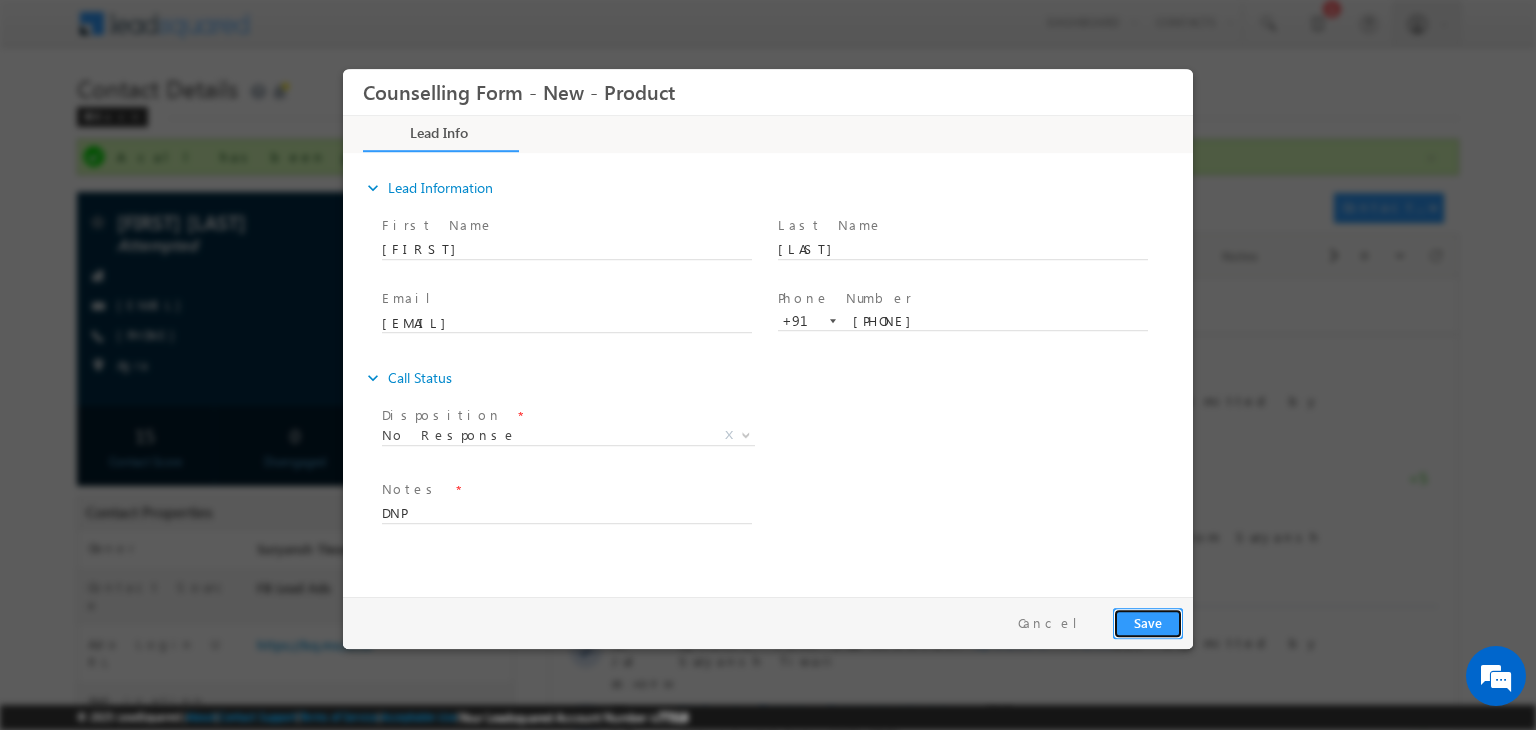 click on "Save" at bounding box center [1148, 623] 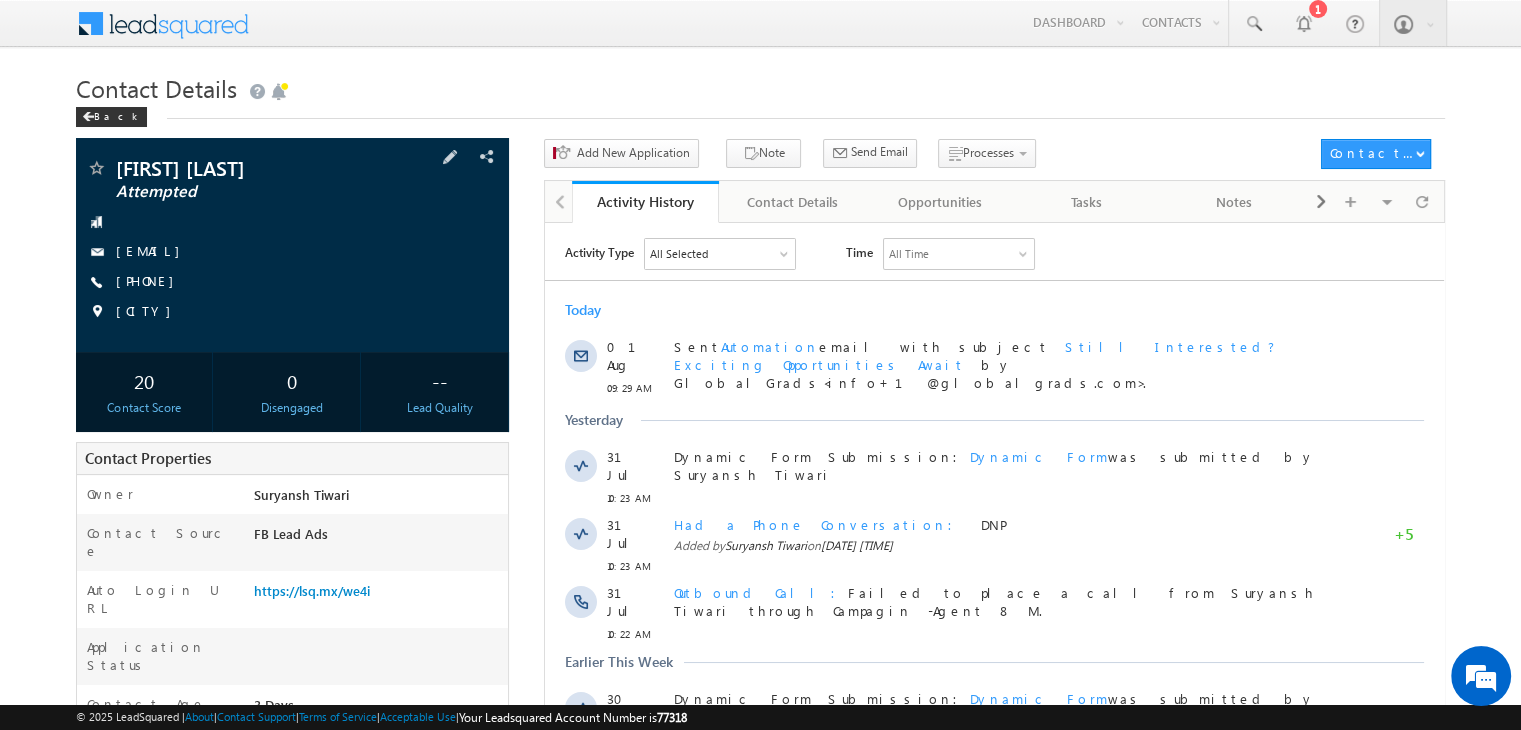 scroll, scrollTop: 0, scrollLeft: 0, axis: both 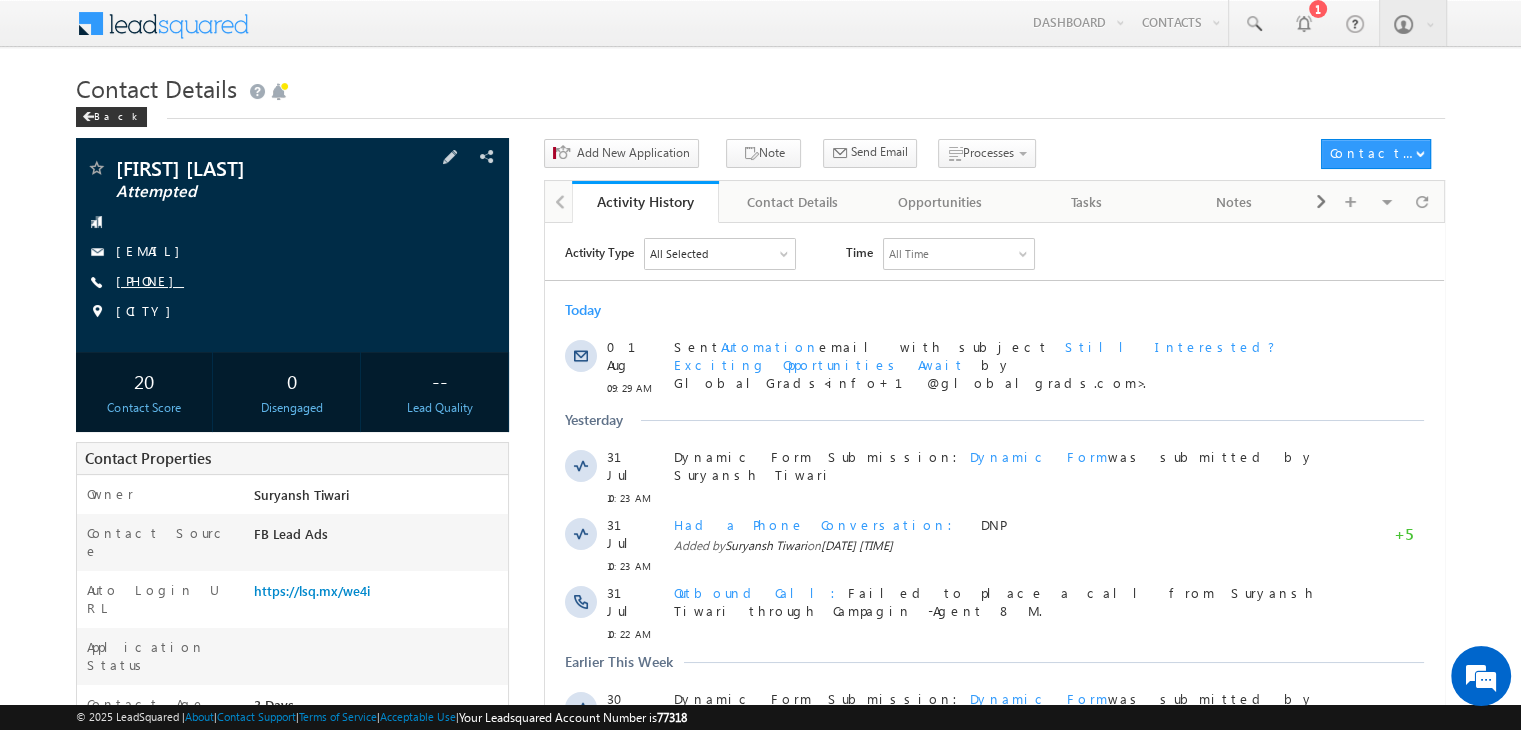 click on "[PHONE]" at bounding box center (150, 280) 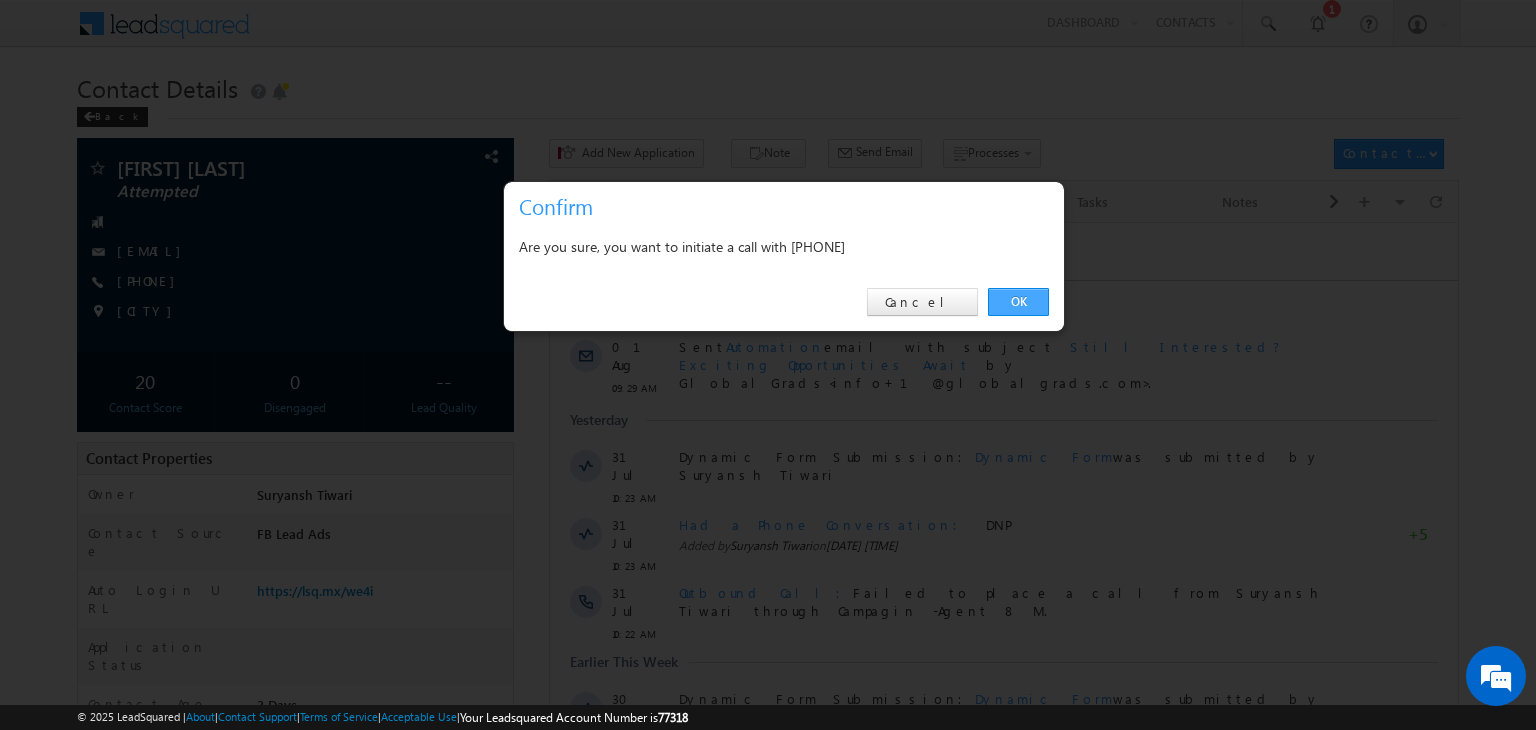 click on "OK" at bounding box center [1018, 302] 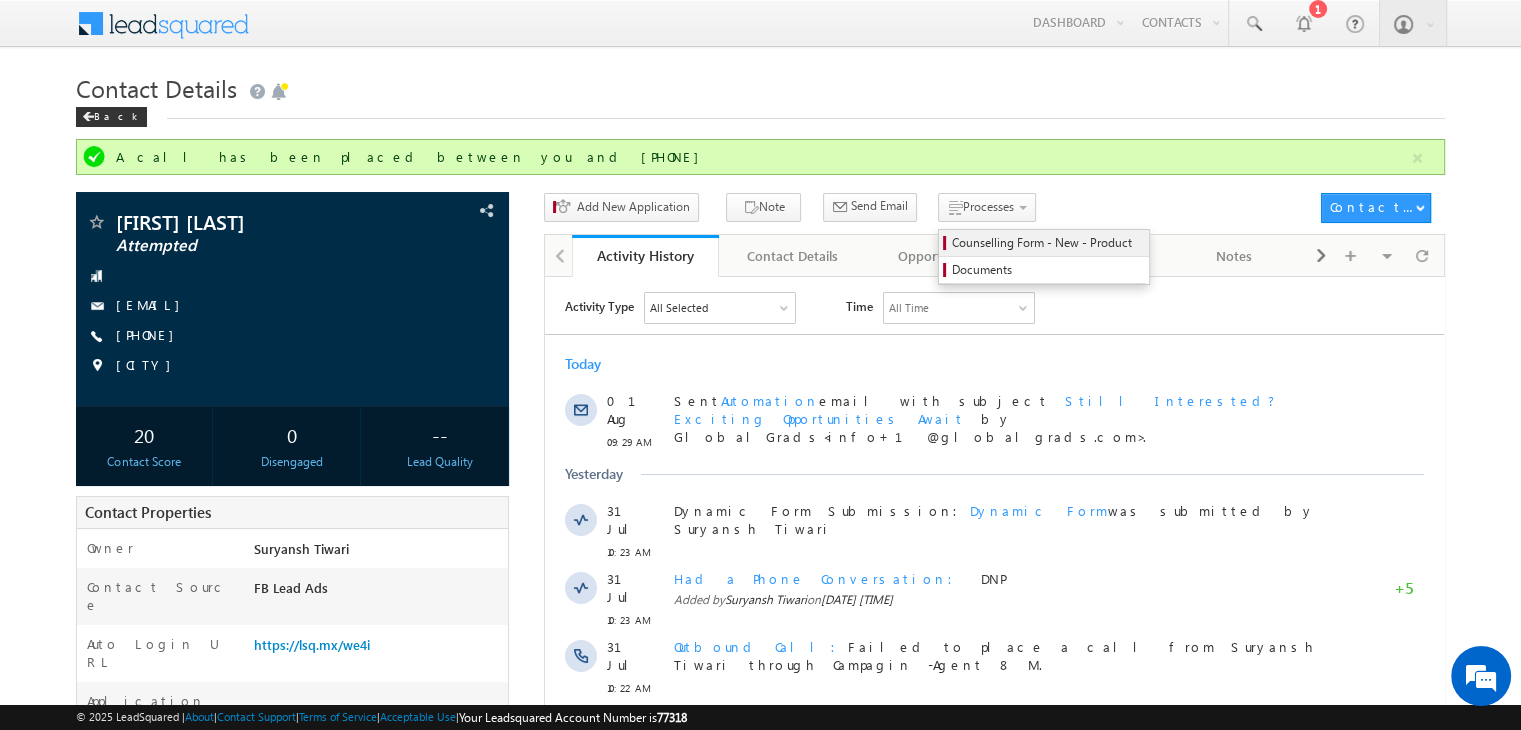 click on "Counselling Form - New - Product" at bounding box center [1047, 243] 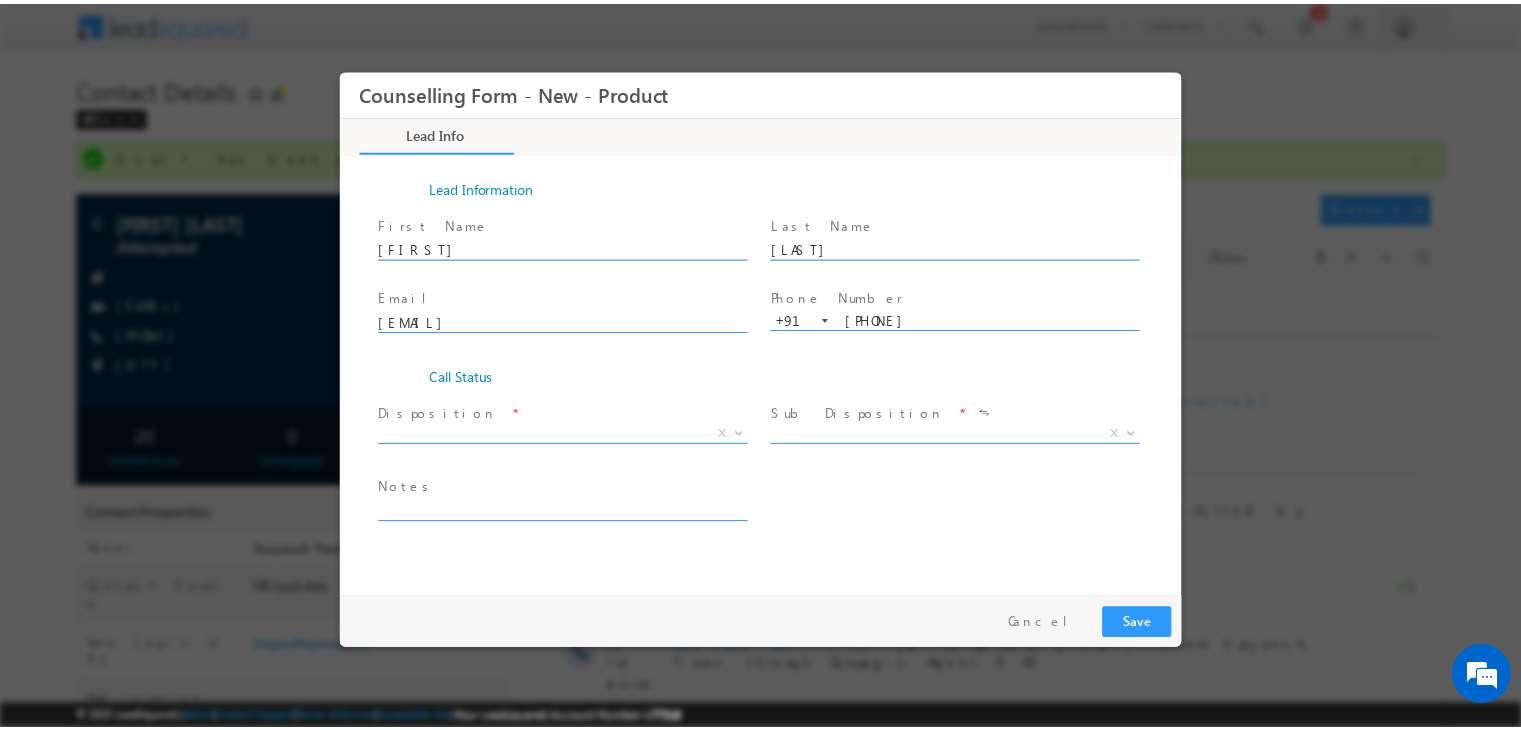 scroll, scrollTop: 0, scrollLeft: 0, axis: both 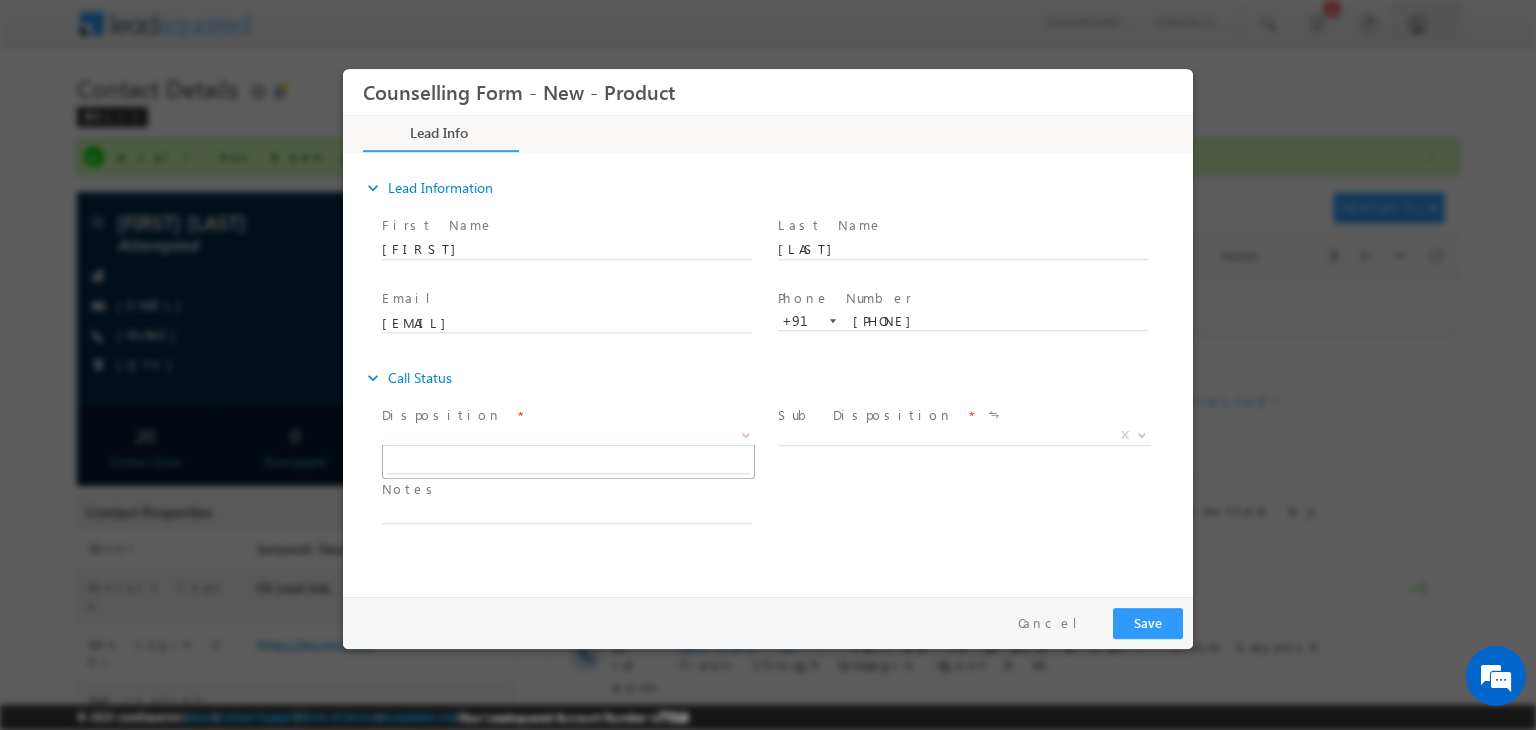 click on "X" at bounding box center (568, 436) 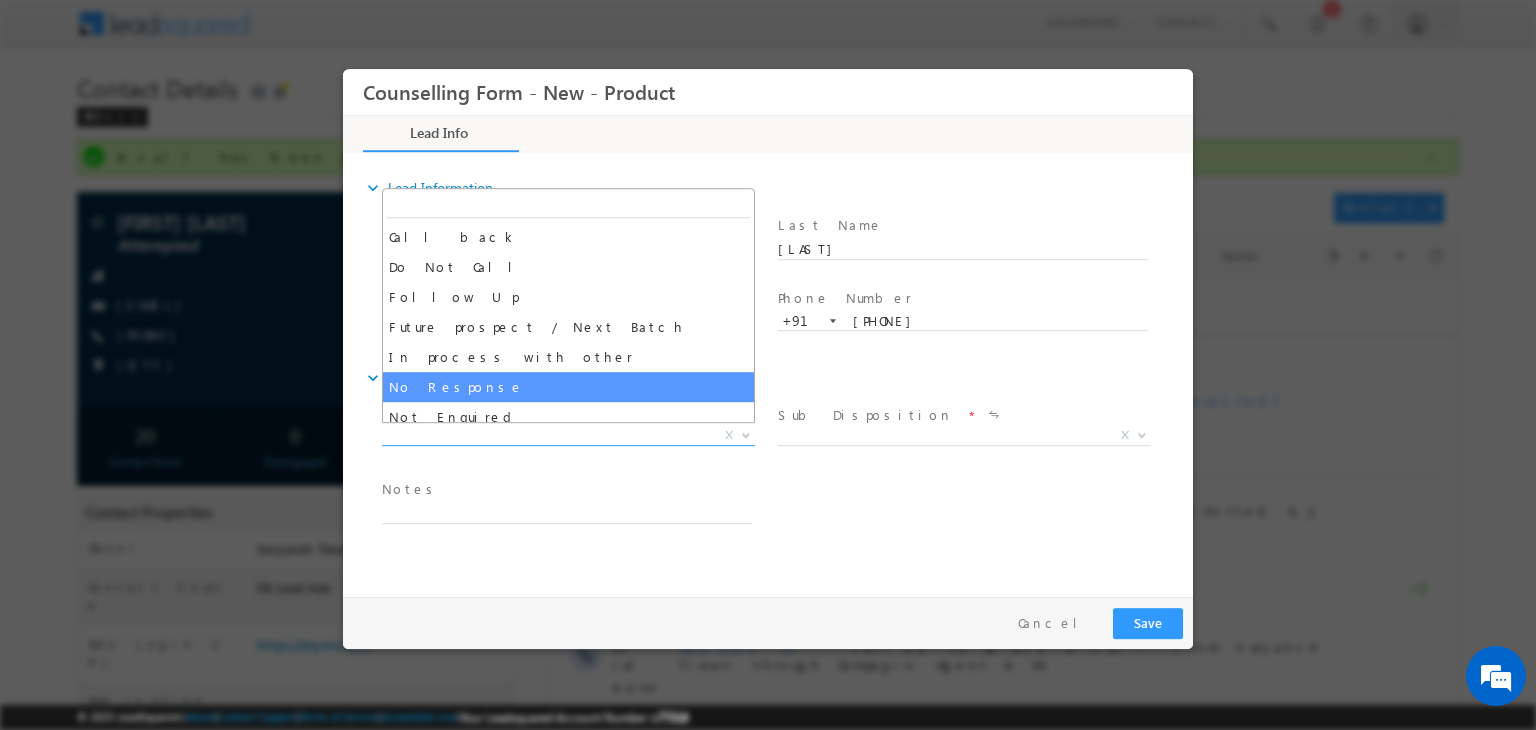 select on "No Response" 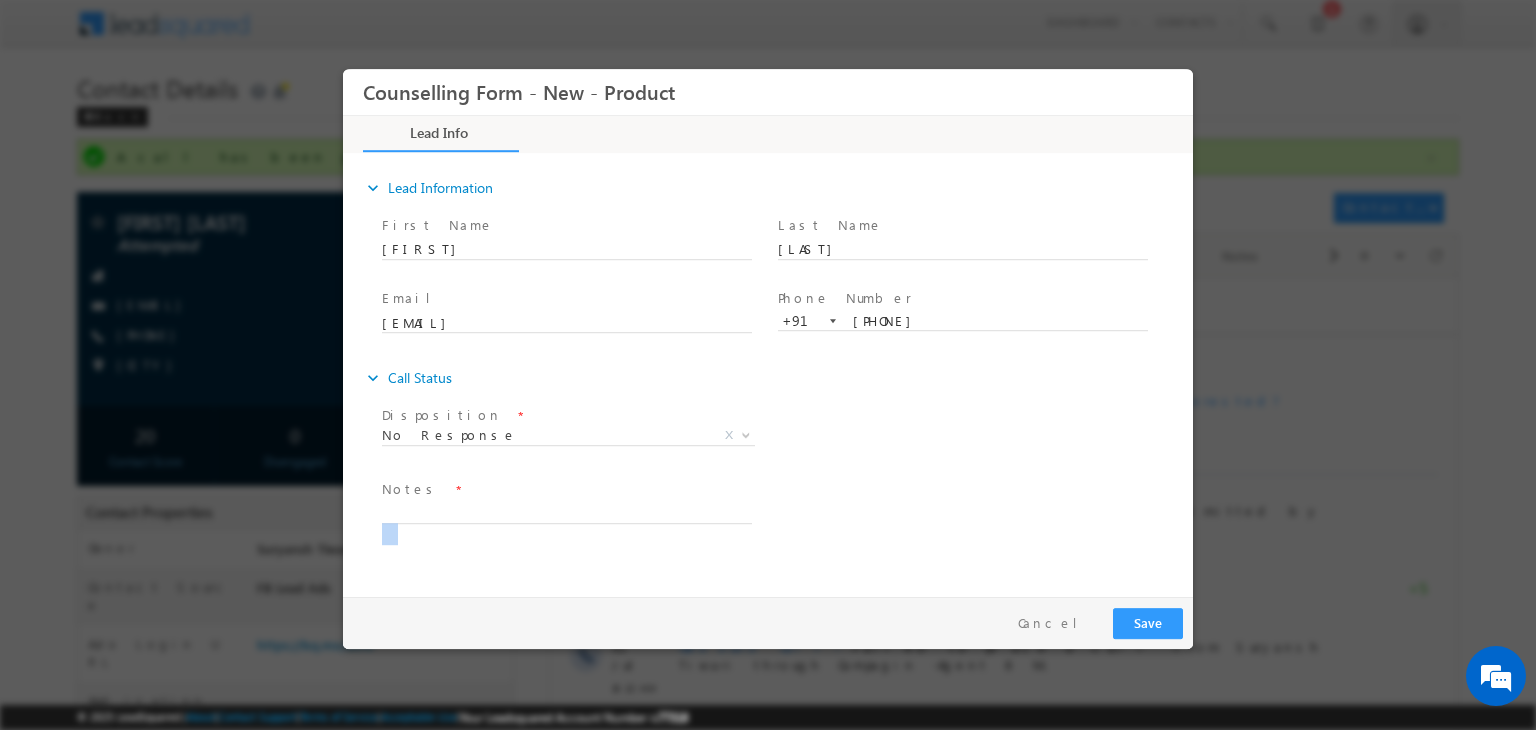 drag, startPoint x: 573, startPoint y: 524, endPoint x: 512, endPoint y: 504, distance: 64.195015 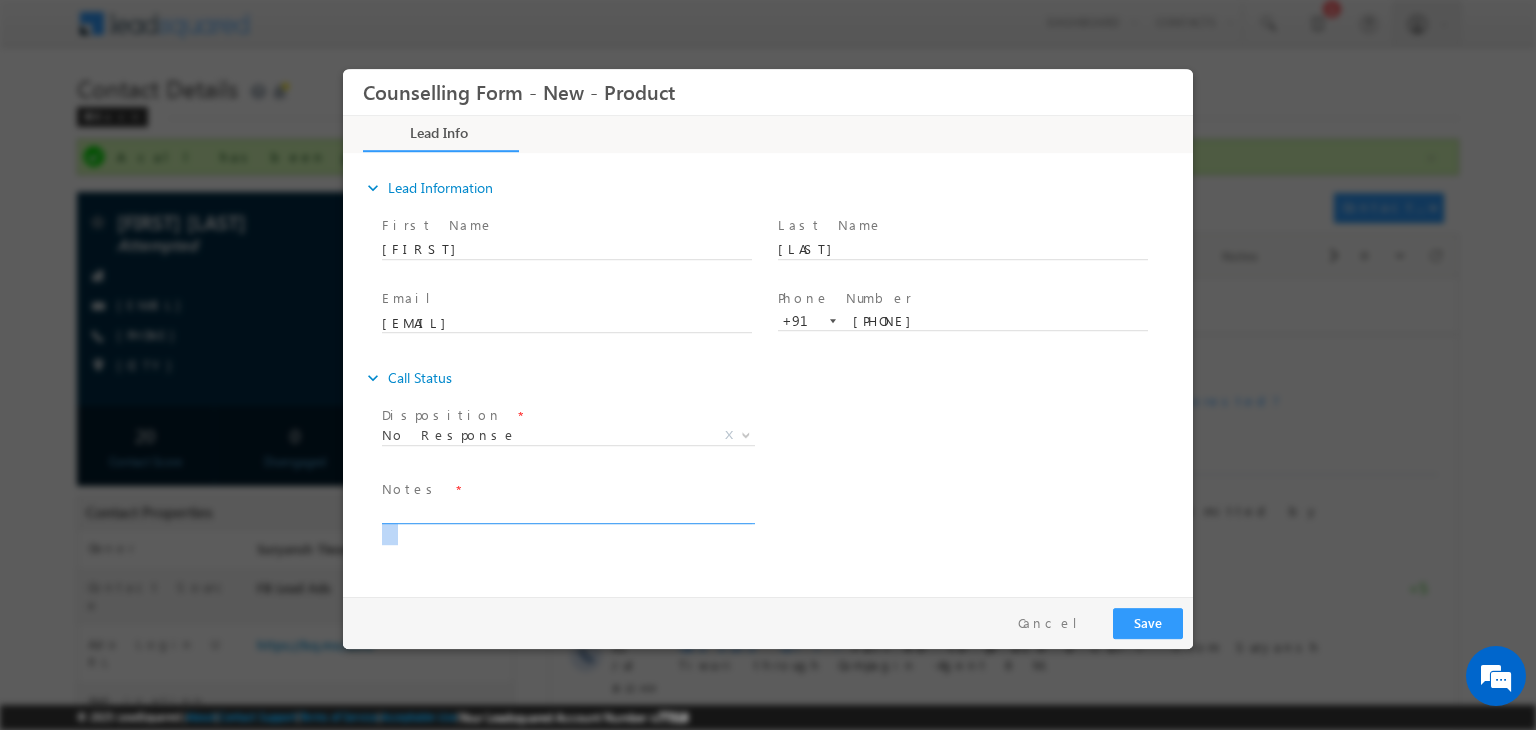 click at bounding box center [567, 512] 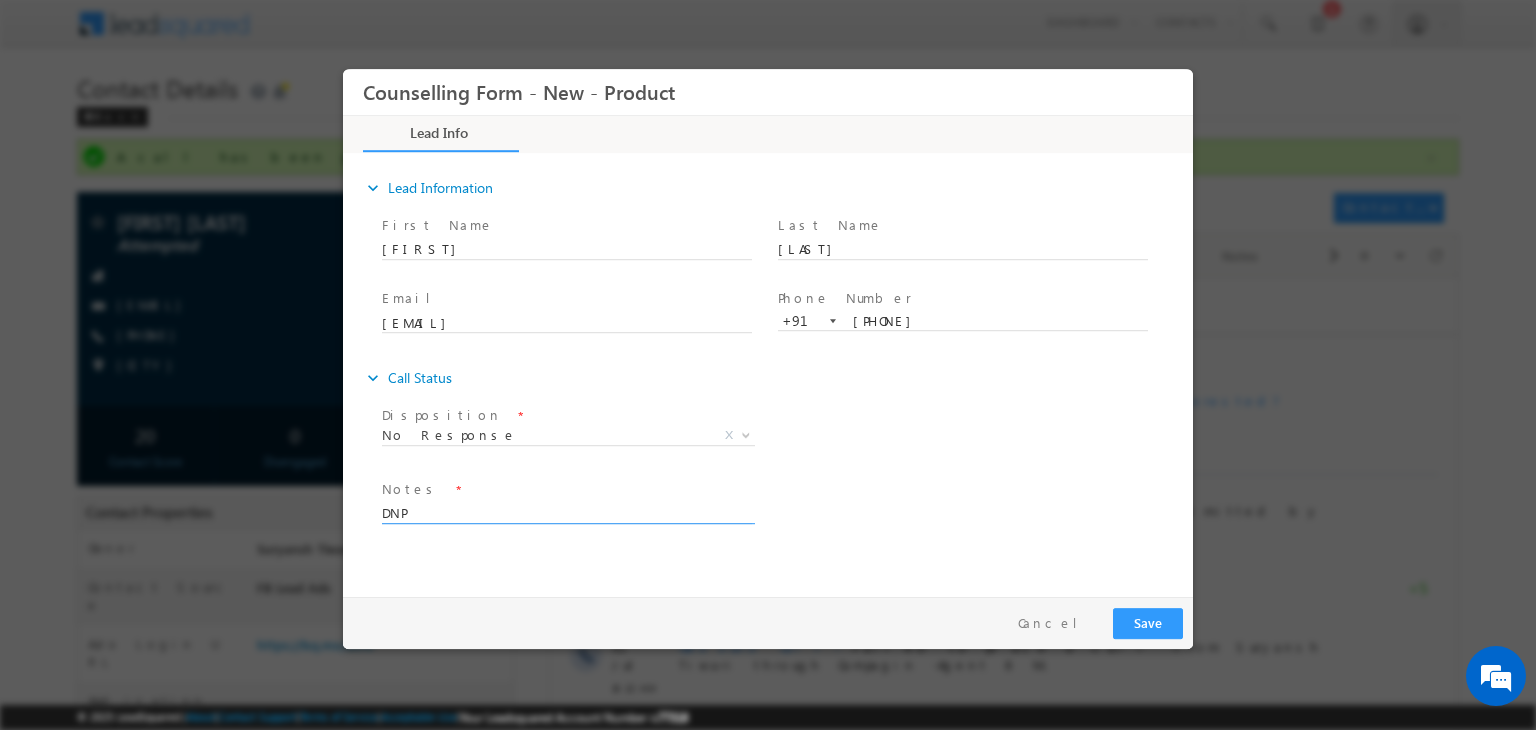 type on "DNP" 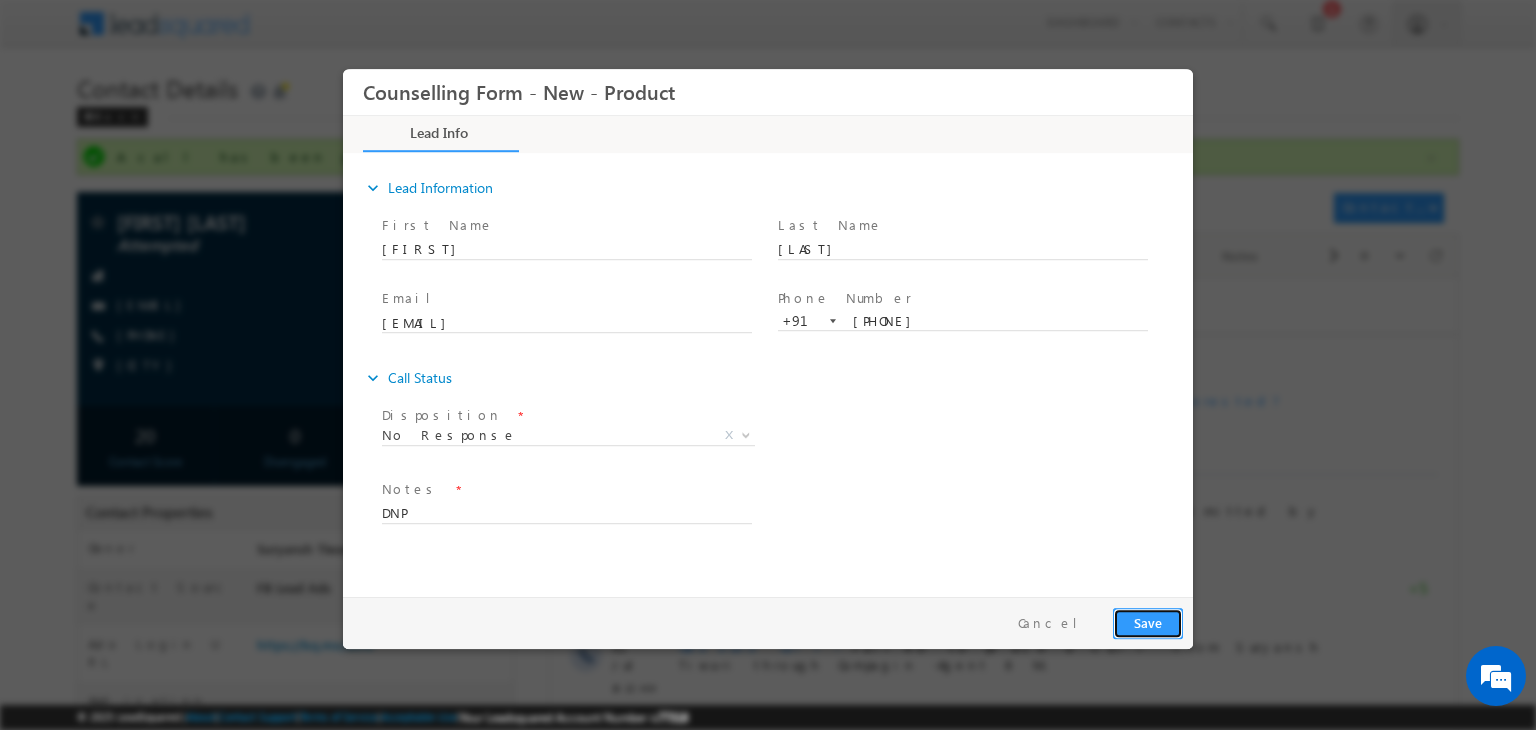 click on "Save" at bounding box center [1148, 623] 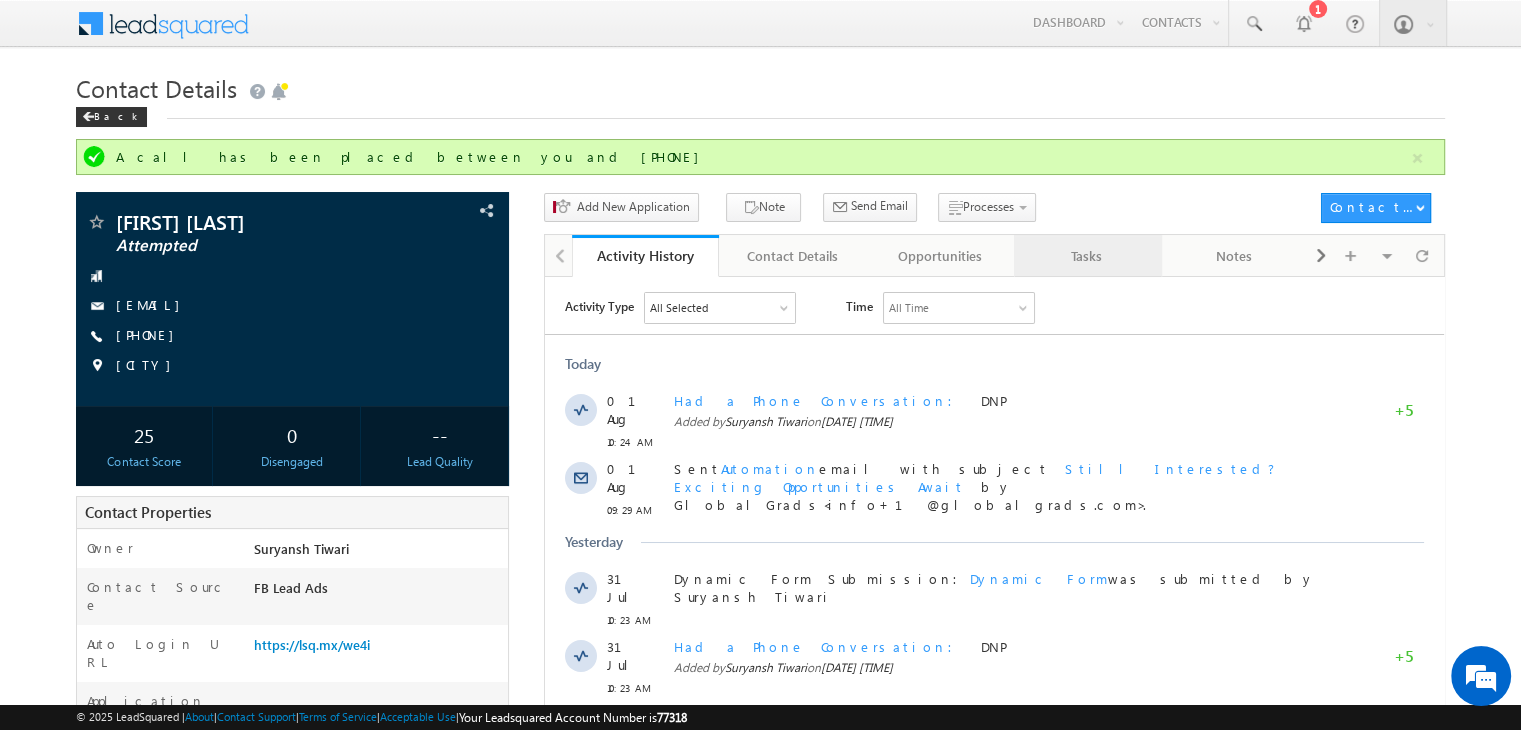 click on "Tasks" at bounding box center (1086, 256) 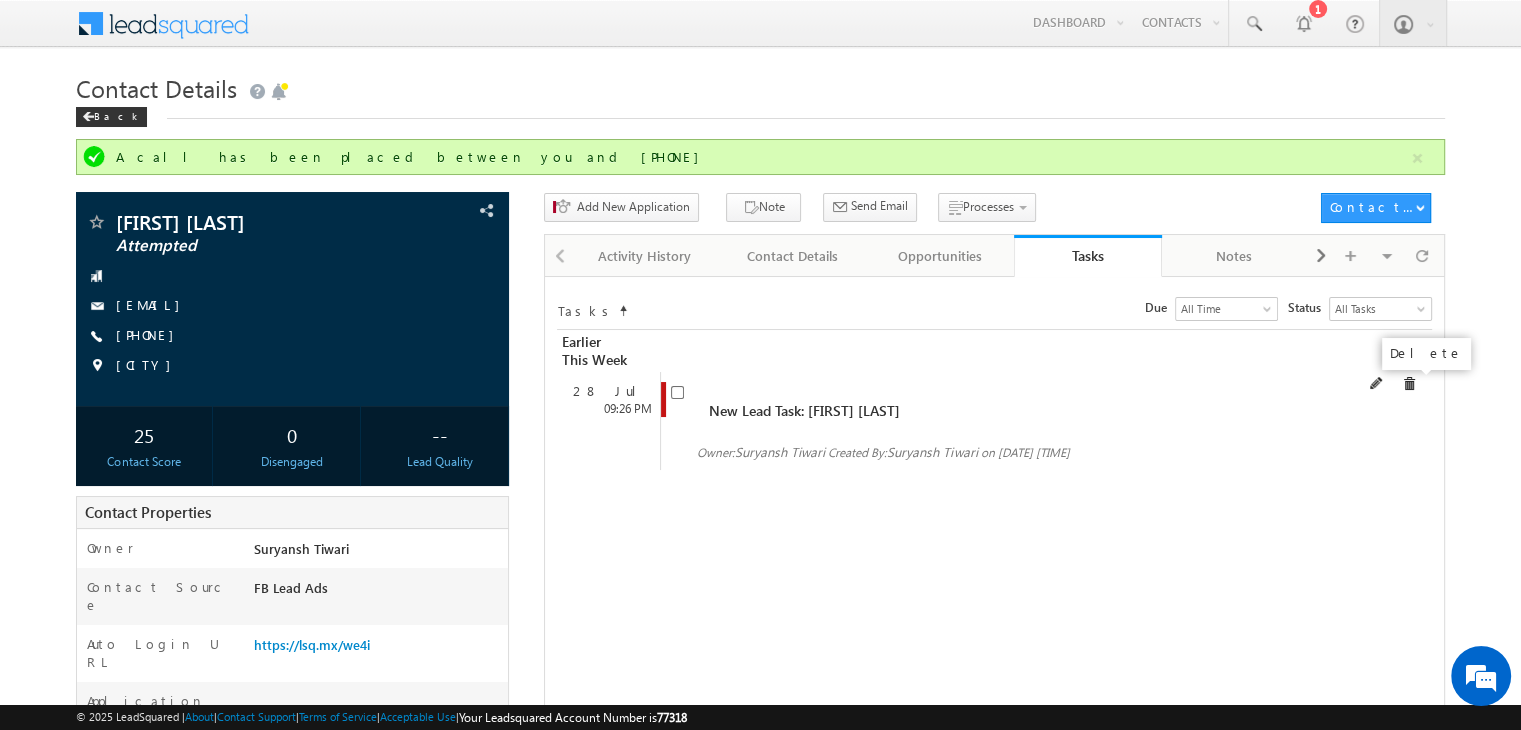 click at bounding box center [1409, 384] 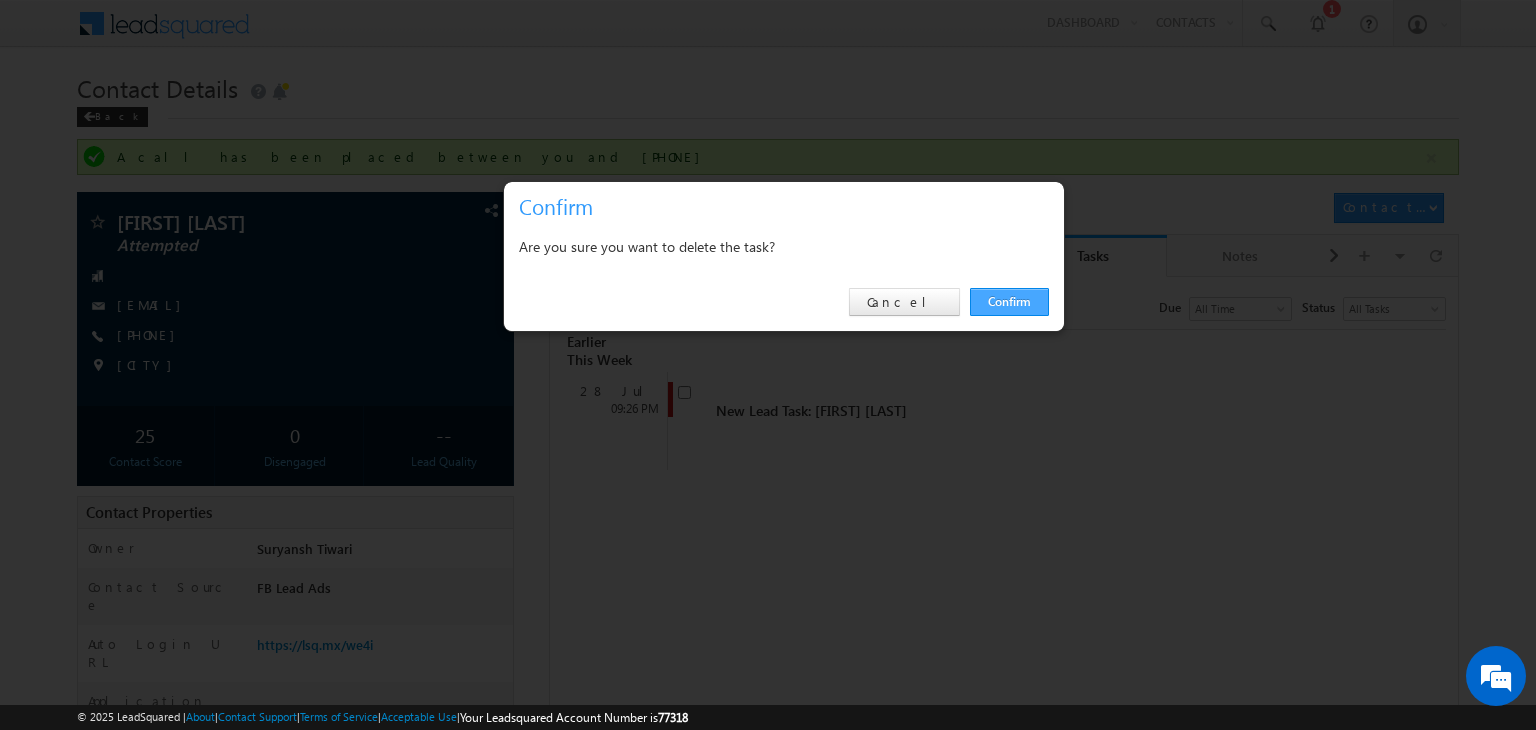 click on "Confirm" at bounding box center [1009, 302] 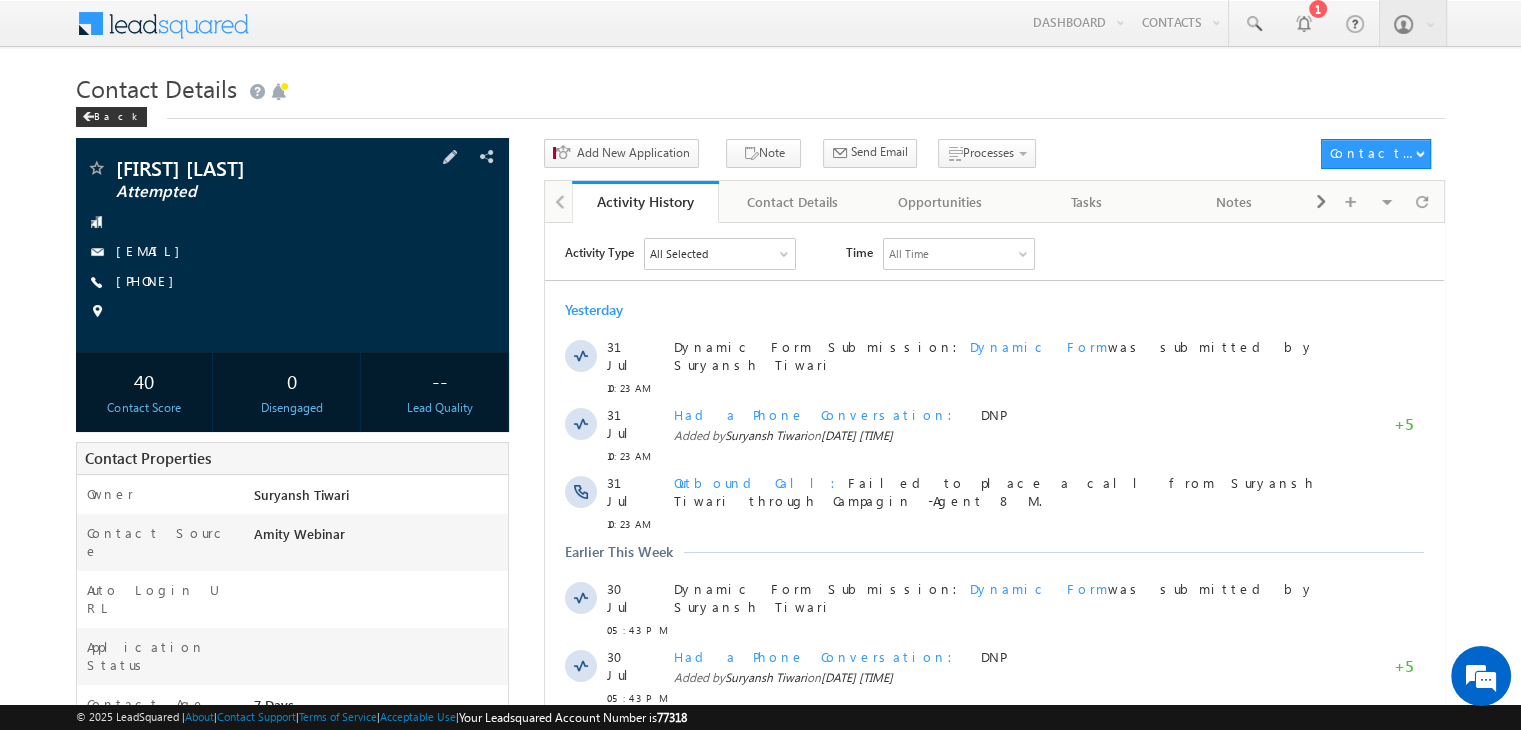 scroll, scrollTop: 0, scrollLeft: 0, axis: both 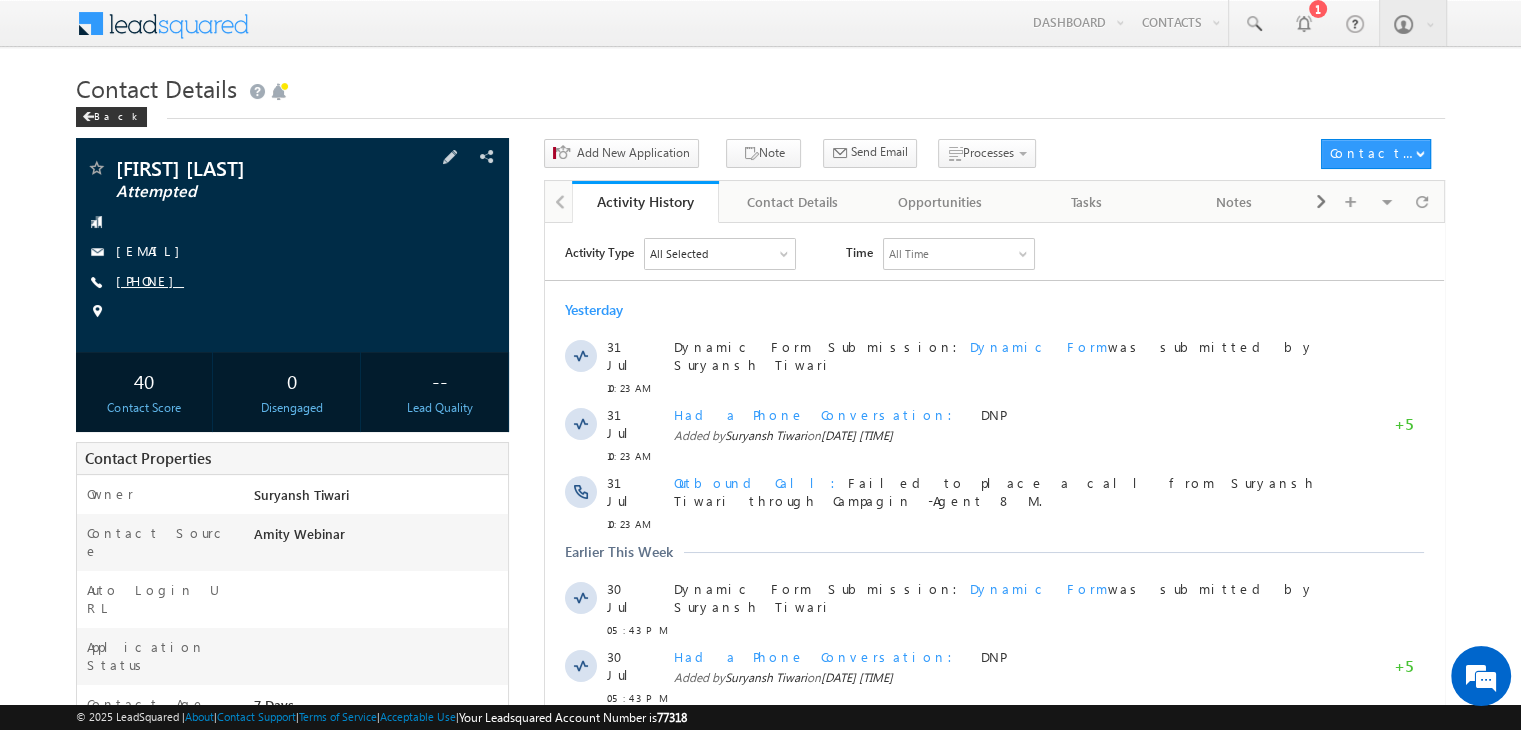 click on "[PHONE]" at bounding box center [150, 280] 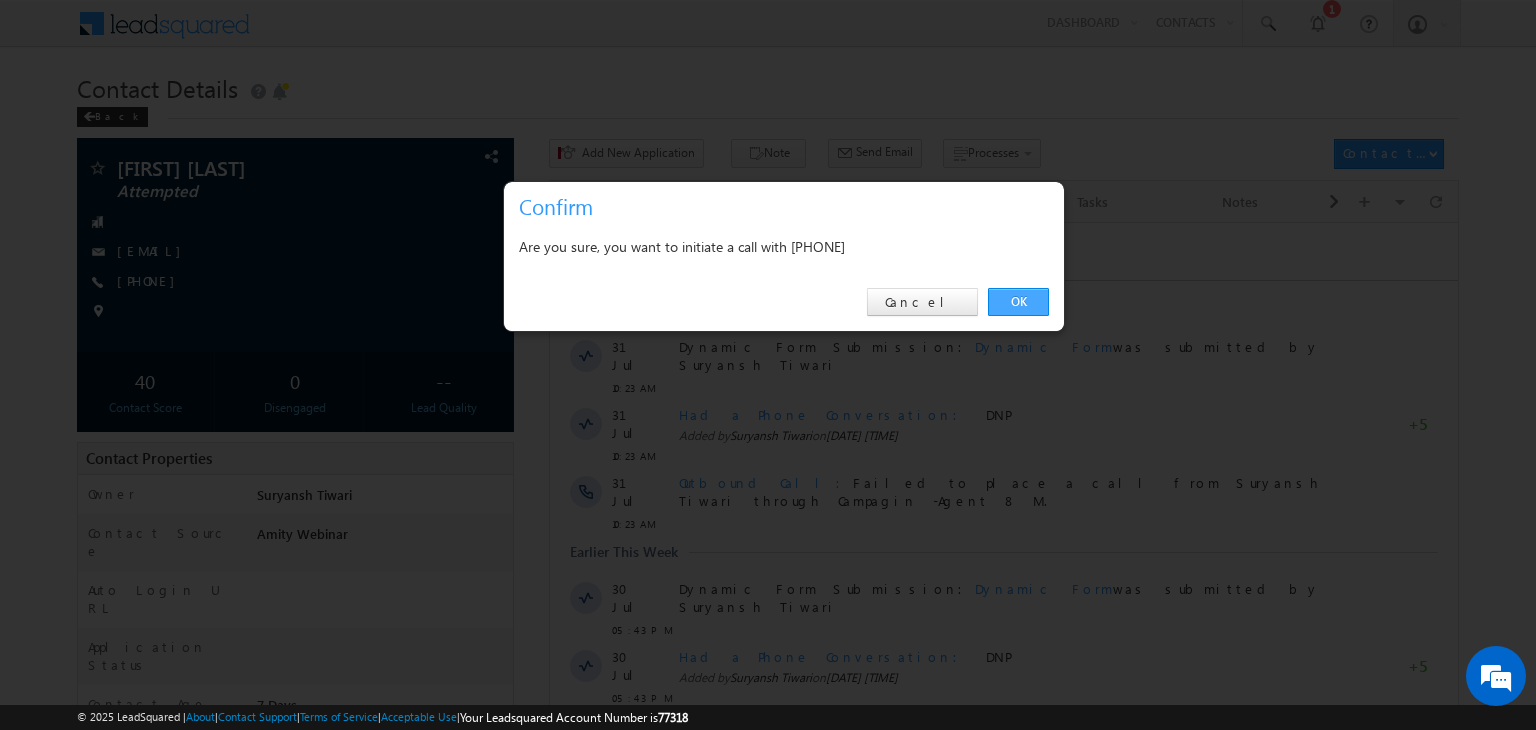 click on "OK" at bounding box center (1018, 302) 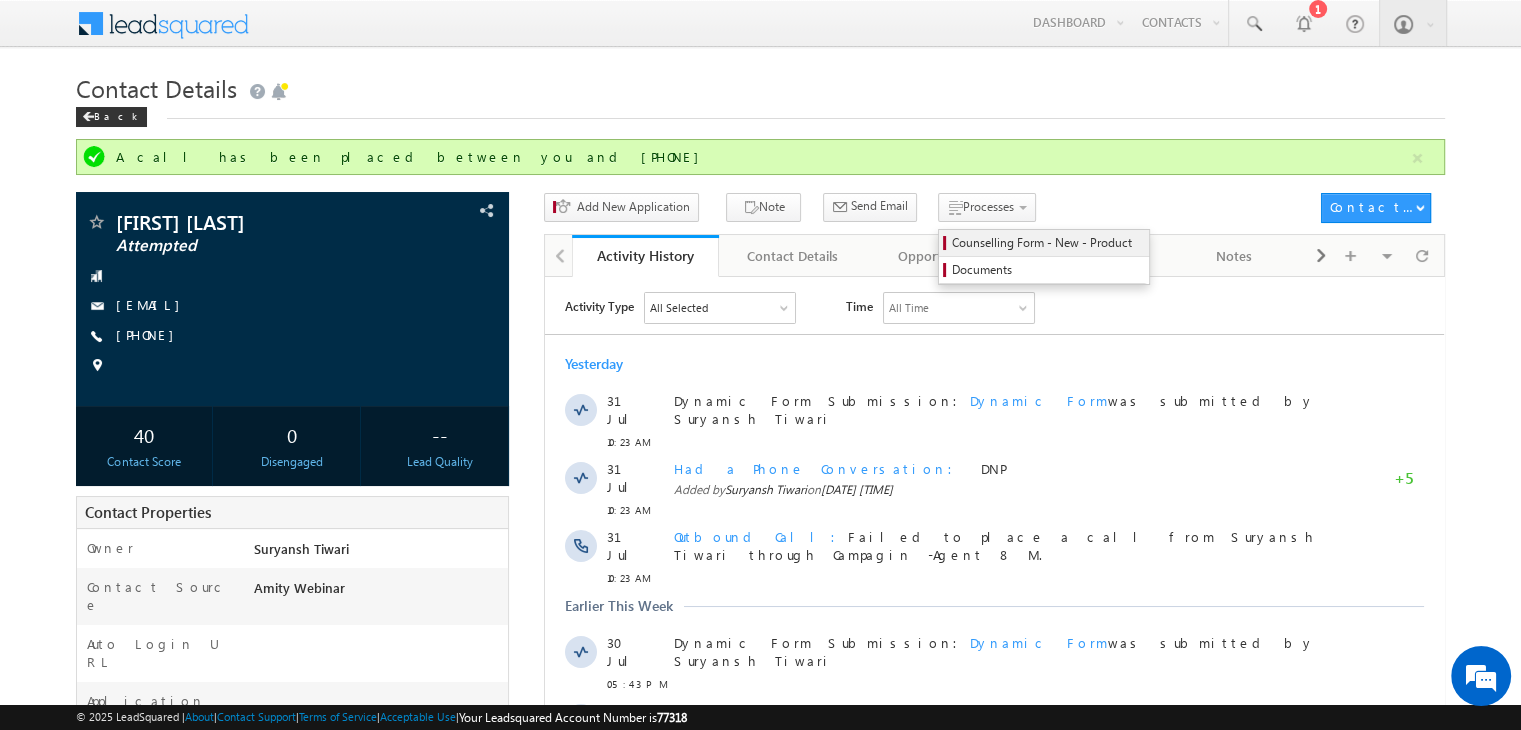 click on "Counselling Form - New - Product" at bounding box center [1047, 243] 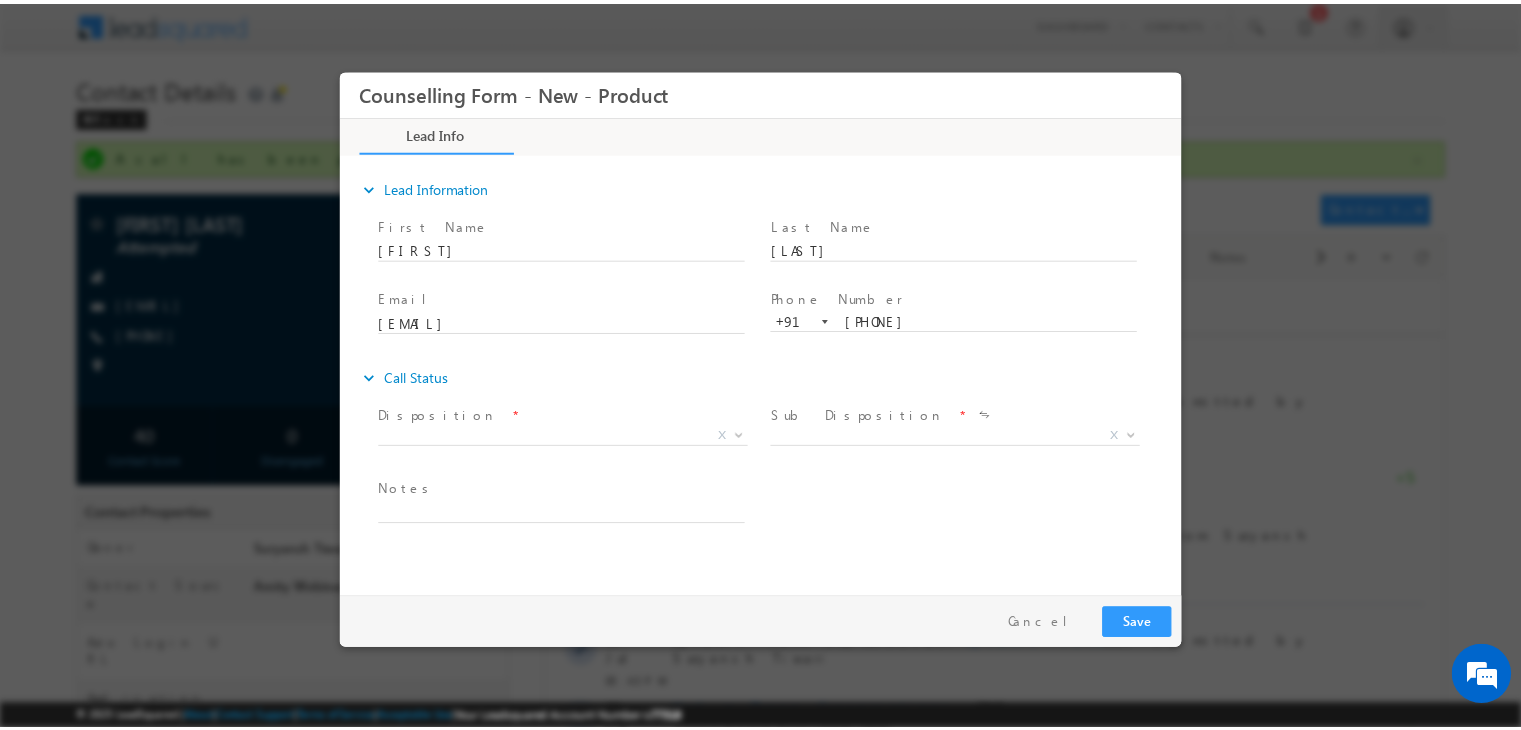 scroll, scrollTop: 0, scrollLeft: 0, axis: both 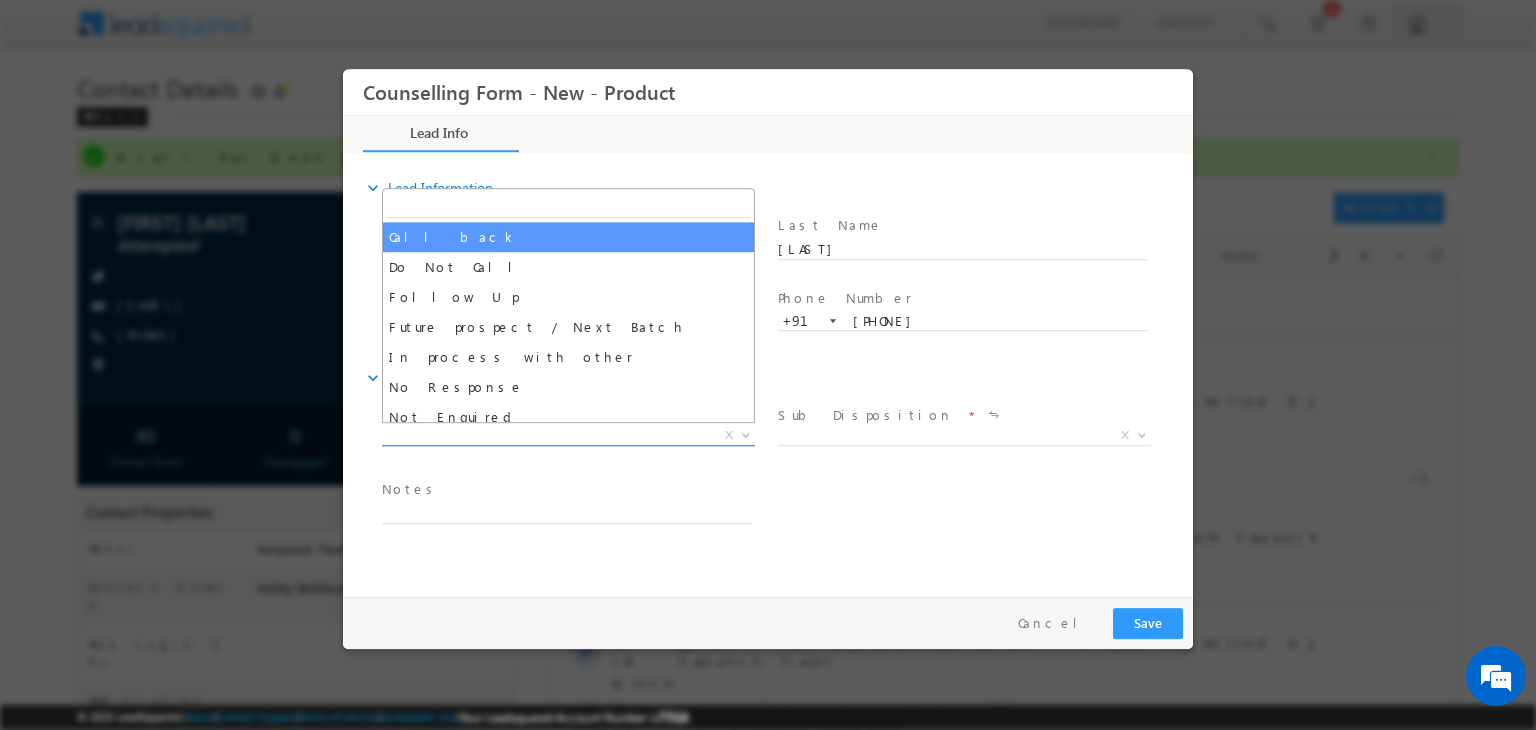 click on "X" at bounding box center [568, 436] 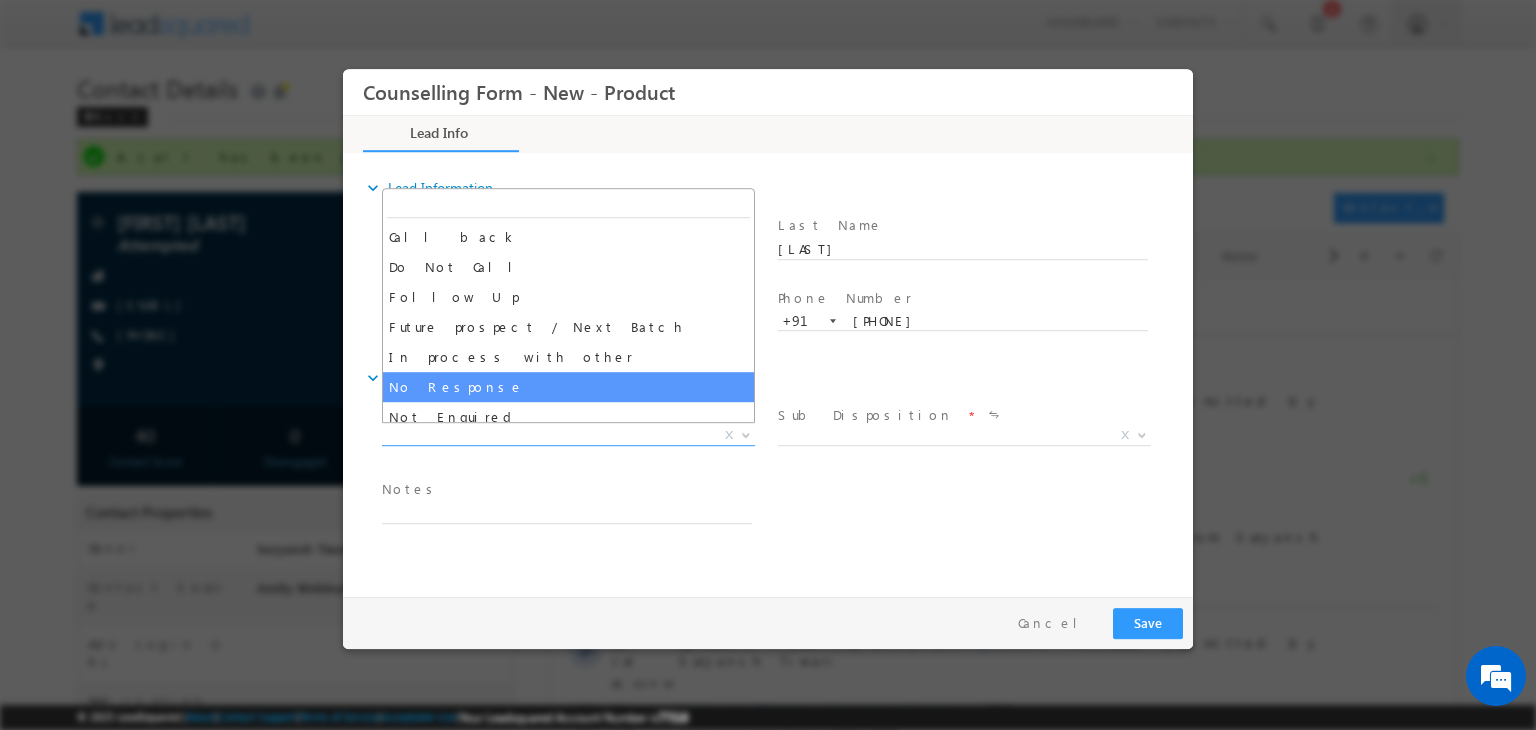 select on "No Response" 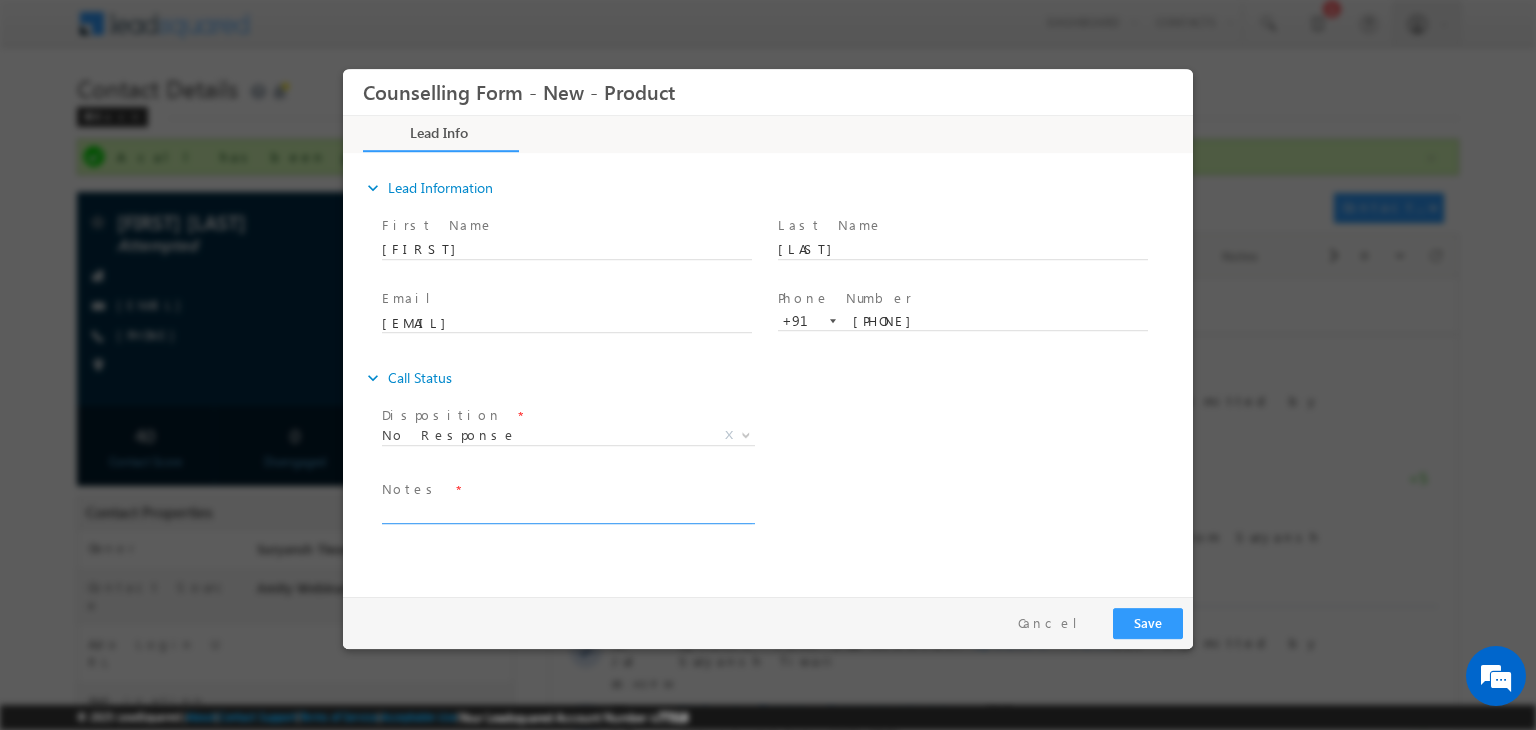 click at bounding box center (567, 512) 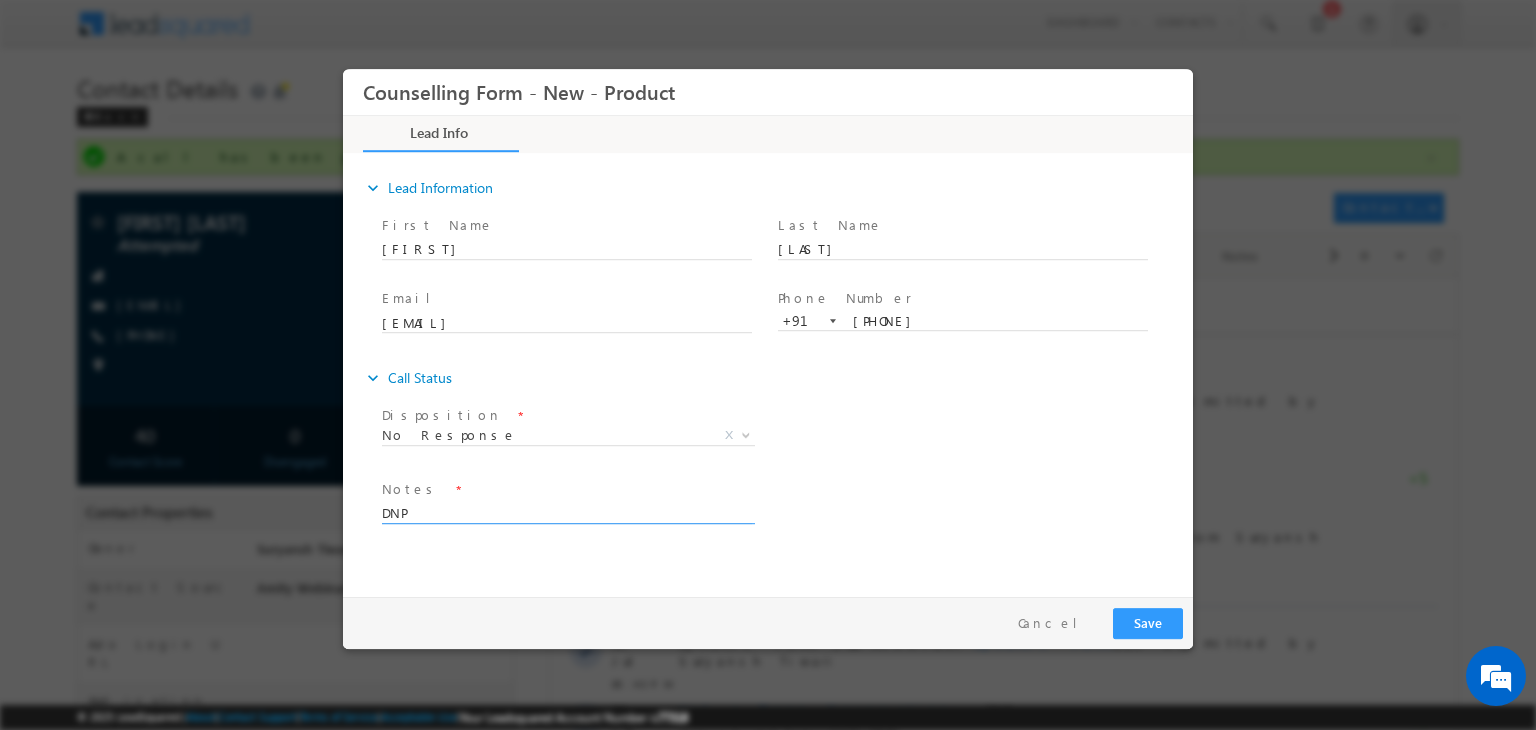 type on "DNP" 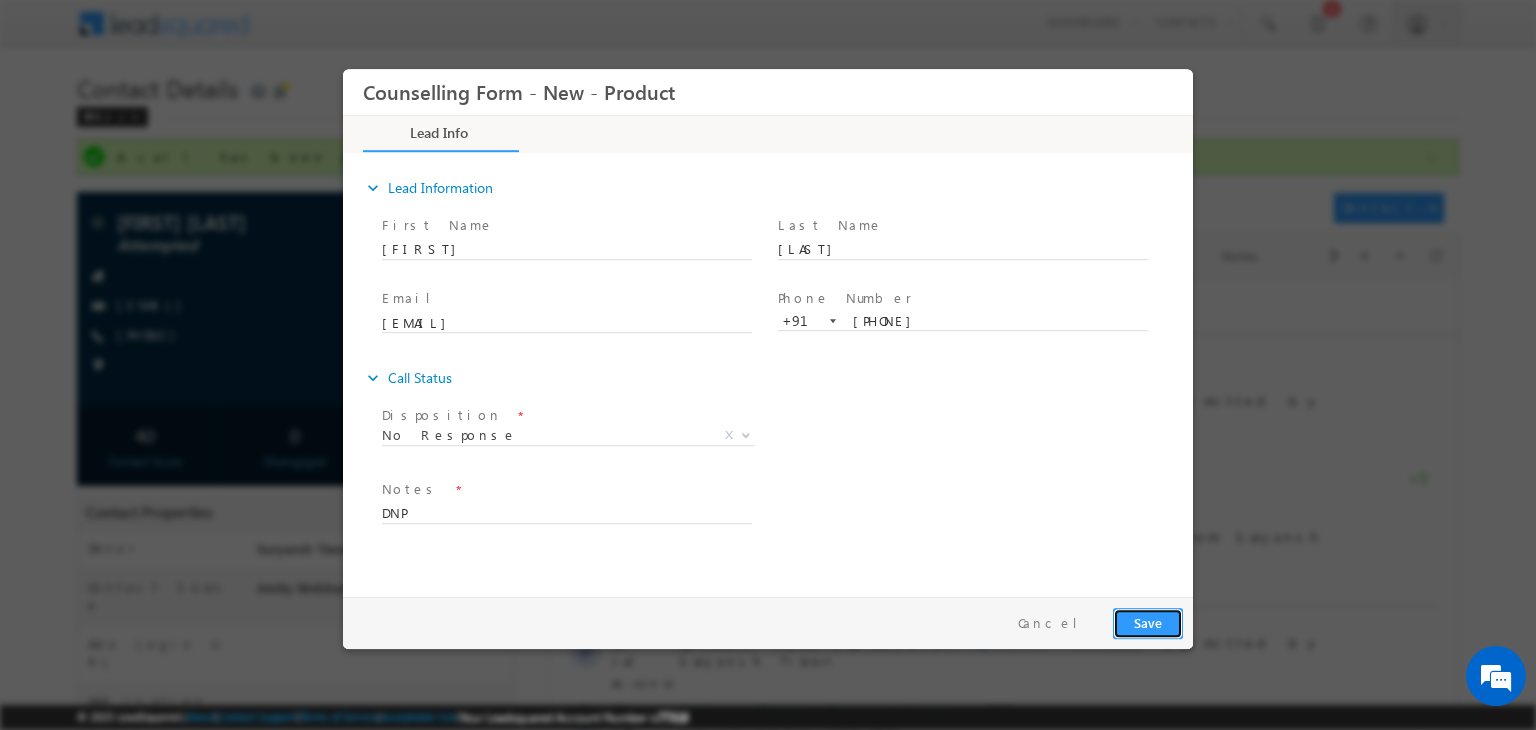 click on "Save" at bounding box center [1148, 623] 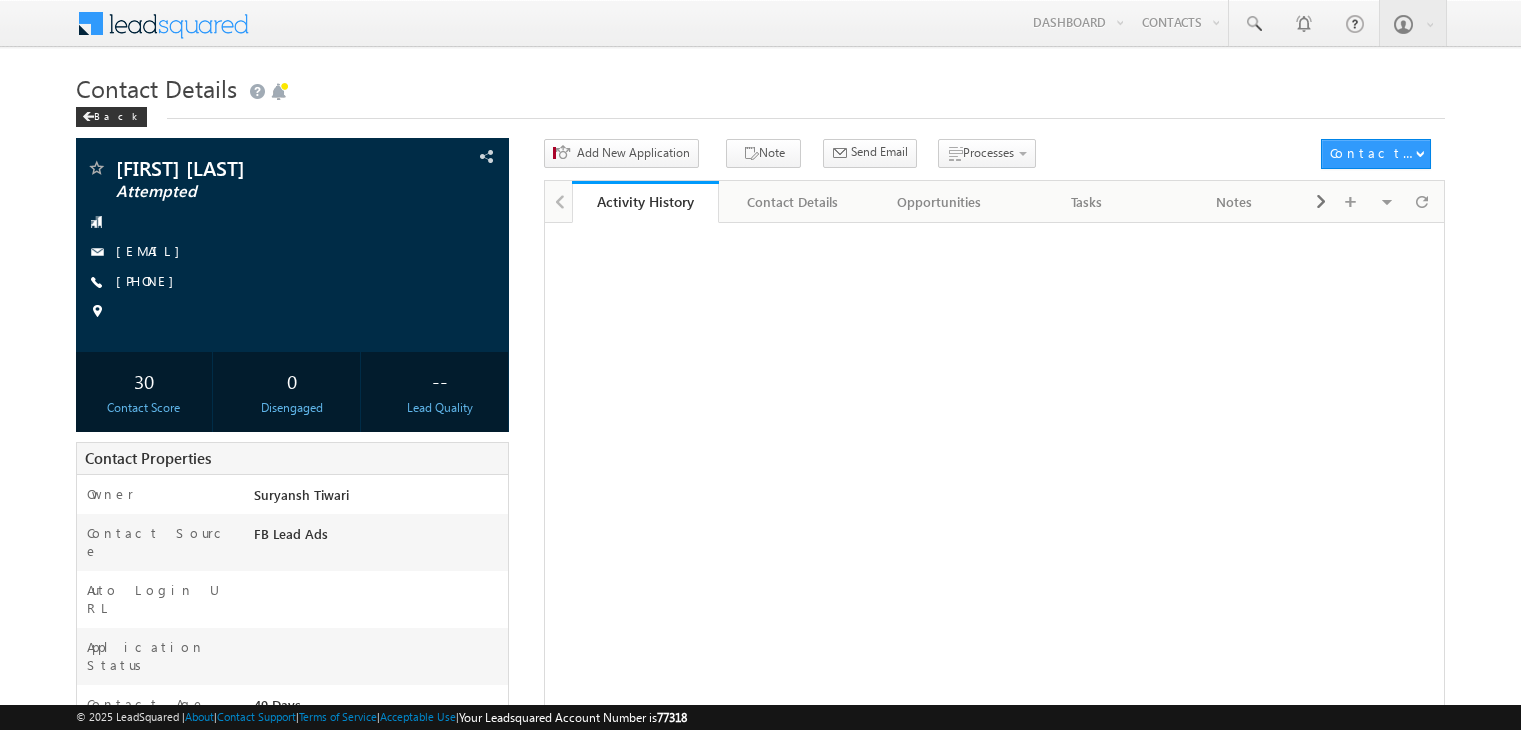 scroll, scrollTop: 0, scrollLeft: 0, axis: both 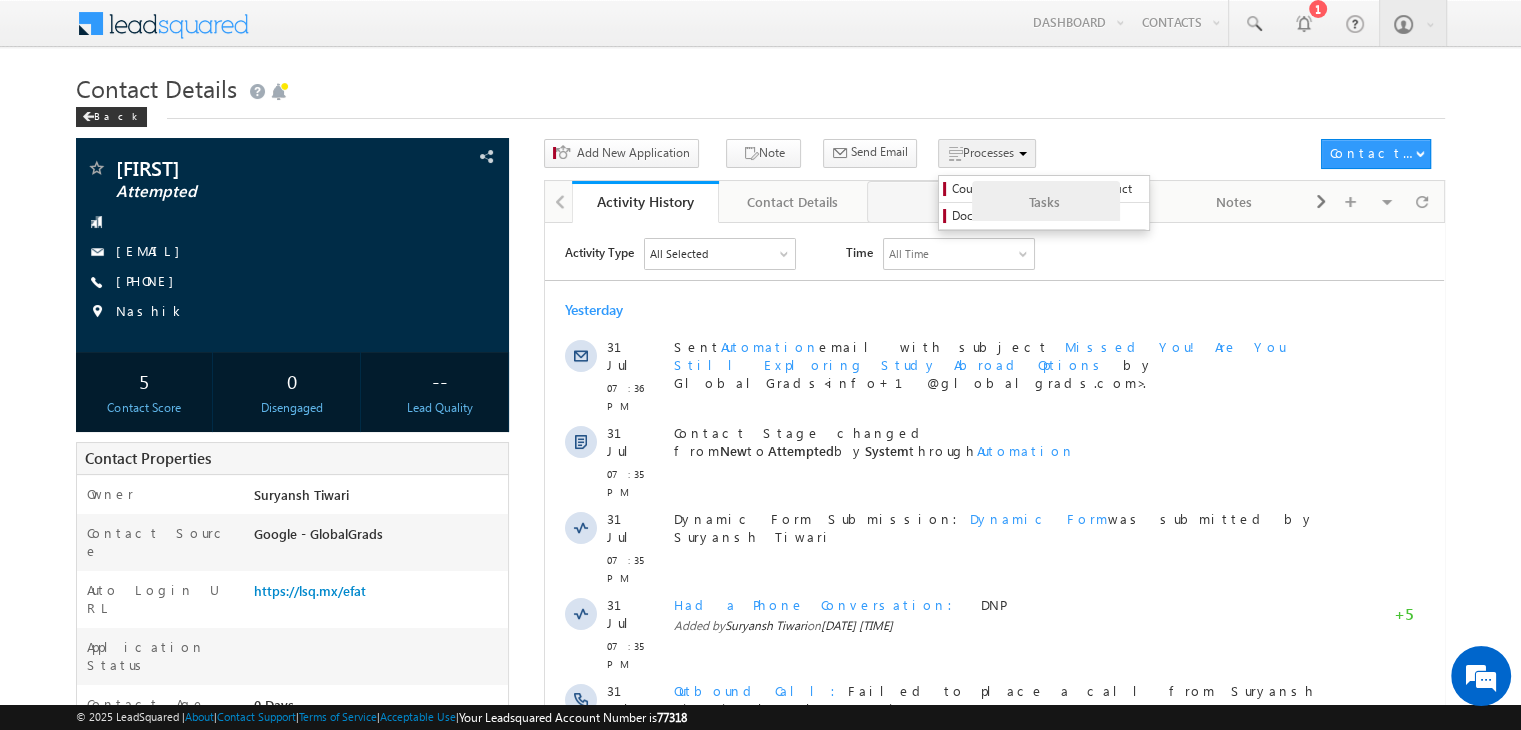 drag, startPoint x: 1016, startPoint y: 183, endPoint x: 974, endPoint y: 156, distance: 49.92995 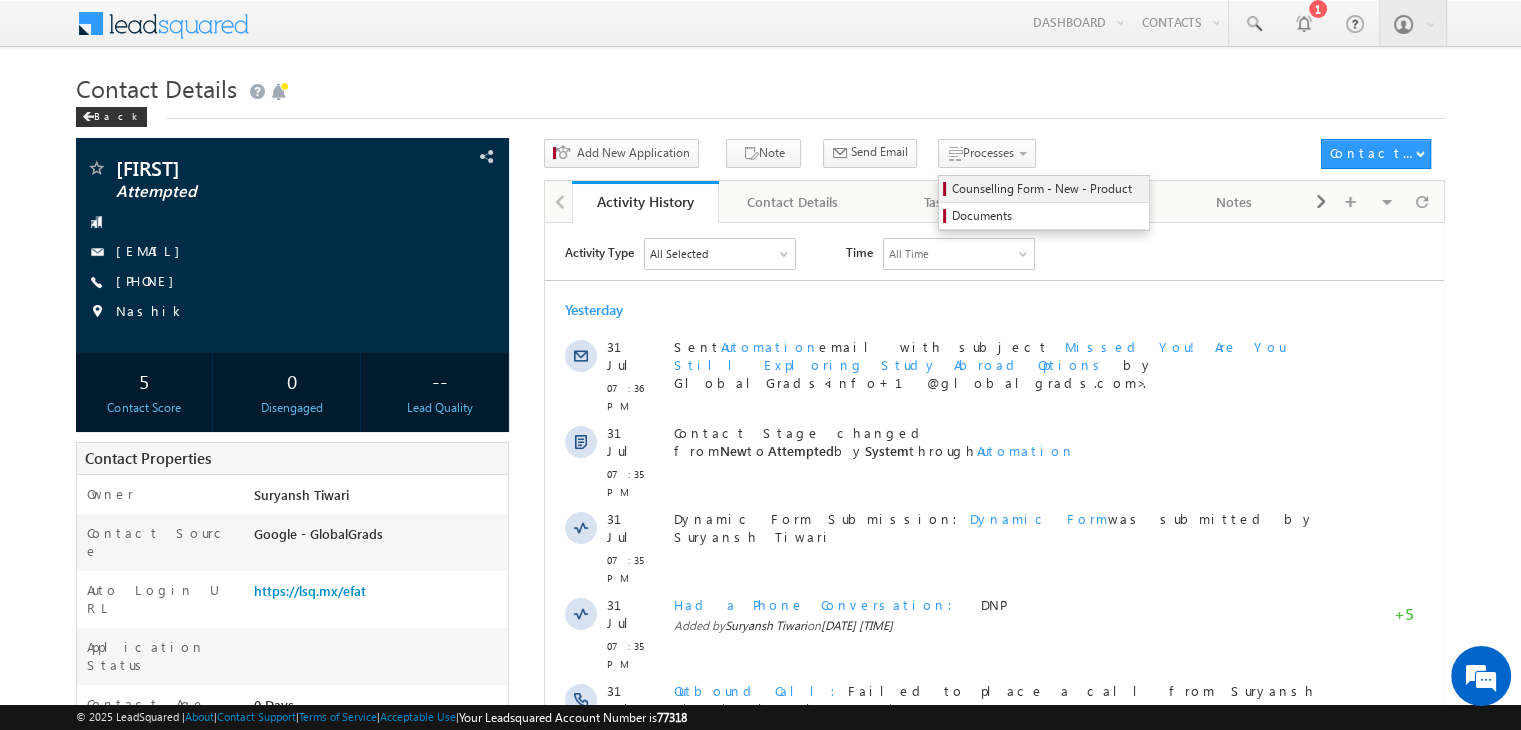 click on "Counselling Form - New - Product" at bounding box center (1047, 189) 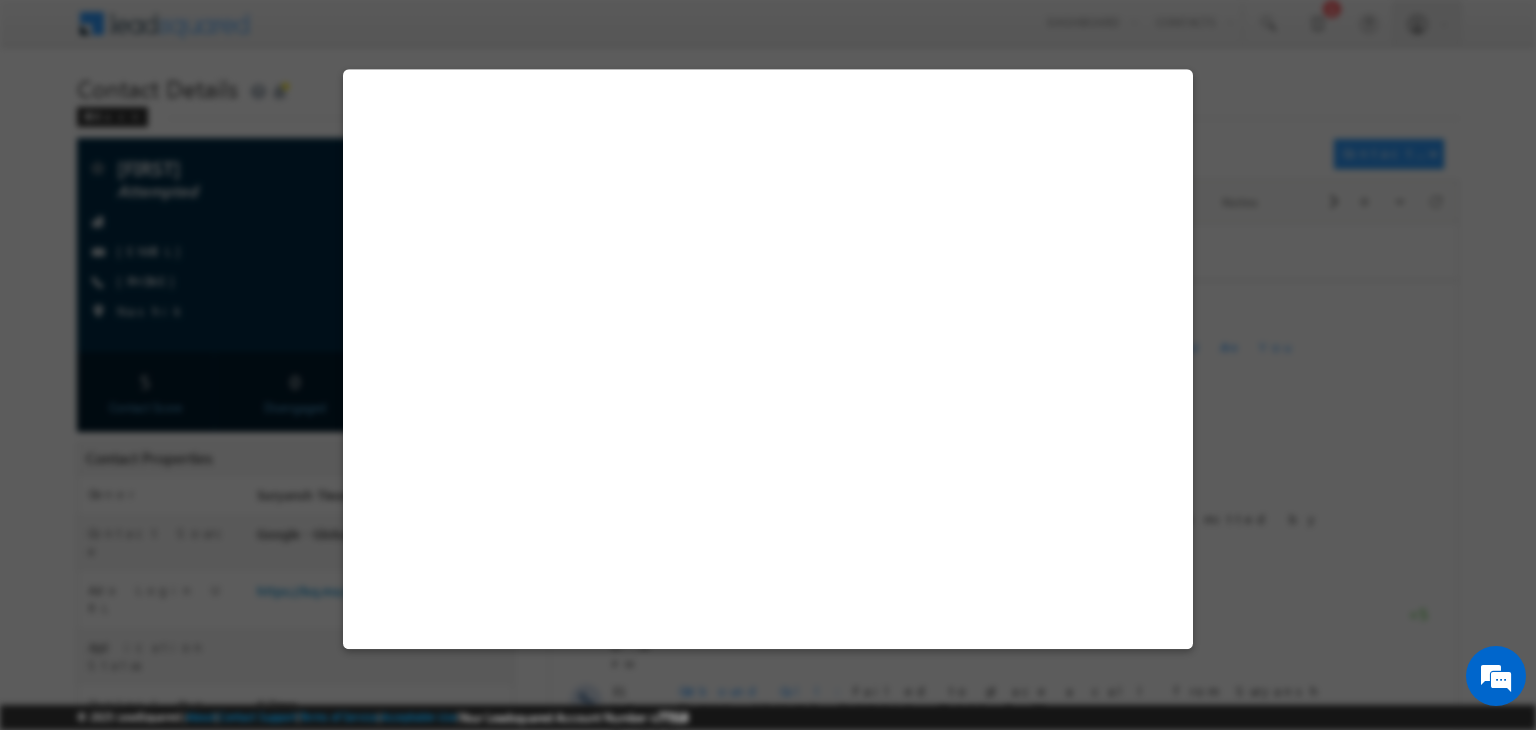 select on "Attempted" 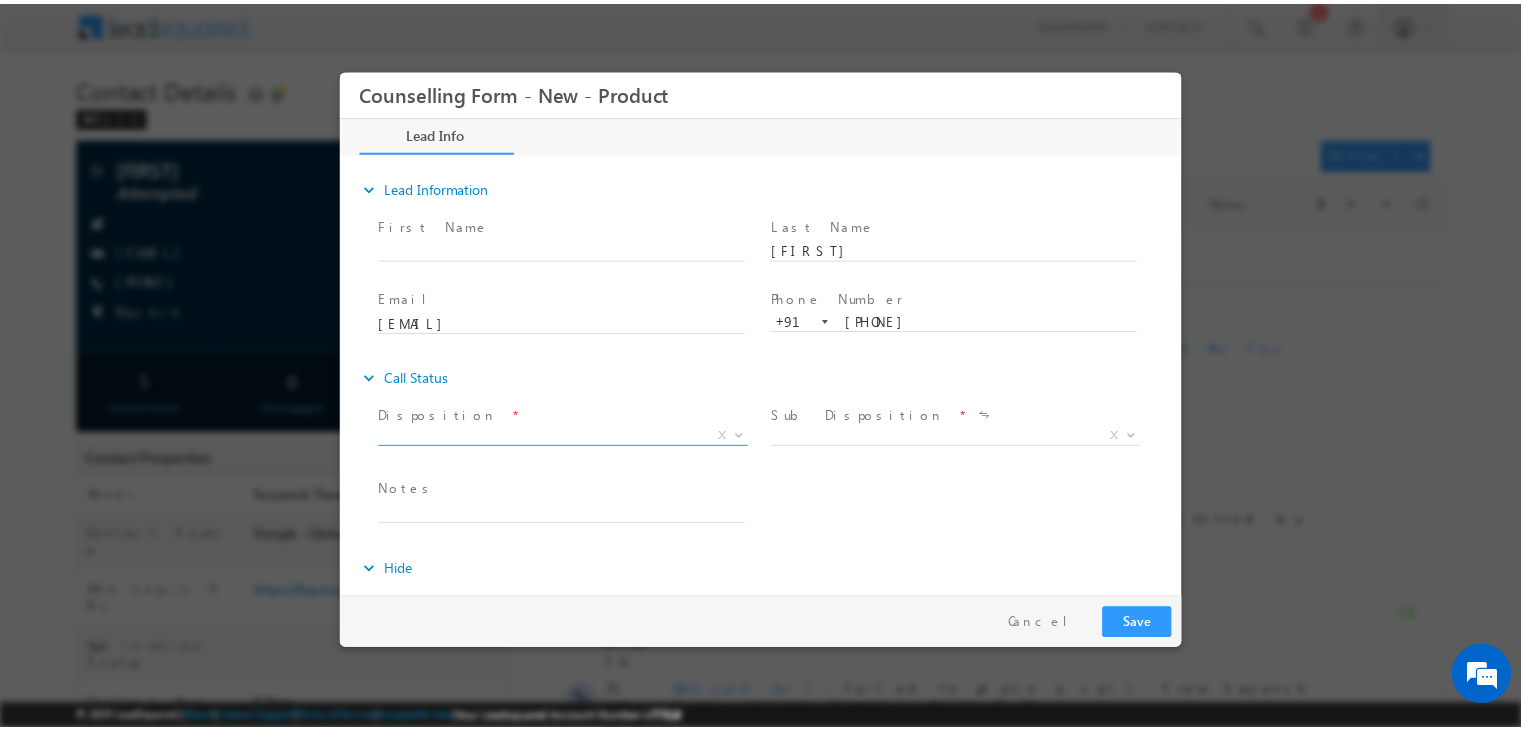 scroll, scrollTop: 0, scrollLeft: 0, axis: both 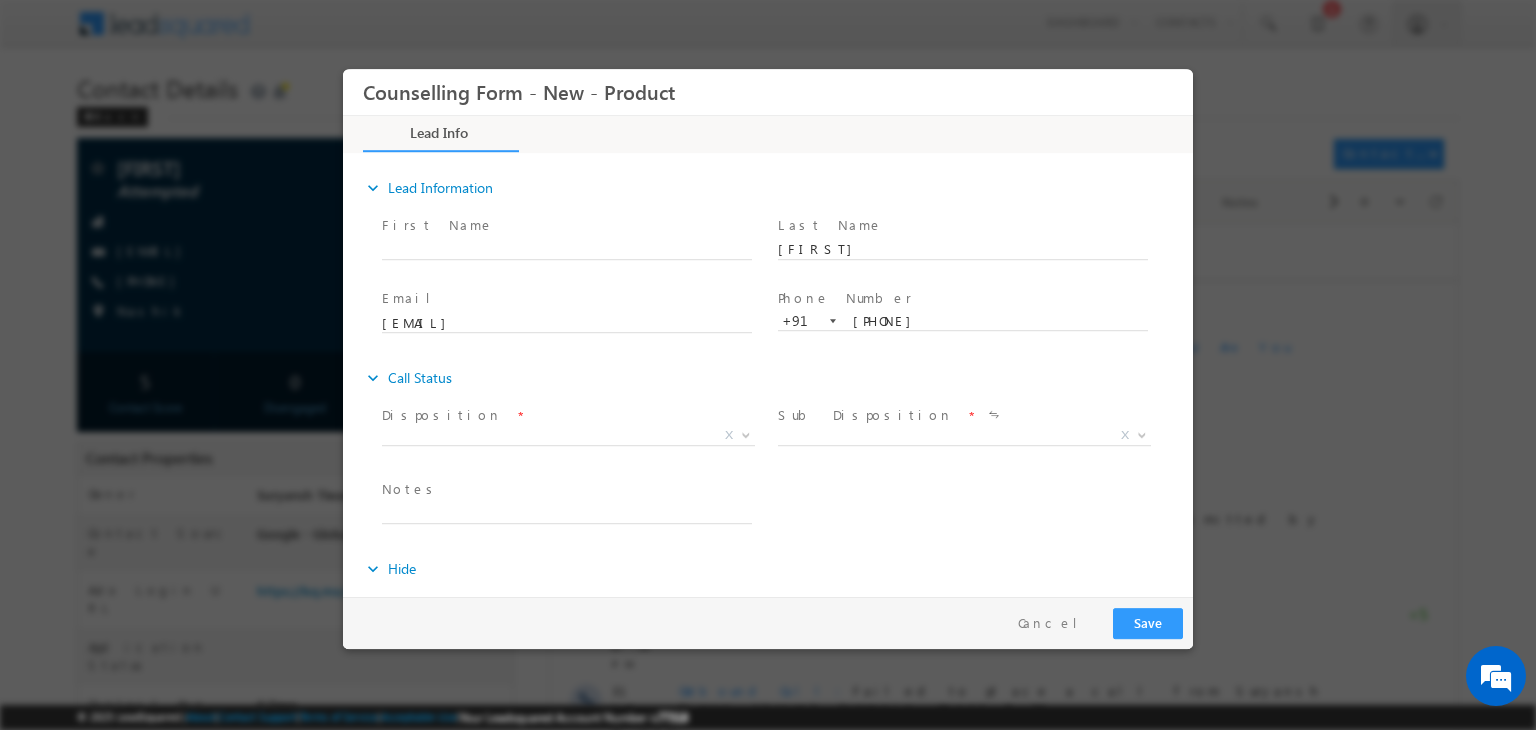 click at bounding box center [768, 365] 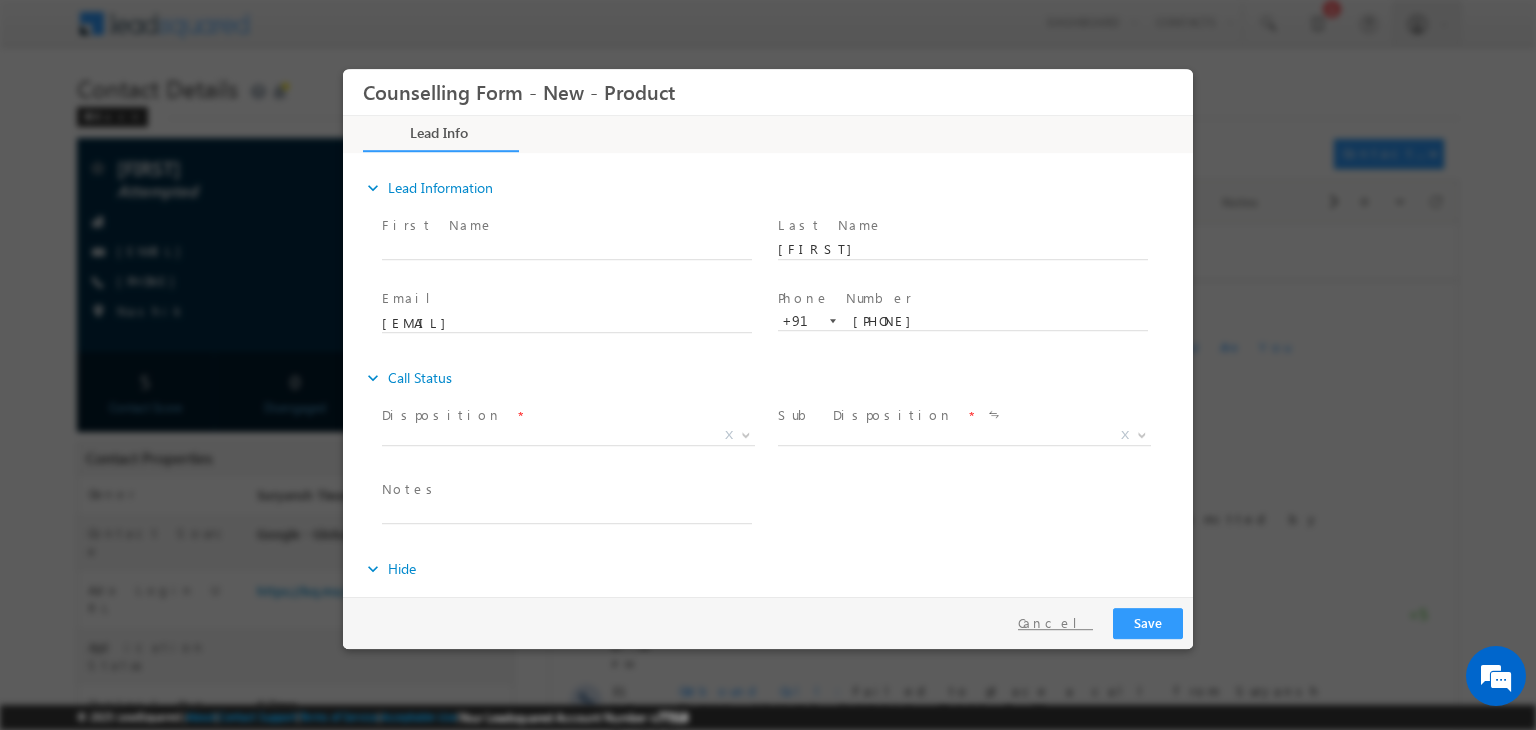 click on "Cancel" at bounding box center (1055, 623) 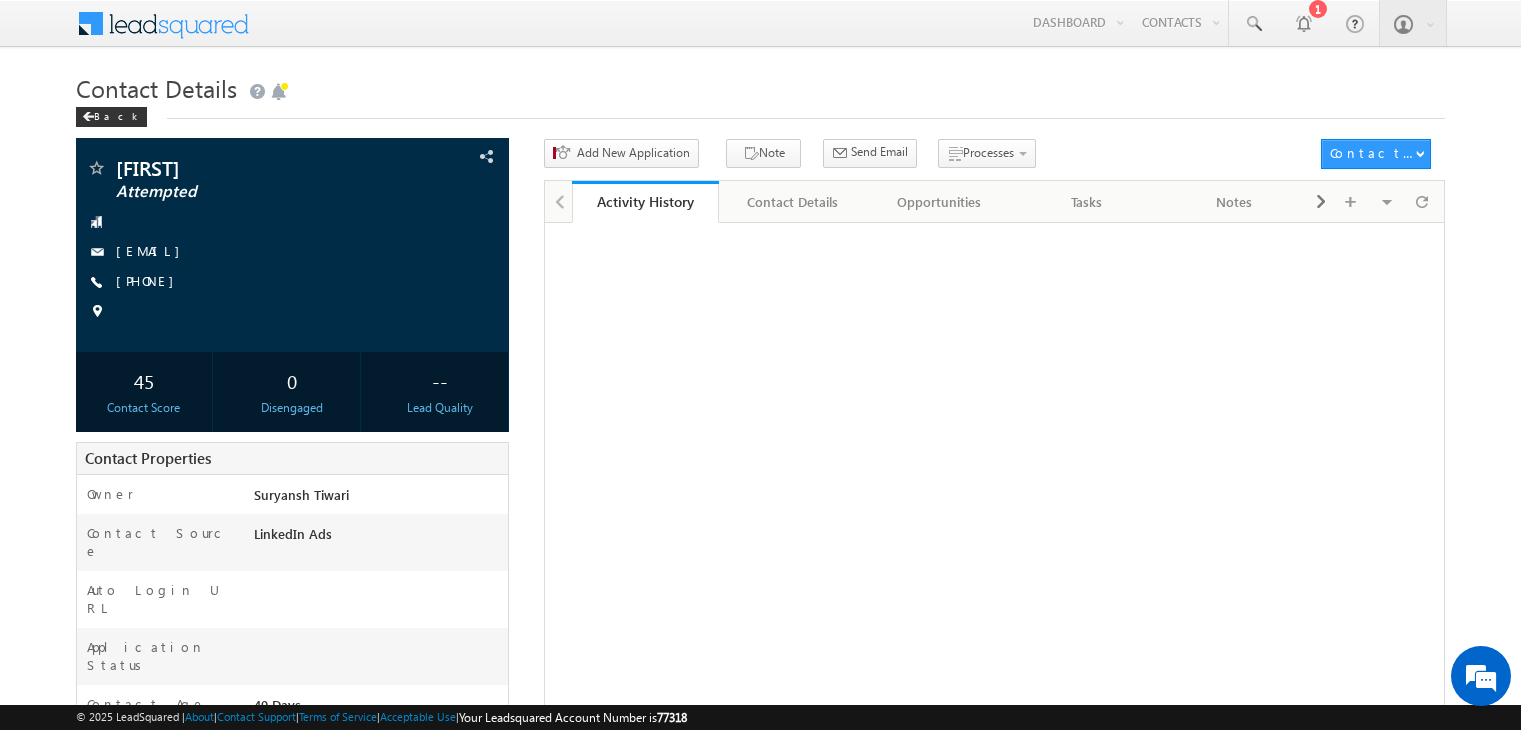 scroll, scrollTop: 0, scrollLeft: 0, axis: both 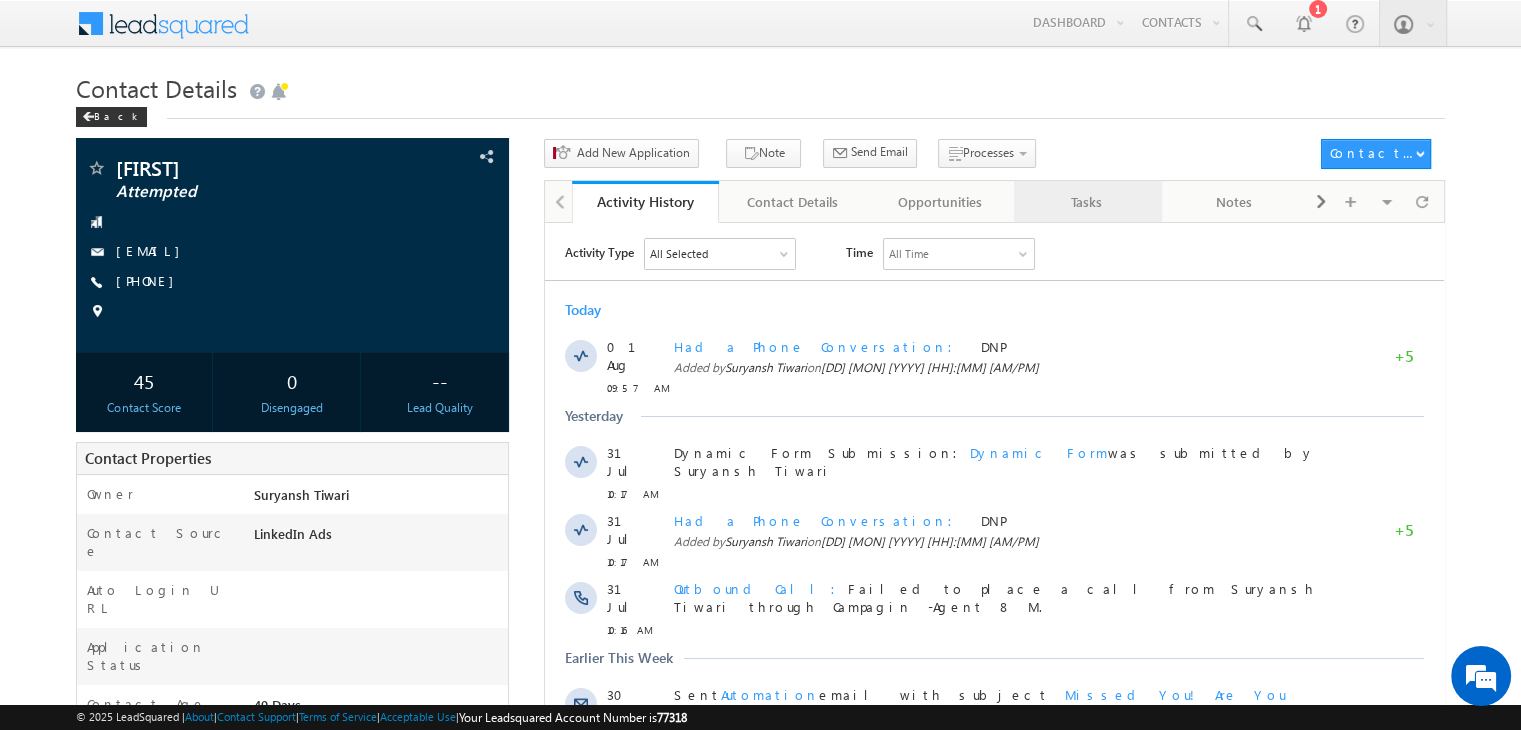 click on "Tasks" at bounding box center (1086, 202) 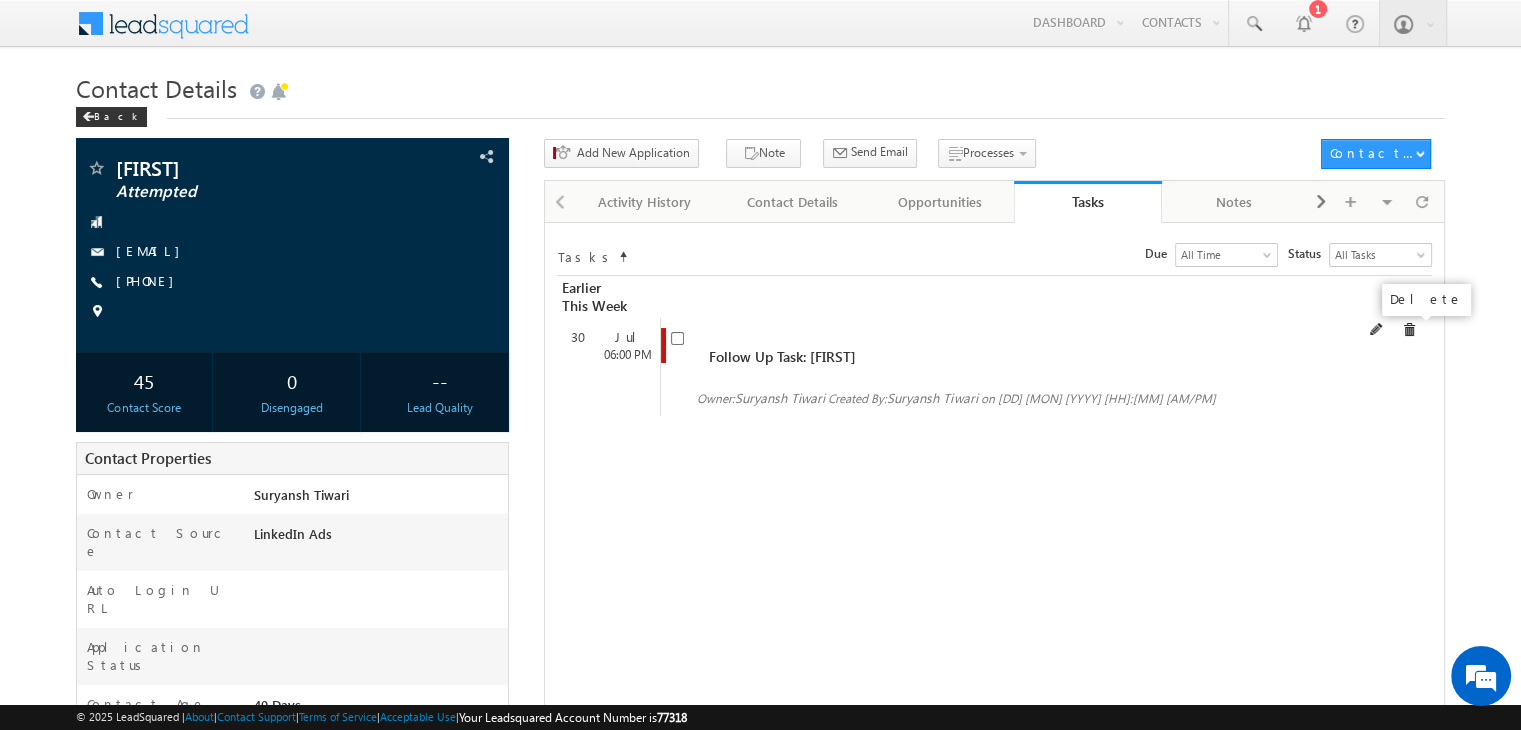 click at bounding box center (1409, 330) 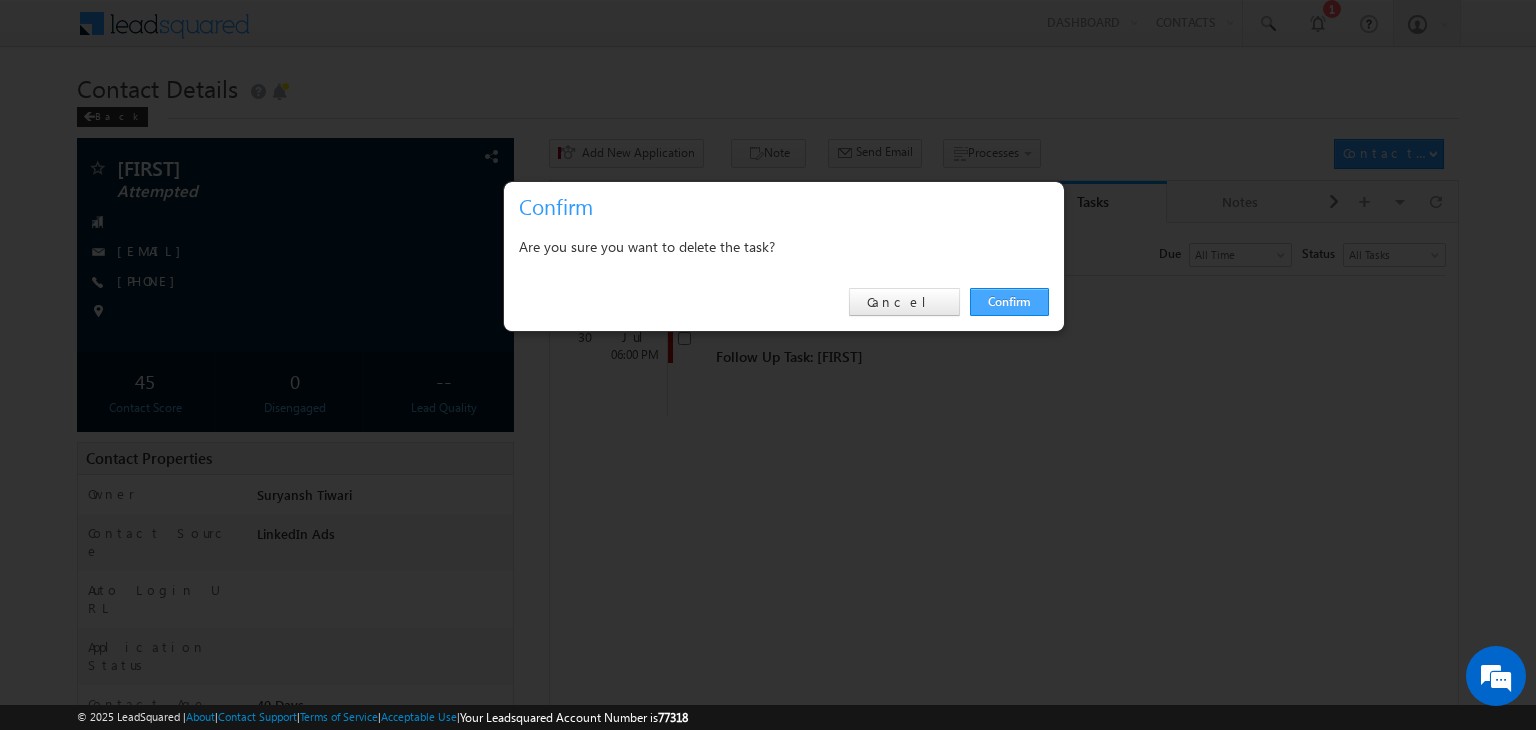 click on "Confirm" at bounding box center [1009, 302] 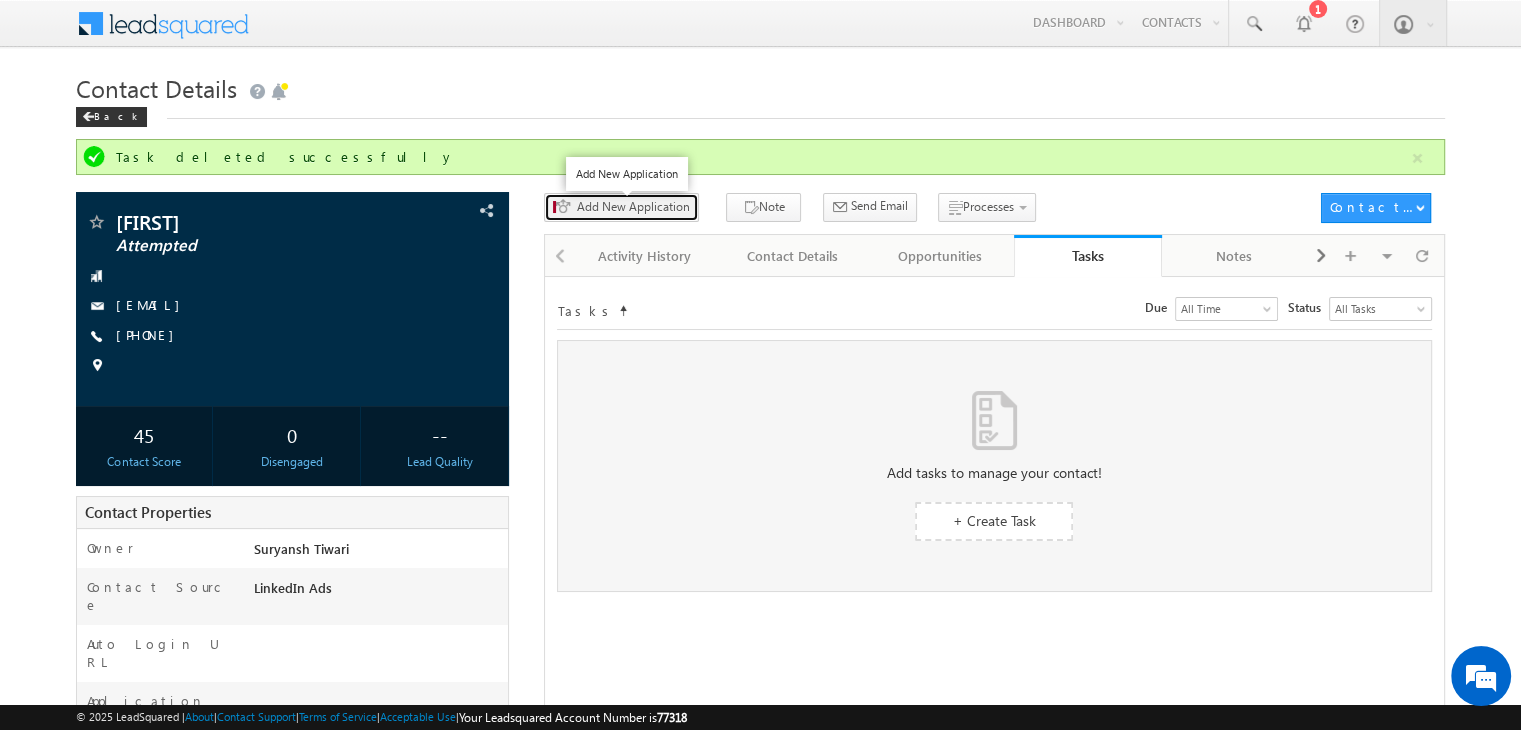 click on "Add New Application" at bounding box center [633, 207] 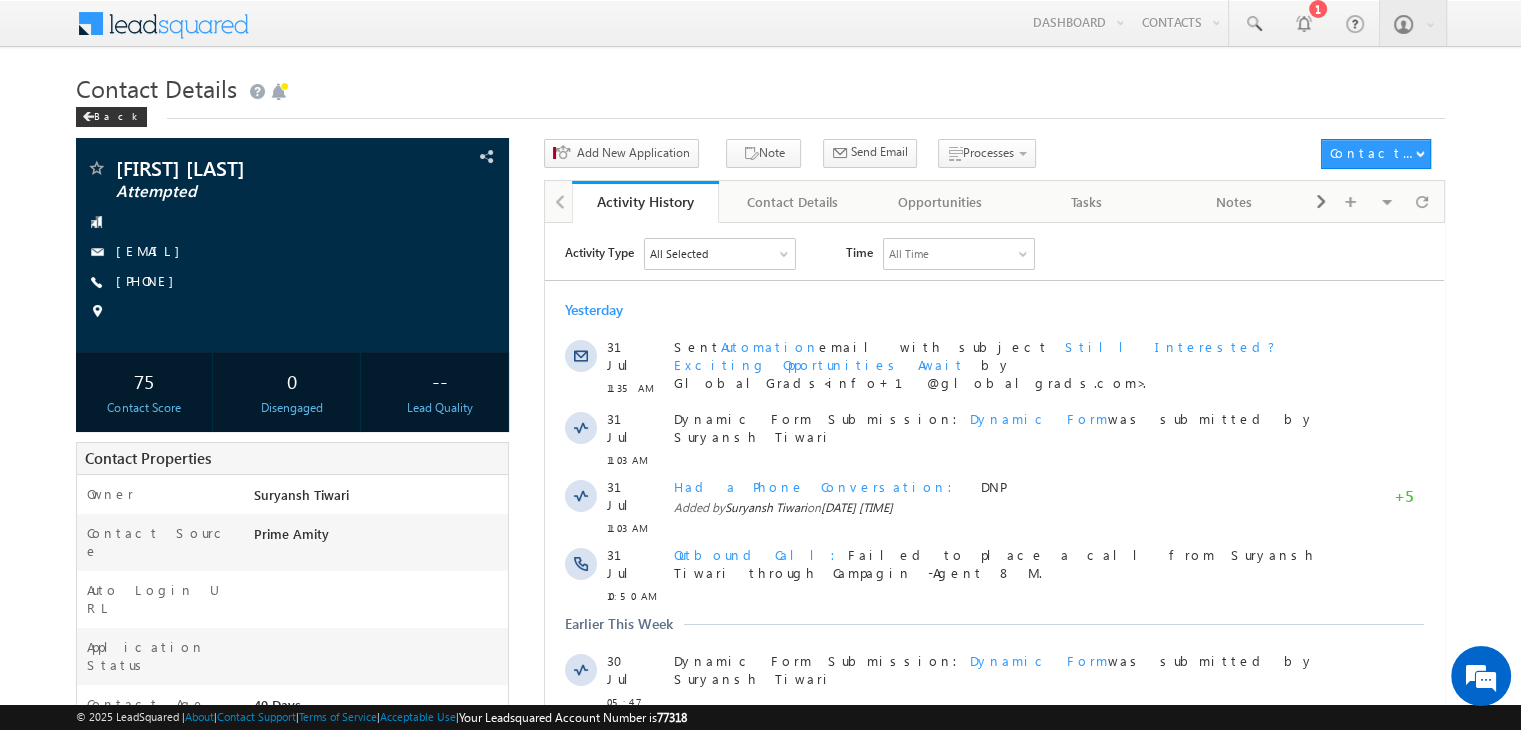 scroll, scrollTop: 0, scrollLeft: 0, axis: both 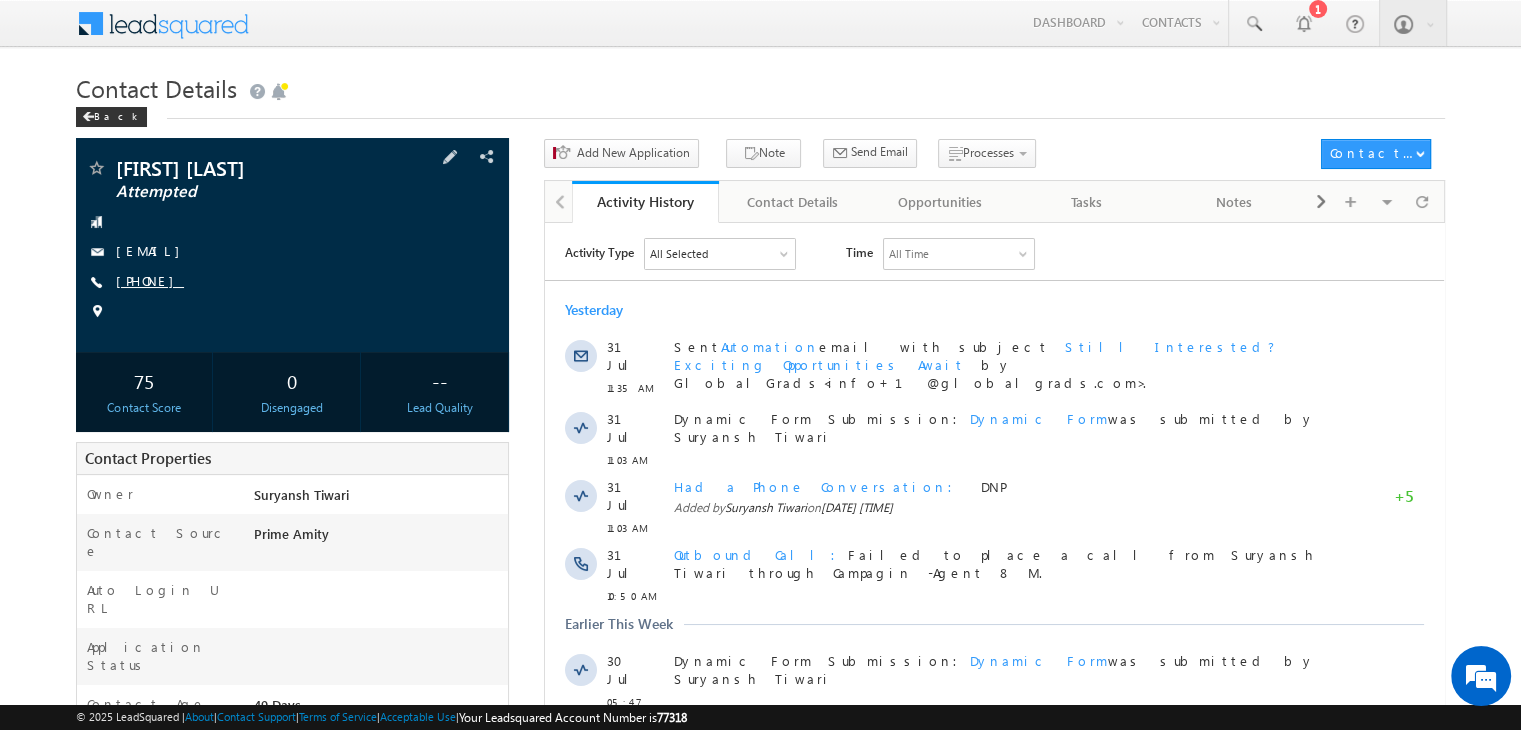 click on "+91-8208336735" at bounding box center (150, 280) 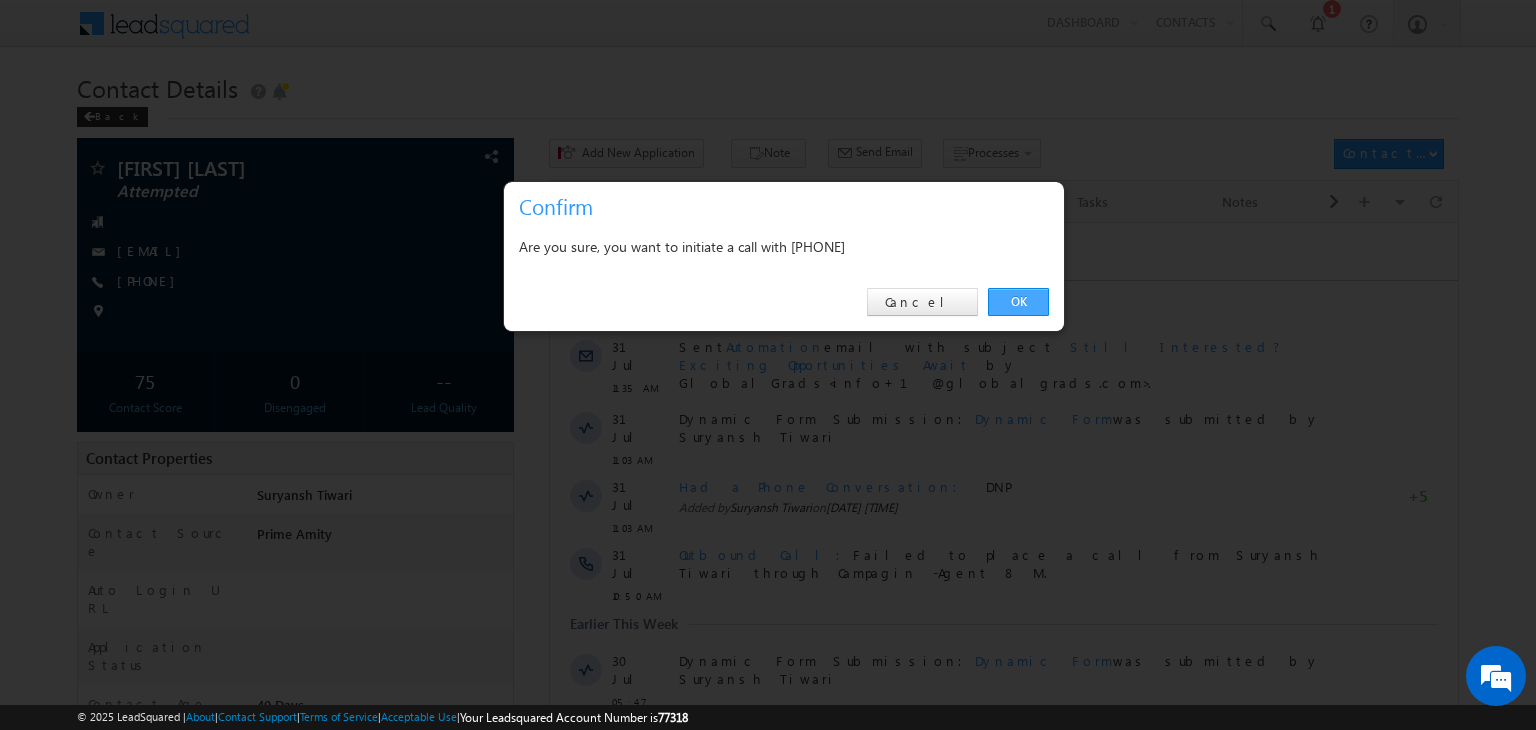 click on "OK" at bounding box center [1018, 302] 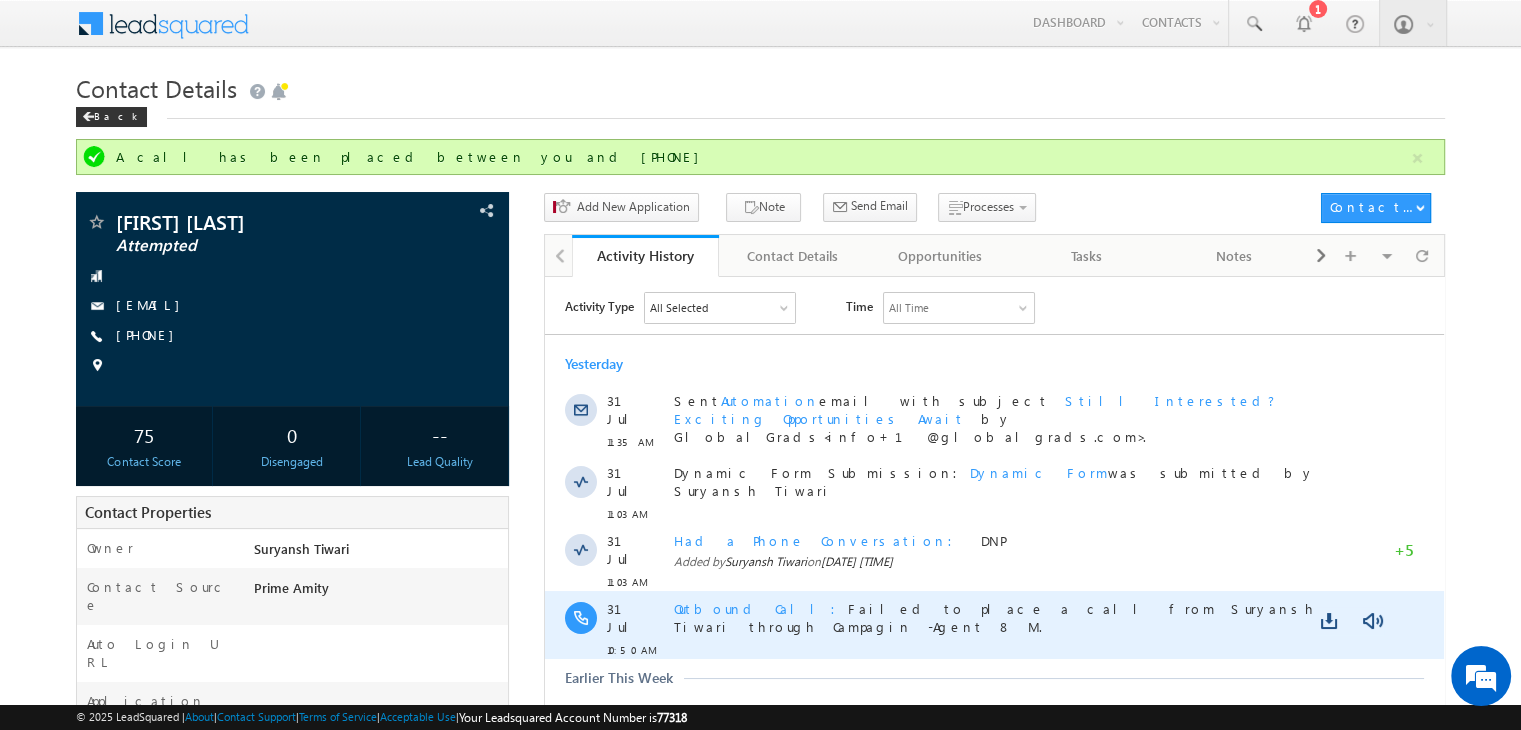 scroll, scrollTop: 455, scrollLeft: 0, axis: vertical 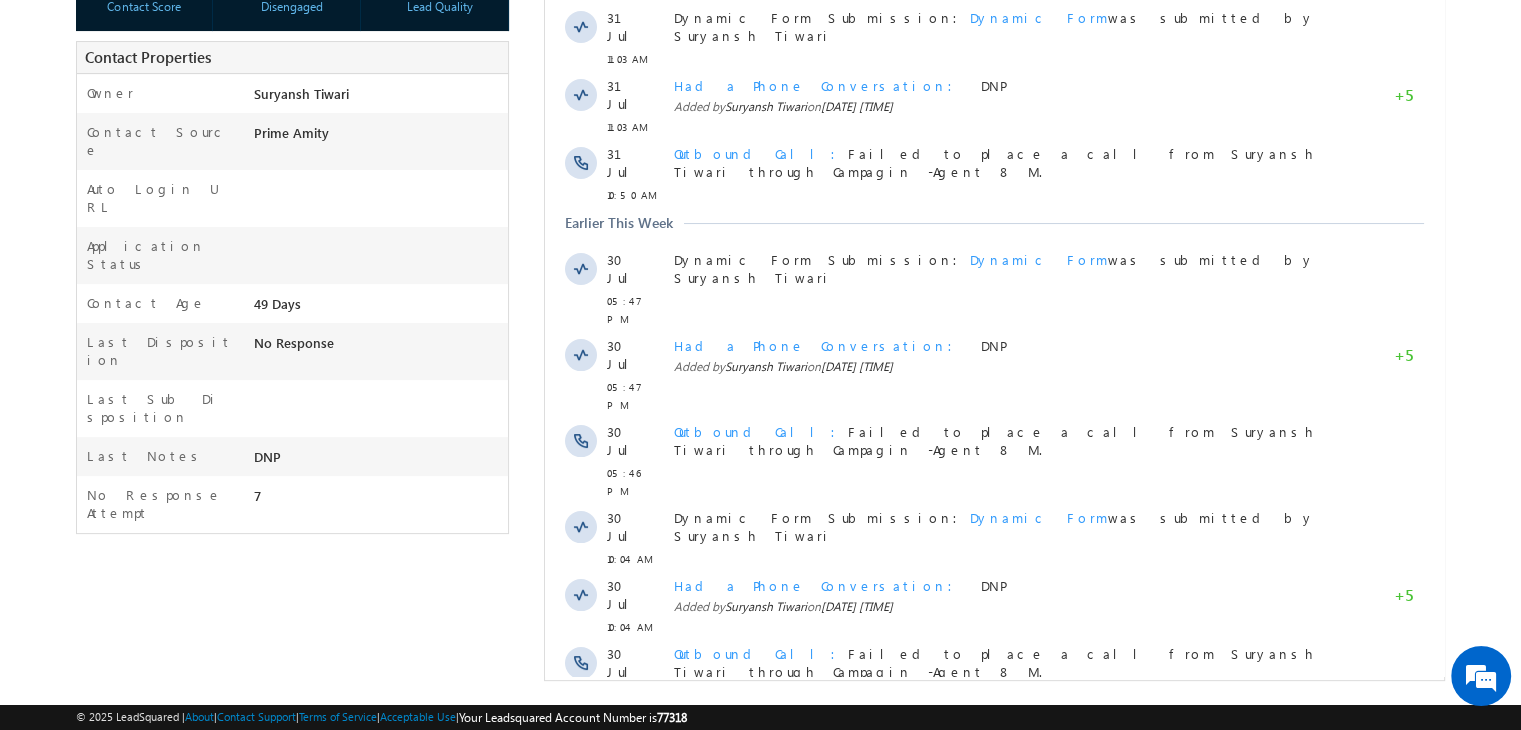 click on "Show More" at bounding box center [1004, 739] 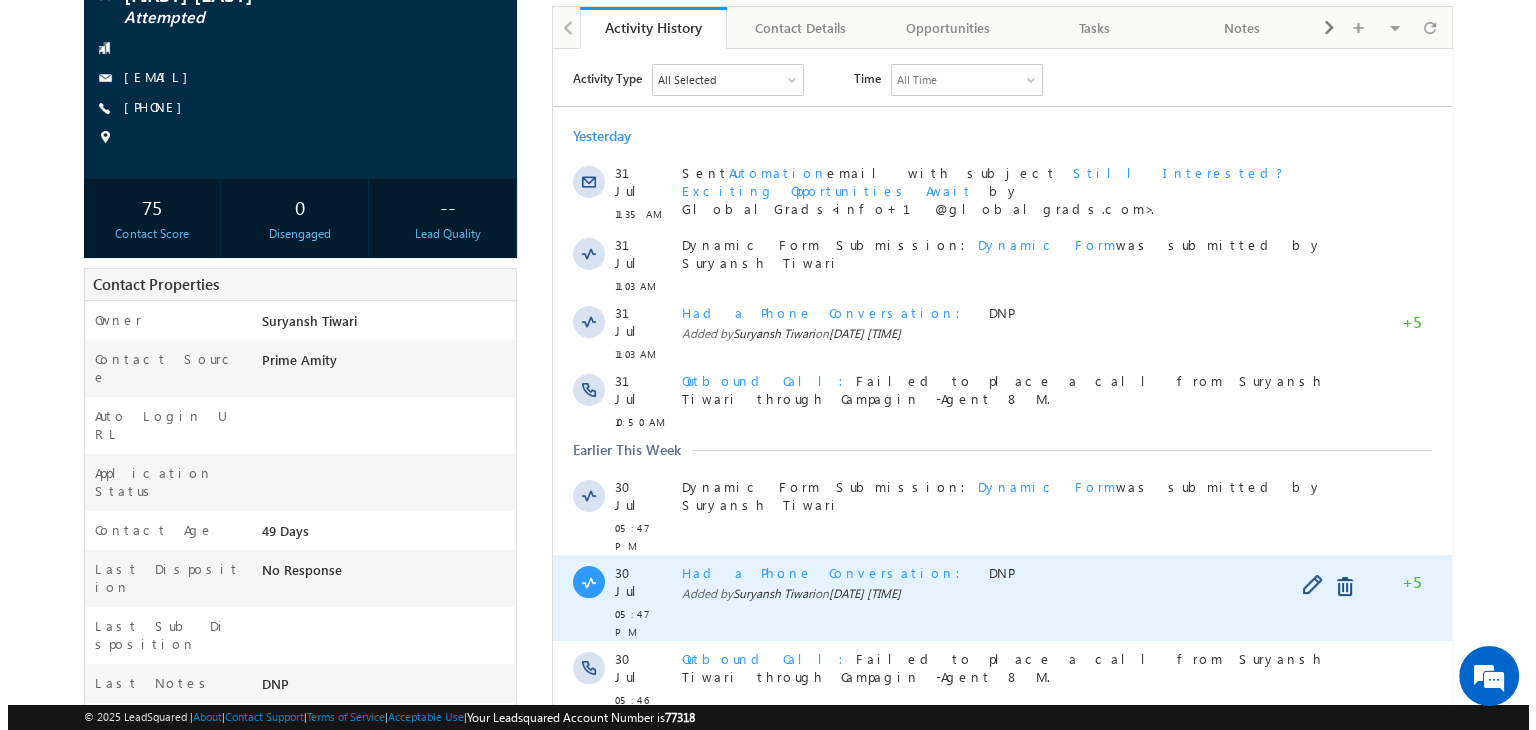 scroll, scrollTop: 0, scrollLeft: 0, axis: both 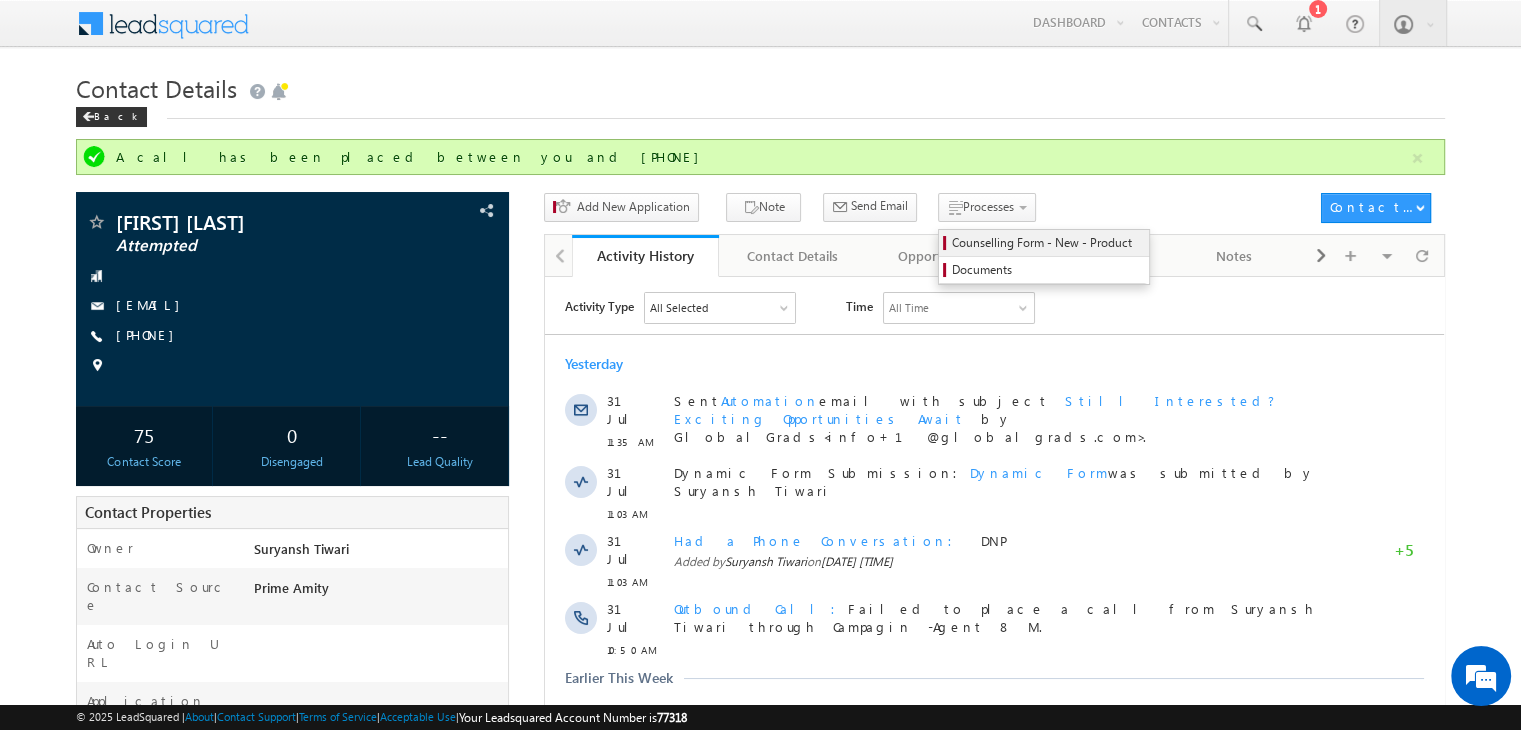 click on "Counselling Form - New - Product" at bounding box center [1047, 243] 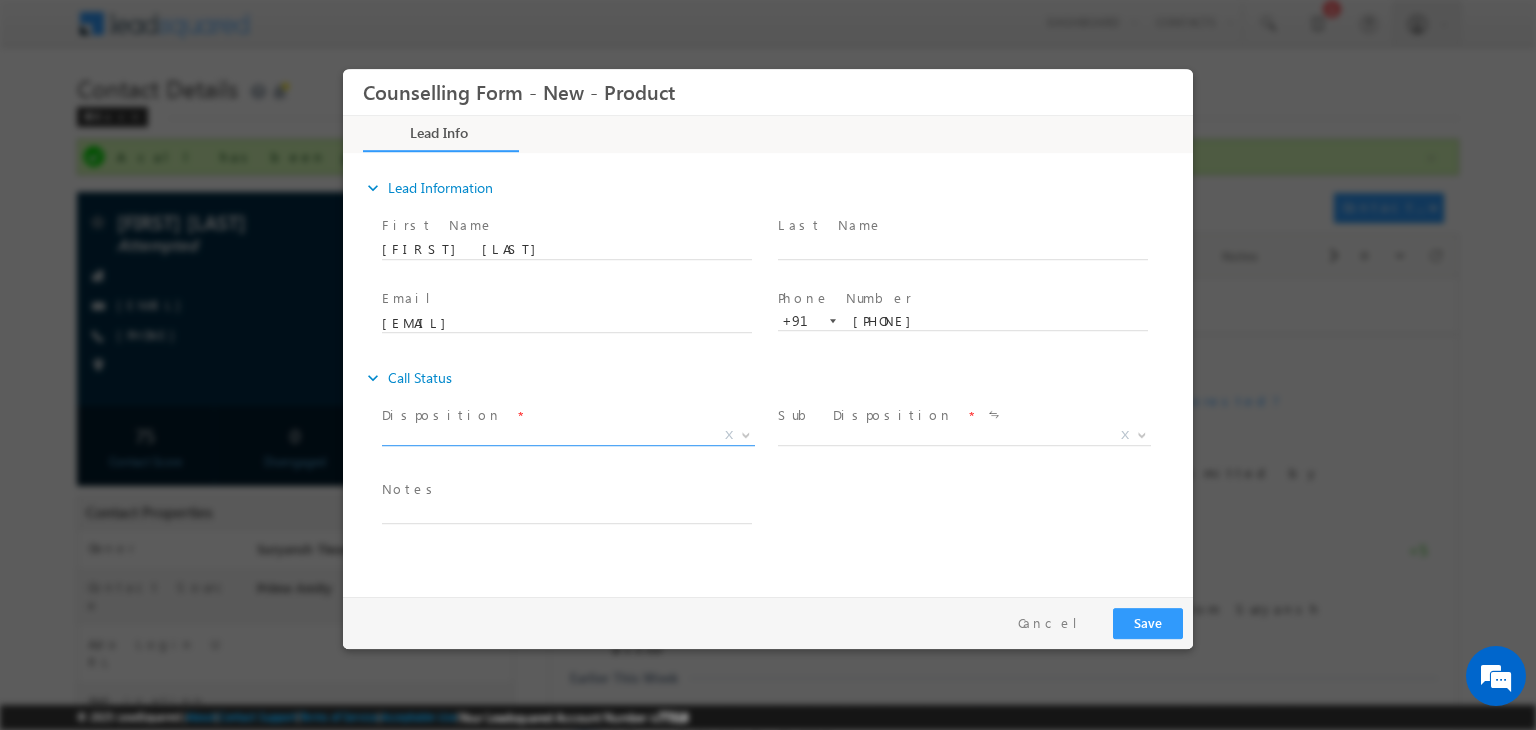 click on "X" at bounding box center (568, 436) 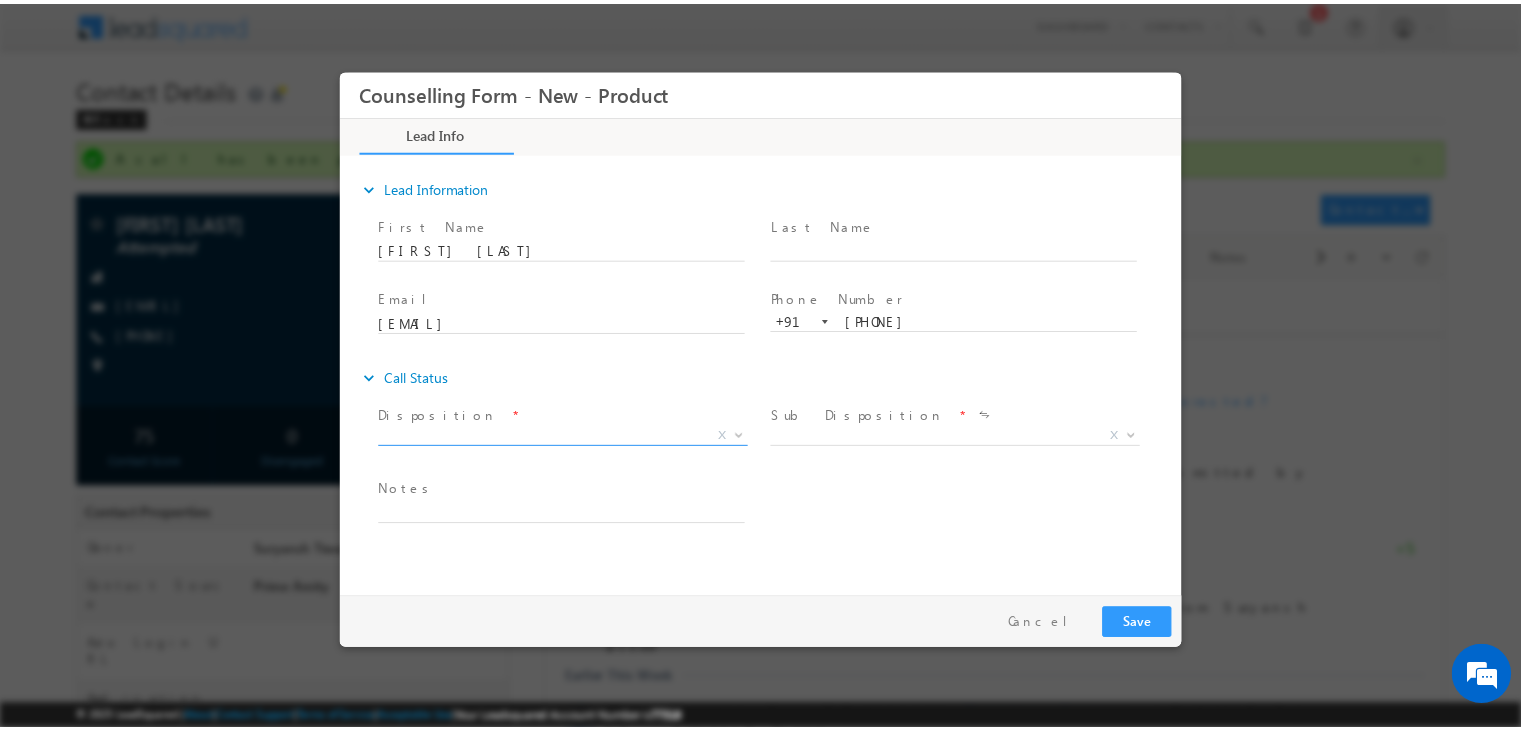 scroll, scrollTop: 0, scrollLeft: 0, axis: both 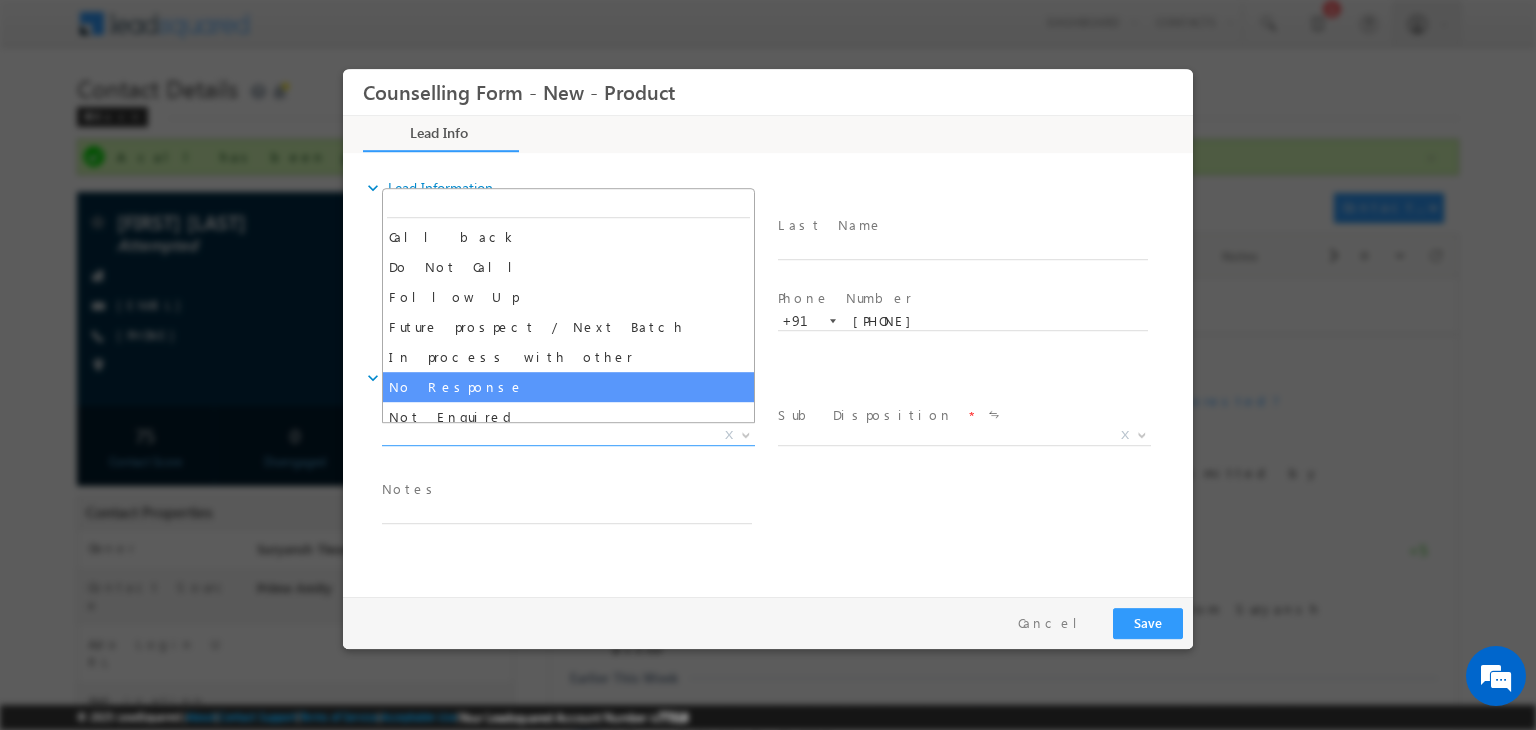 select on "No Response" 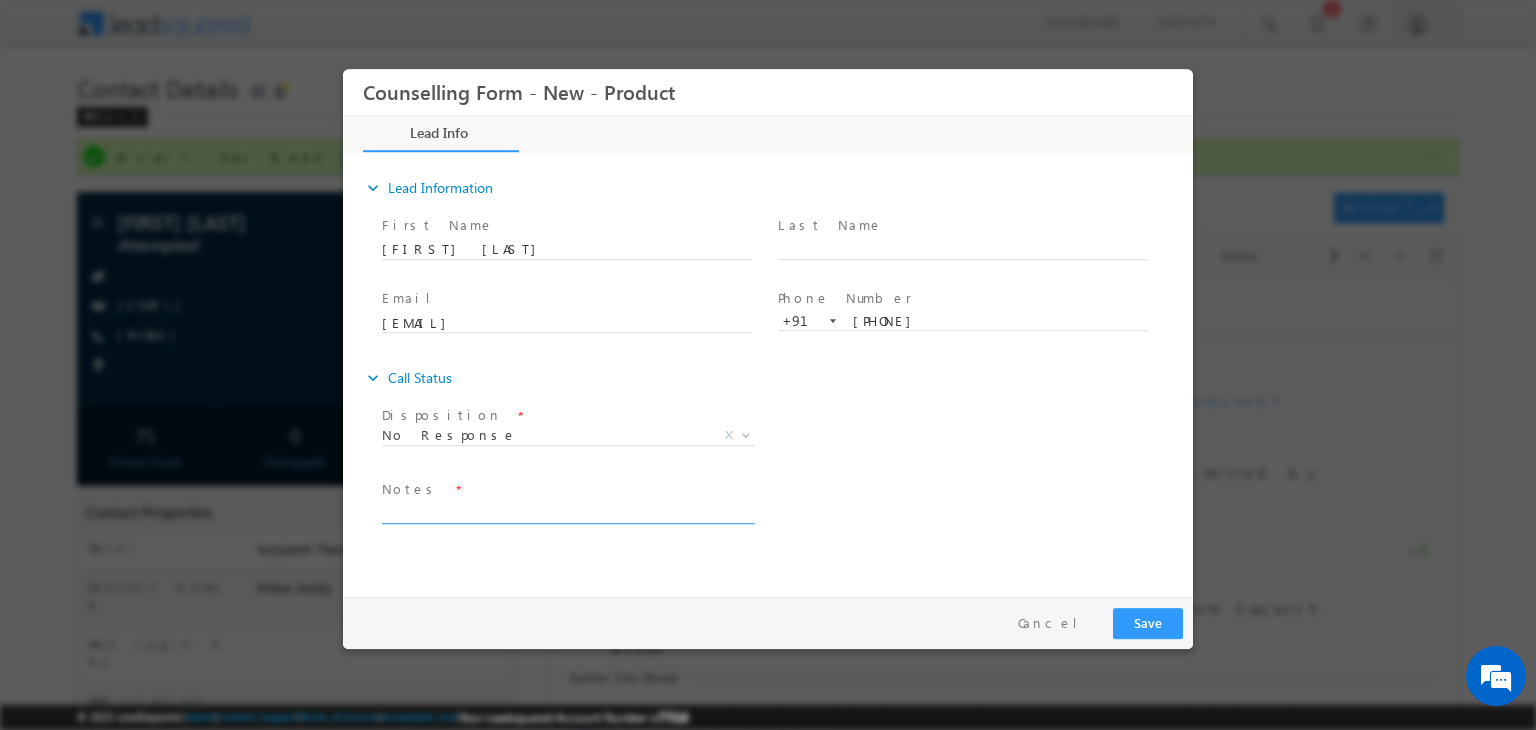 click at bounding box center (567, 512) 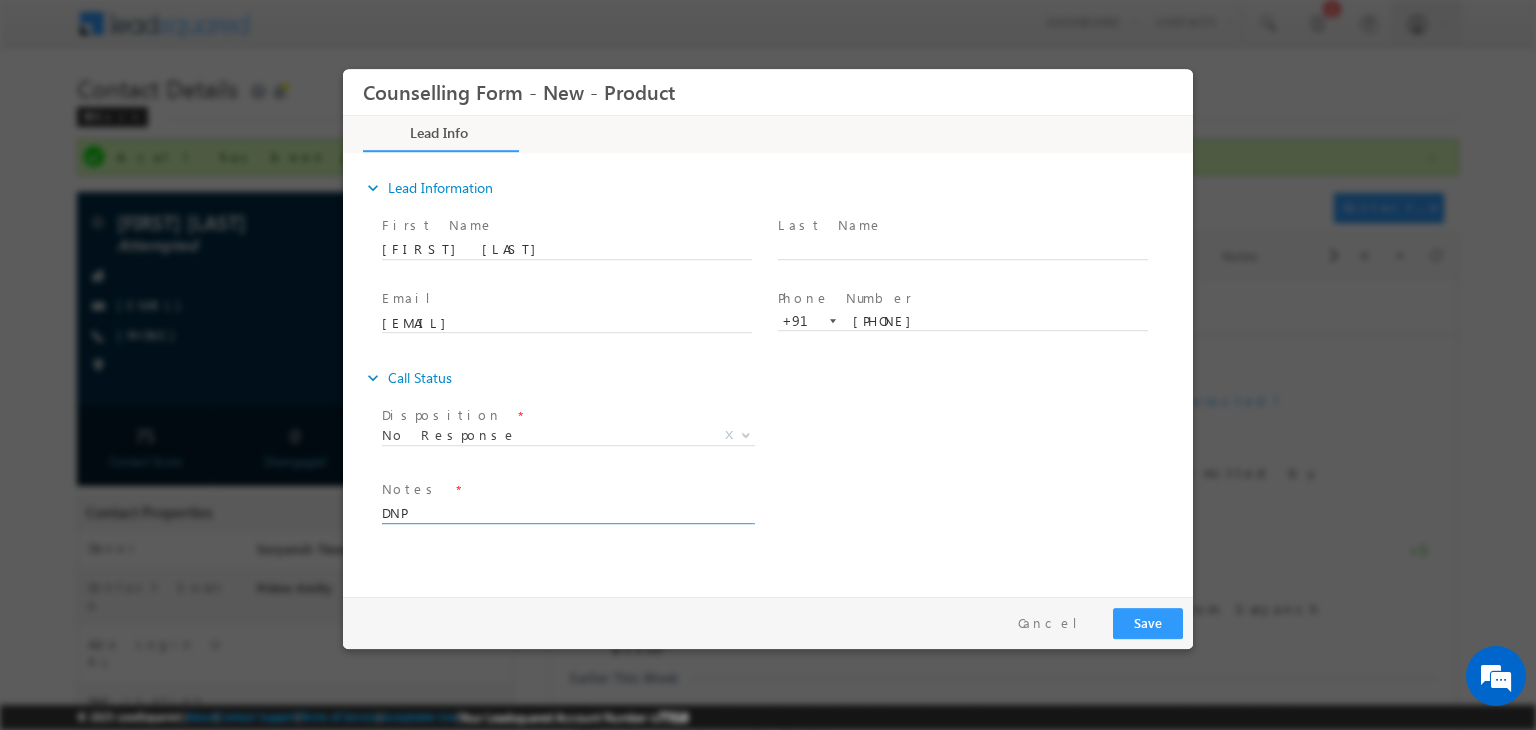 type on "DNP" 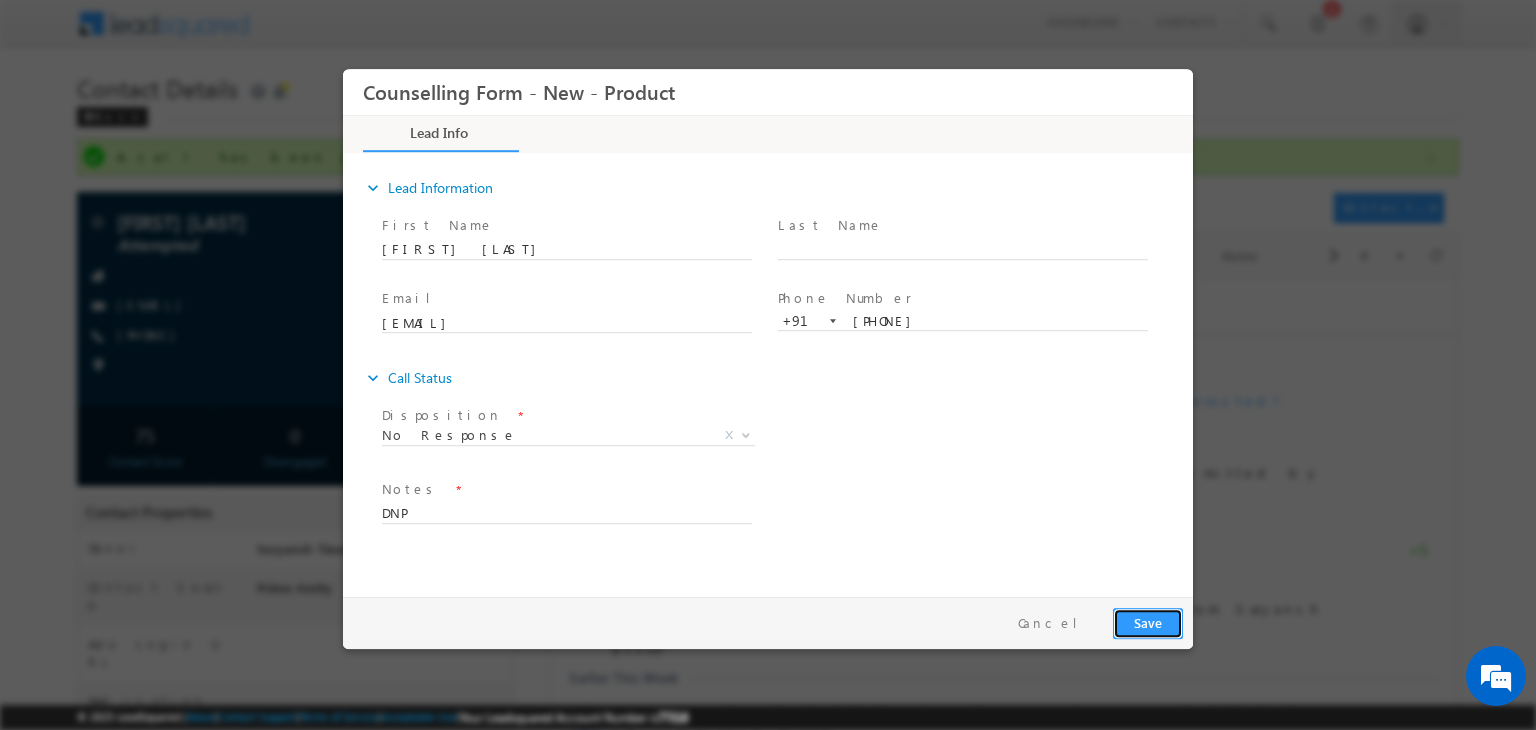 click on "Save" at bounding box center [1148, 623] 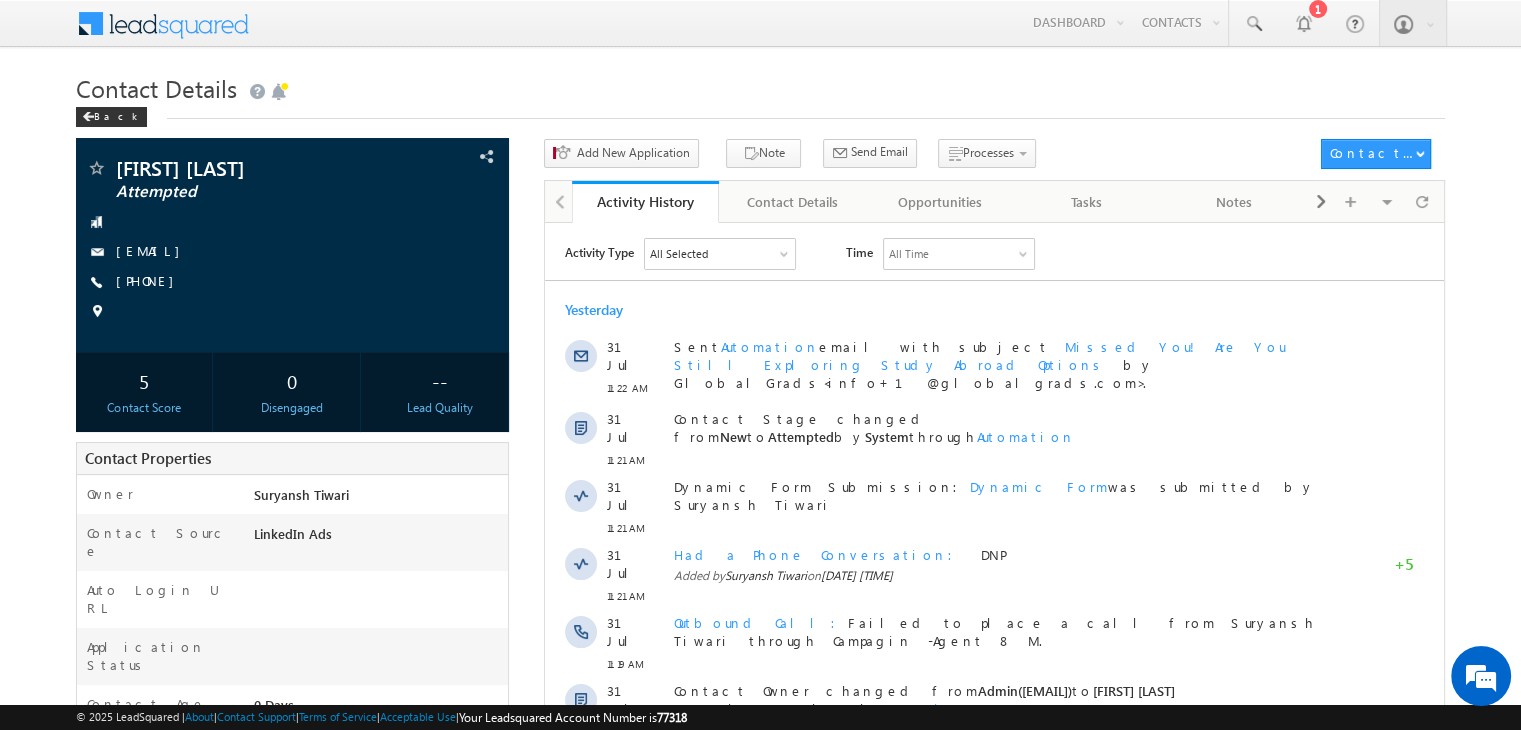 scroll, scrollTop: 0, scrollLeft: 0, axis: both 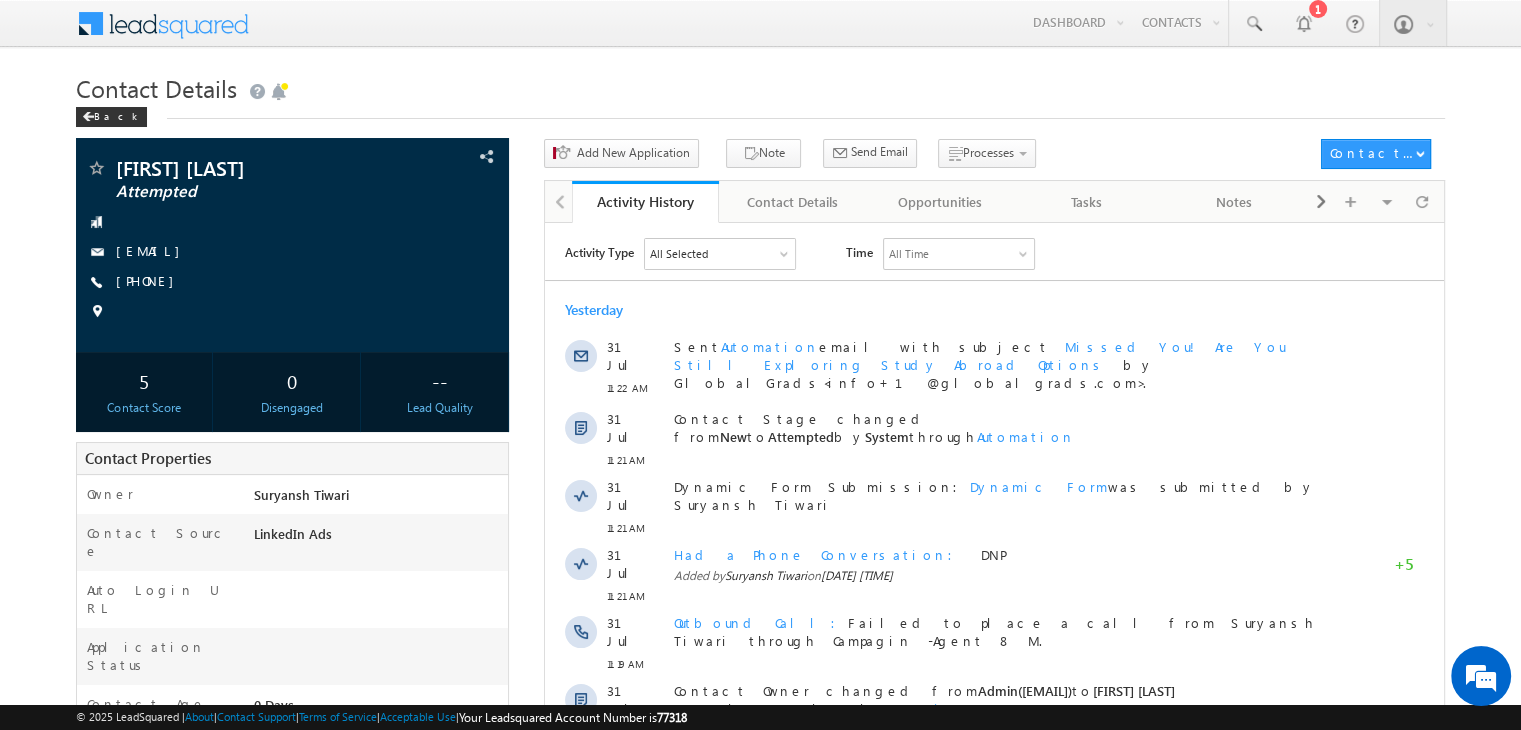 click on "[PHONE]" at bounding box center [150, 280] 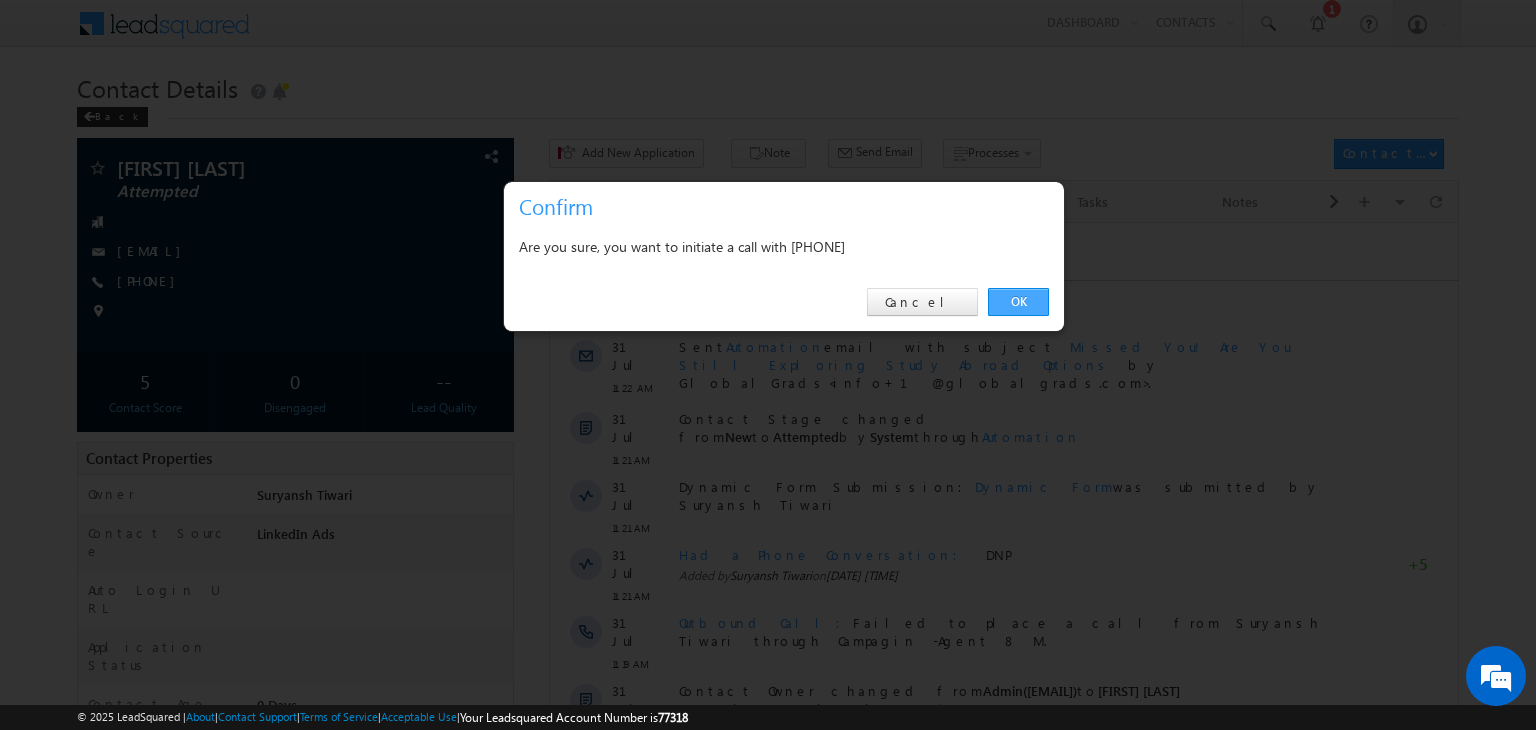 click on "OK" at bounding box center (1018, 302) 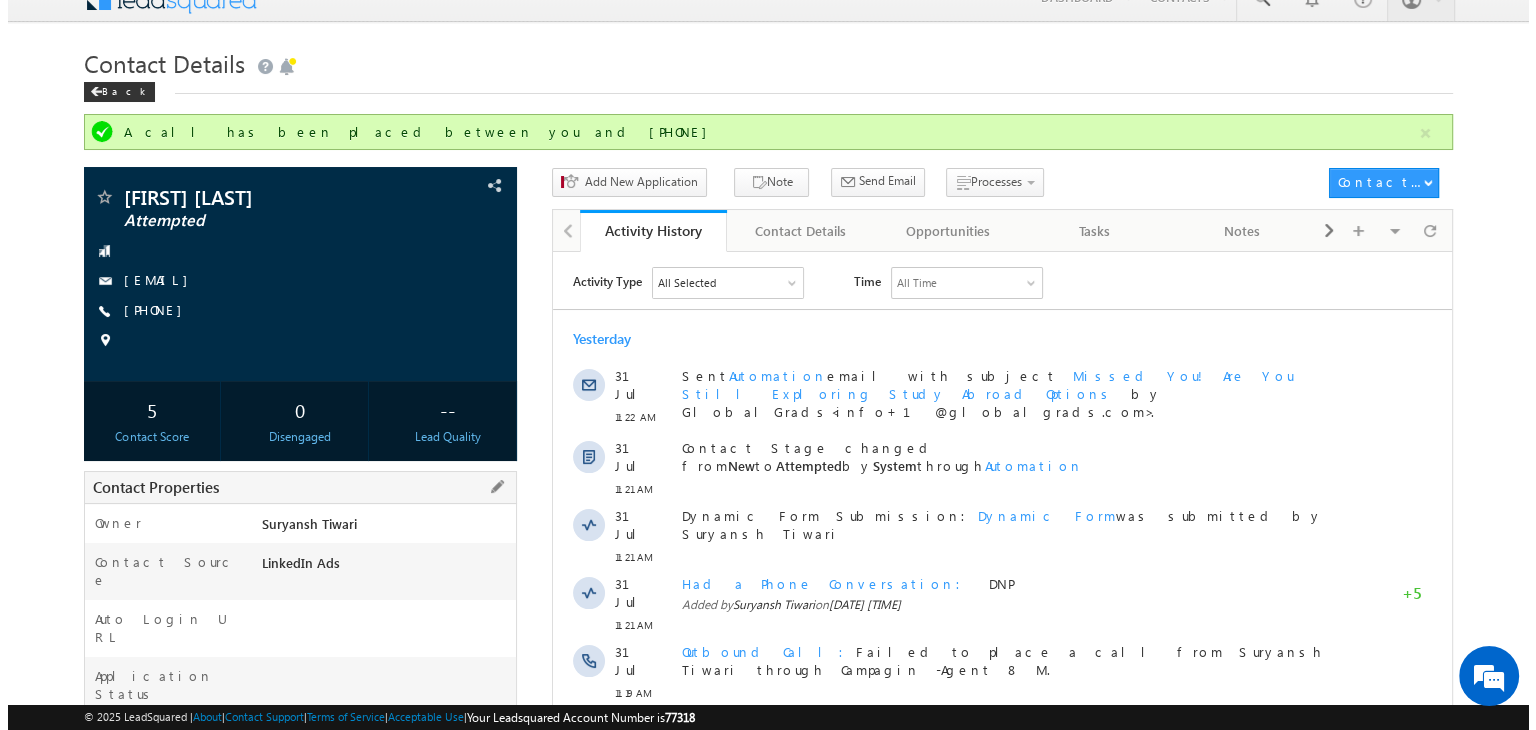 scroll, scrollTop: 0, scrollLeft: 0, axis: both 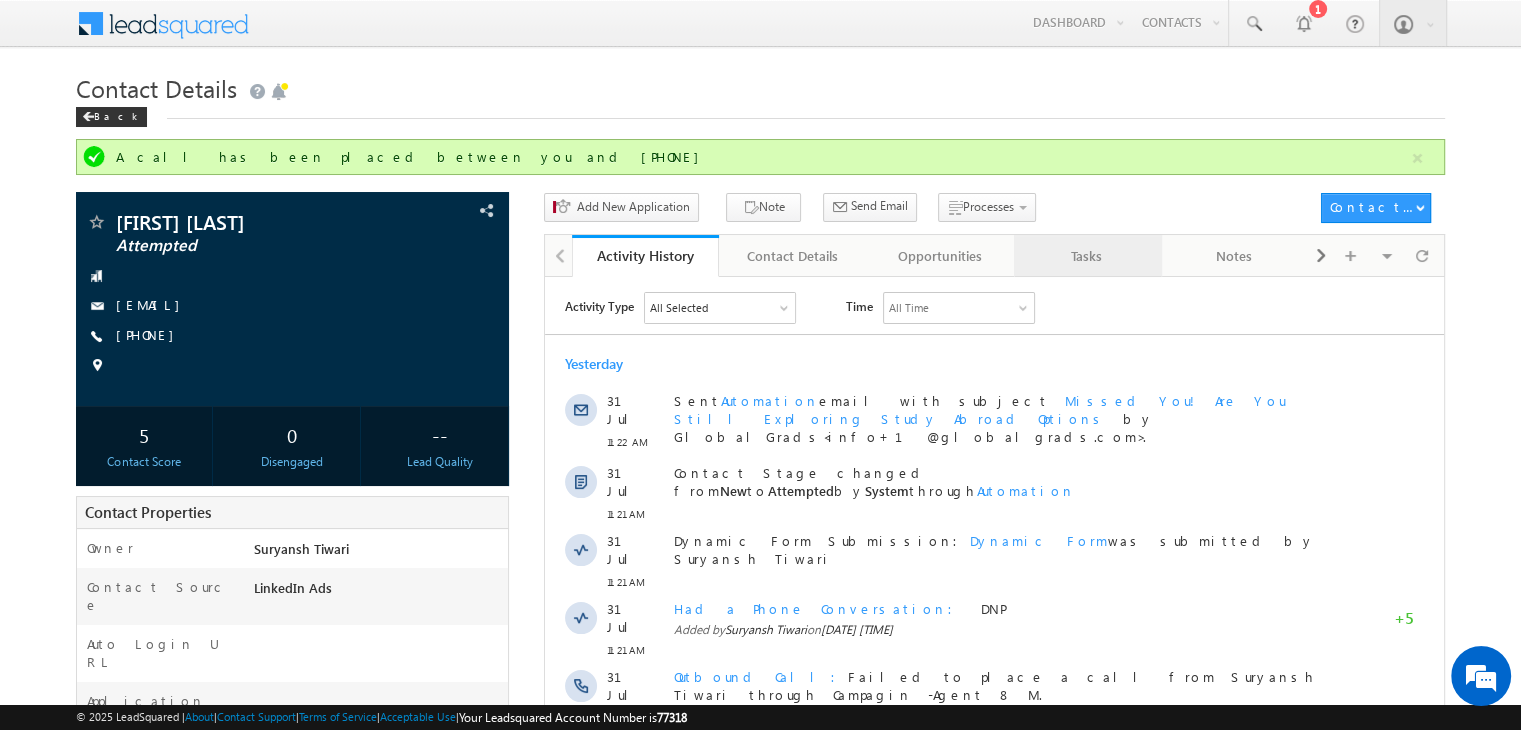 click on "Tasks" at bounding box center [1087, 256] 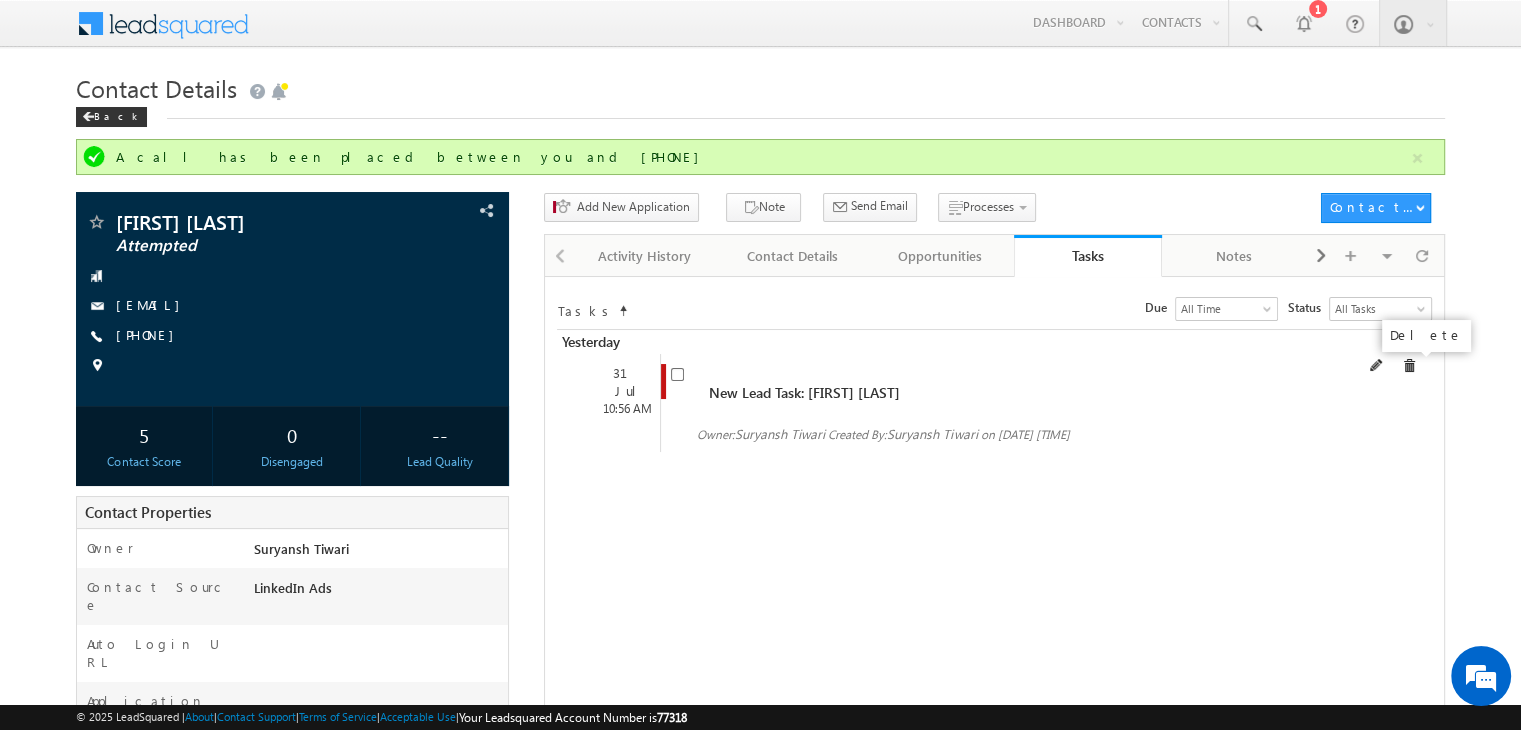 click at bounding box center [1409, 366] 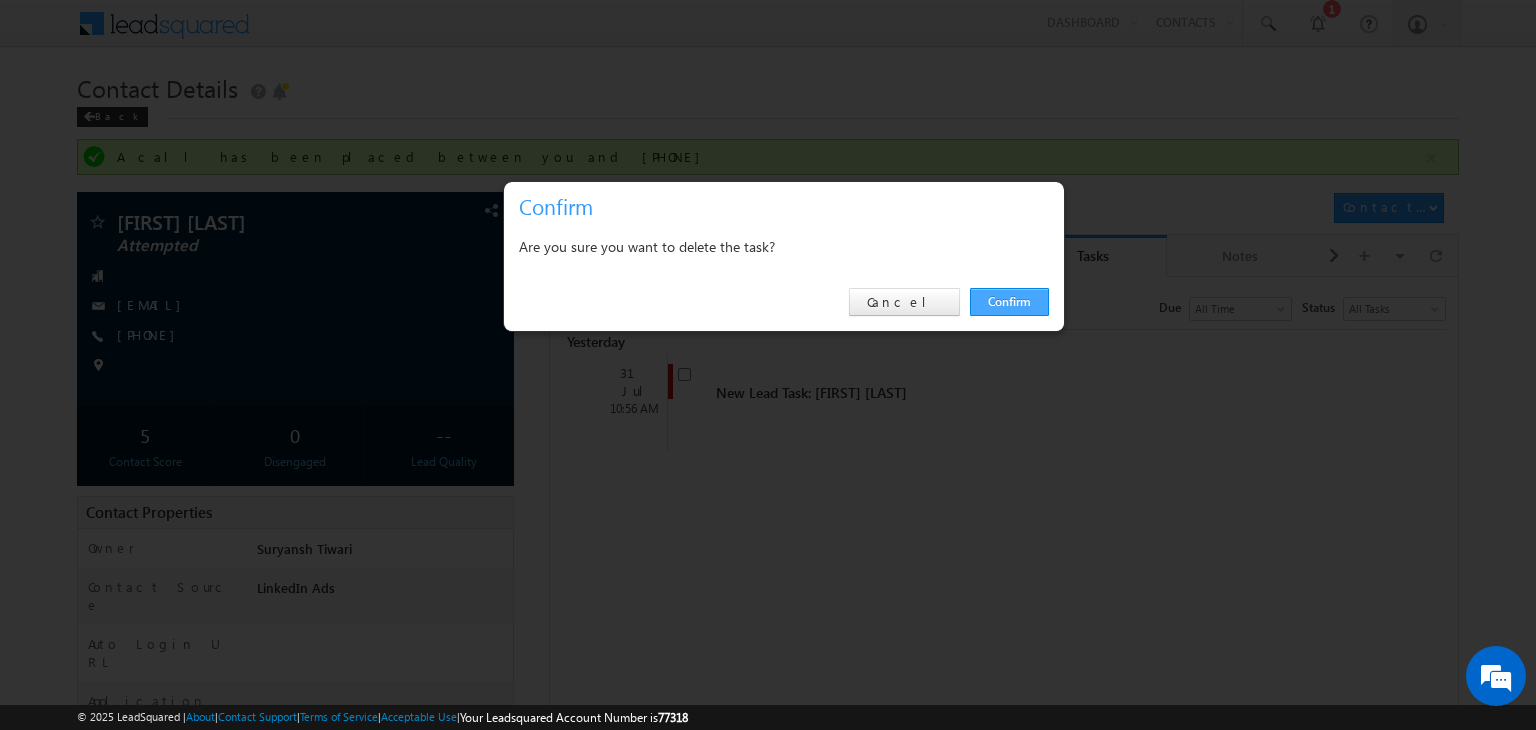 click on "Confirm" at bounding box center (1009, 302) 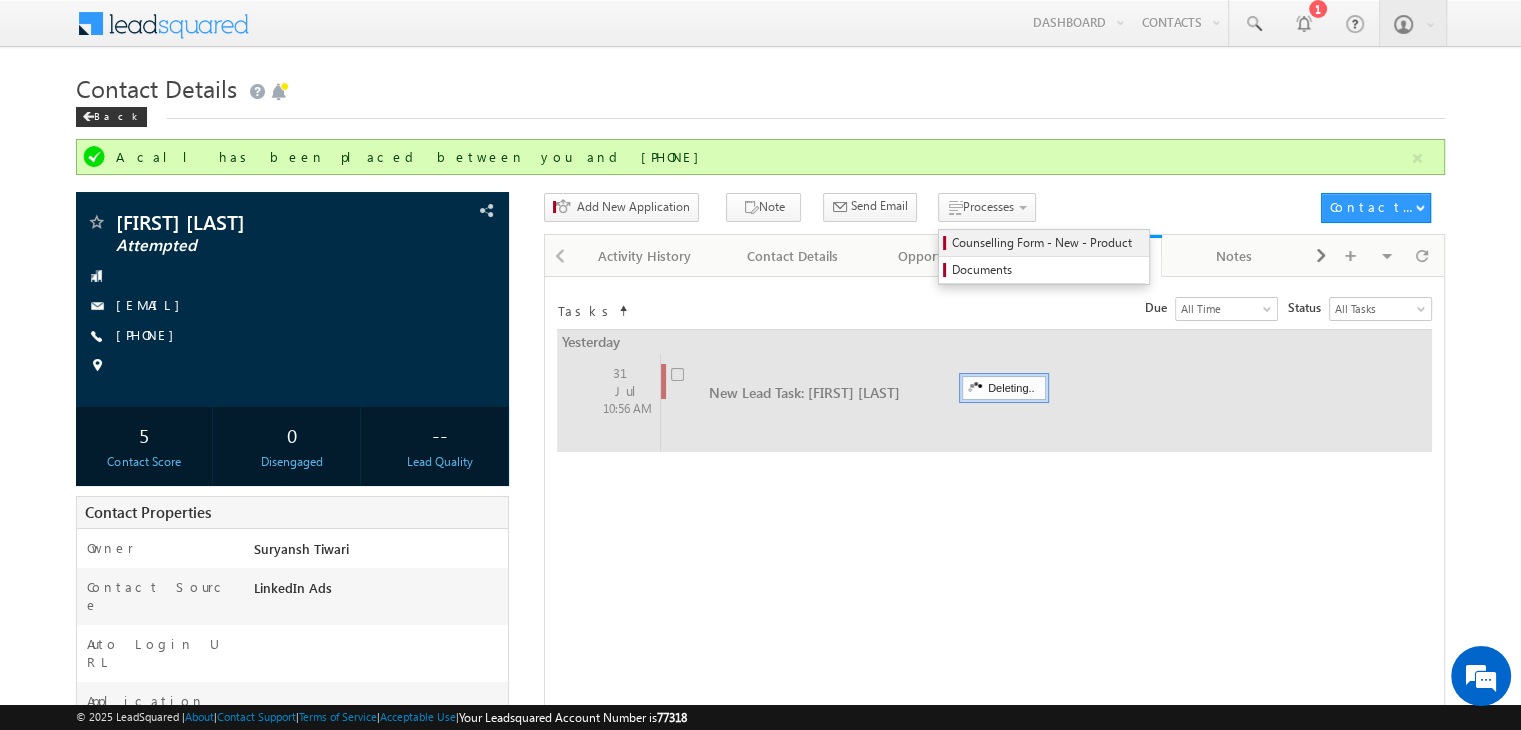 click on "Counselling Form - New - Product" at bounding box center [1044, 243] 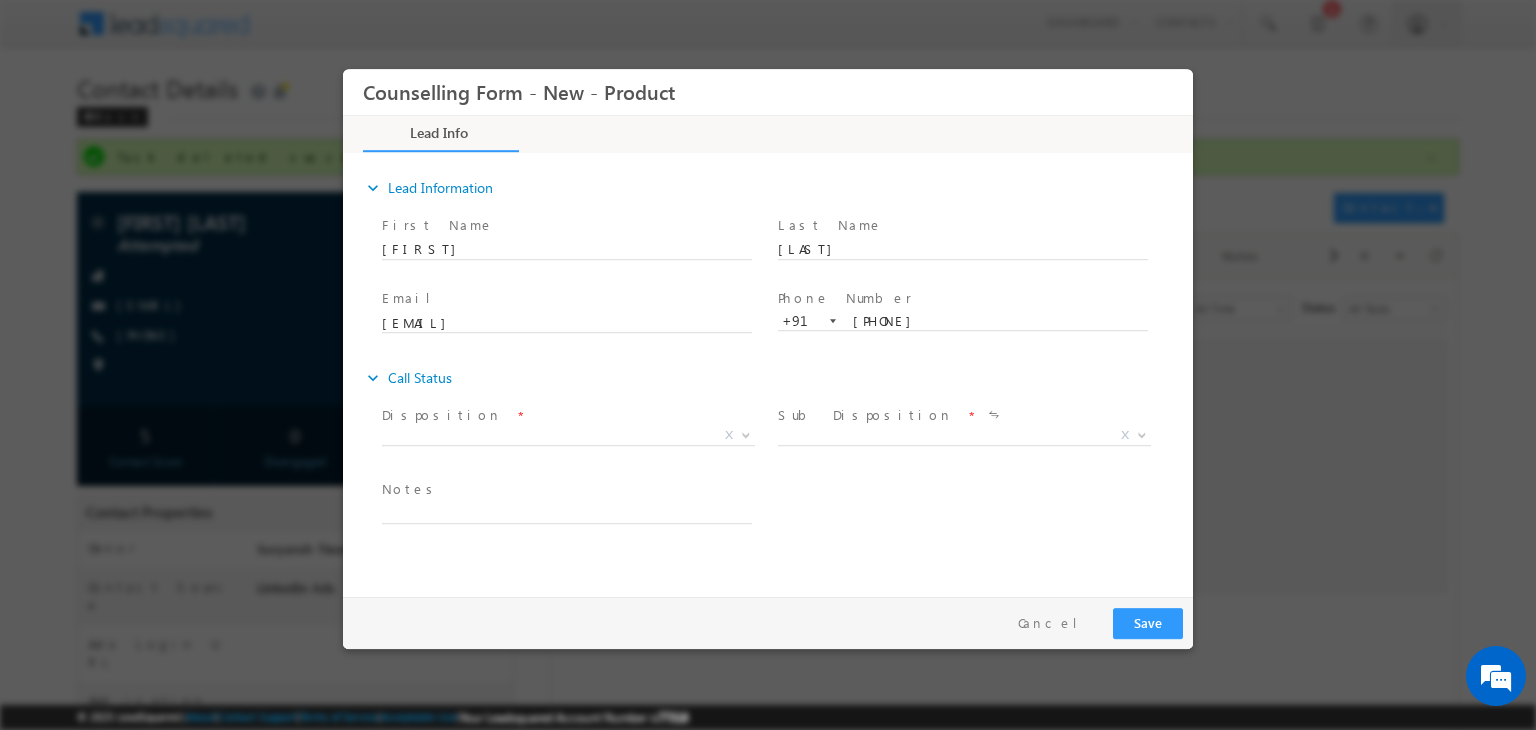 scroll, scrollTop: 0, scrollLeft: 0, axis: both 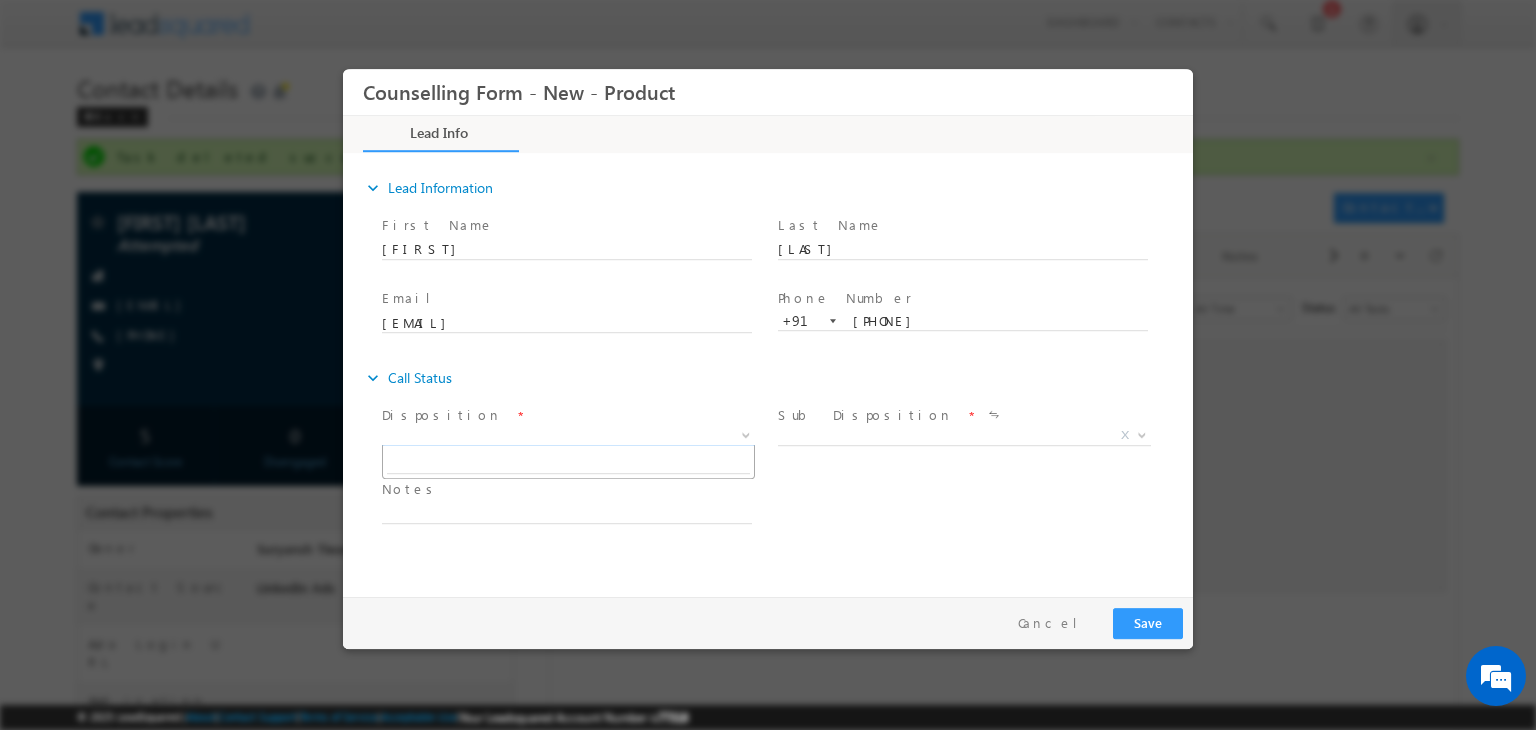 click on "X" at bounding box center [568, 436] 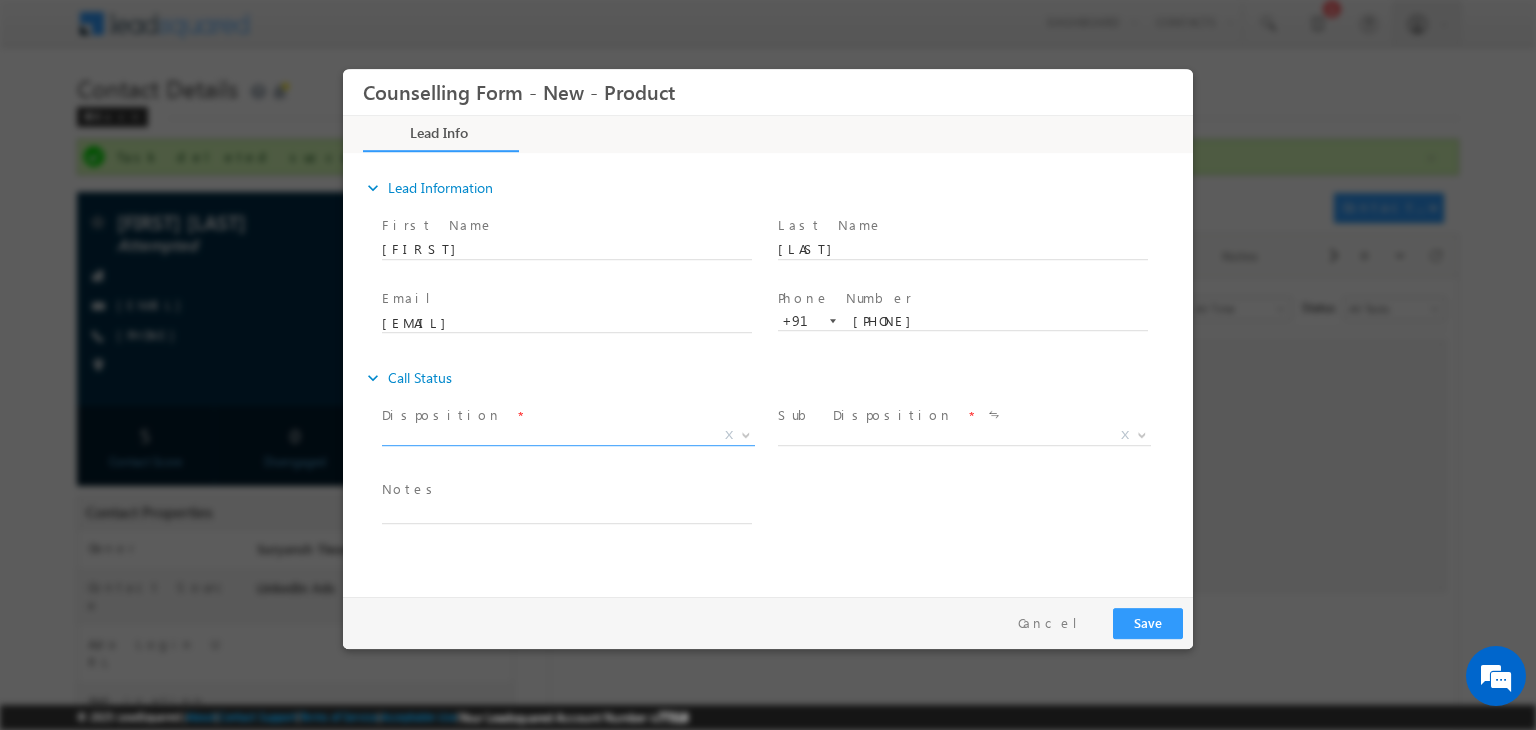 click on "Notes
*" at bounding box center [566, 490] 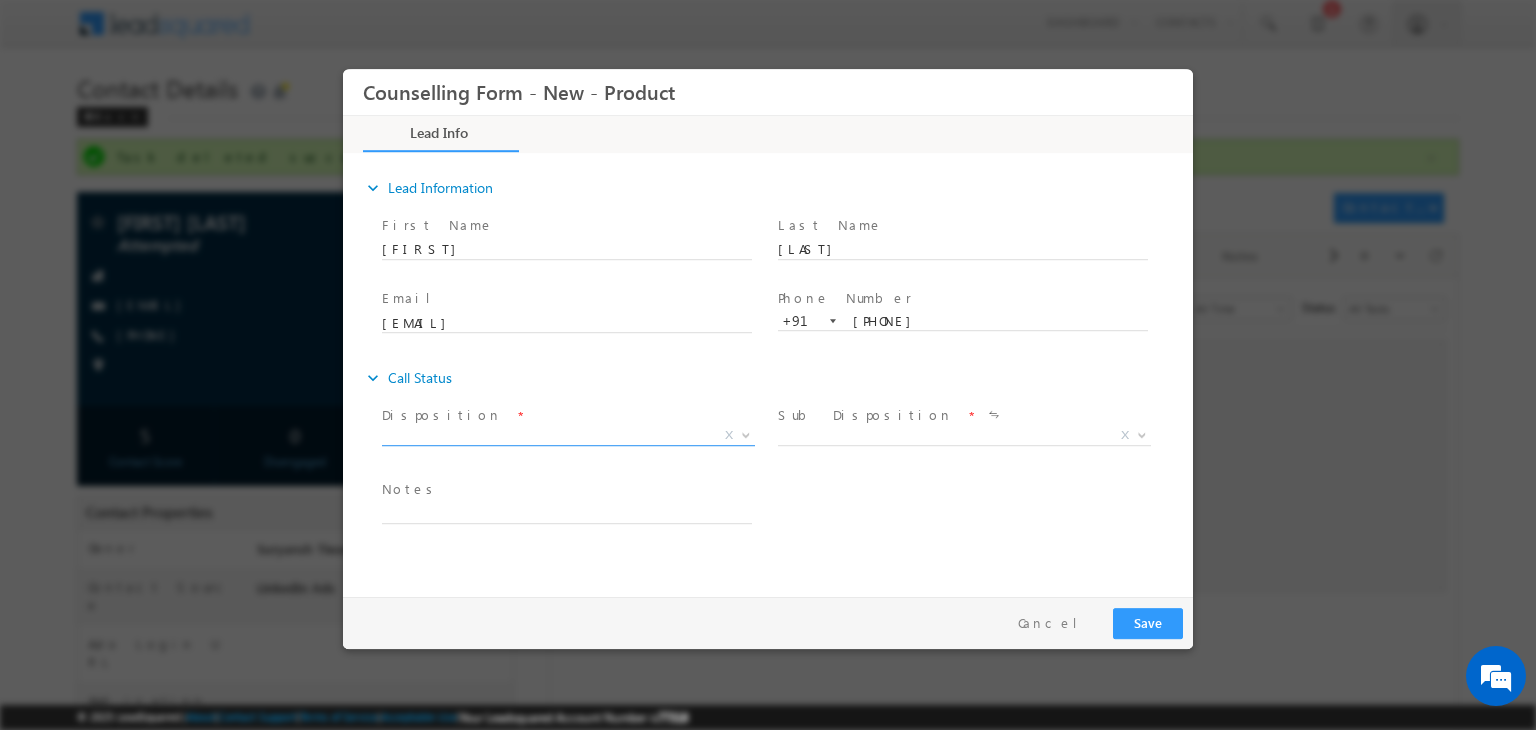 click on "X" at bounding box center (568, 436) 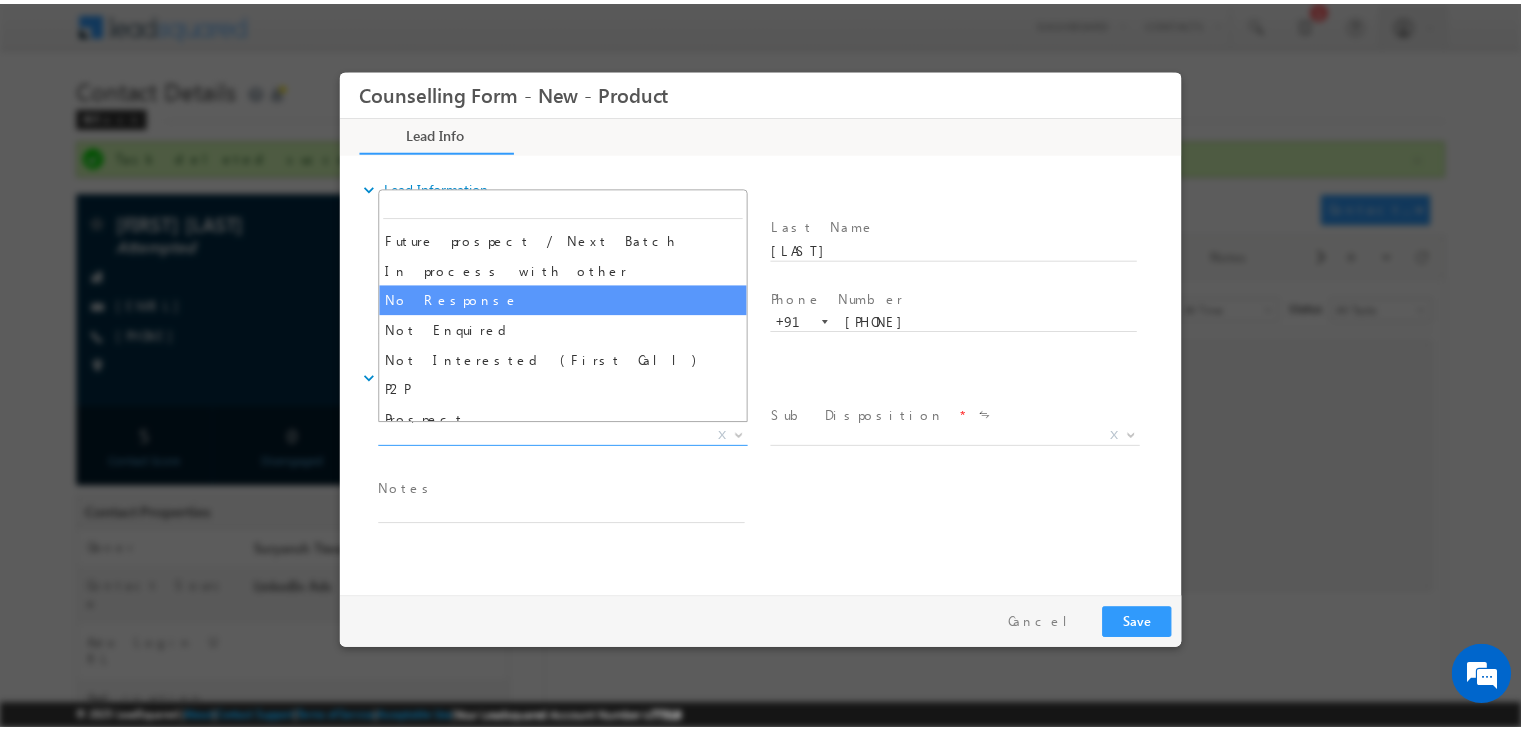 scroll, scrollTop: 88, scrollLeft: 0, axis: vertical 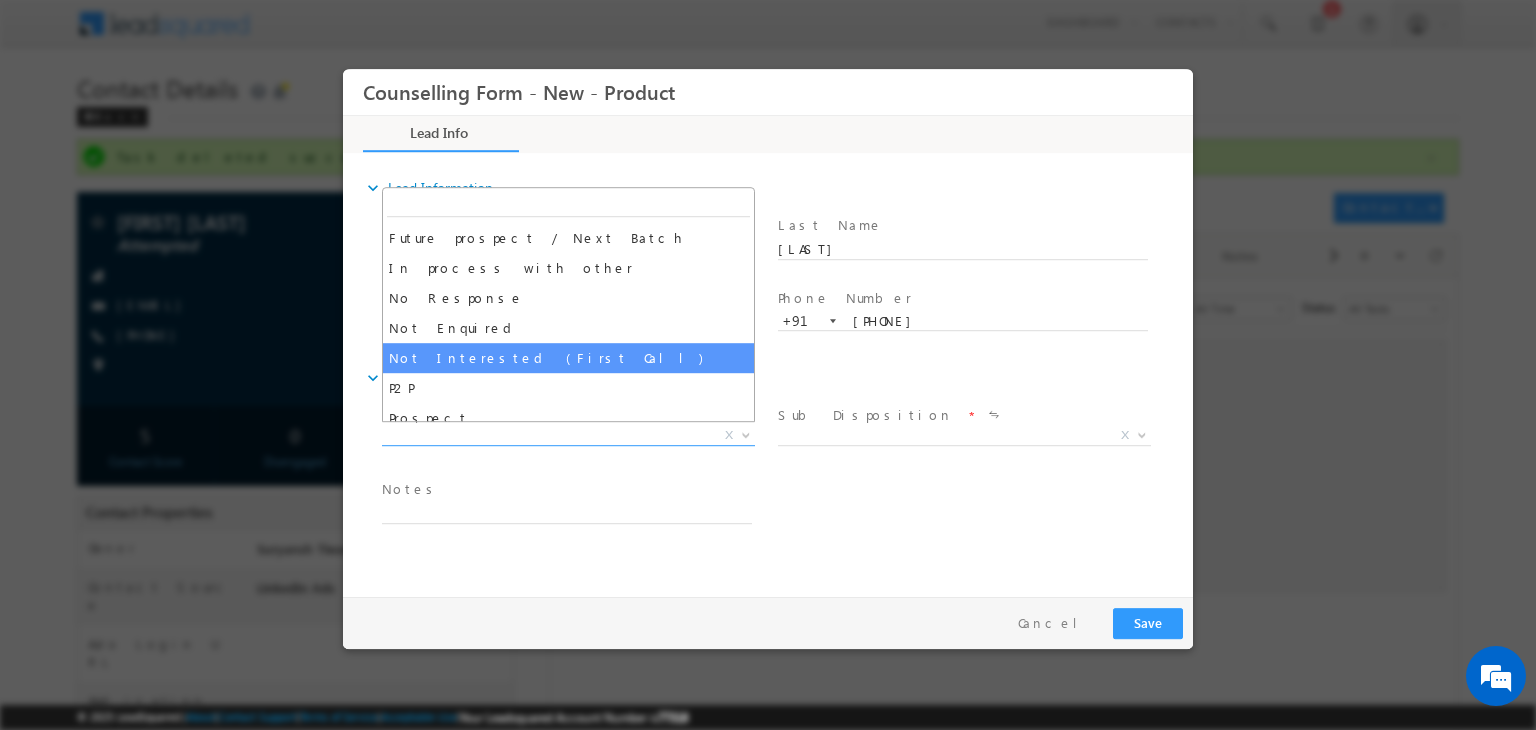 select on "Not Interested (First Call)" 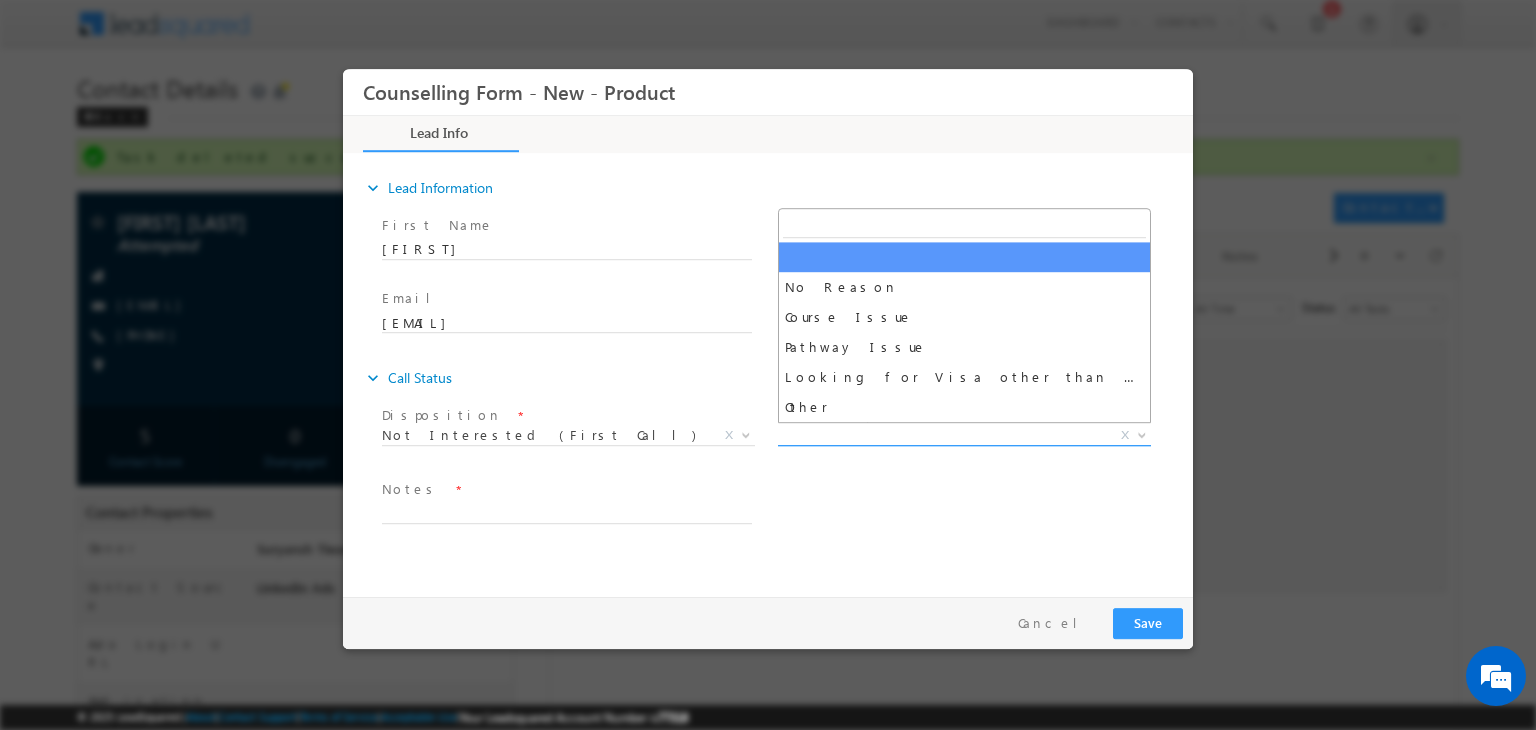 click on "X" at bounding box center (964, 436) 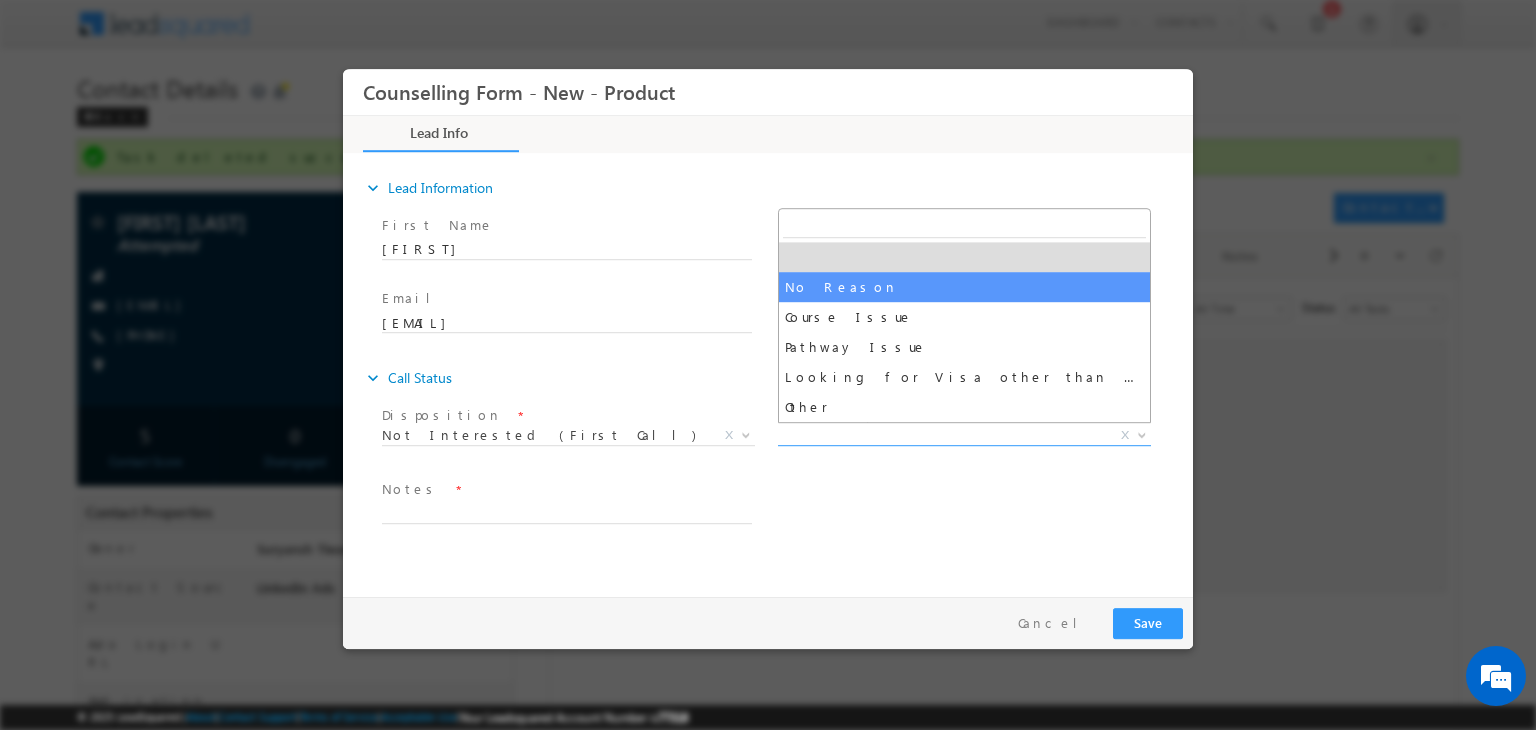 select on "No Reason" 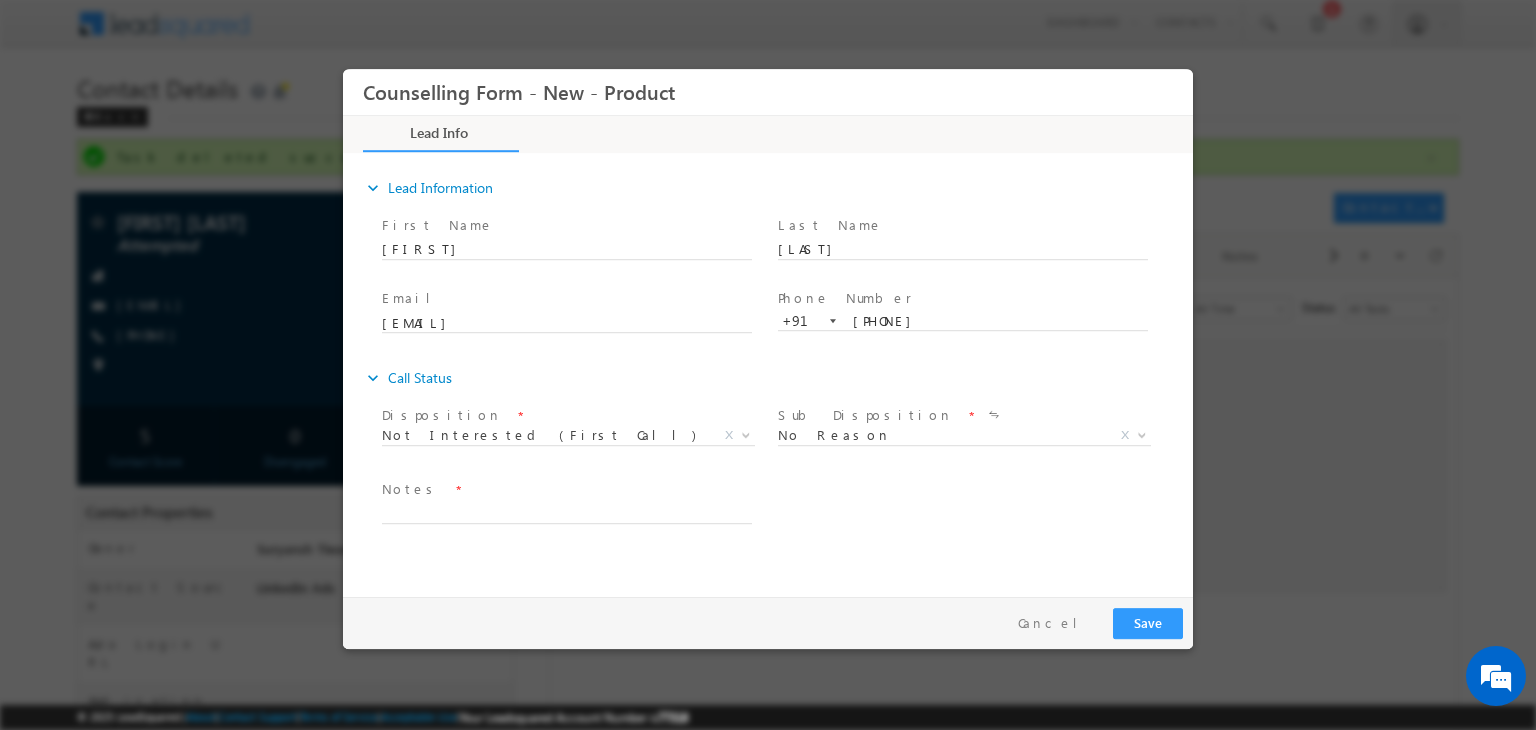 click on "Notes
*" at bounding box center (566, 490) 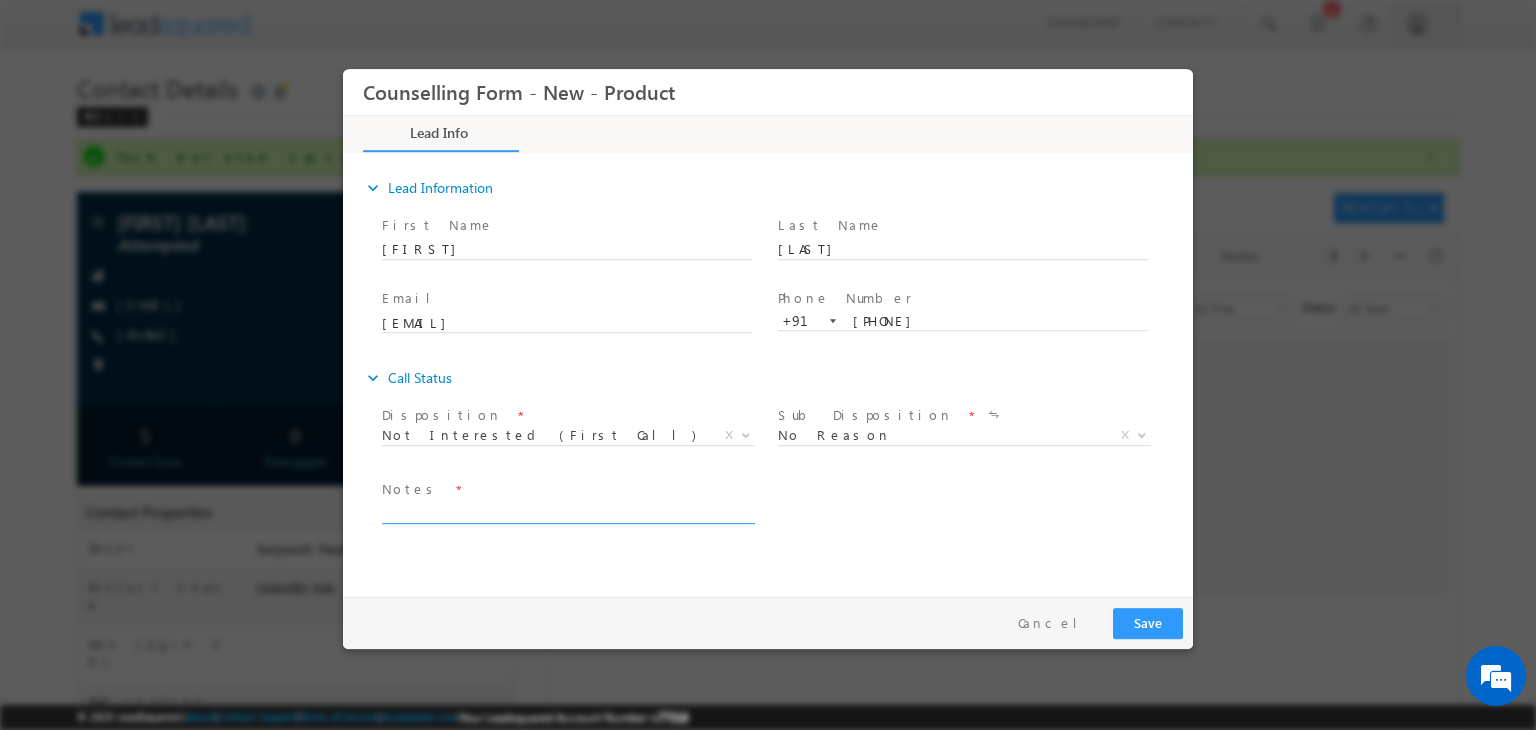 click at bounding box center (567, 512) 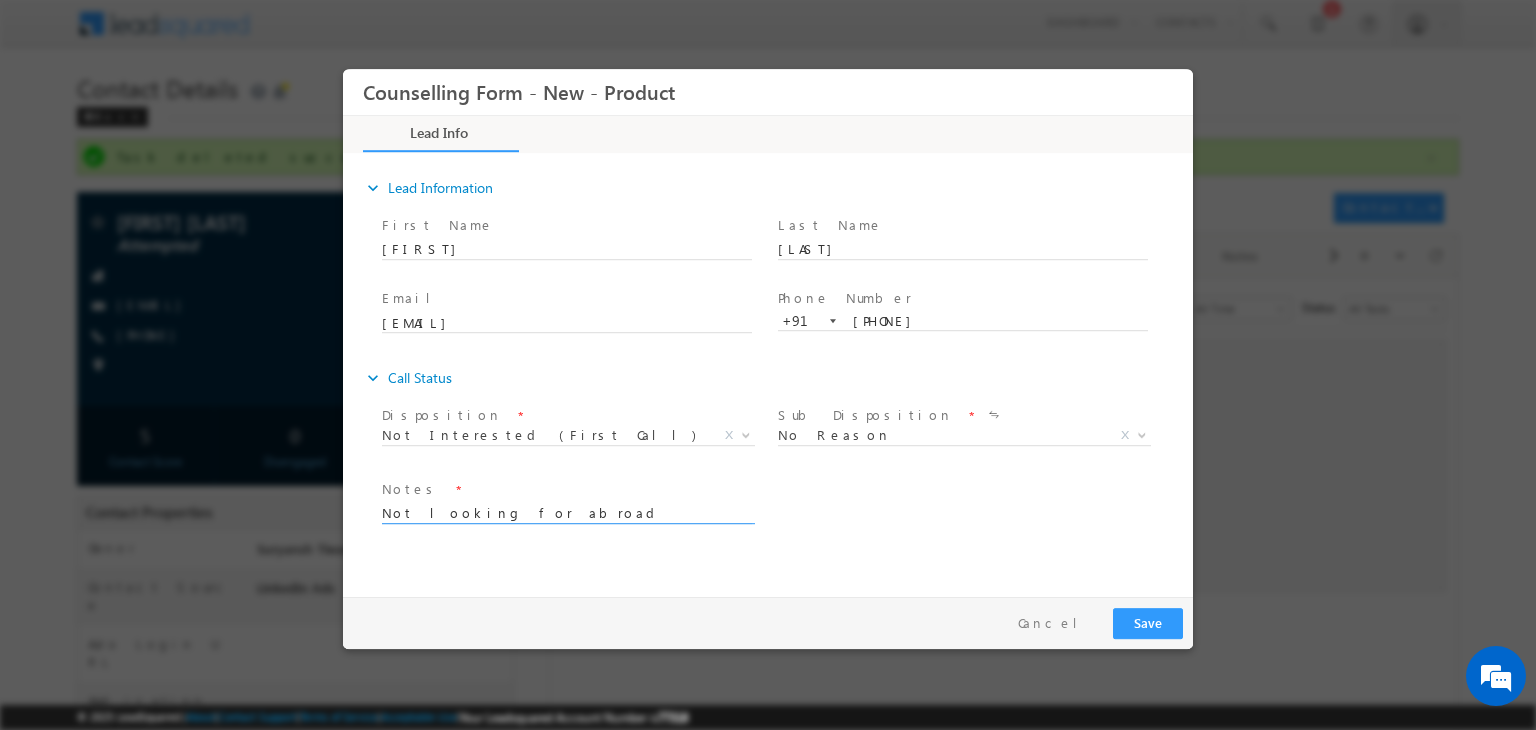 type on "Not looking for abroad studies" 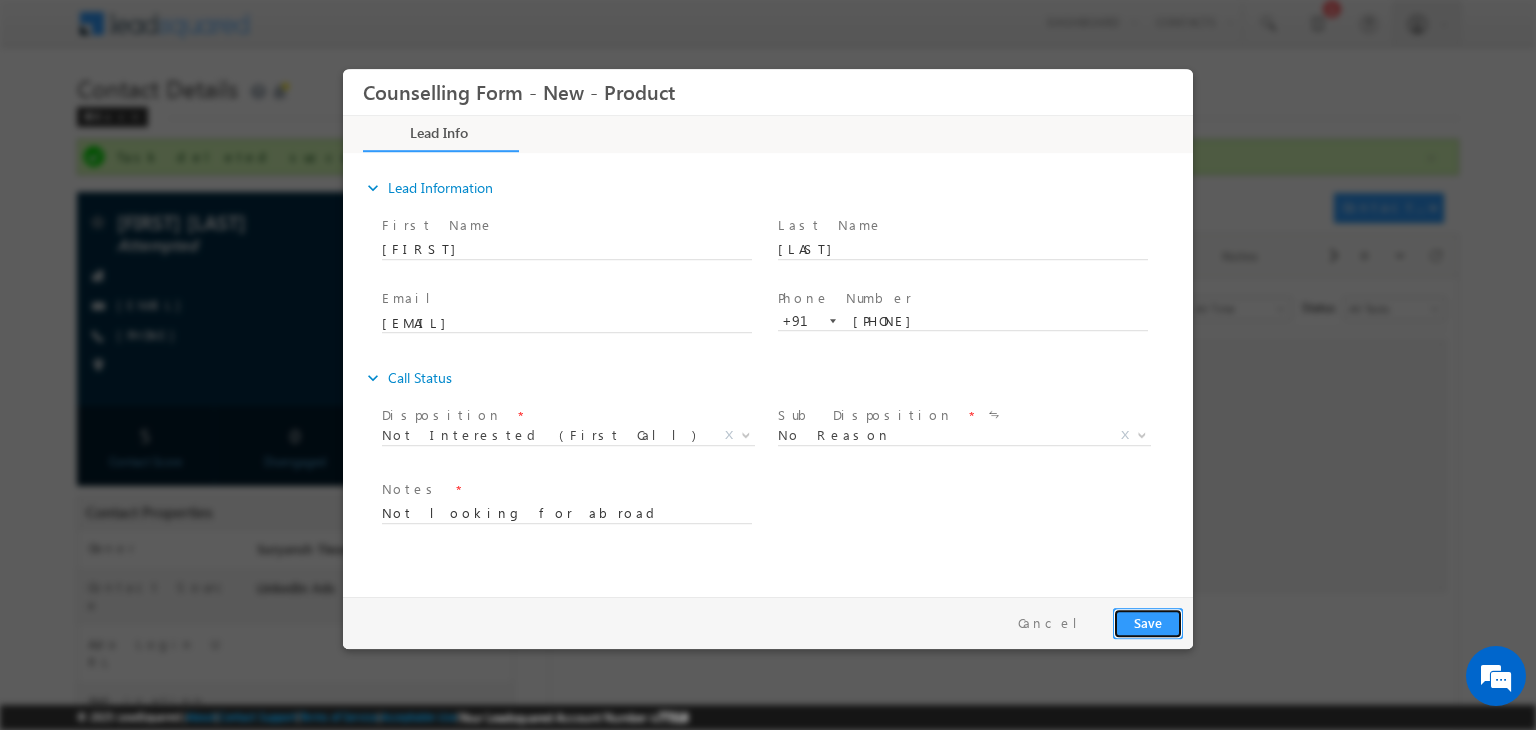 click on "Save" at bounding box center [1148, 623] 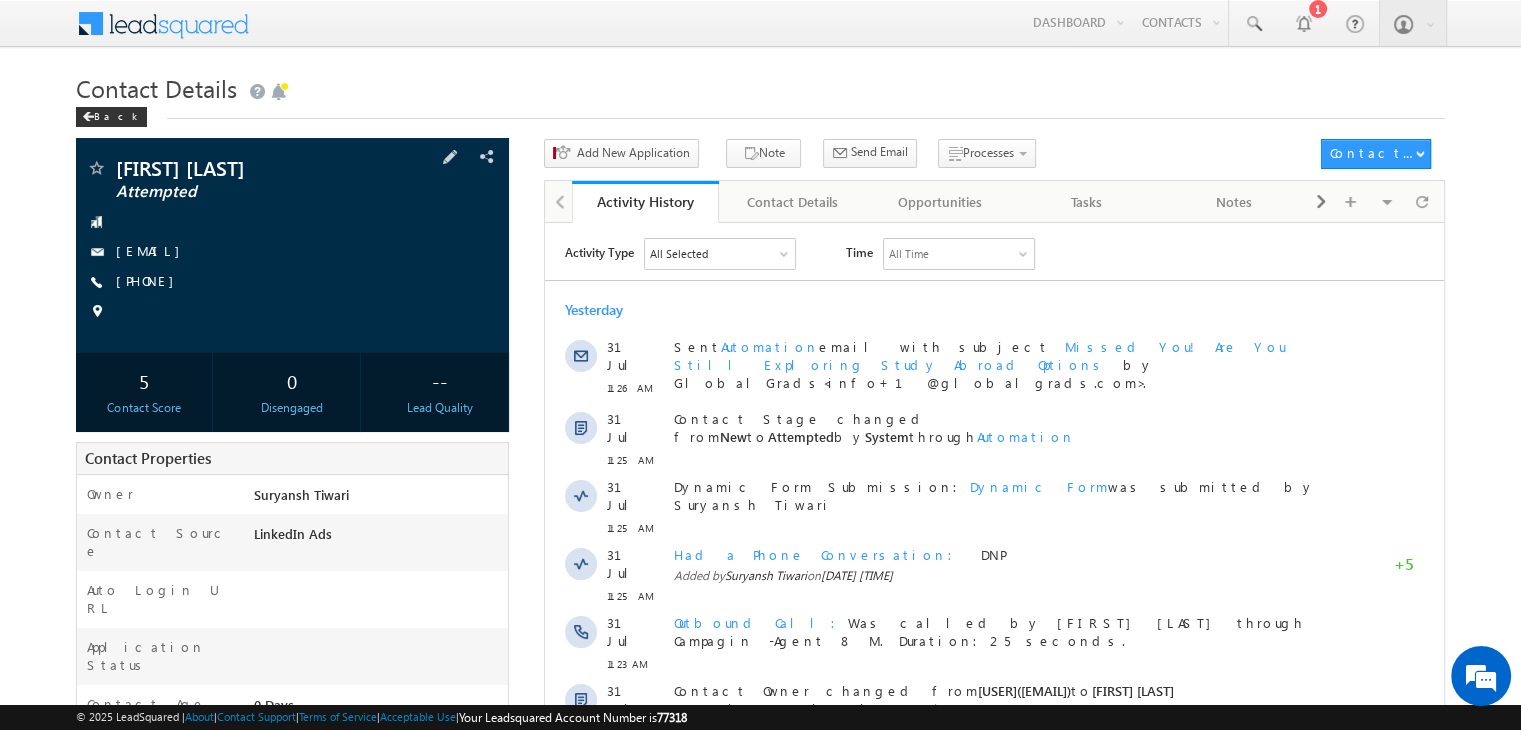 scroll, scrollTop: 0, scrollLeft: 0, axis: both 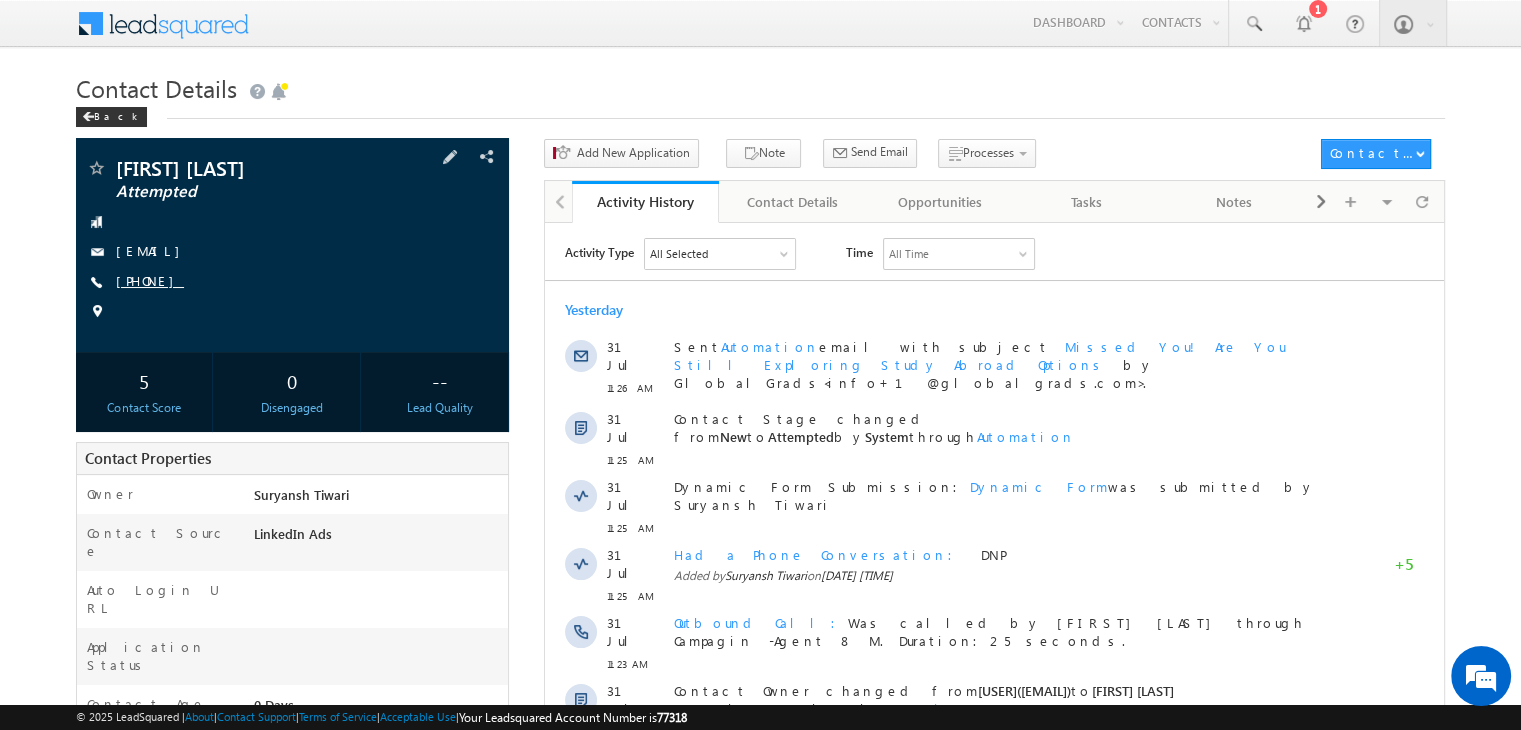 click on "[PHONE]" at bounding box center [150, 280] 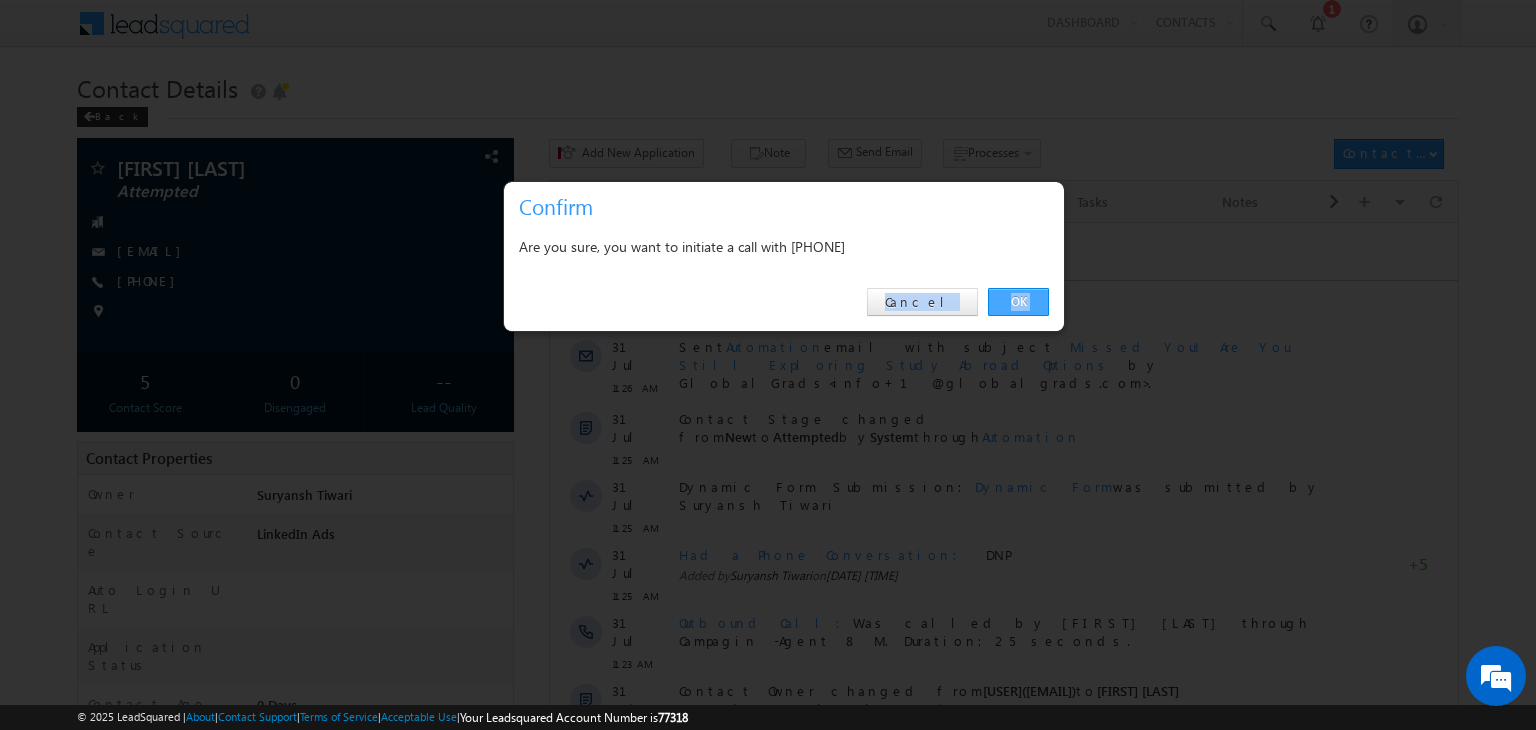 drag, startPoint x: 963, startPoint y: 284, endPoint x: 1007, endPoint y: 289, distance: 44.28318 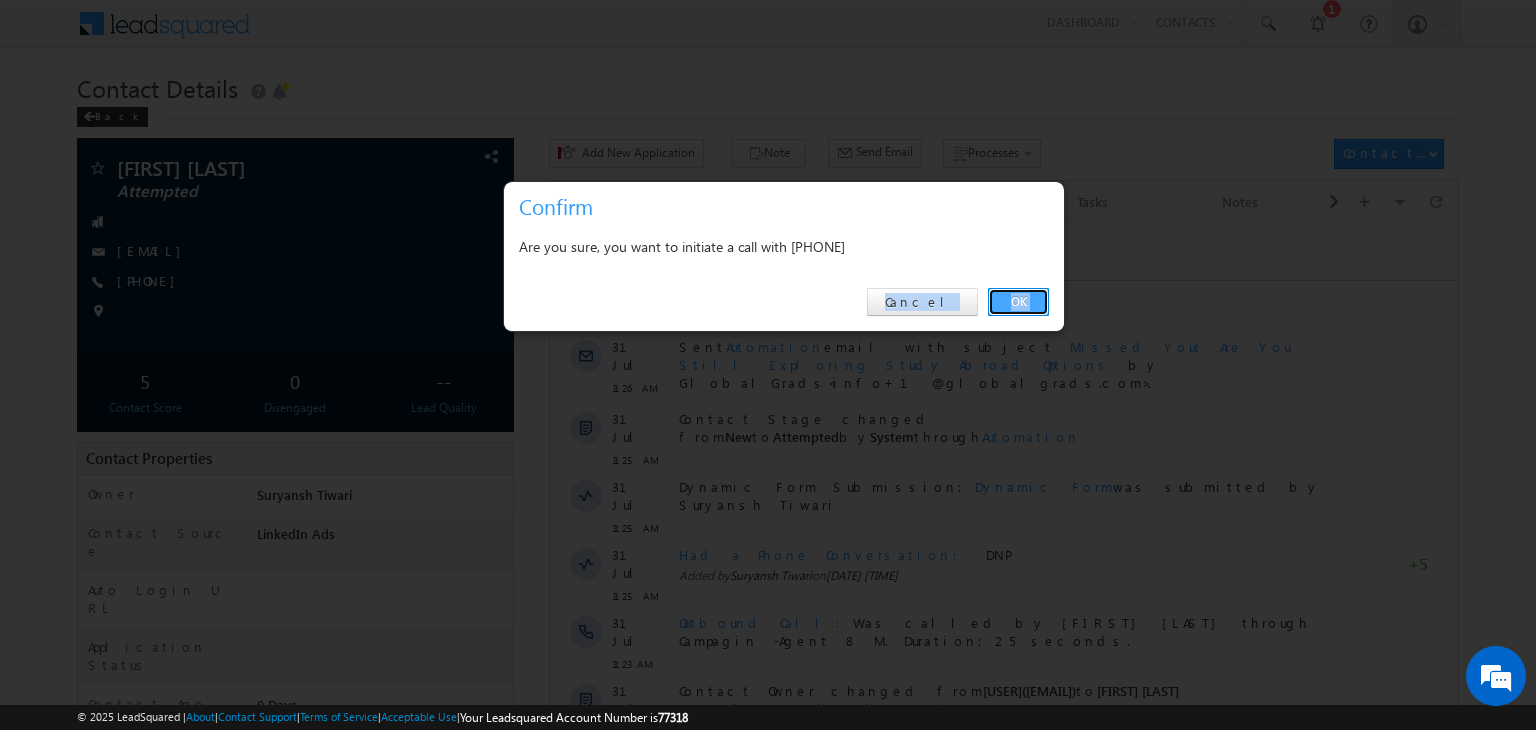 click on "OK" at bounding box center (1018, 302) 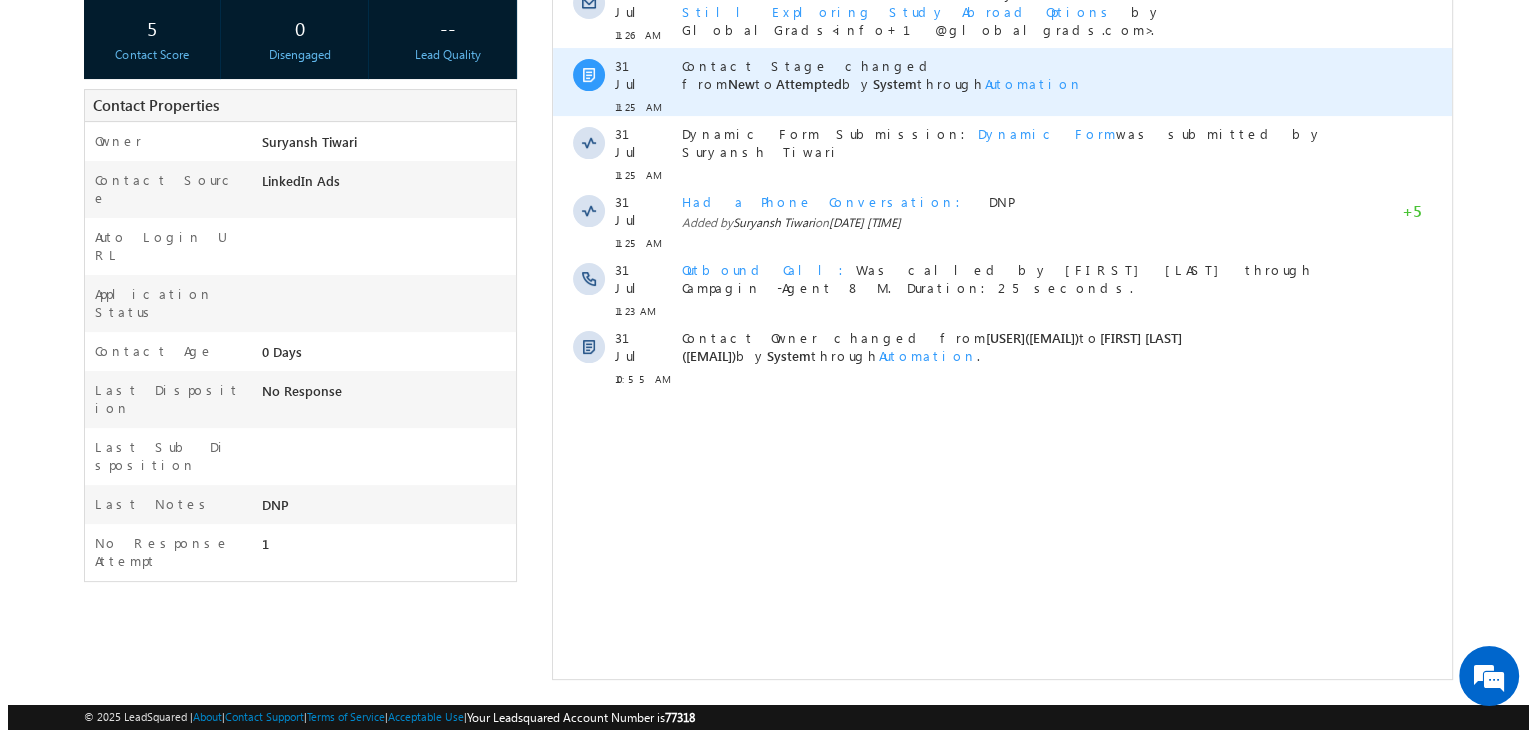 scroll, scrollTop: 0, scrollLeft: 0, axis: both 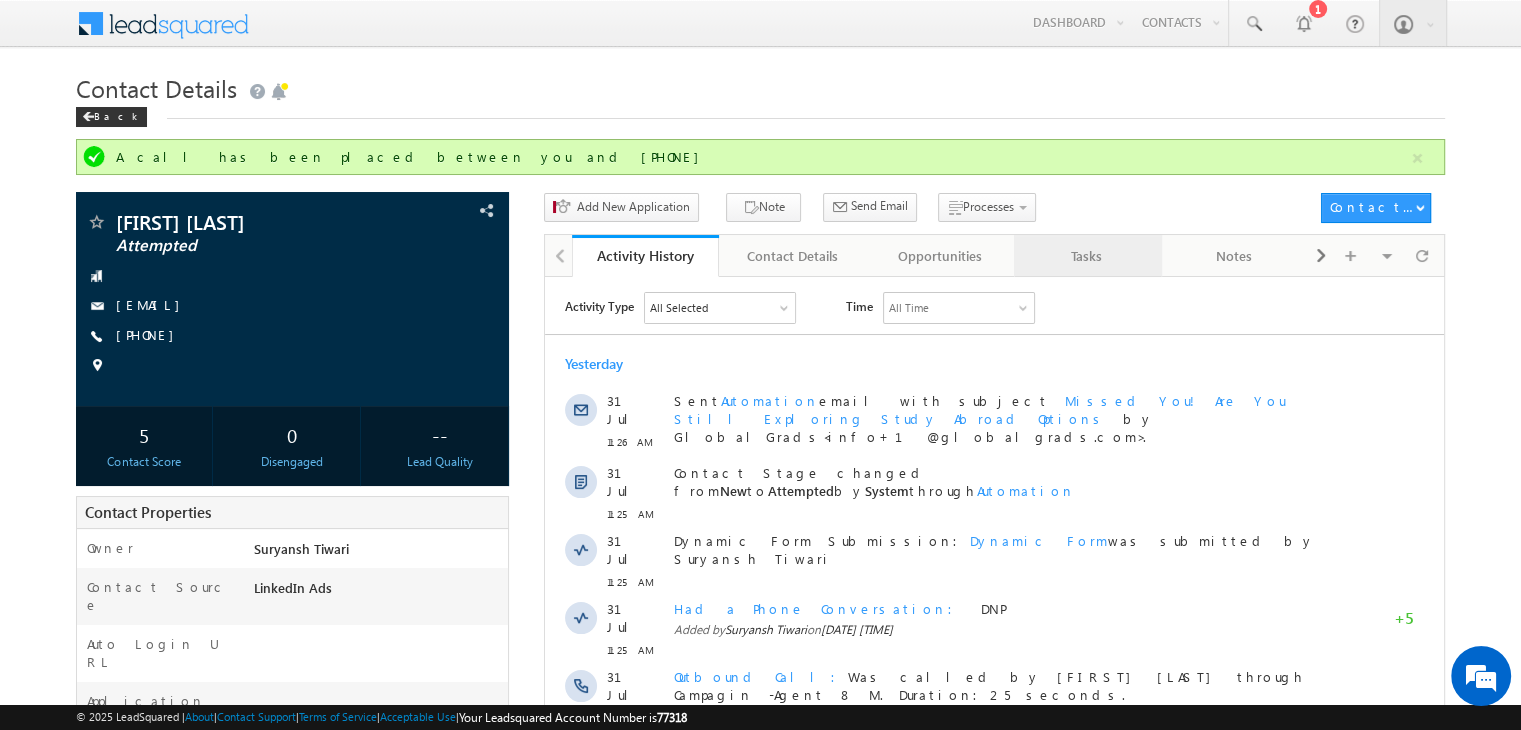 click on "Tasks" at bounding box center (1086, 256) 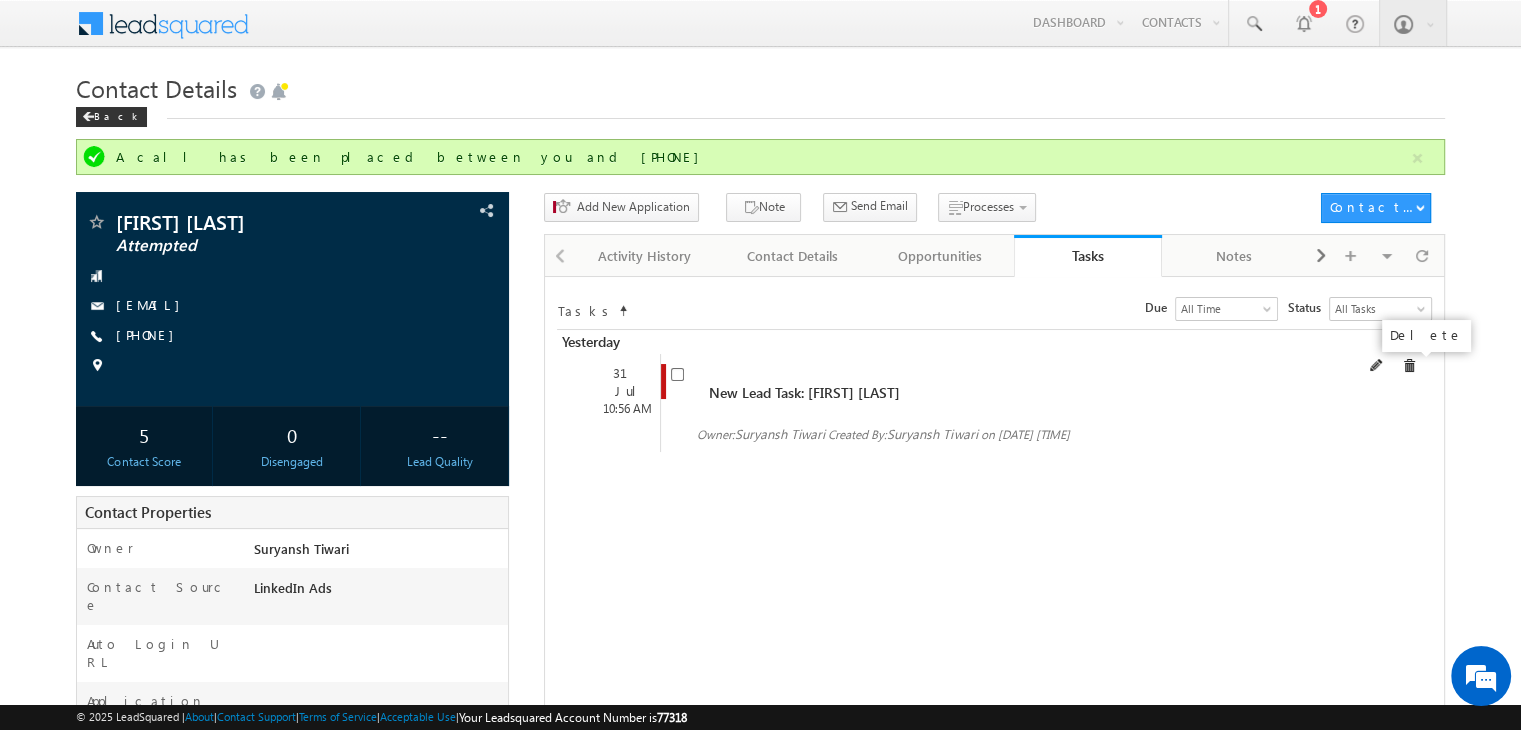 click at bounding box center [1409, 366] 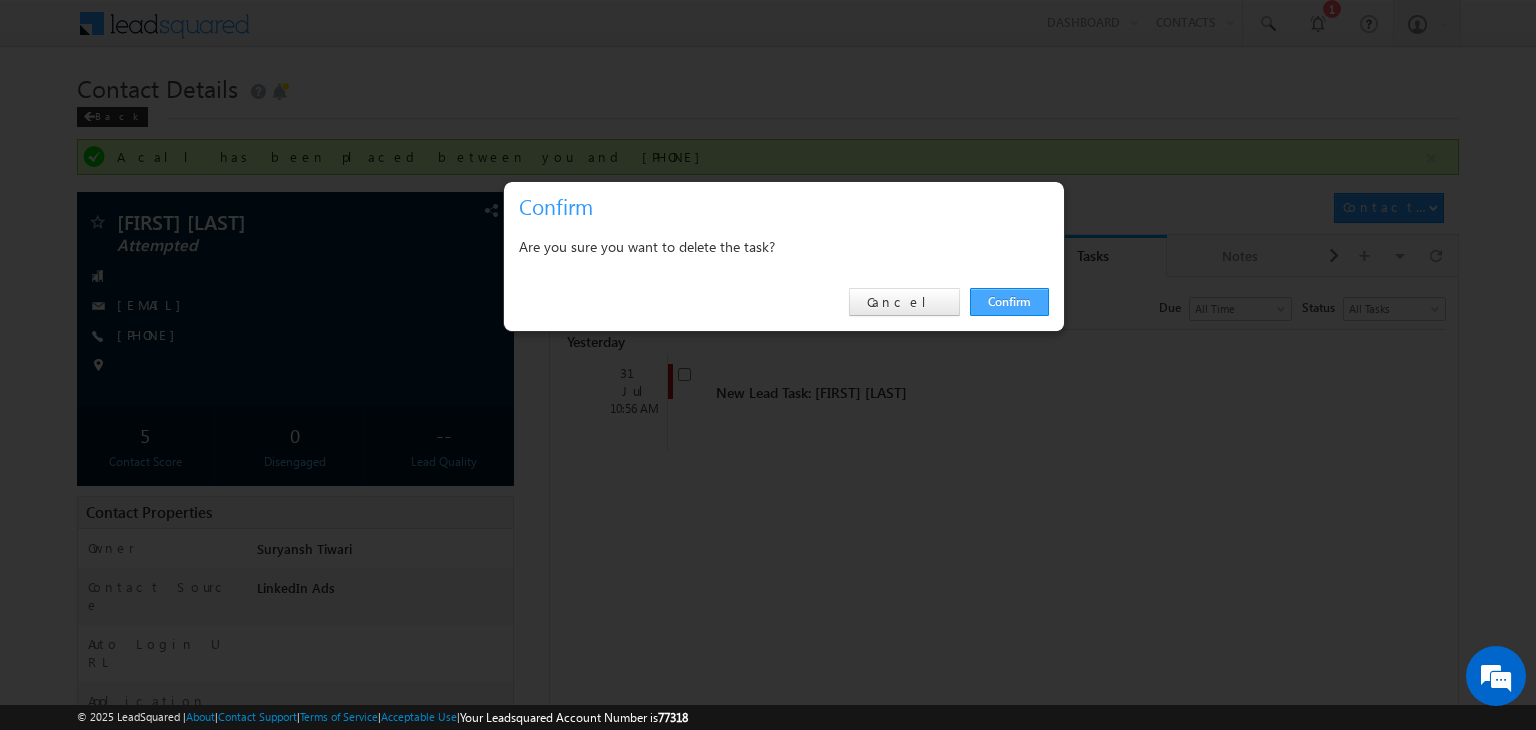 click on "Confirm" at bounding box center [1009, 302] 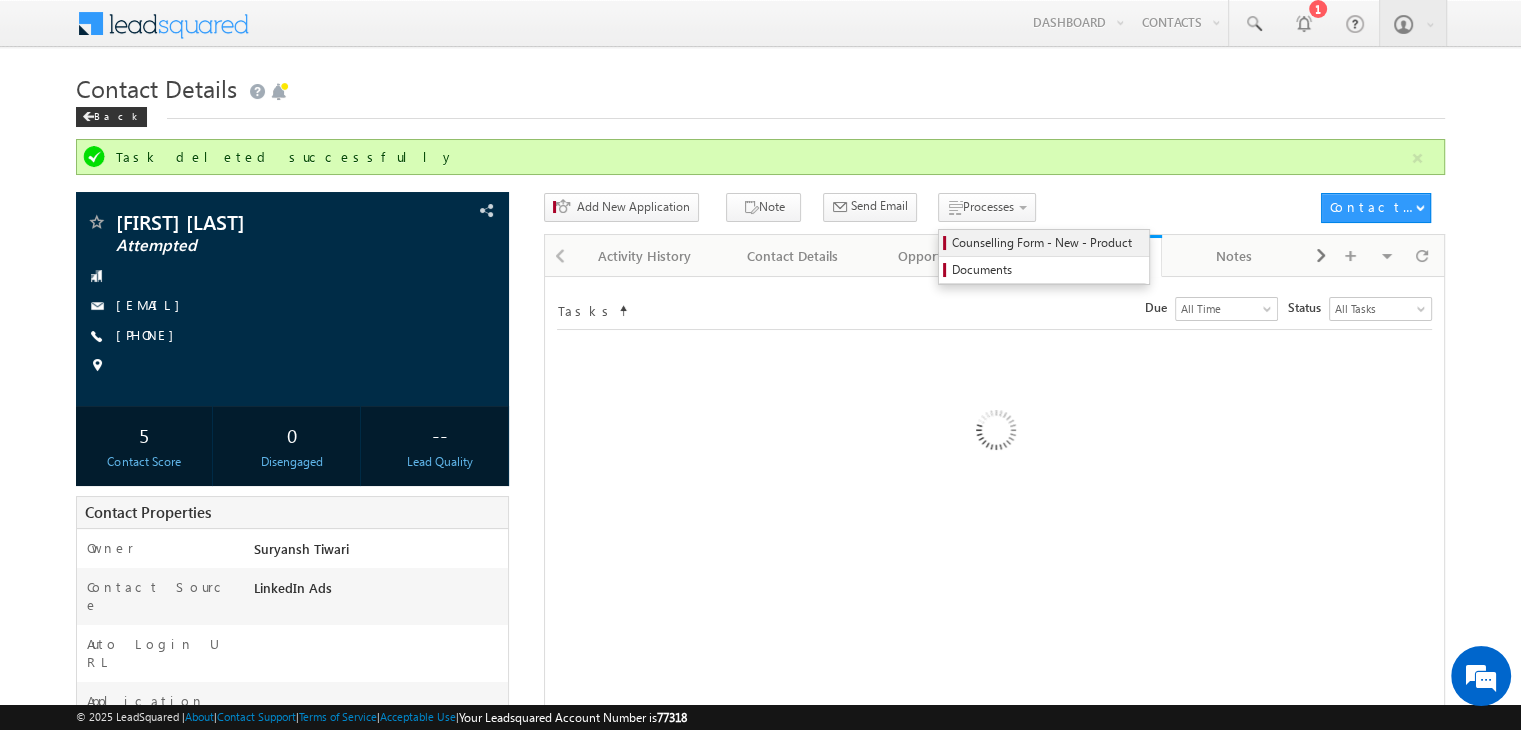 click on "Counselling Form - New - Product" at bounding box center [1044, 243] 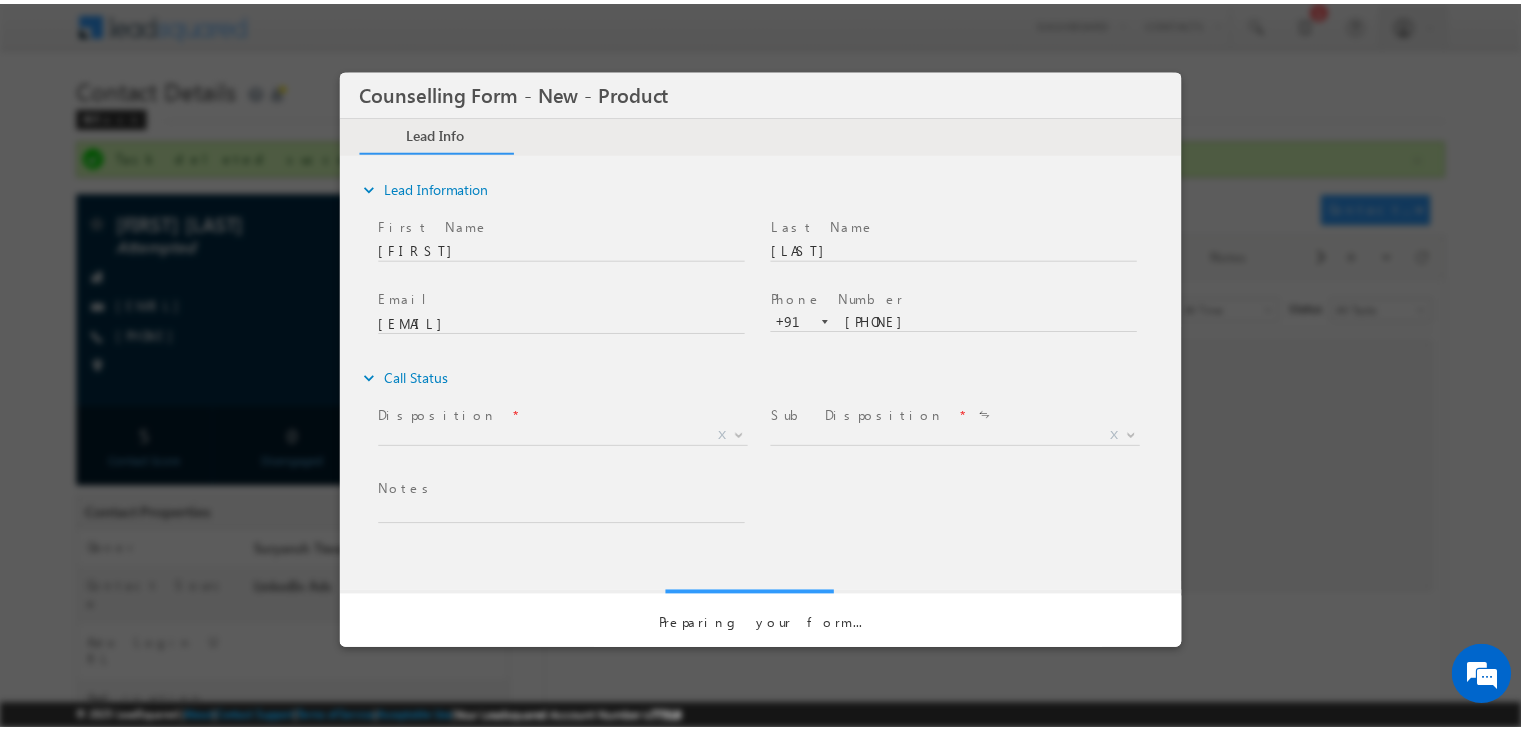scroll, scrollTop: 0, scrollLeft: 0, axis: both 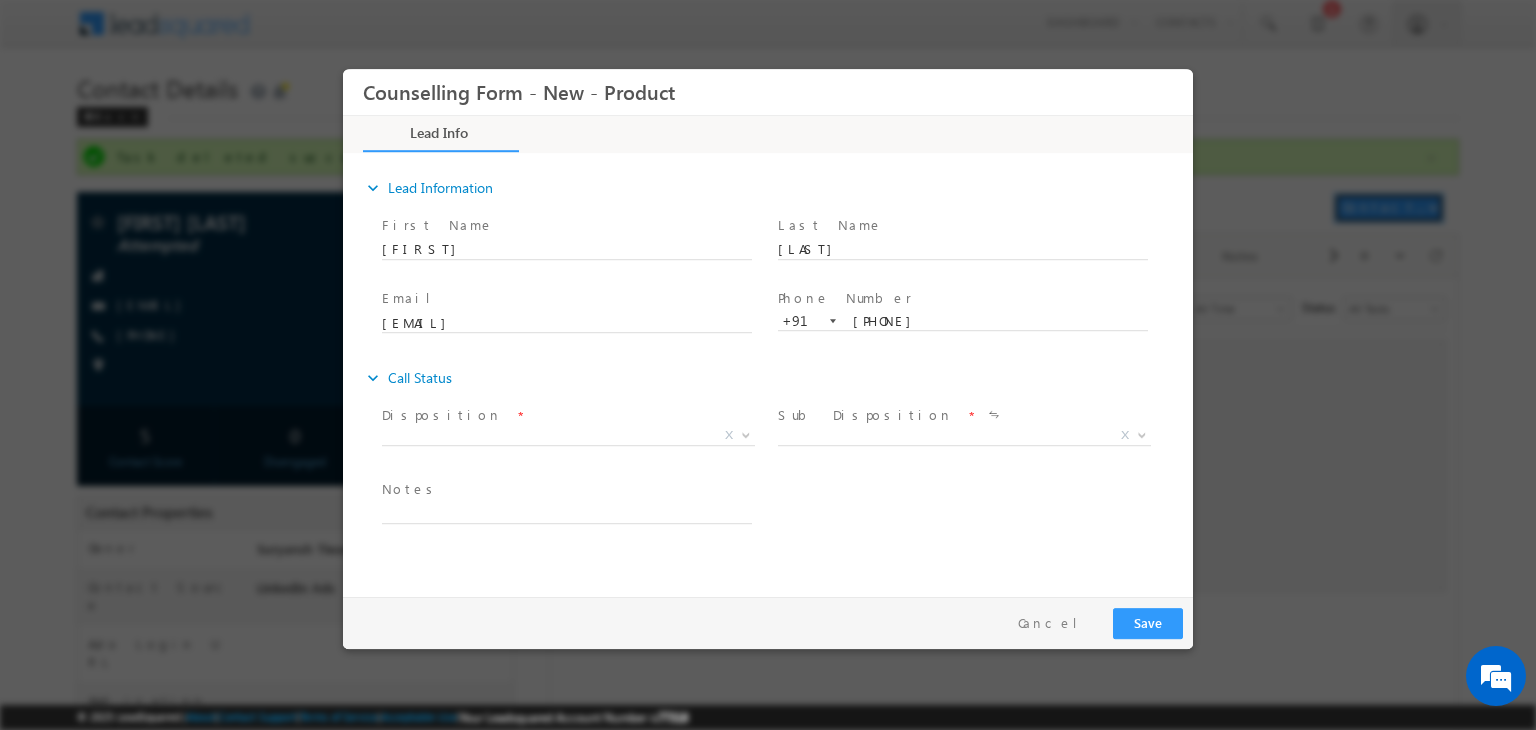 type 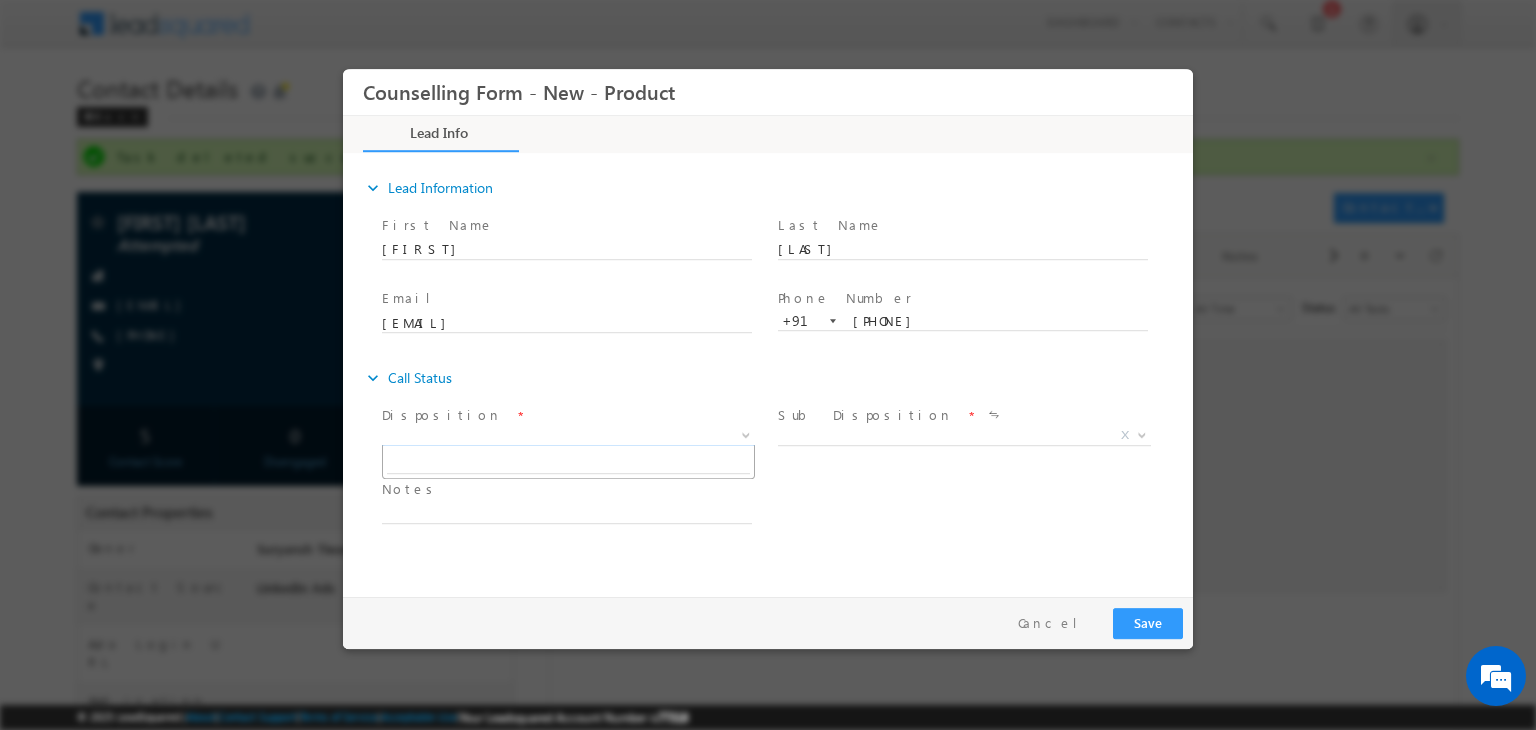 click on "X" at bounding box center [568, 436] 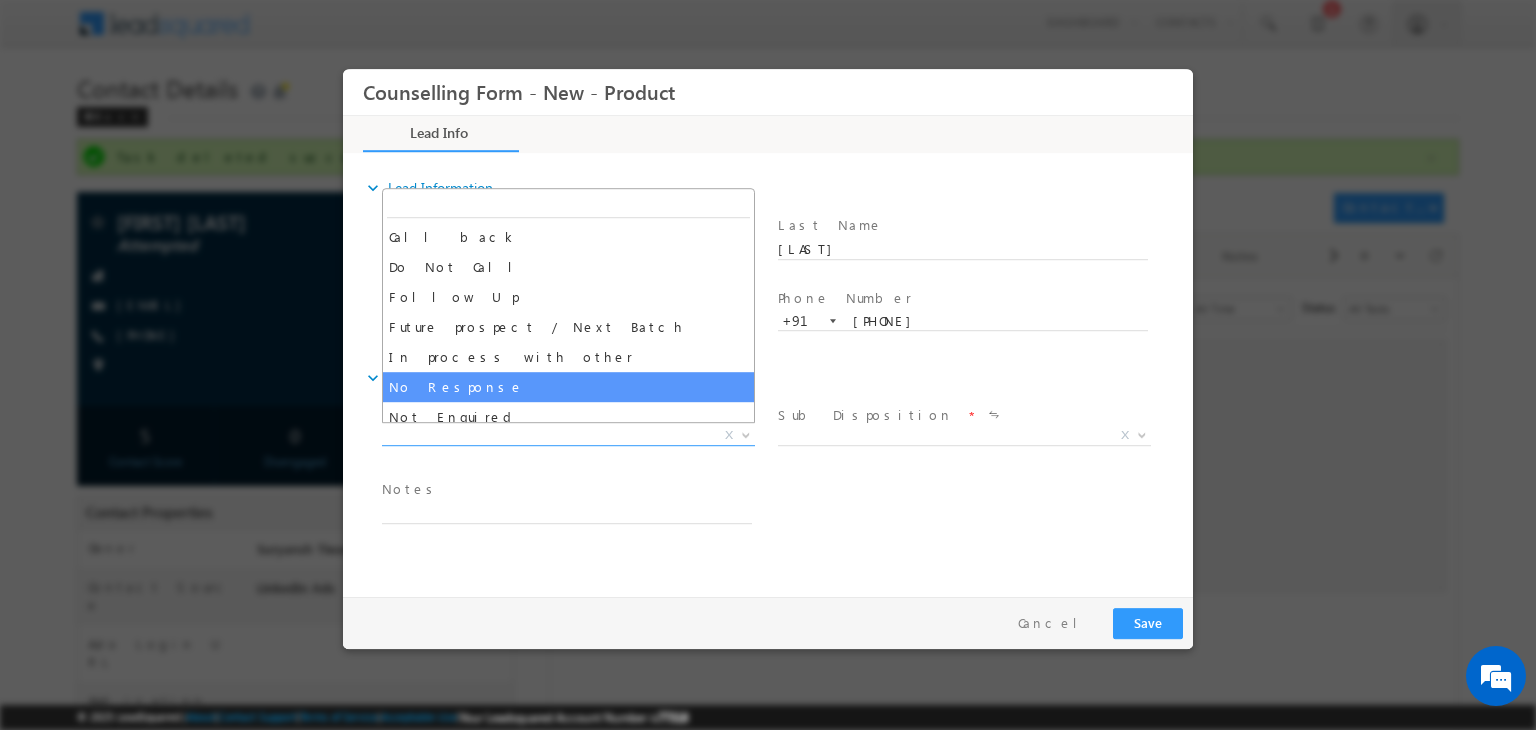 select on "No Response" 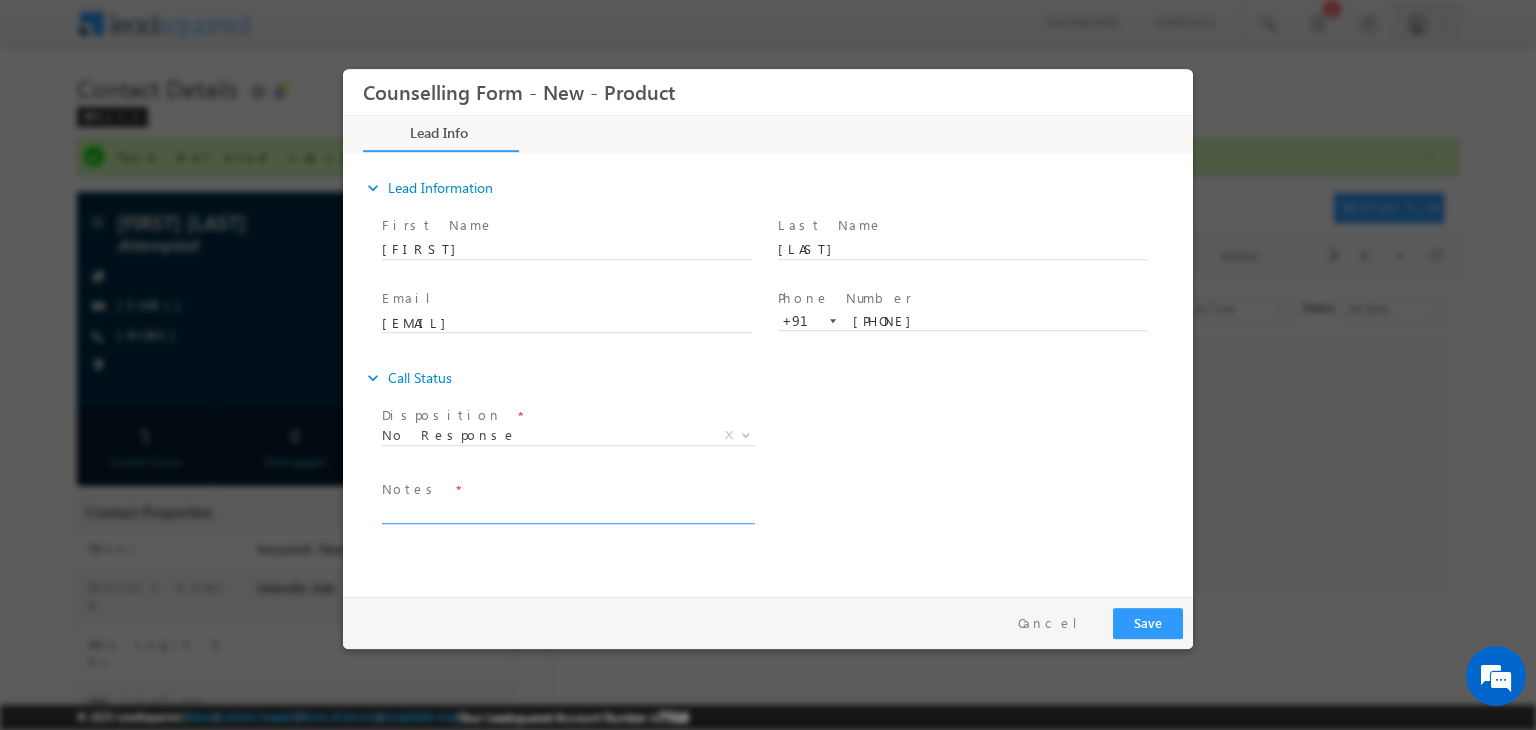 click at bounding box center [567, 512] 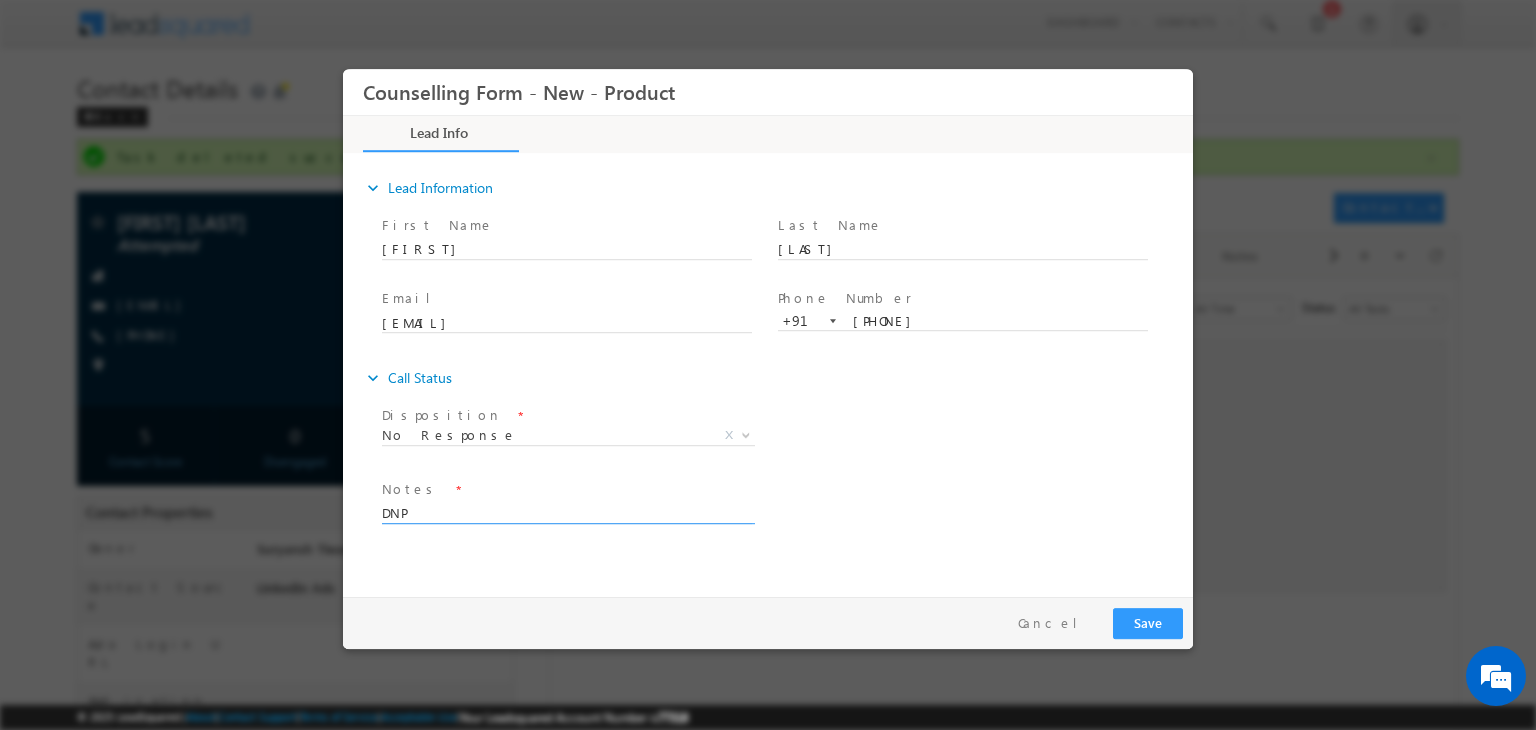 type on "DNP" 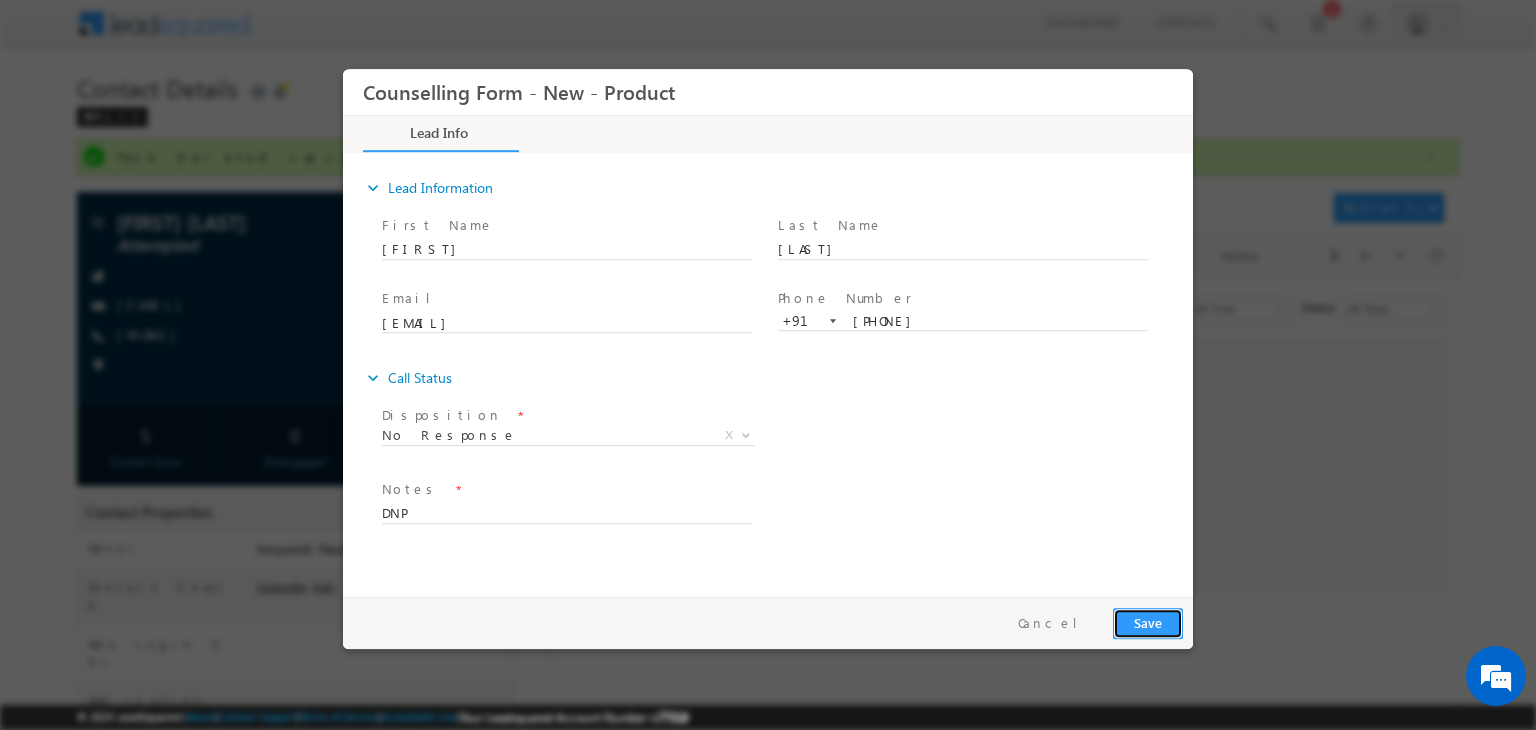 click on "Save" at bounding box center [1148, 623] 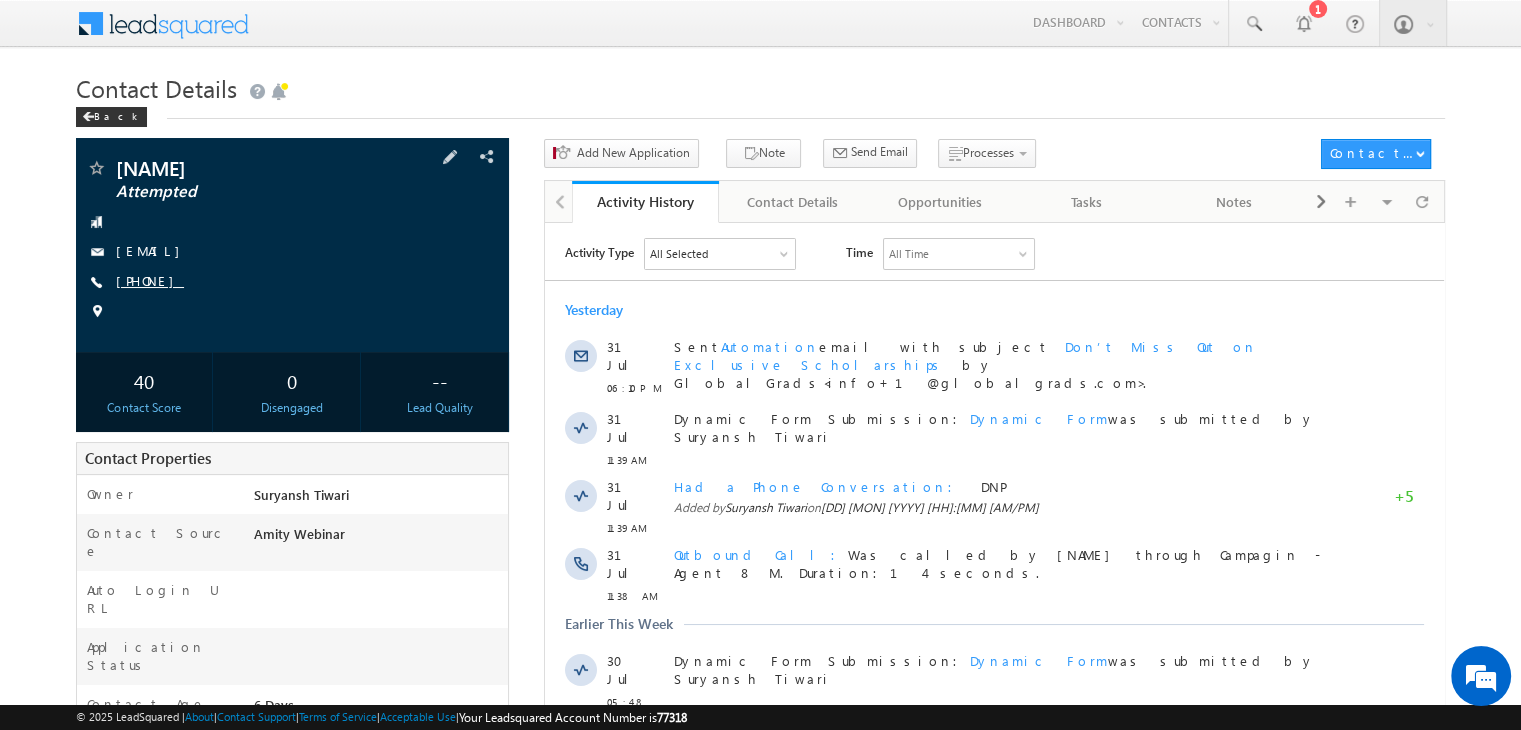 scroll, scrollTop: 0, scrollLeft: 0, axis: both 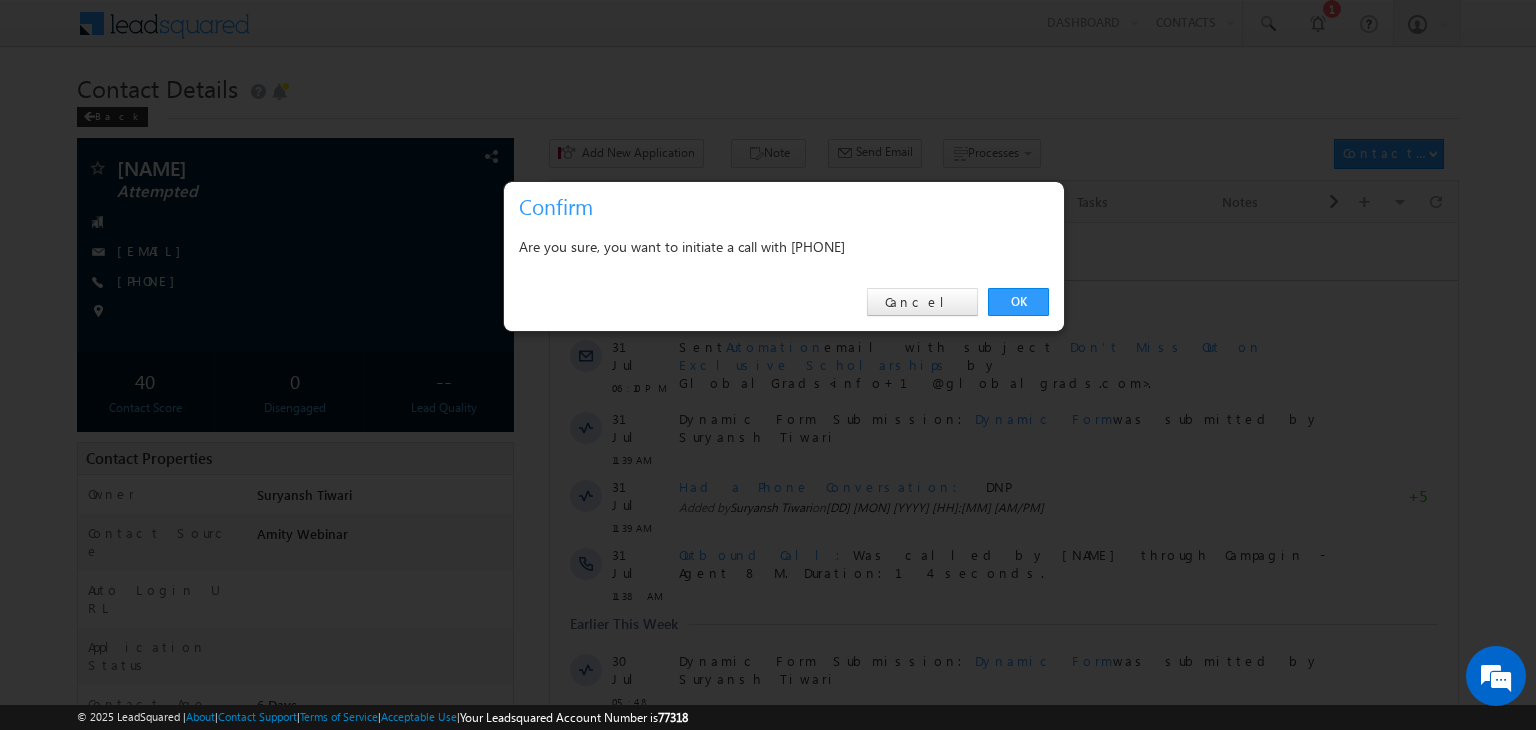 click on "OK Cancel" at bounding box center [784, 302] 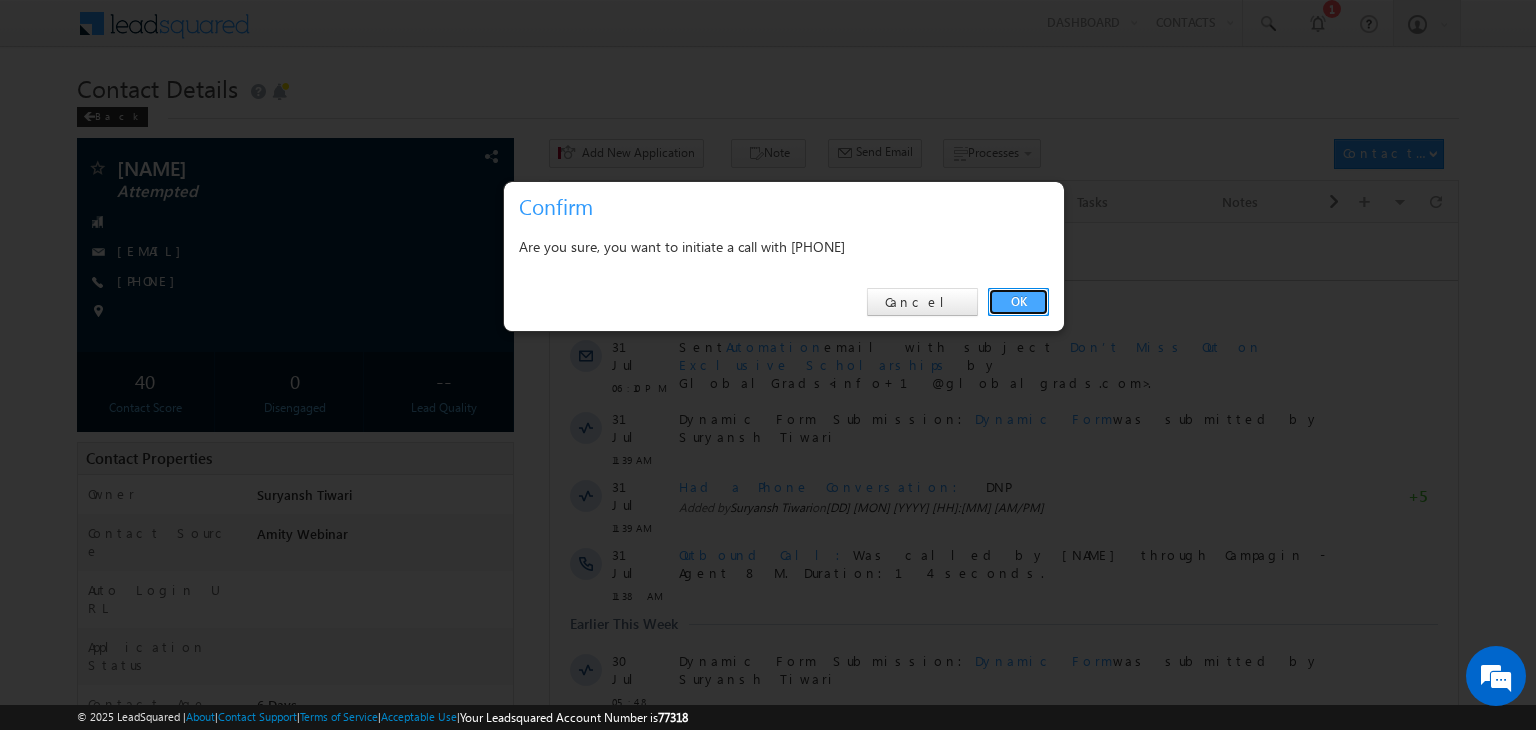 click on "OK" at bounding box center (1018, 302) 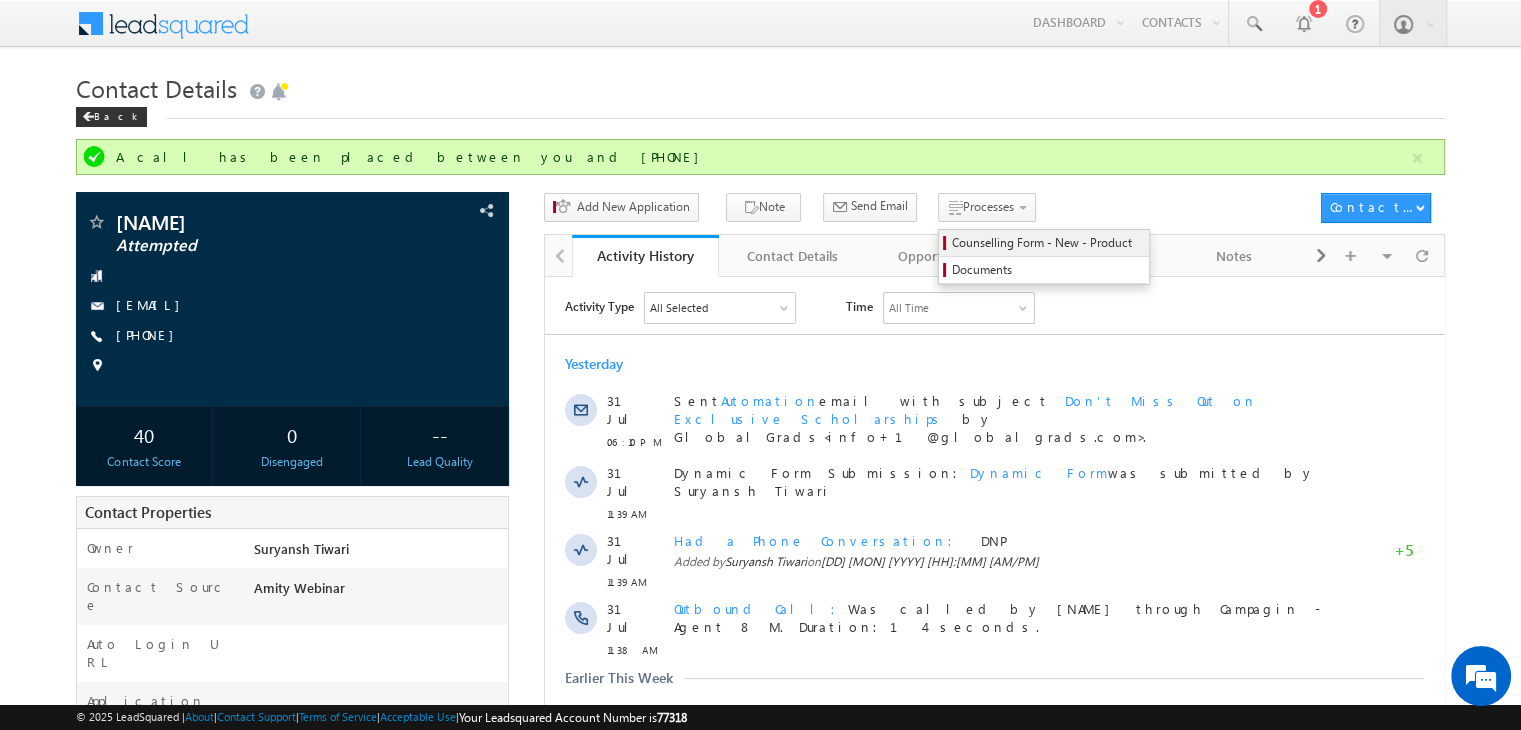 click on "Counselling Form - New - Product" at bounding box center (1047, 243) 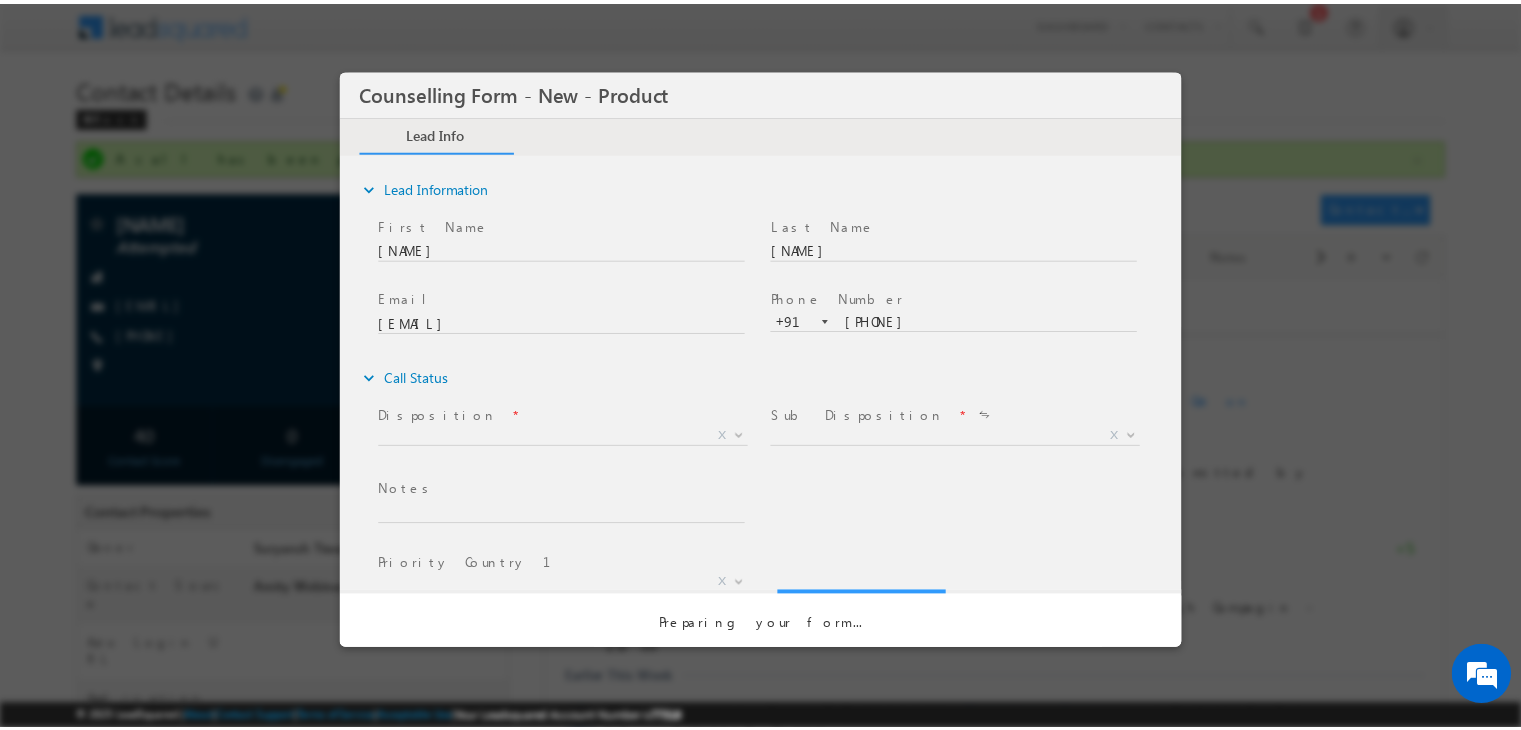scroll, scrollTop: 0, scrollLeft: 0, axis: both 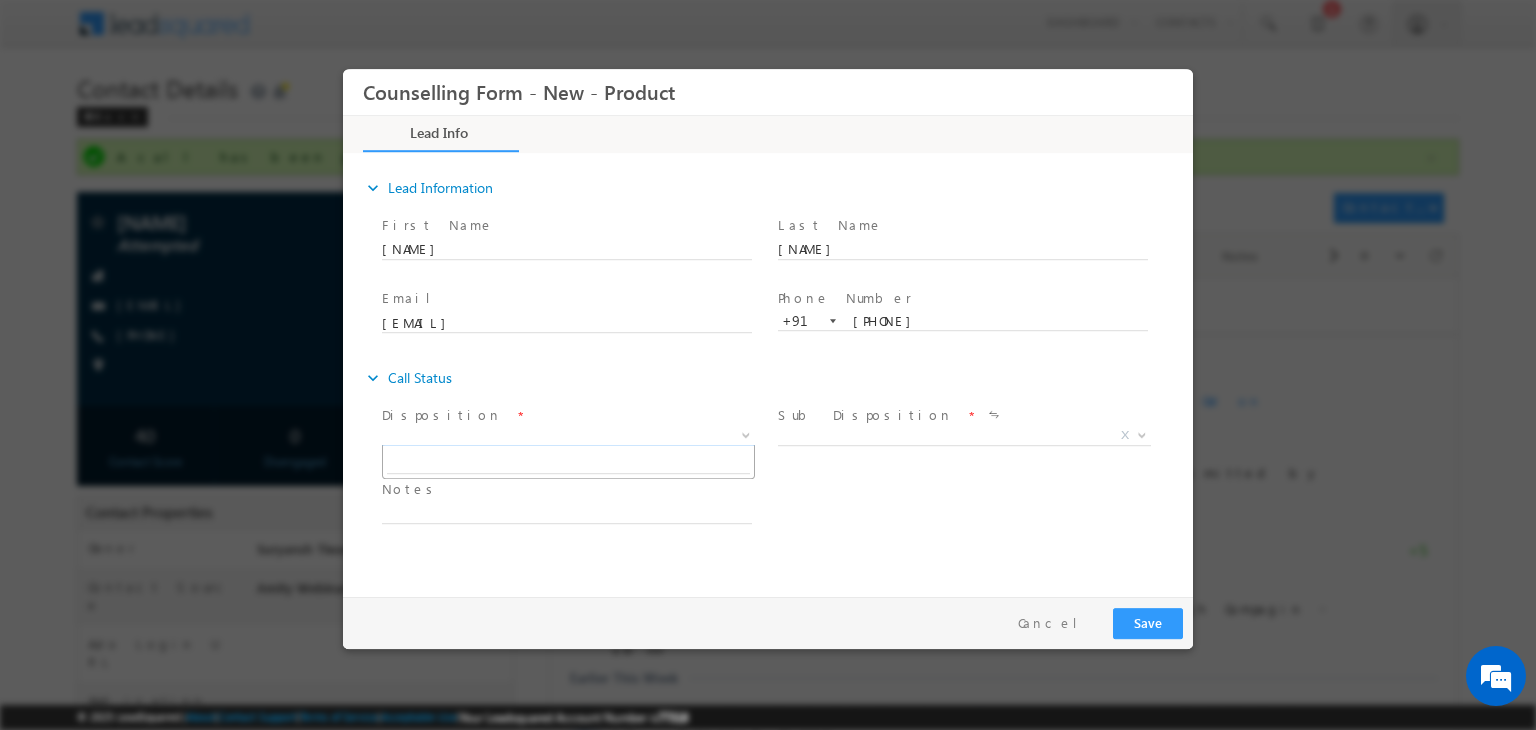 click on "X" at bounding box center (568, 436) 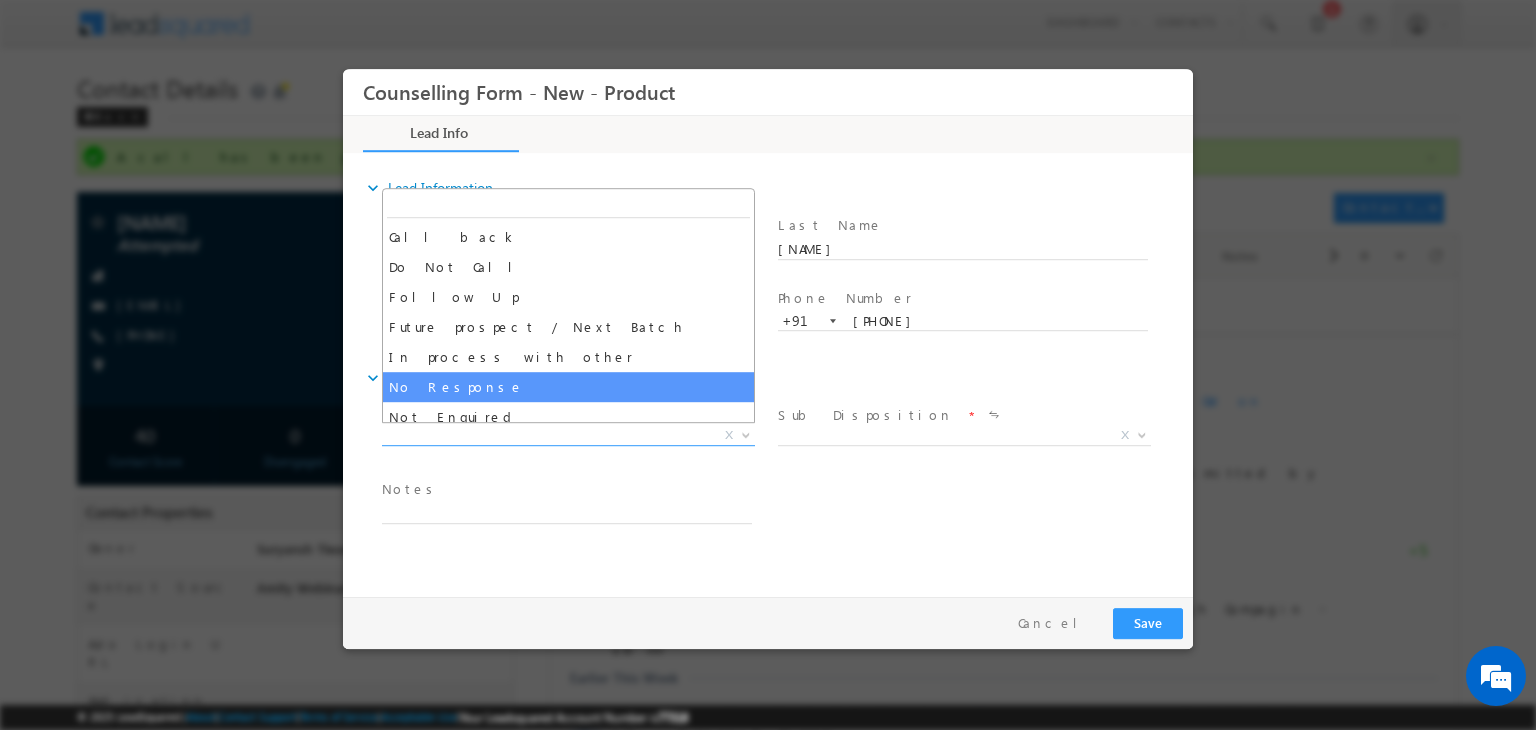 select on "No Response" 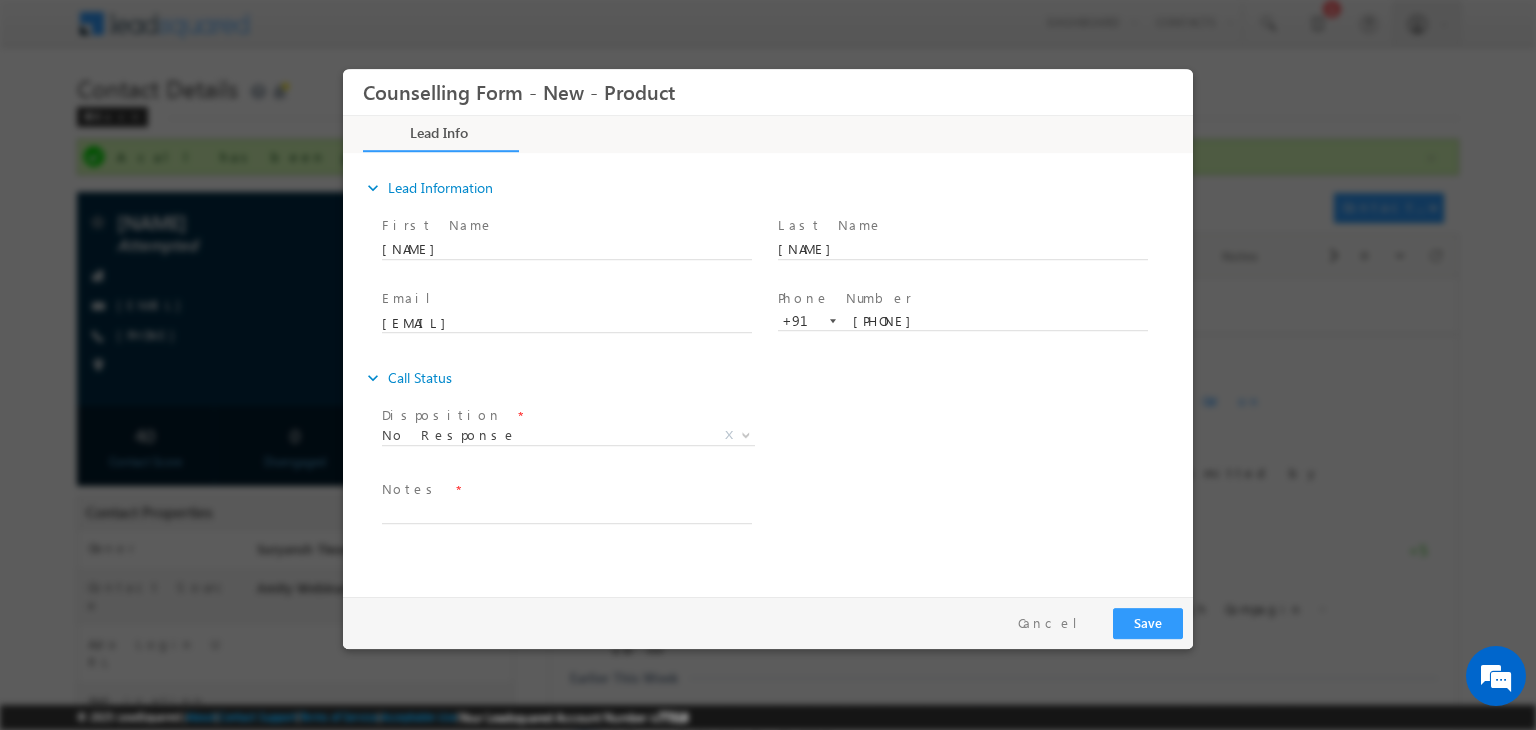 drag, startPoint x: 585, startPoint y: 498, endPoint x: 557, endPoint y: 516, distance: 33.286633 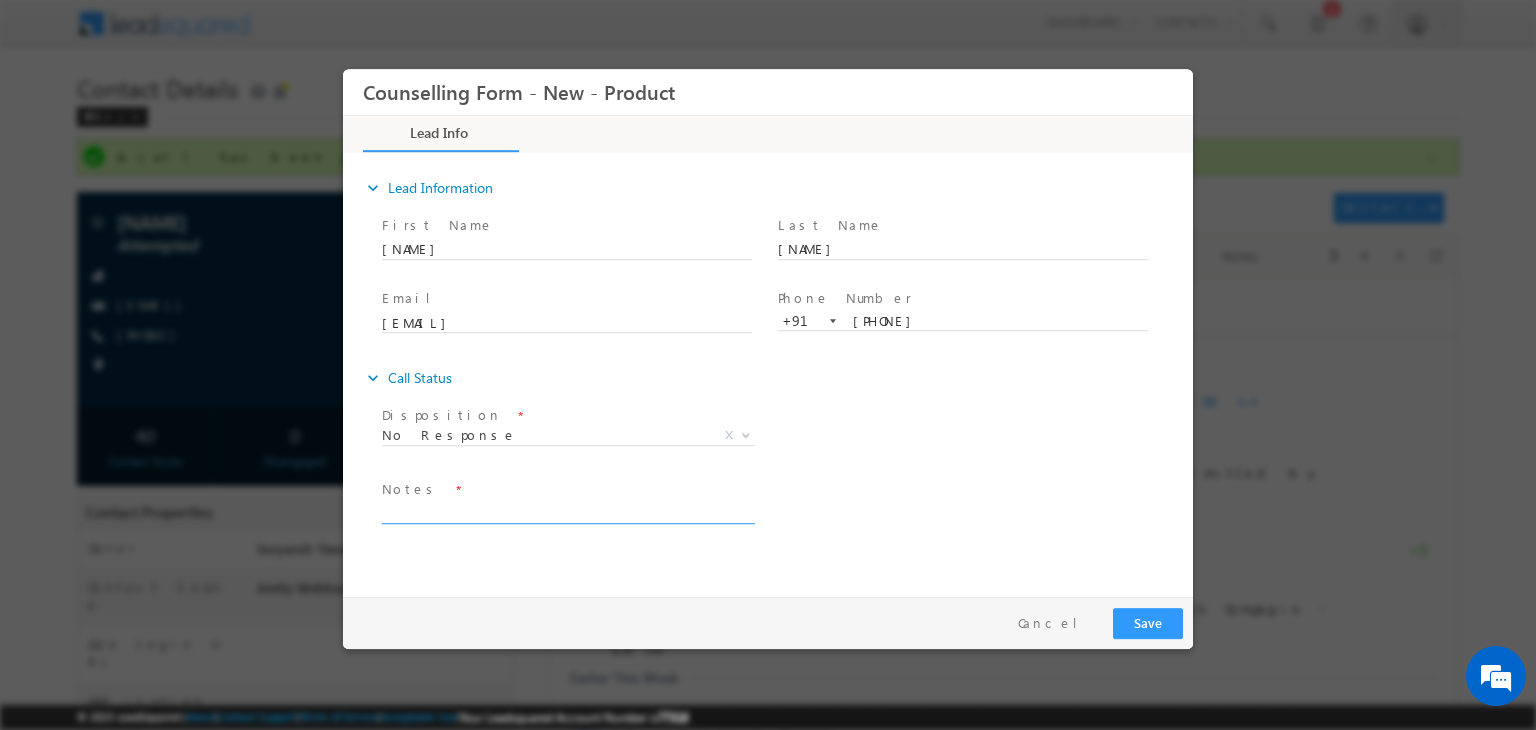 click at bounding box center (567, 512) 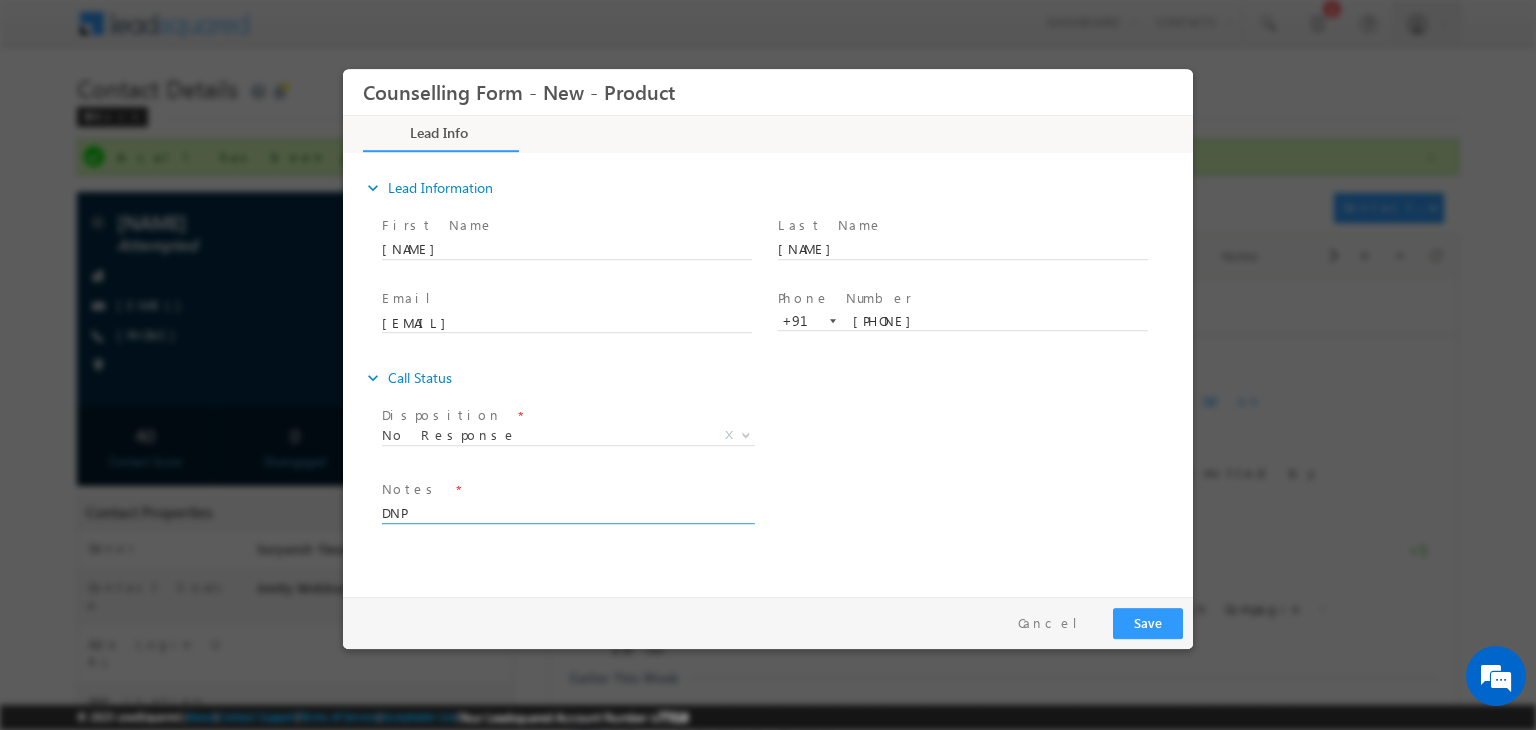 type on "DNP" 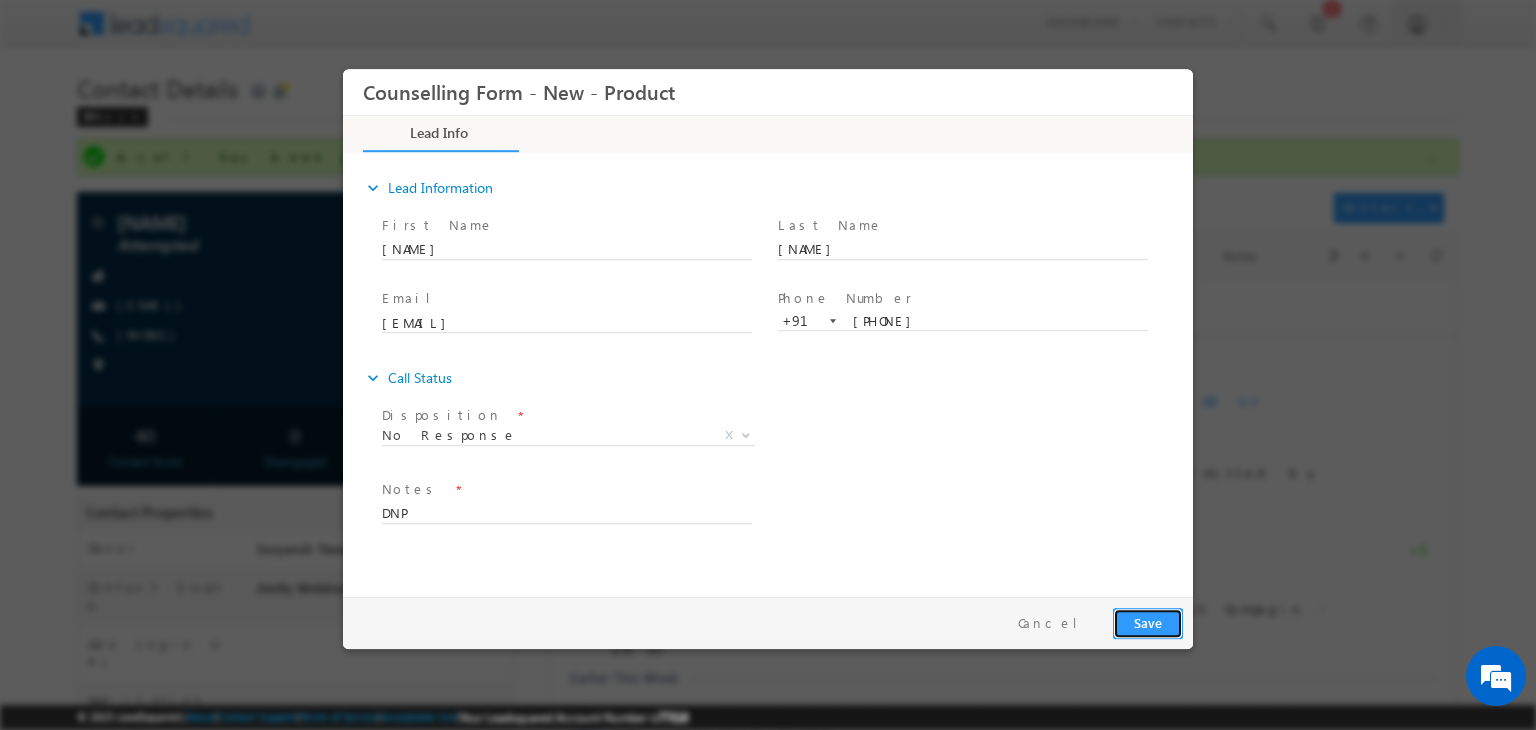 click on "Save" at bounding box center (1148, 623) 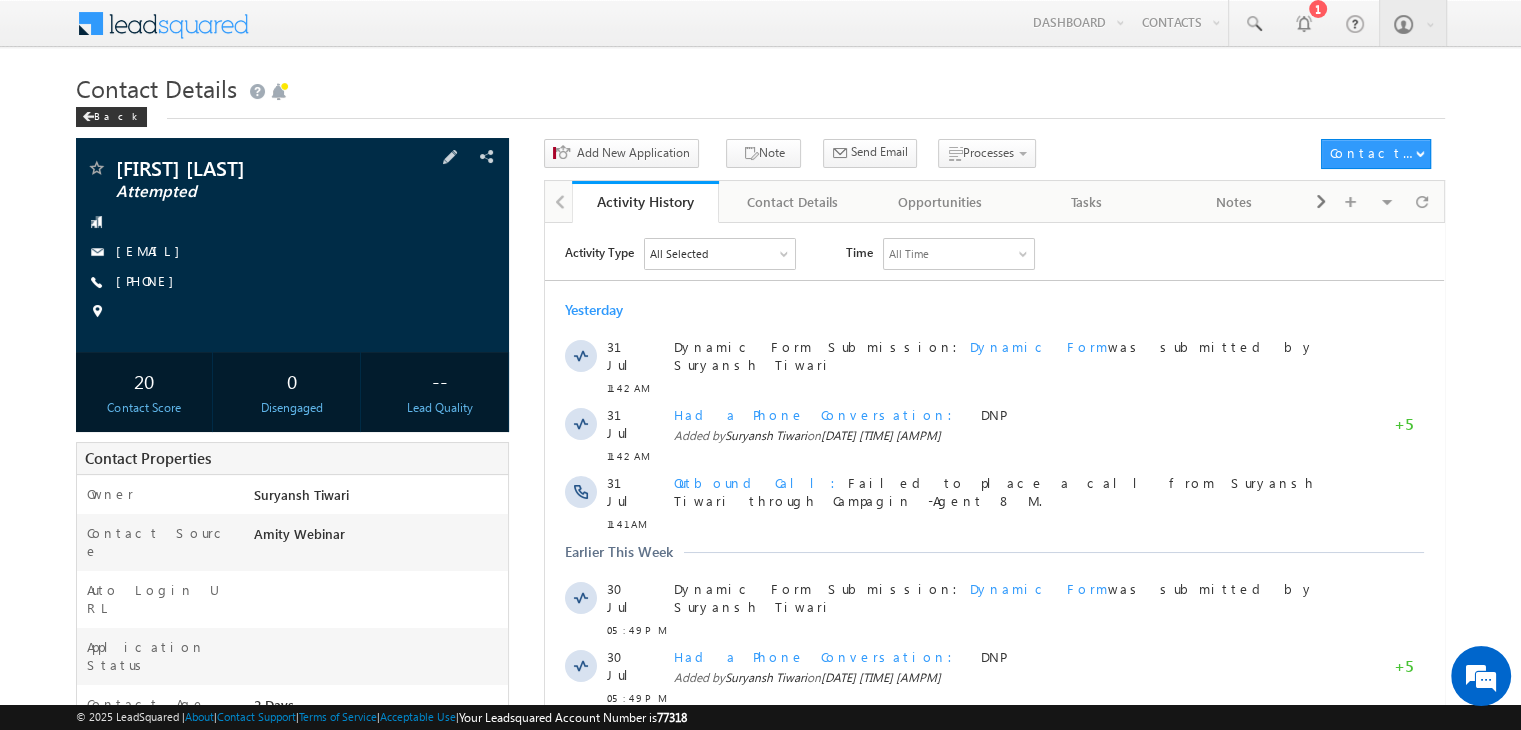 scroll, scrollTop: 0, scrollLeft: 0, axis: both 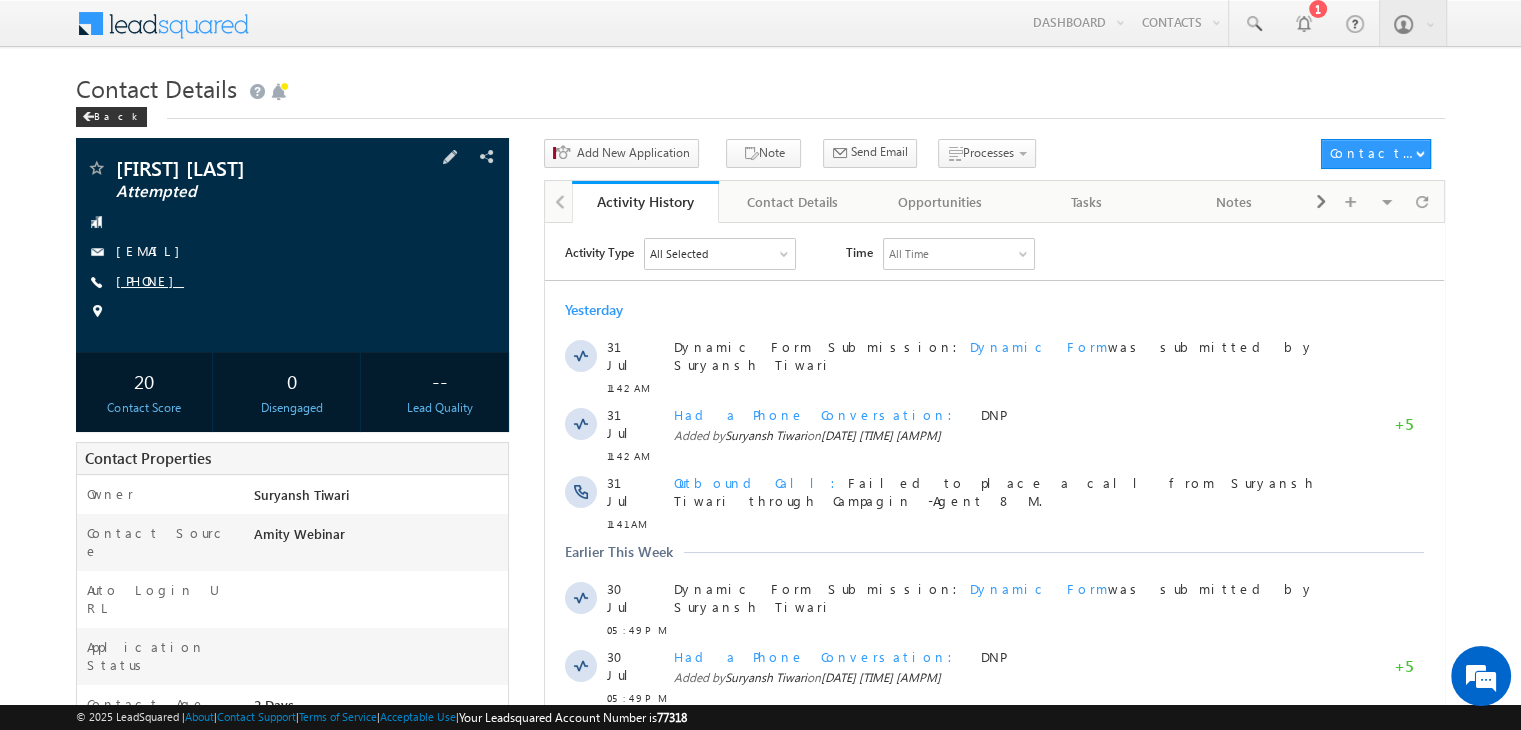 click on "[PHONE]" at bounding box center [150, 280] 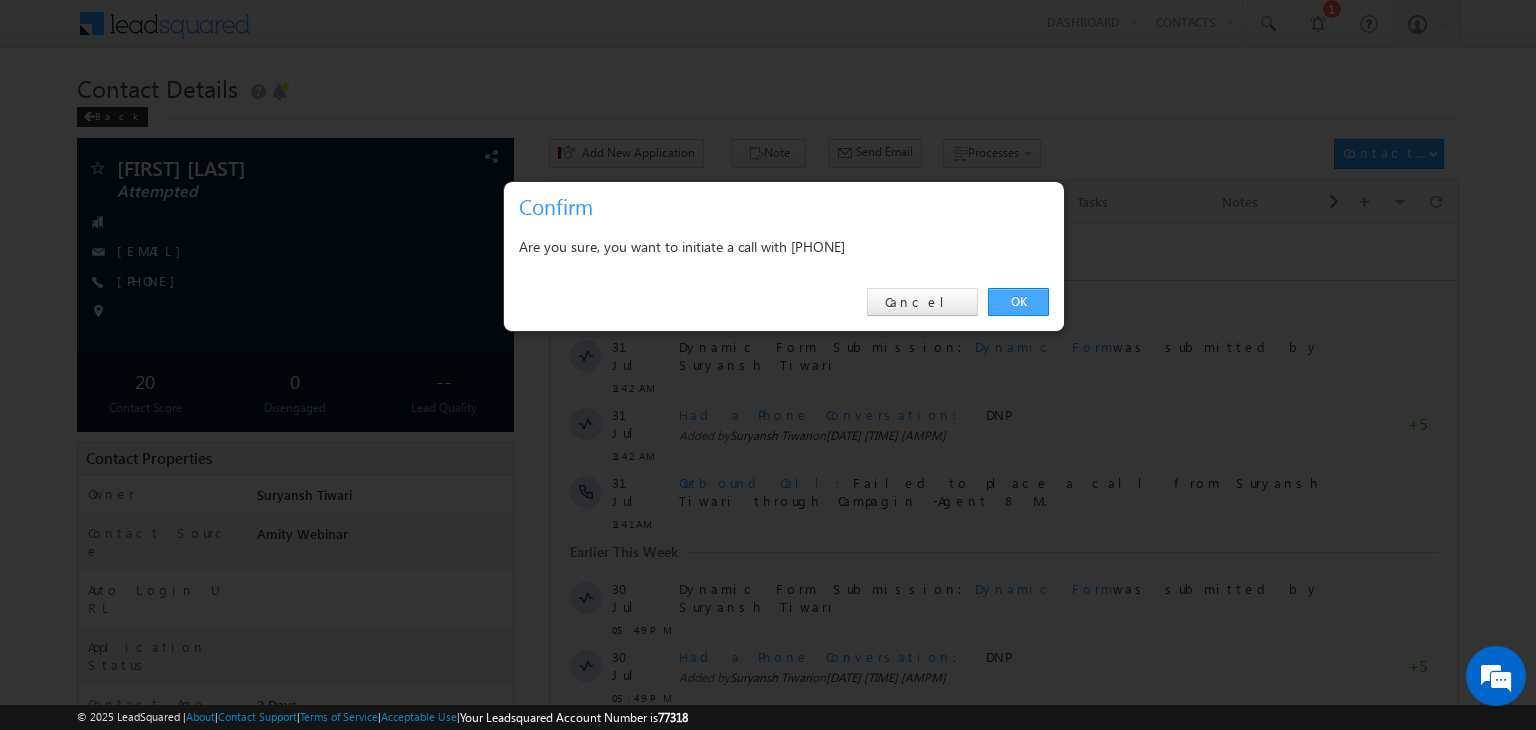 click on "OK" at bounding box center [1018, 302] 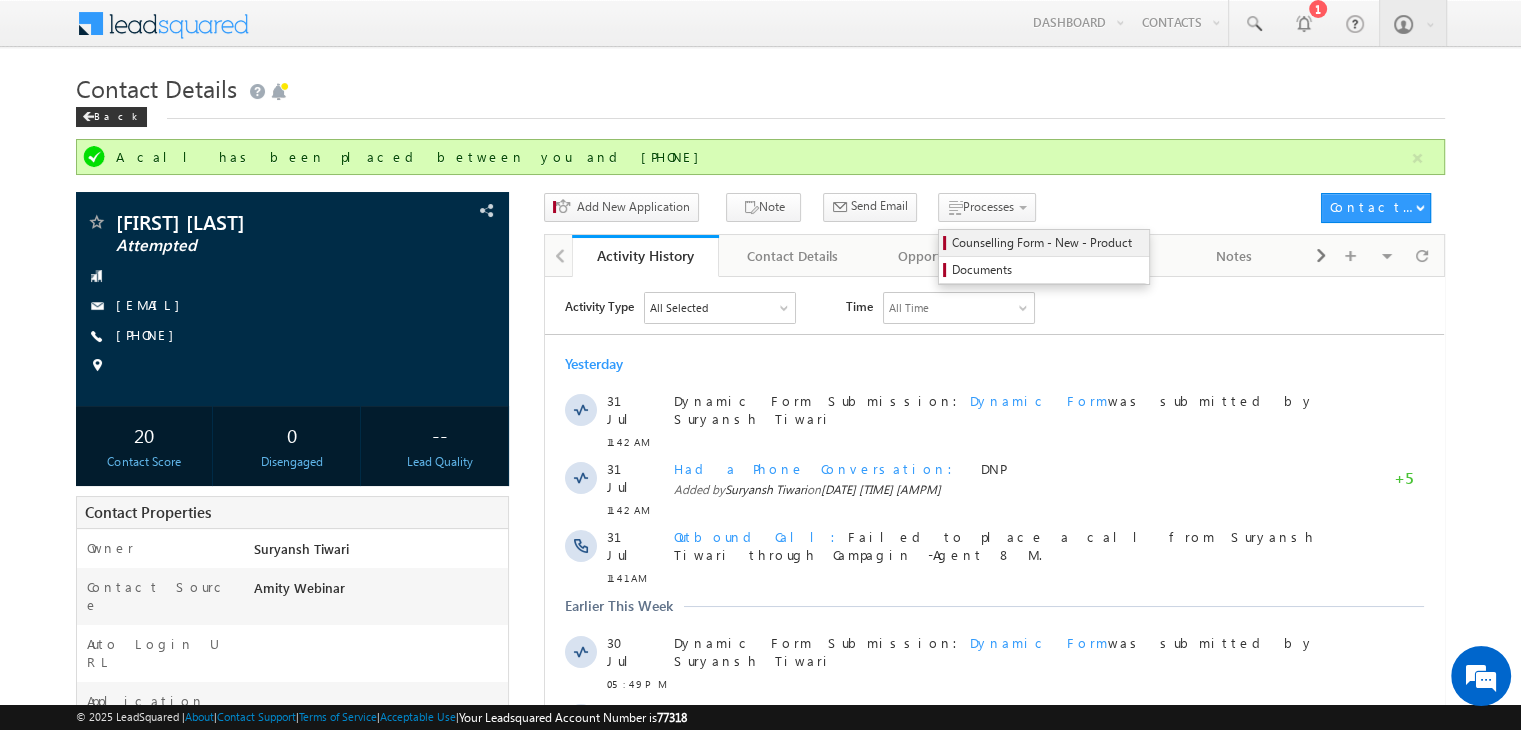 click on "Counselling Form - New - Product" at bounding box center [1047, 243] 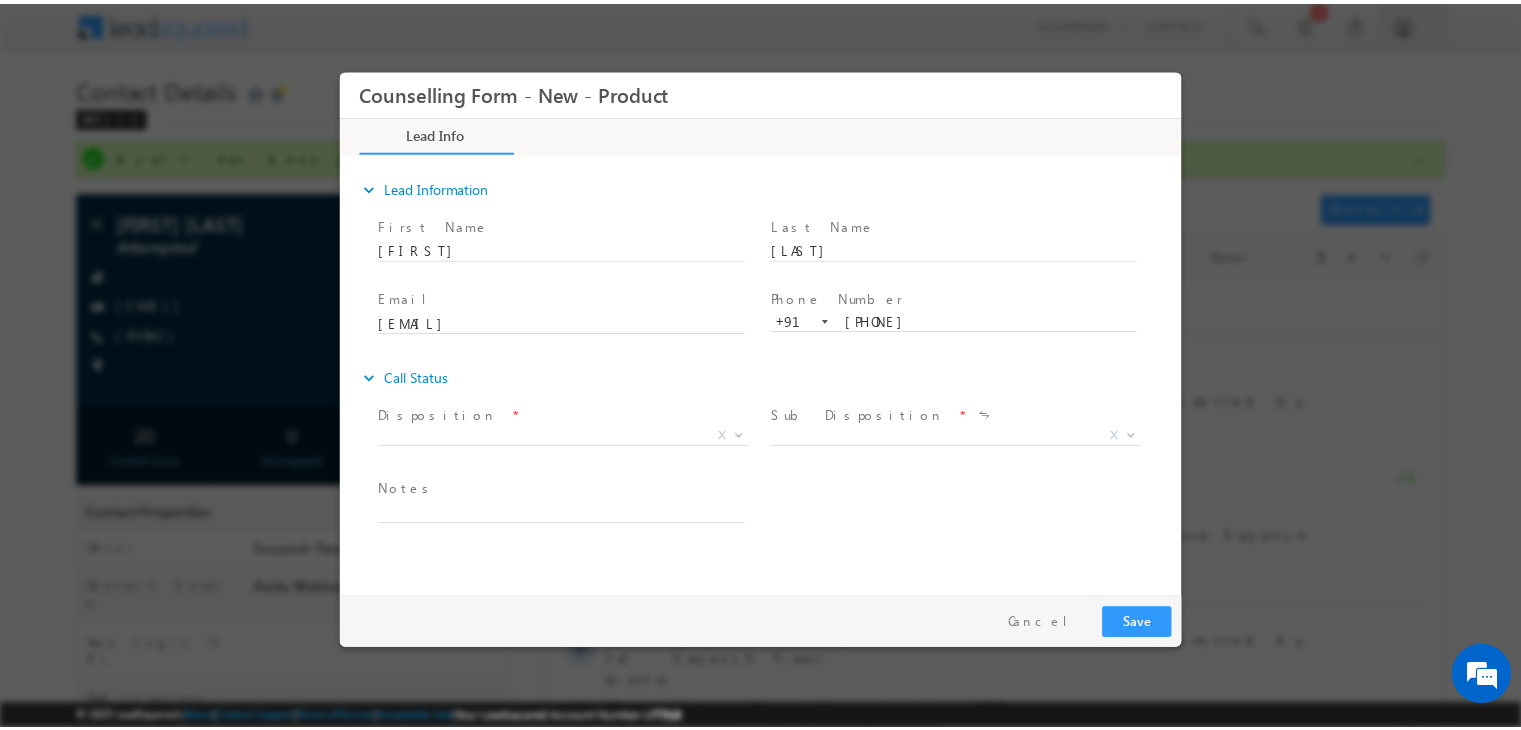 scroll, scrollTop: 0, scrollLeft: 0, axis: both 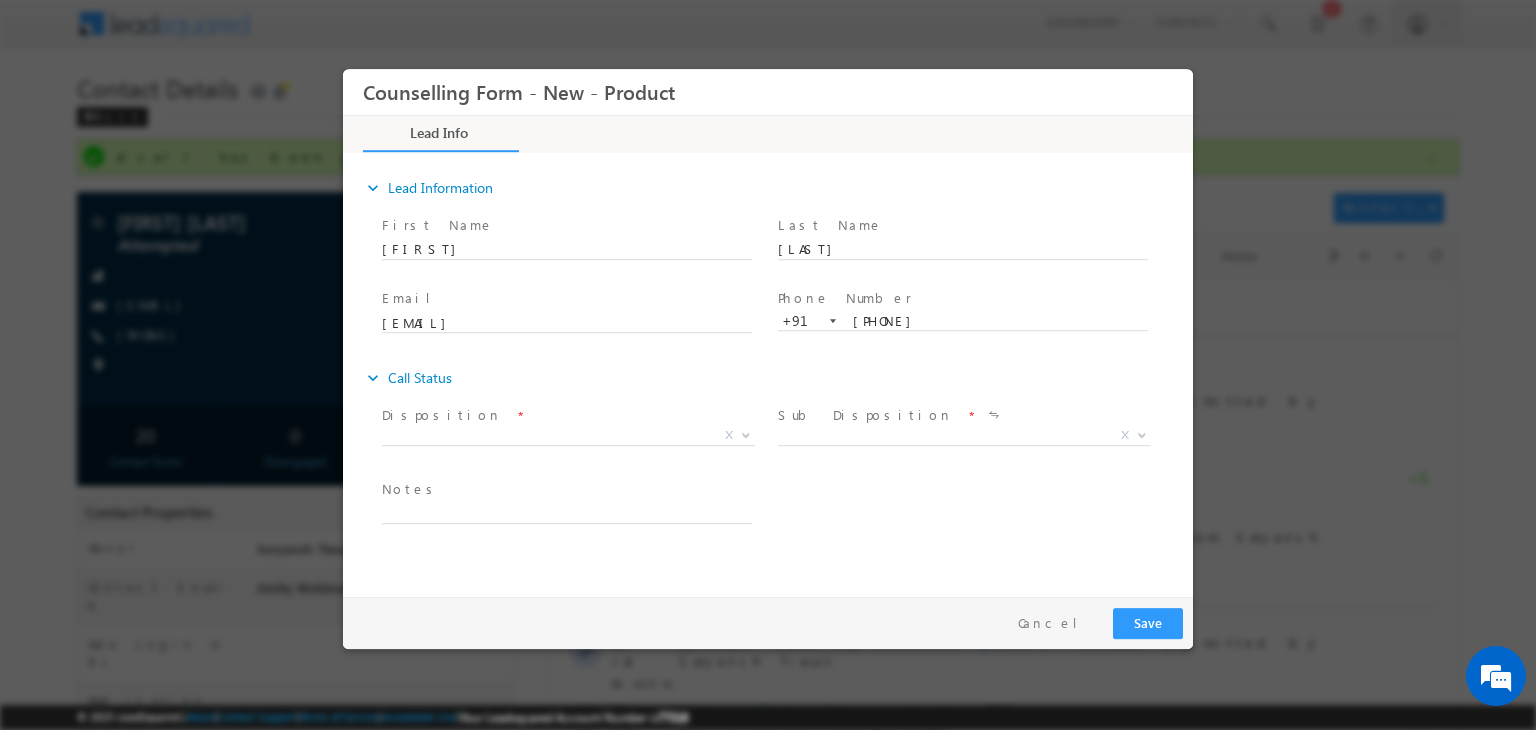 click on "X" at bounding box center [576, 439] 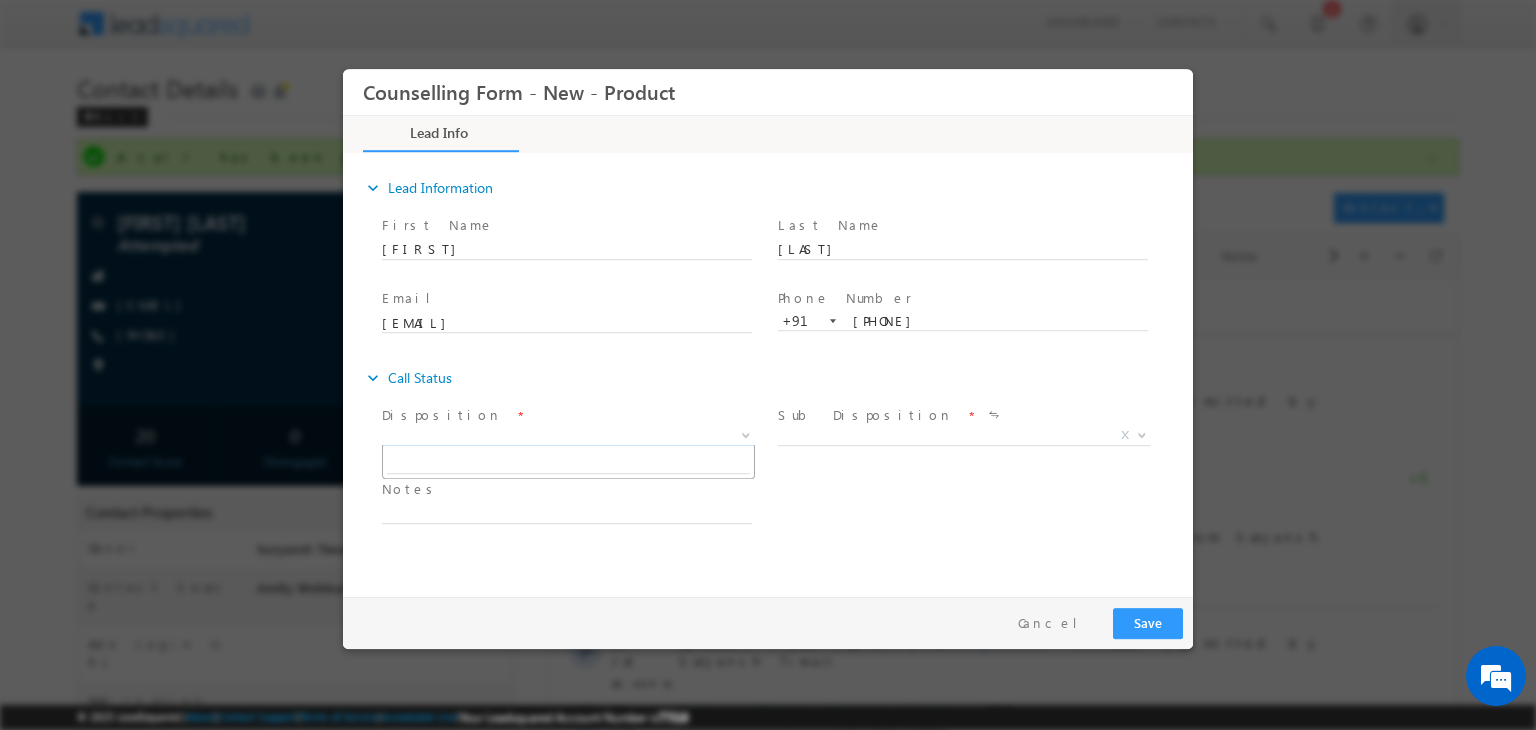click on "X" at bounding box center (568, 436) 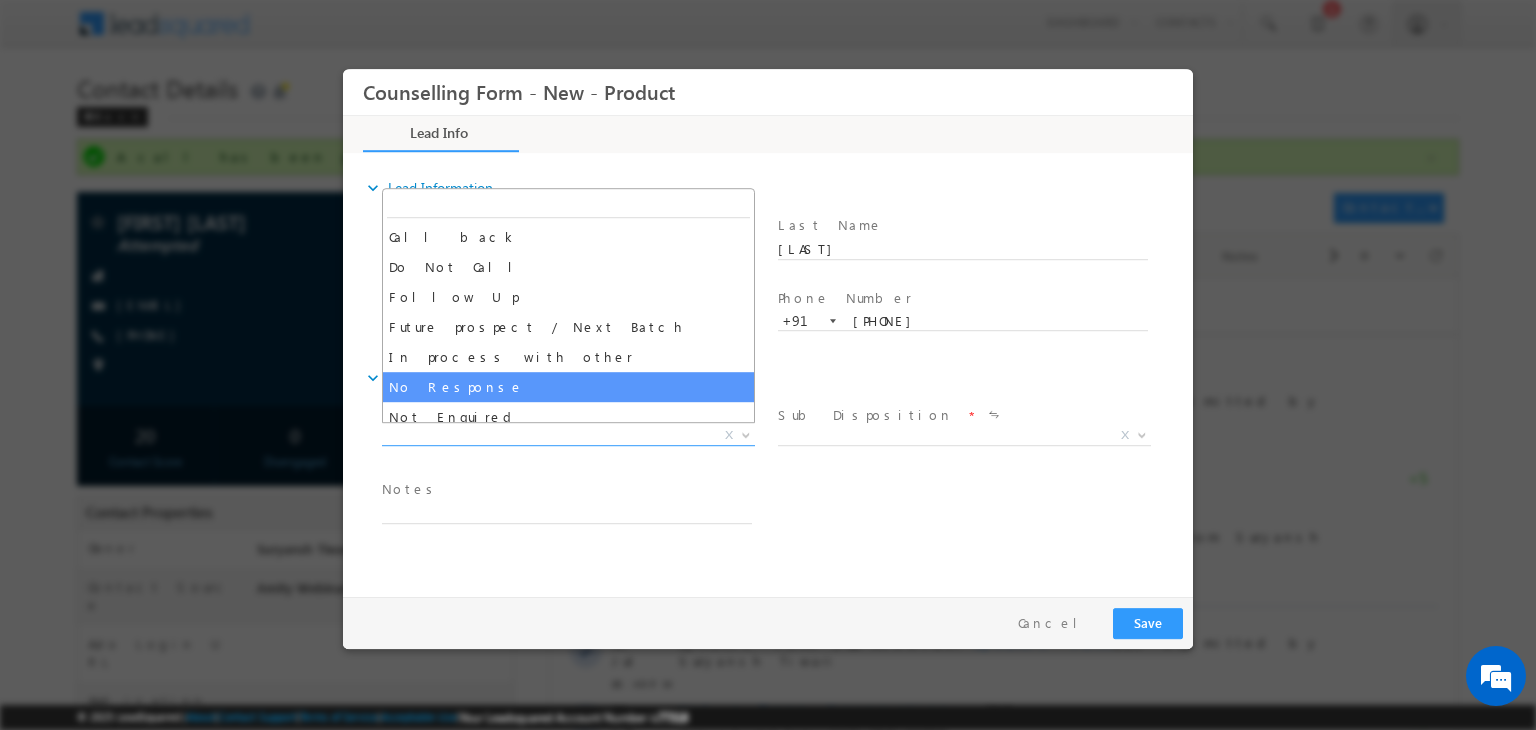 select on "No Response" 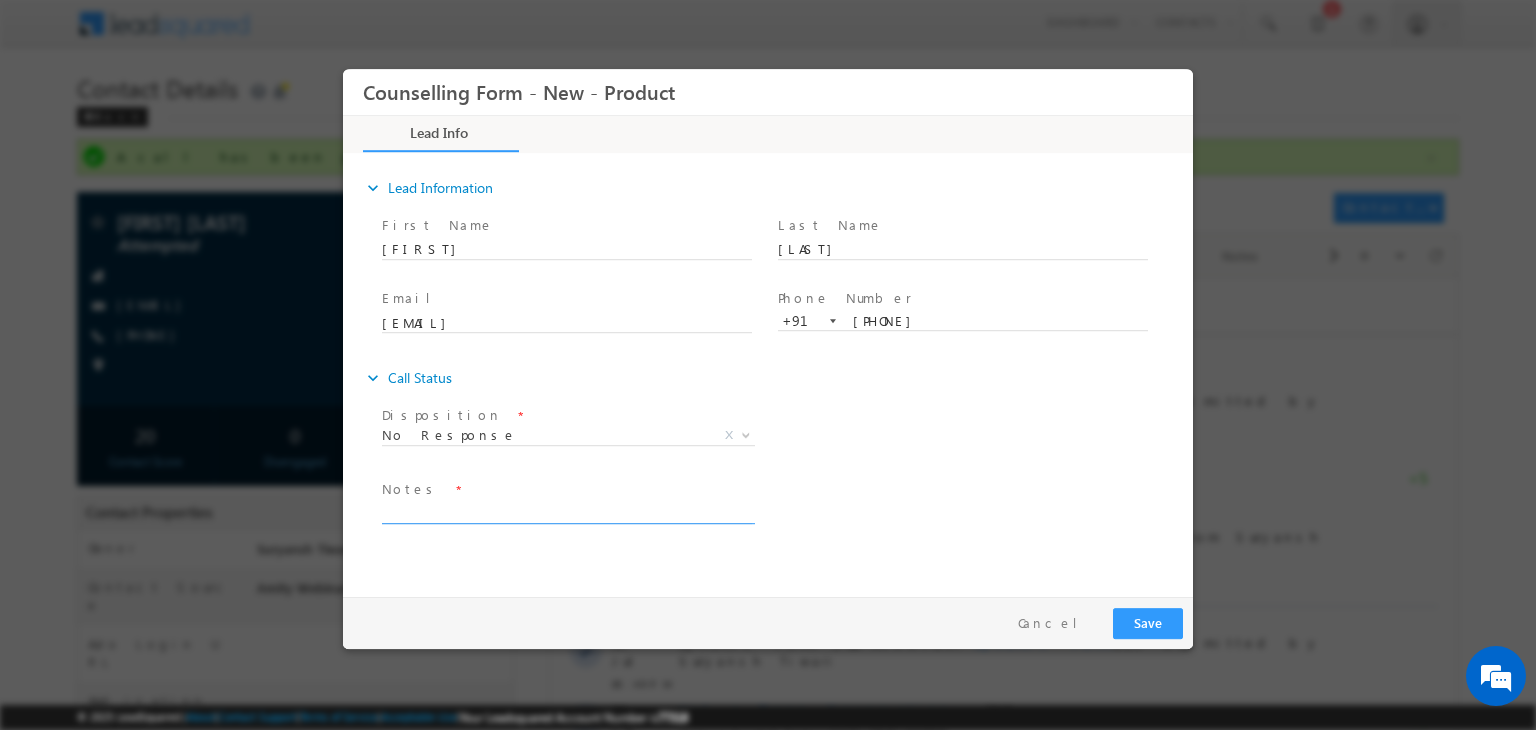 click at bounding box center [567, 512] 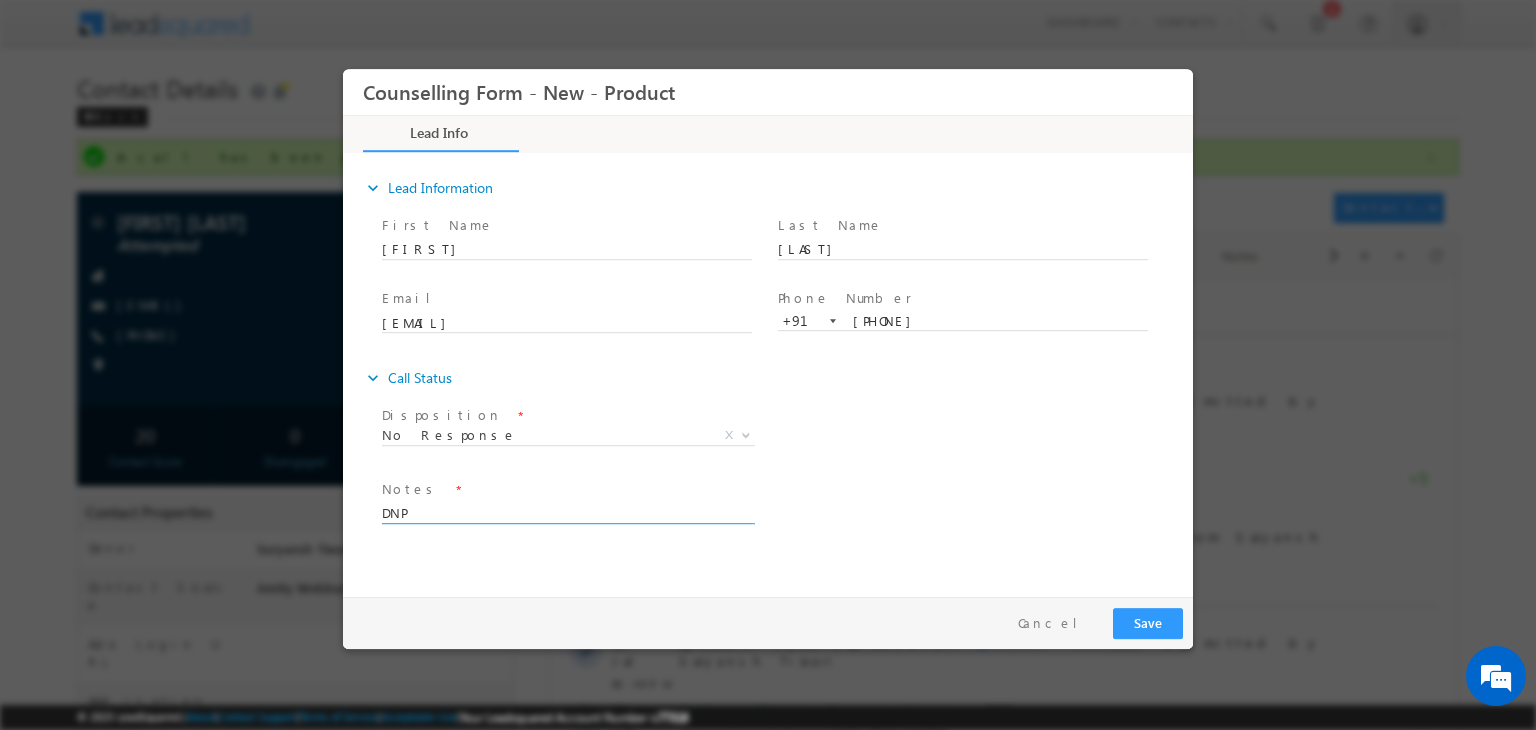 type on "DNP" 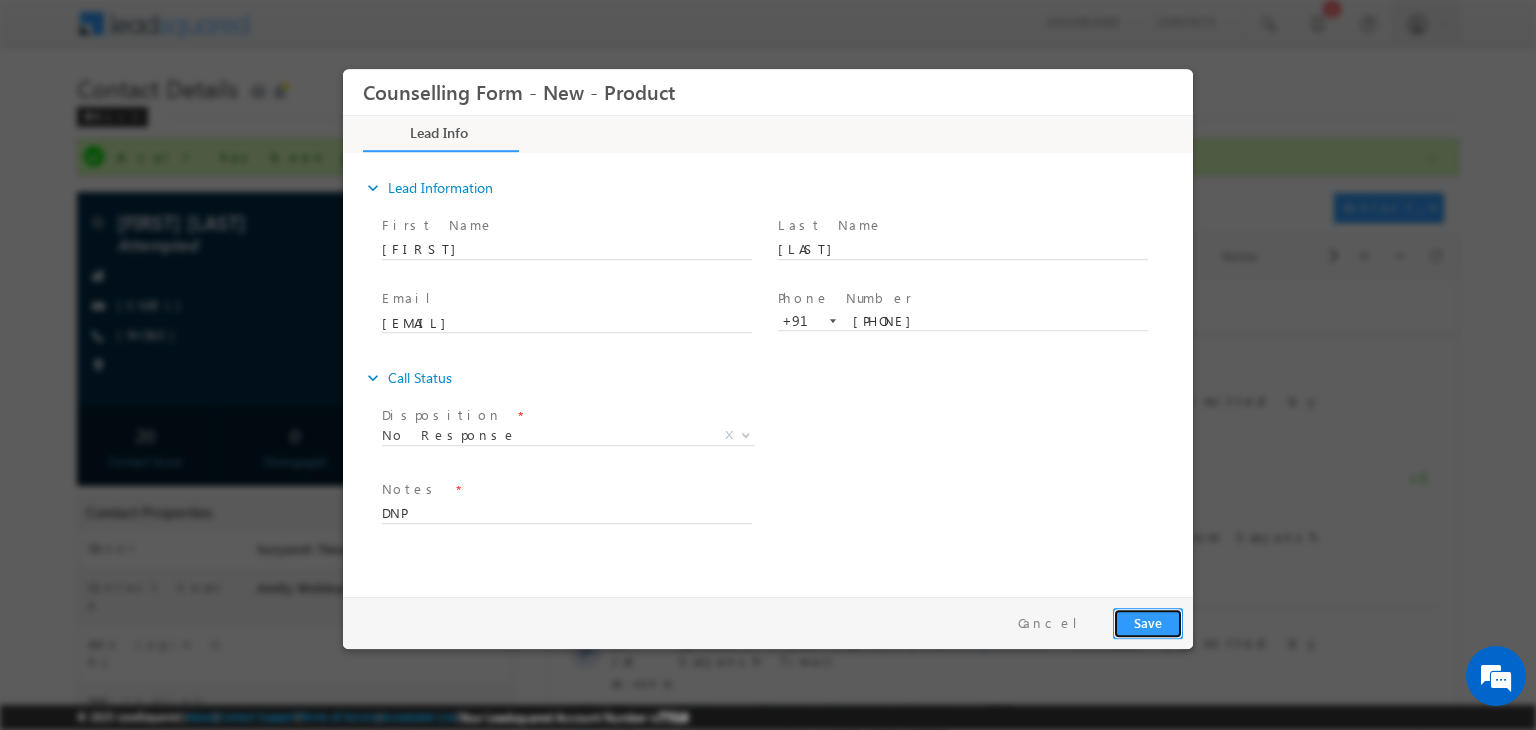 click on "Save" at bounding box center [1148, 623] 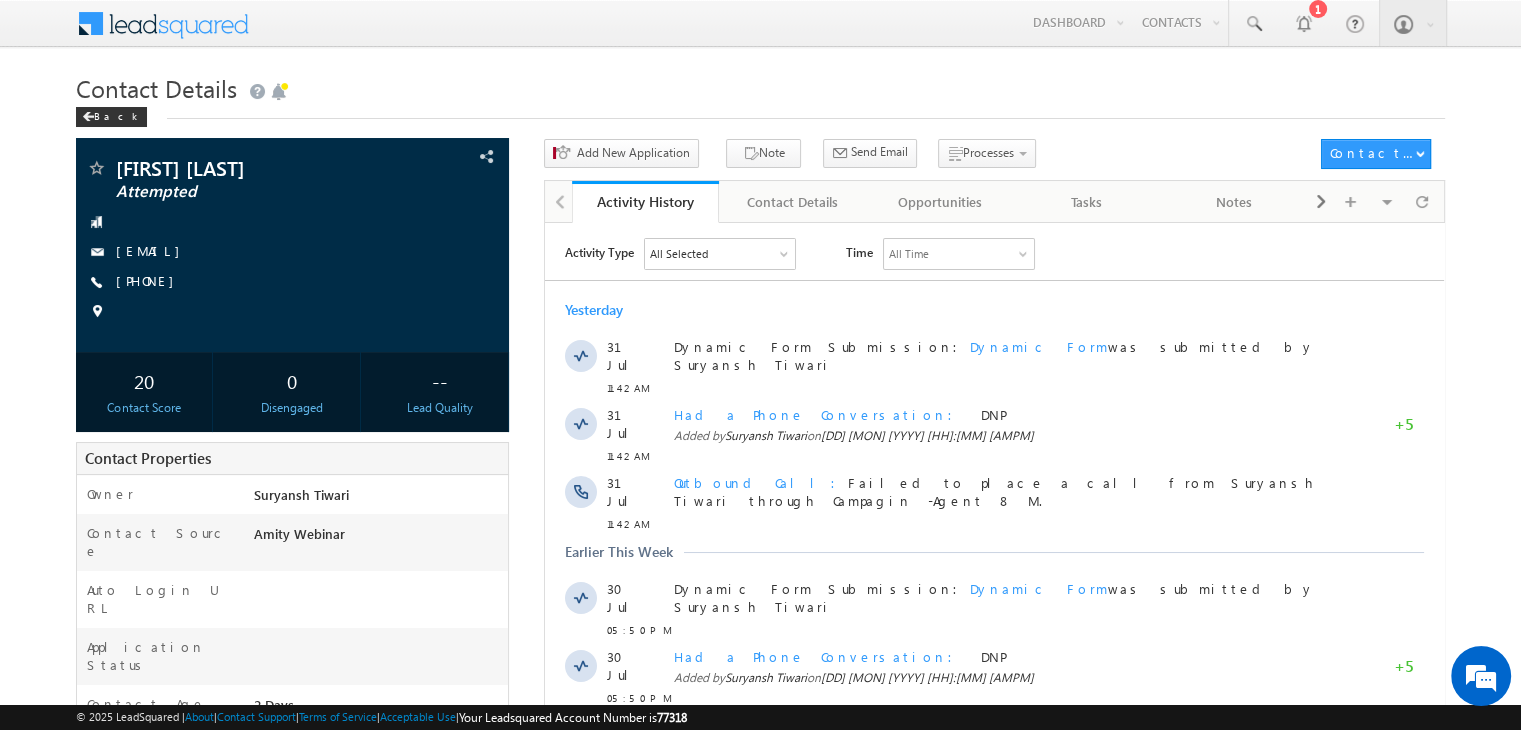 scroll, scrollTop: 0, scrollLeft: 0, axis: both 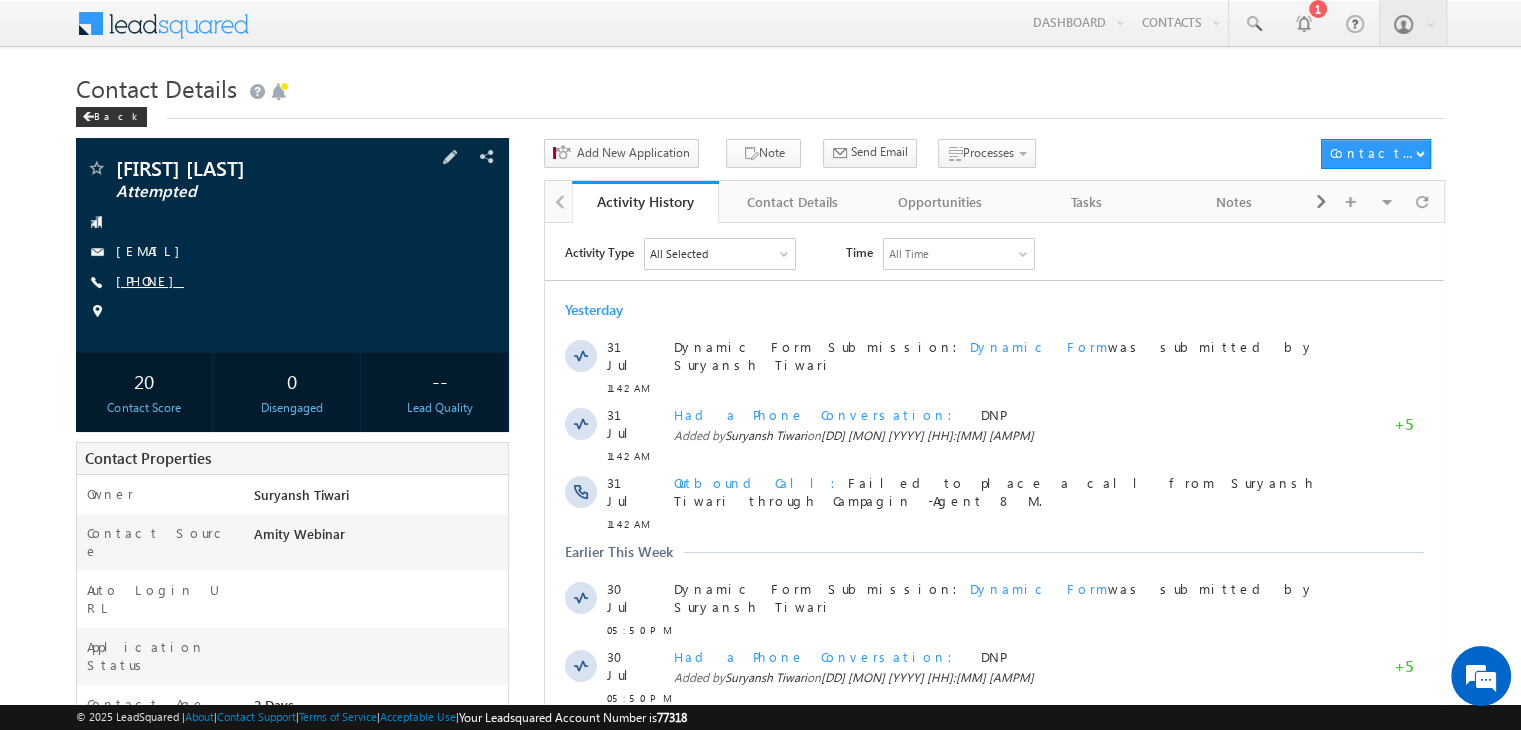 click on "[PHONE]" at bounding box center [150, 280] 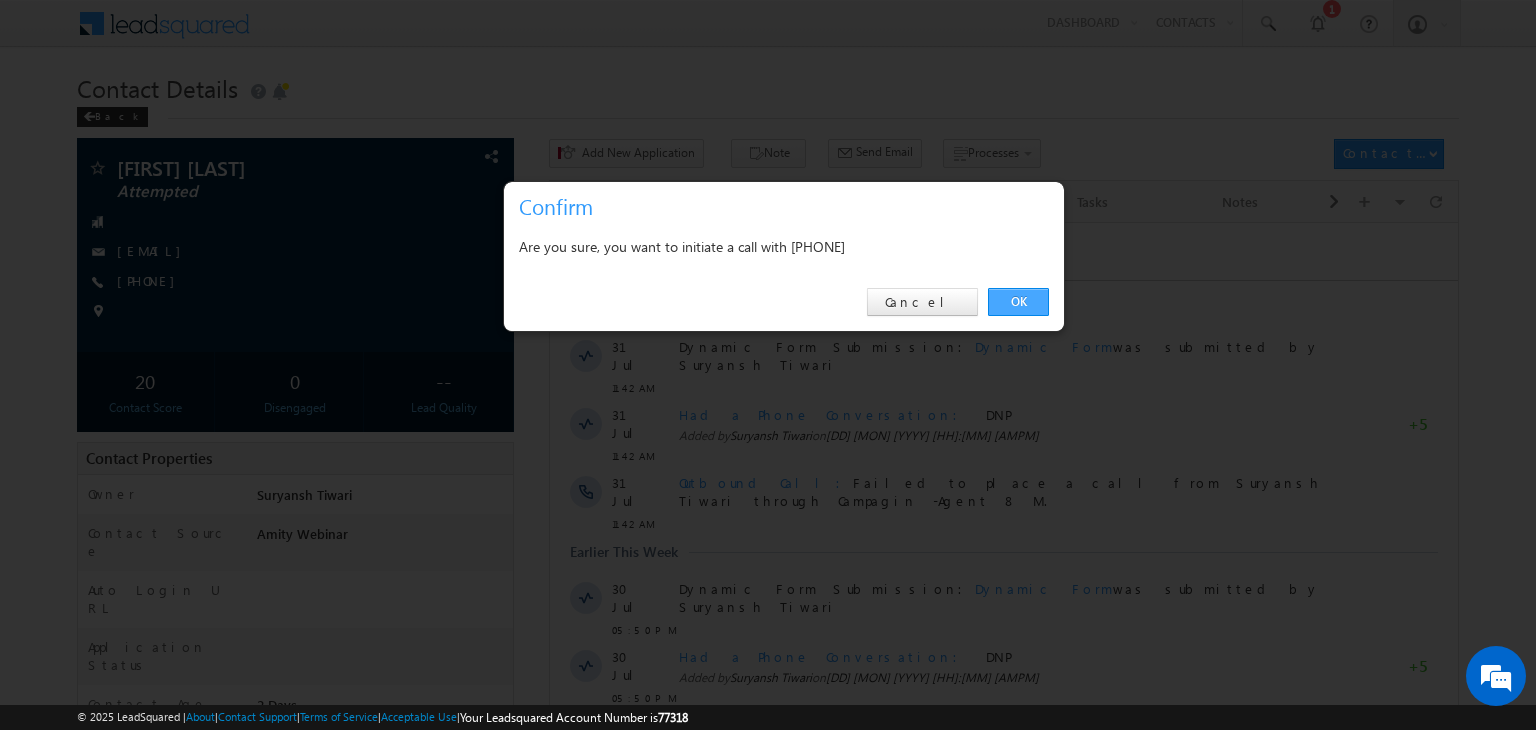 click on "OK" at bounding box center (1018, 302) 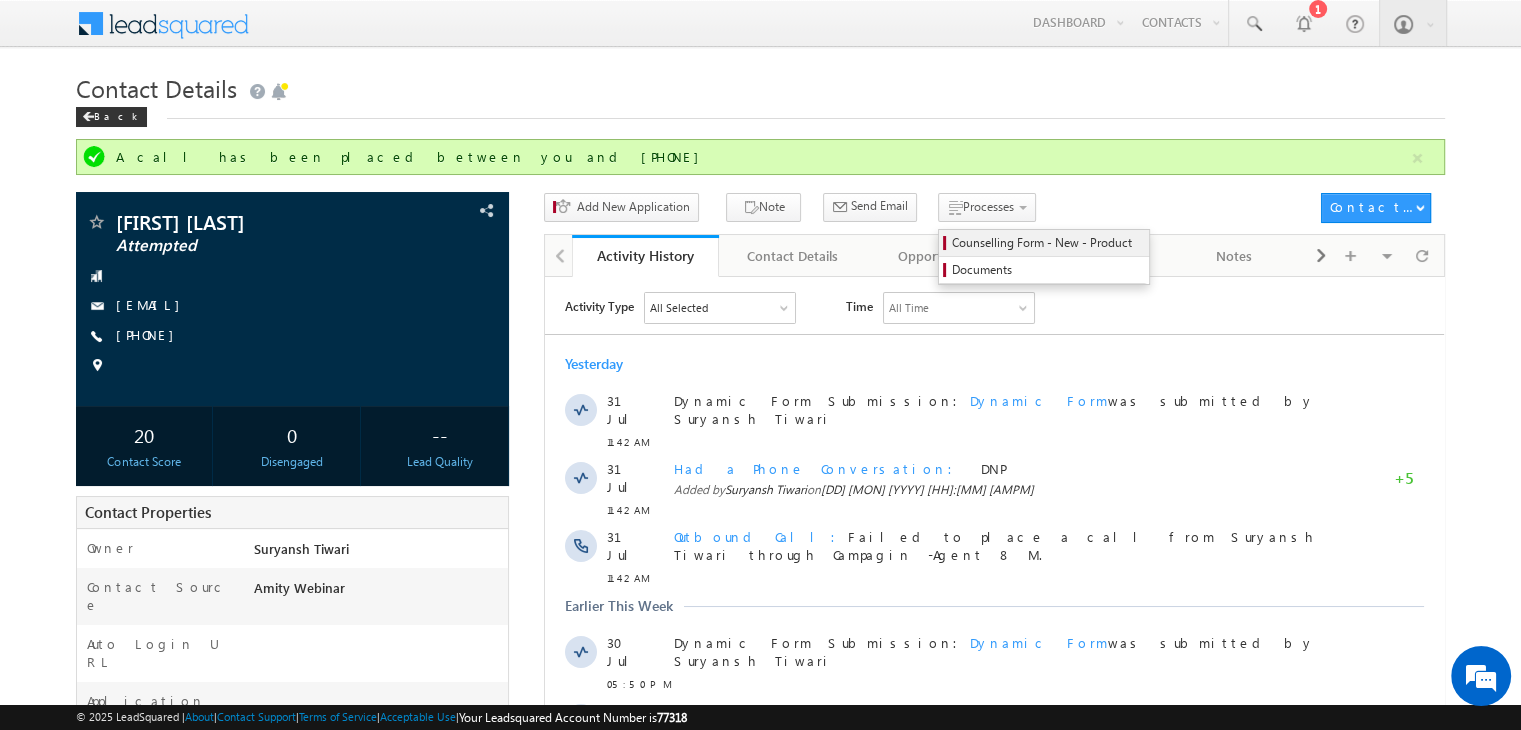 click on "Counselling Form - New - Product" at bounding box center [1047, 243] 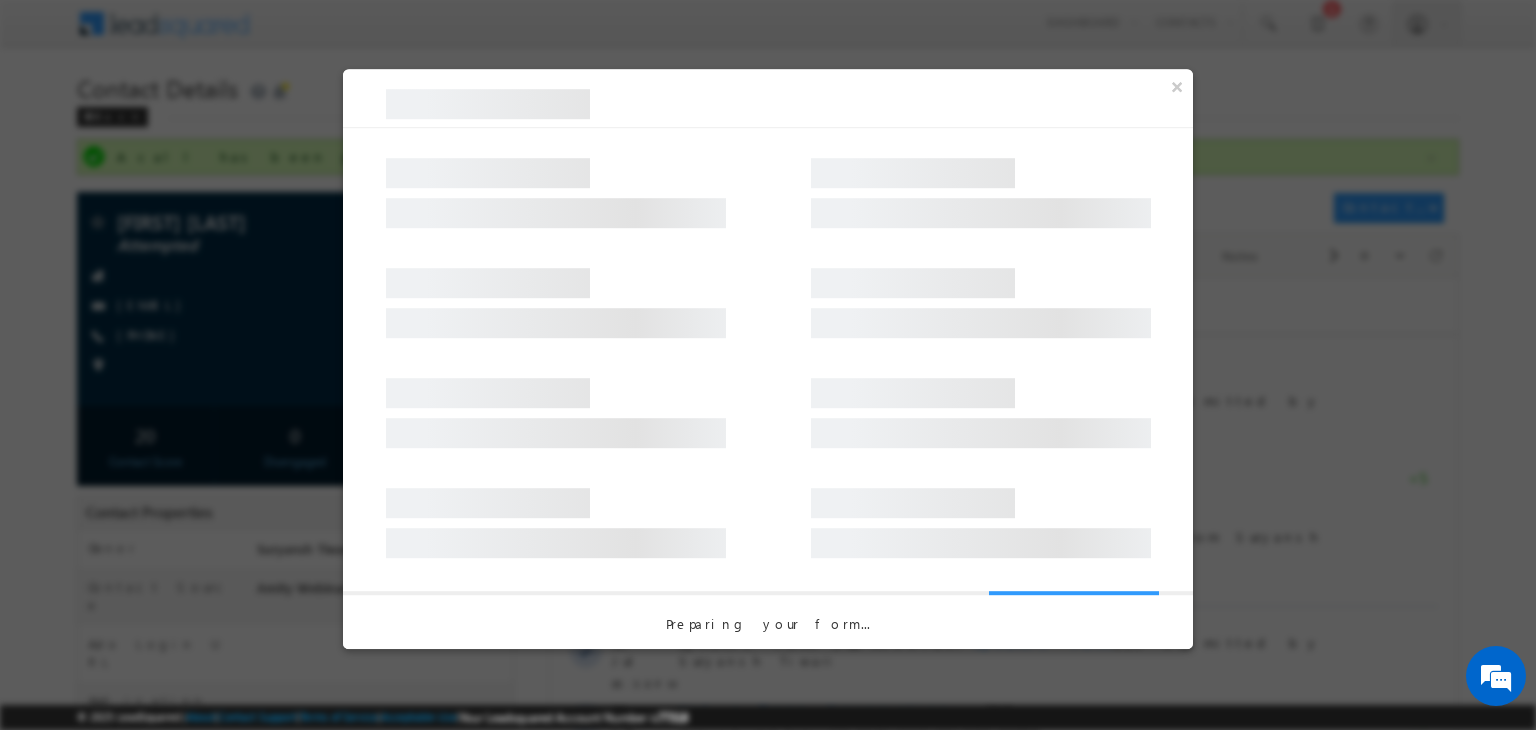 click at bounding box center [556, 433] 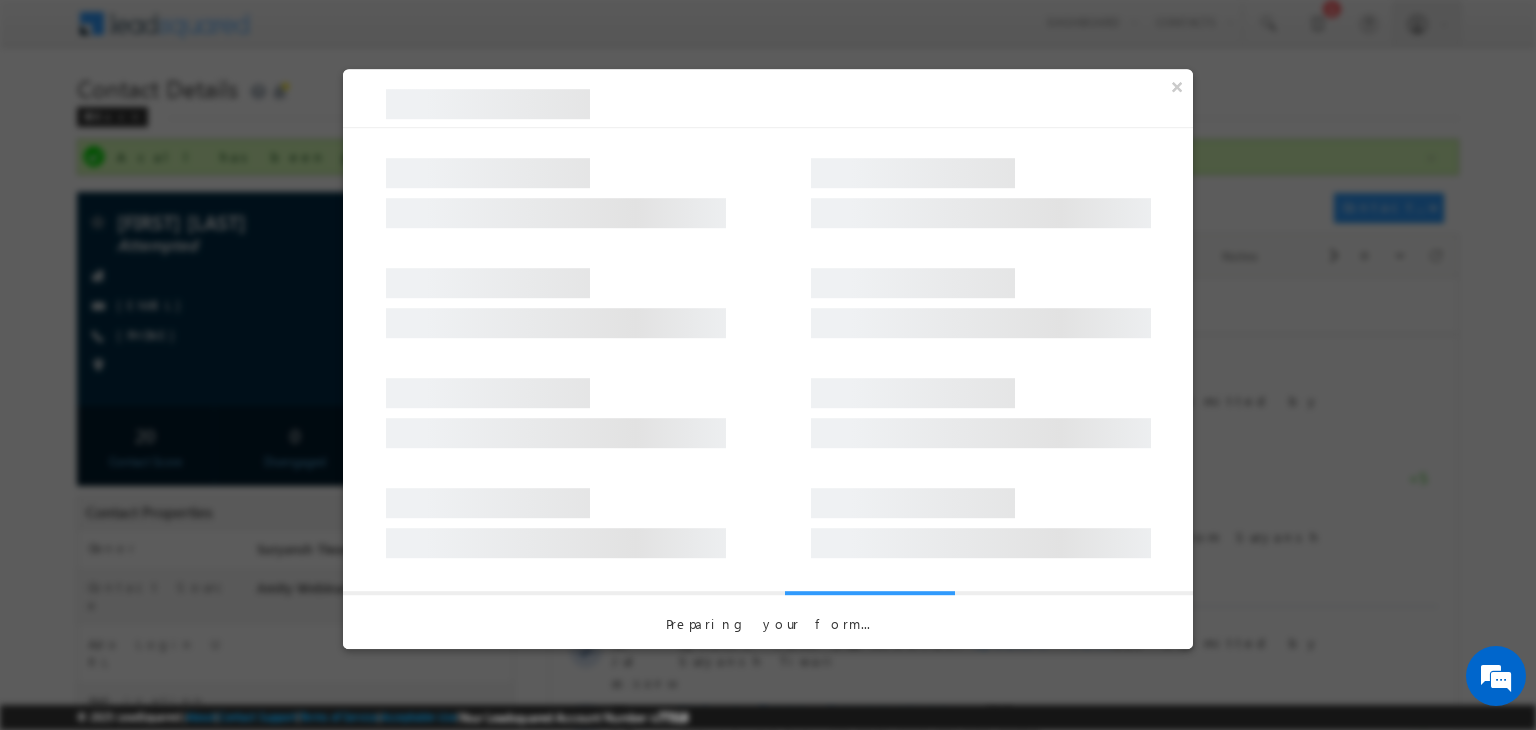 click at bounding box center [556, 543] 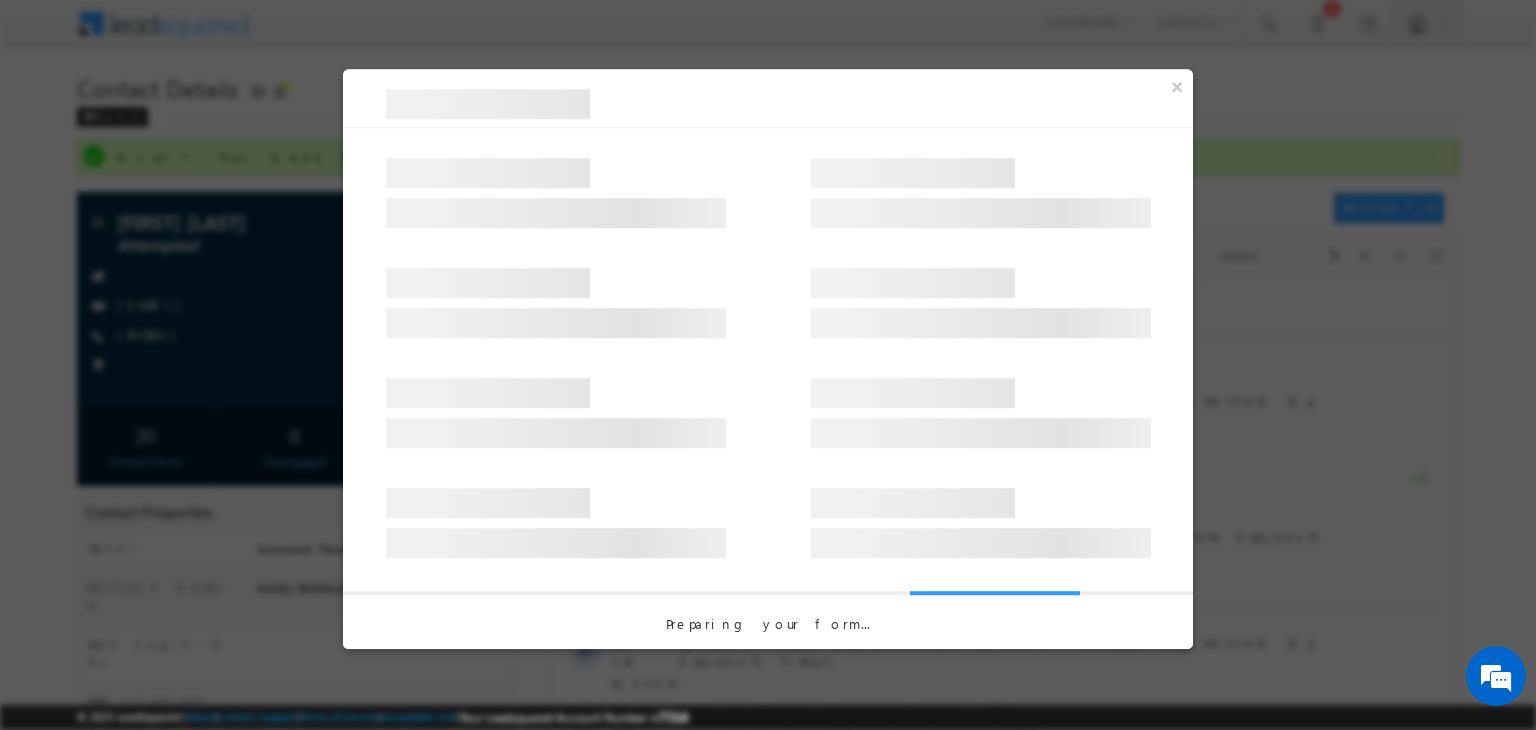 click at bounding box center (556, 543) 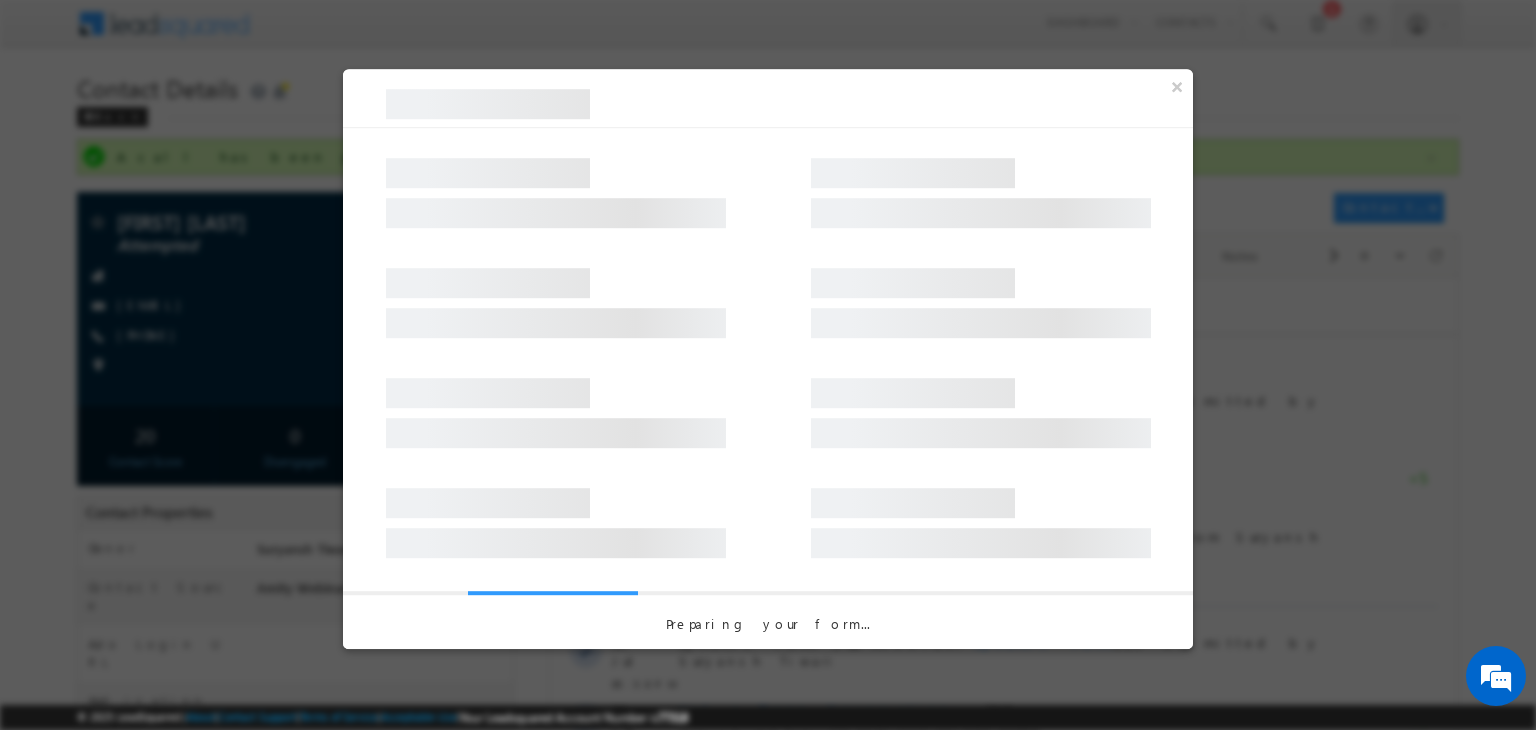 click at bounding box center [556, 543] 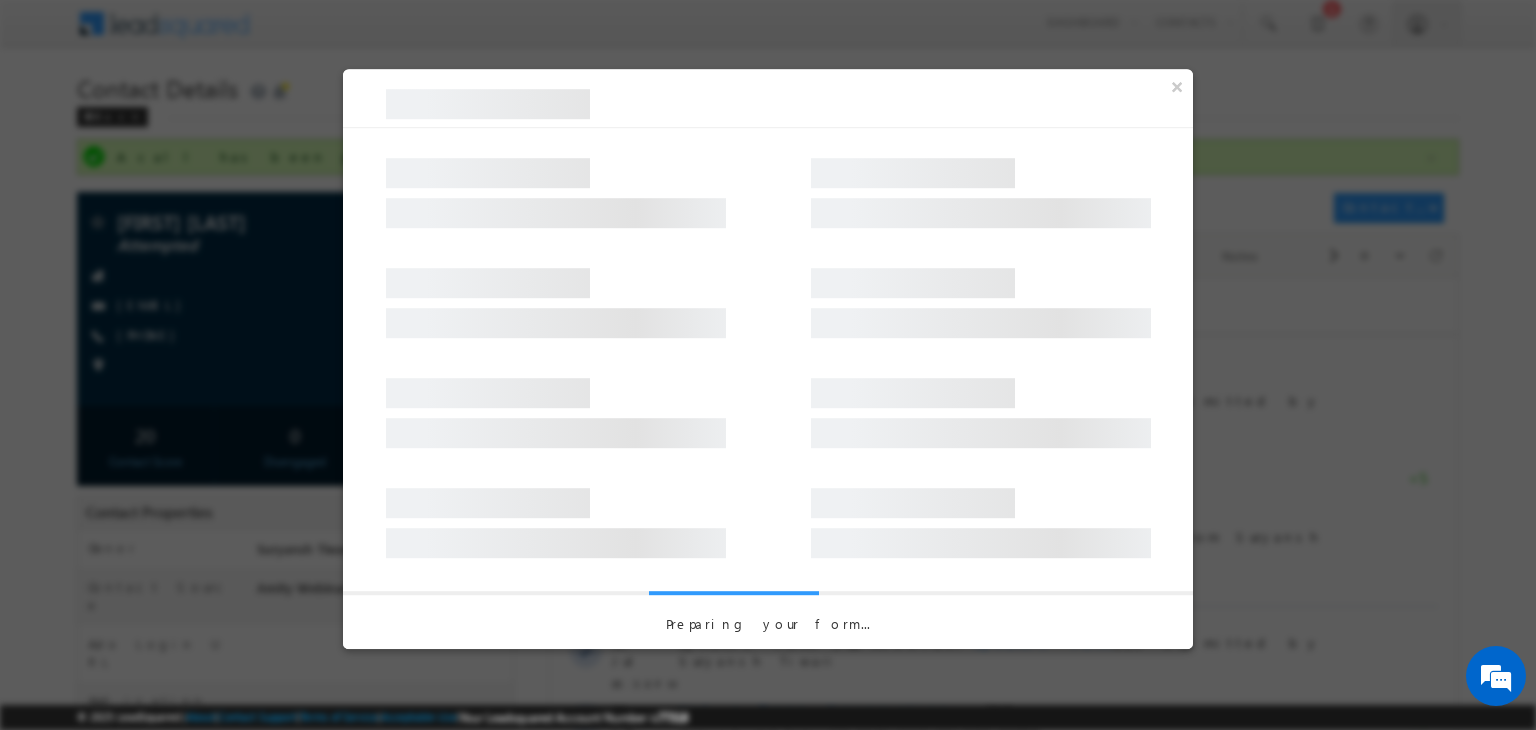 click at bounding box center [556, 543] 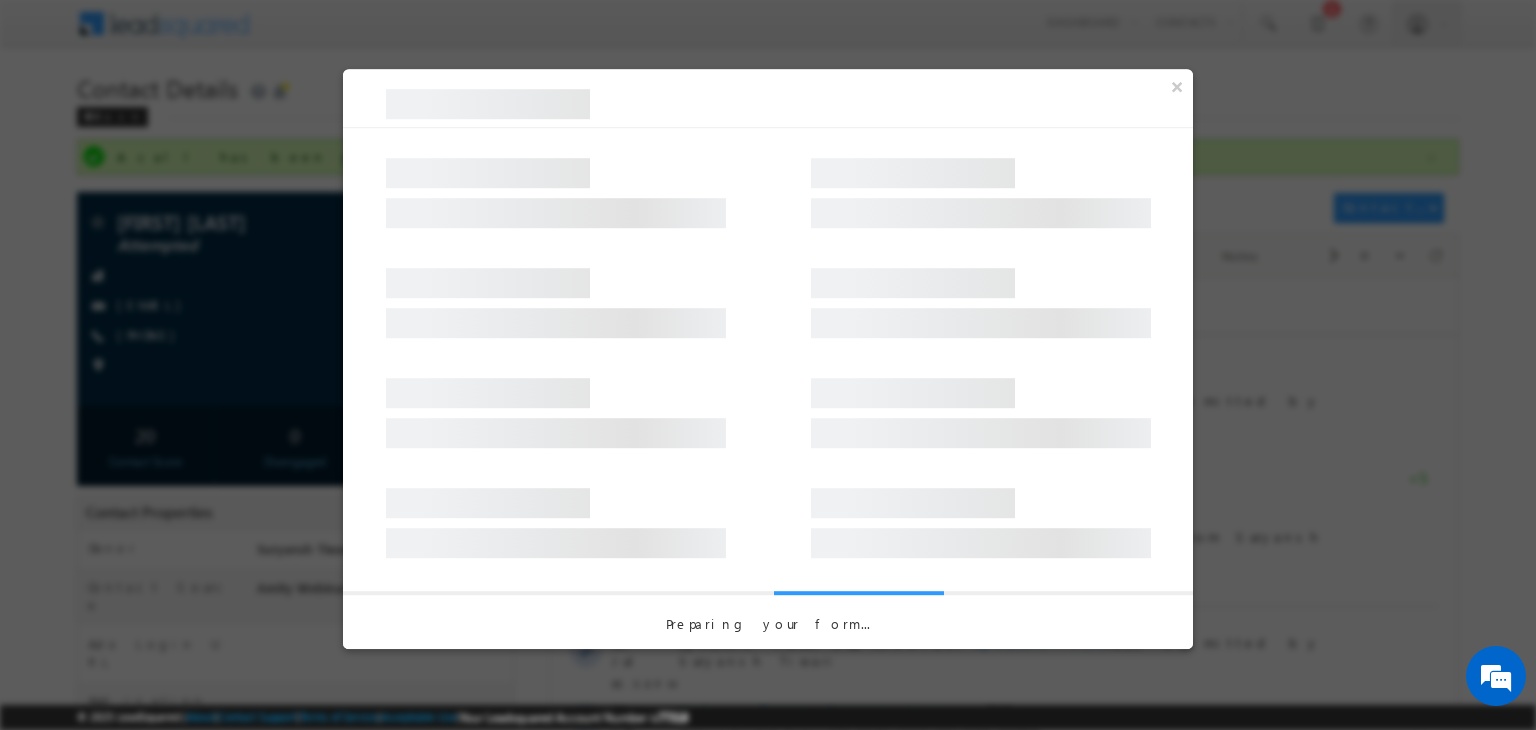 drag, startPoint x: 548, startPoint y: 555, endPoint x: 689, endPoint y: 263, distance: 324.2607 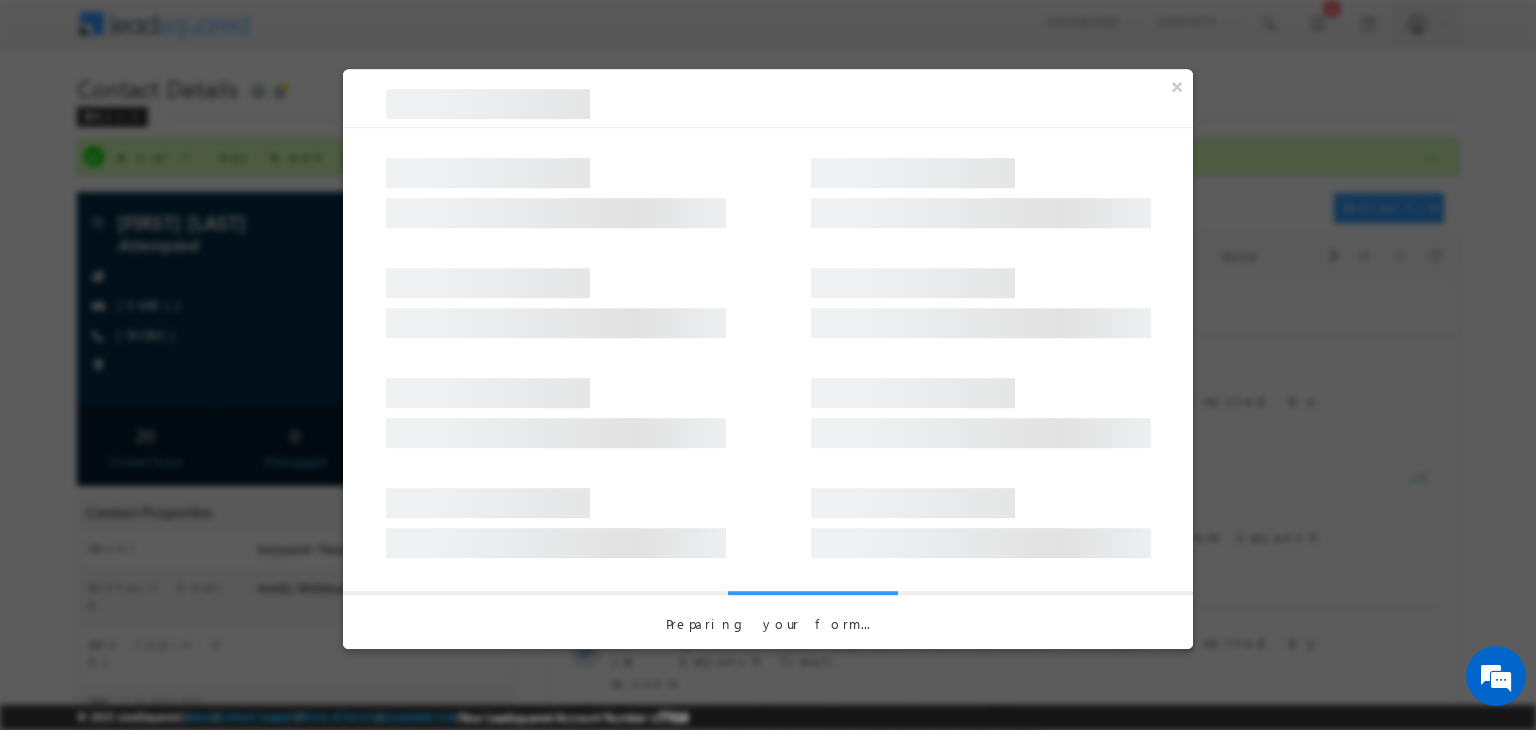click on "×" at bounding box center (768, 359) 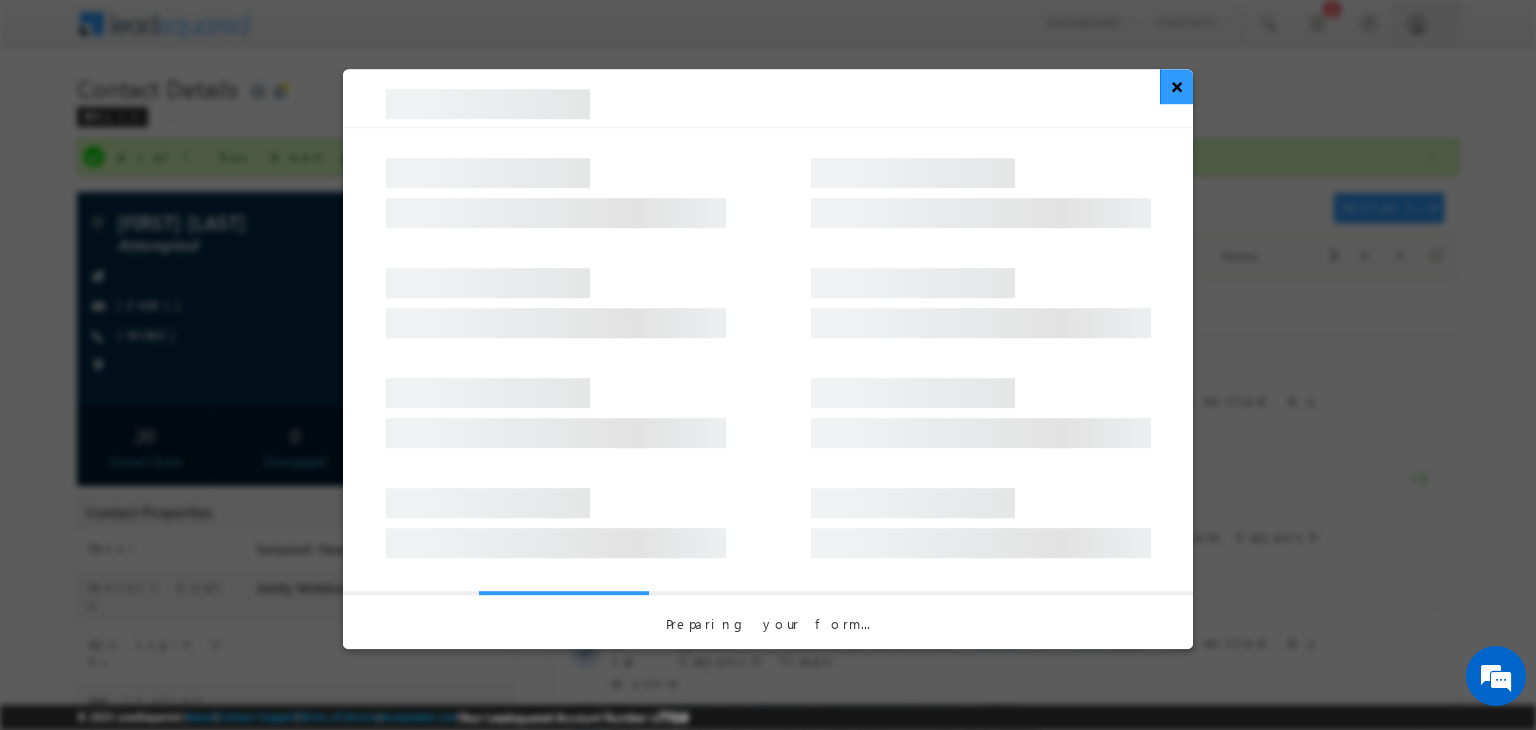 click on "×" at bounding box center [1176, 86] 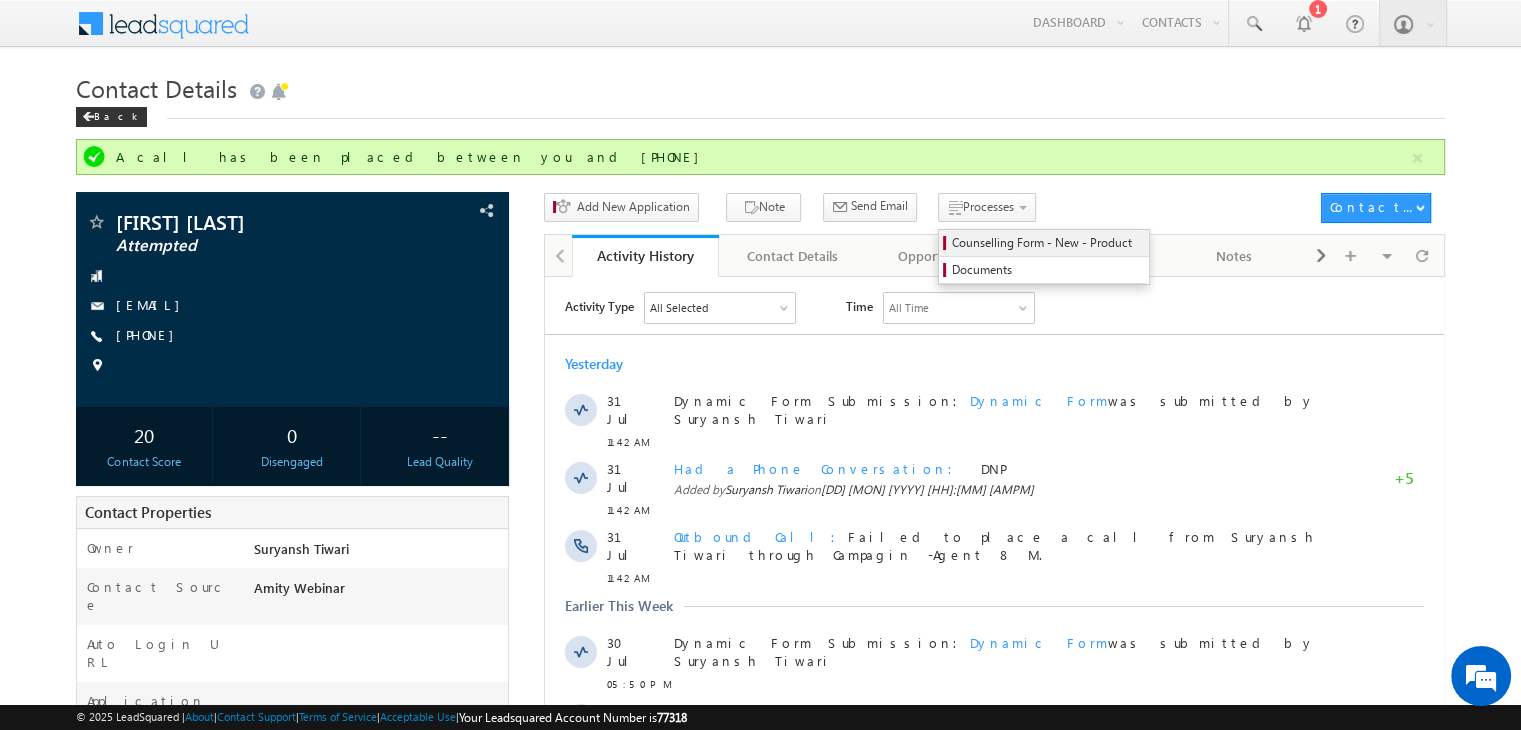 click on "Counselling Form - New - Product" at bounding box center (1047, 243) 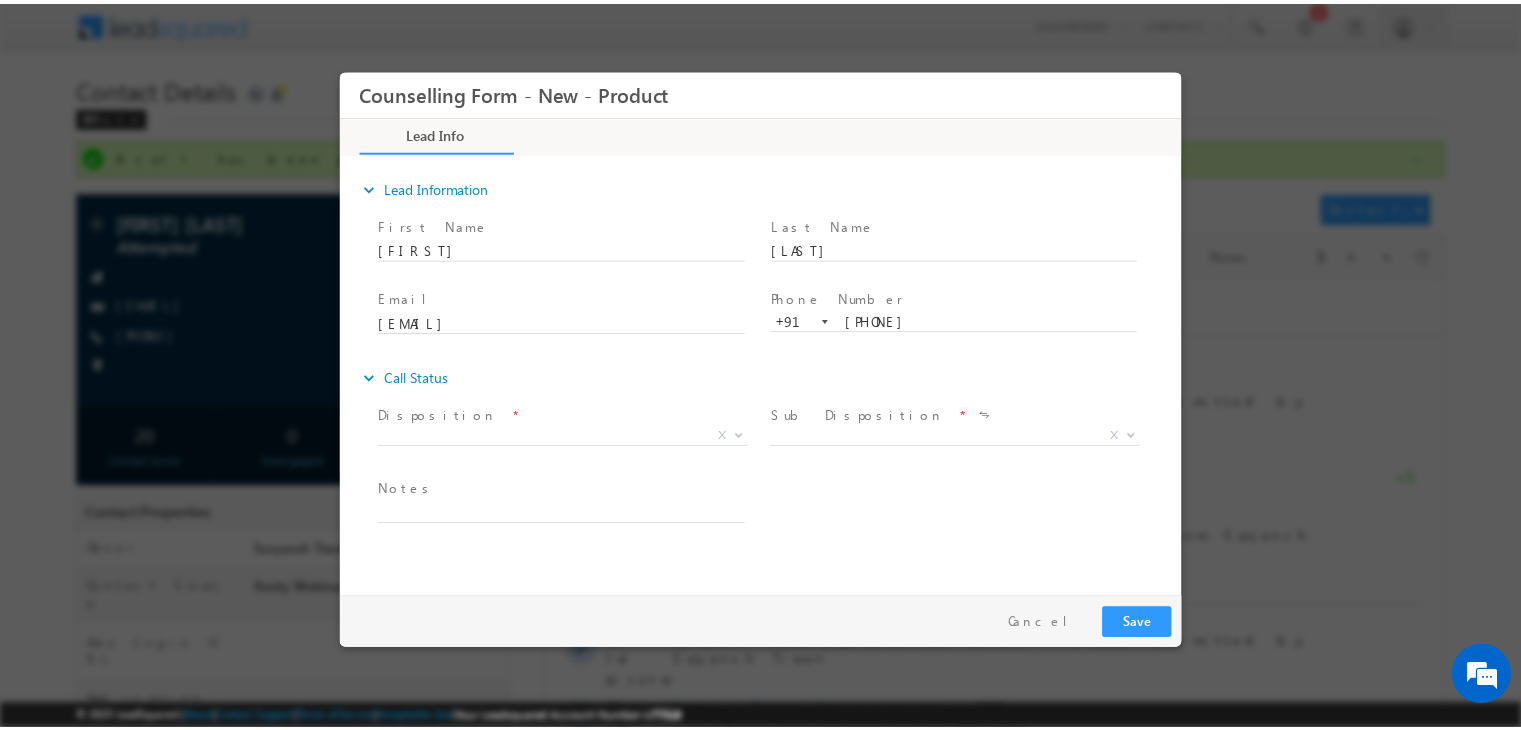 scroll, scrollTop: 0, scrollLeft: 0, axis: both 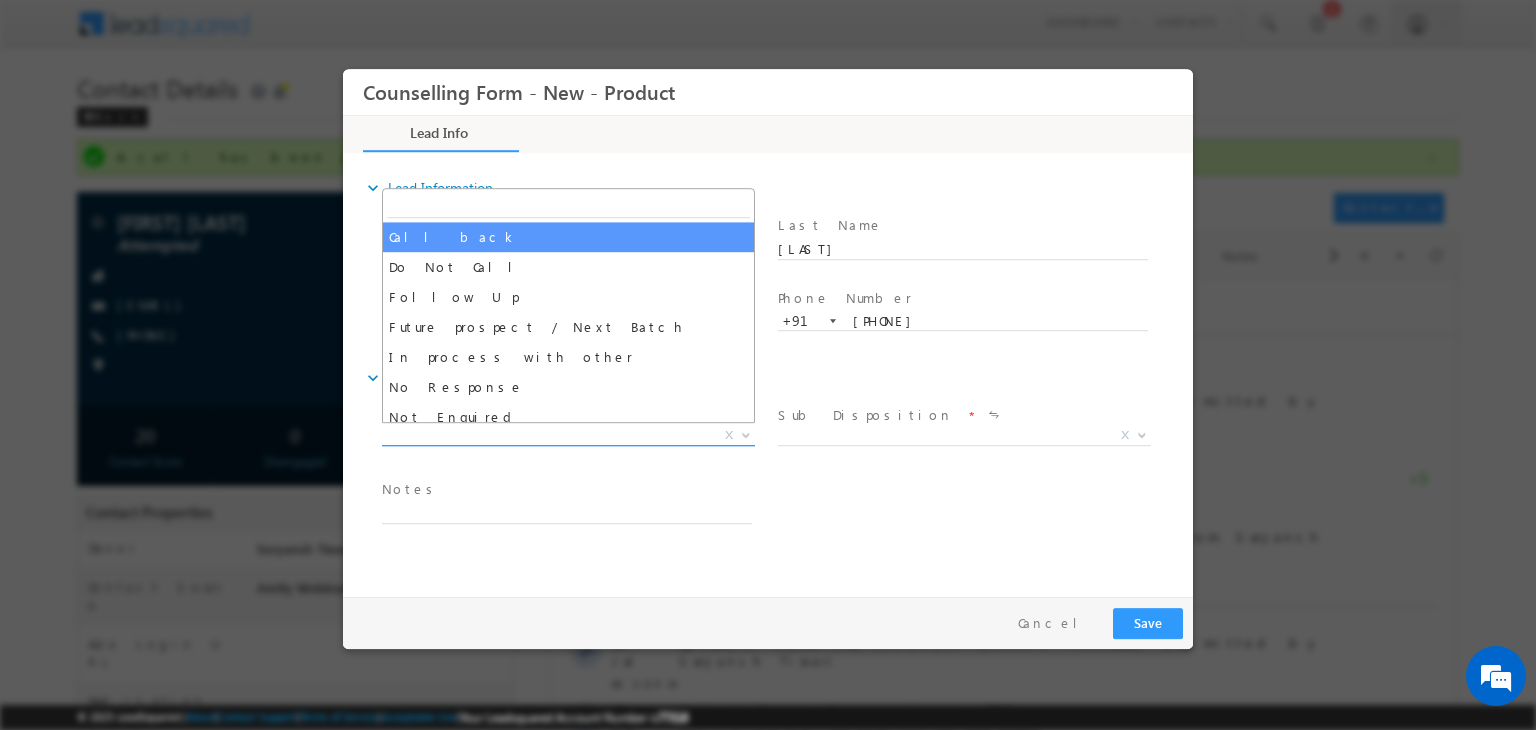 click on "X" at bounding box center (568, 436) 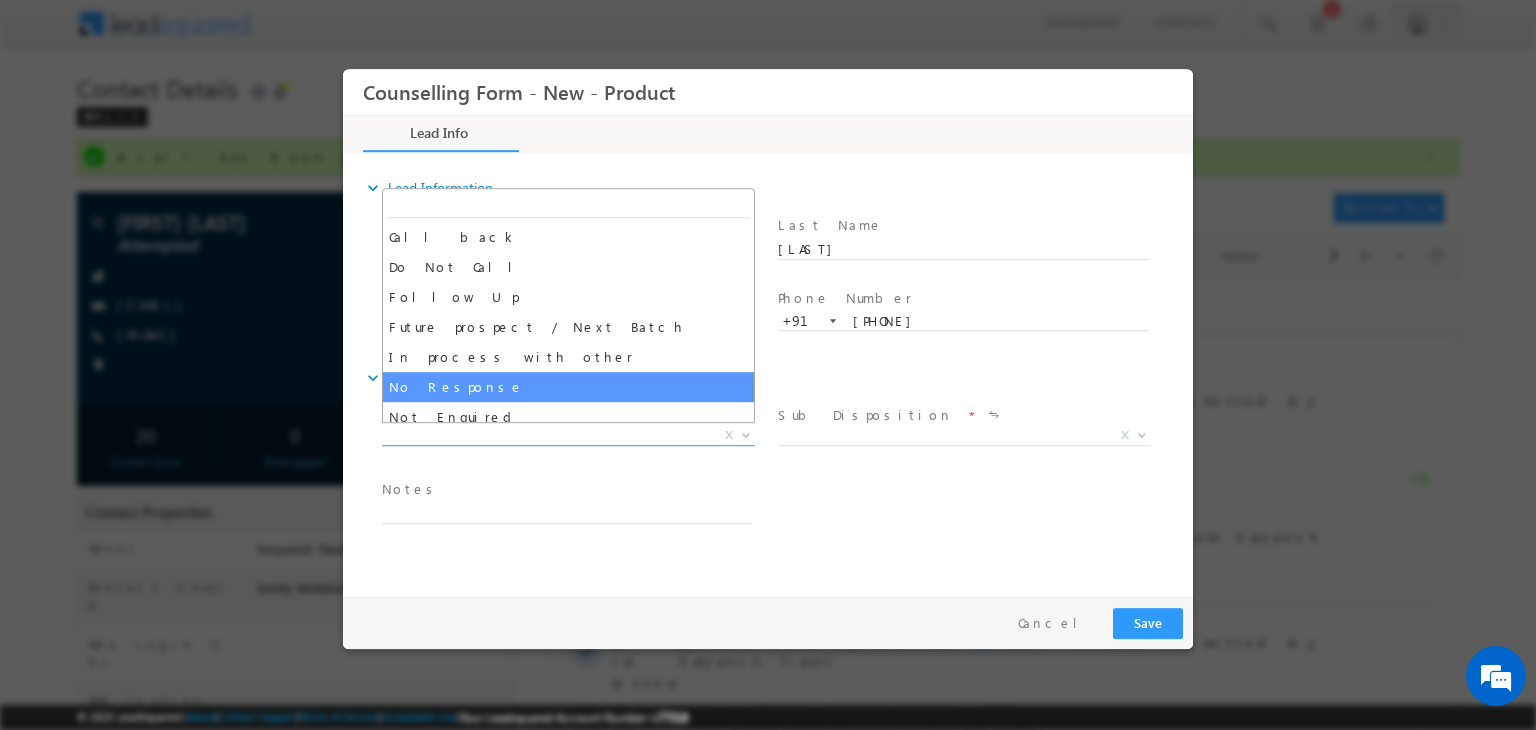 select on "No Response" 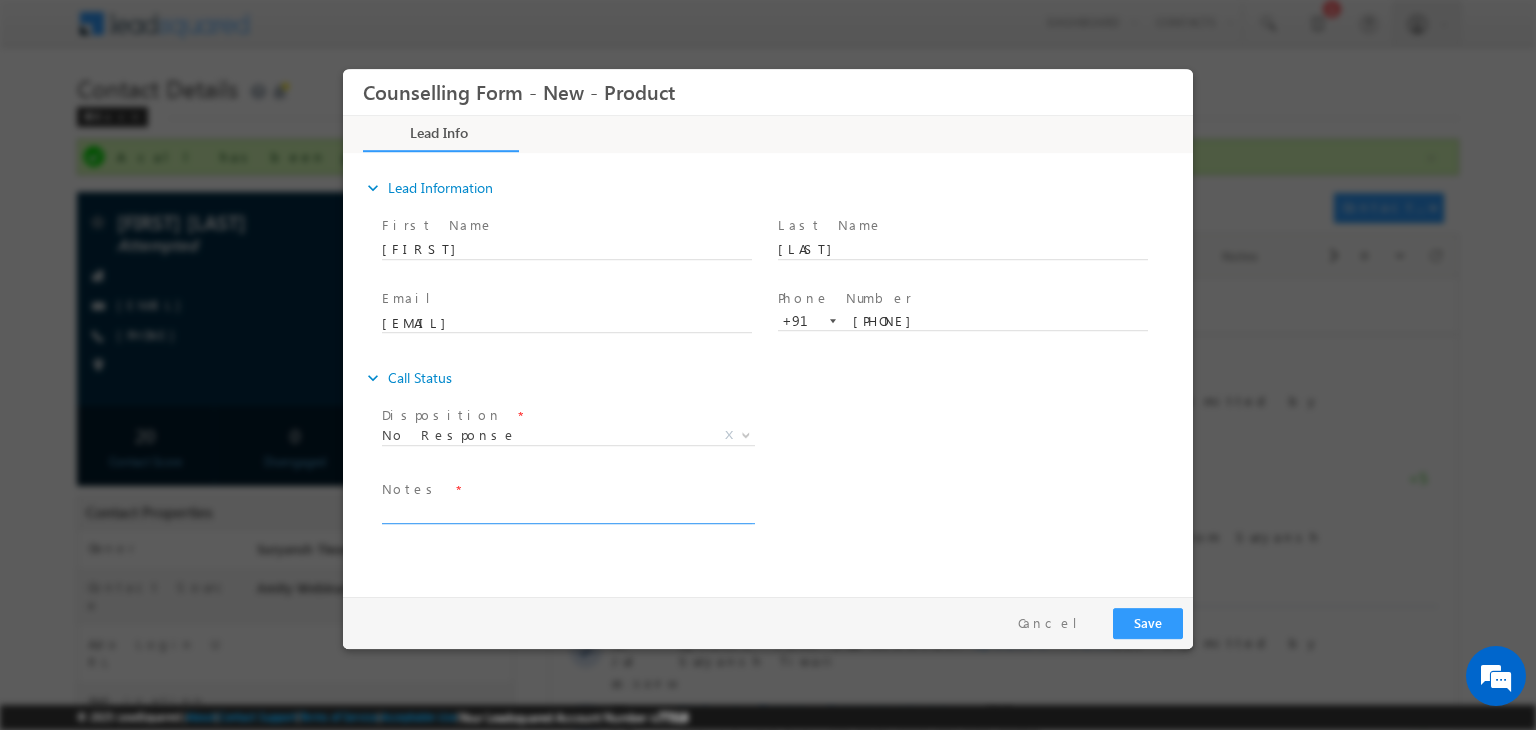 click at bounding box center (567, 512) 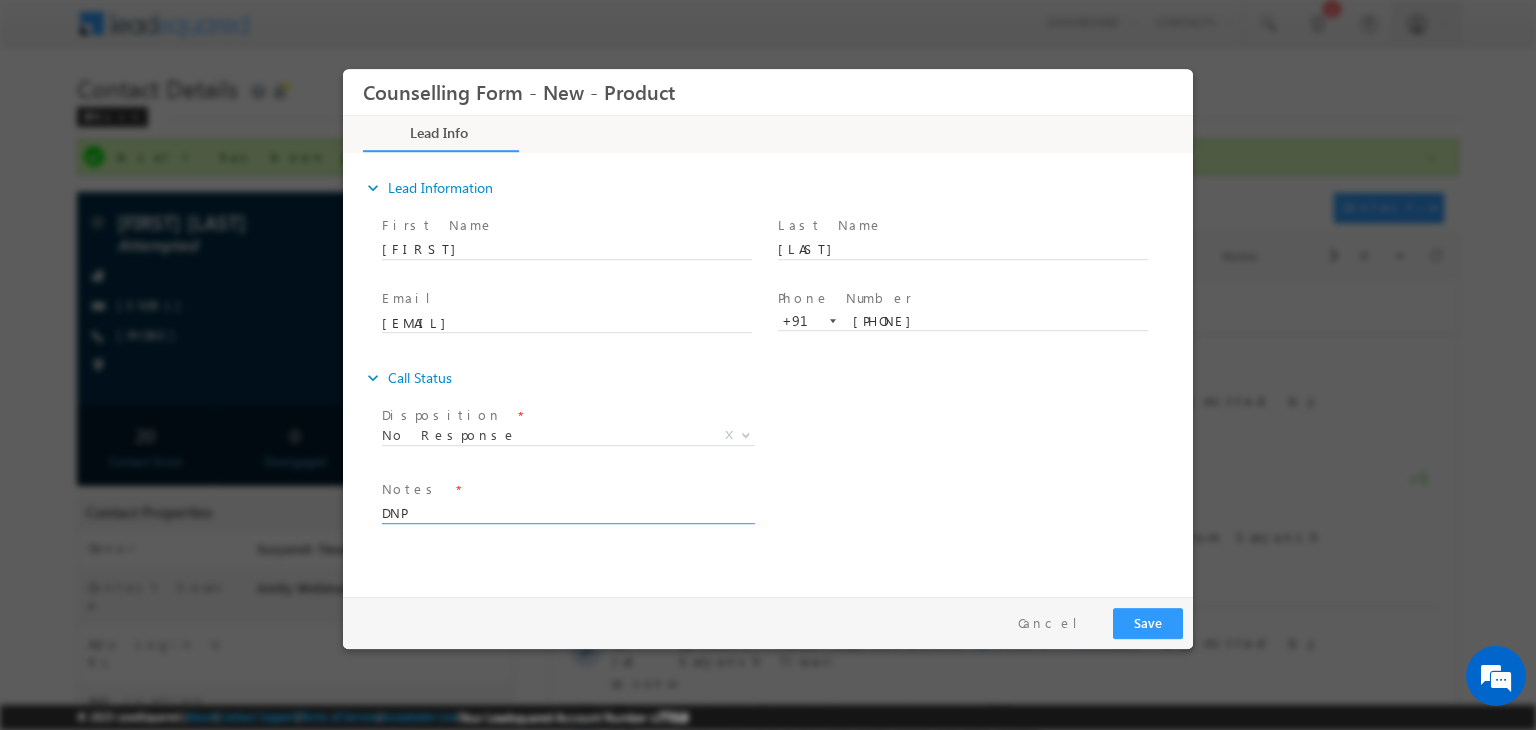type on "DNP" 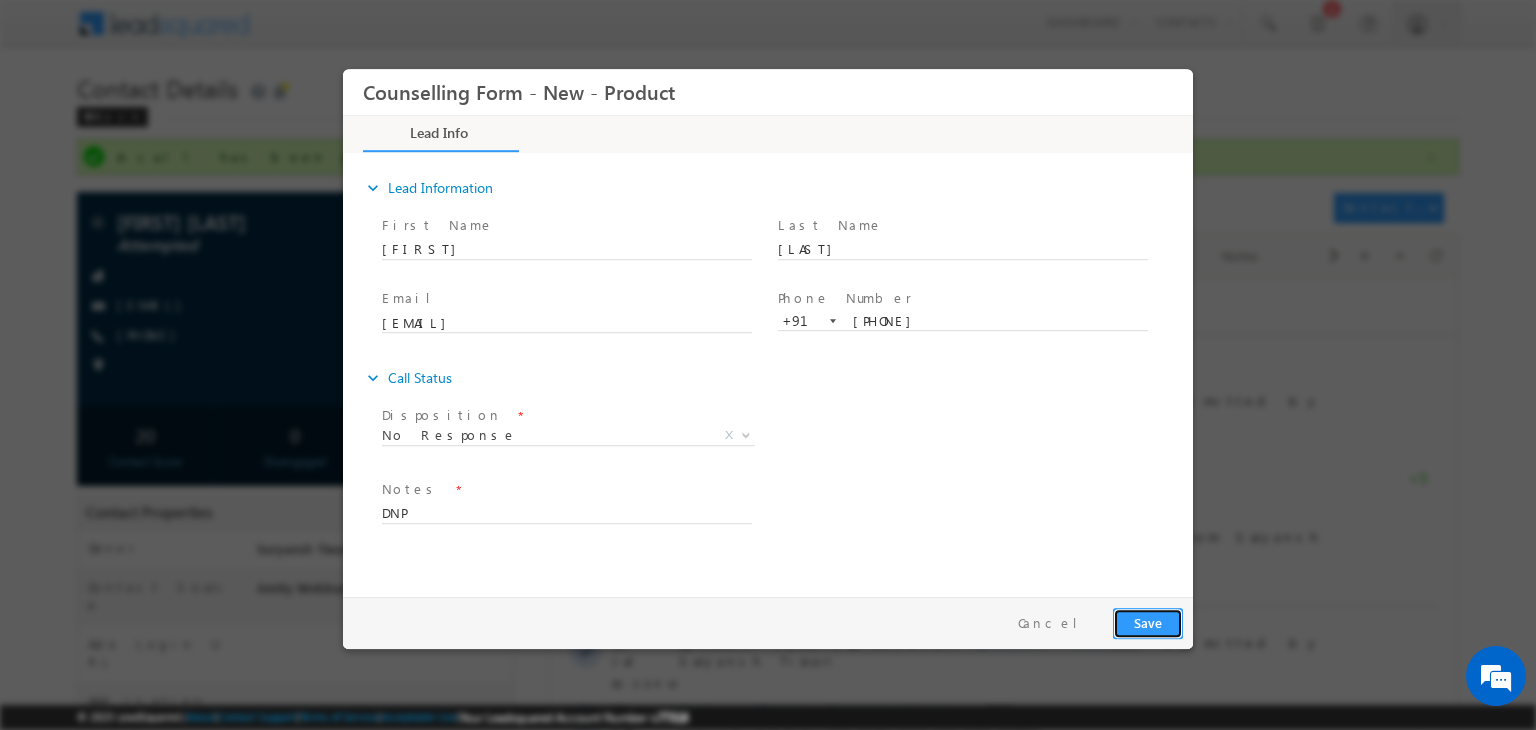 click on "Save" at bounding box center (1148, 623) 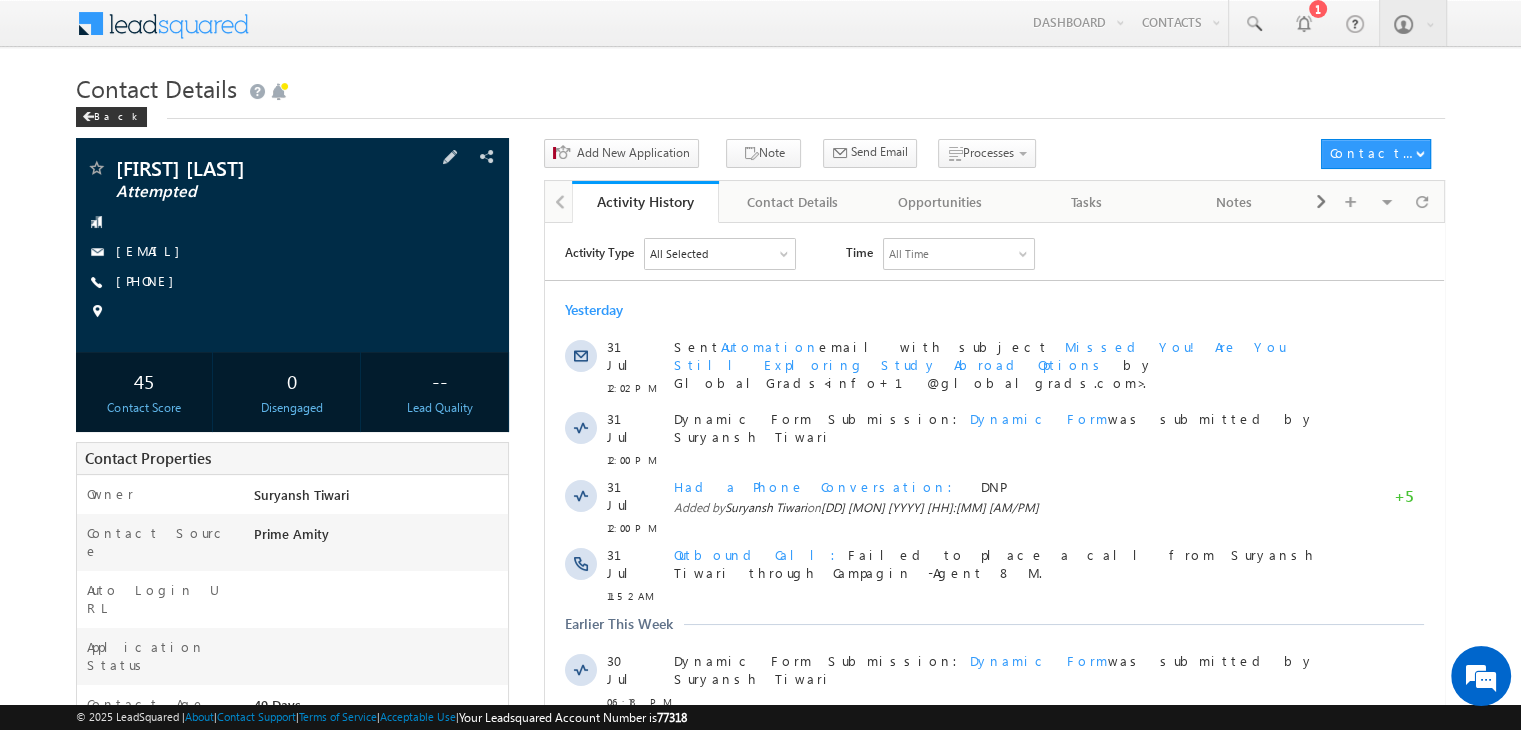 scroll, scrollTop: 0, scrollLeft: 0, axis: both 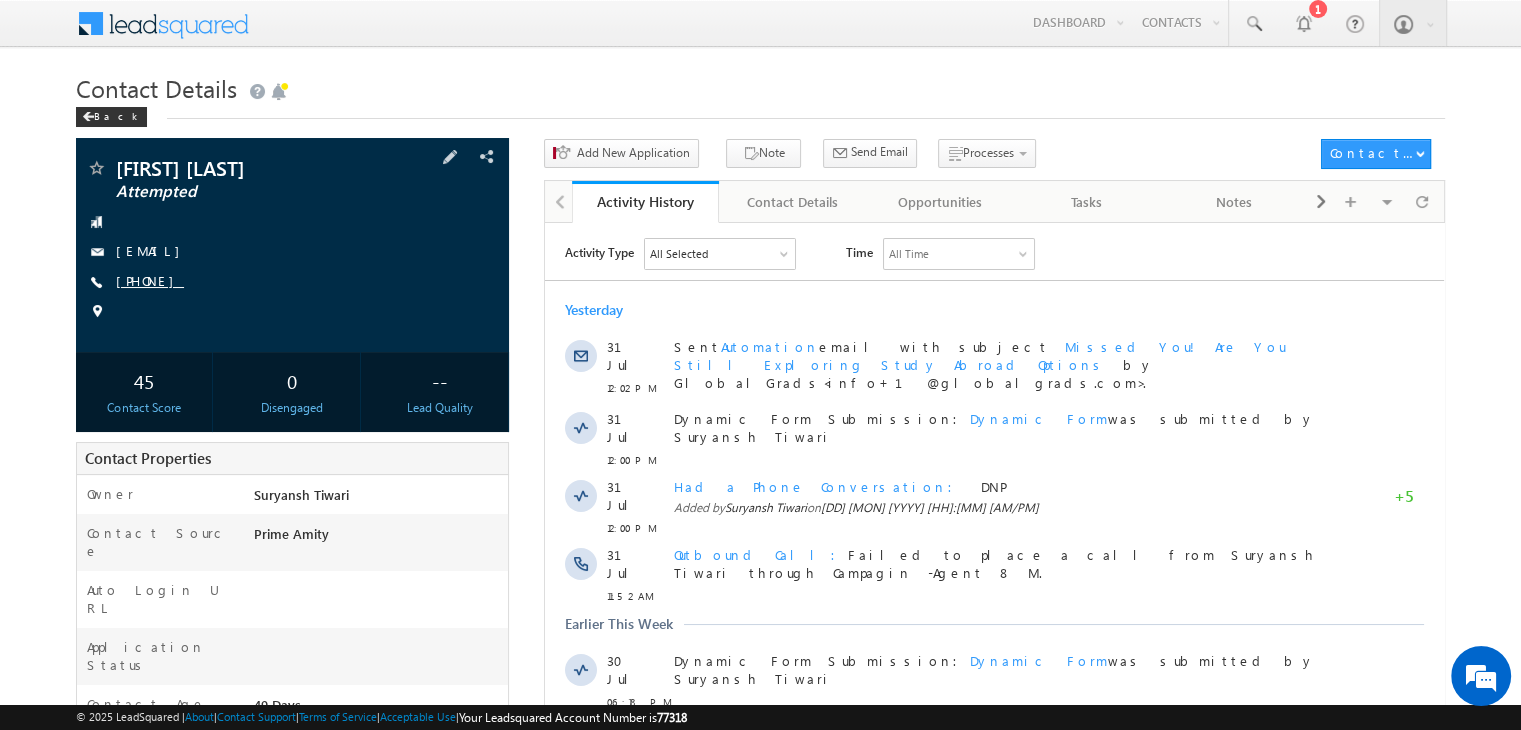 click on "[PHONE]" at bounding box center (150, 280) 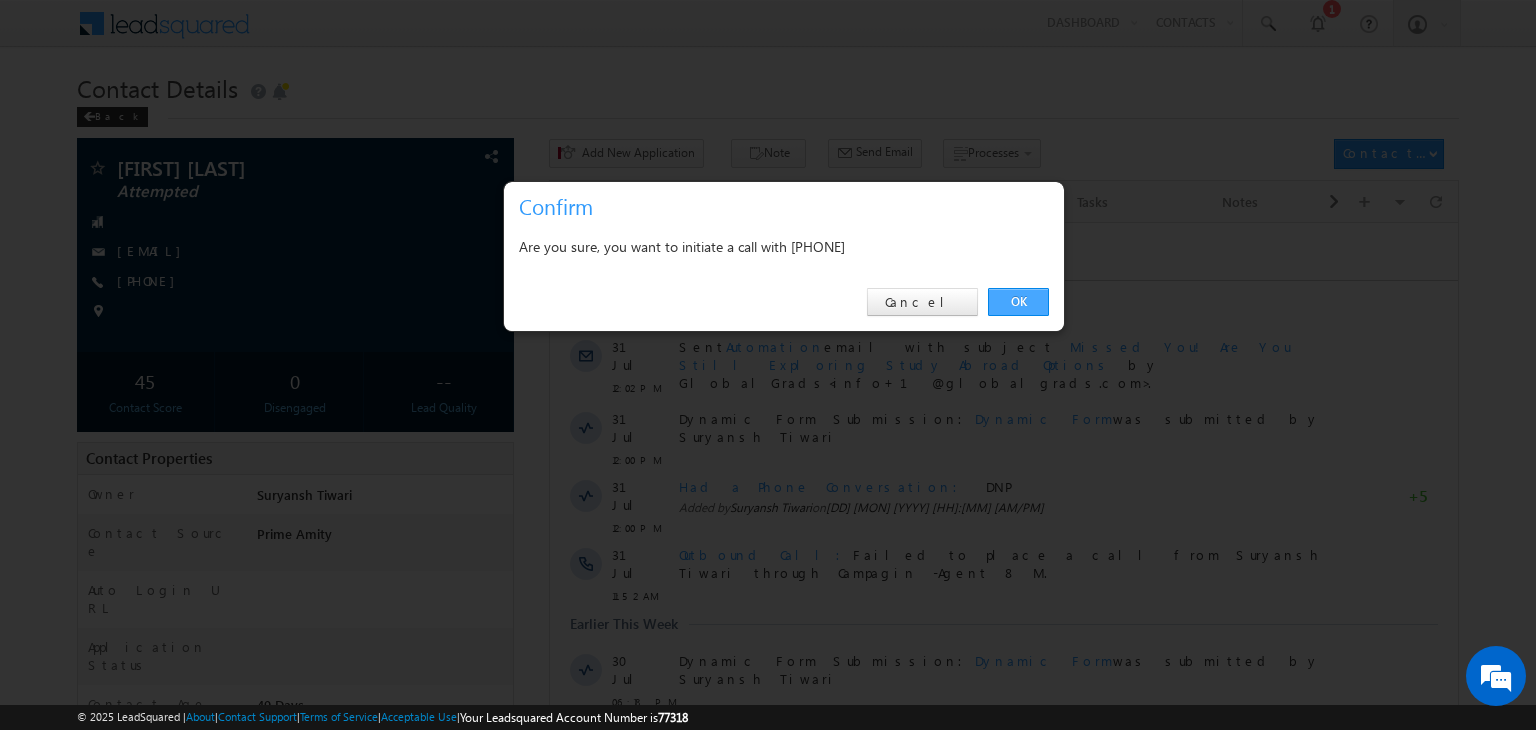 click on "OK" at bounding box center (1018, 302) 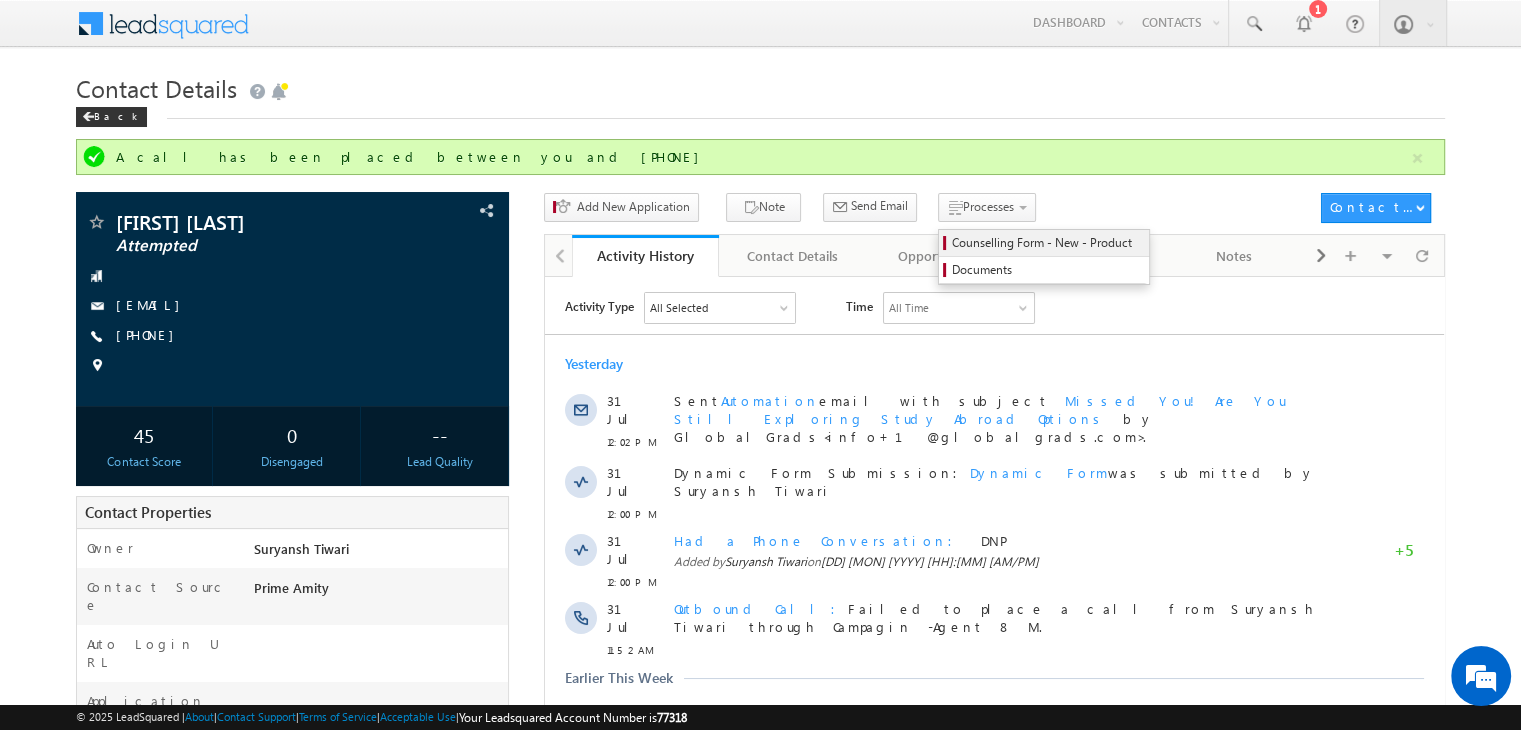 click on "Counselling Form - New - Product" at bounding box center [1047, 243] 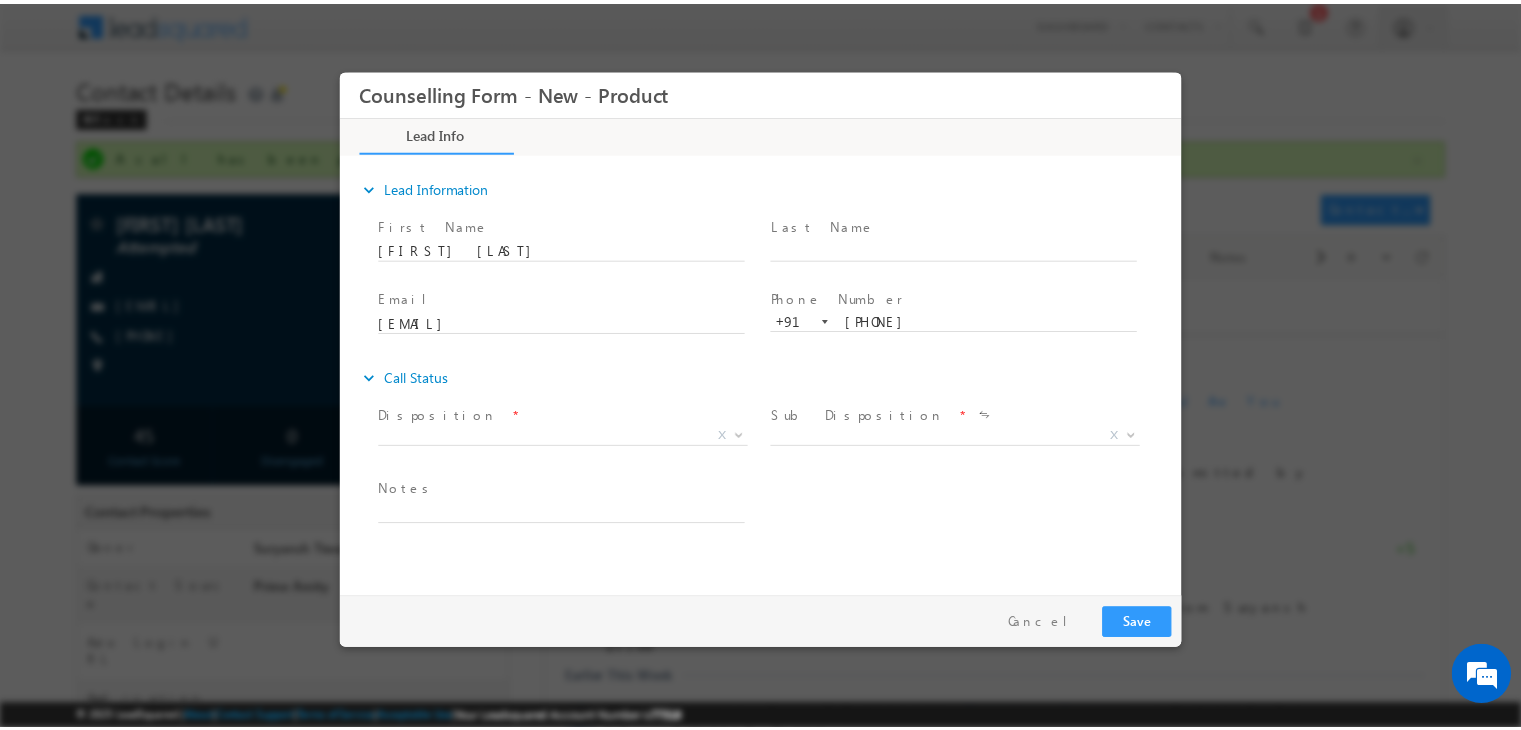scroll, scrollTop: 0, scrollLeft: 0, axis: both 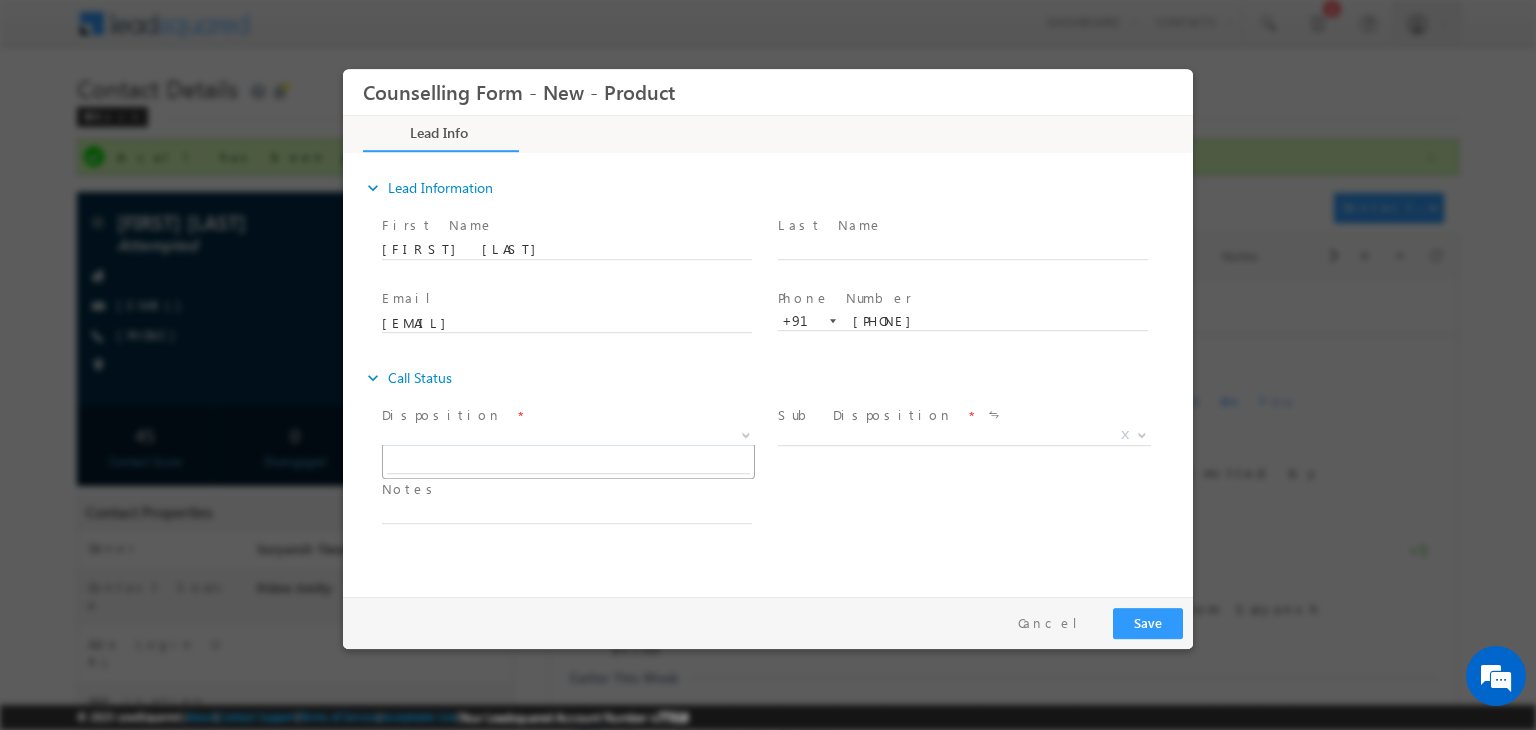 click on "X" at bounding box center [568, 436] 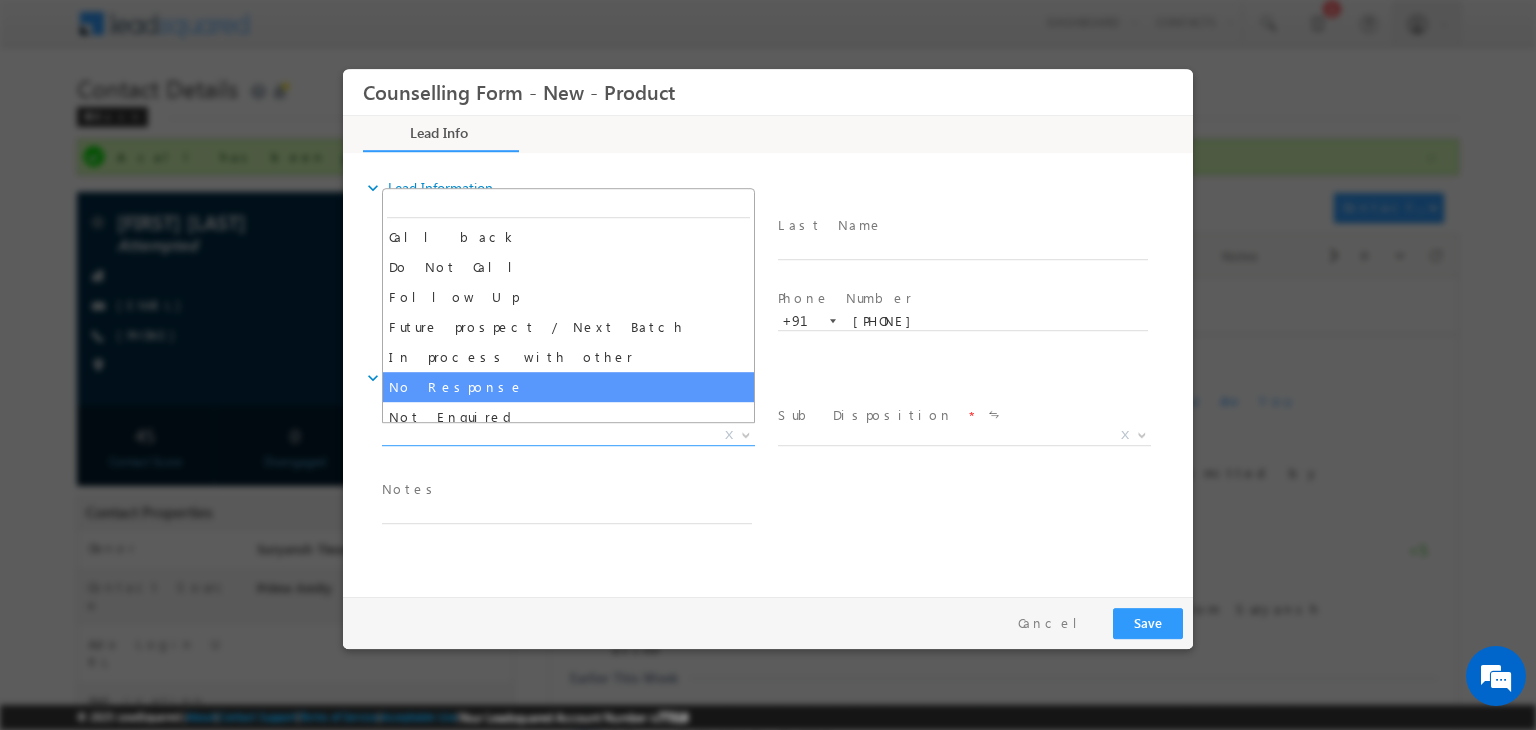 select on "No Response" 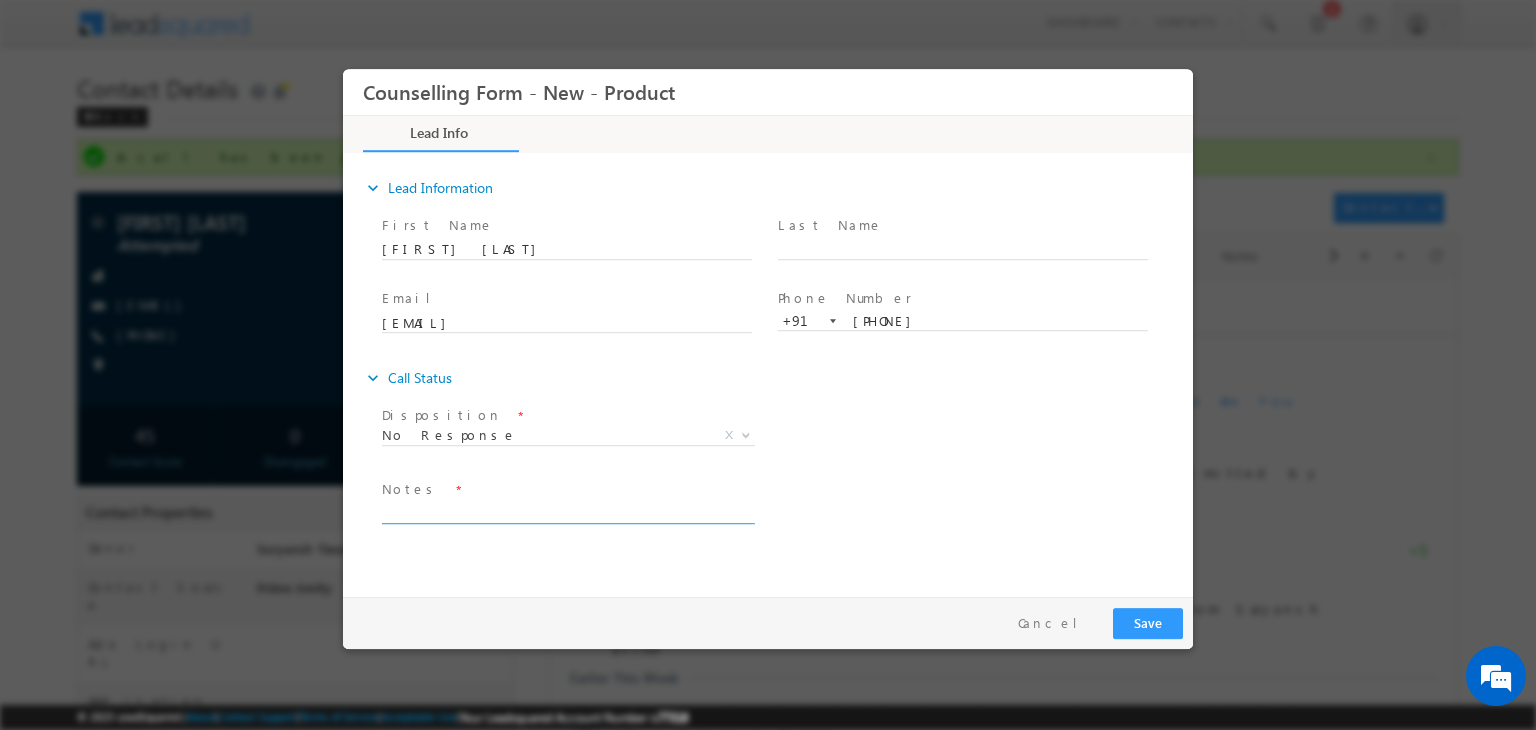 click at bounding box center (567, 512) 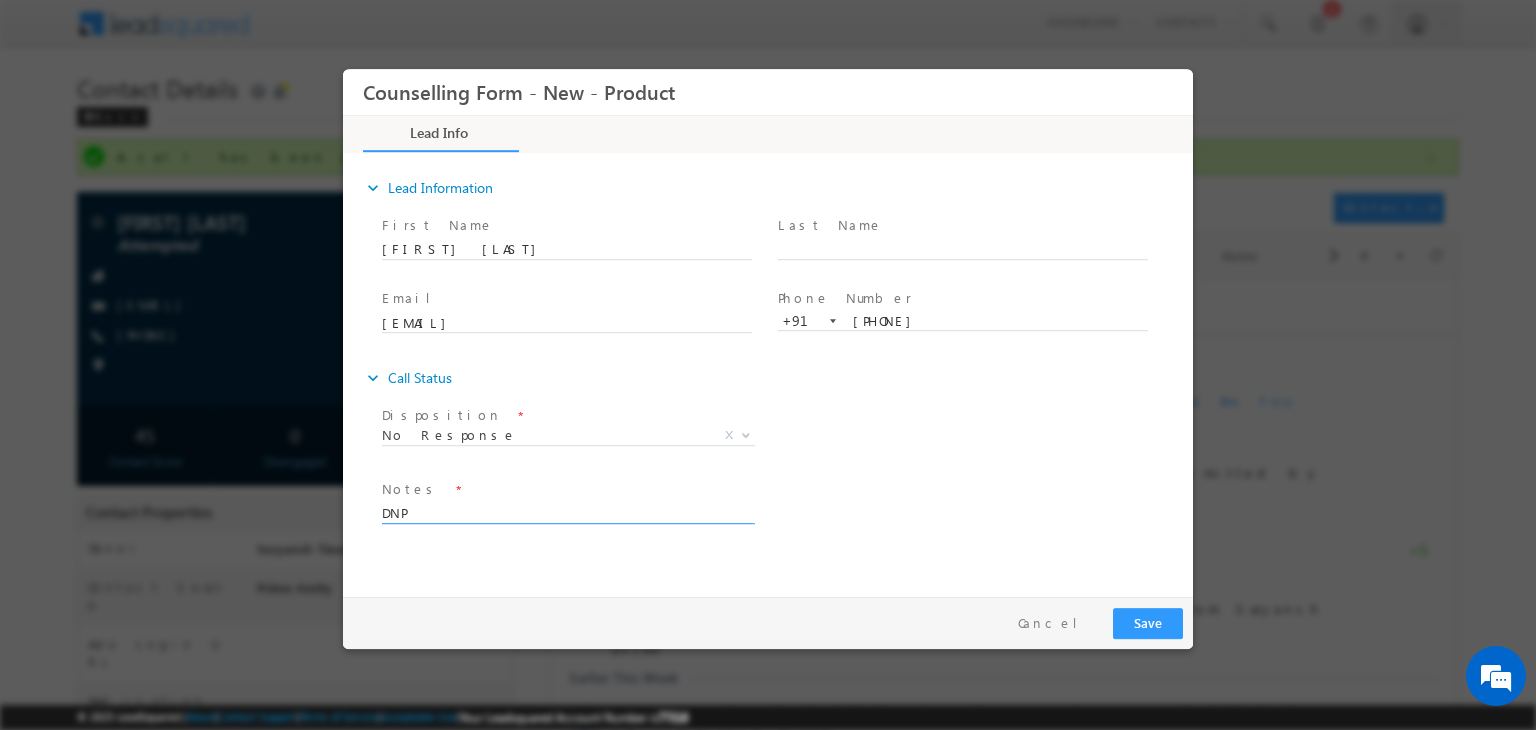type on "DNP" 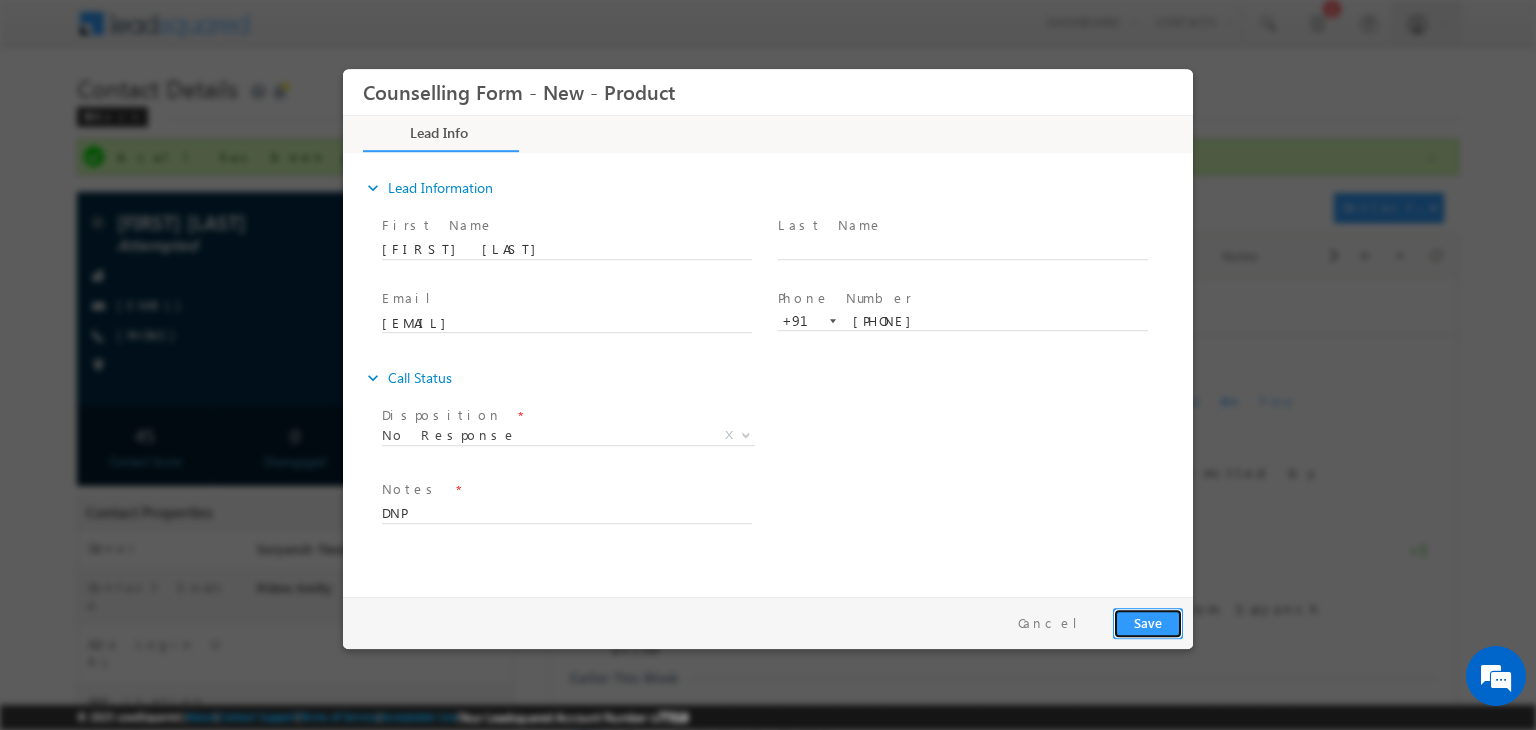 click on "Save" at bounding box center (1148, 623) 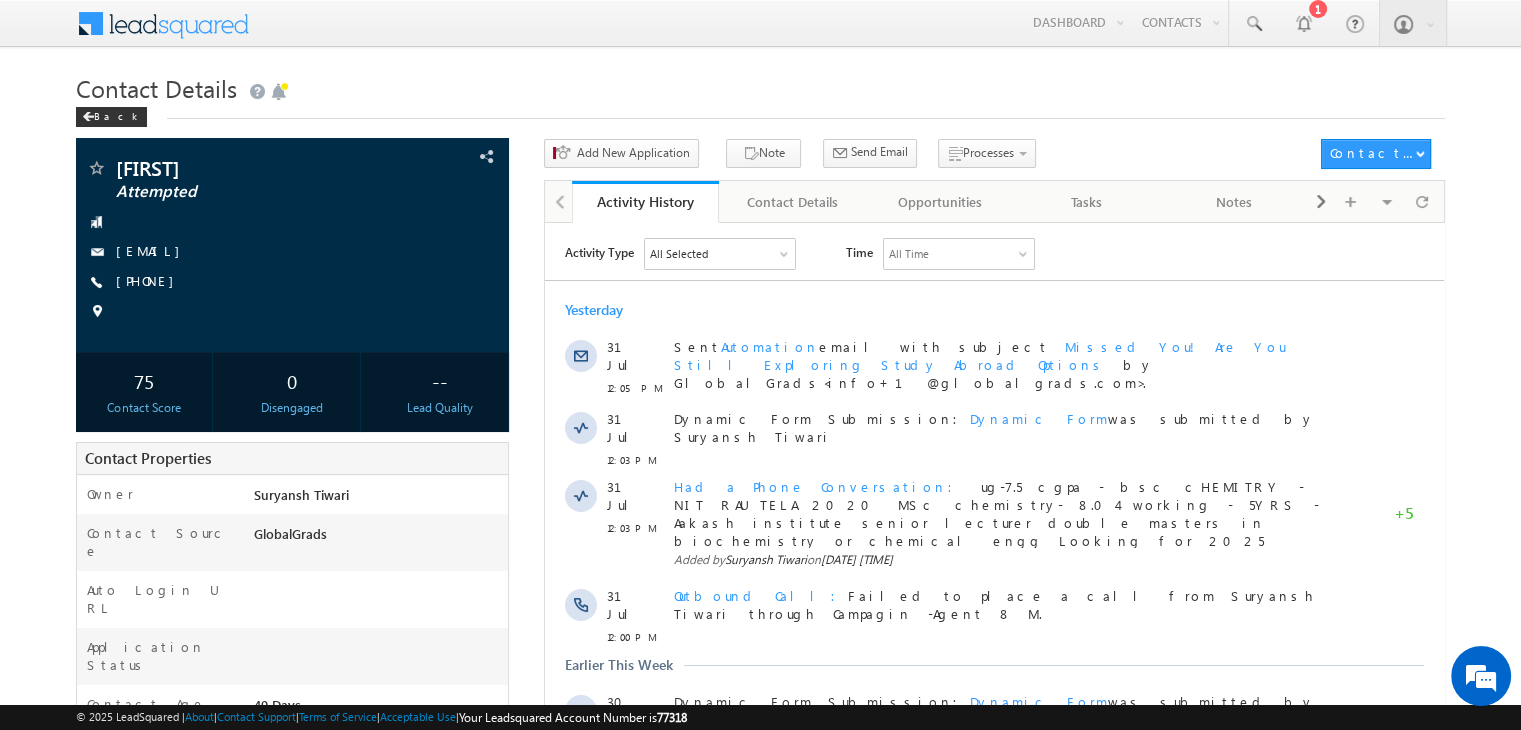 scroll, scrollTop: 0, scrollLeft: 0, axis: both 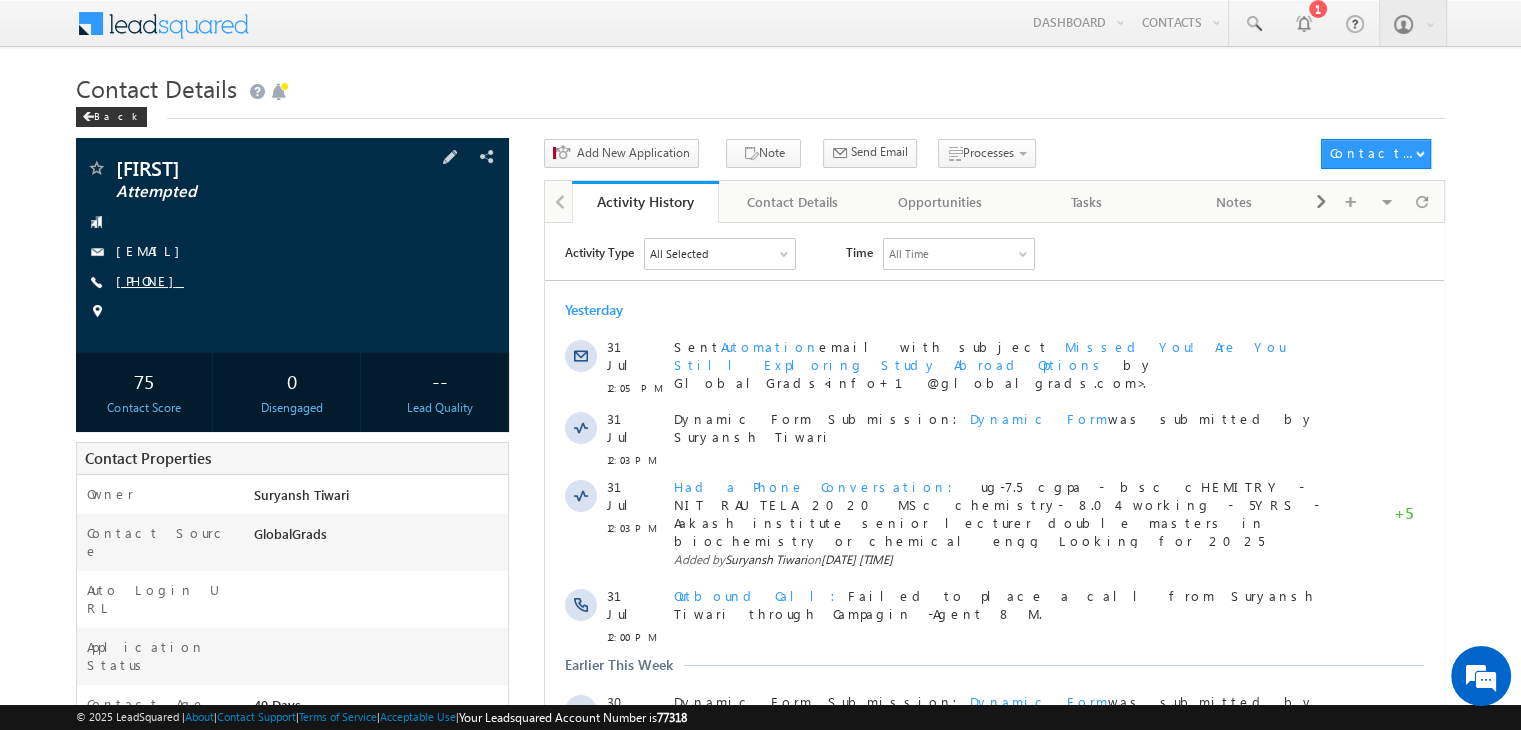 click on "[PHONE]" at bounding box center (150, 280) 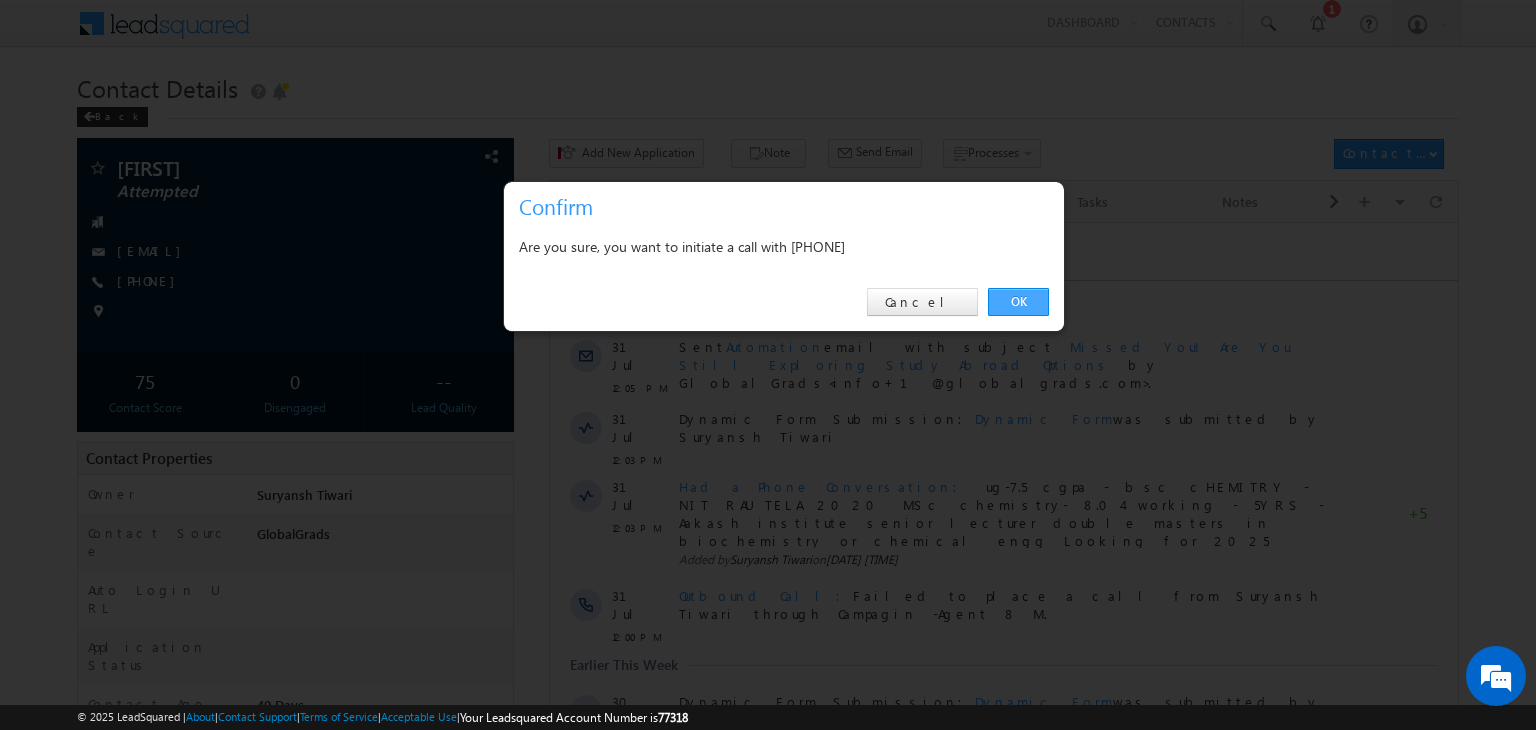 click on "OK" at bounding box center (1018, 302) 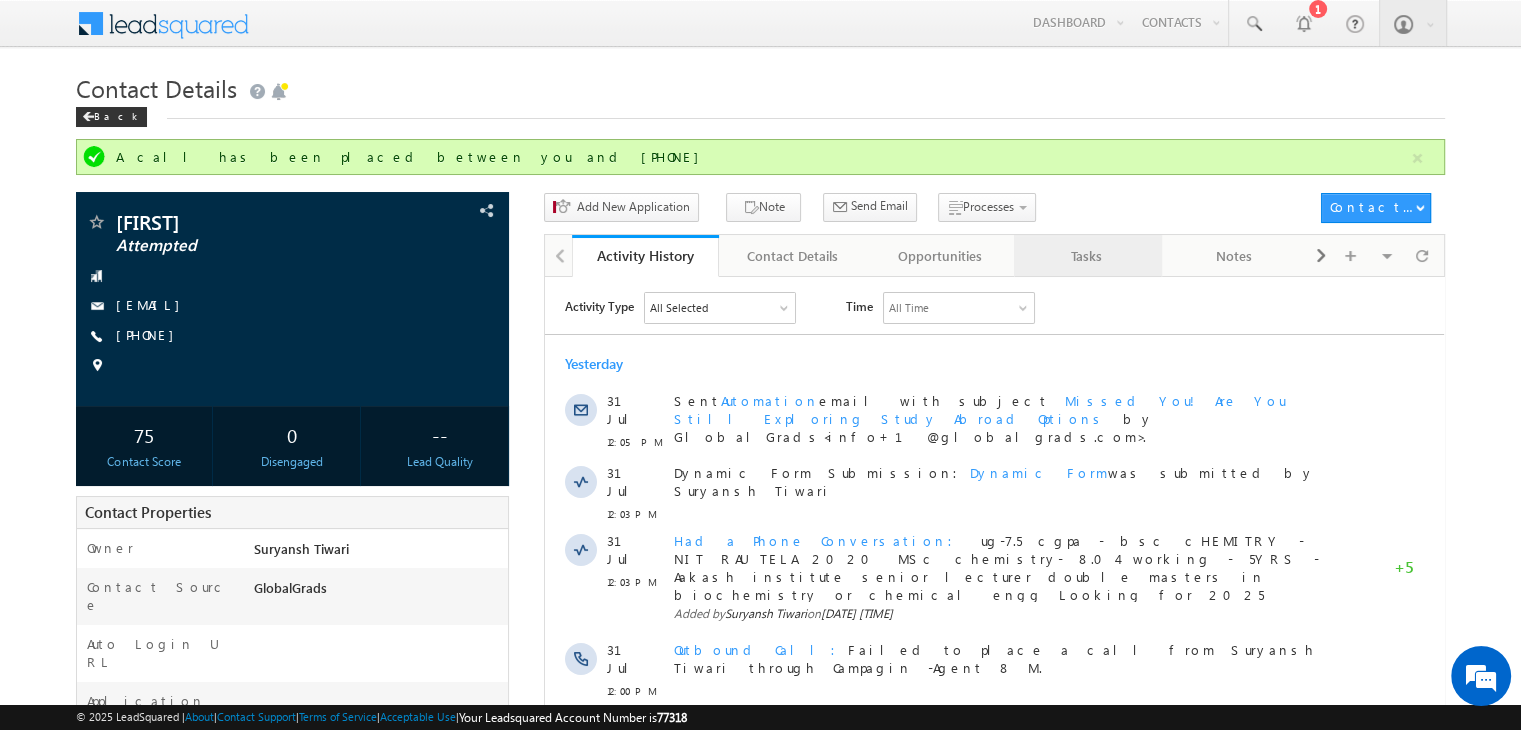 click on "Tasks" at bounding box center [1086, 256] 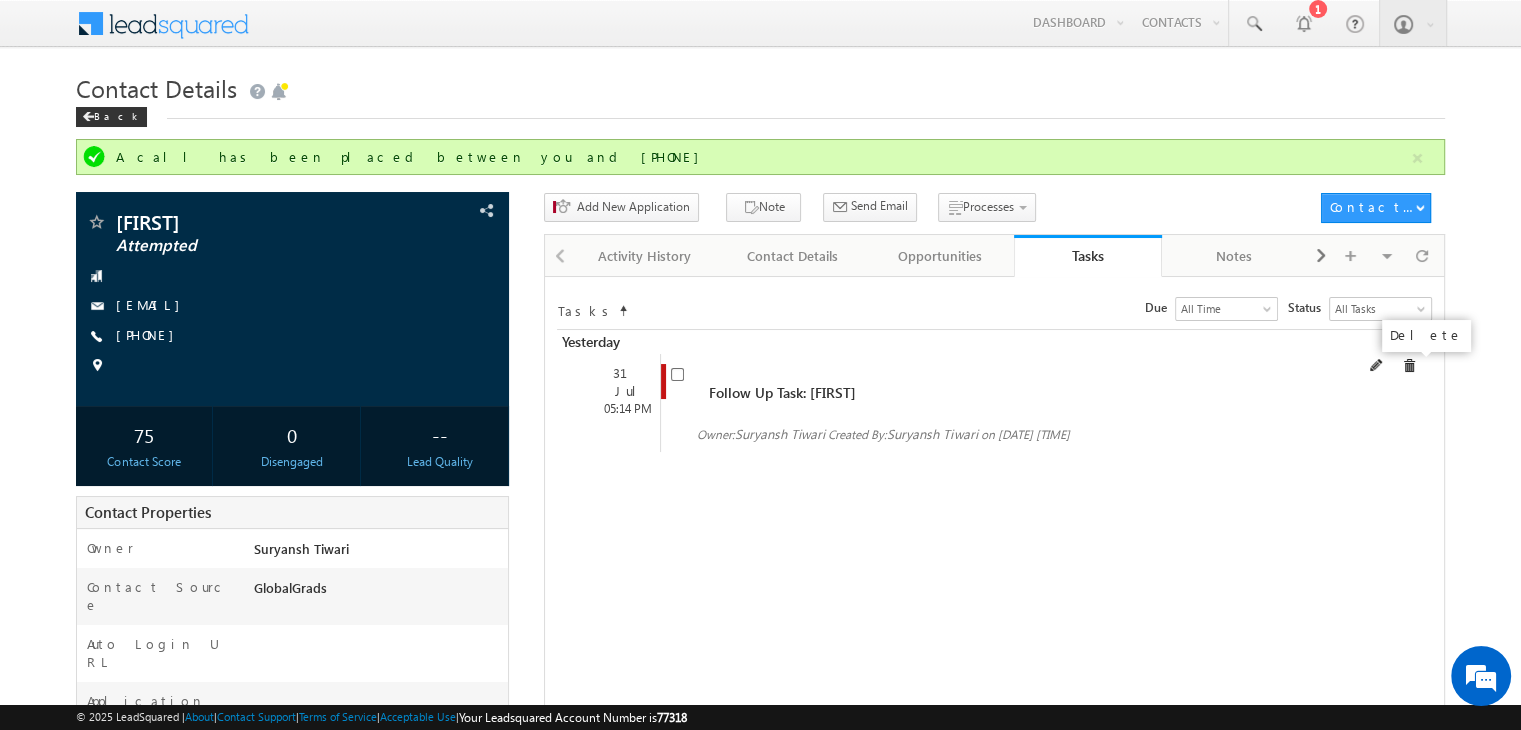 click at bounding box center [1409, 366] 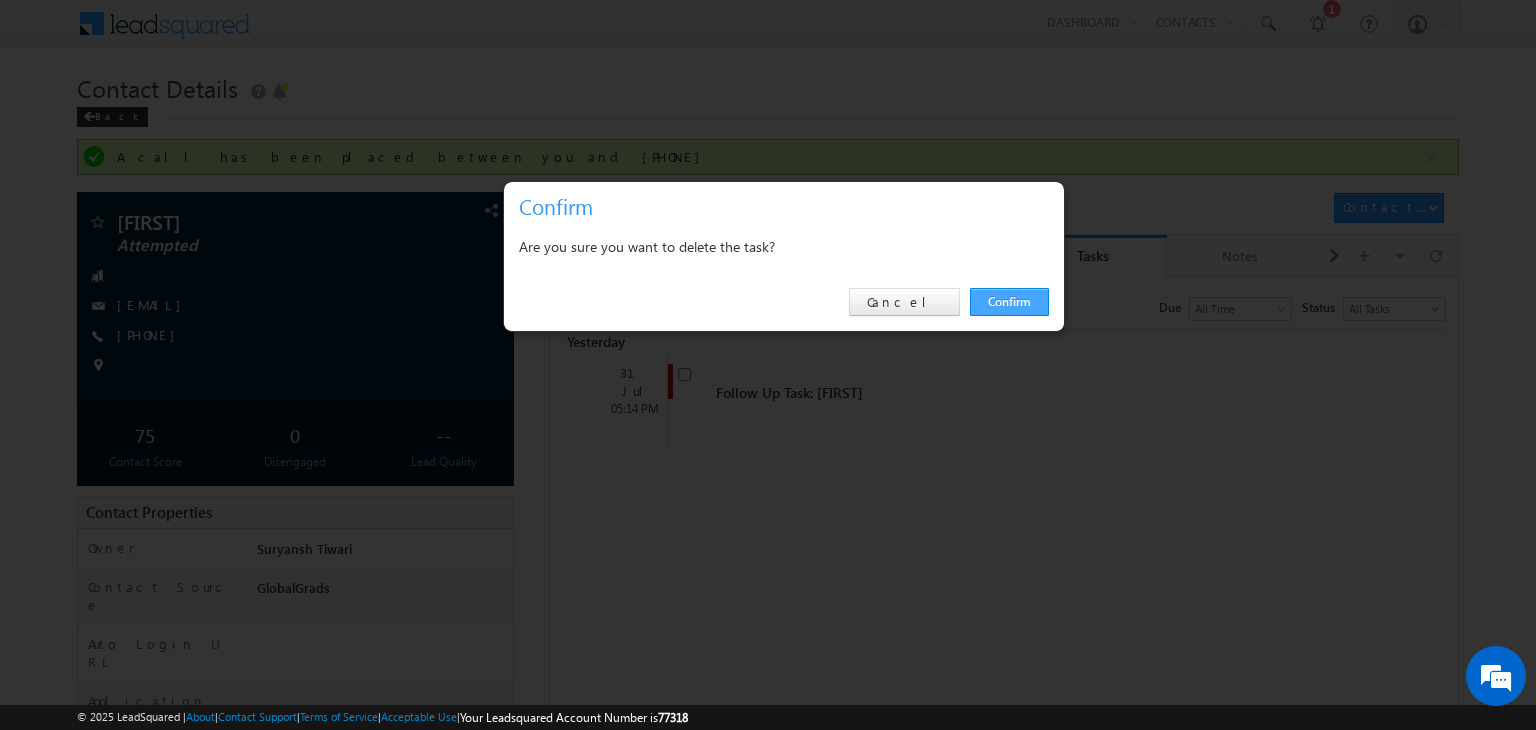 click on "Confirm" at bounding box center (1009, 302) 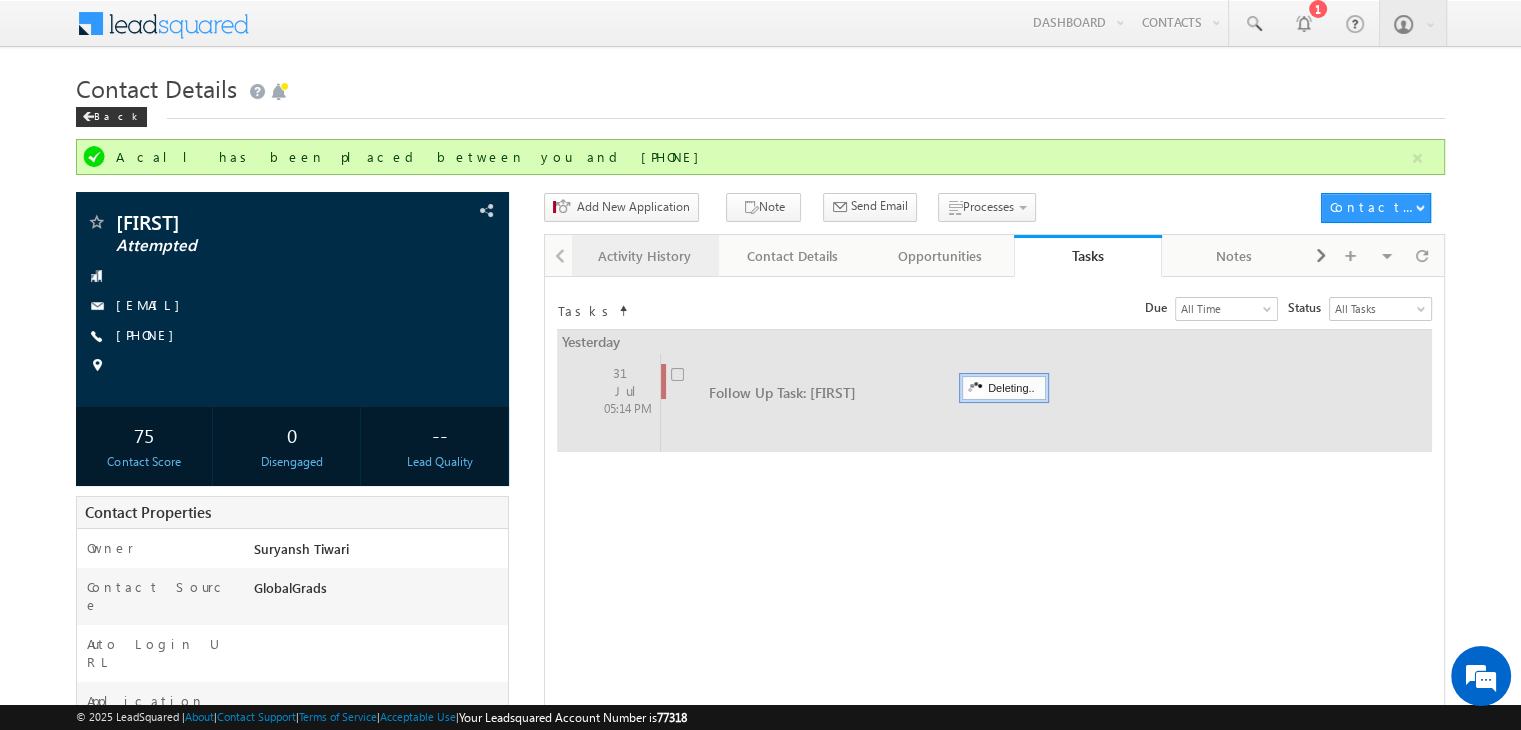click on "Activity History" at bounding box center (645, 256) 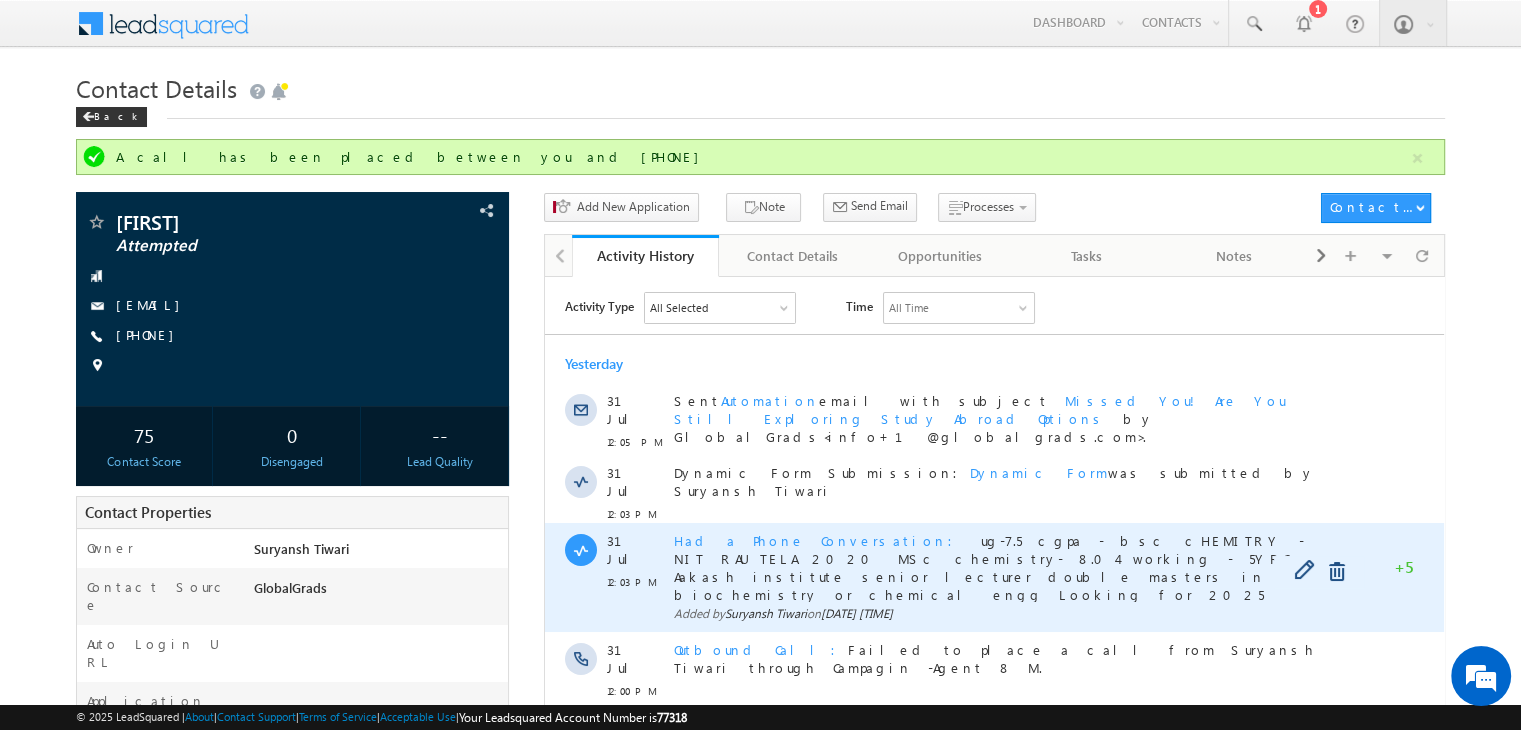 click on "ug-7.5 cgpa - bsc cHEMITRY - NIT RAUTELA 2020 MSc chemistry- 8.04 working - 5YRS - Aakash institute senior lecturer double masters in biochemistry or chemical engg Looking for 2025 january USA Not open for management courses Course not available City - Ordisa" at bounding box center [996, 584] 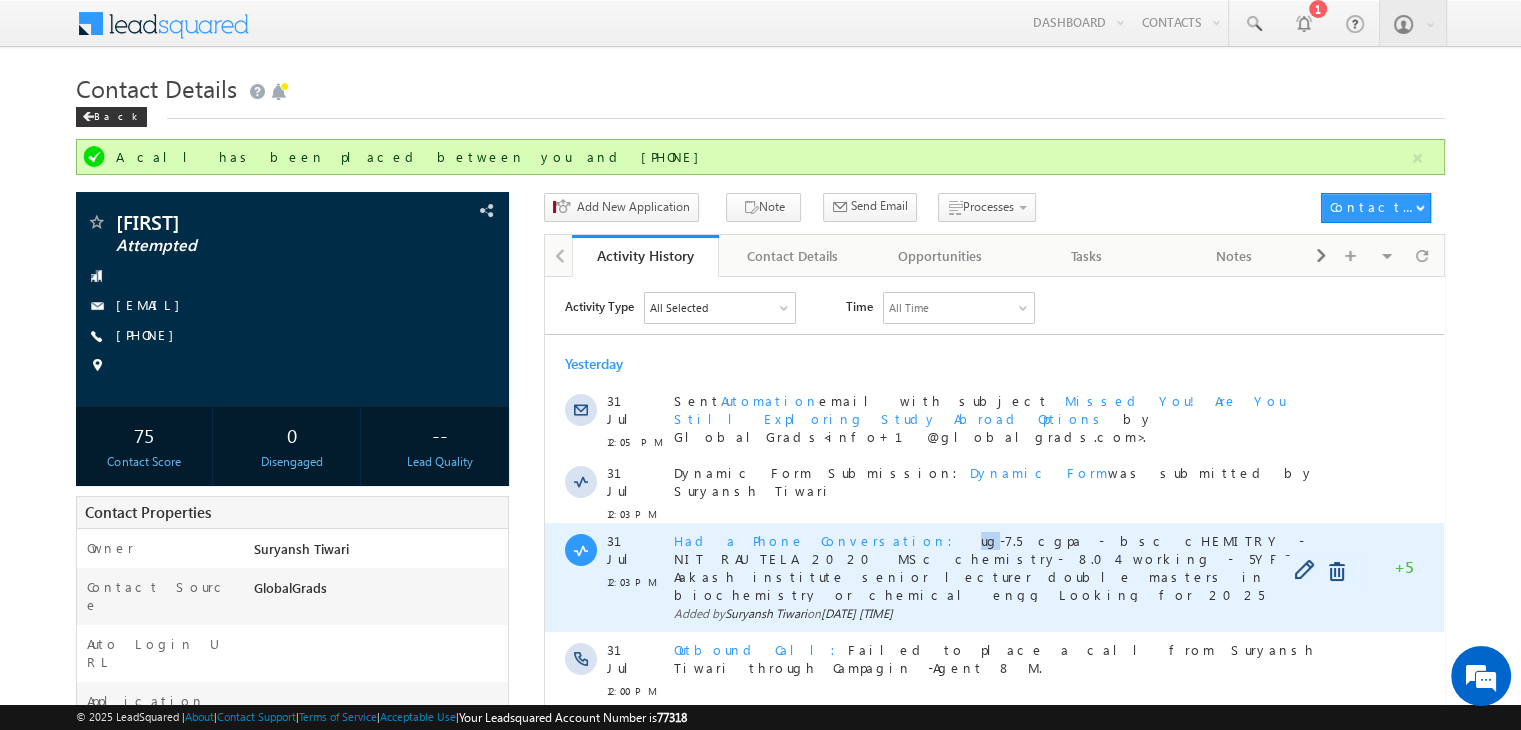 click on "ug-7.5 cgpa - bsc cHEMITRY - NIT RAUTELA 2020 MSc chemistry- 8.04 working - 5YRS - Aakash institute senior lecturer double masters in biochemistry or chemical engg Looking for 2025 january USA Not open for management courses Course not available City - Ordisa" at bounding box center [996, 584] 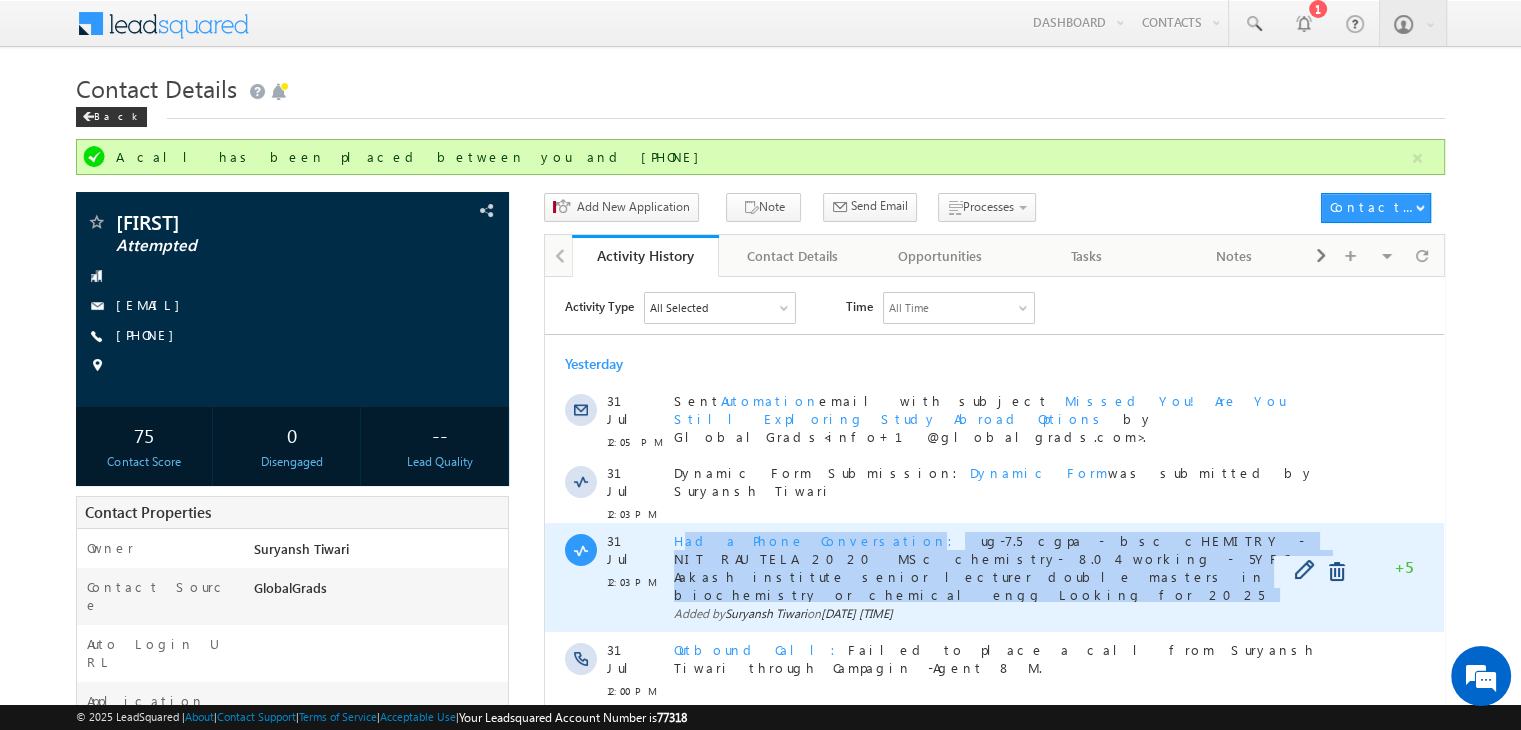 click on "ug-7.5 cgpa - bsc cHEMITRY - NIT RAUTELA 2020 MSc chemistry- 8.04 working - 5YRS - Aakash institute senior lecturer double masters in biochemistry or chemical engg Looking for 2025 january USA Not open for management courses Course not available City - Ordisa" at bounding box center [996, 584] 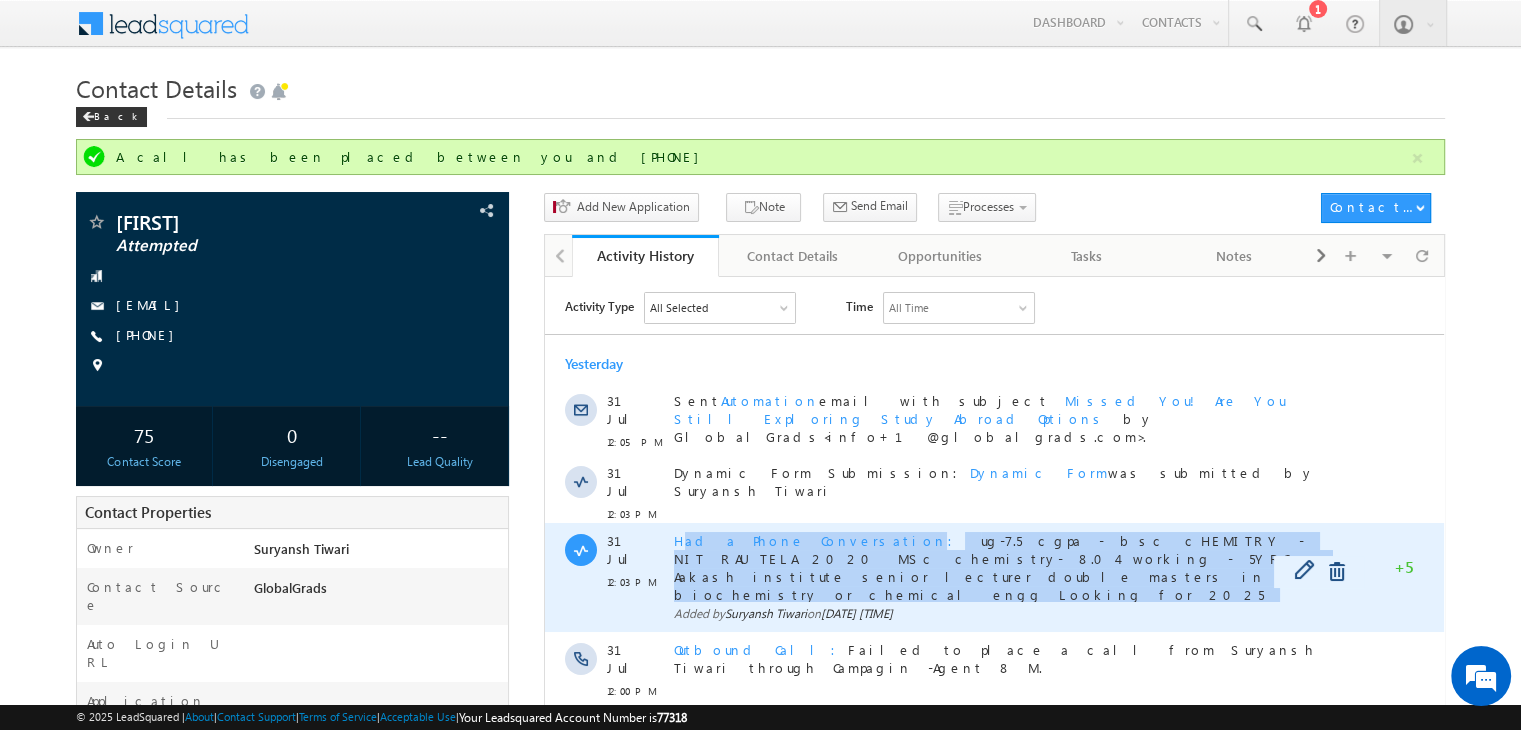 copy on "Had a Phone Conversation
ug-7.5 cgpa - bsc cHEMITRY - NIT RAUTELA 2020 MSc chemistry- 8.04 working - 5YRS - Aakash institute senior lecturer double masters in biochemistry or chemical engg Looking for 2025 january USA Not open for management courses Course not available City - Ordisa" 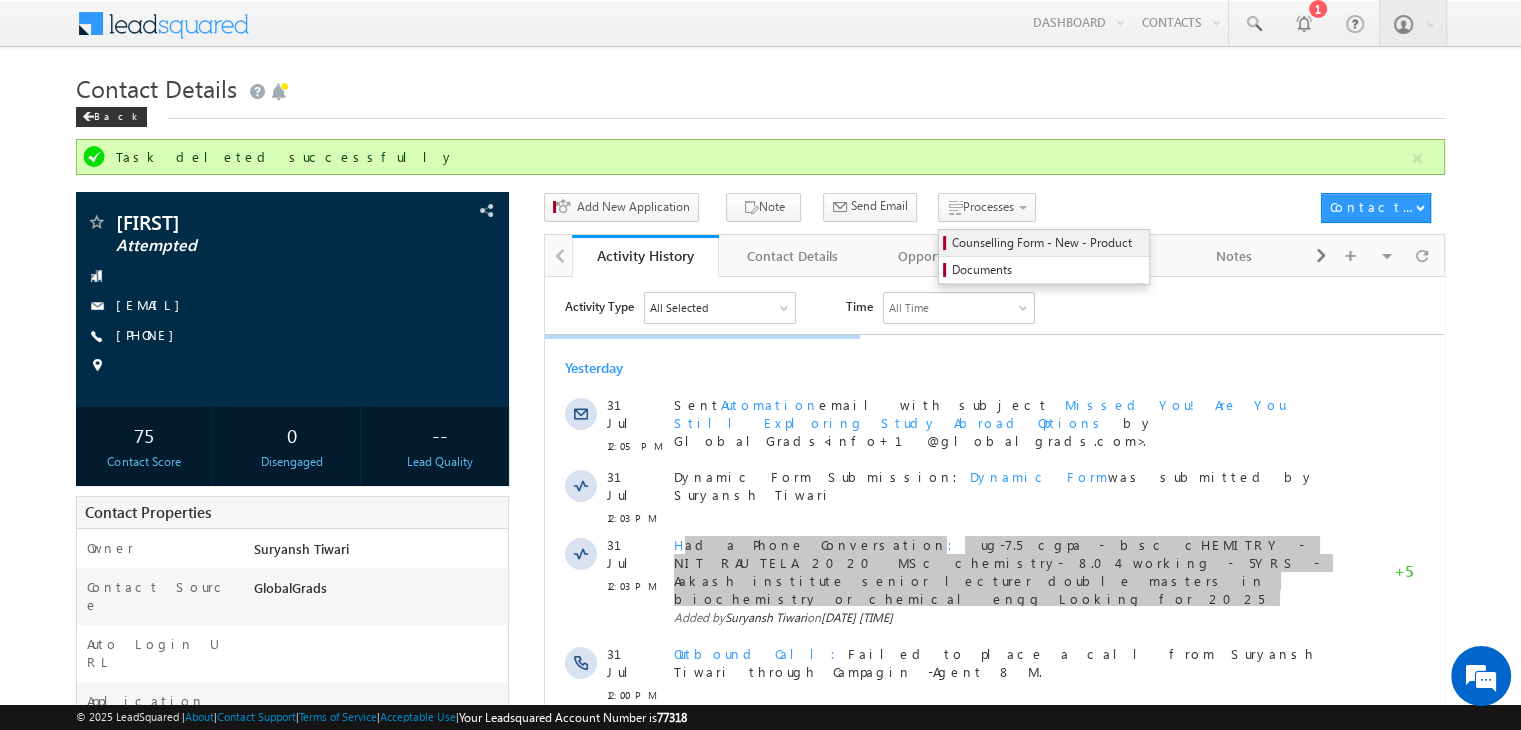 click on "Processes Counselling Form - New - Product Documents" at bounding box center (990, 211) 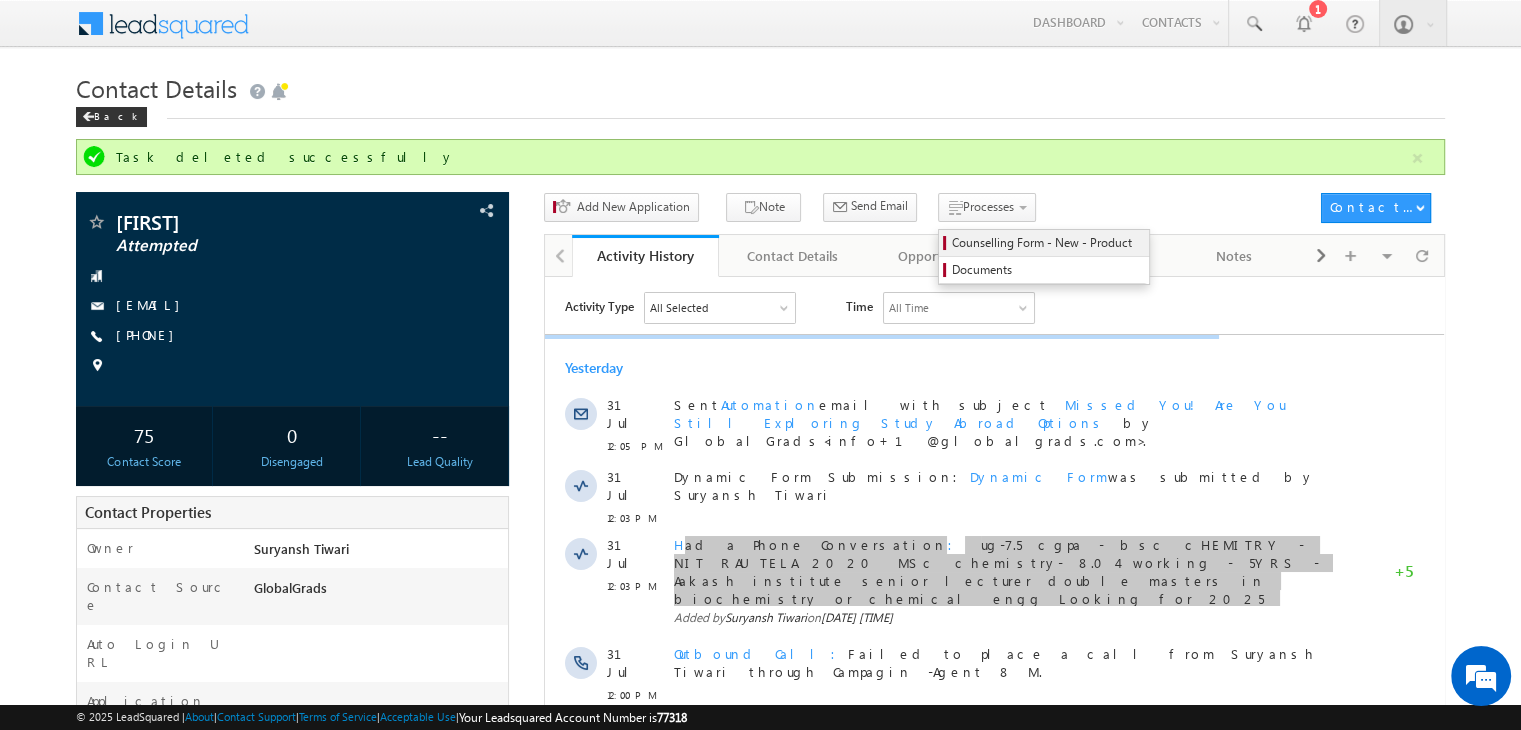 click on "Counselling Form - New - Product" at bounding box center (1044, 243) 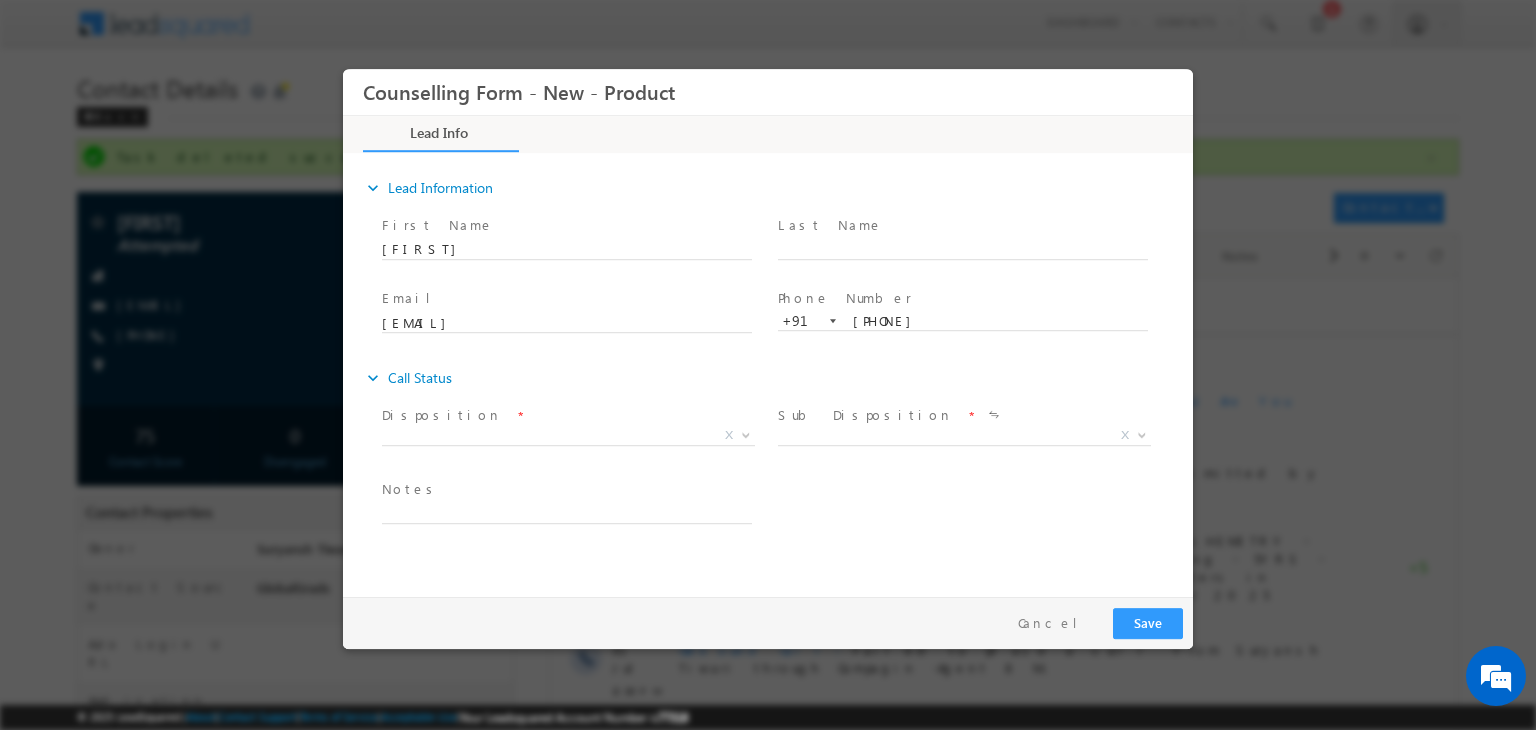 scroll, scrollTop: 0, scrollLeft: 0, axis: both 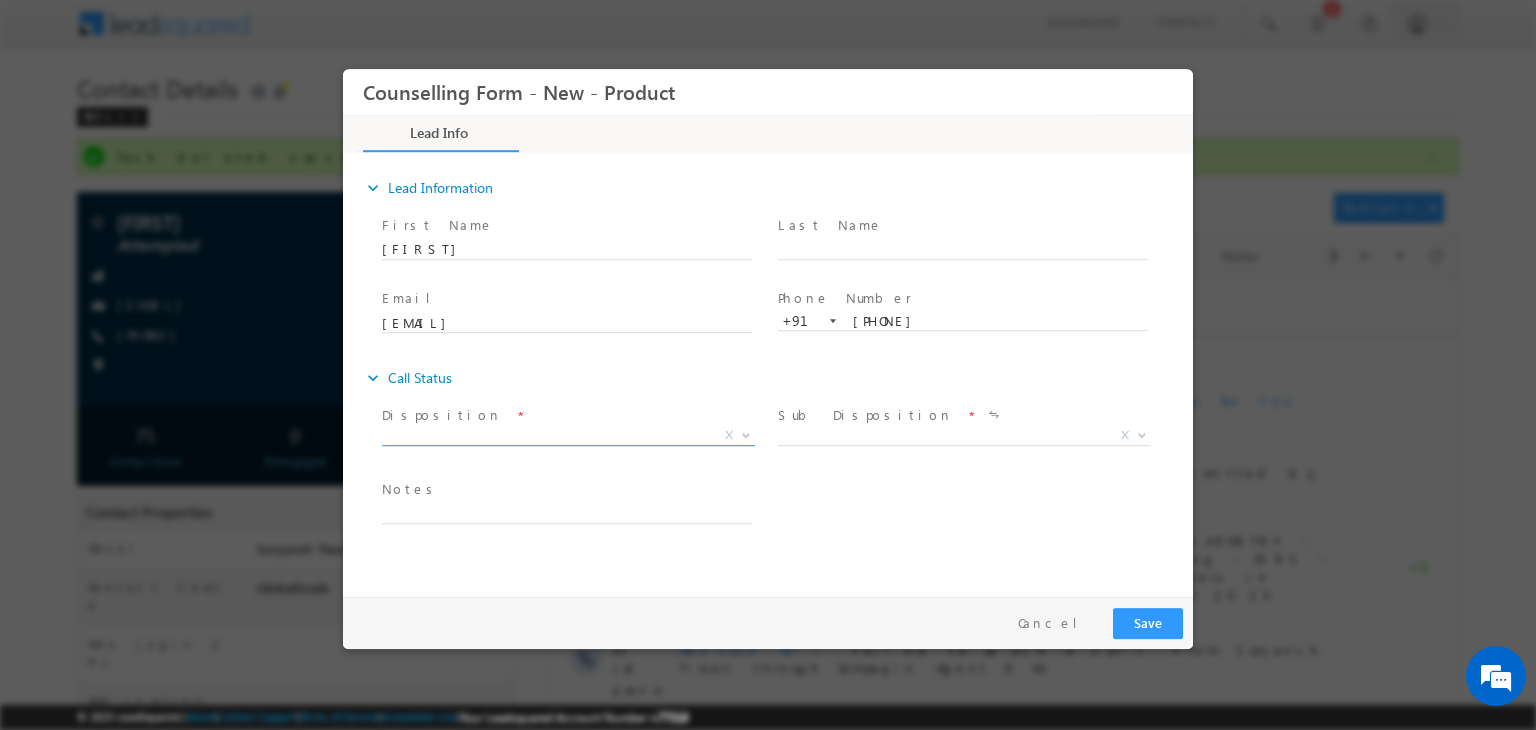 click on "X" at bounding box center (568, 436) 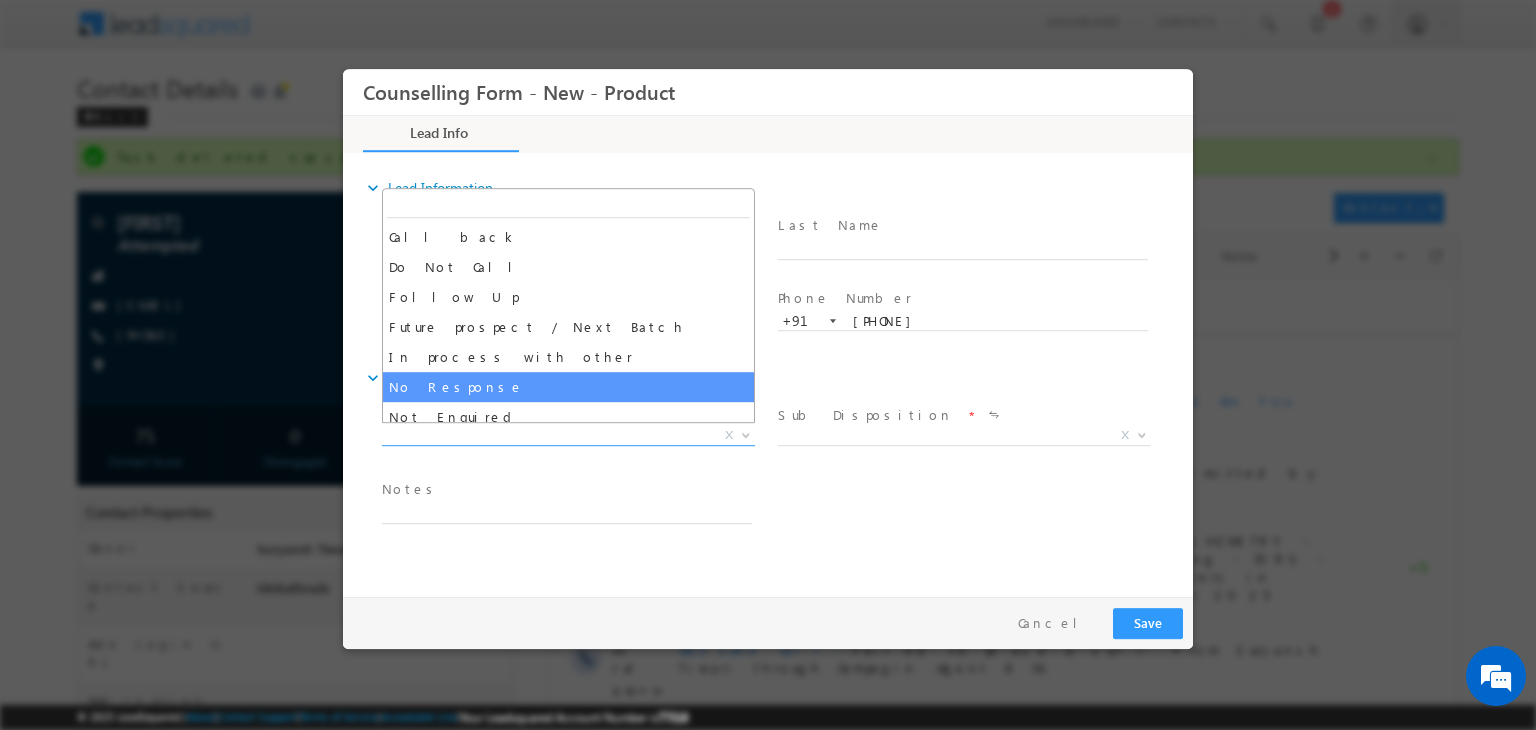 select on "No Response" 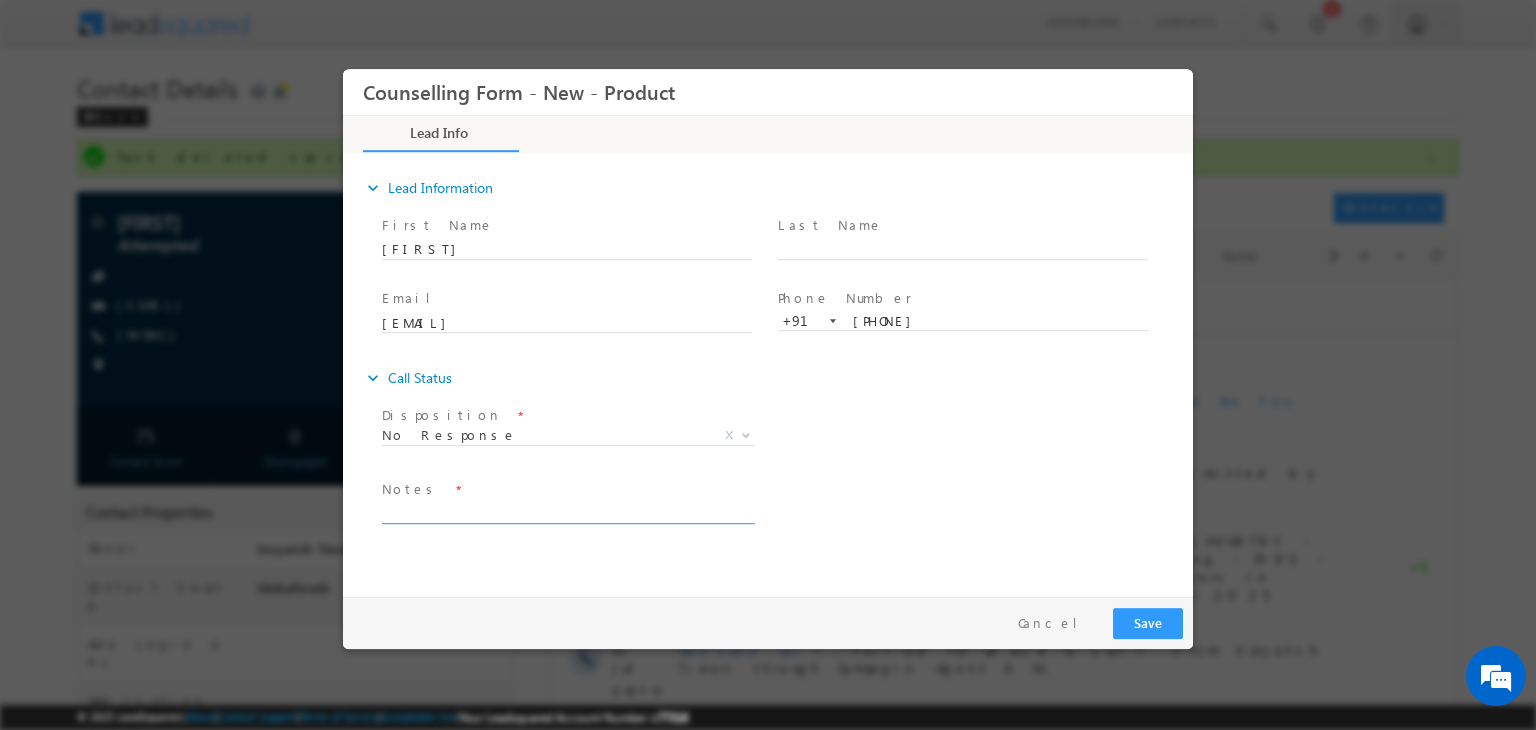 click at bounding box center [567, 512] 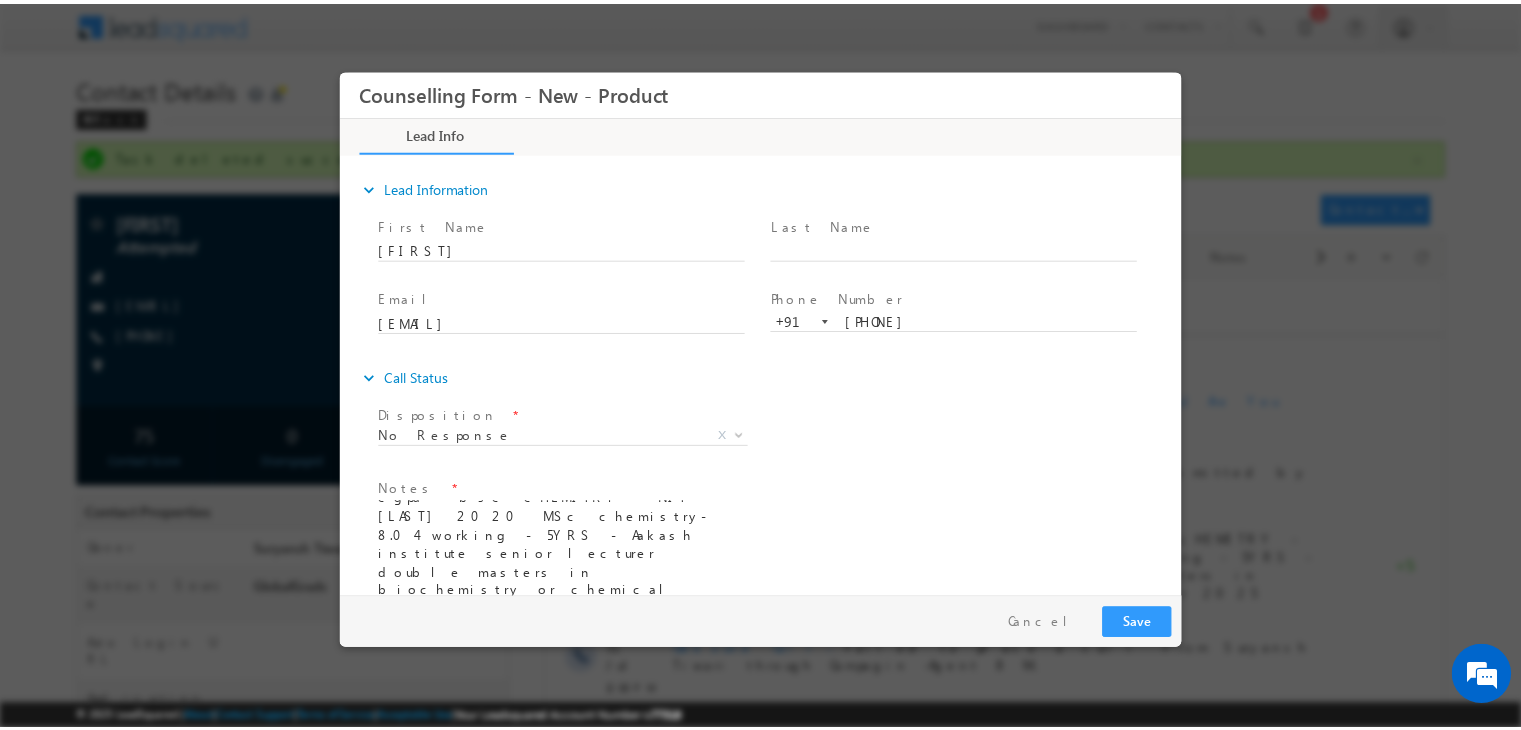 scroll, scrollTop: 0, scrollLeft: 0, axis: both 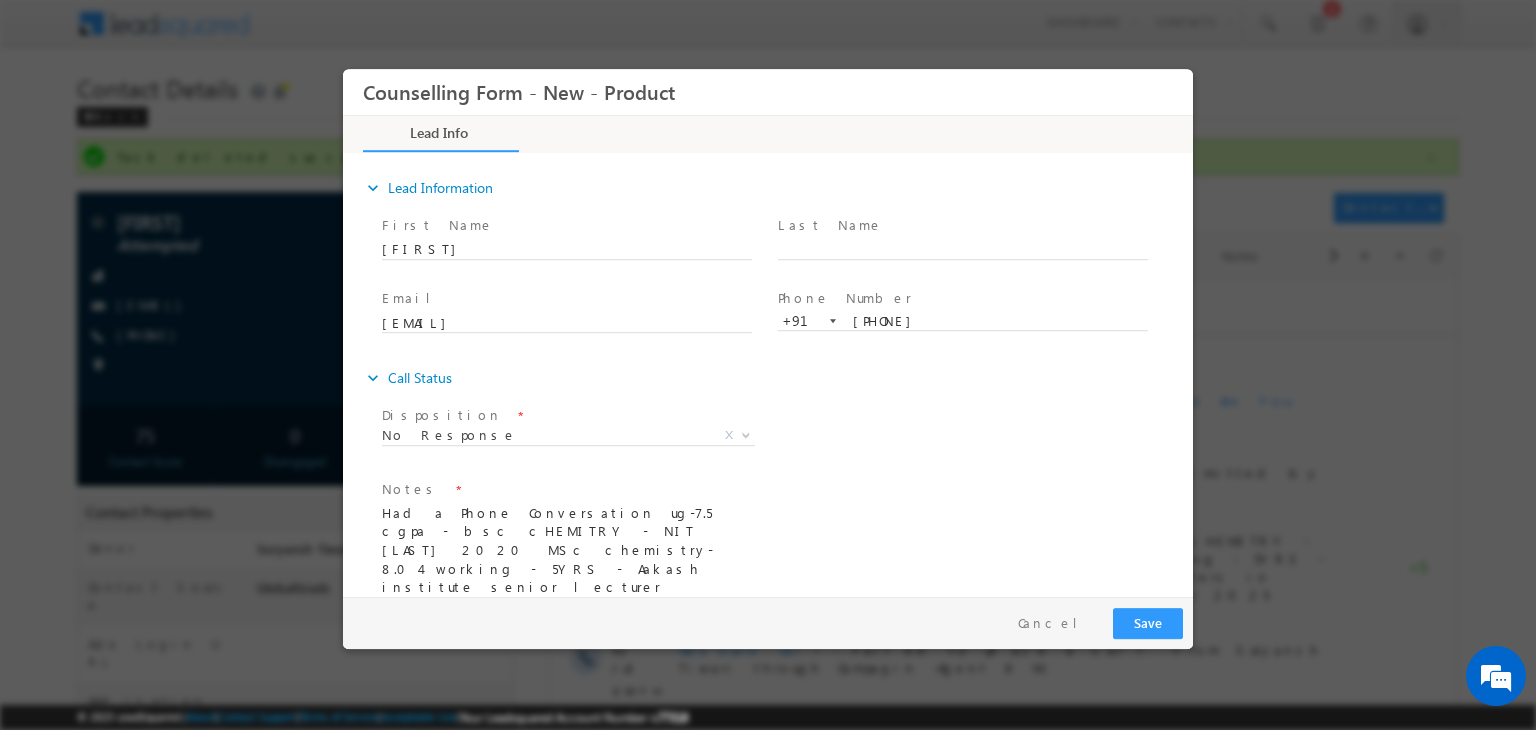 drag, startPoint x: 539, startPoint y: 516, endPoint x: 366, endPoint y: 521, distance: 173.07224 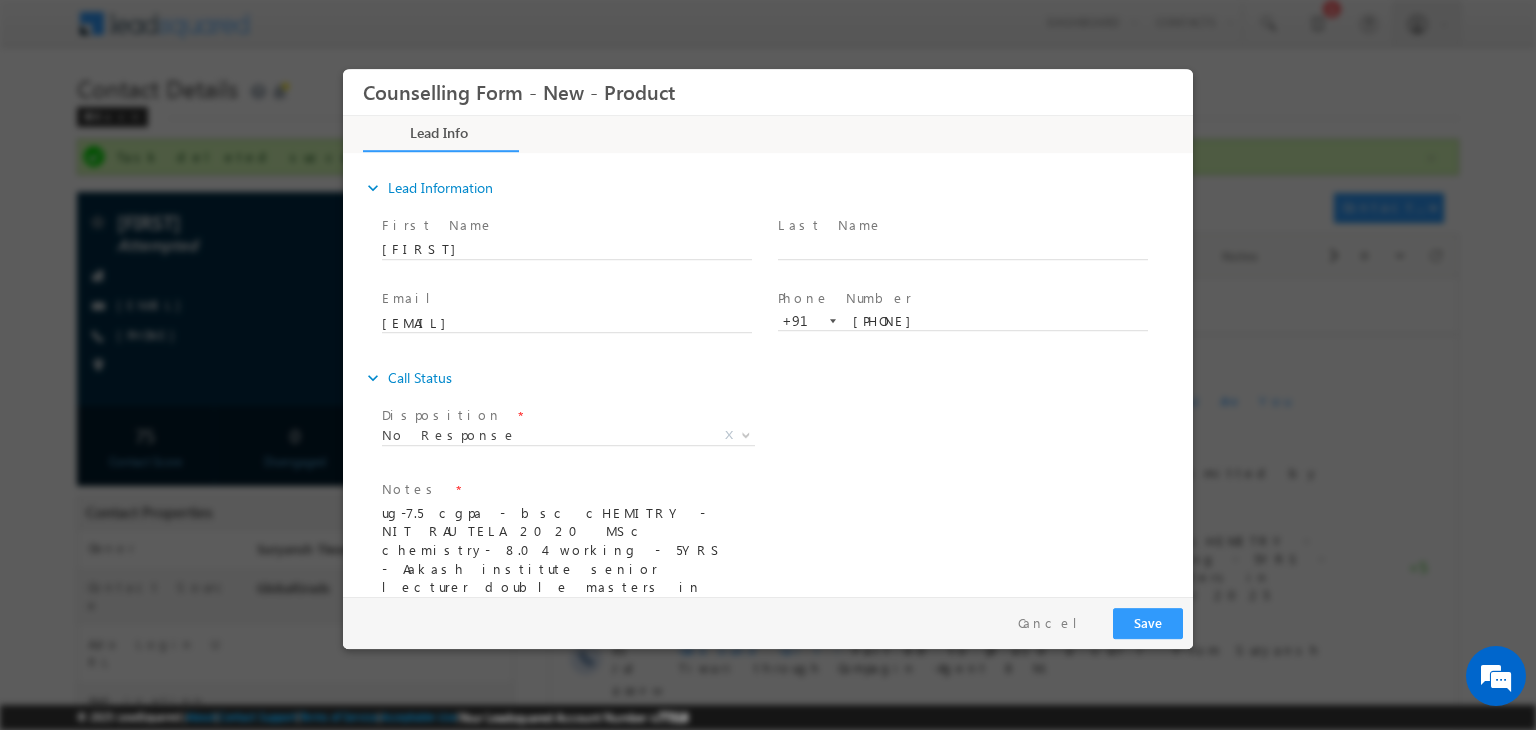 type on "ug-7.5 cgpa - bsc cHEMITRY - NIT RAUTELA 2020 MSc chemistry- 8.04 working - 5YRS - Aakash institute senior lecturer double masters in biochemistry or chemical engg Looking for 2025 january USA Not open for management courses Course not available City - Ordisa" 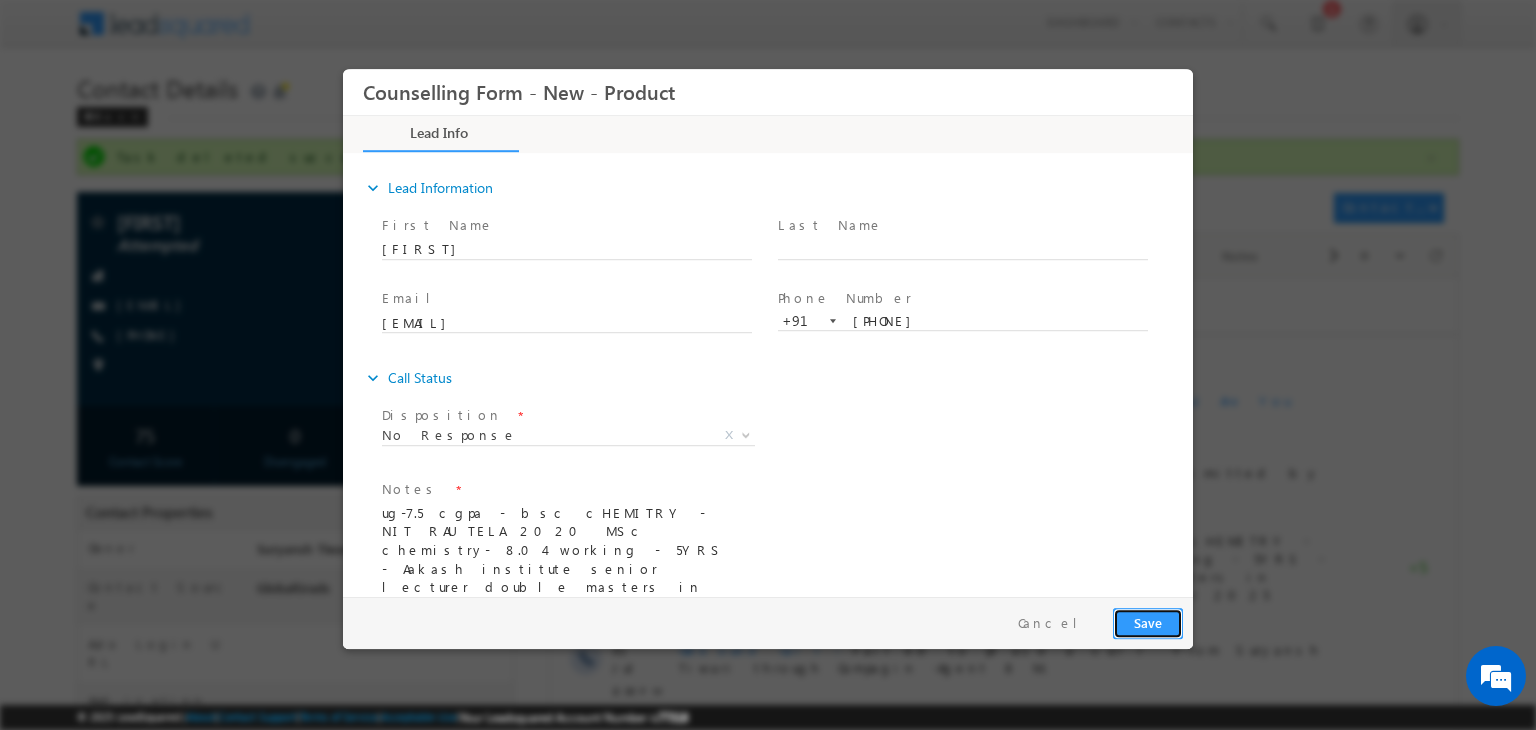 click on "Save" at bounding box center [1148, 623] 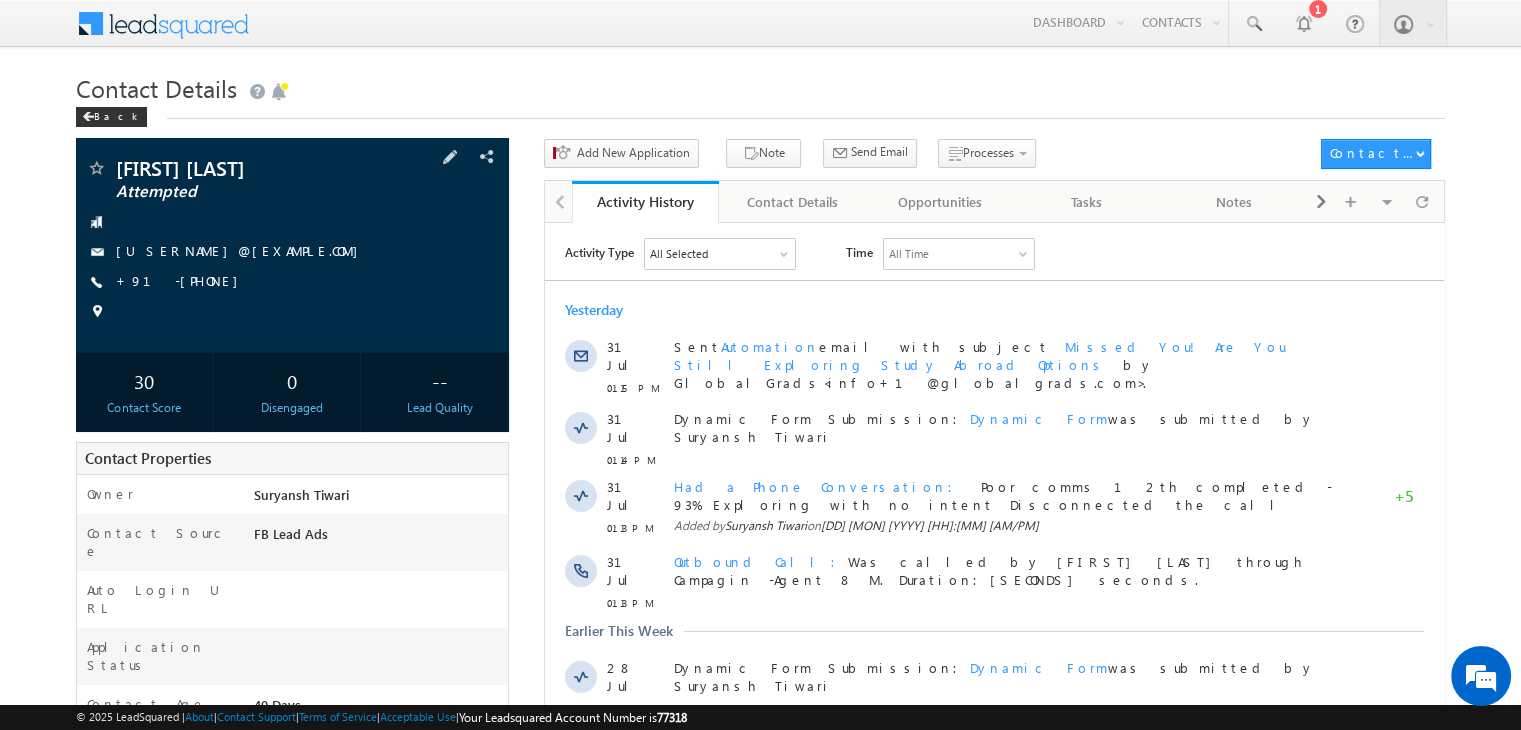 scroll, scrollTop: 0, scrollLeft: 0, axis: both 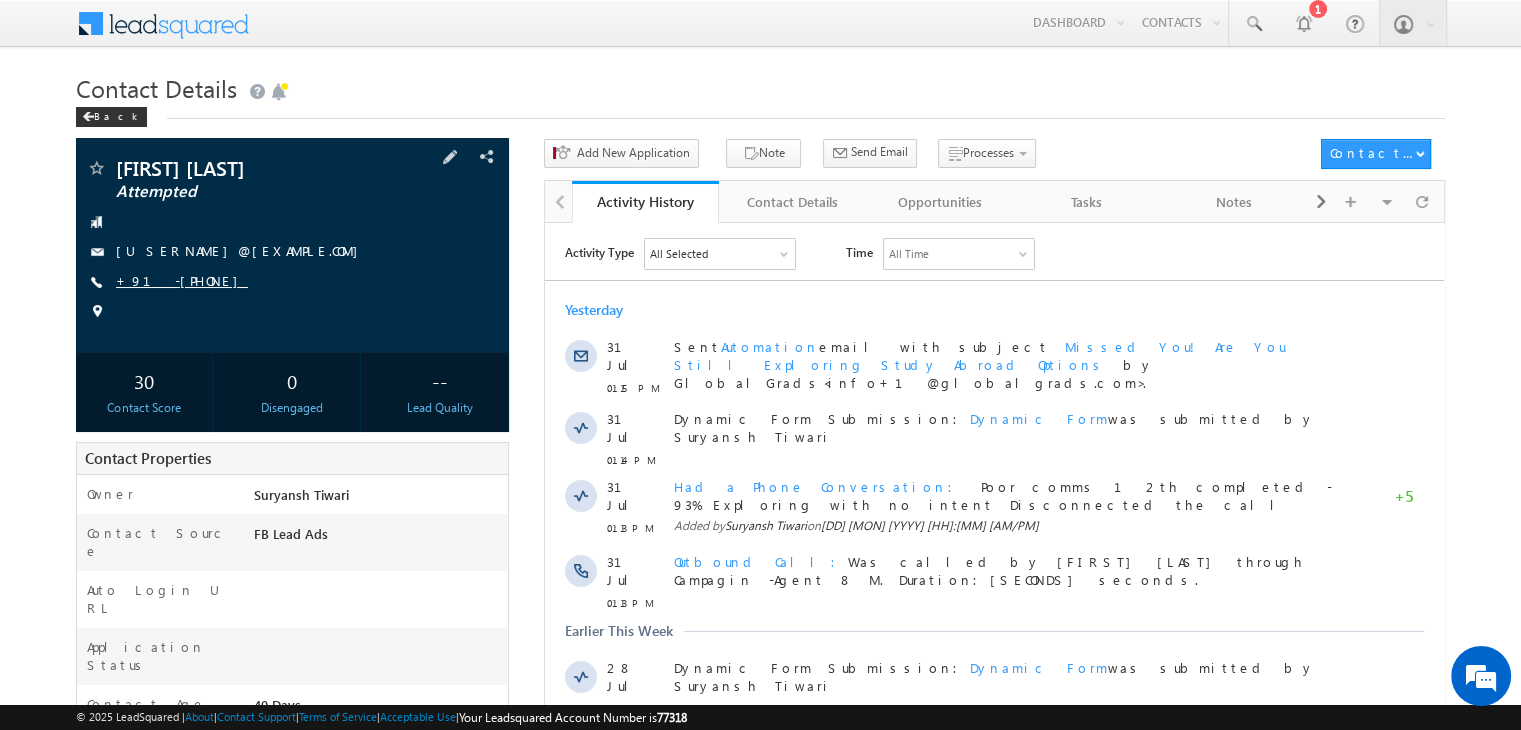 click on "+91-[PHONE]" at bounding box center (182, 280) 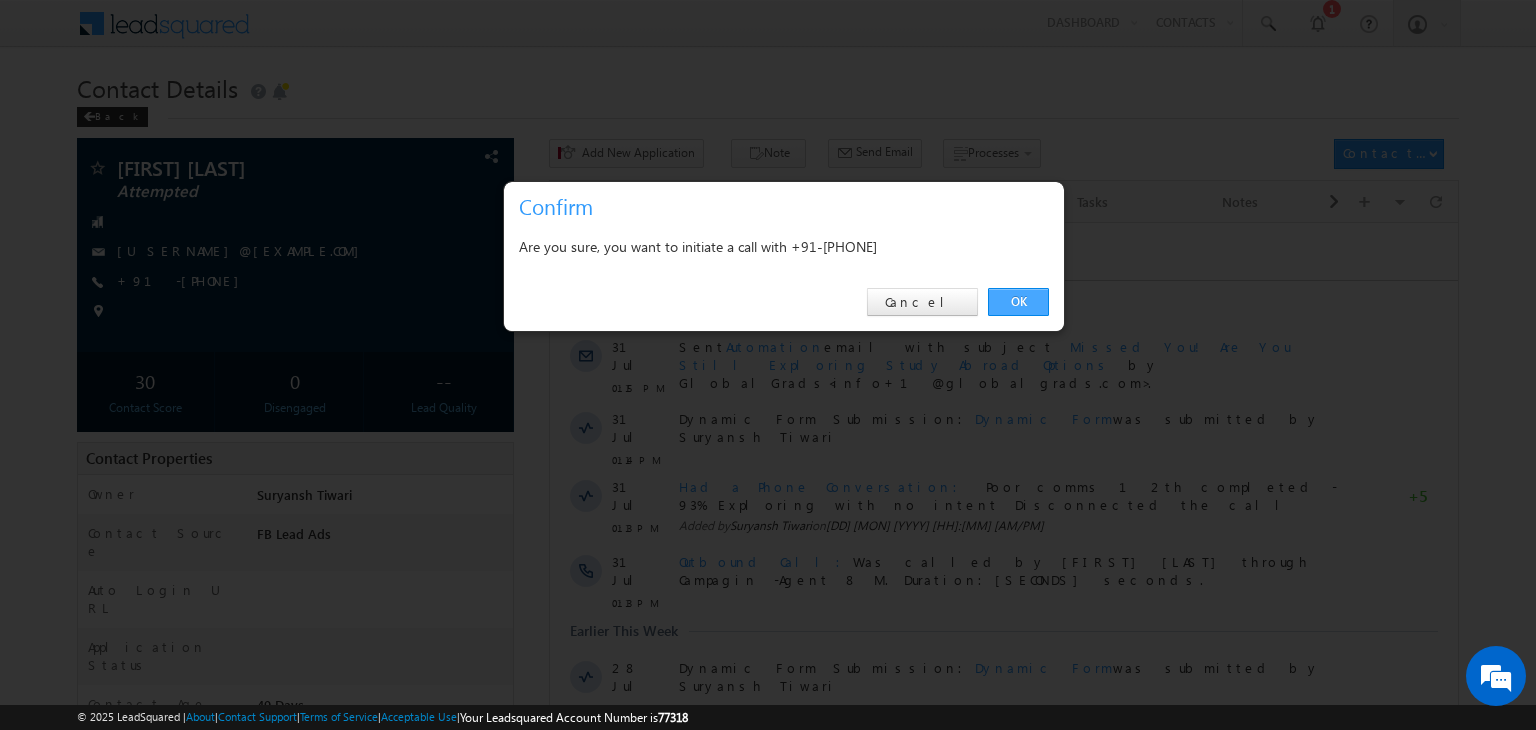 click on "OK" at bounding box center [1018, 302] 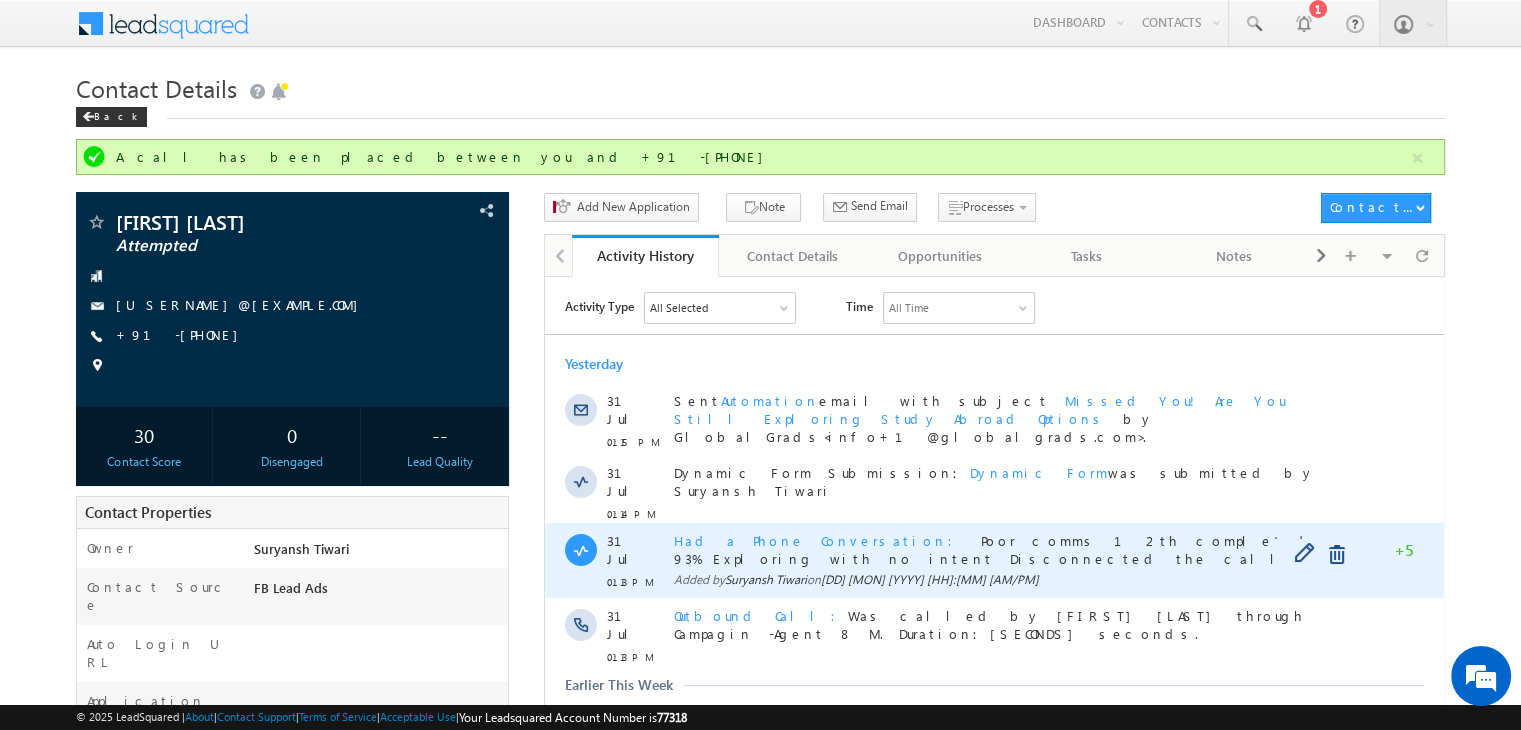 click on "Had a Phone Conversation
Poor comms 12th completed - 93% Exploring with no intent Disconnected the call" at bounding box center [1003, 549] 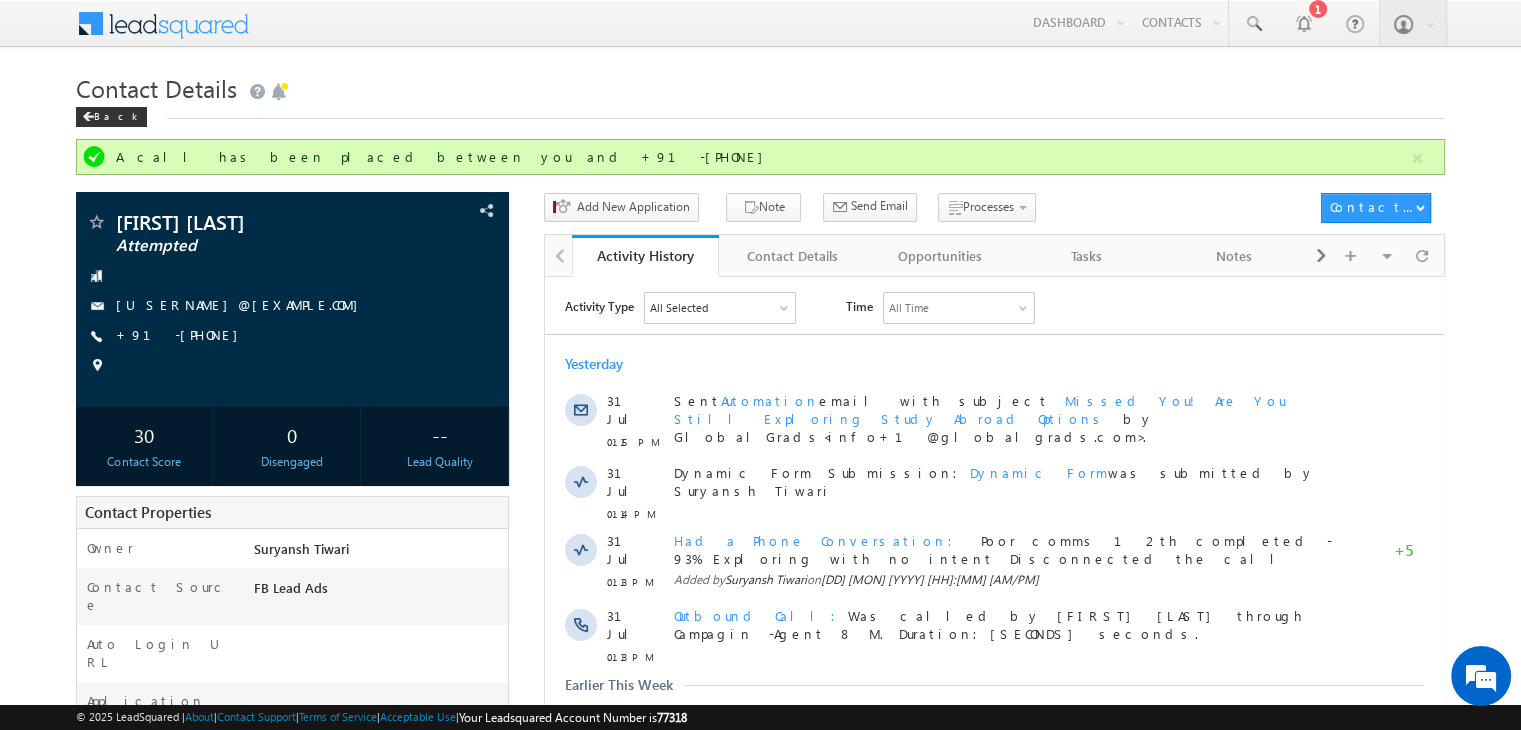 copy on "Poor comms 12th completed - 93% Exploring with no intent Disconnected the call" 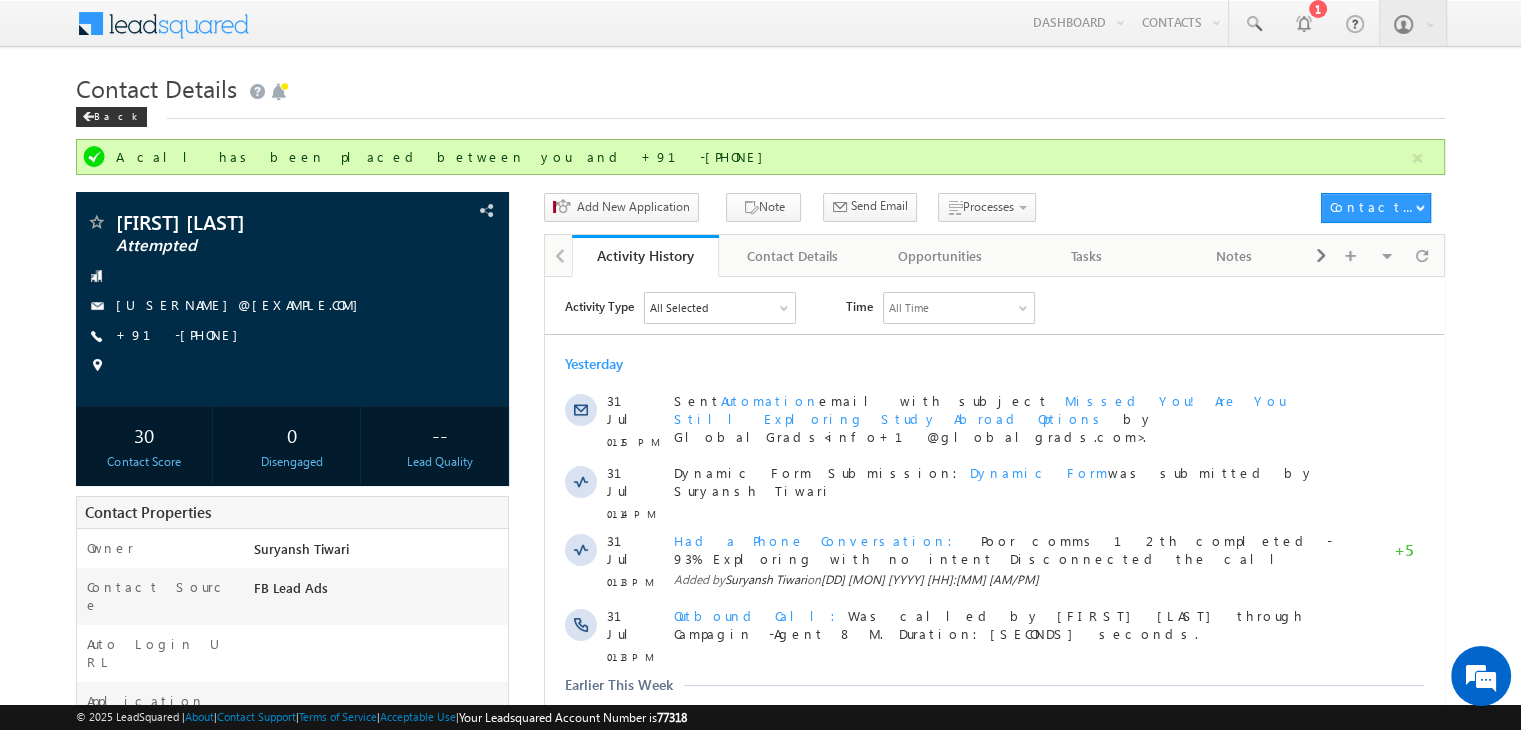 drag, startPoint x: 833, startPoint y: 519, endPoint x: 1475, endPoint y: 501, distance: 642.25226 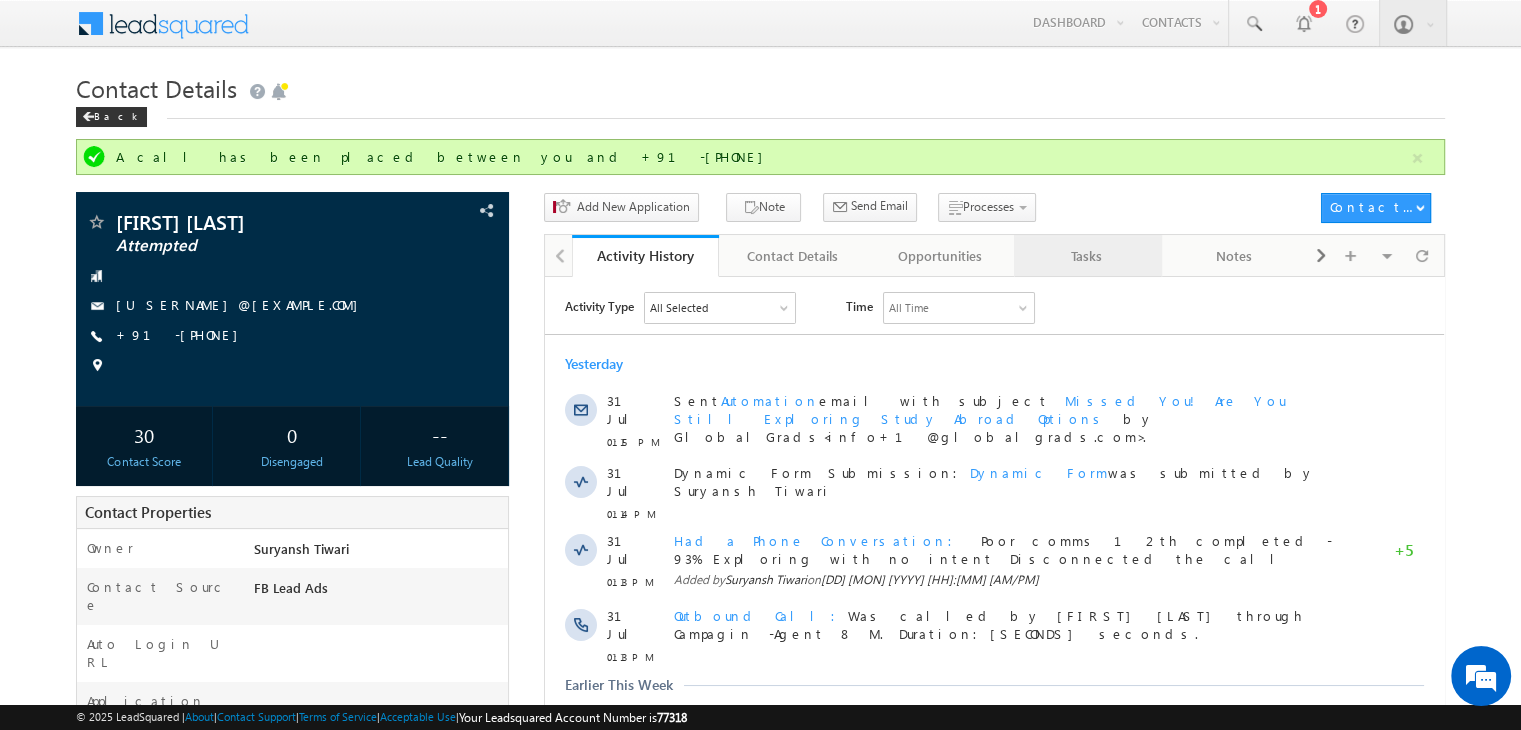 click on "Tasks" at bounding box center (1087, 256) 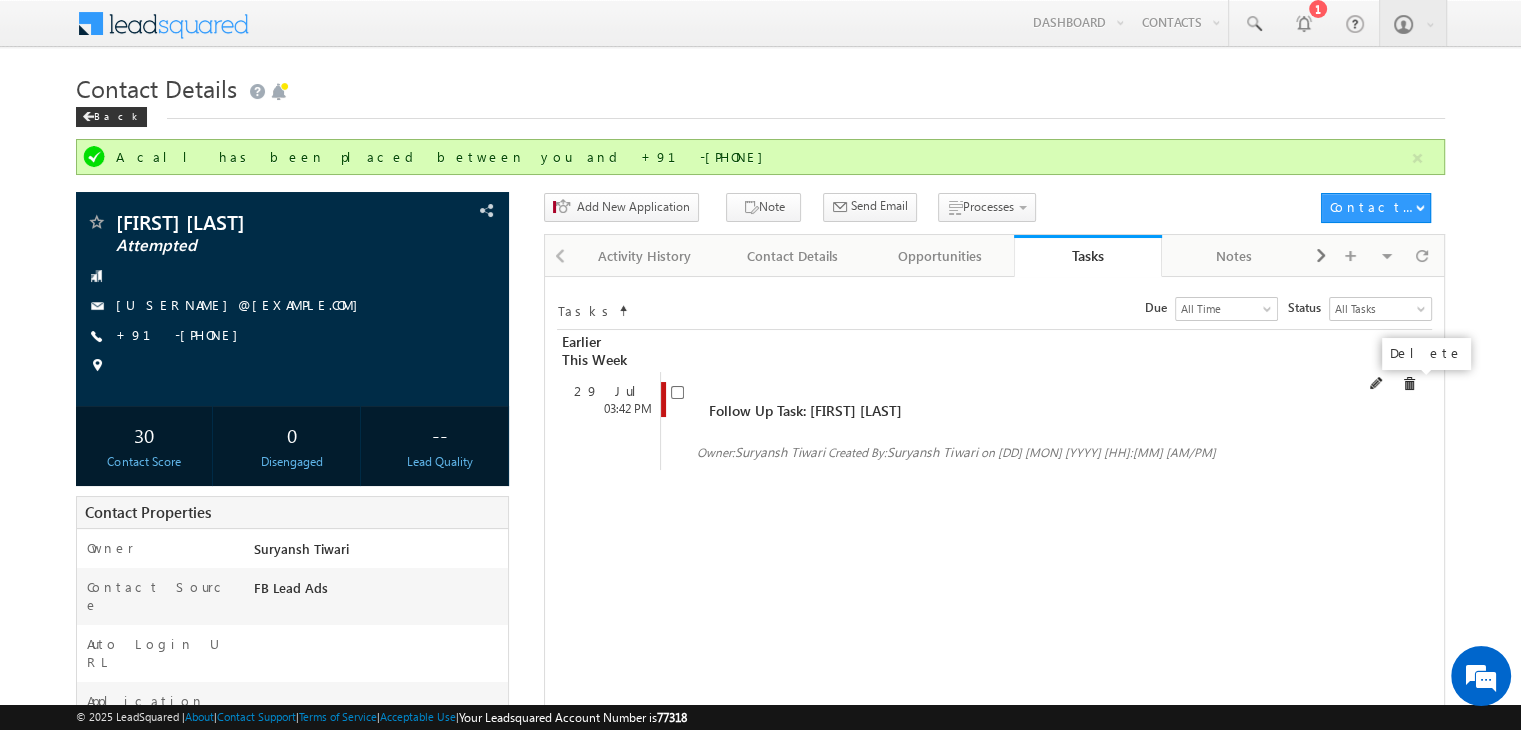 click at bounding box center (1409, 384) 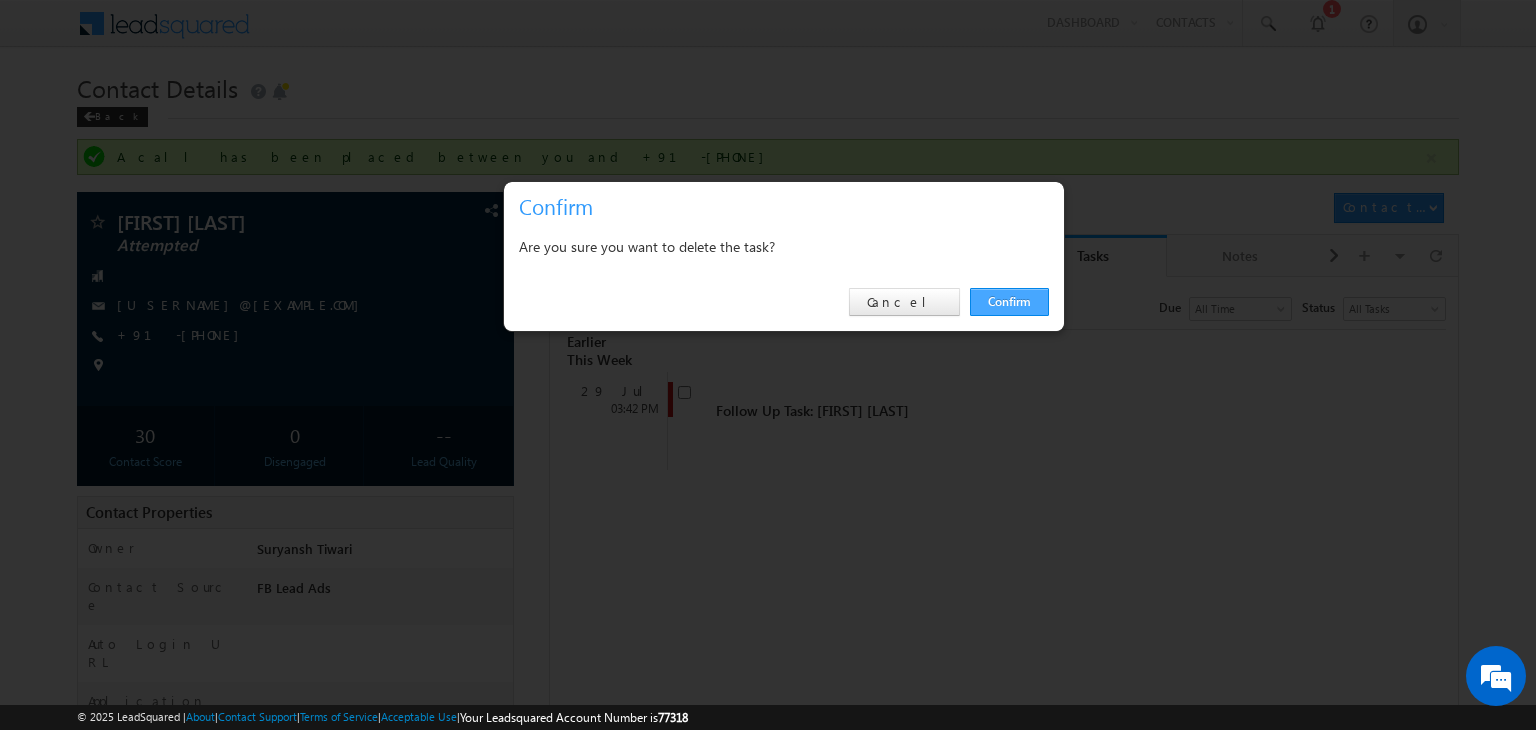 click on "Confirm" at bounding box center (1009, 302) 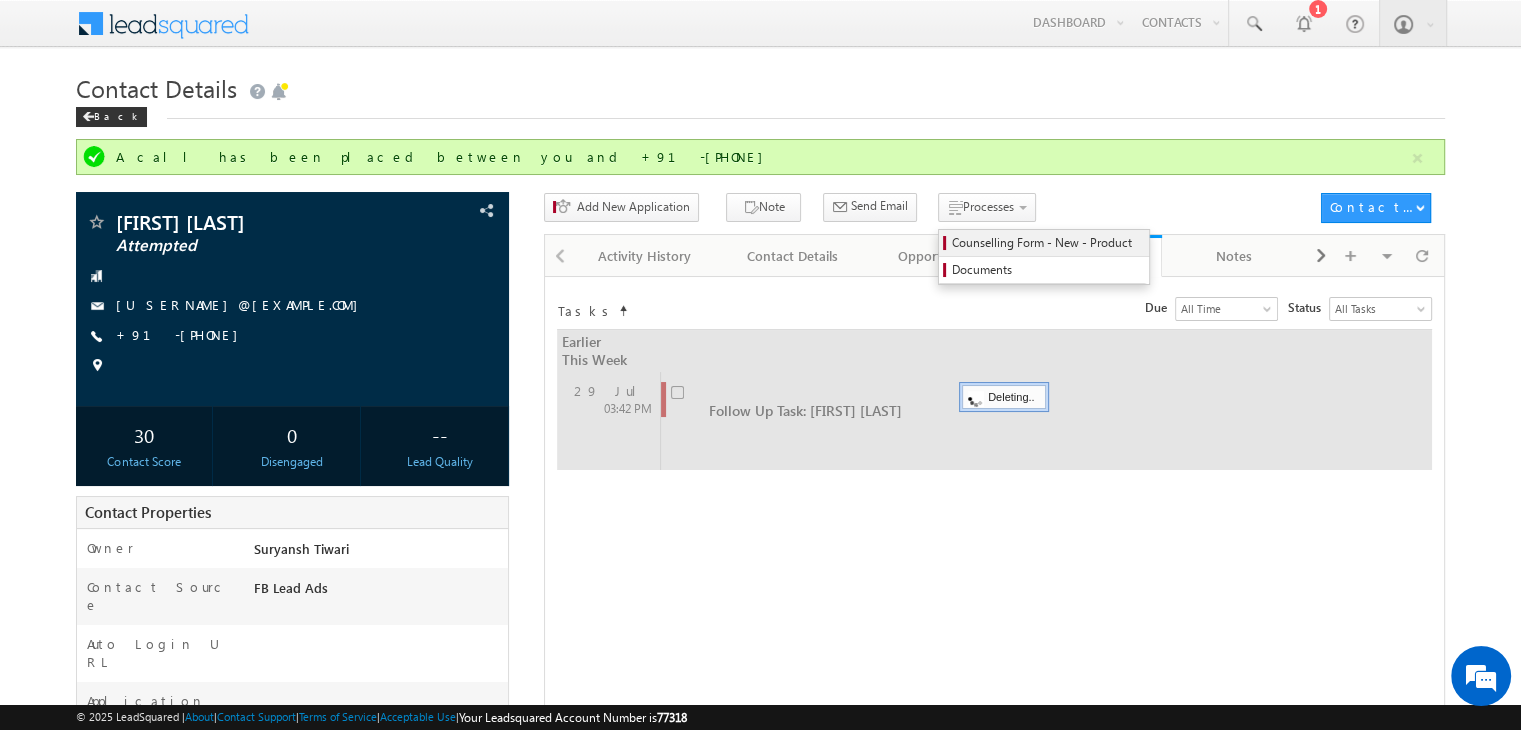 click on "Counselling Form - New - Product" at bounding box center (1047, 243) 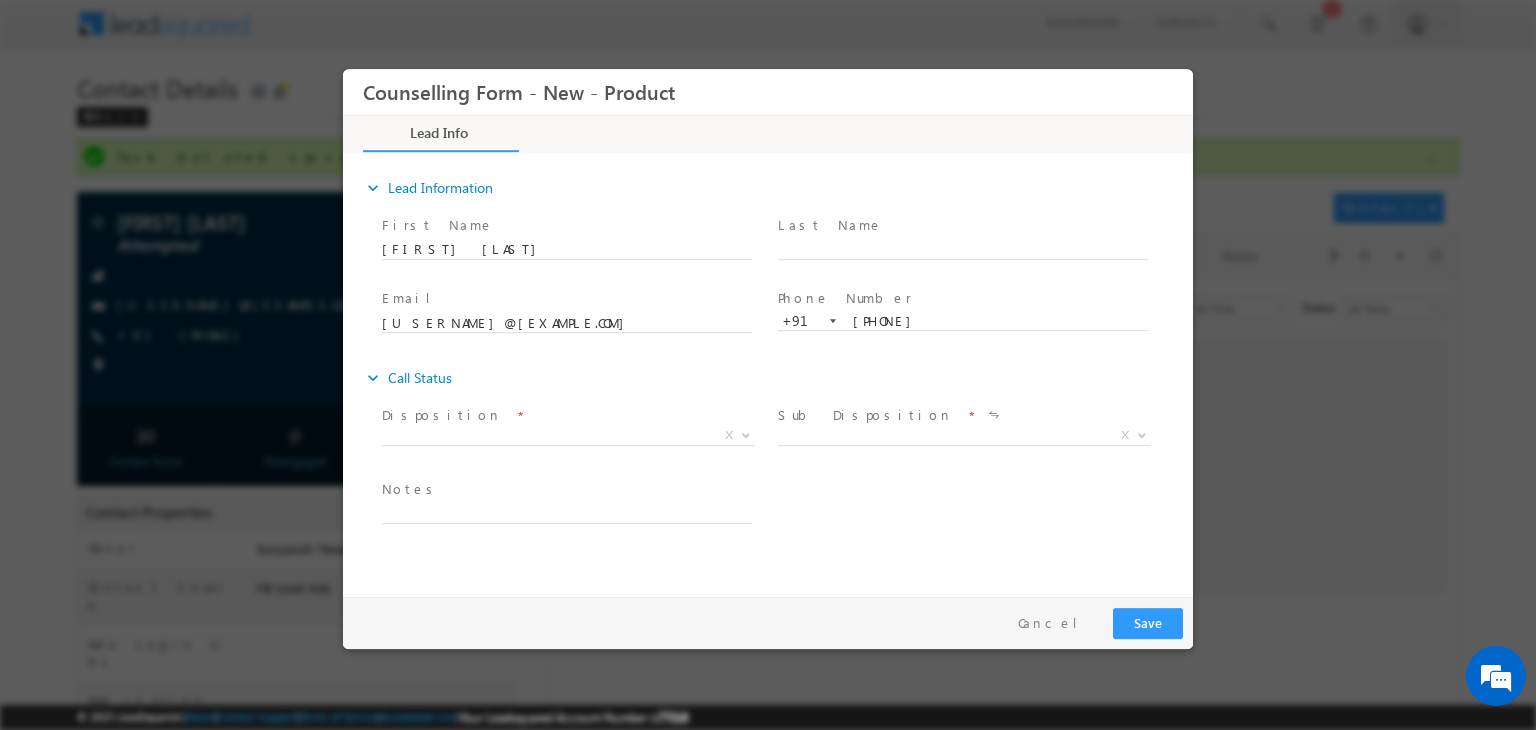 scroll, scrollTop: 0, scrollLeft: 0, axis: both 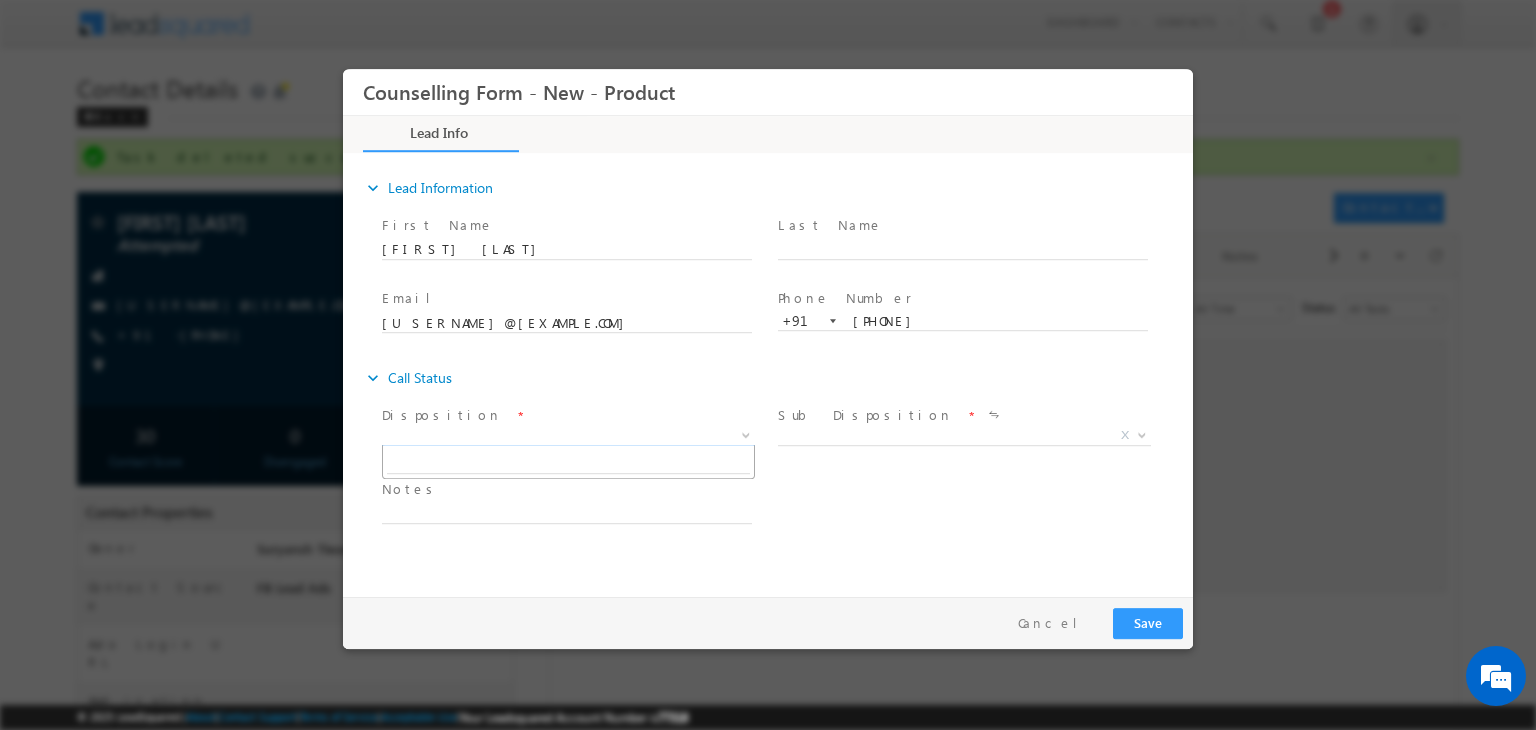 click on "X" at bounding box center [568, 436] 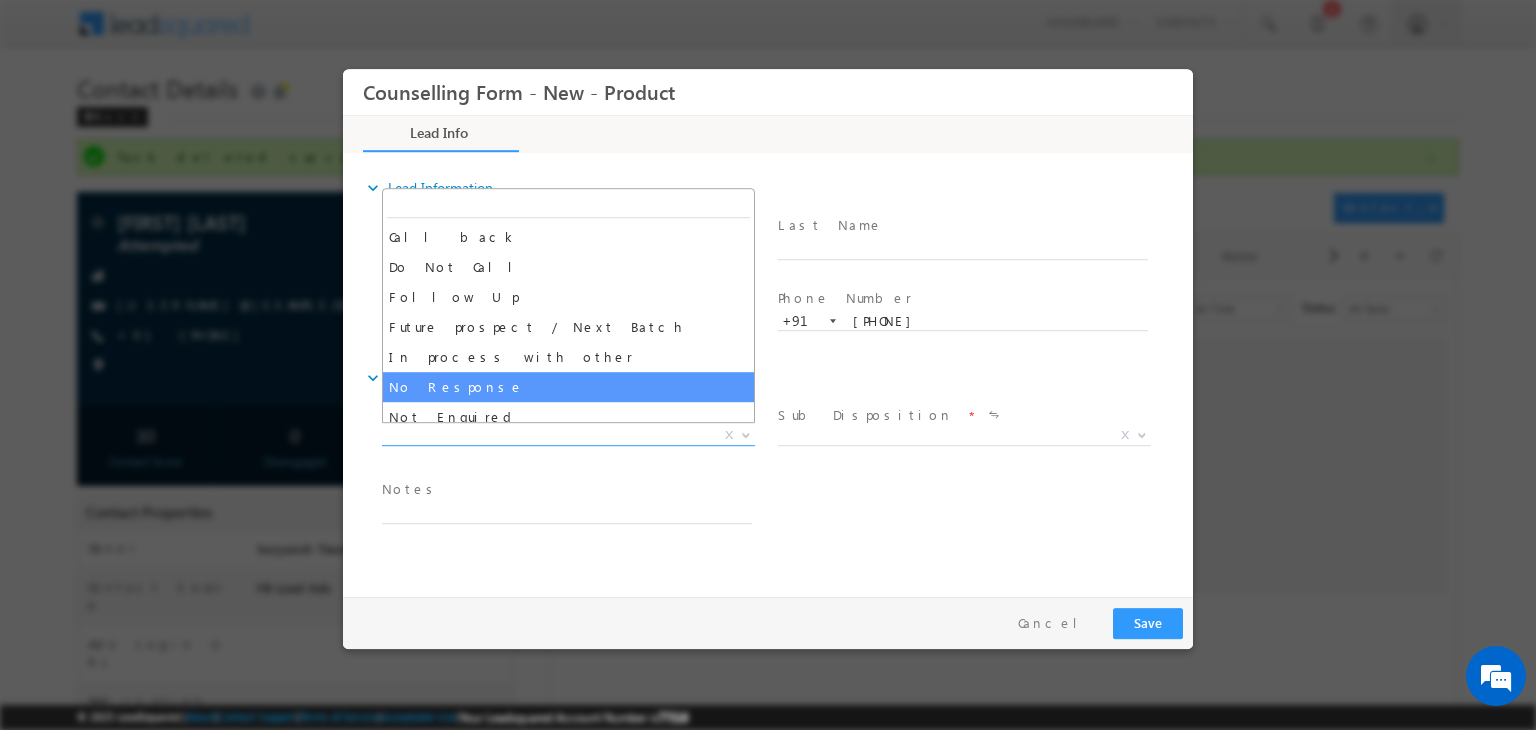 select on "No Response" 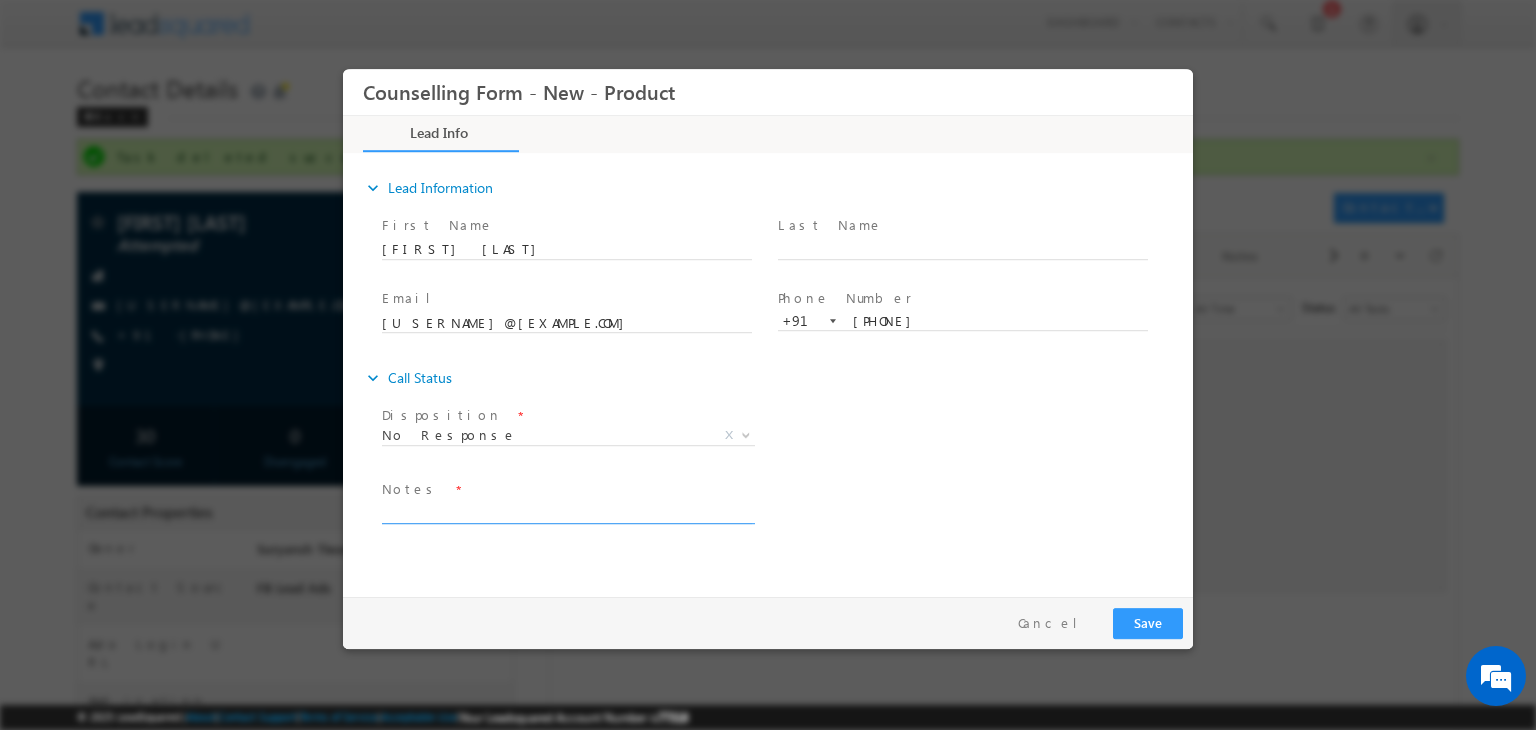 click at bounding box center [567, 512] 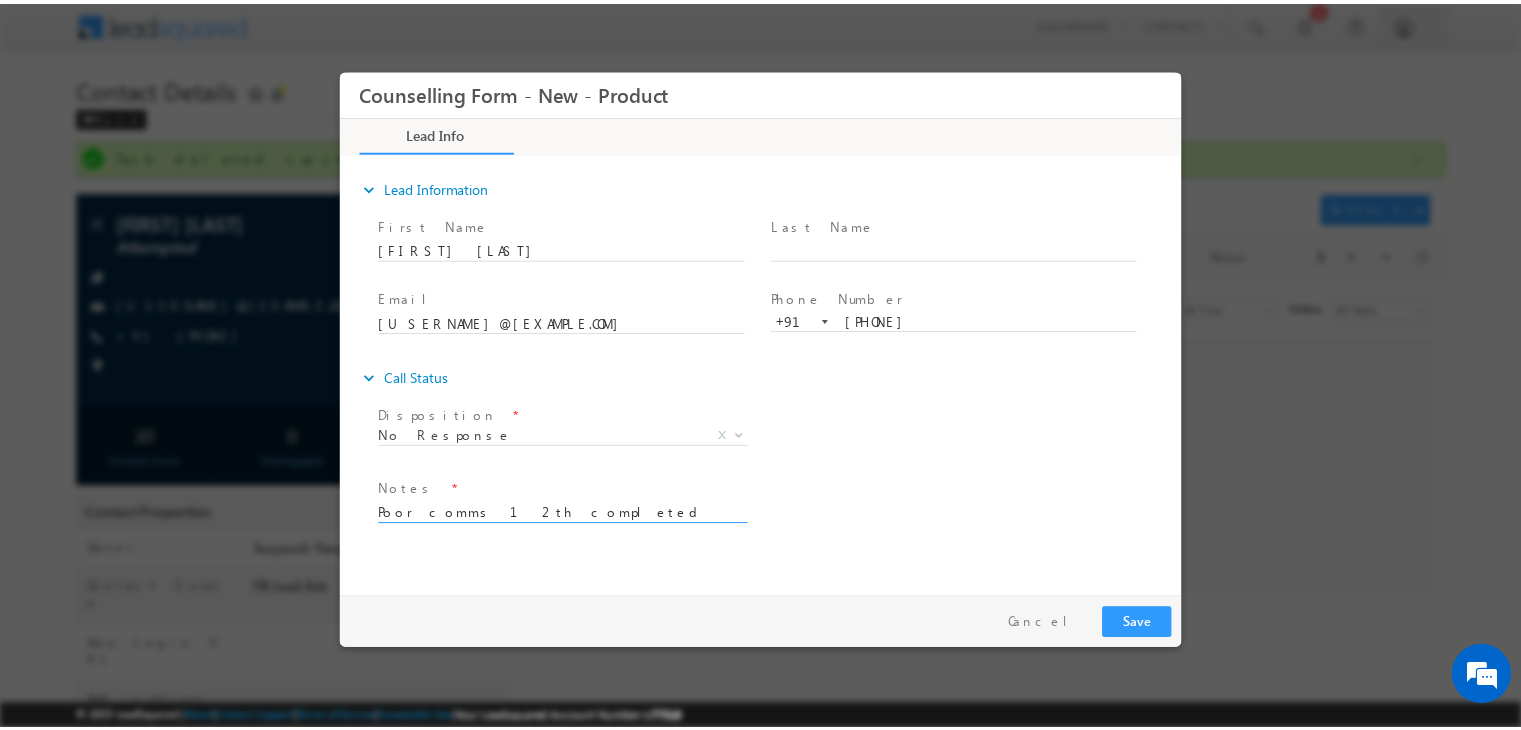 scroll, scrollTop: 3, scrollLeft: 0, axis: vertical 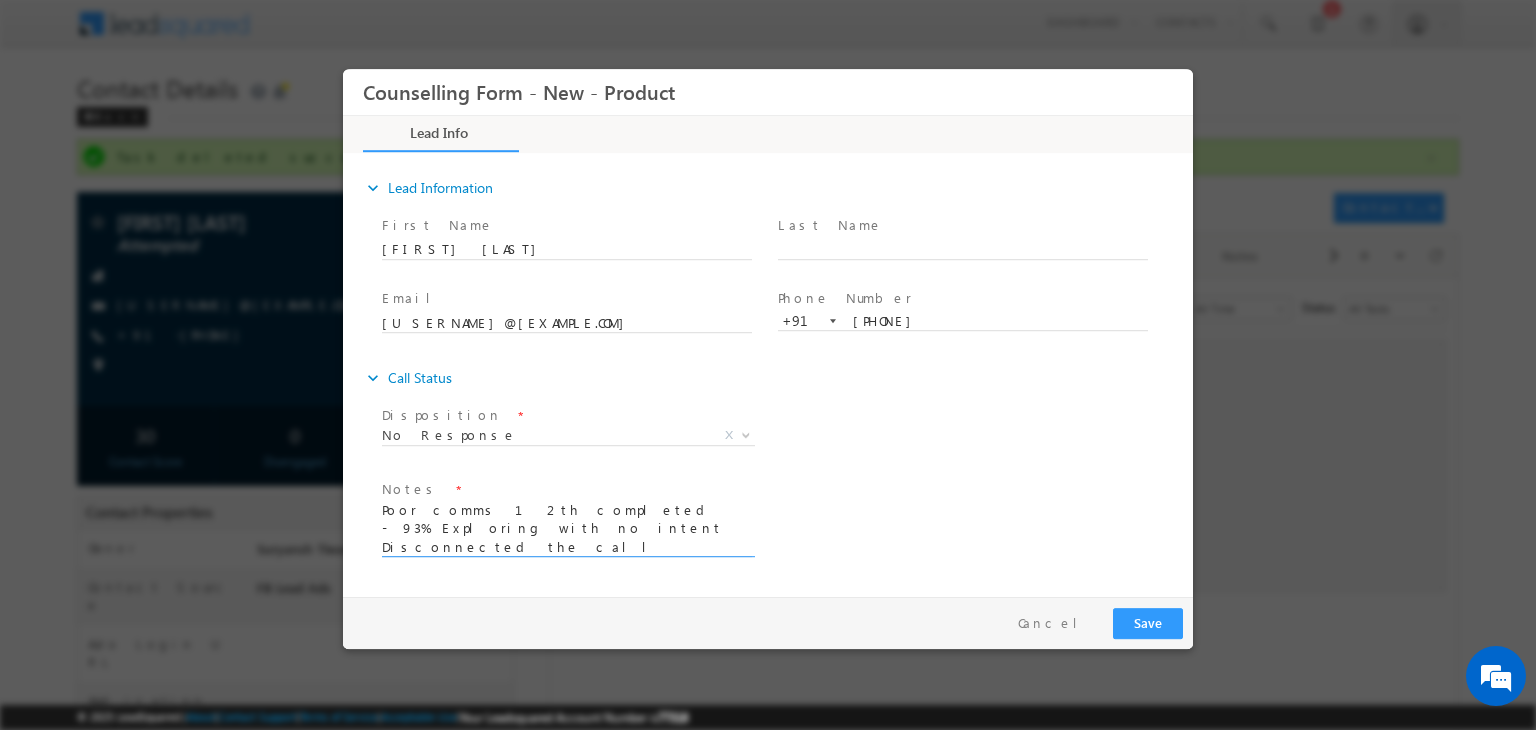 click on "Poor comms 12th completed - 93% Exploring with no intent Disconnected the call" at bounding box center (567, 529) 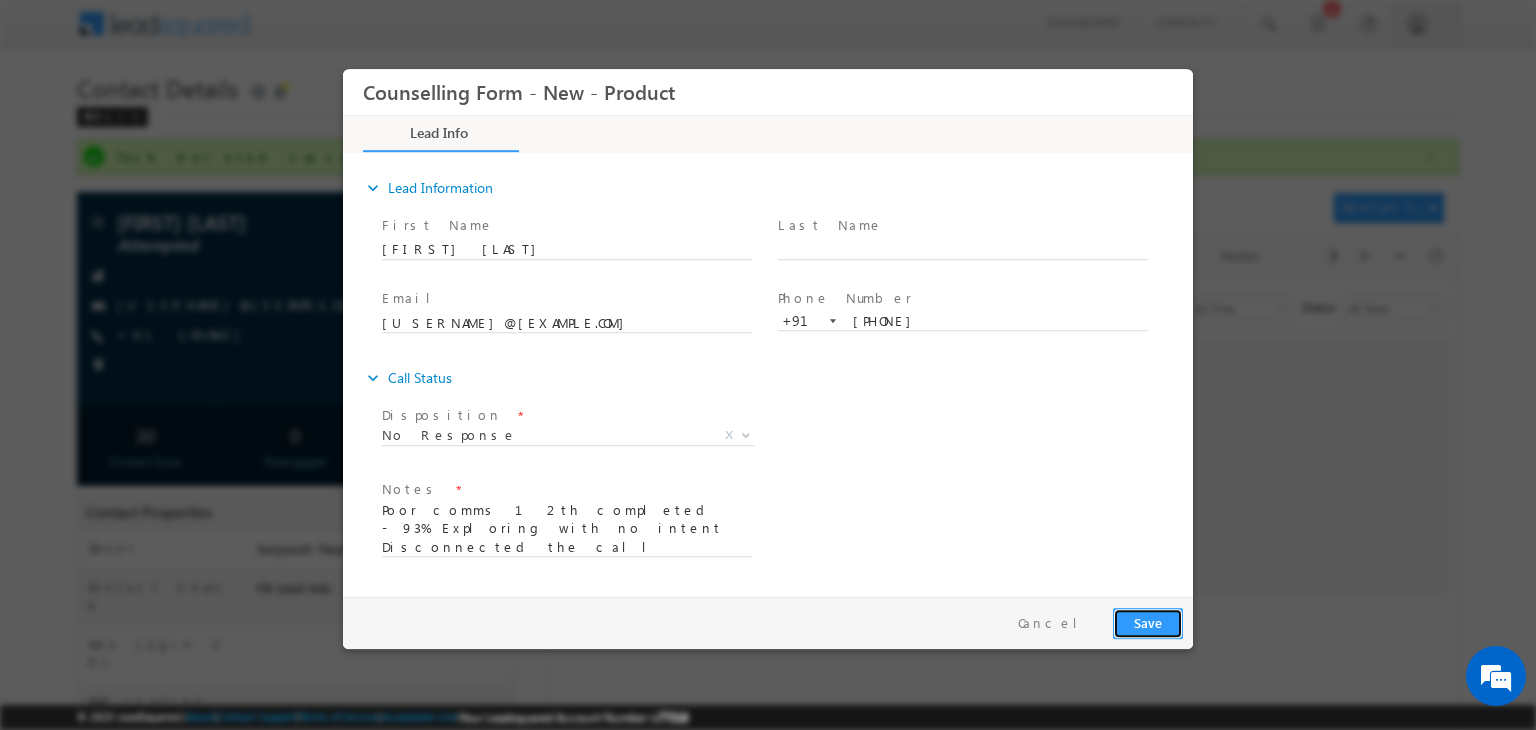click on "Save" at bounding box center [1148, 623] 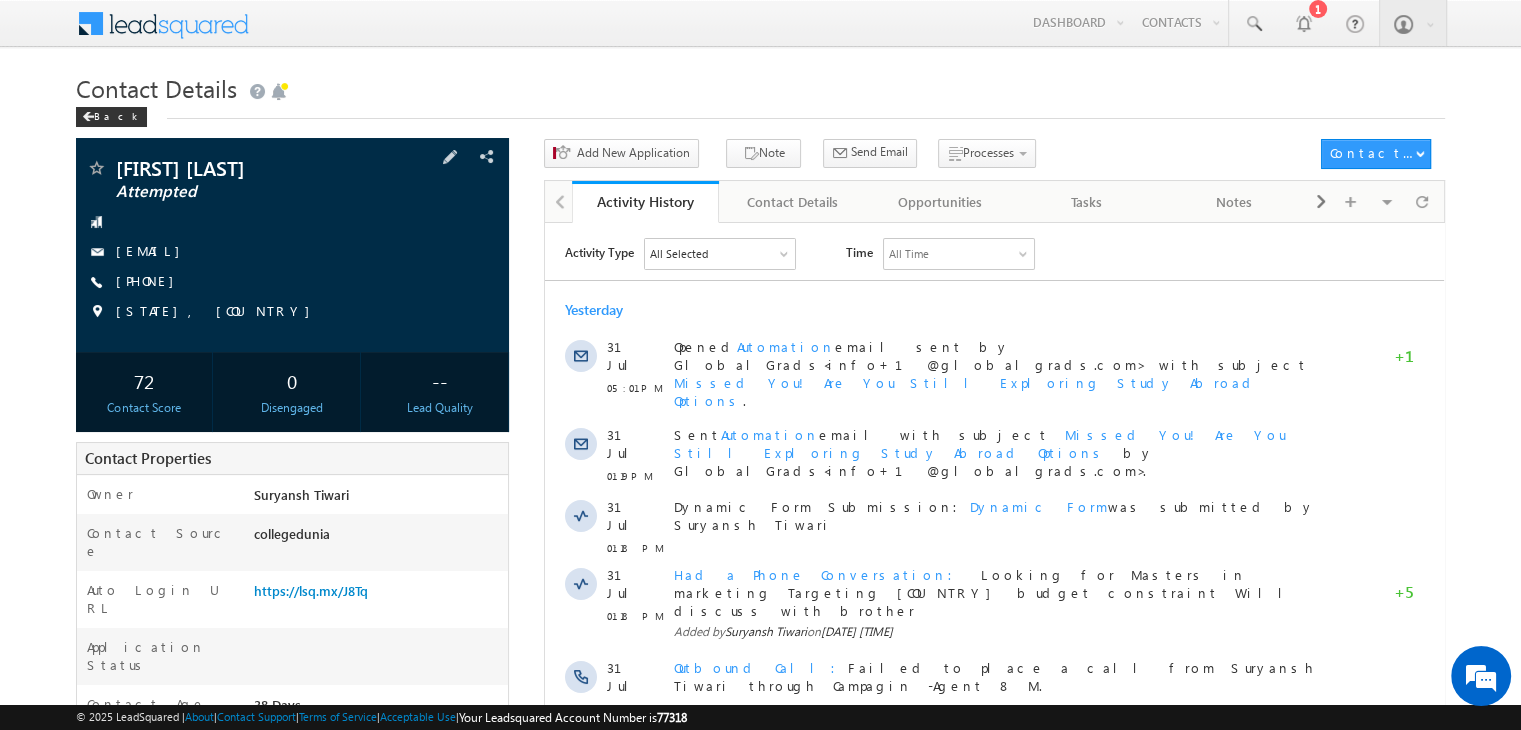 scroll, scrollTop: 0, scrollLeft: 0, axis: both 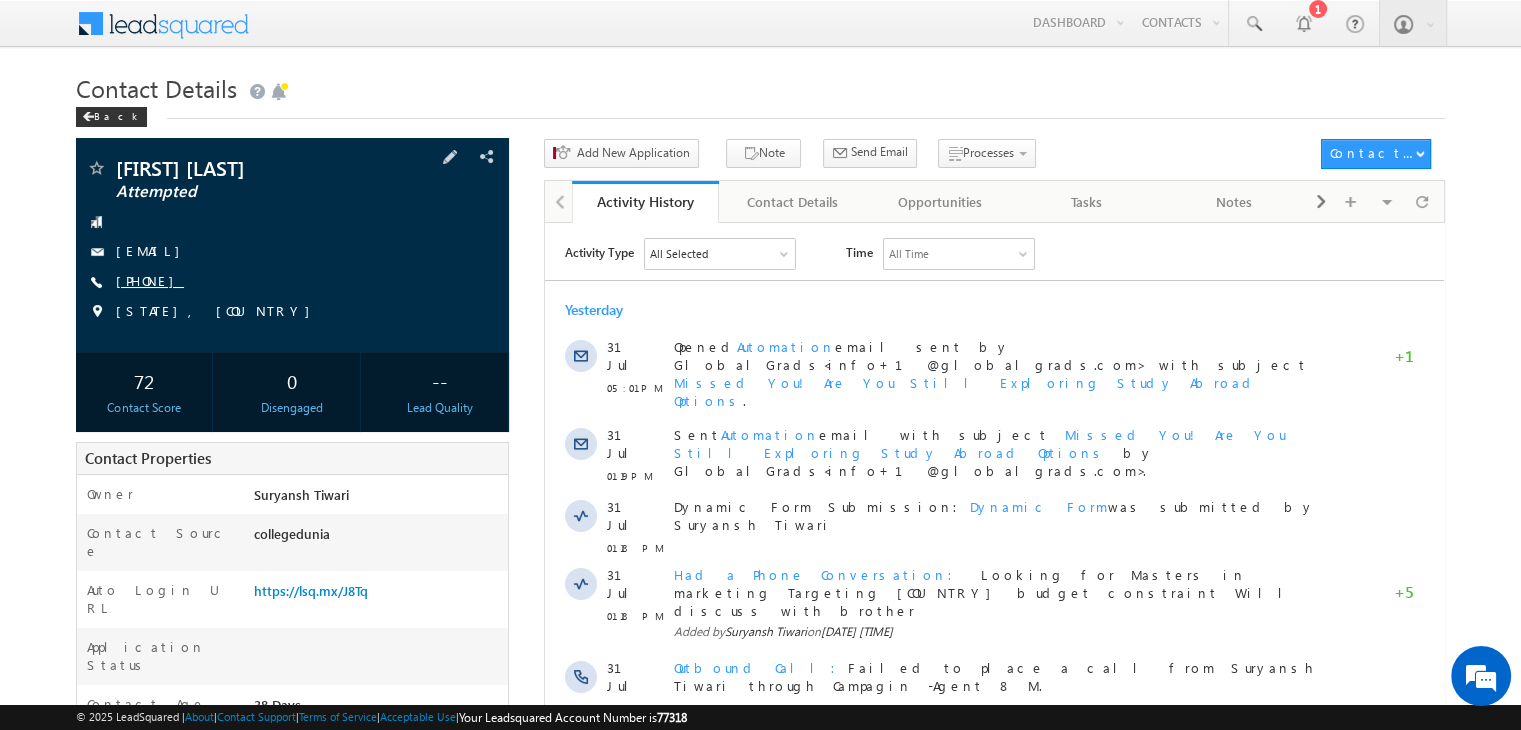 click on "[PHONE]" at bounding box center (150, 280) 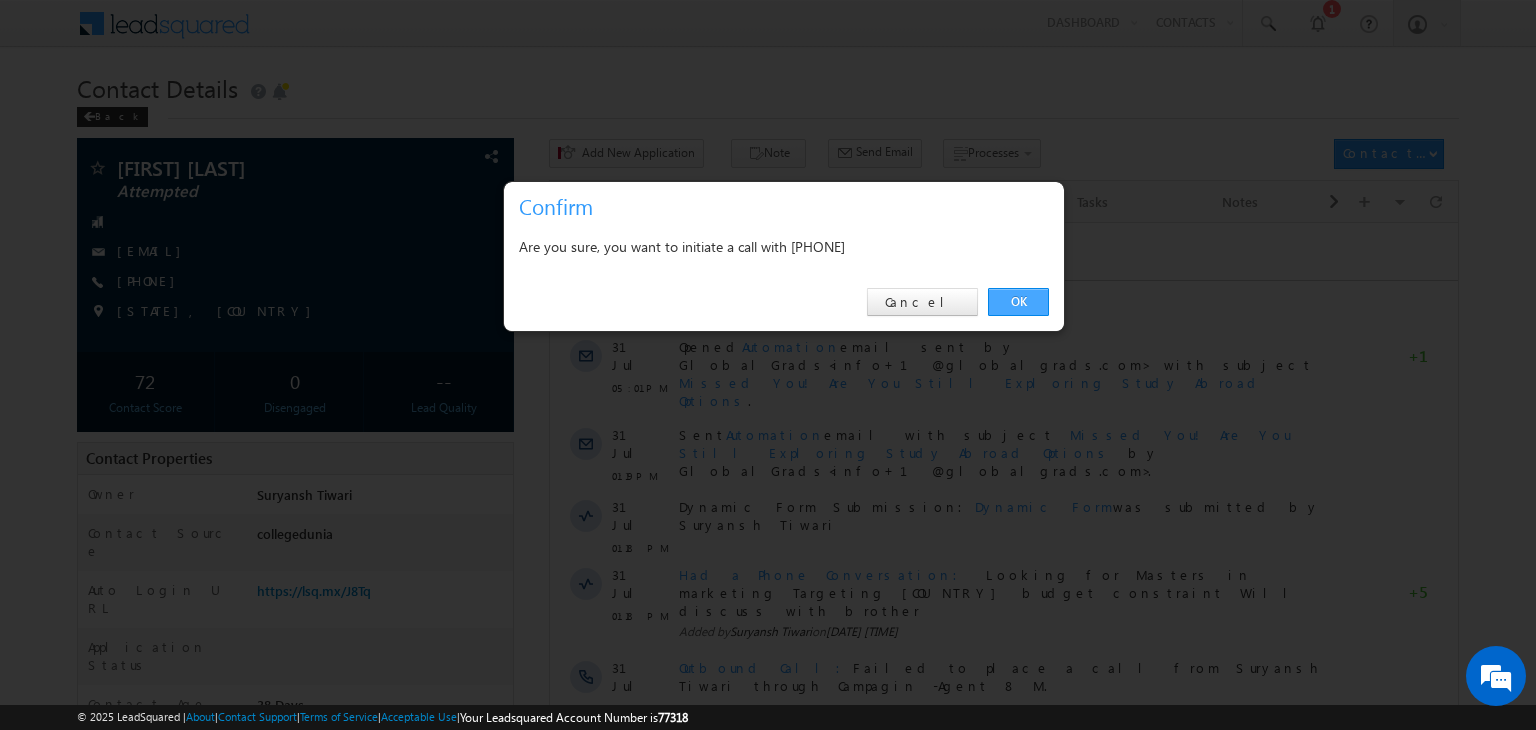 click on "OK" at bounding box center [1018, 302] 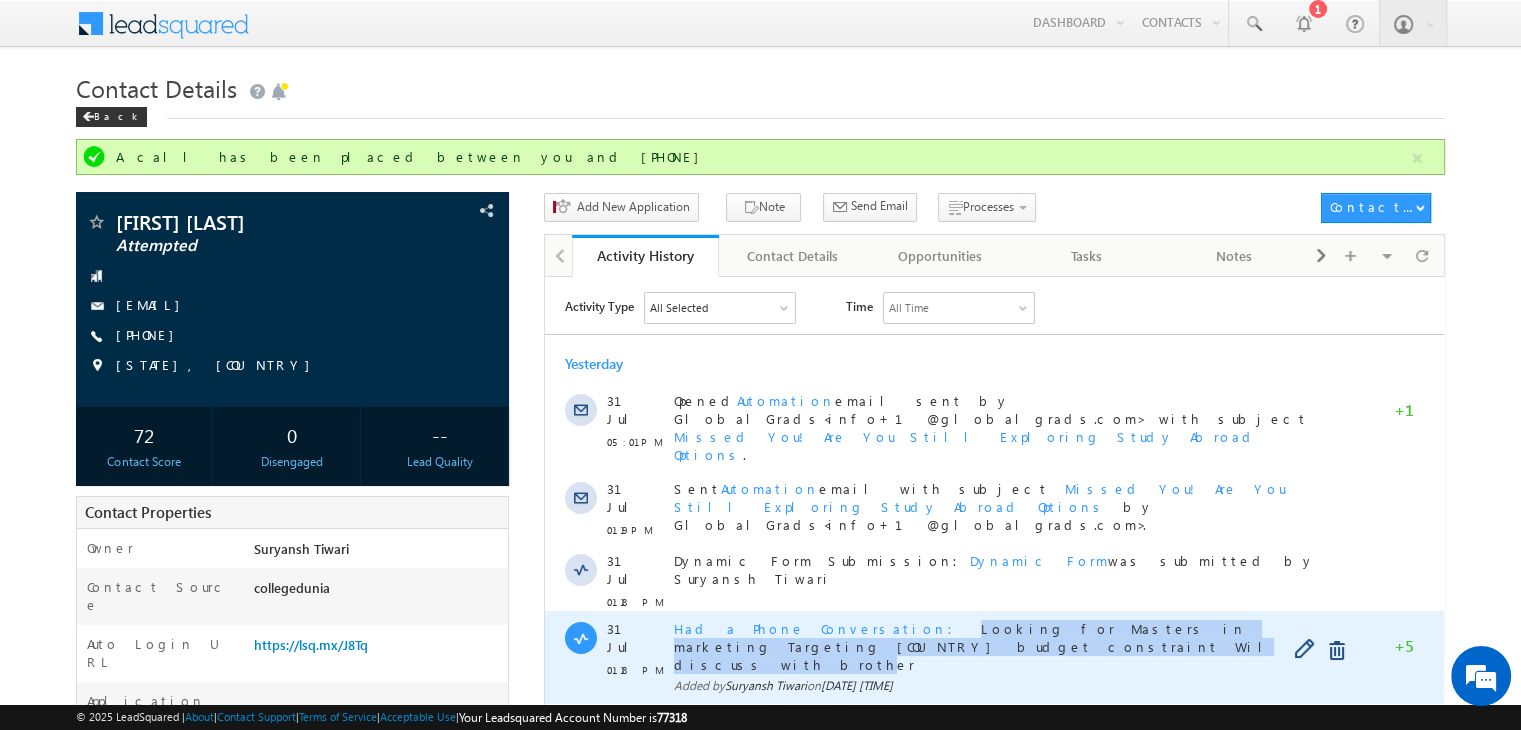 copy on "Looking for Masters in marketing Targeting [COUNTRY] budget constraint Will discuss with brother" 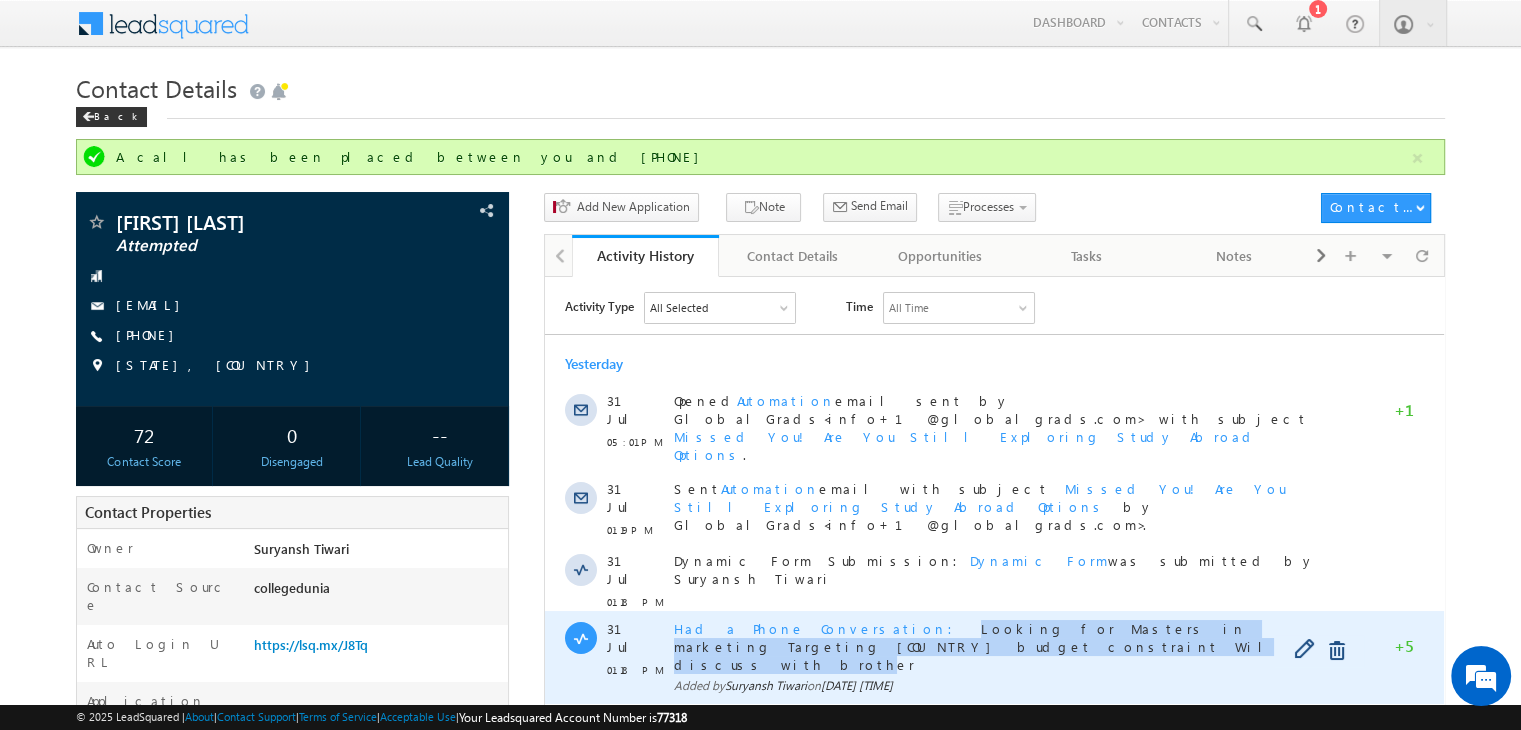 drag, startPoint x: 837, startPoint y: 581, endPoint x: 925, endPoint y: 601, distance: 90.24411 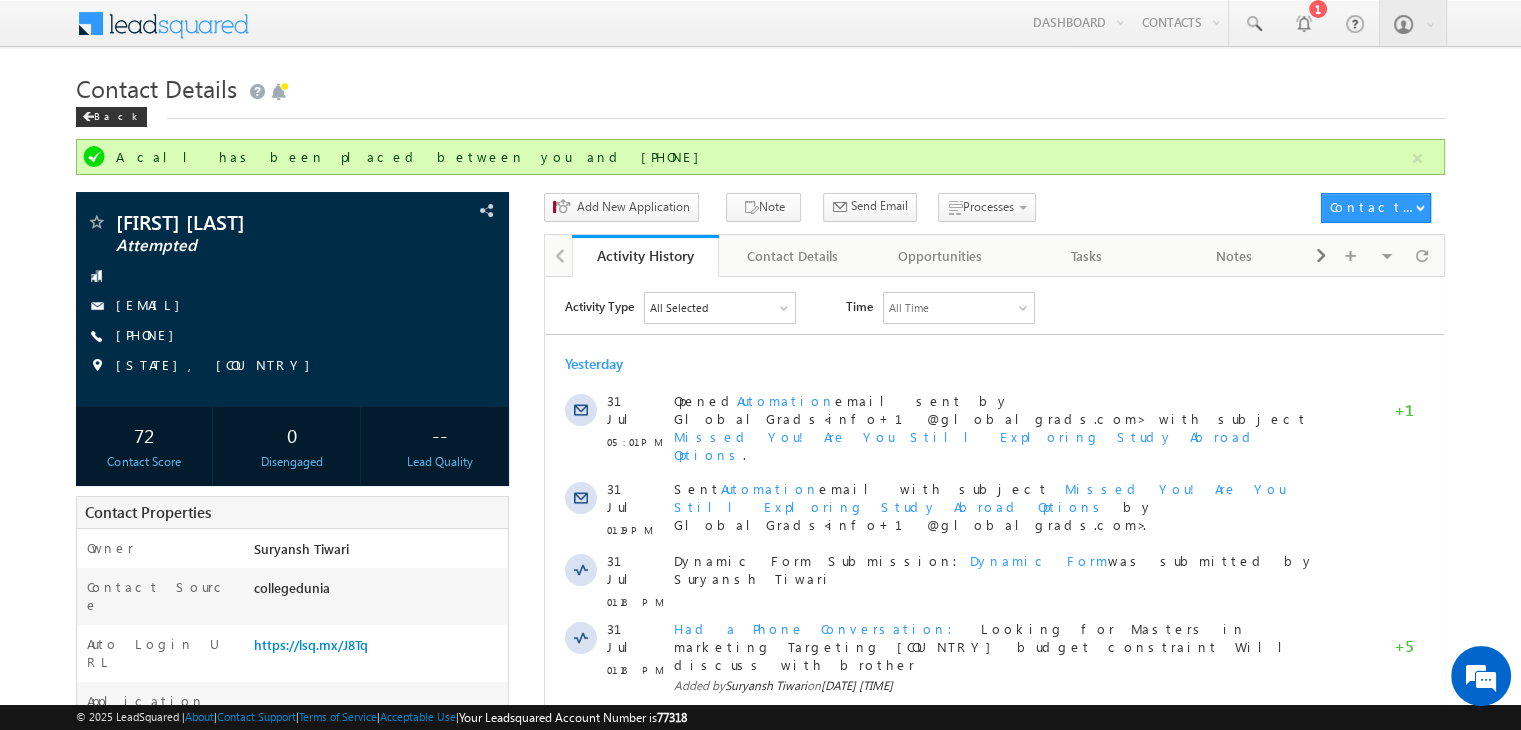 drag, startPoint x: 1065, startPoint y: 281, endPoint x: 1063, endPoint y: 265, distance: 16.124516 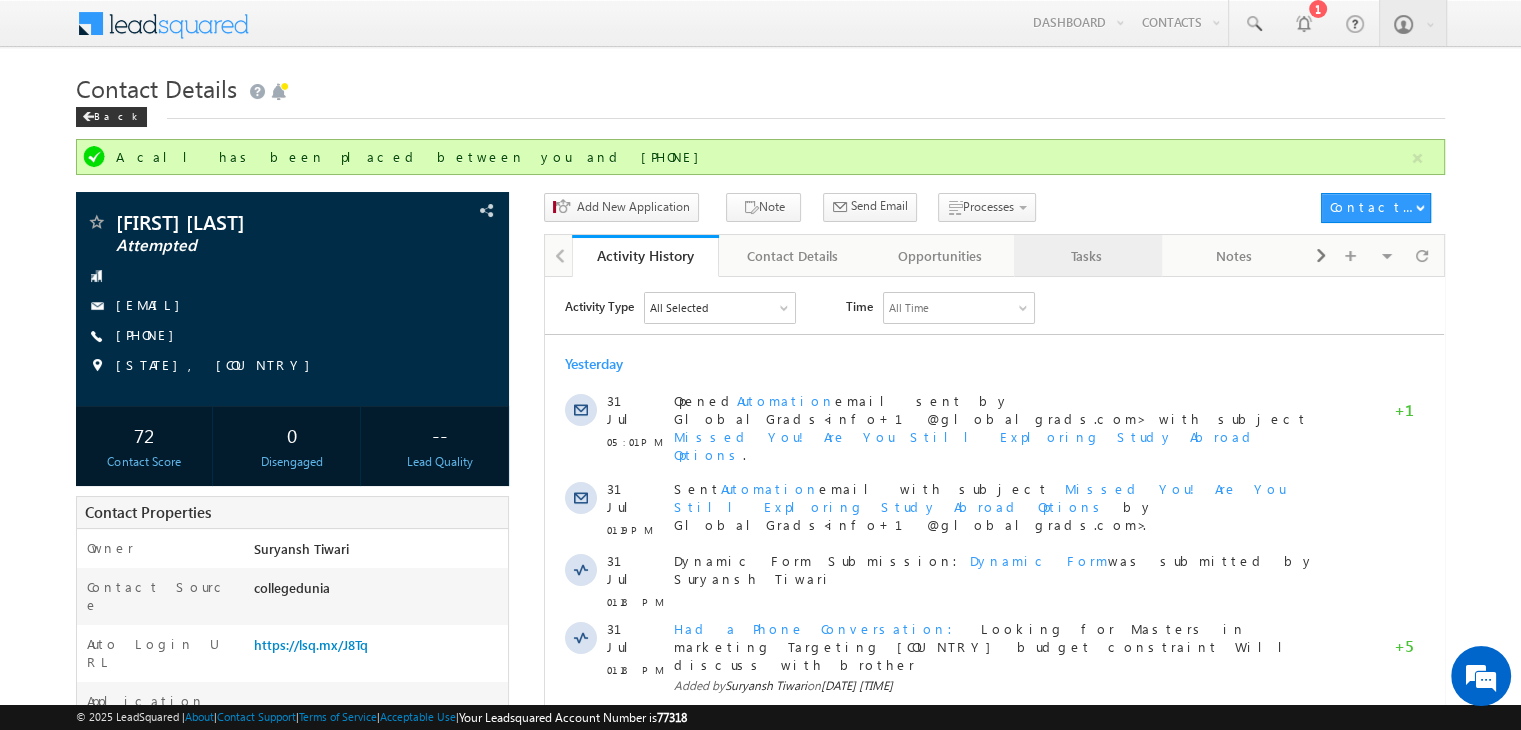 click on "Tasks" at bounding box center [1086, 256] 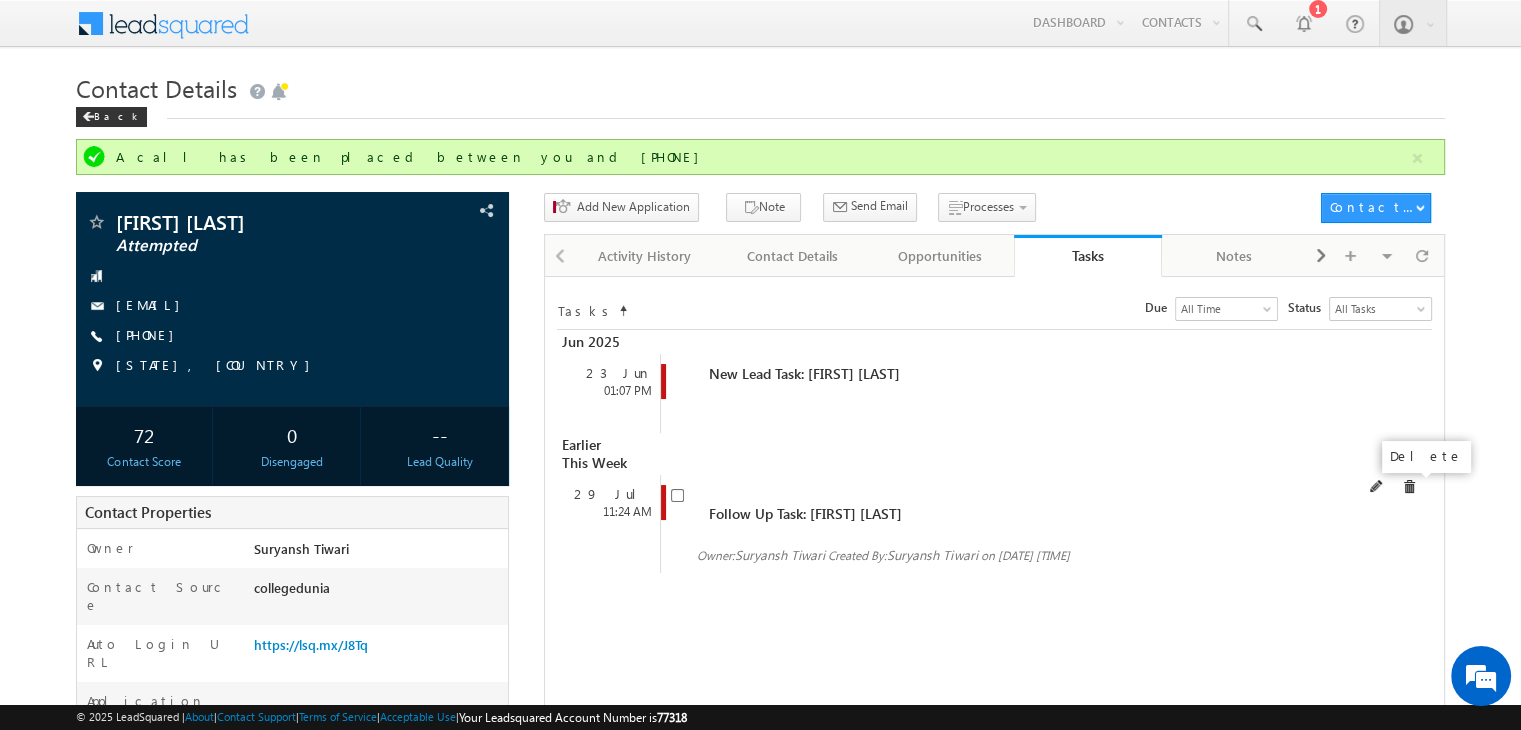 click at bounding box center [1409, 487] 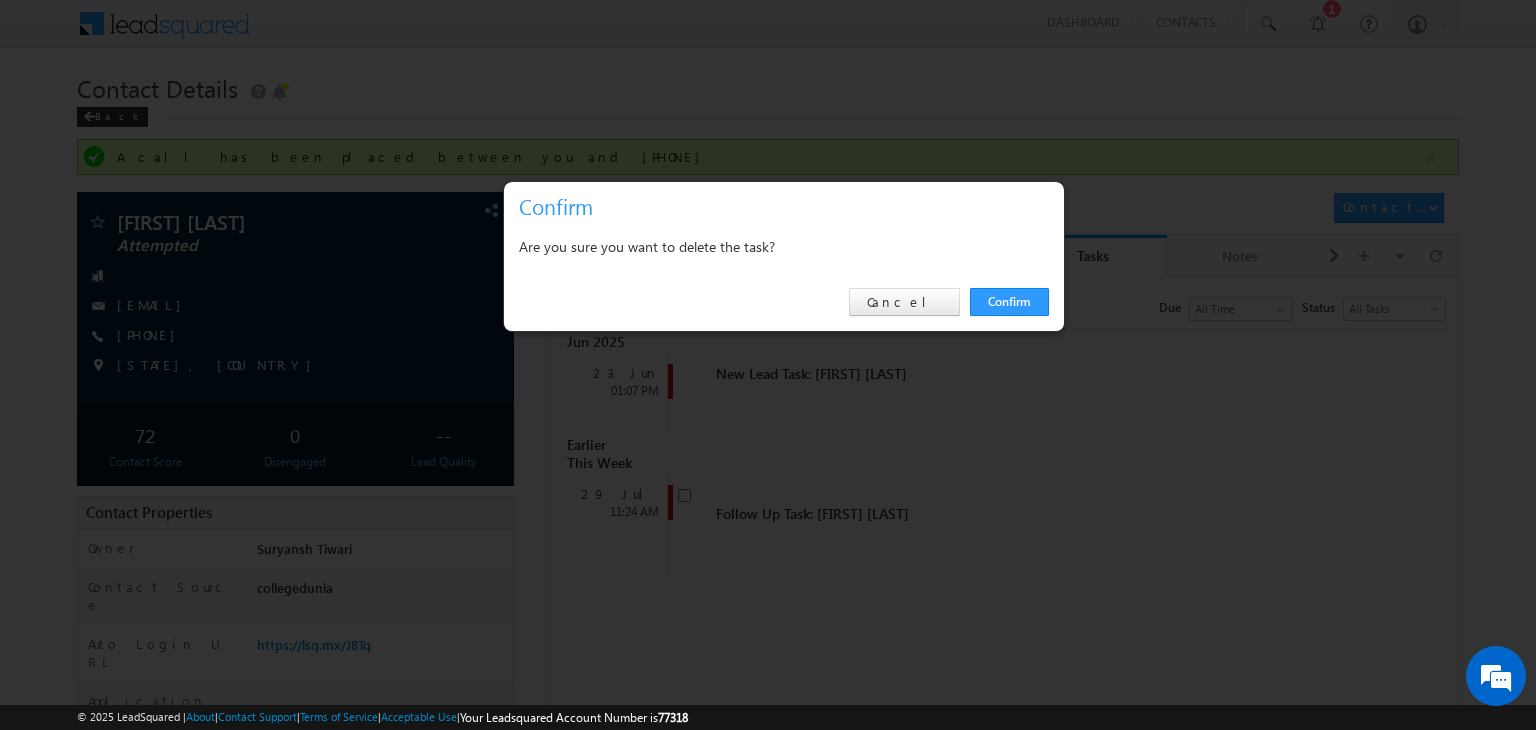 click at bounding box center (768, 365) 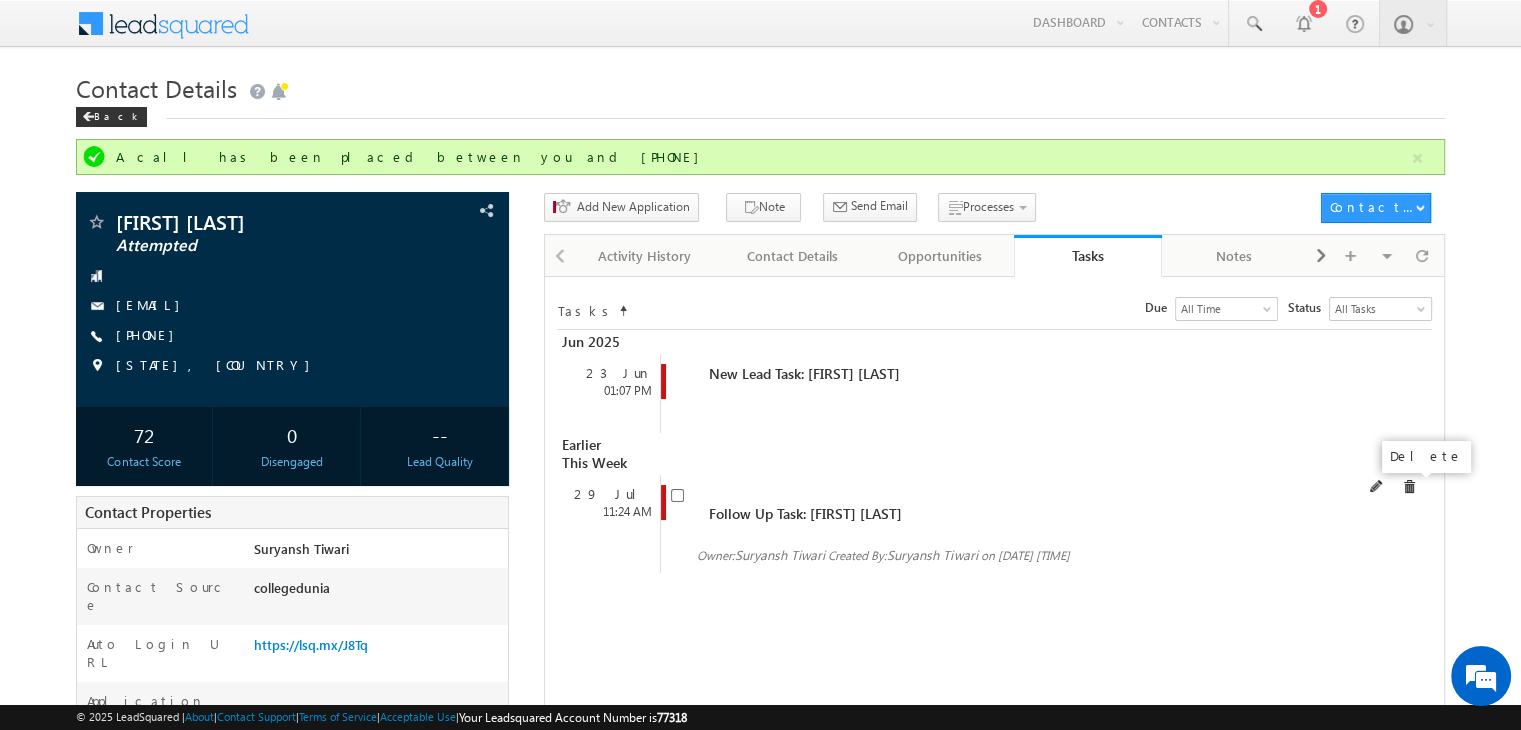 click at bounding box center (1409, 487) 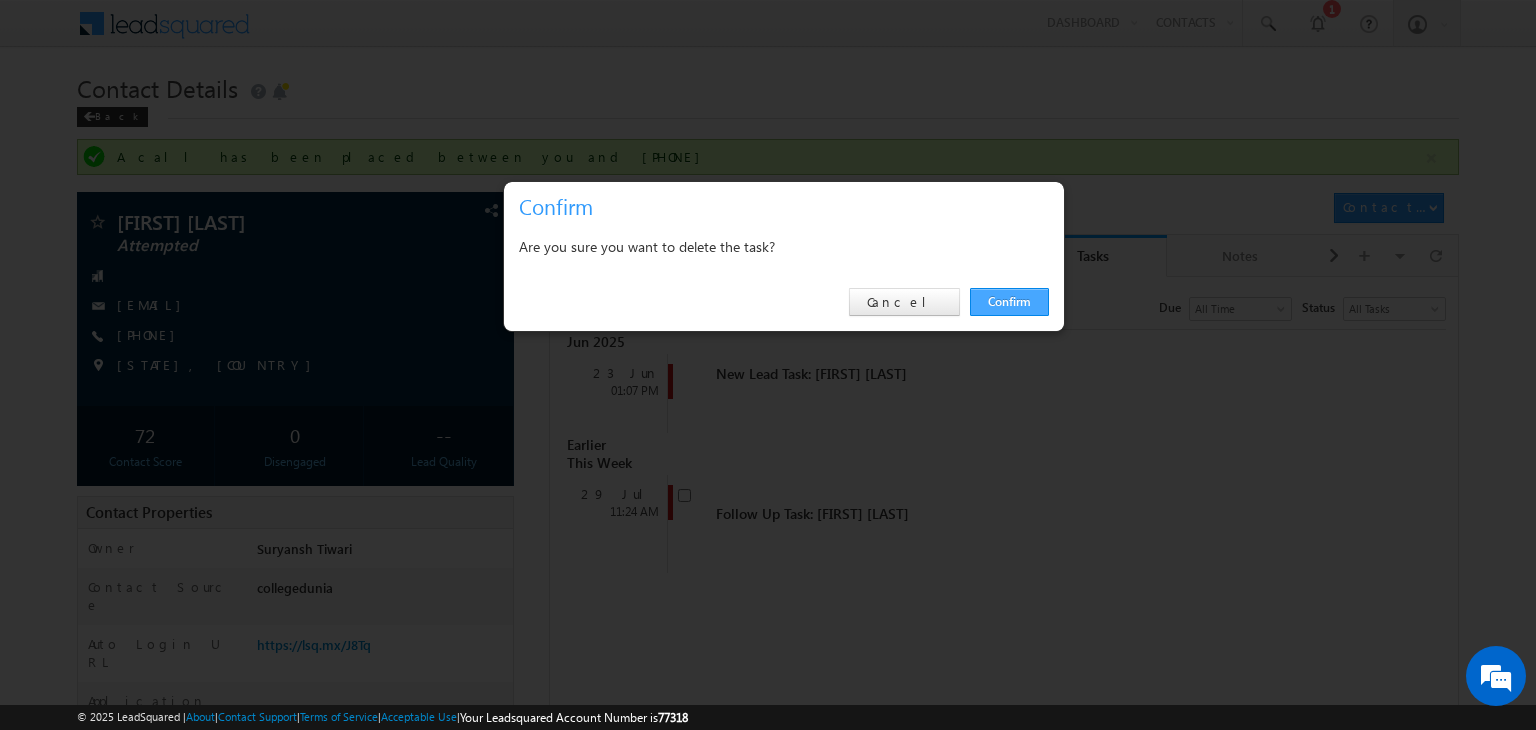 click on "Confirm" at bounding box center [1009, 302] 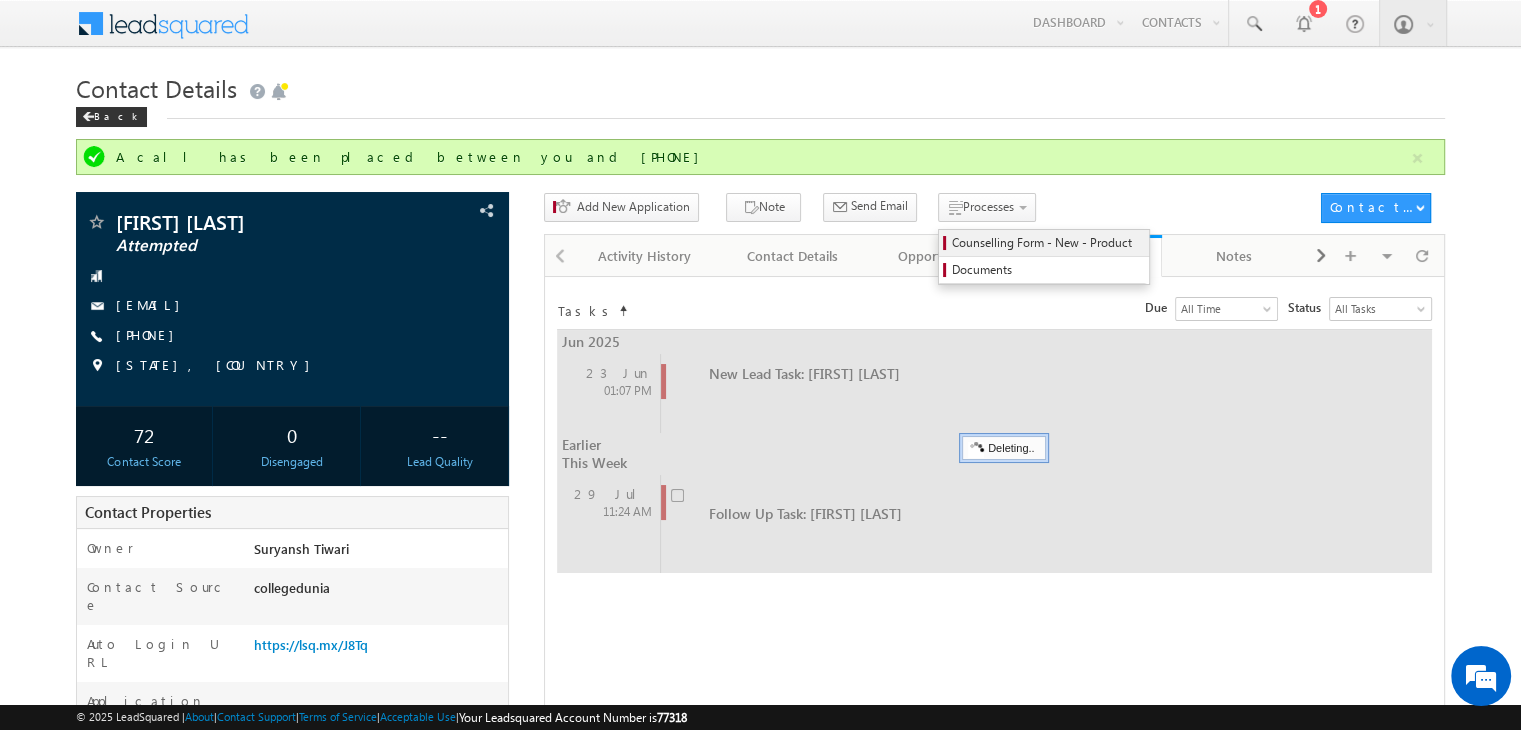 click on "Counselling Form - New - Product" at bounding box center (1047, 243) 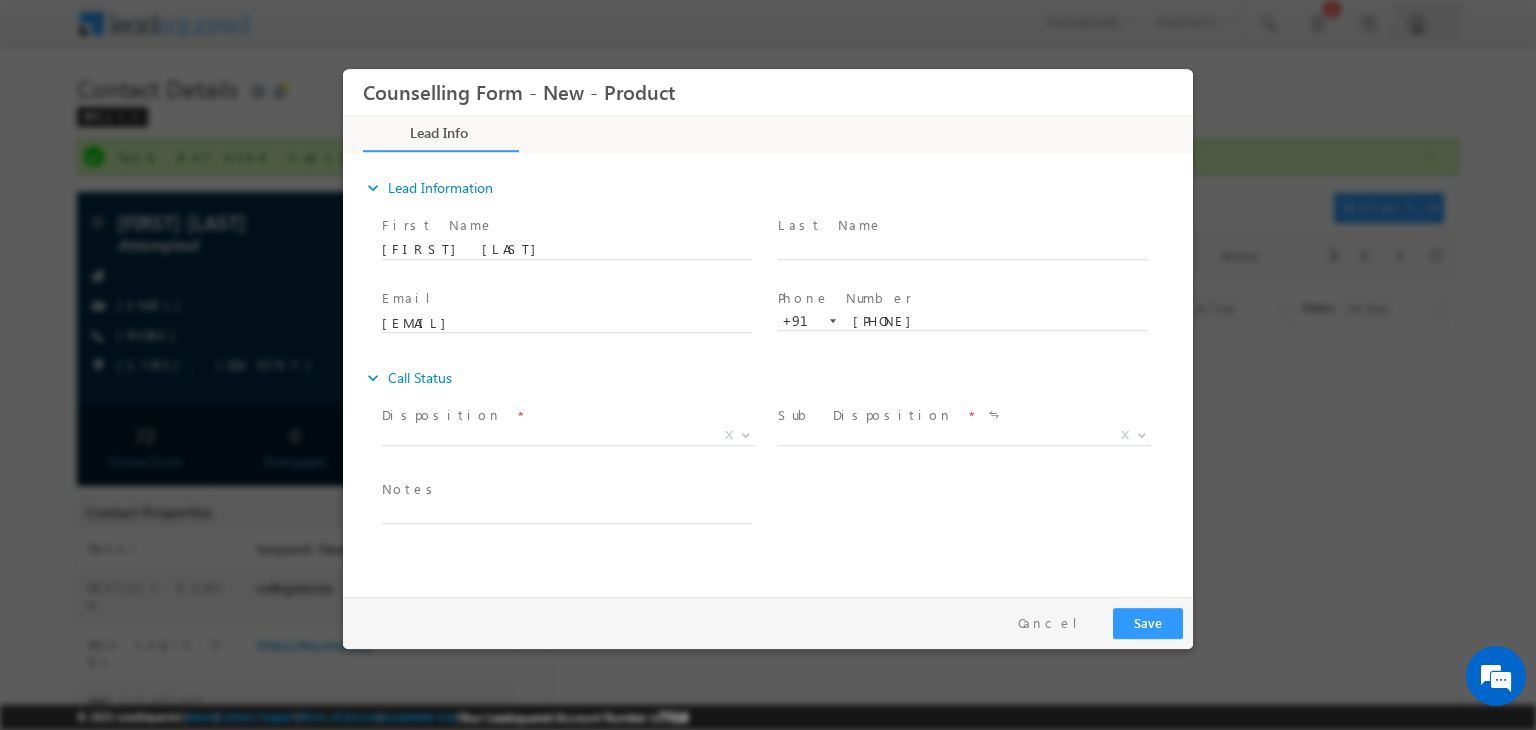 scroll, scrollTop: 0, scrollLeft: 0, axis: both 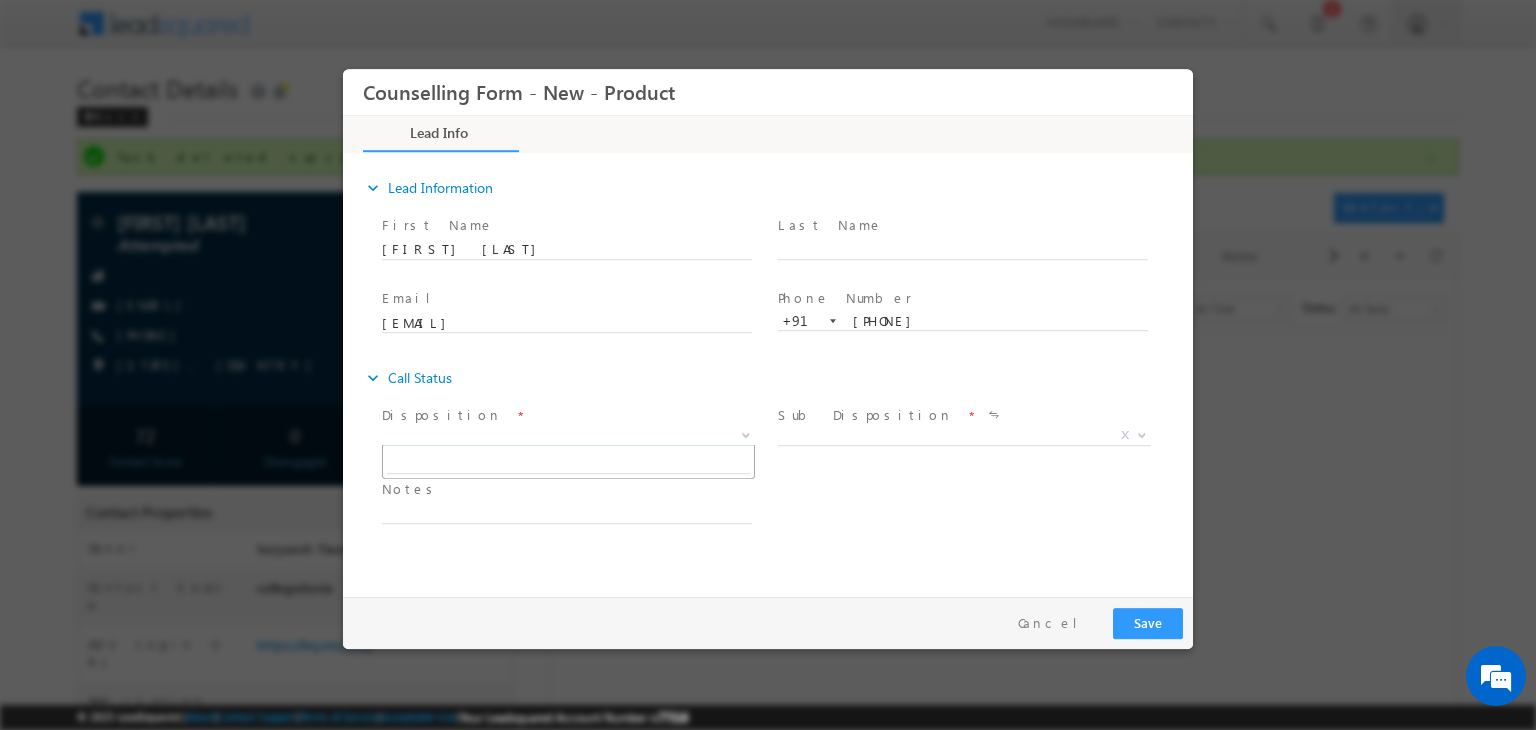 click on "X" at bounding box center (568, 436) 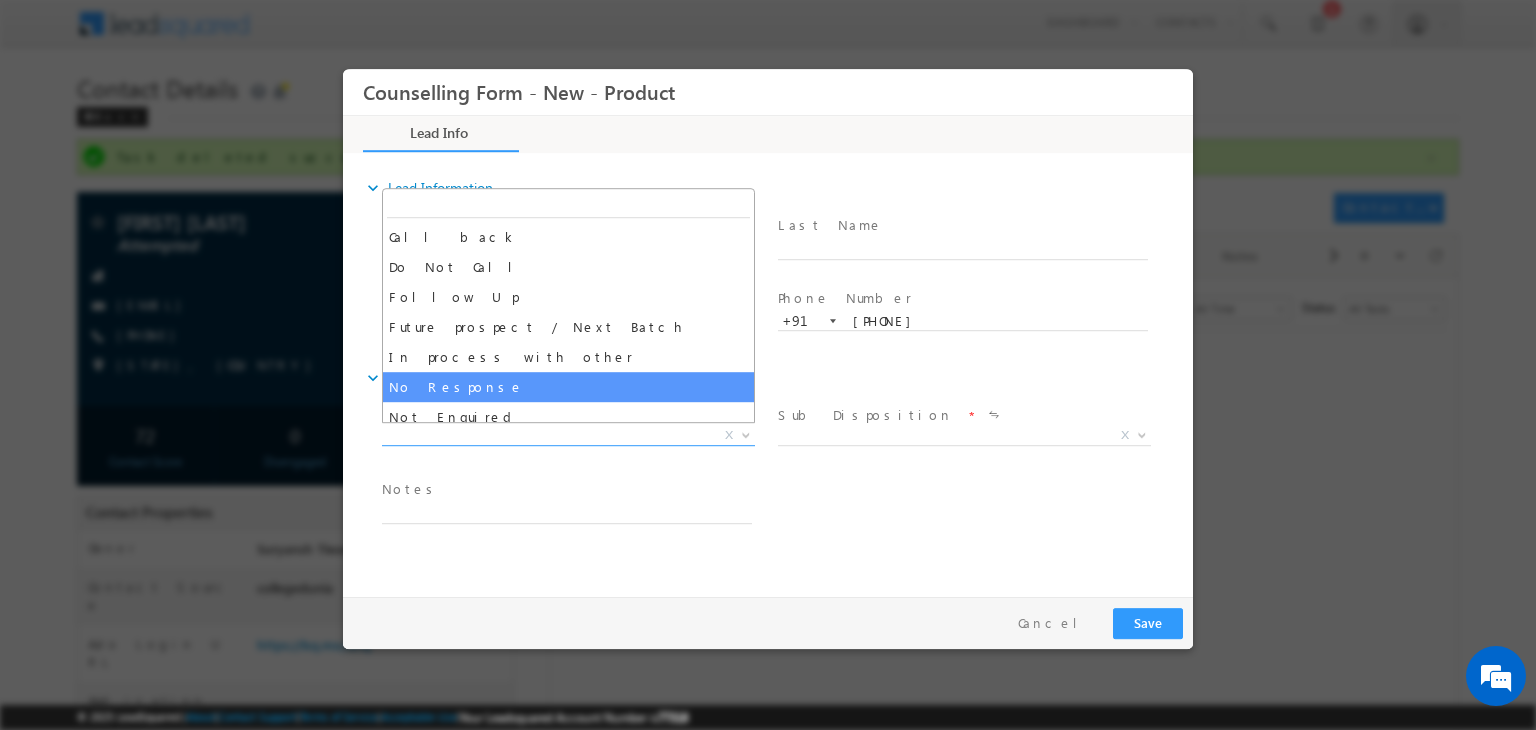 select on "No Response" 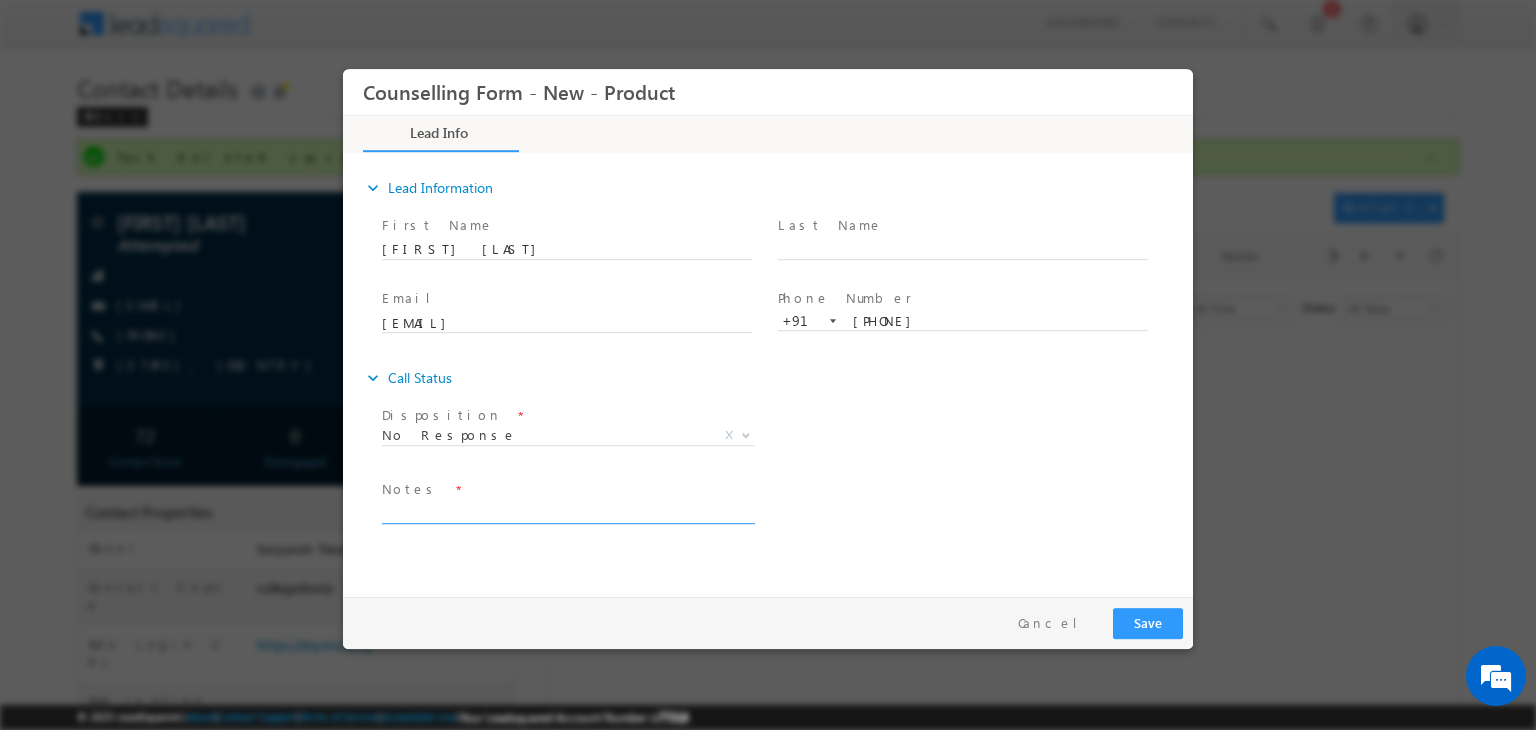 click at bounding box center [567, 512] 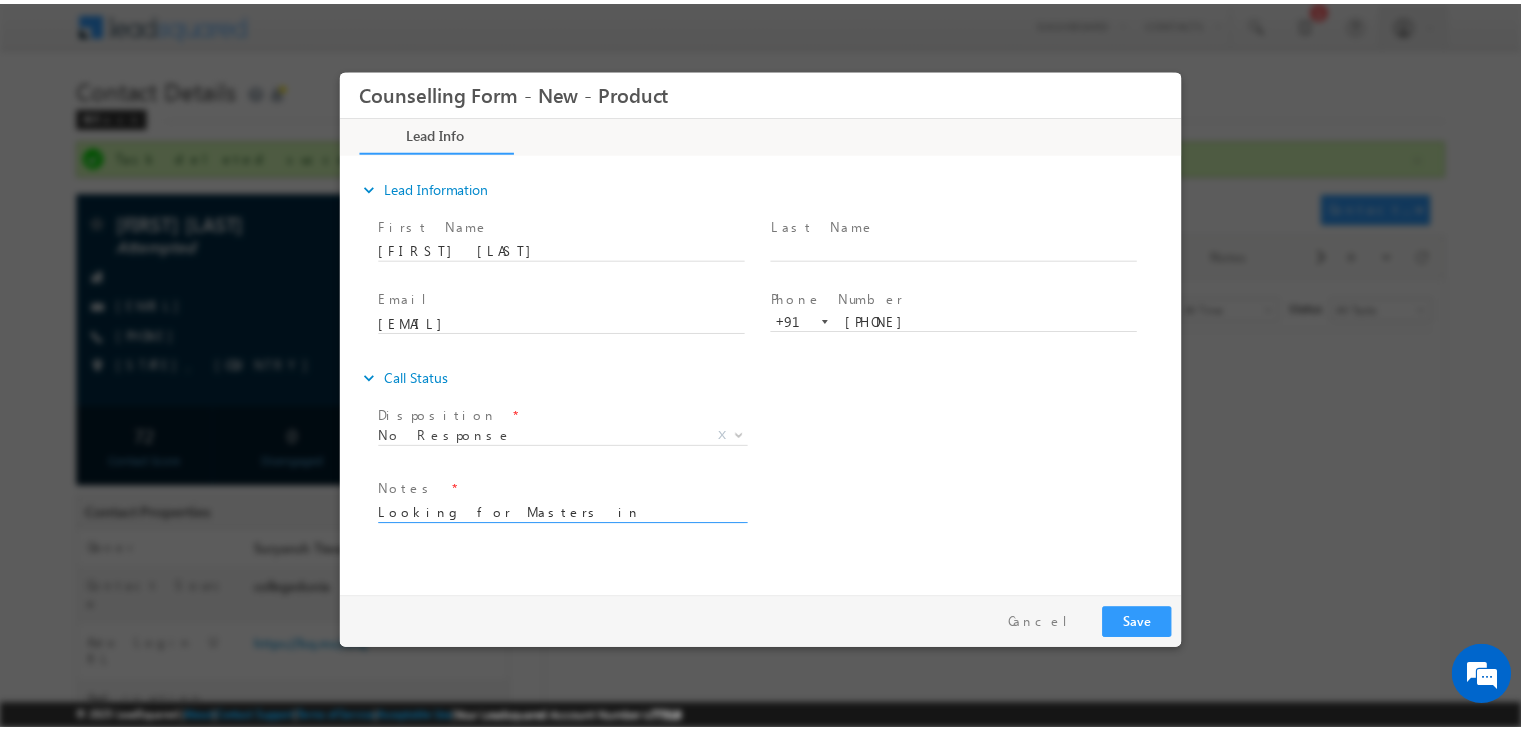 scroll, scrollTop: 4, scrollLeft: 0, axis: vertical 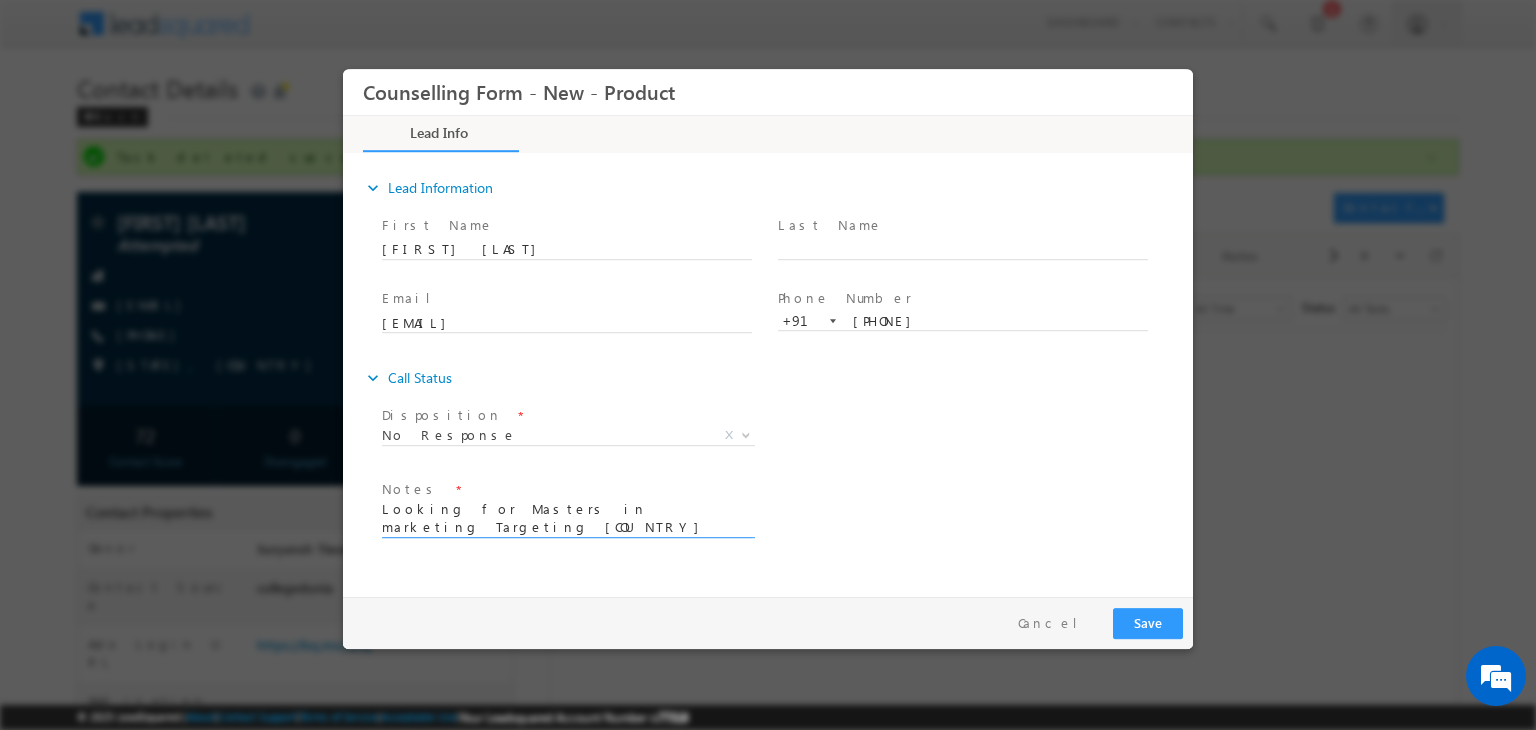 type on "Looking for Masters in marketing Targeting ireland budget constraint Will discuss with brother" 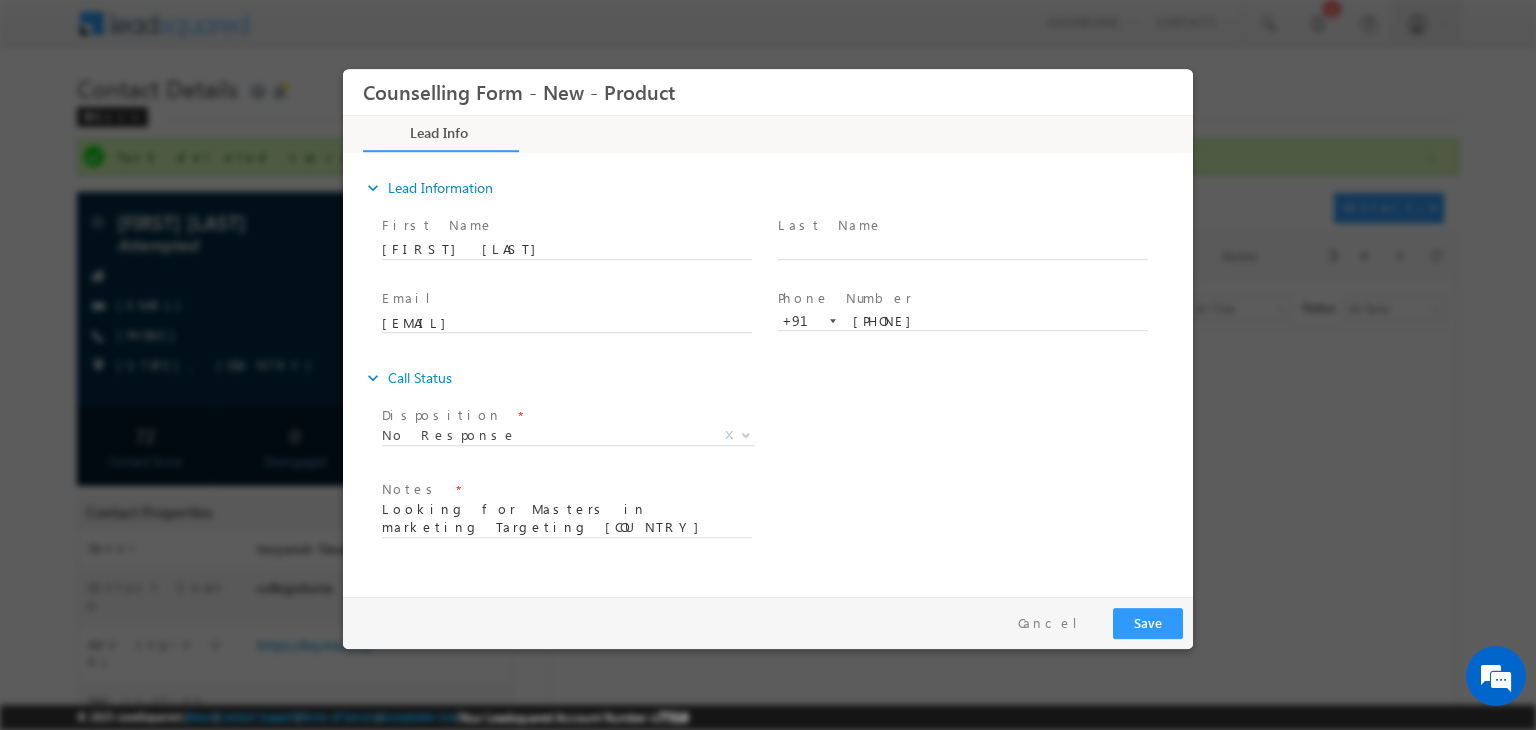 drag, startPoint x: 1561, startPoint y: 698, endPoint x: 1142, endPoint y: 602, distance: 429.85696 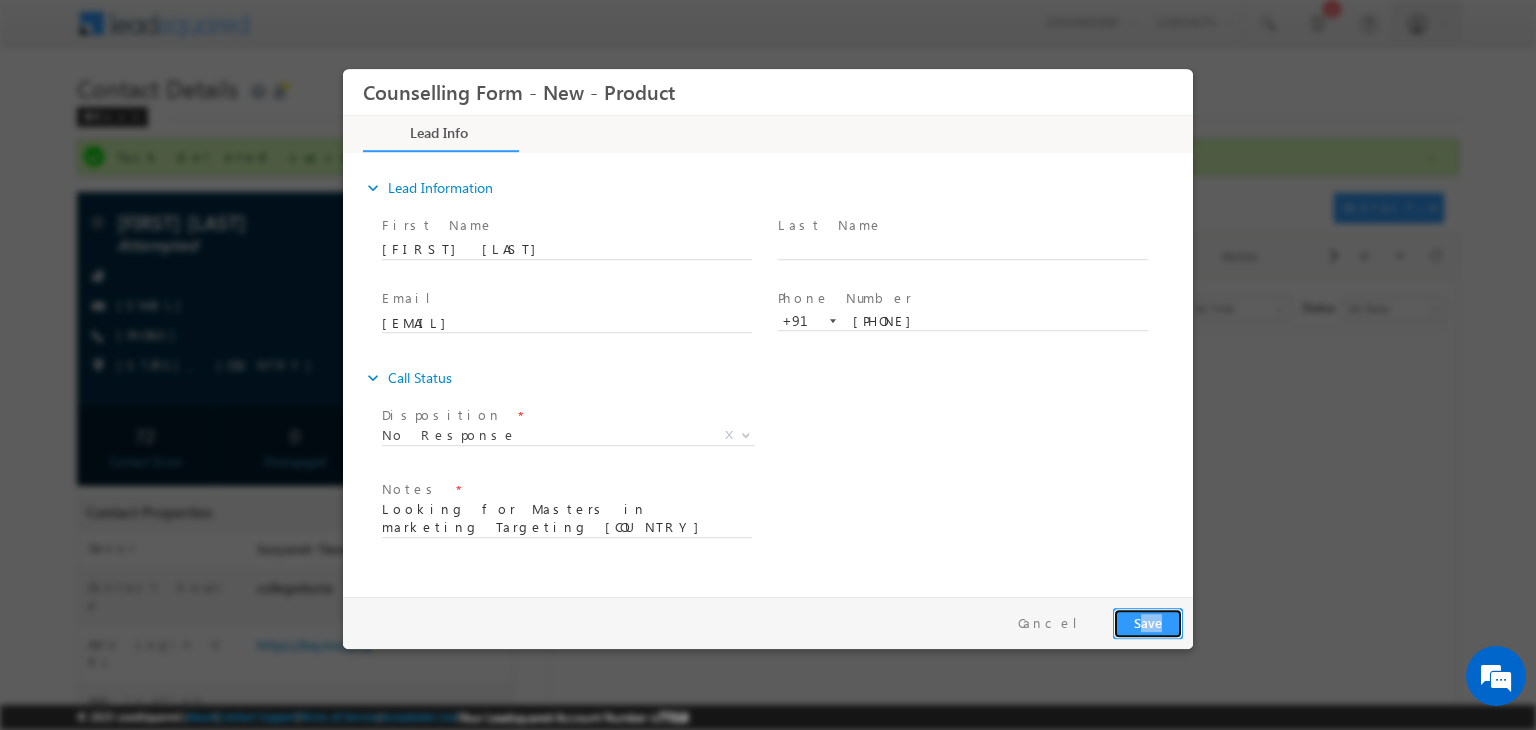 click on "Save" at bounding box center (1148, 623) 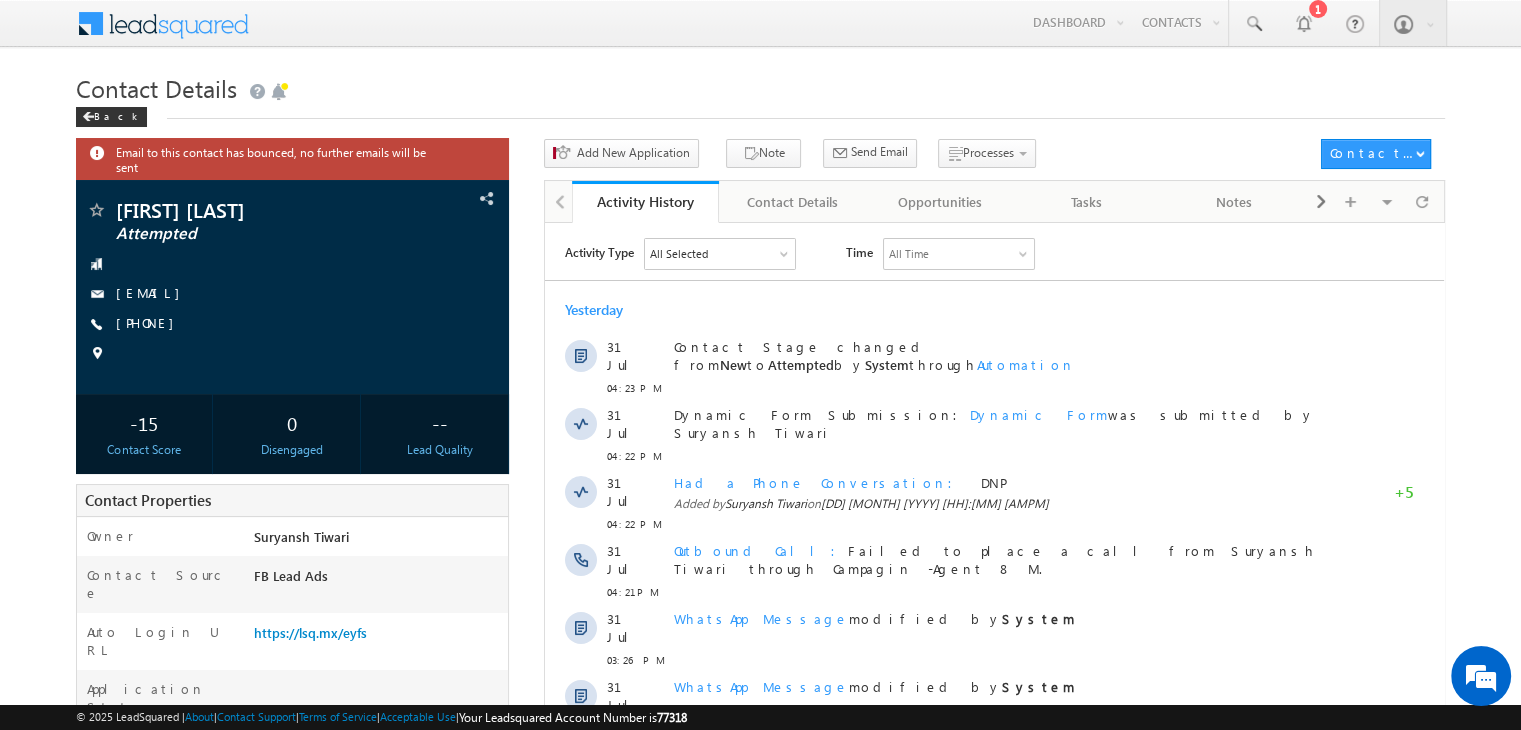 scroll, scrollTop: 0, scrollLeft: 0, axis: both 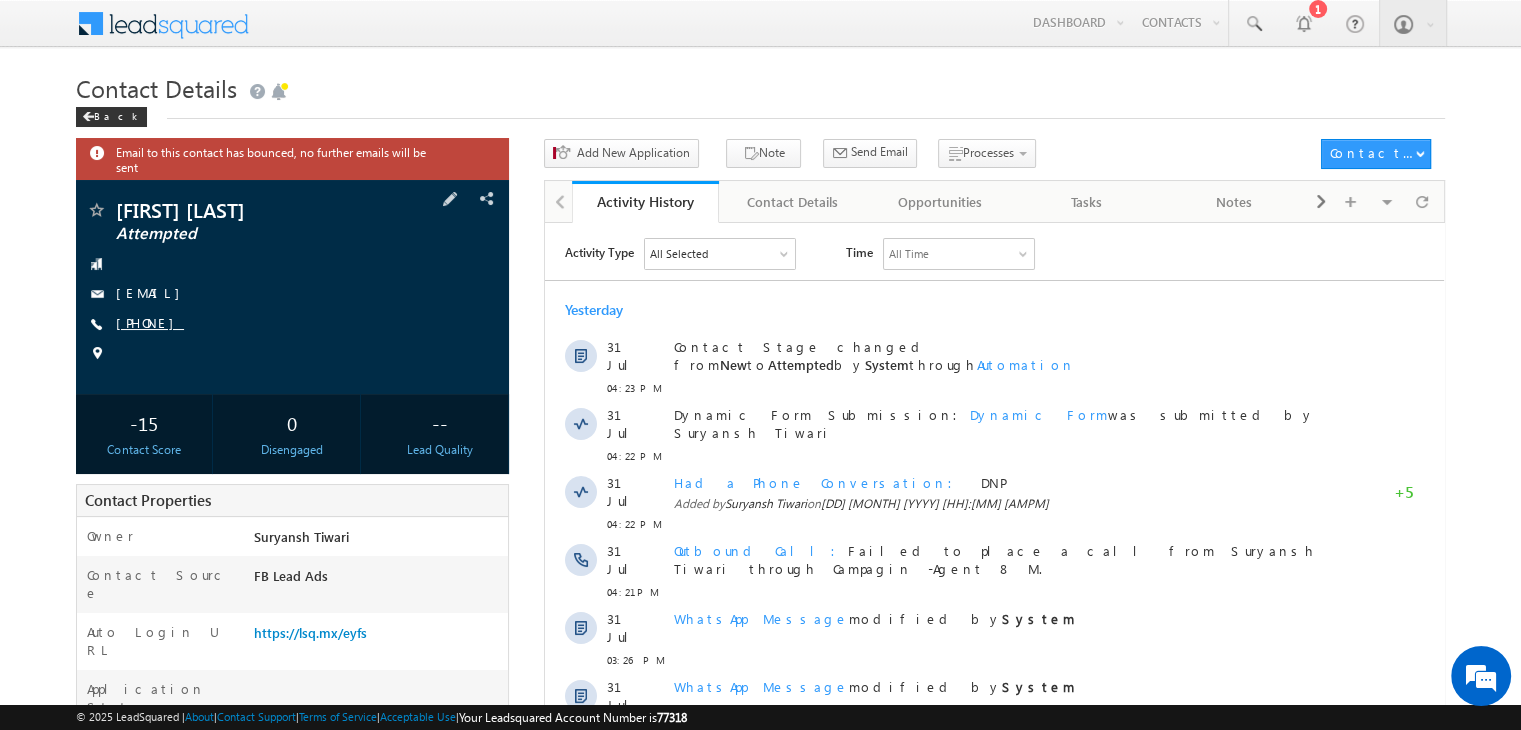 click on "[PHONE]" at bounding box center (150, 322) 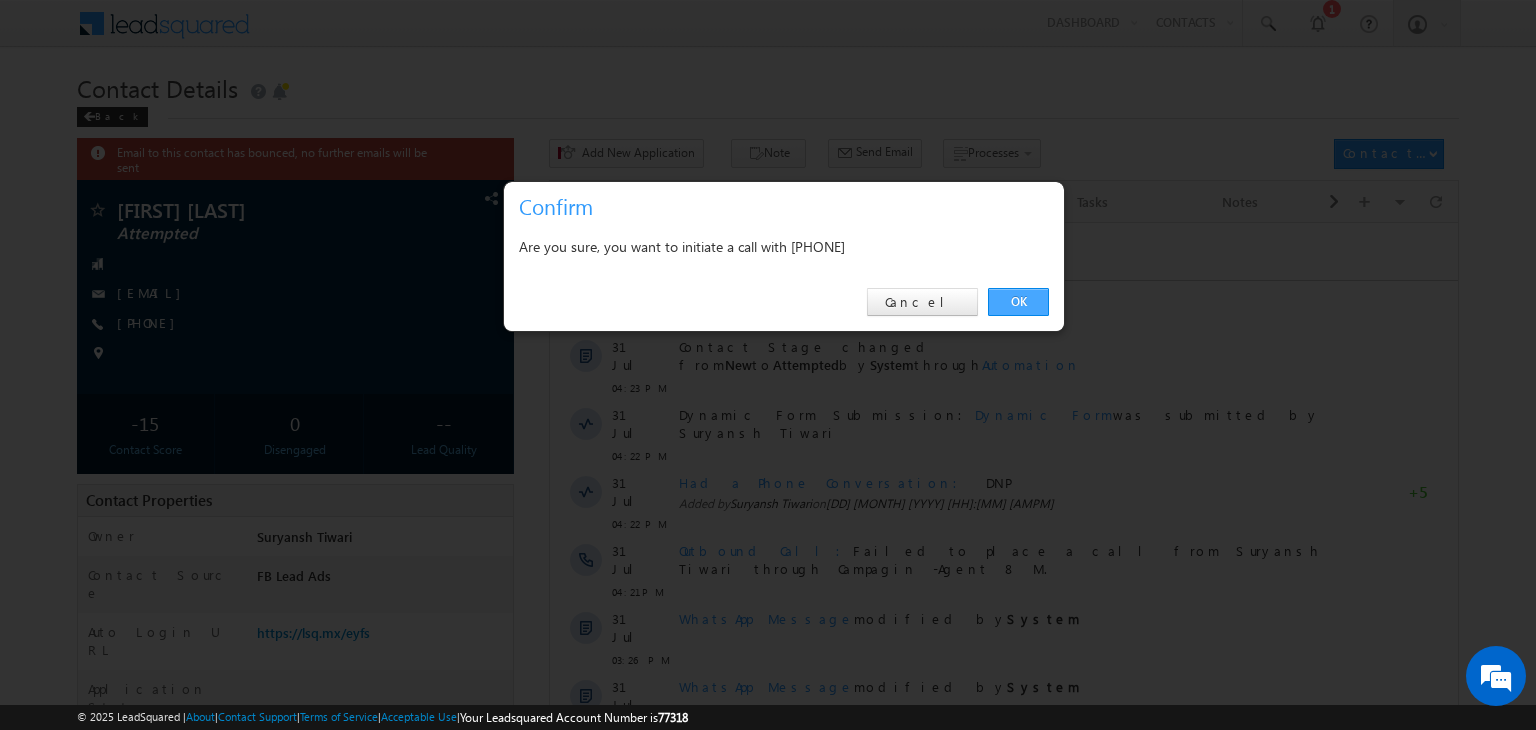click on "OK" at bounding box center [1018, 302] 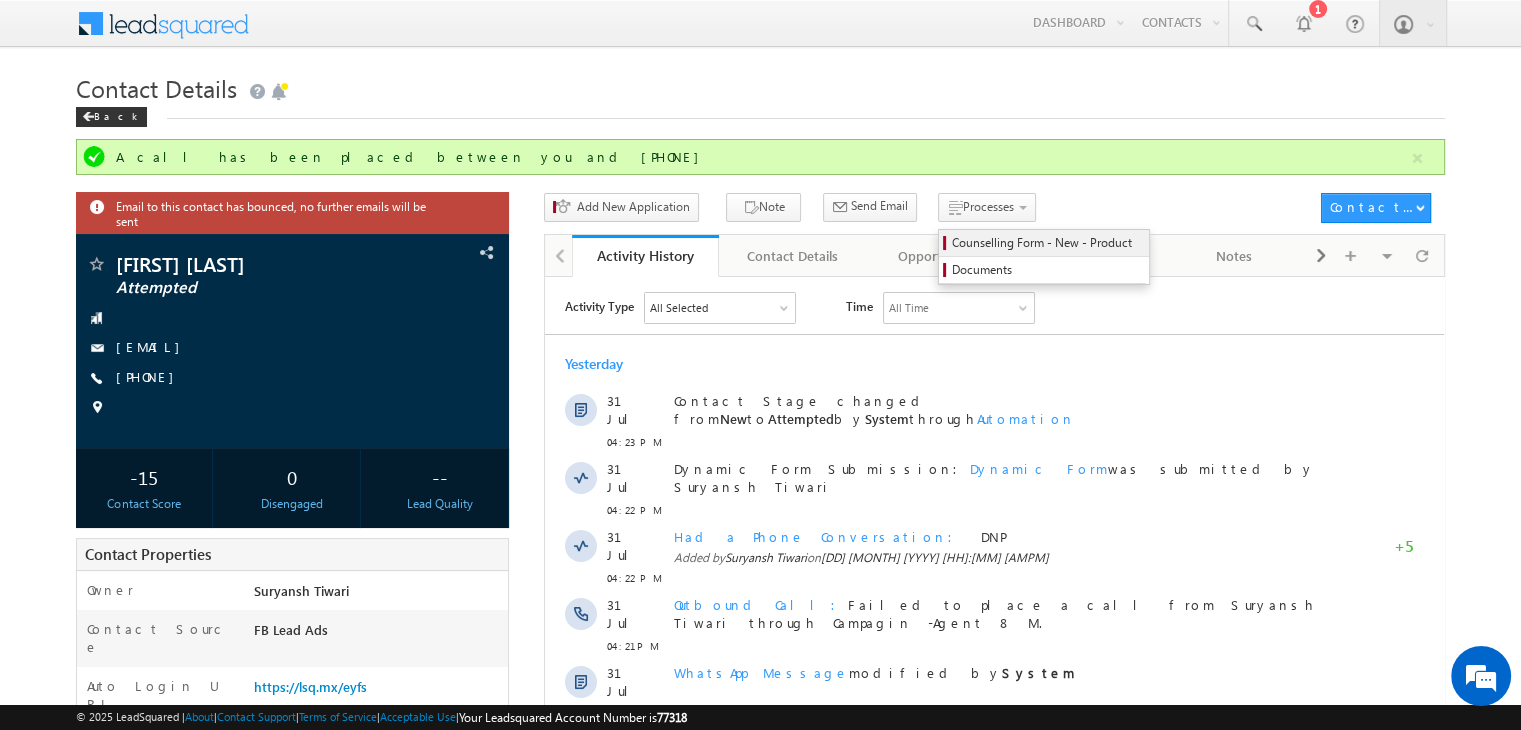 click on "Counselling Form - New - Product" at bounding box center (1047, 243) 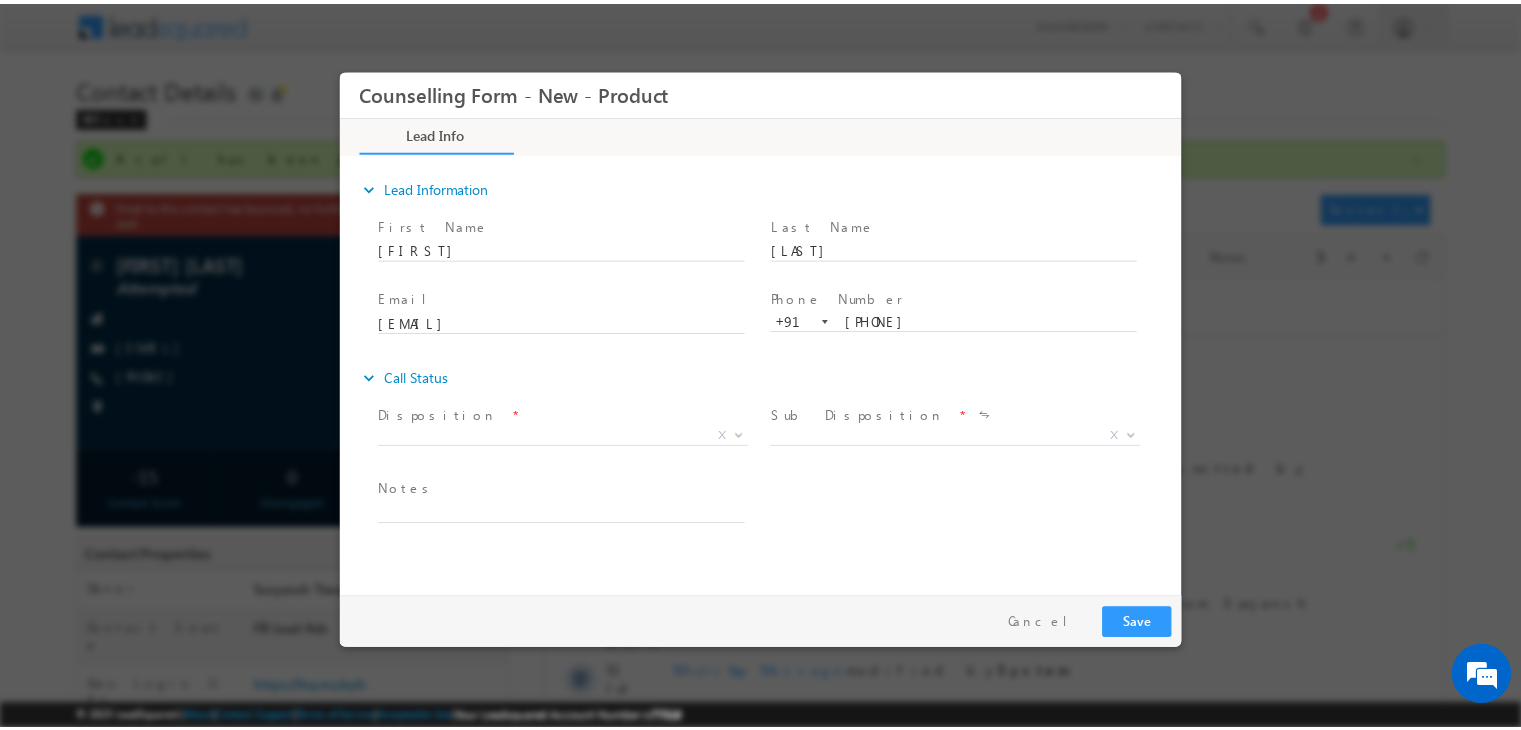 scroll, scrollTop: 0, scrollLeft: 0, axis: both 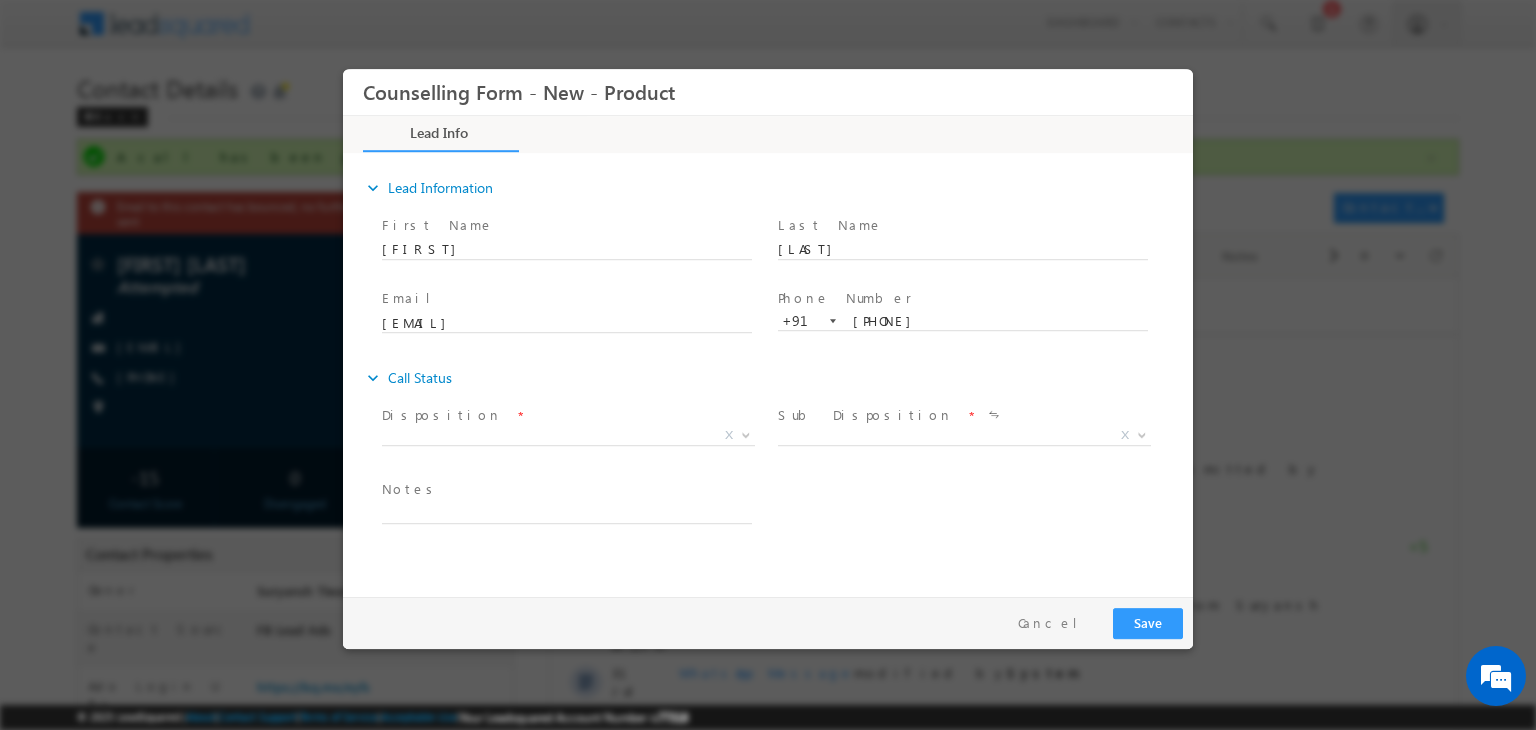 drag, startPoint x: 963, startPoint y: 400, endPoint x: 593, endPoint y: 428, distance: 371.05795 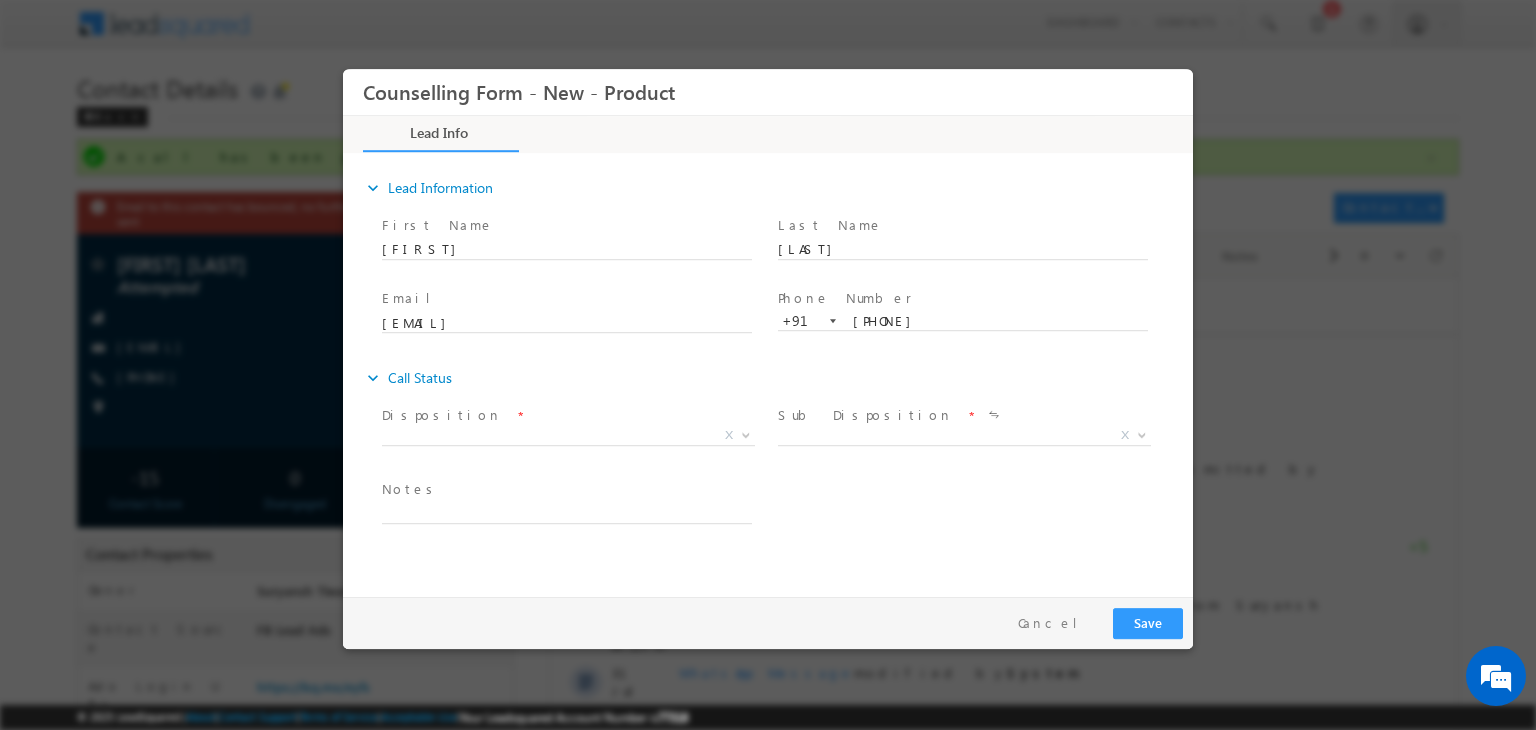 click on "Disposition
*
X" at bounding box center (576, 428) 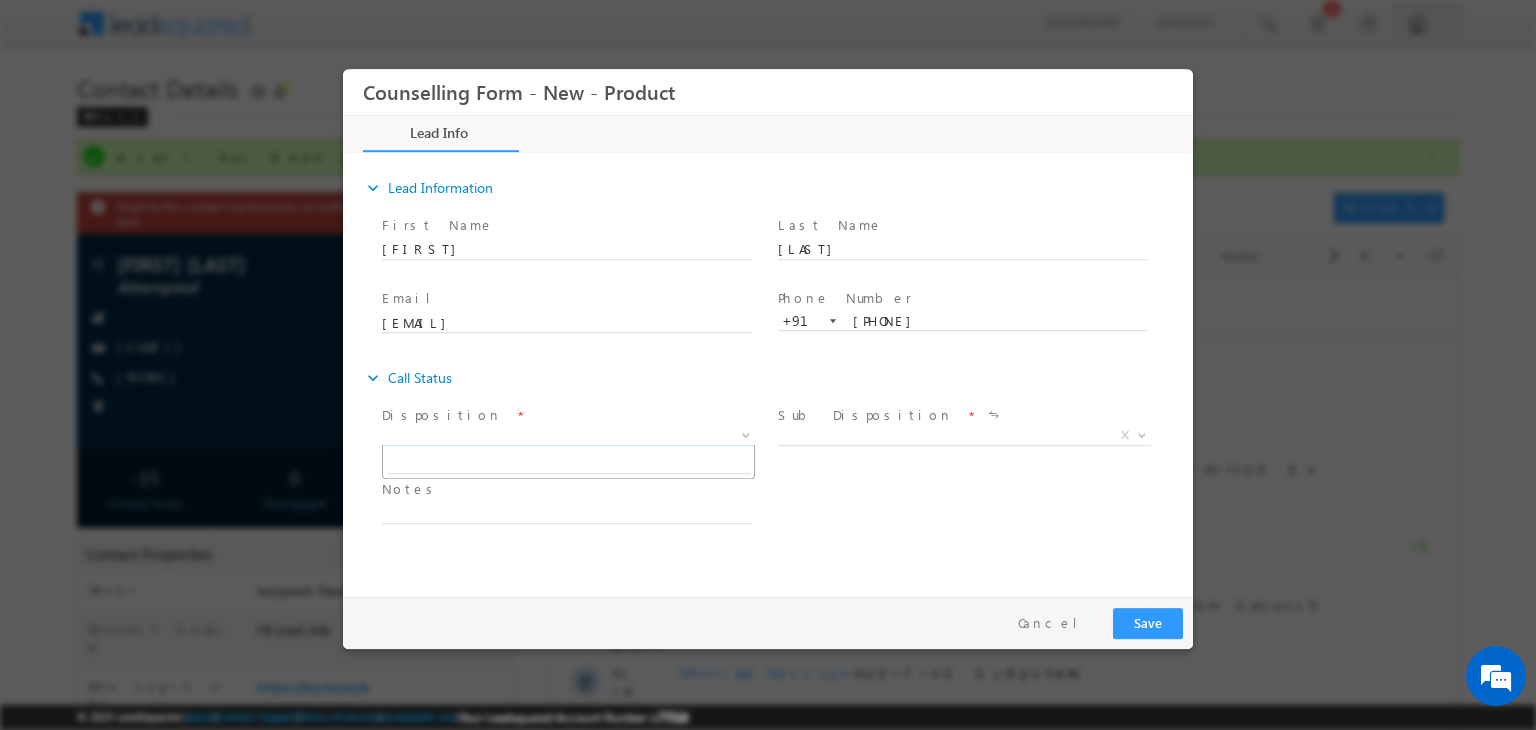 click on "X" at bounding box center [568, 436] 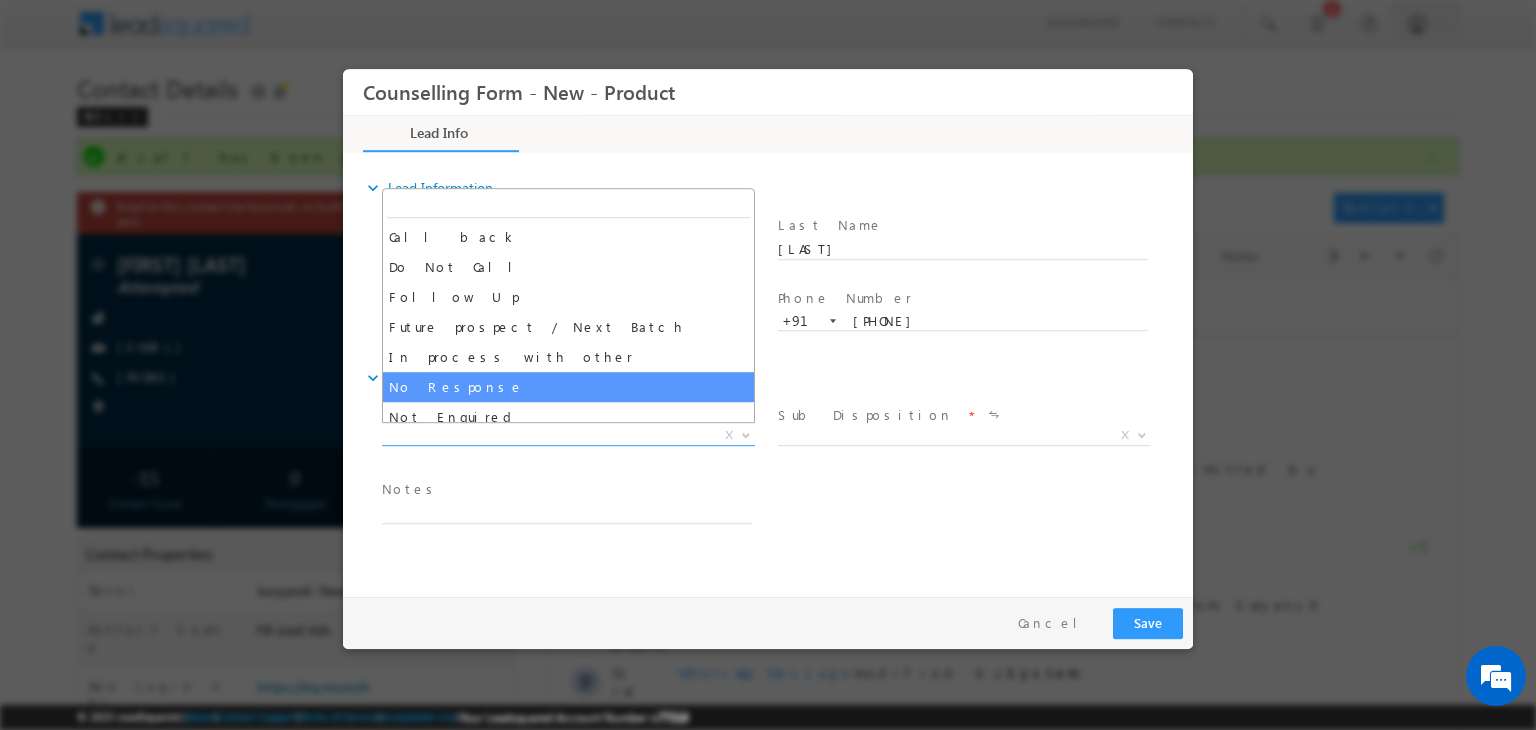select on "No Response" 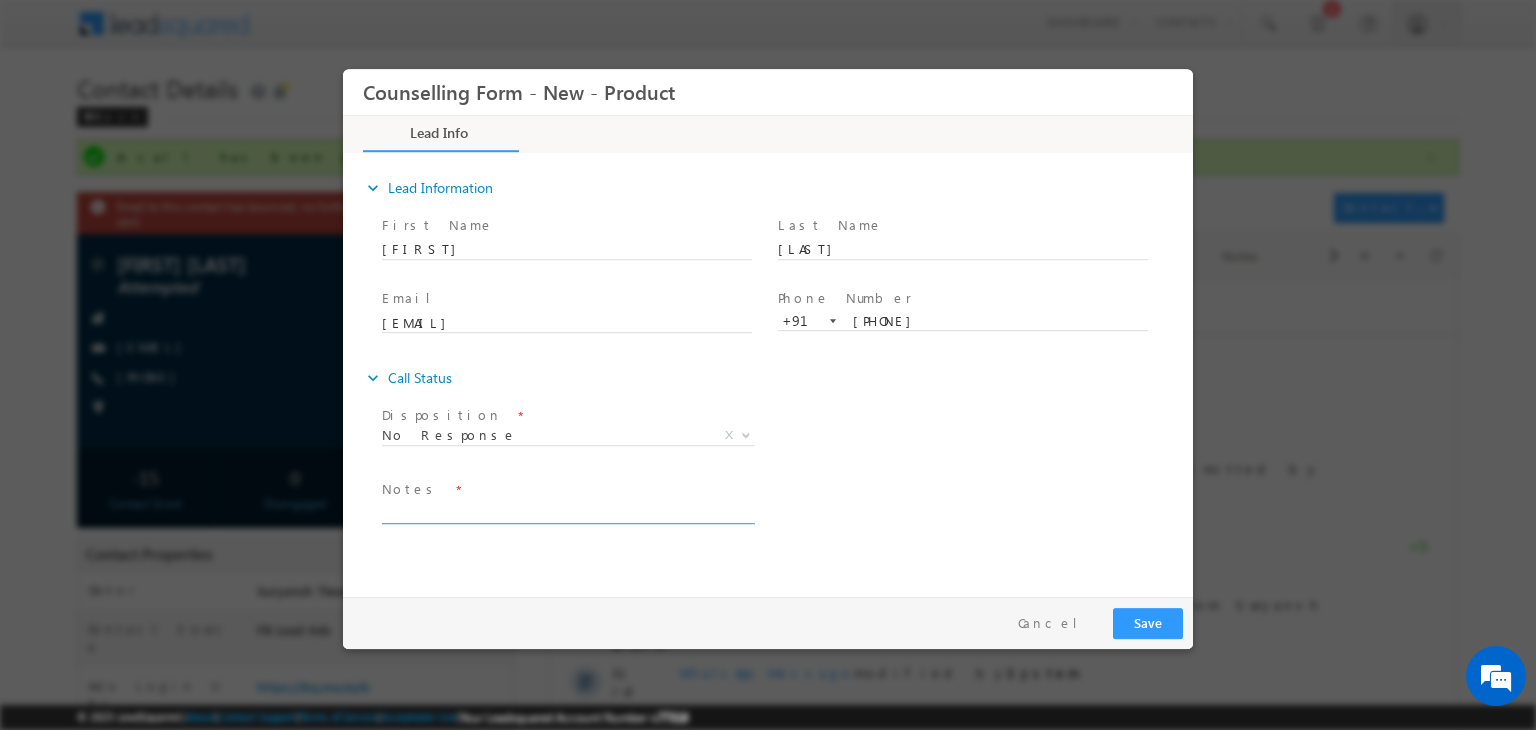 click at bounding box center [567, 512] 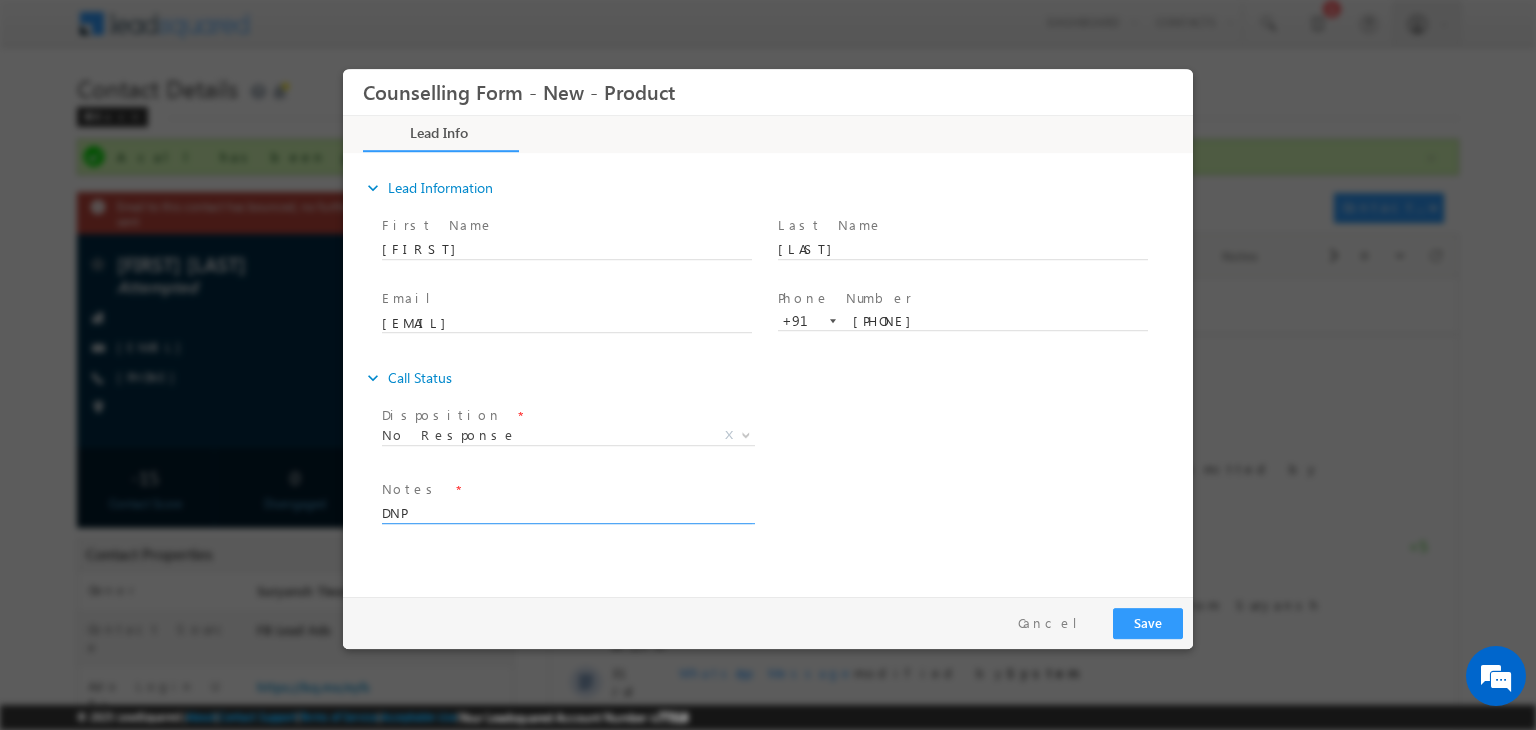 type on "DNP" 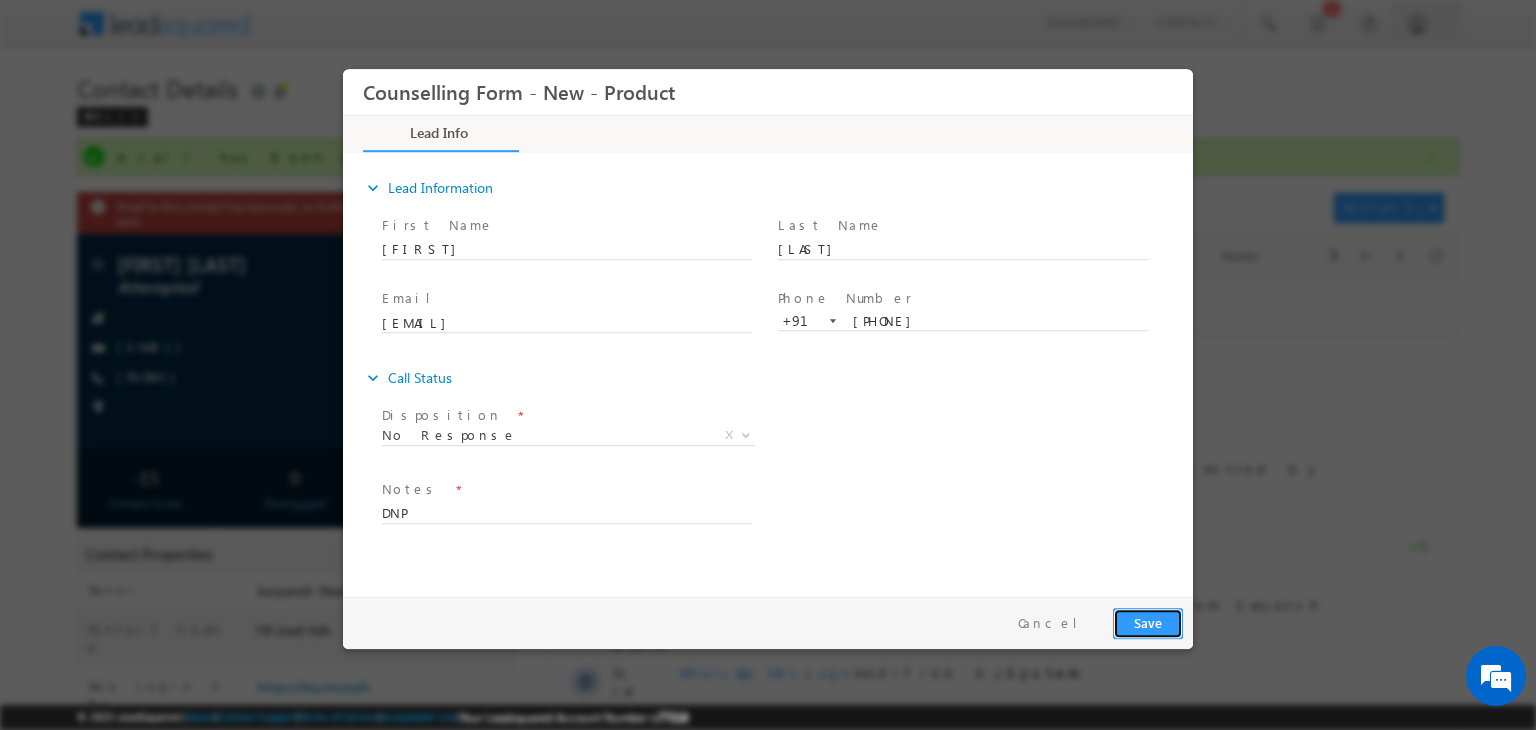 click on "Save" at bounding box center (1148, 623) 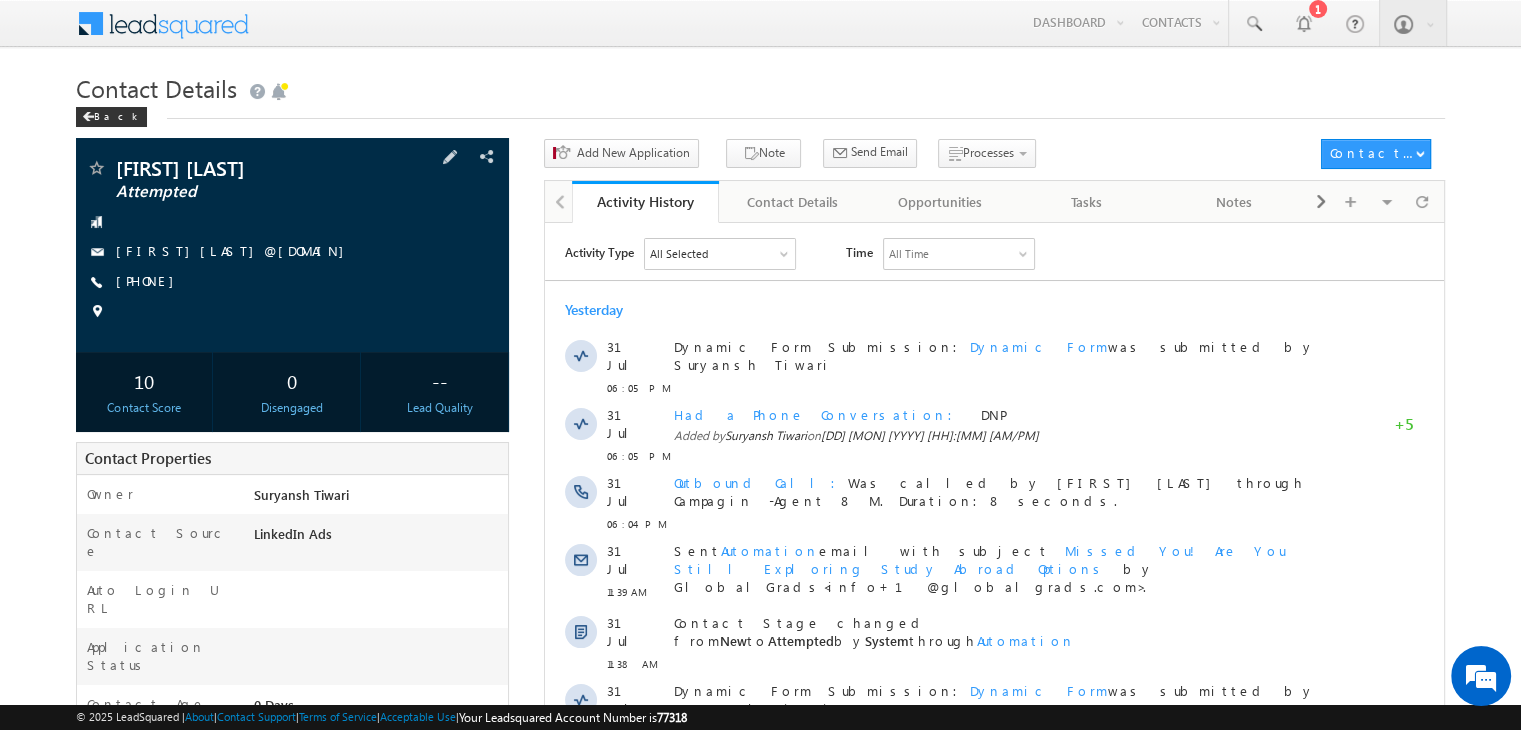 scroll, scrollTop: 0, scrollLeft: 0, axis: both 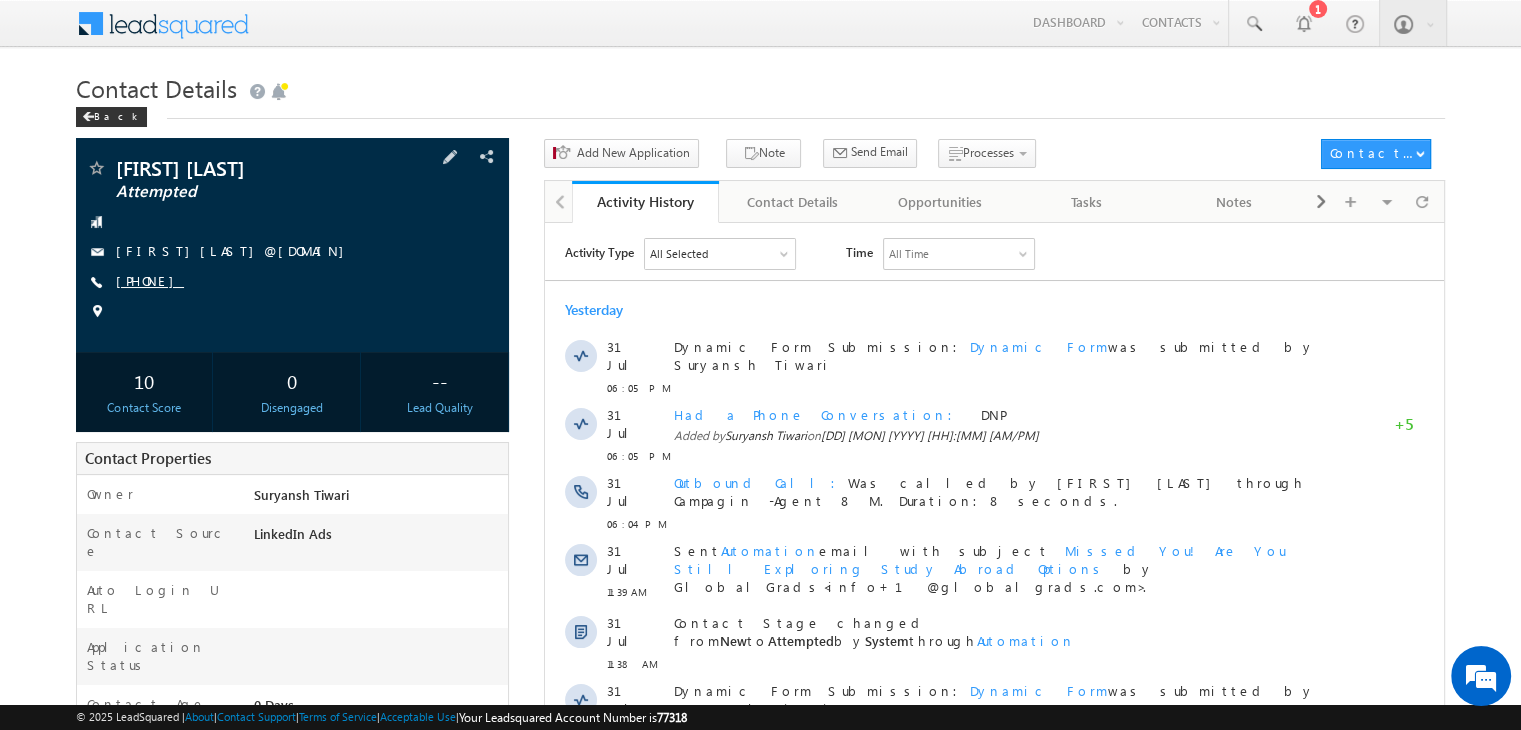click on "[PHONE]" at bounding box center [150, 280] 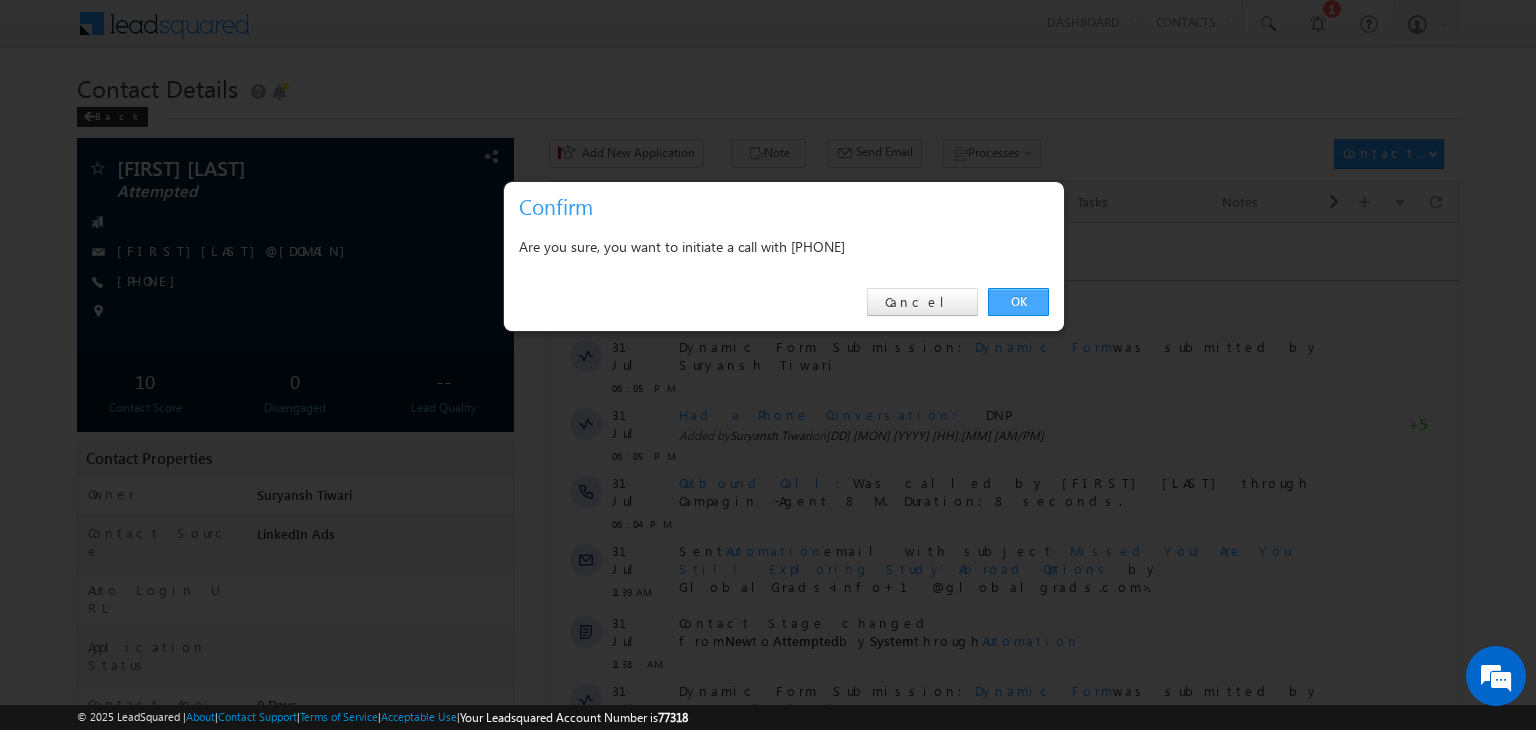 click on "OK" at bounding box center [1018, 302] 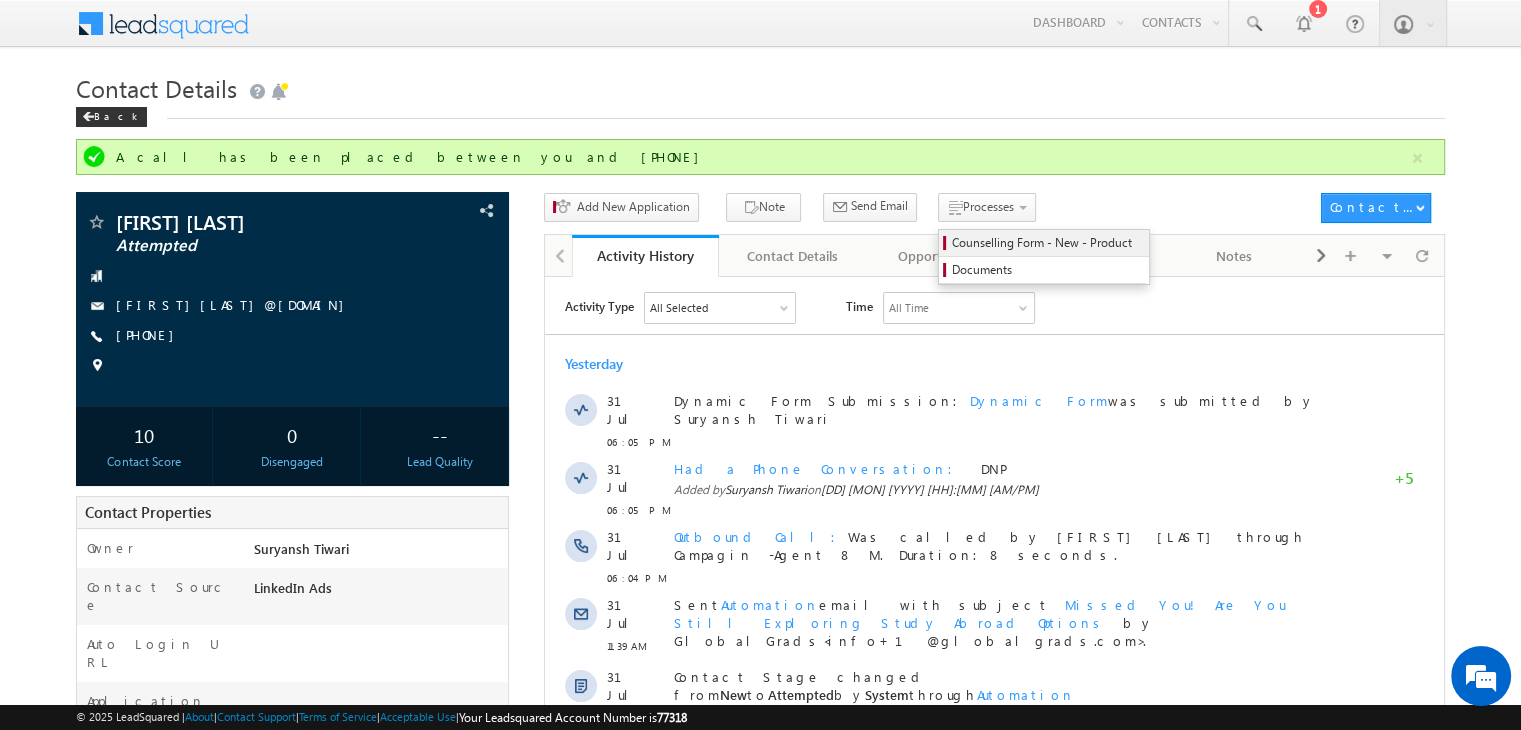 click on "Counselling Form - New - Product" at bounding box center [1047, 243] 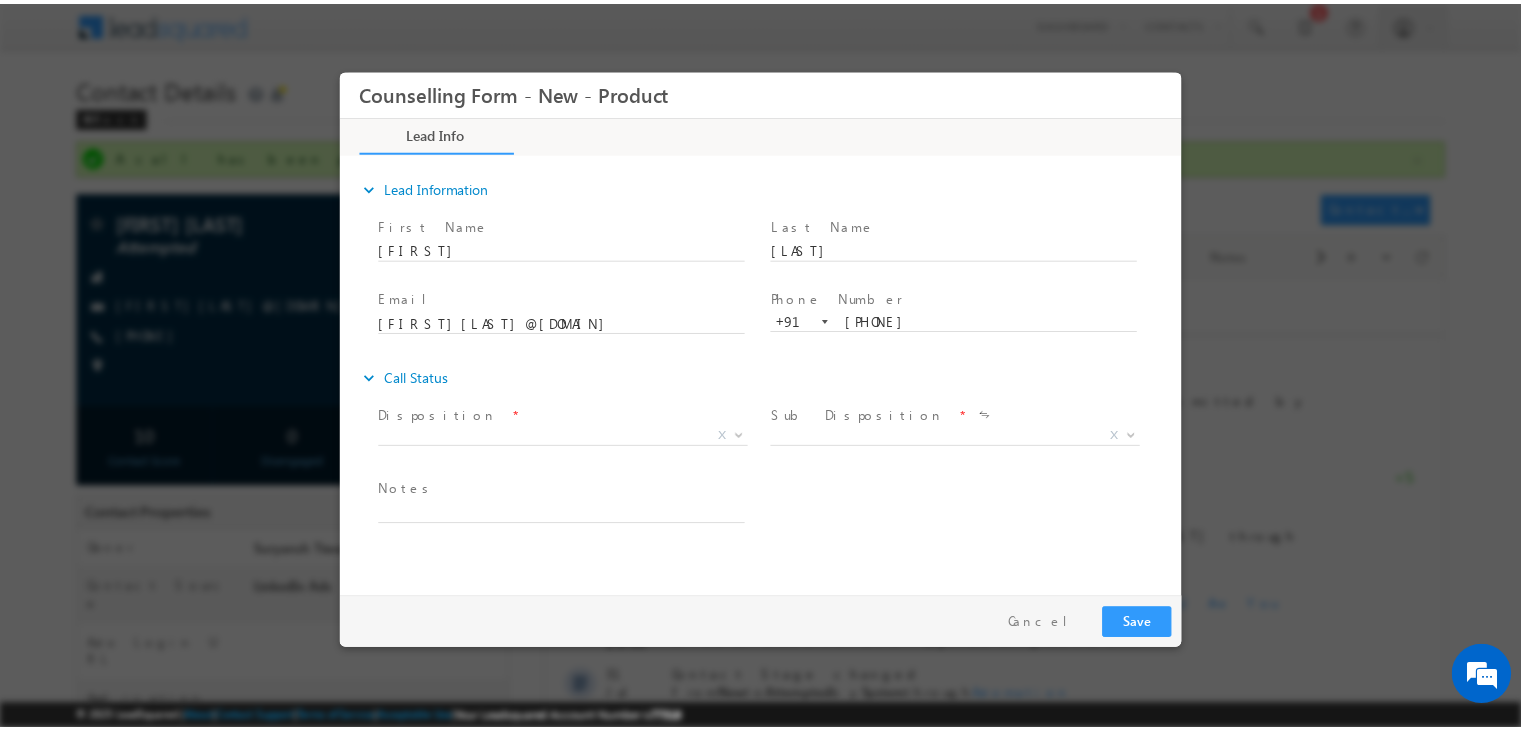 scroll, scrollTop: 0, scrollLeft: 0, axis: both 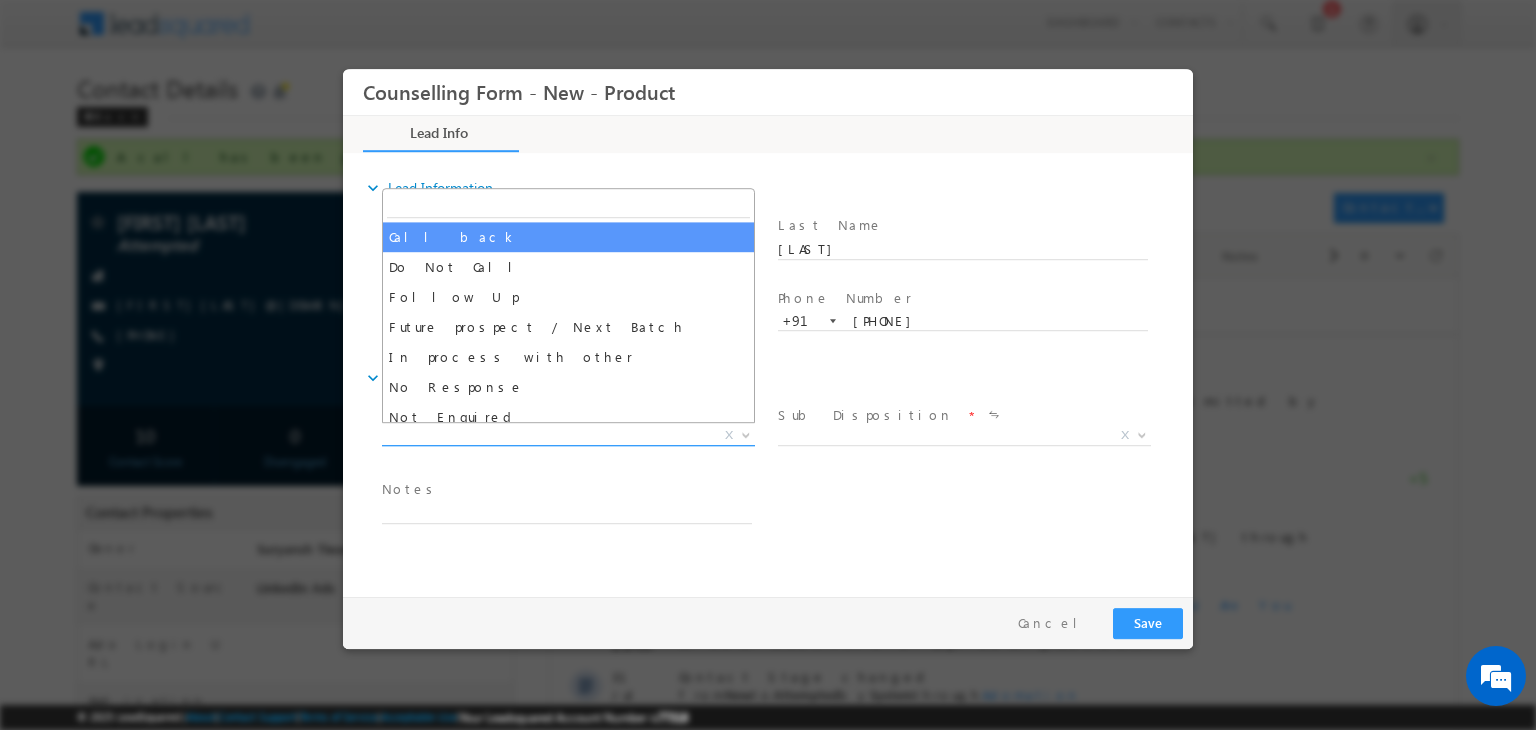 click on "X" at bounding box center [568, 436] 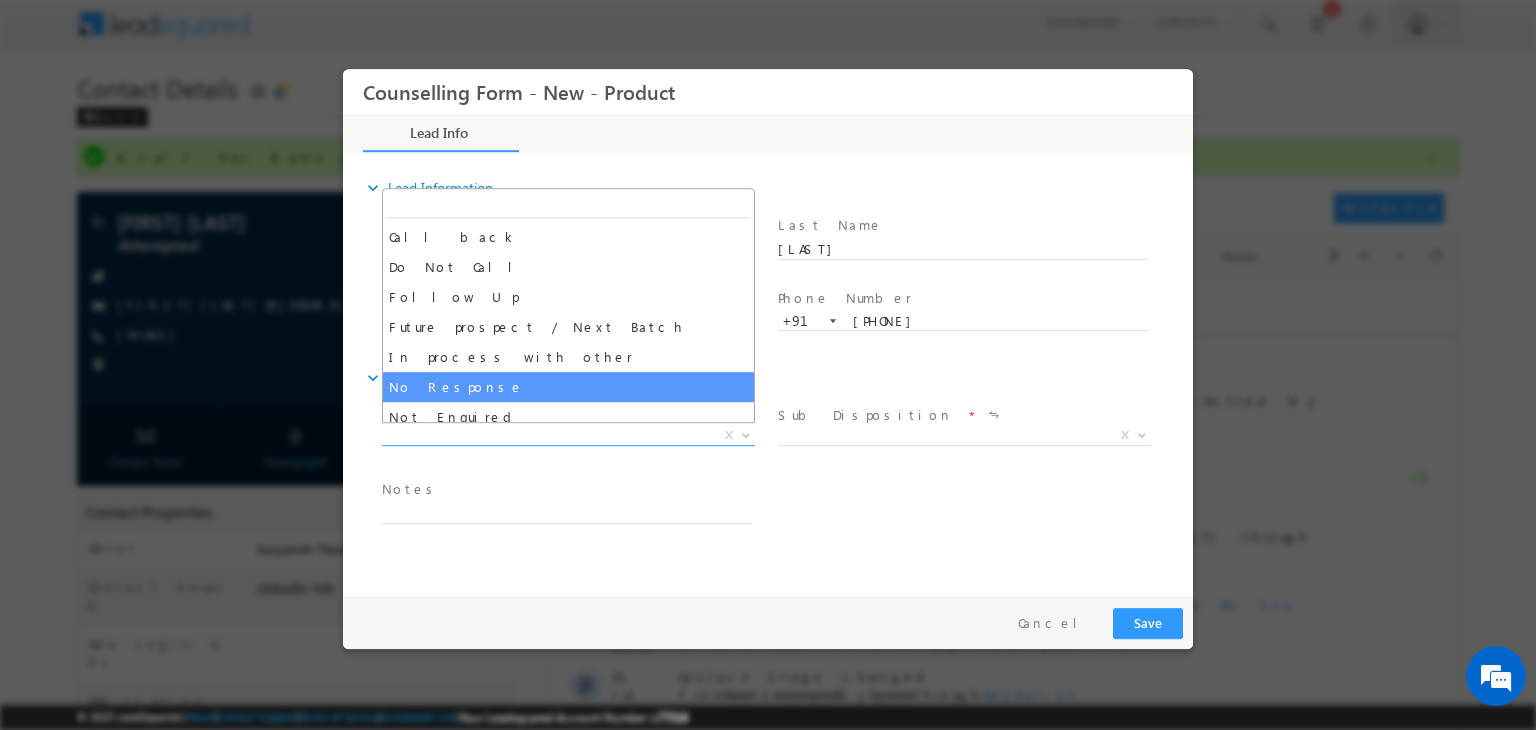 select on "No Response" 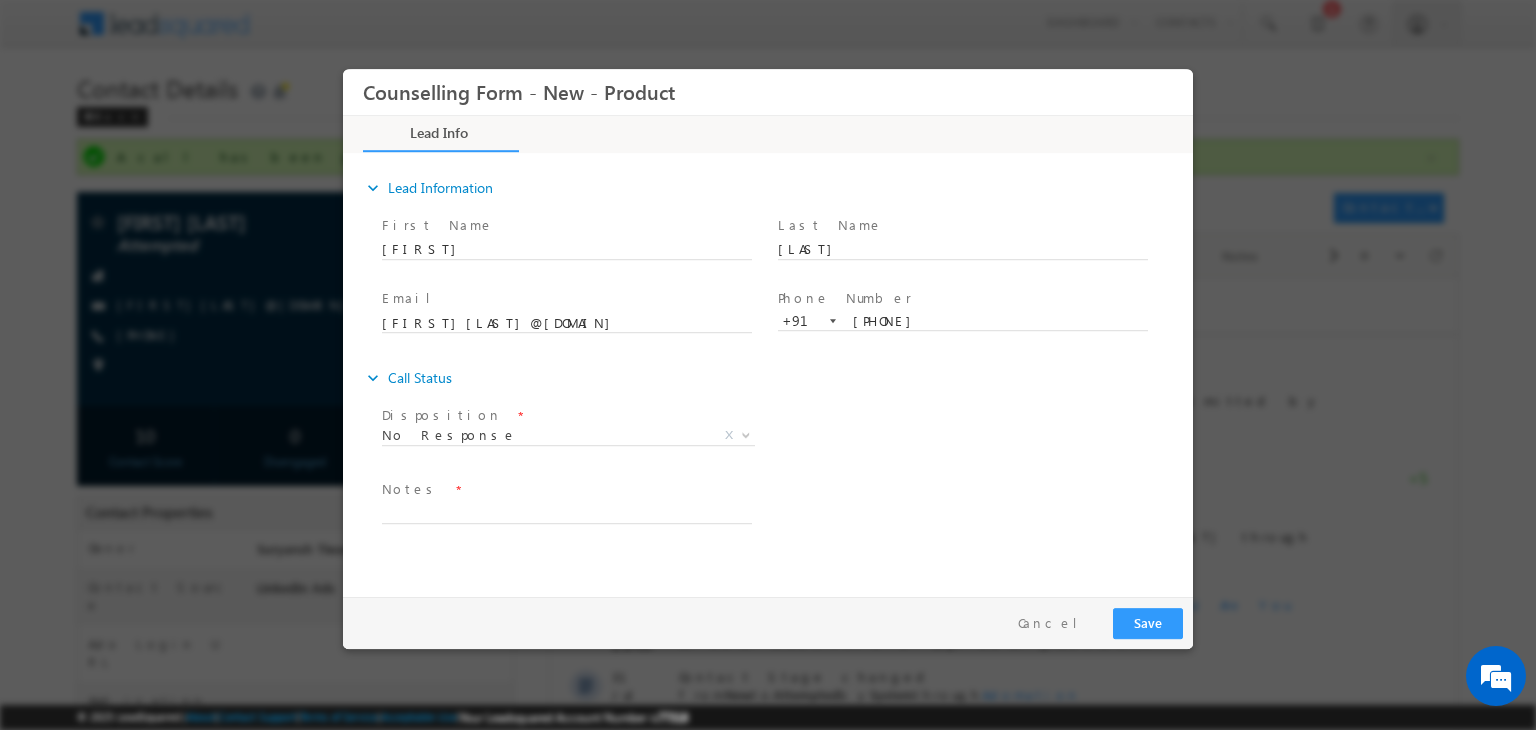 drag, startPoint x: 549, startPoint y: 497, endPoint x: 502, endPoint y: 511, distance: 49.0408 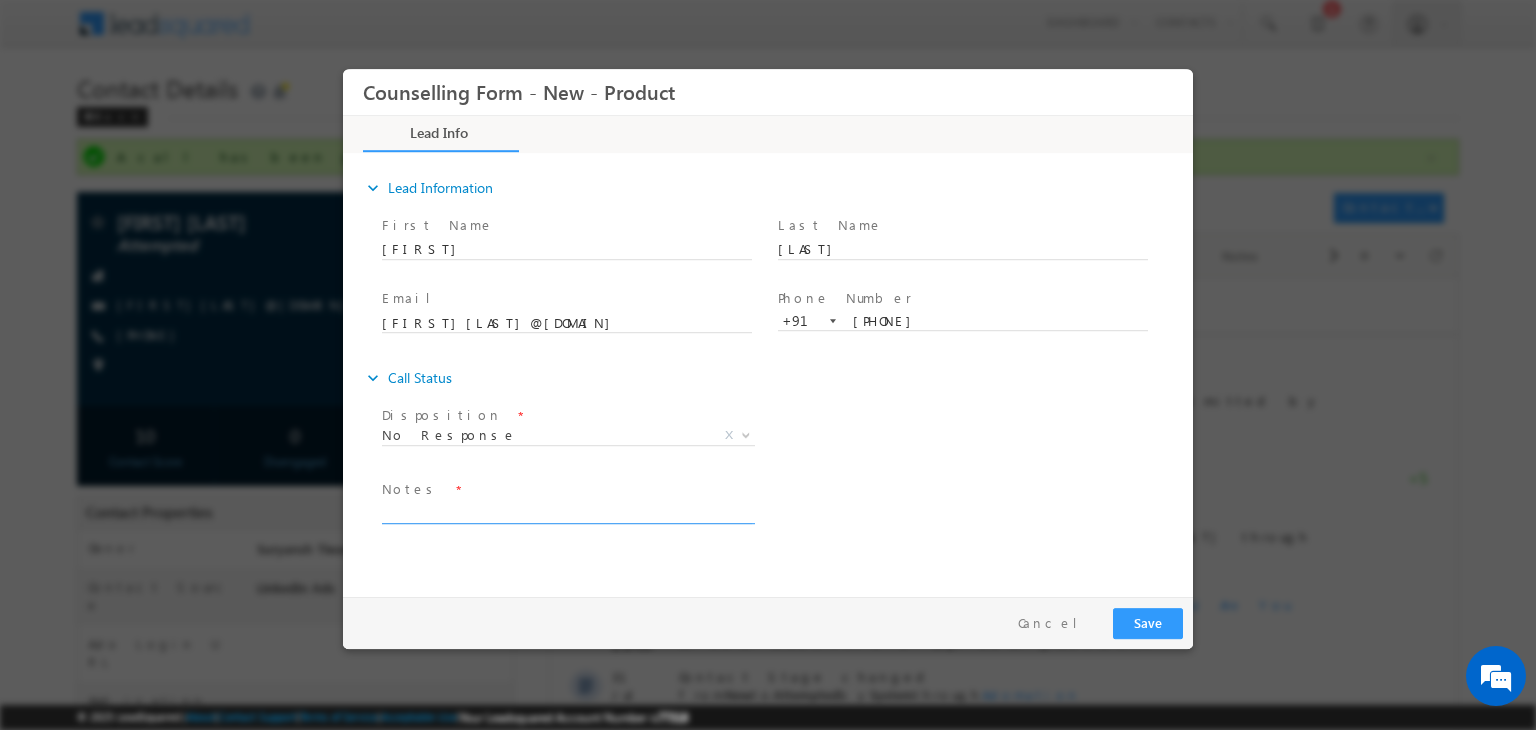 click at bounding box center [567, 512] 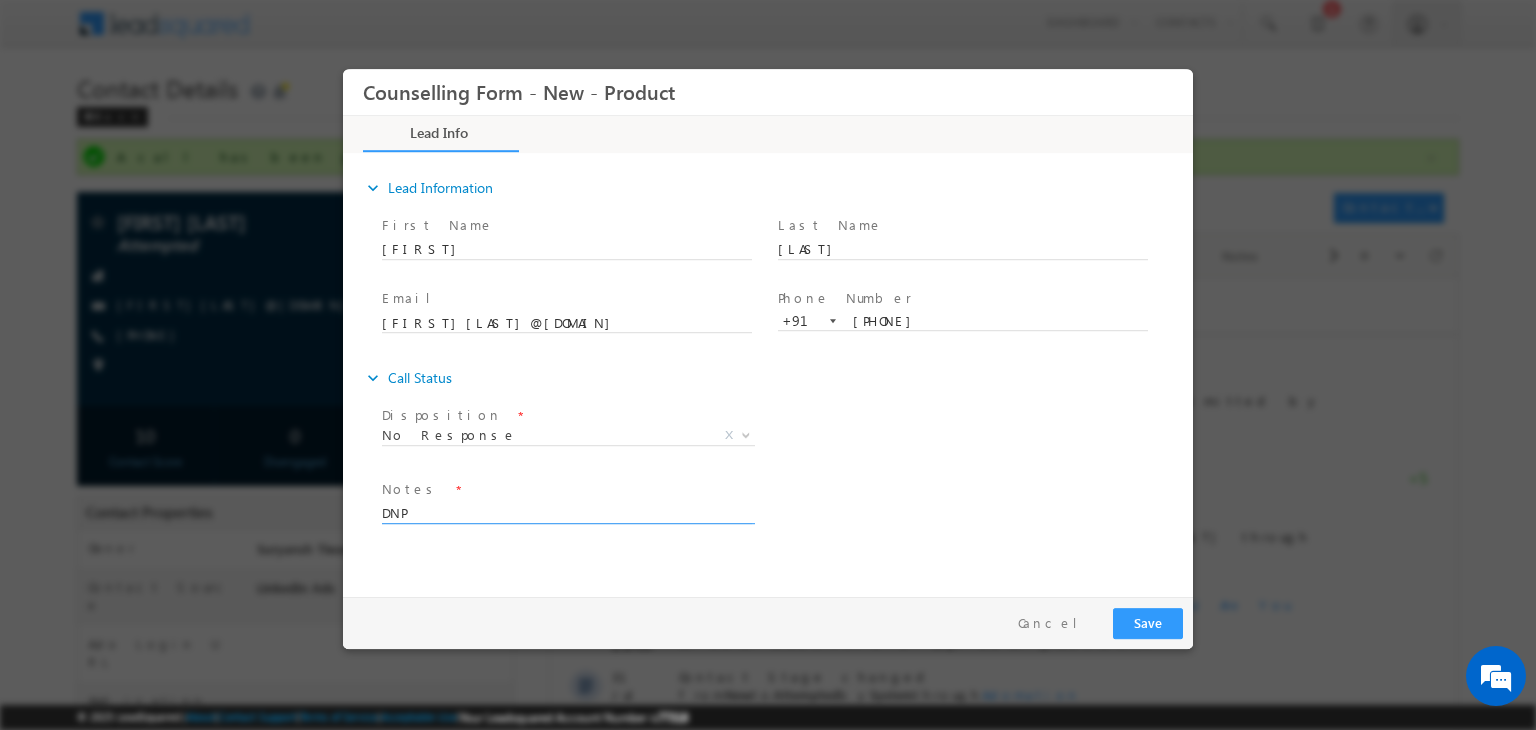 type on "DNP" 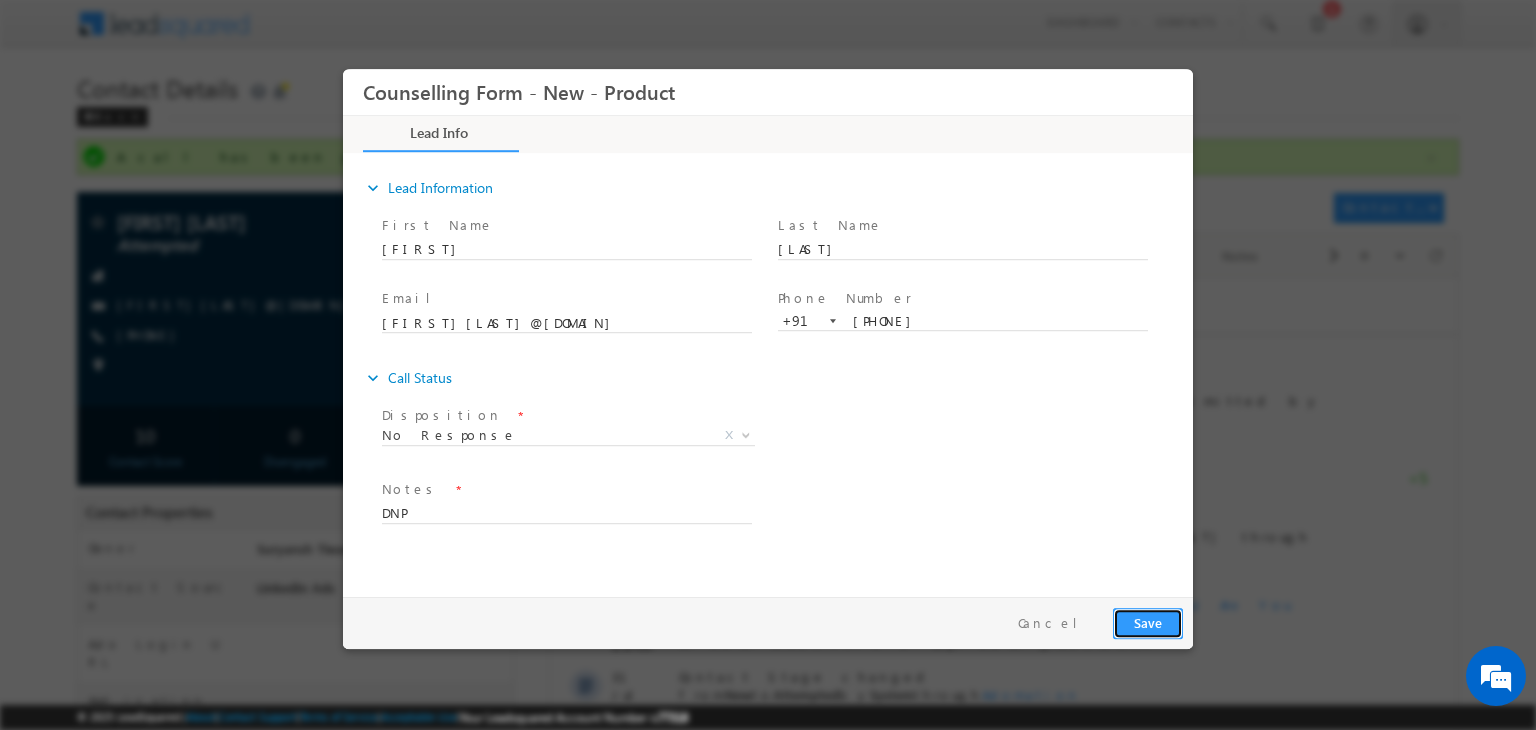 click on "Save" at bounding box center [1148, 623] 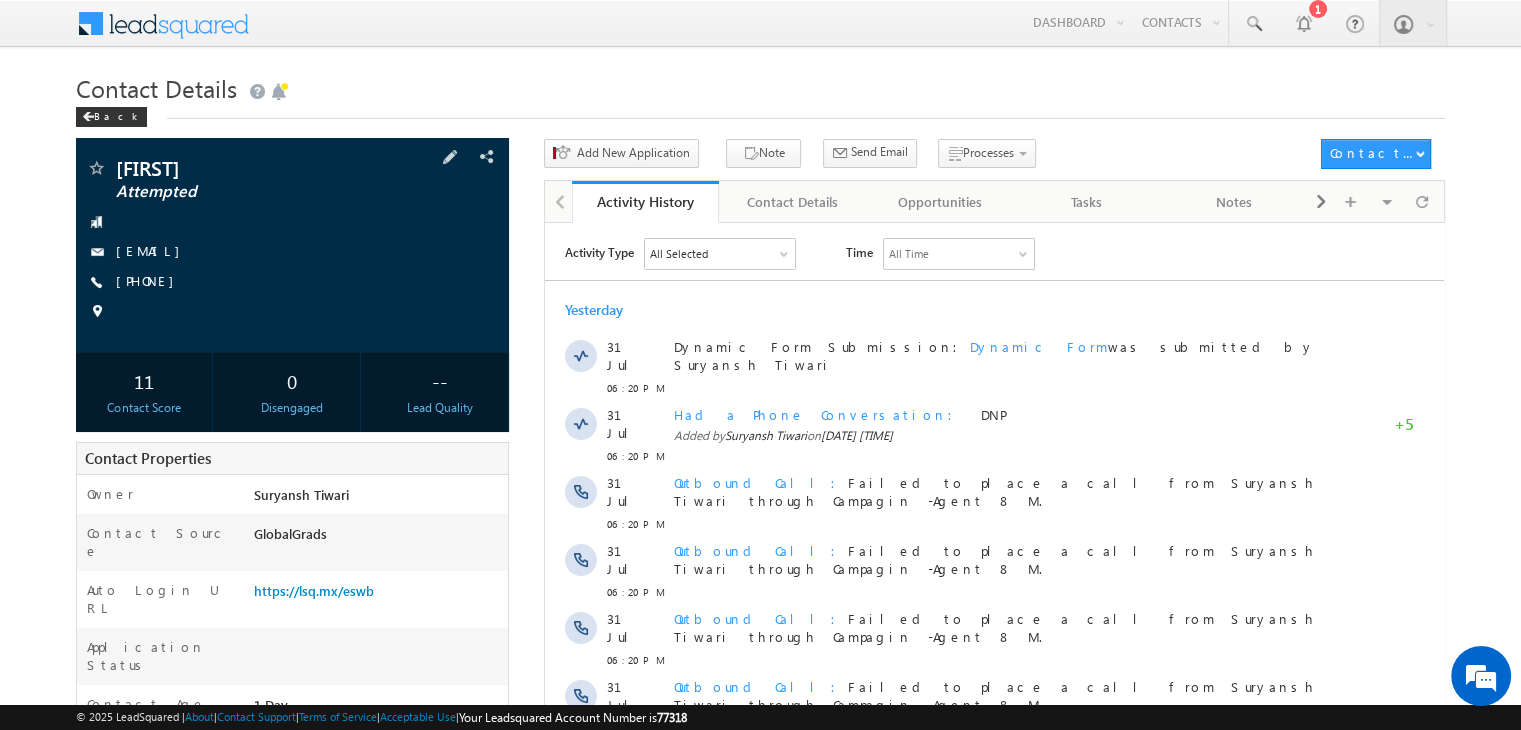 scroll, scrollTop: 0, scrollLeft: 0, axis: both 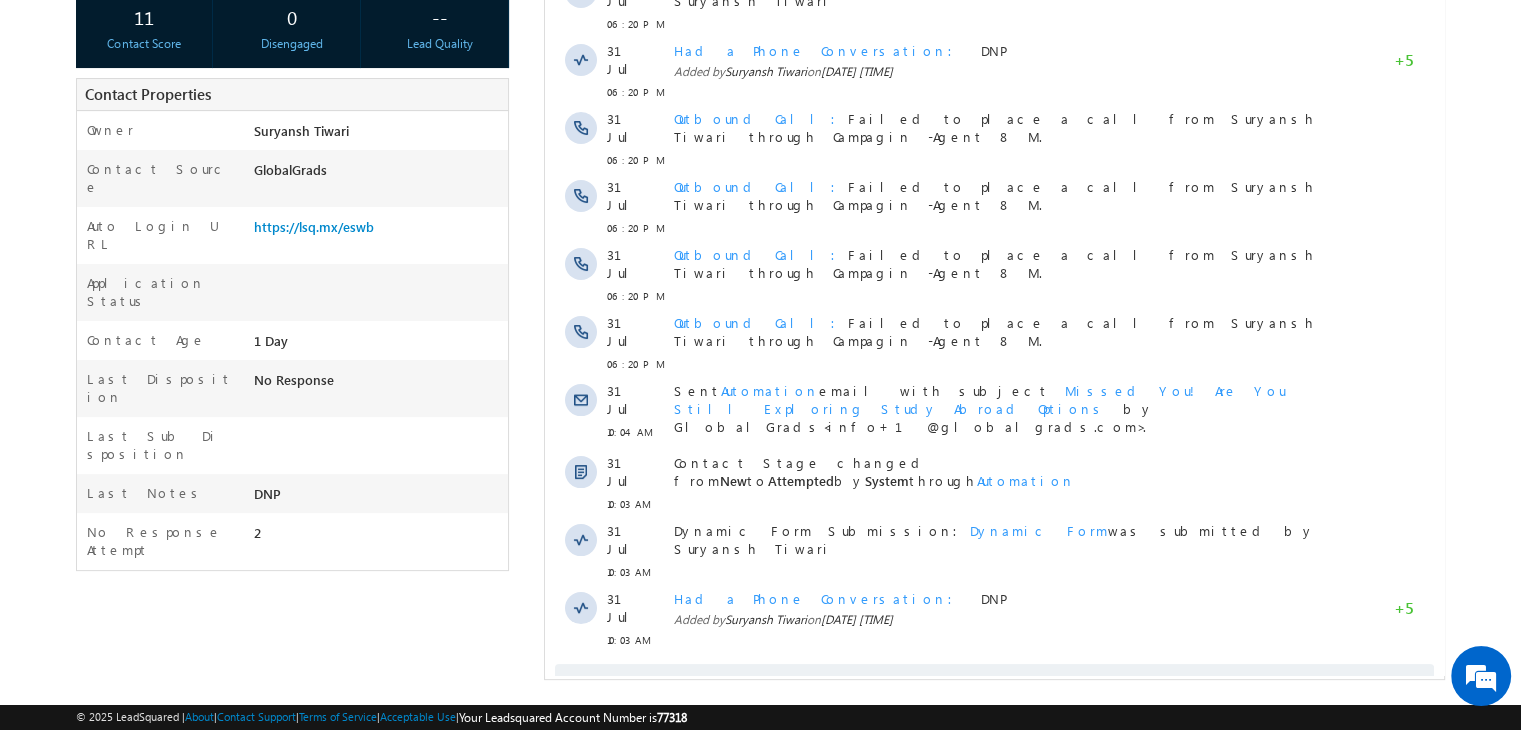 click on "Show More" at bounding box center [994, 684] 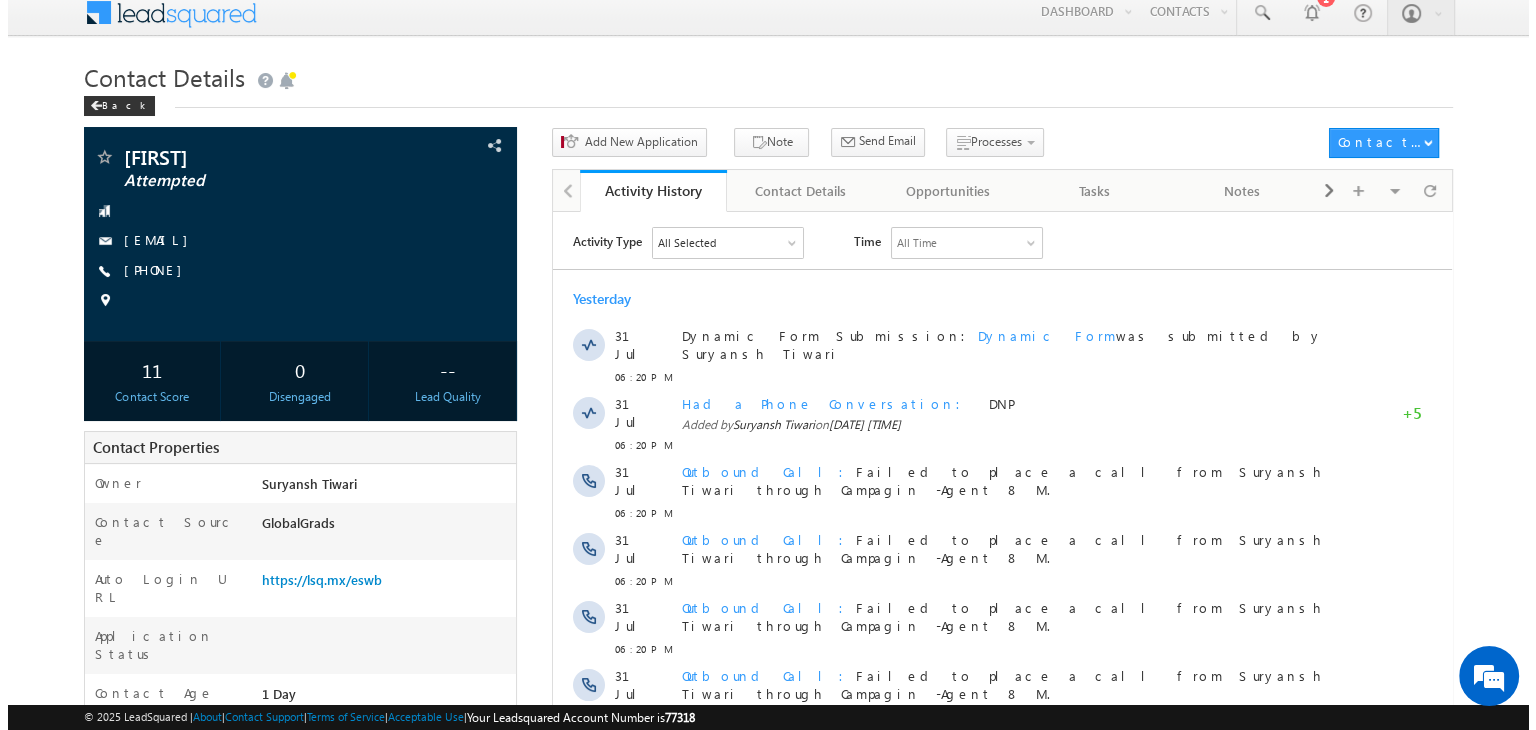 scroll, scrollTop: 0, scrollLeft: 0, axis: both 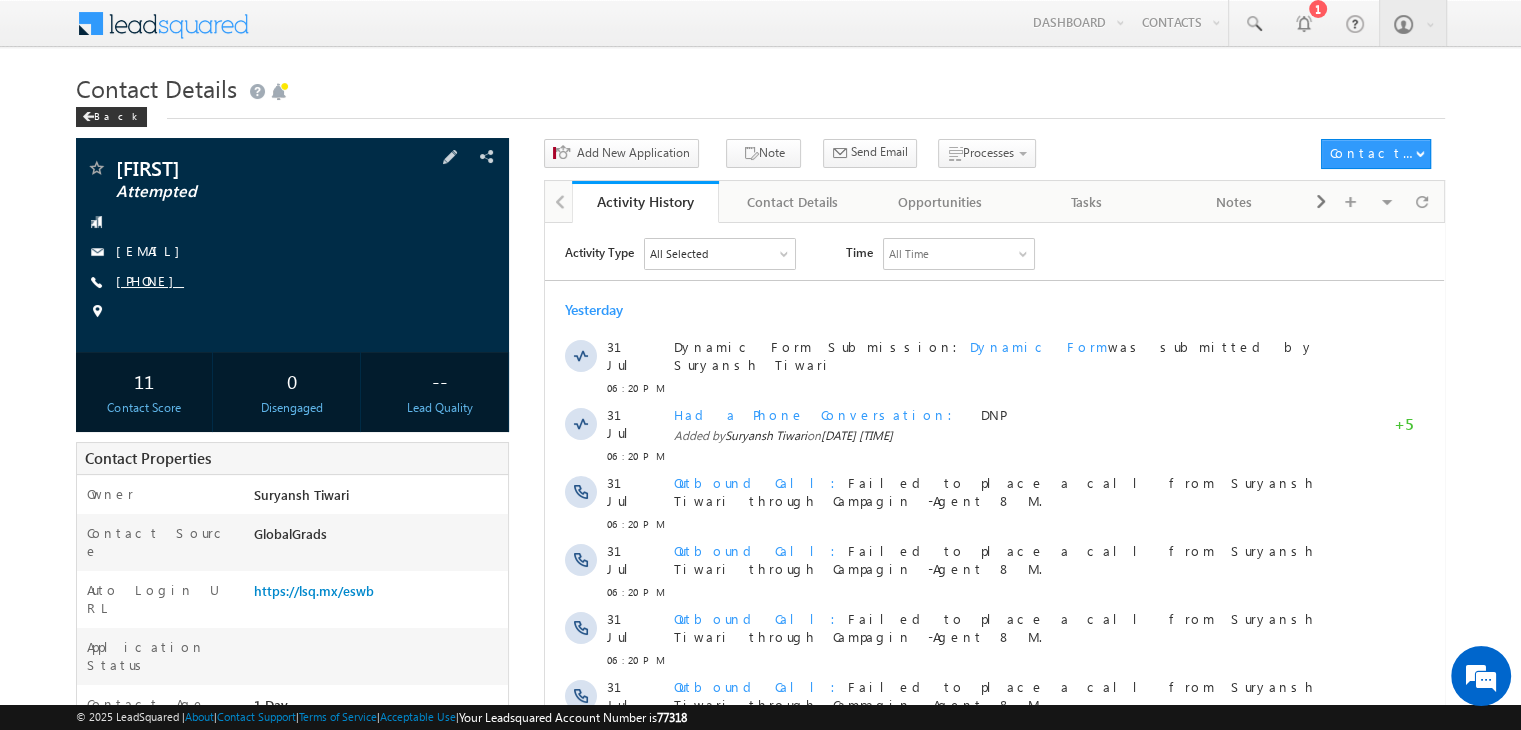 click on "[PHONE]" at bounding box center (150, 280) 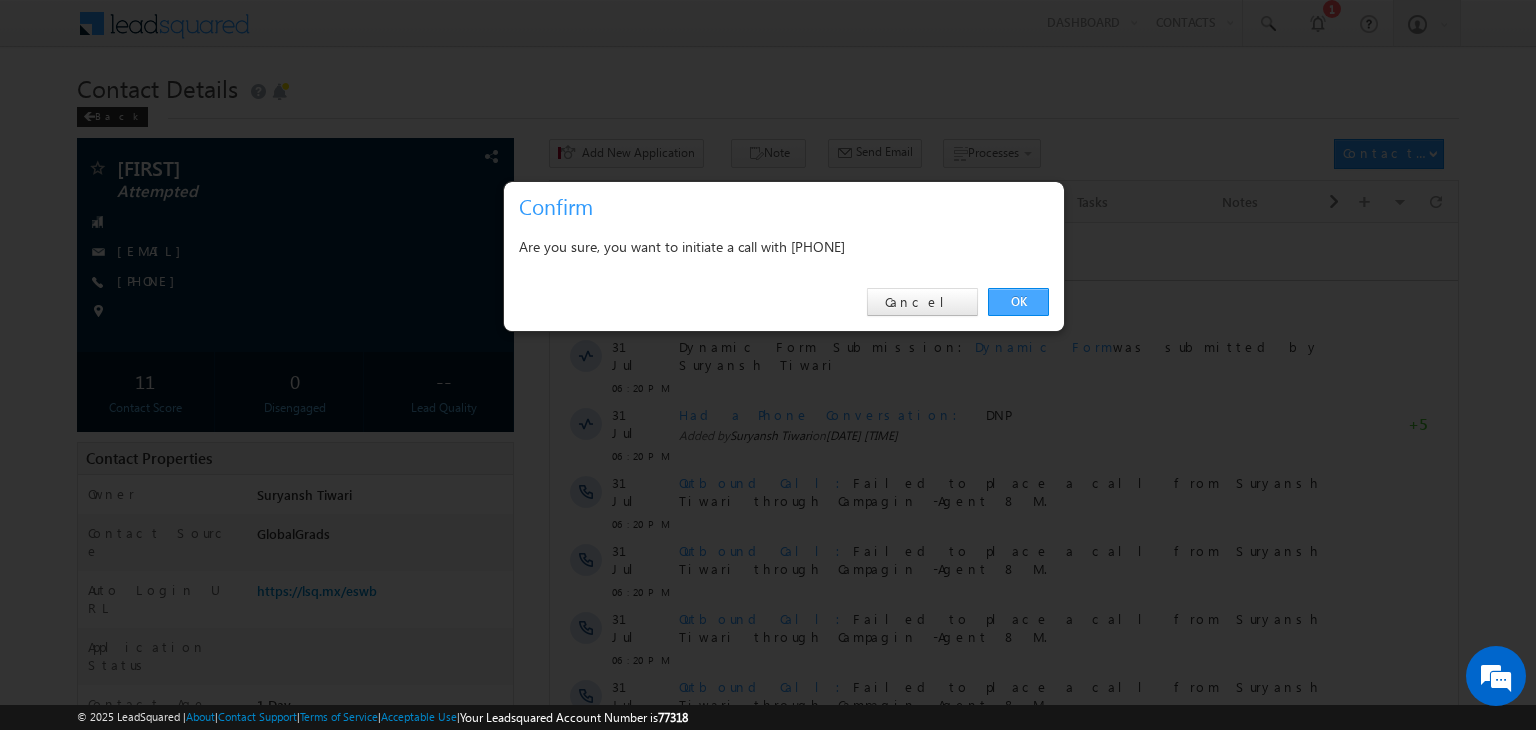 click on "OK" at bounding box center [1018, 302] 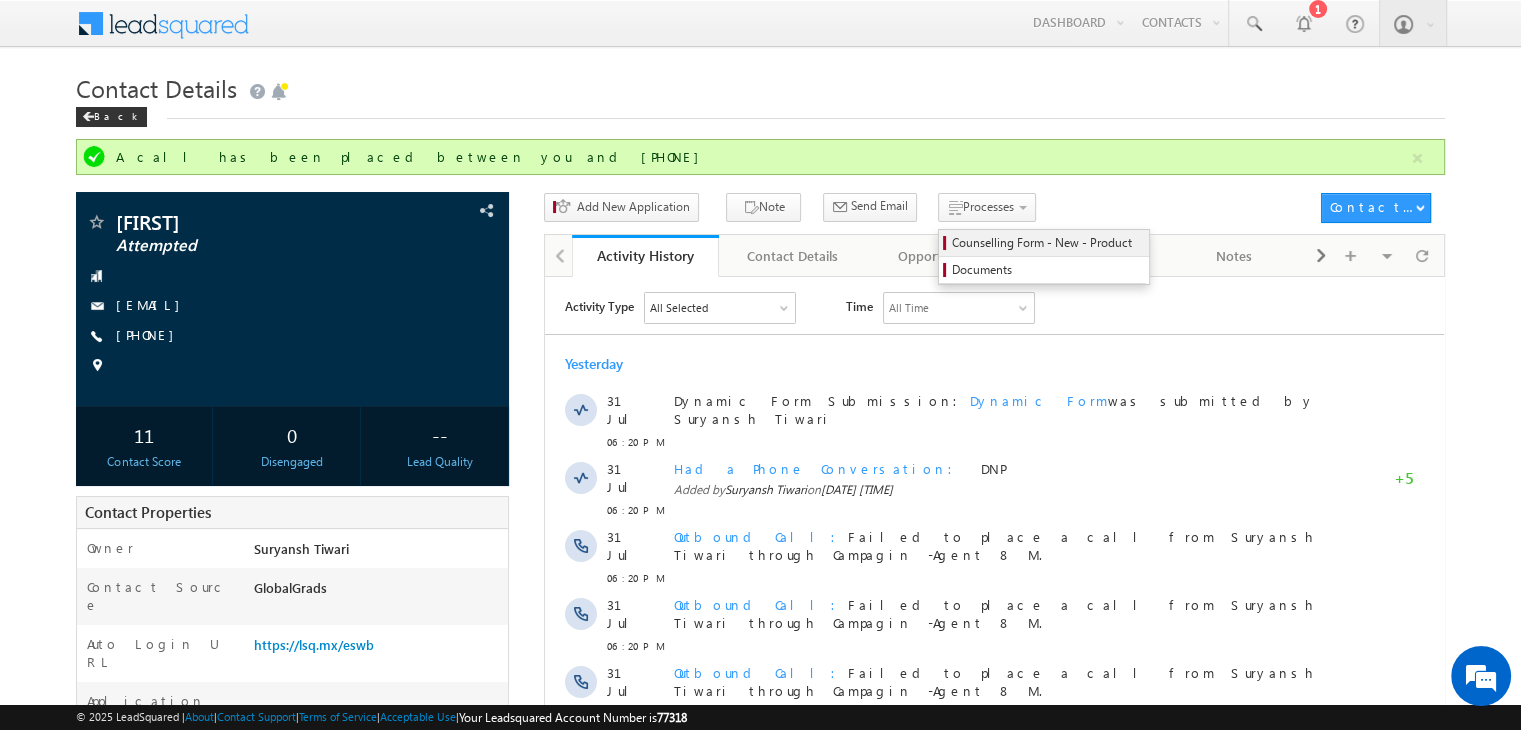 click on "Counselling Form - New - Product" at bounding box center (1044, 243) 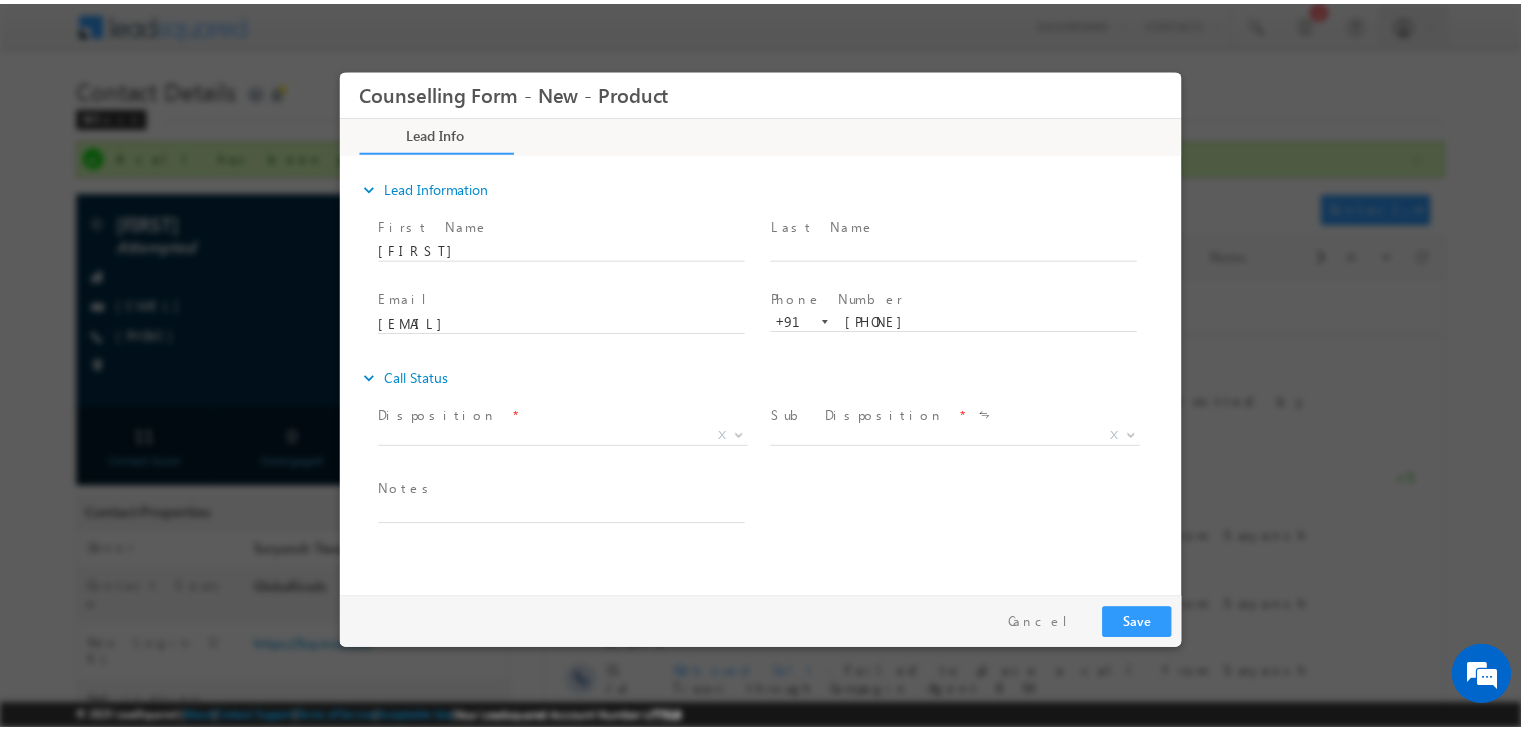 scroll, scrollTop: 0, scrollLeft: 0, axis: both 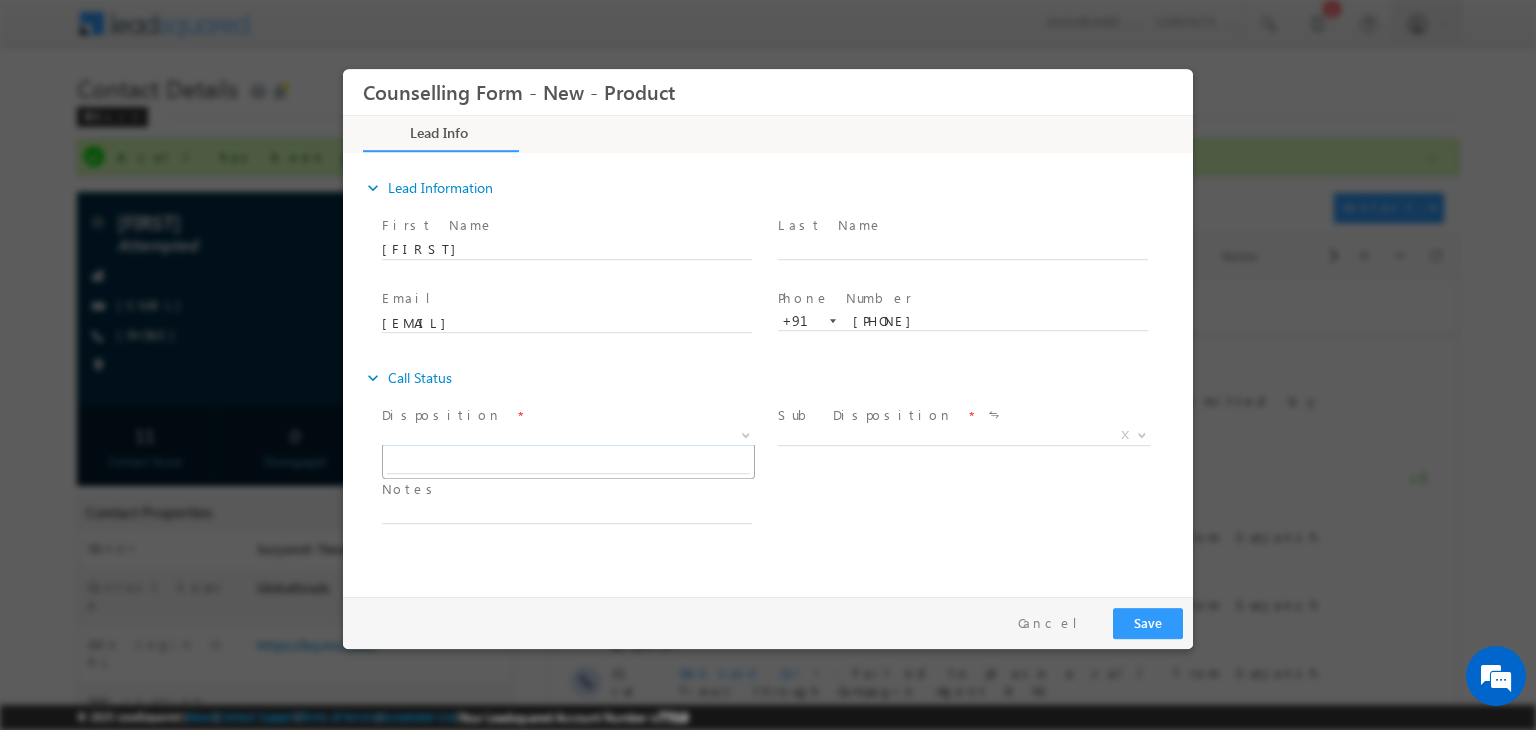click on "X" at bounding box center (568, 436) 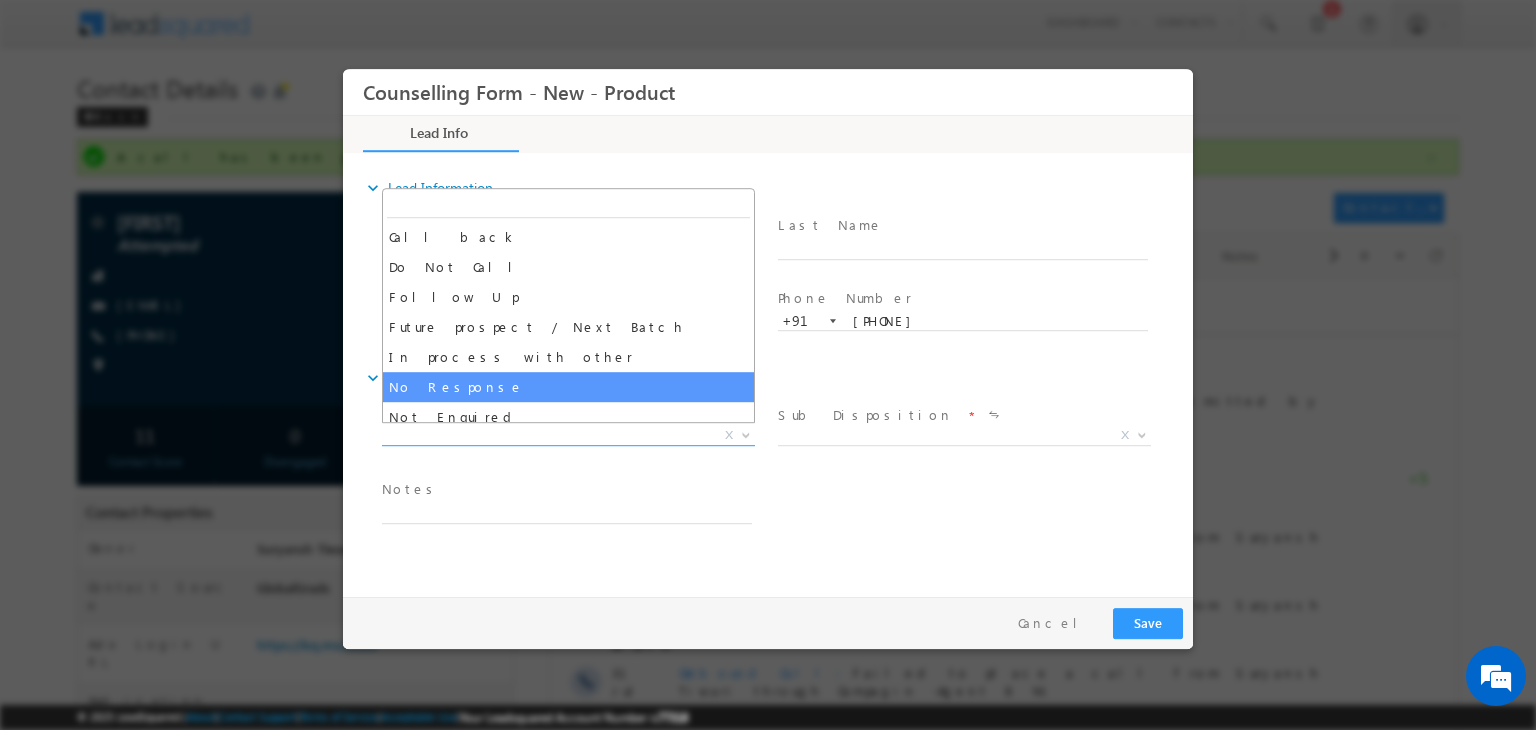 select on "No Response" 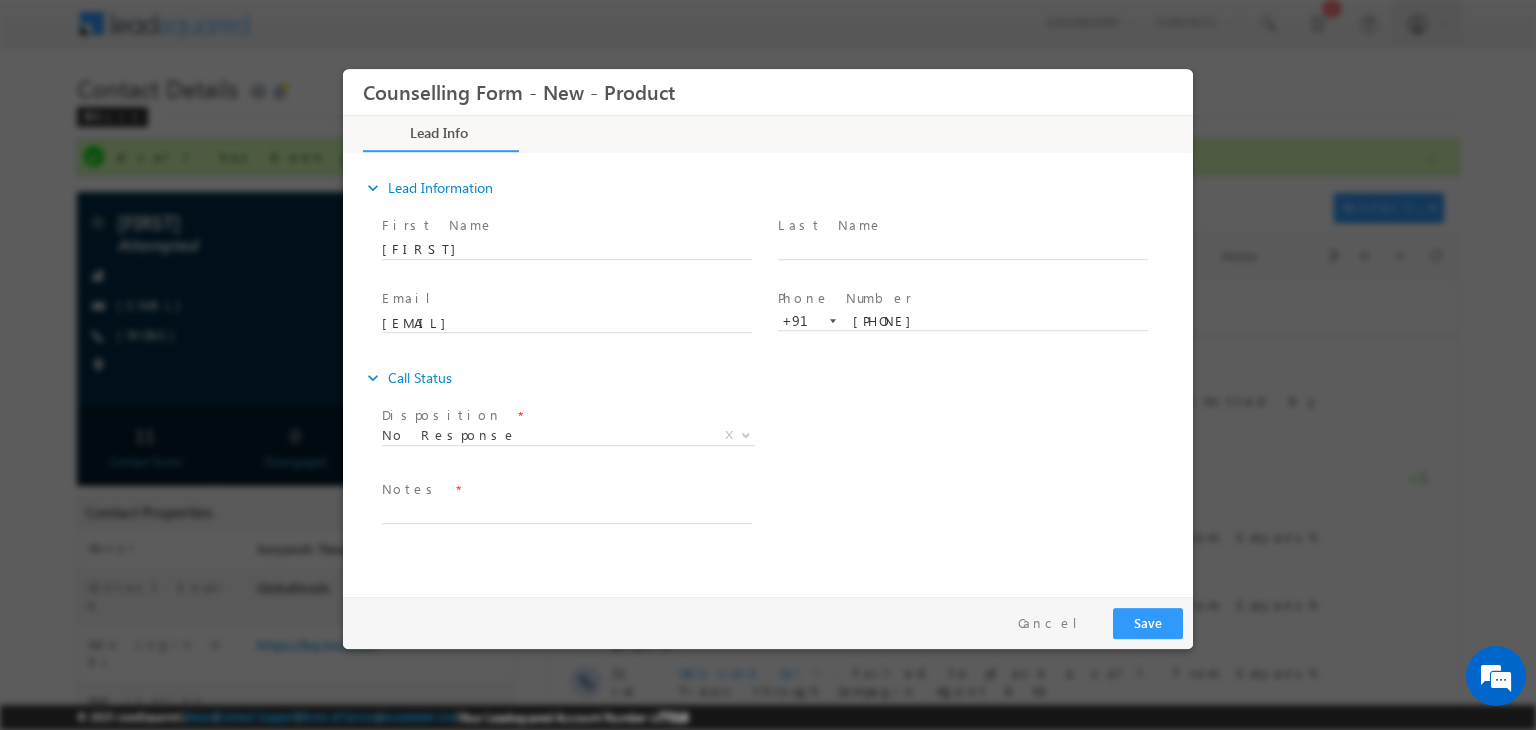 click at bounding box center (566, 534) 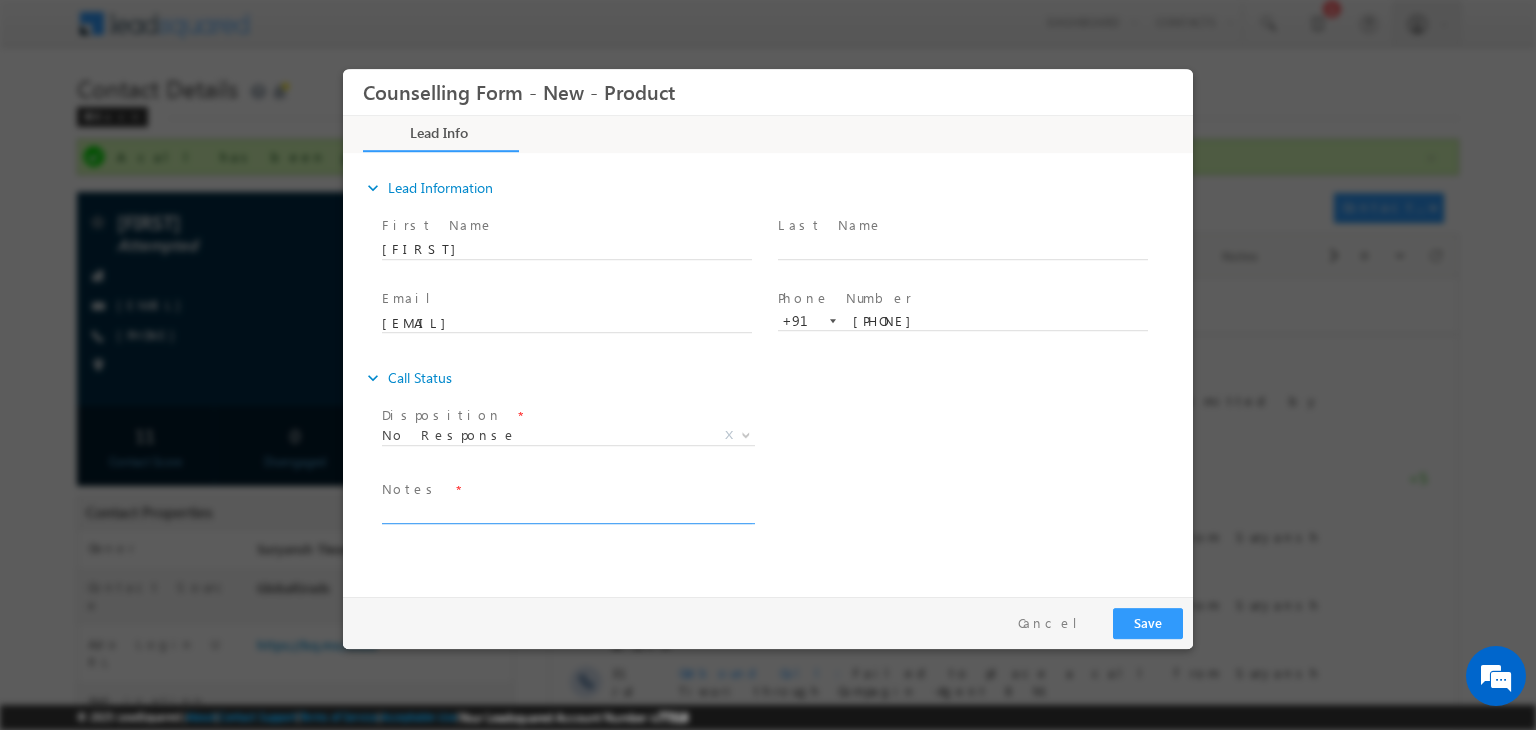 click at bounding box center (567, 512) 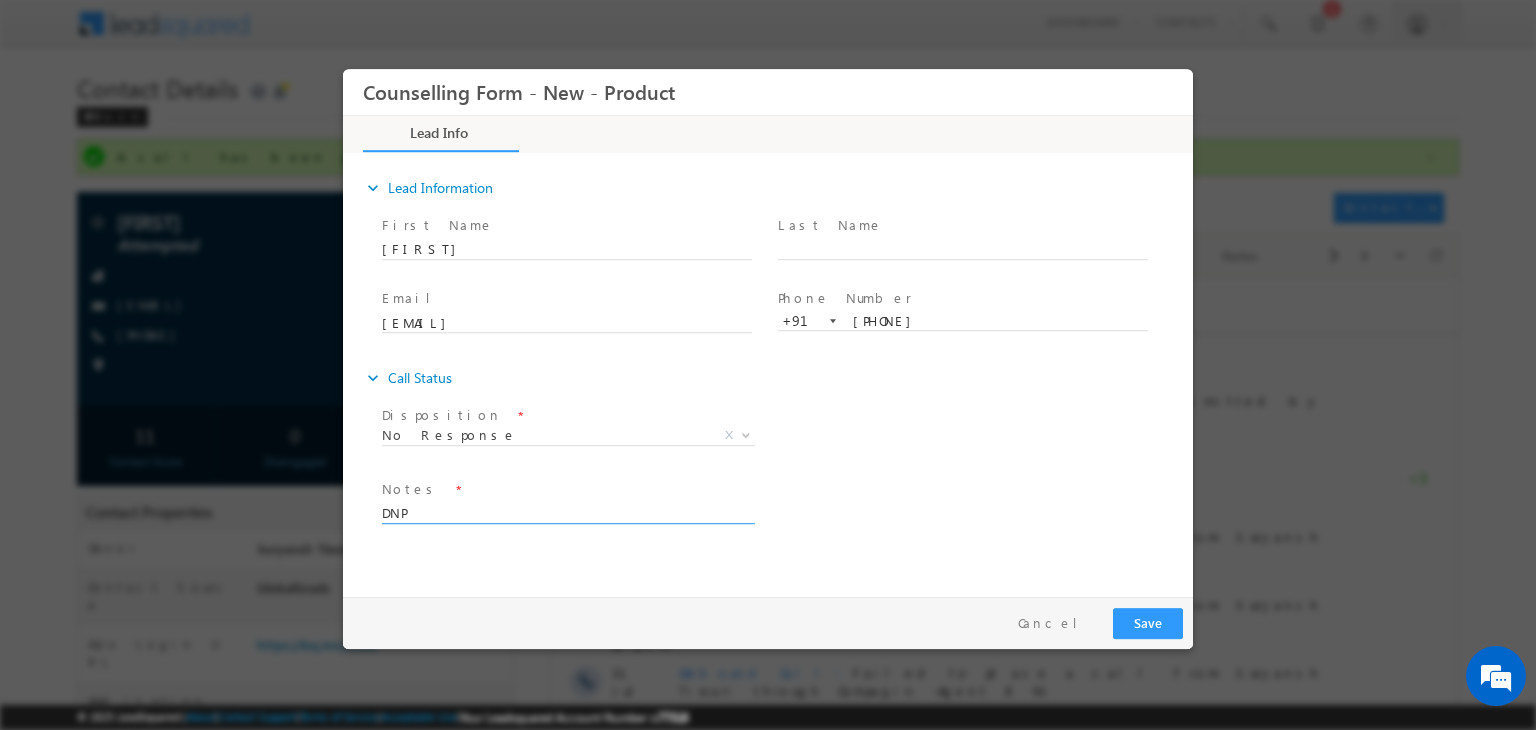 type on "DNP" 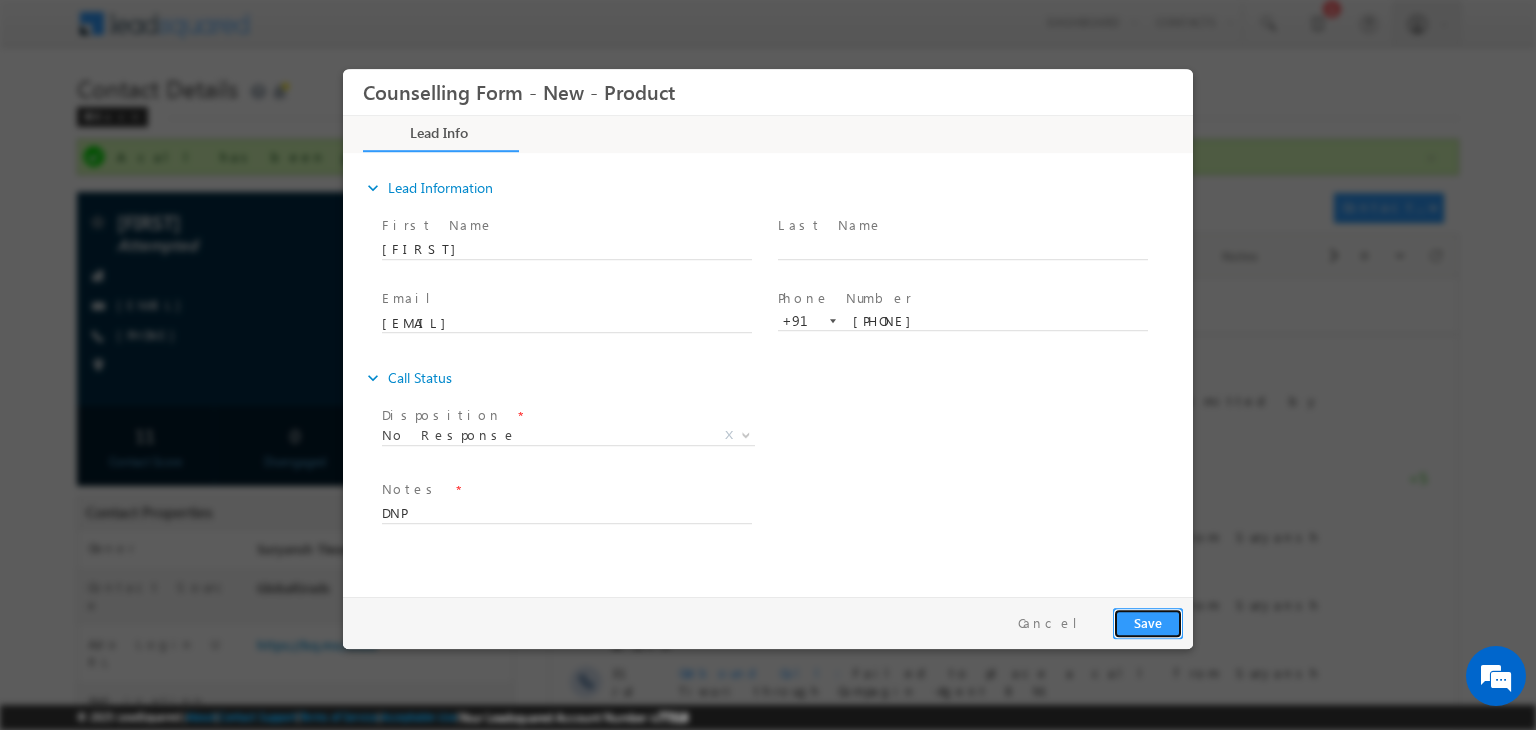 click on "Save" at bounding box center [1148, 623] 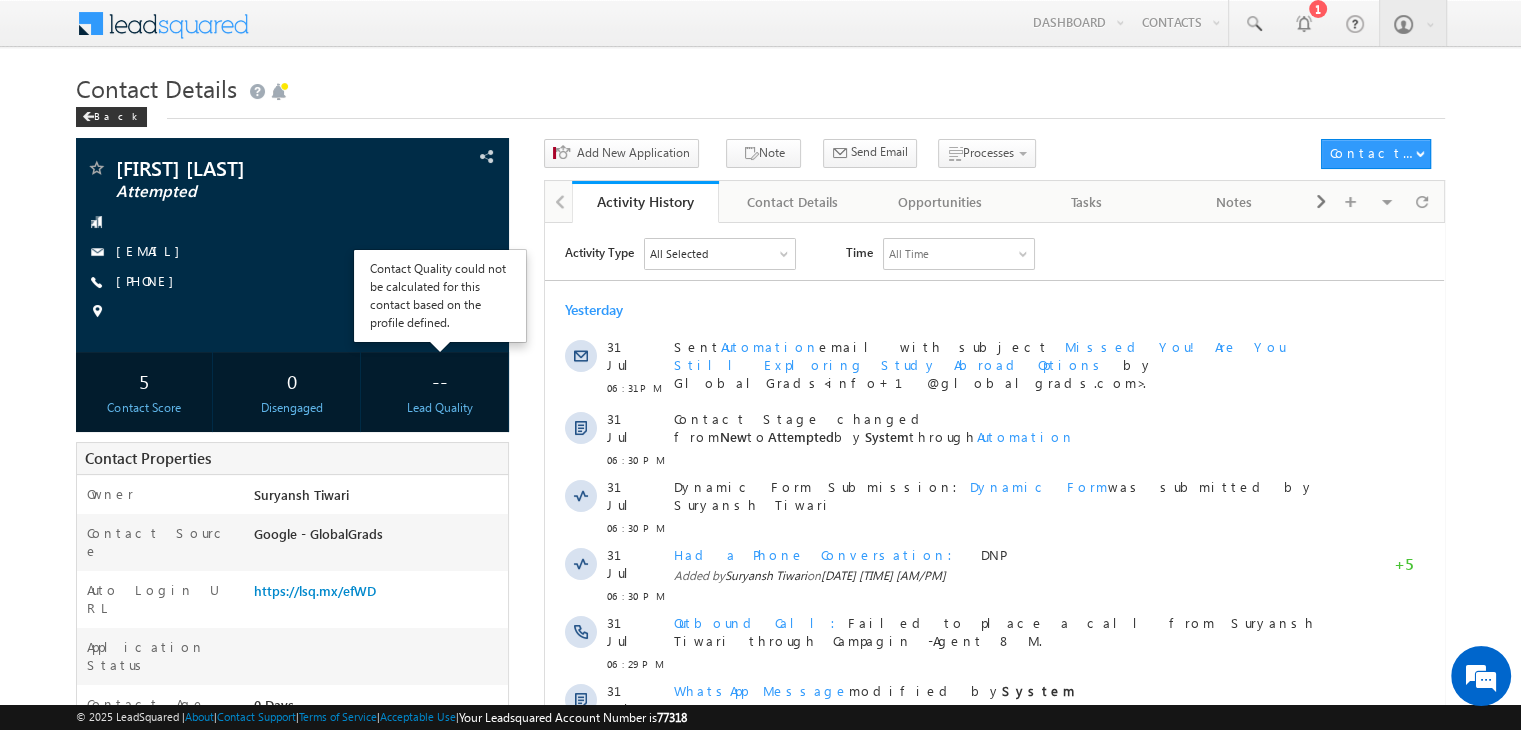 scroll, scrollTop: 0, scrollLeft: 0, axis: both 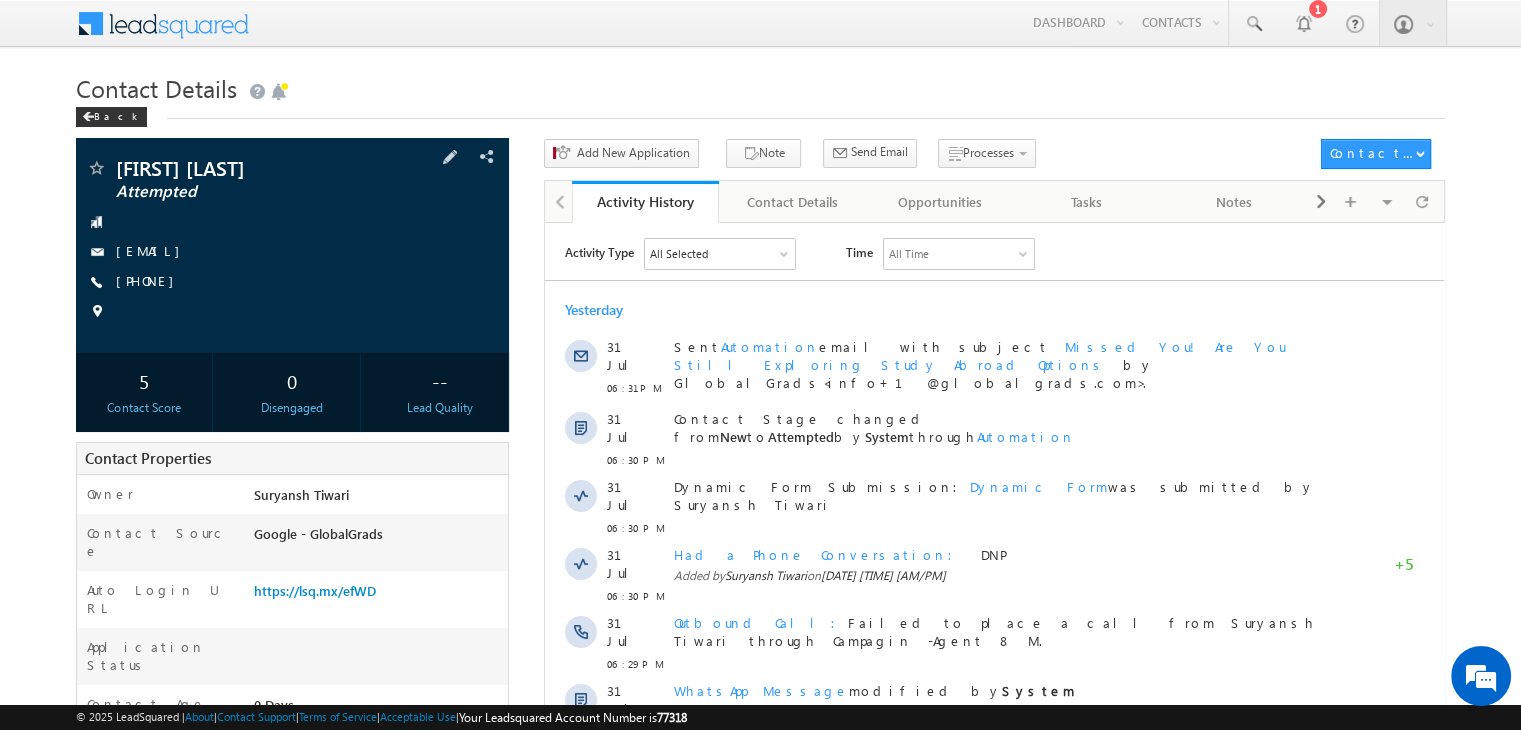 click on "[FIRST] [LAST]
Attempted
[EMAIL]
[PHONE]" at bounding box center [292, 245] 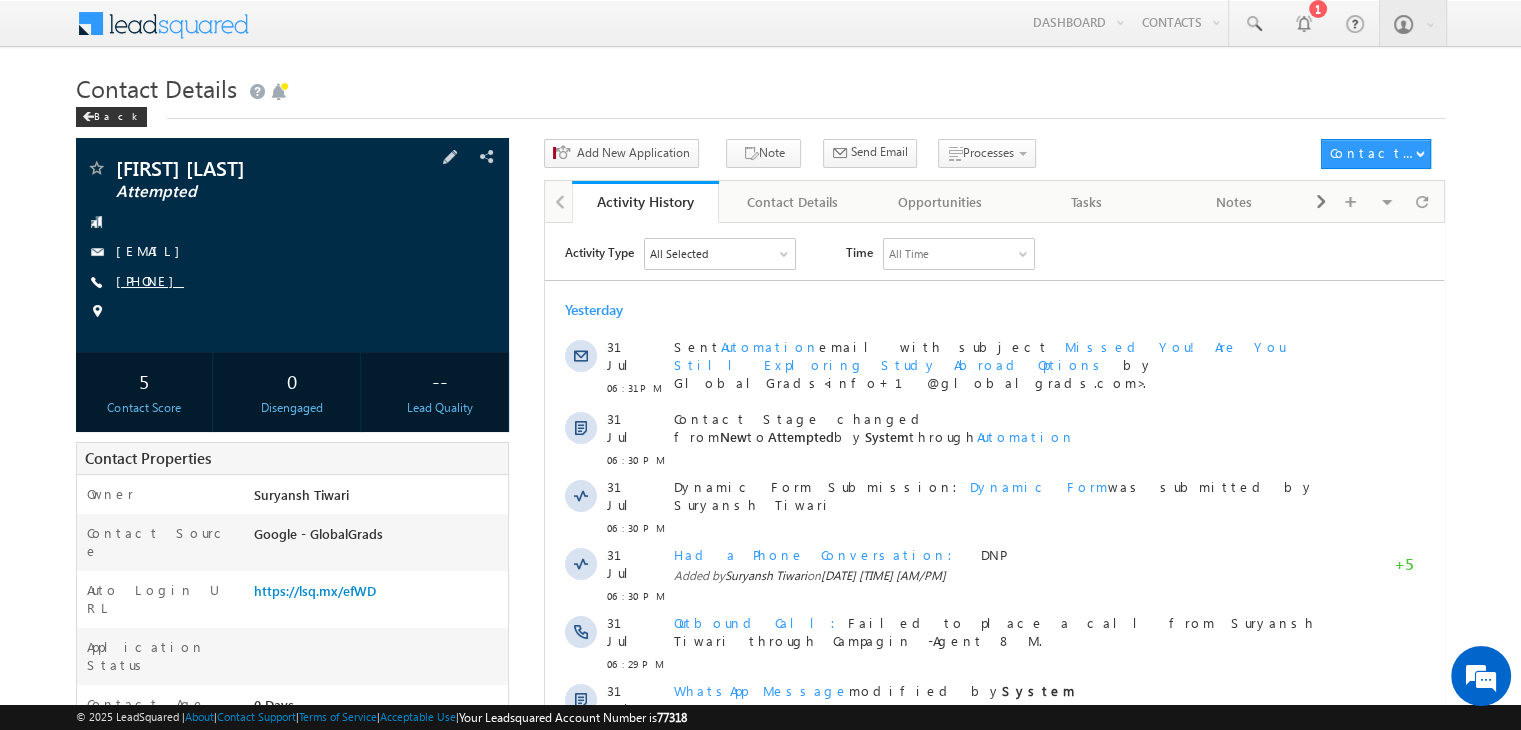 click on "[PHONE]" at bounding box center [150, 280] 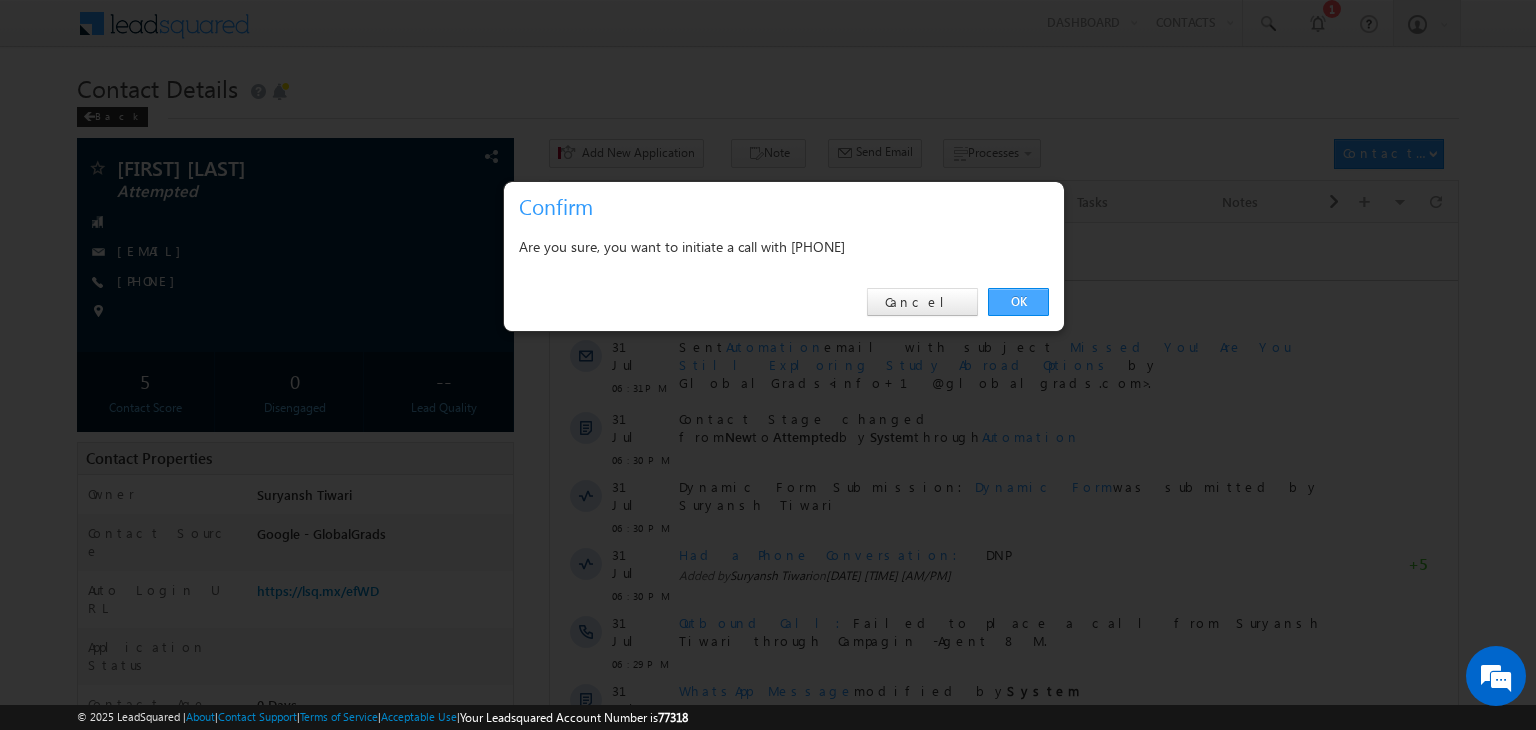 click on "OK" at bounding box center (1018, 302) 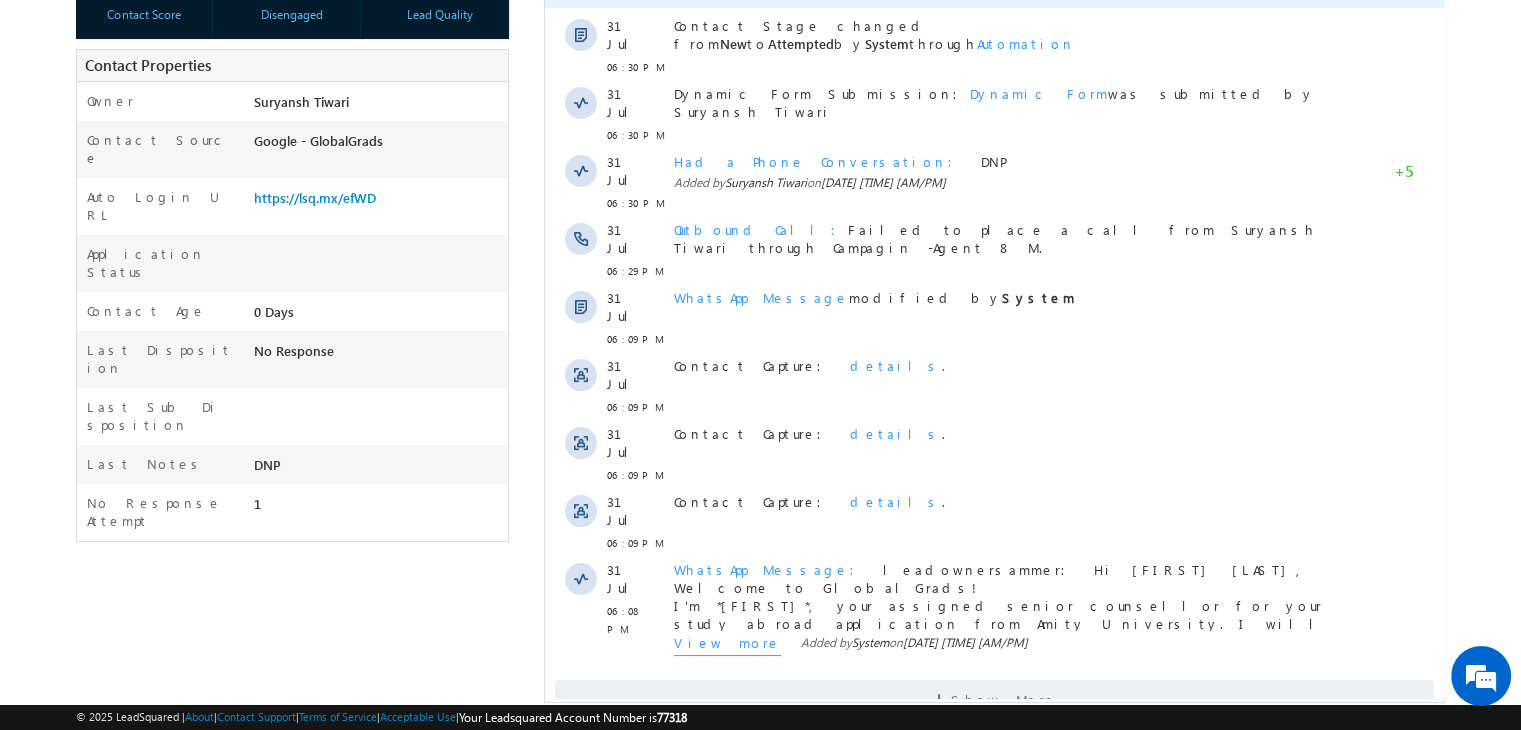 scroll, scrollTop: 454, scrollLeft: 0, axis: vertical 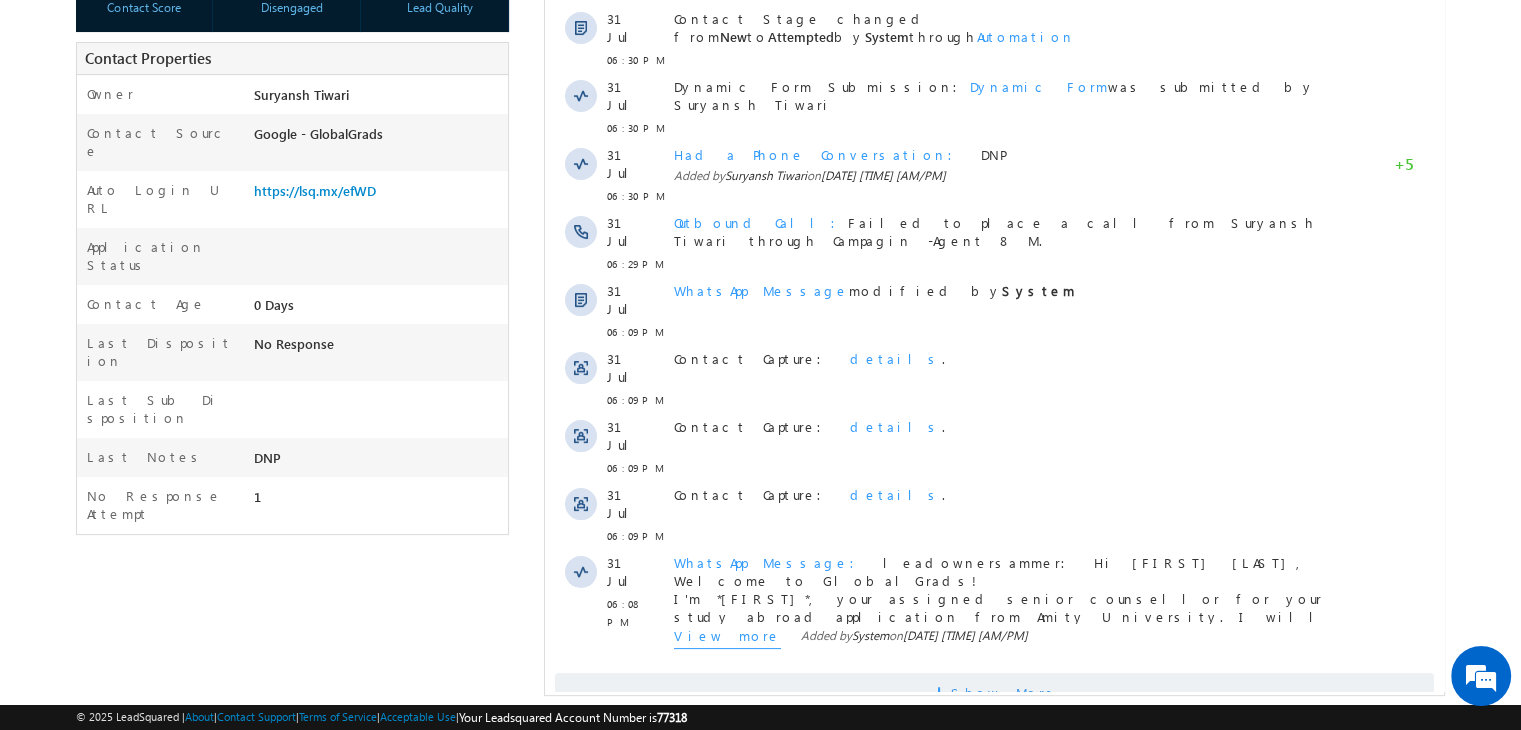 click on "Show More" at bounding box center [1004, 693] 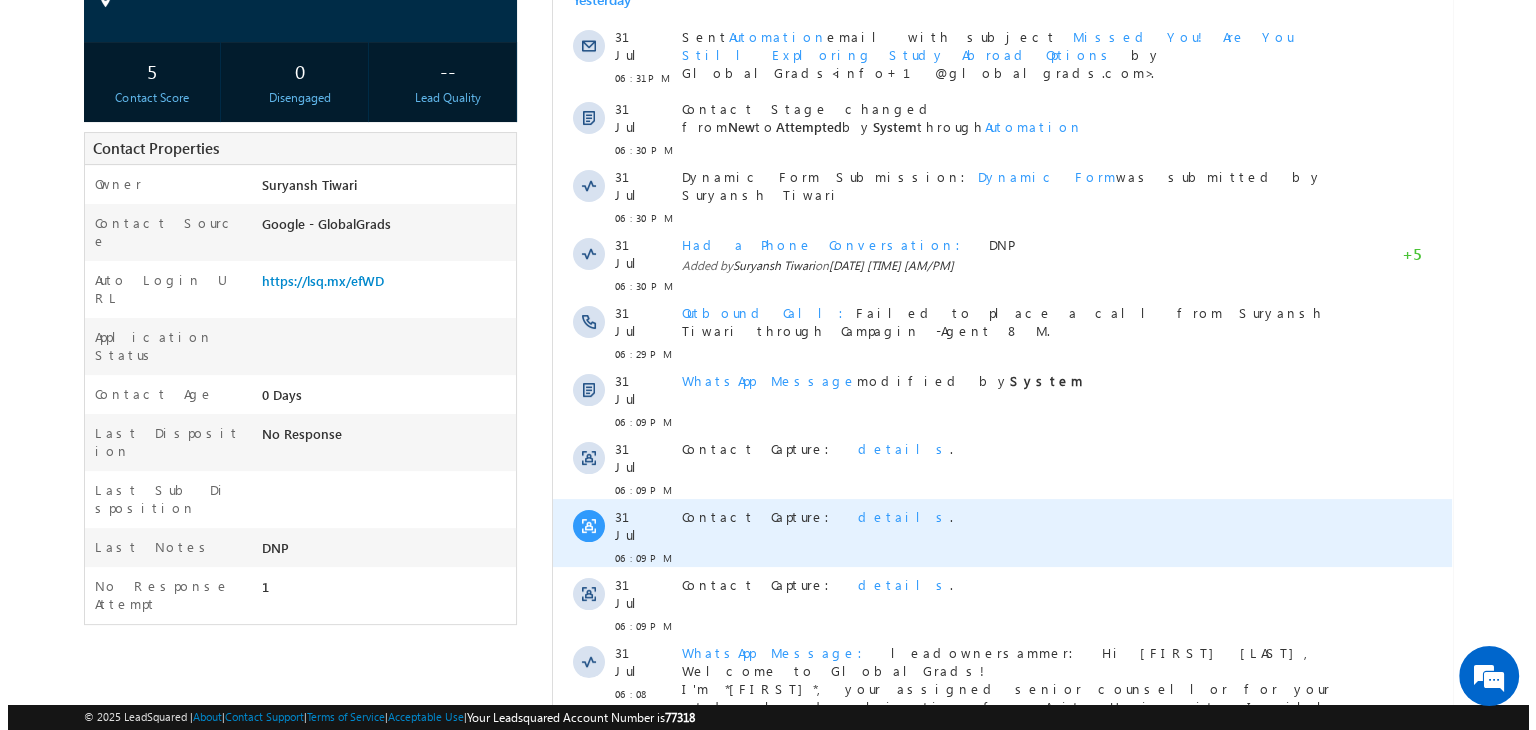 scroll, scrollTop: 359, scrollLeft: 0, axis: vertical 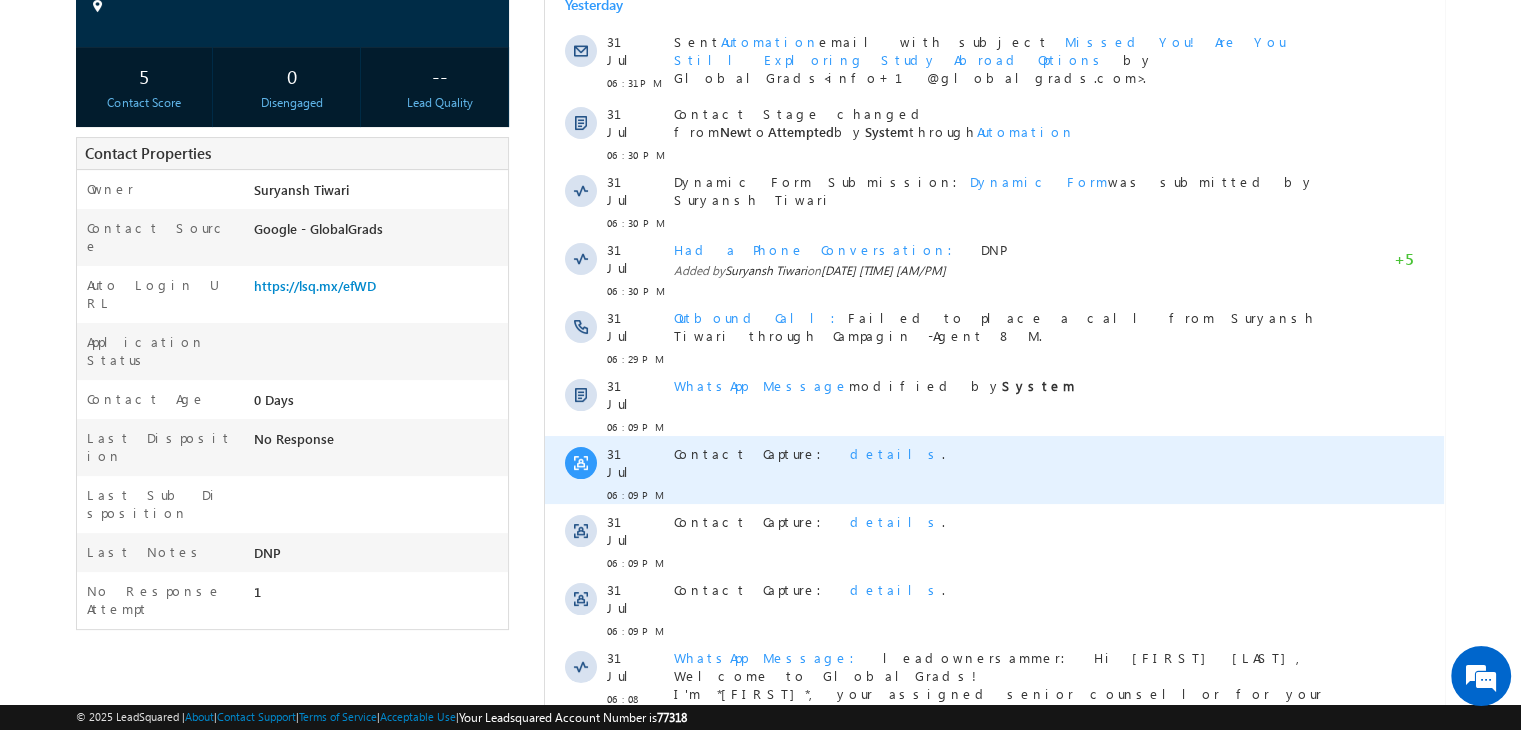 click on "details" at bounding box center [896, 453] 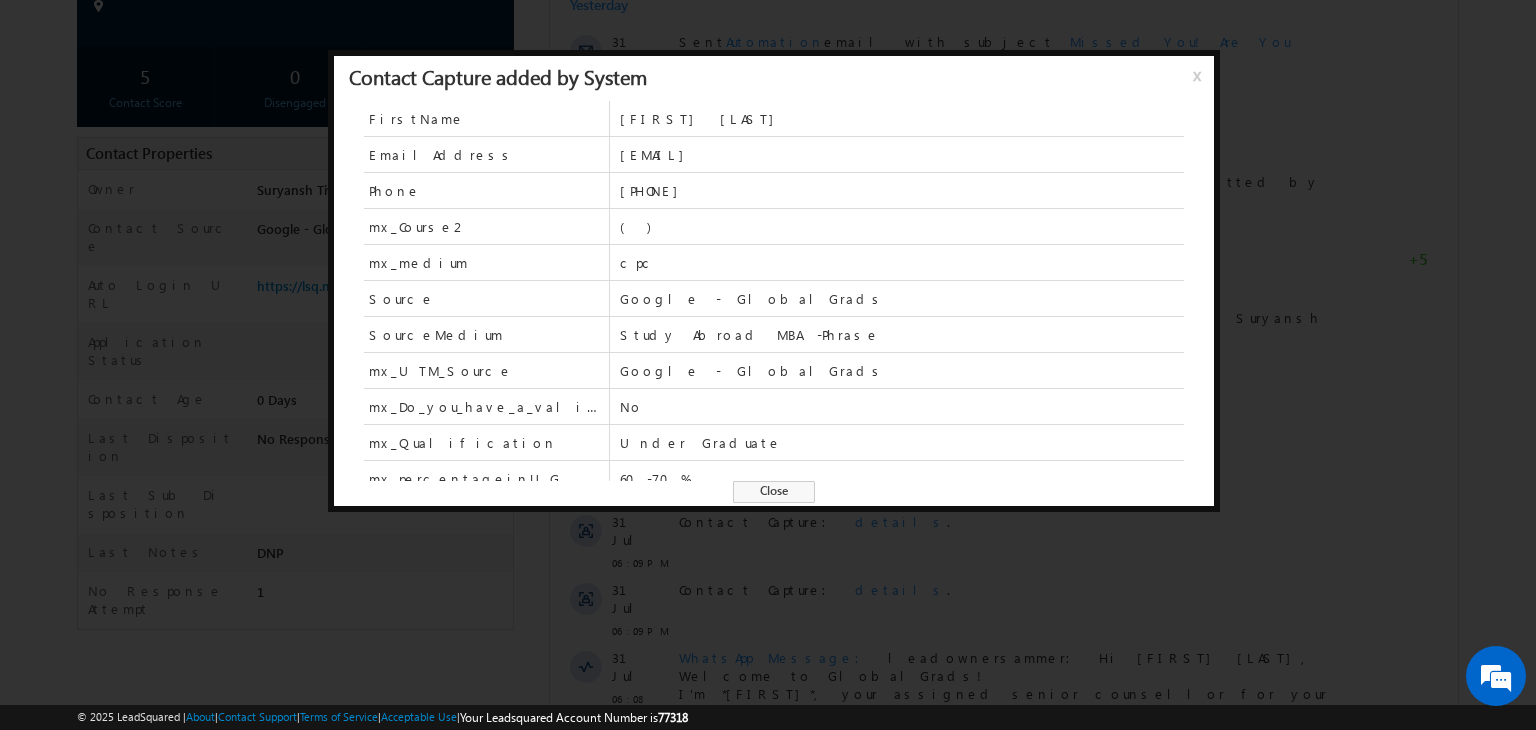 scroll, scrollTop: 263, scrollLeft: 0, axis: vertical 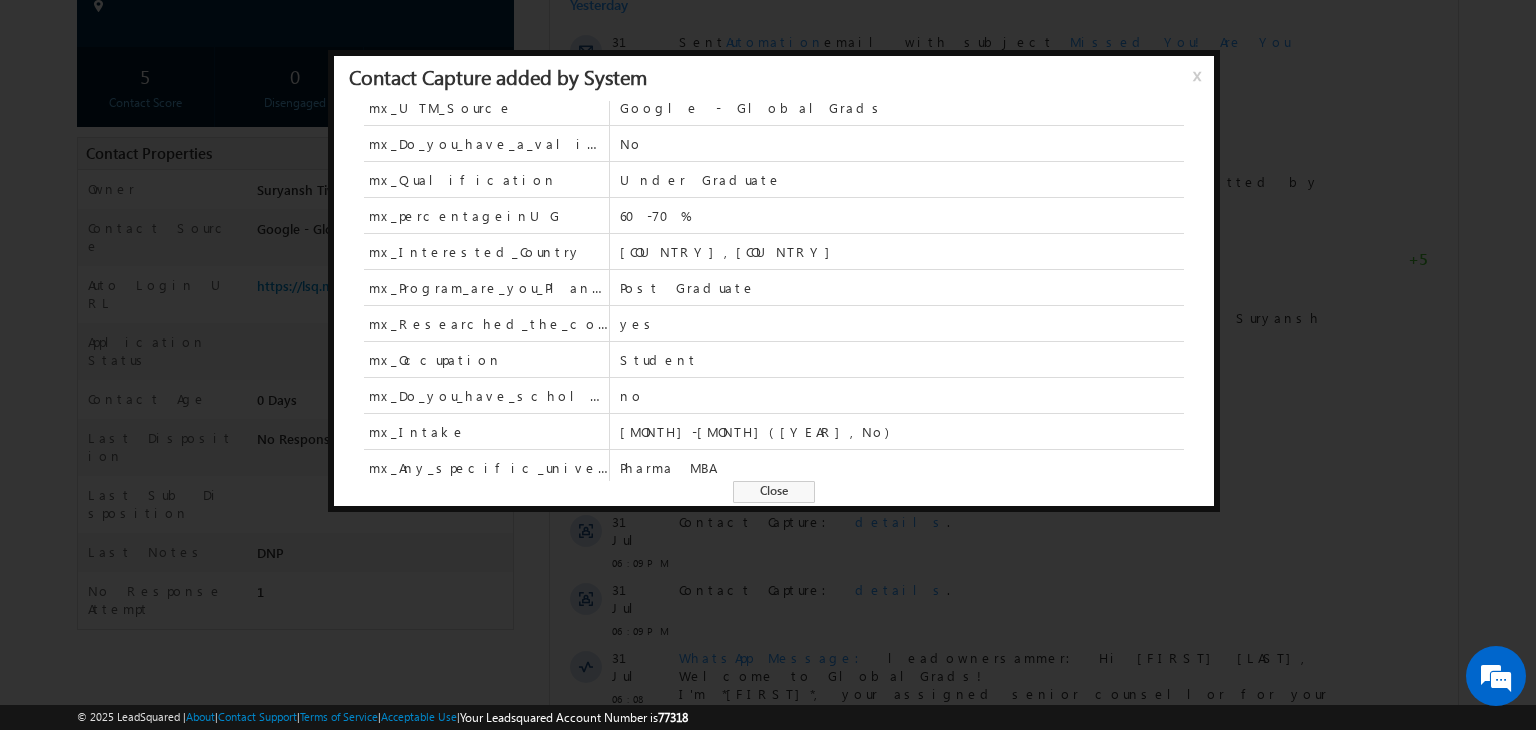 click on "Pharma MBA" at bounding box center [902, 468] 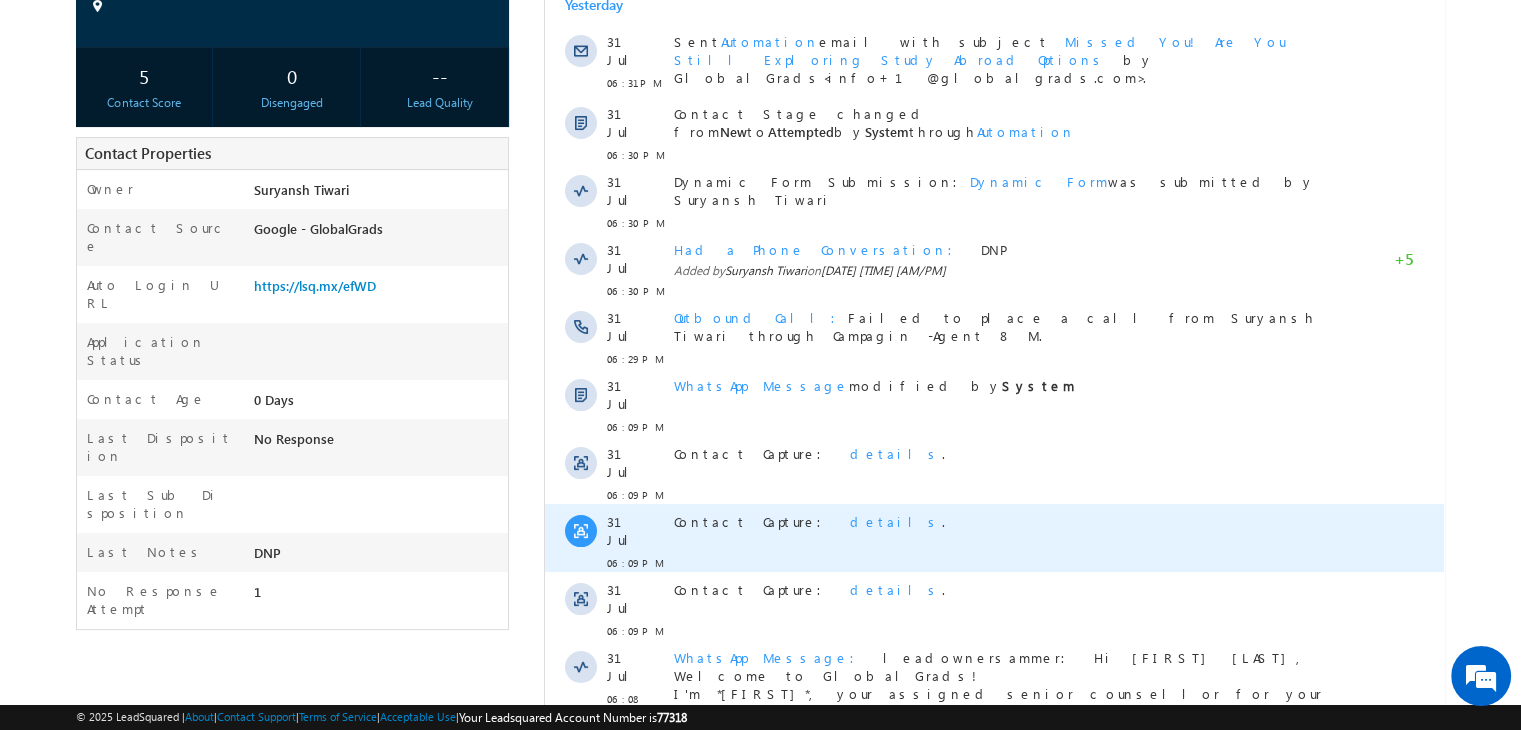 click on "details" at bounding box center (896, 521) 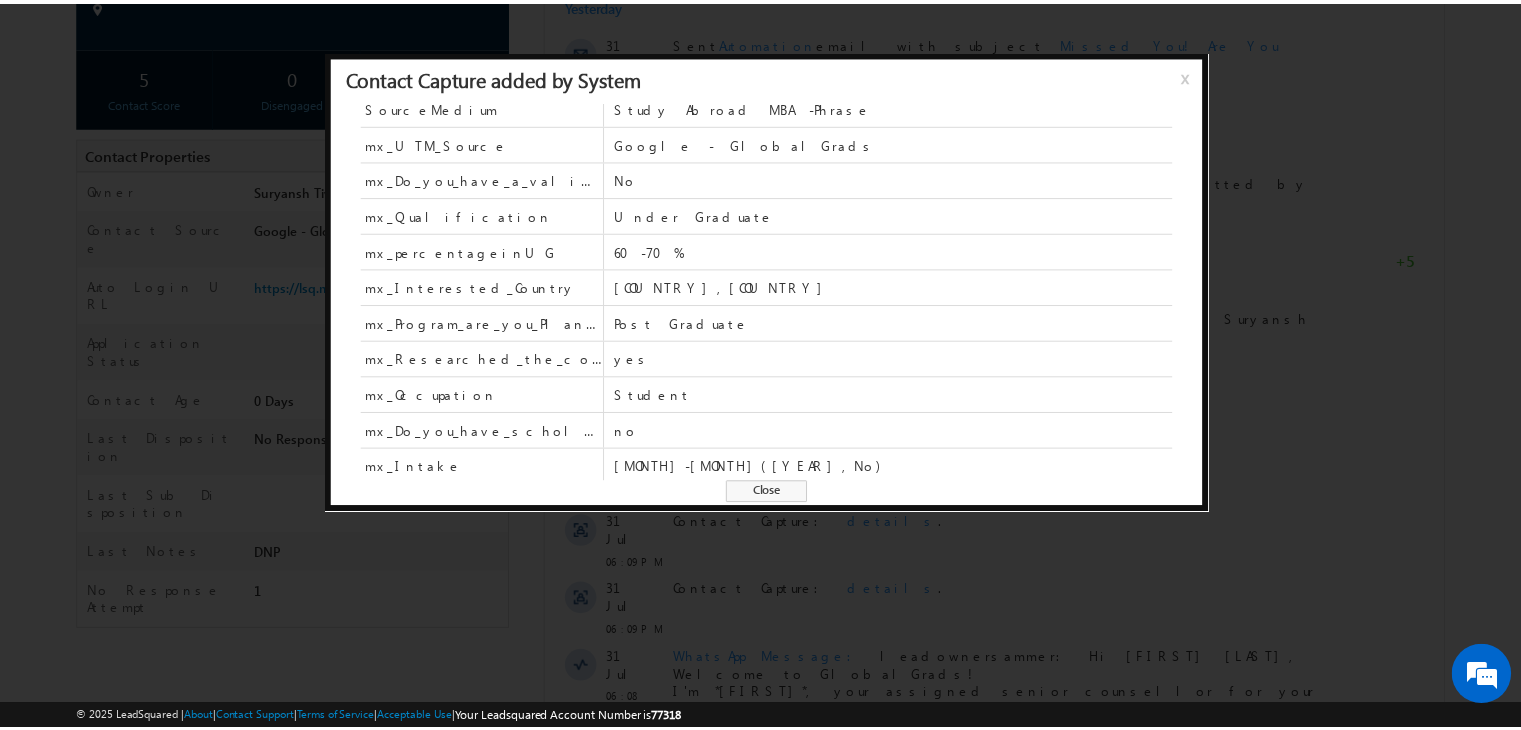 scroll, scrollTop: 263, scrollLeft: 0, axis: vertical 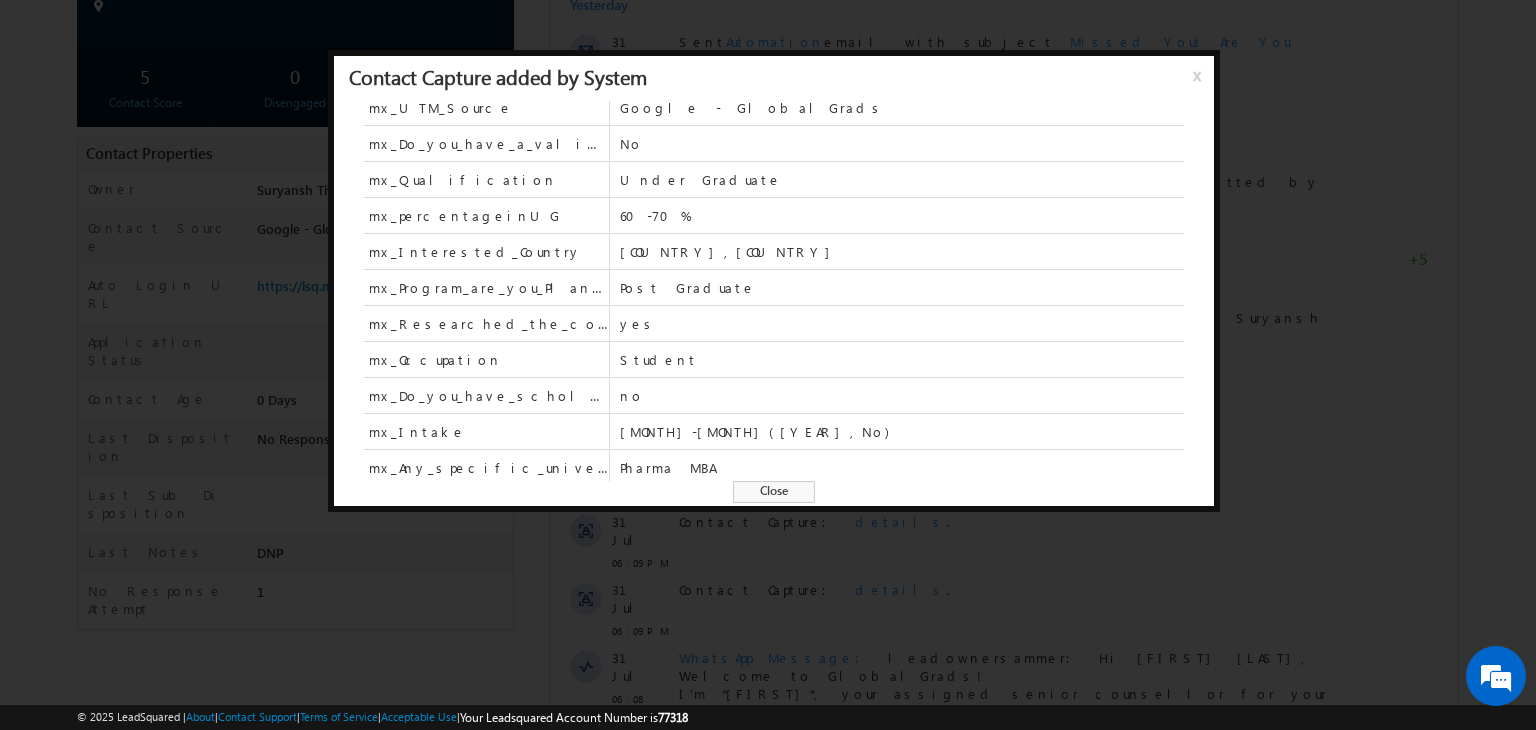 click on "Close" at bounding box center [774, 492] 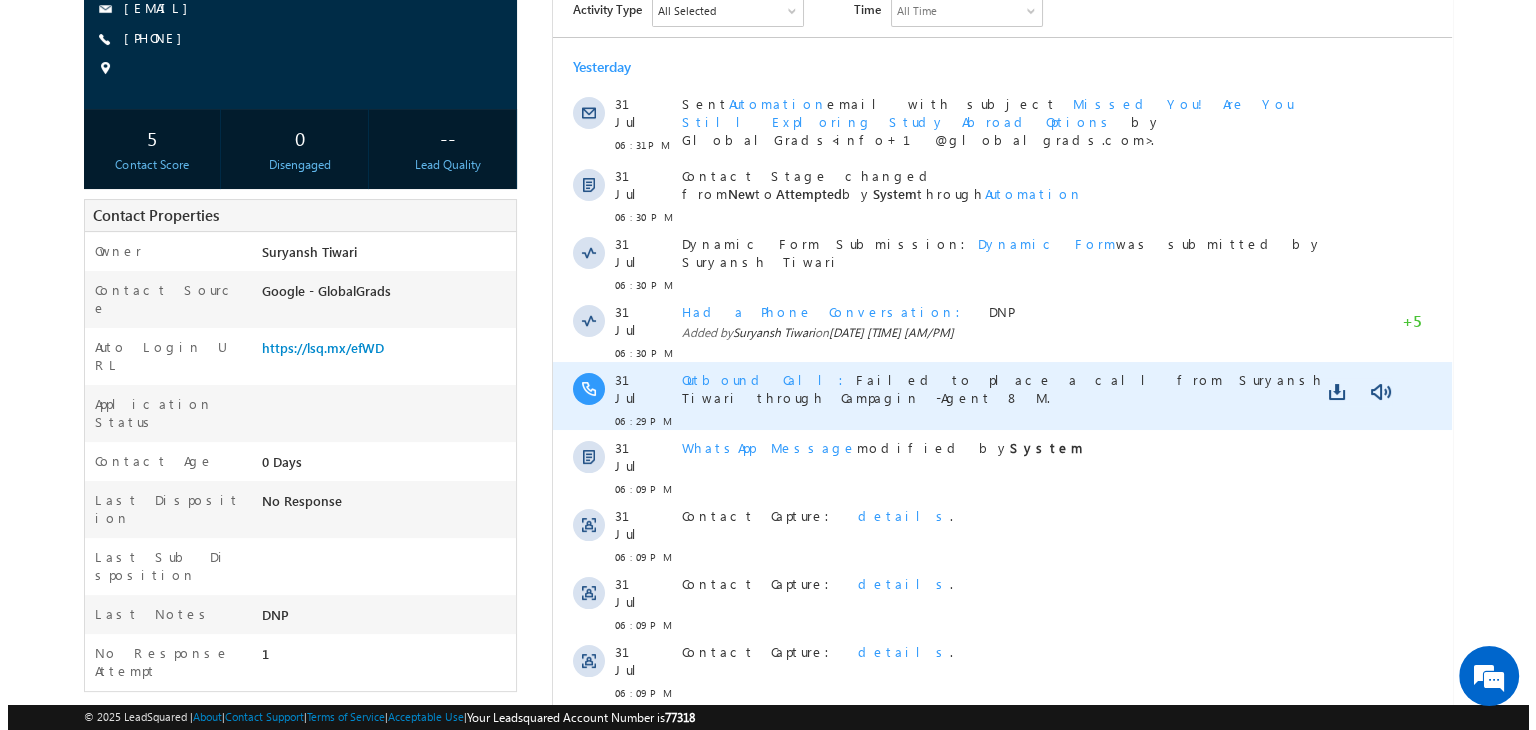 scroll, scrollTop: 742, scrollLeft: 0, axis: vertical 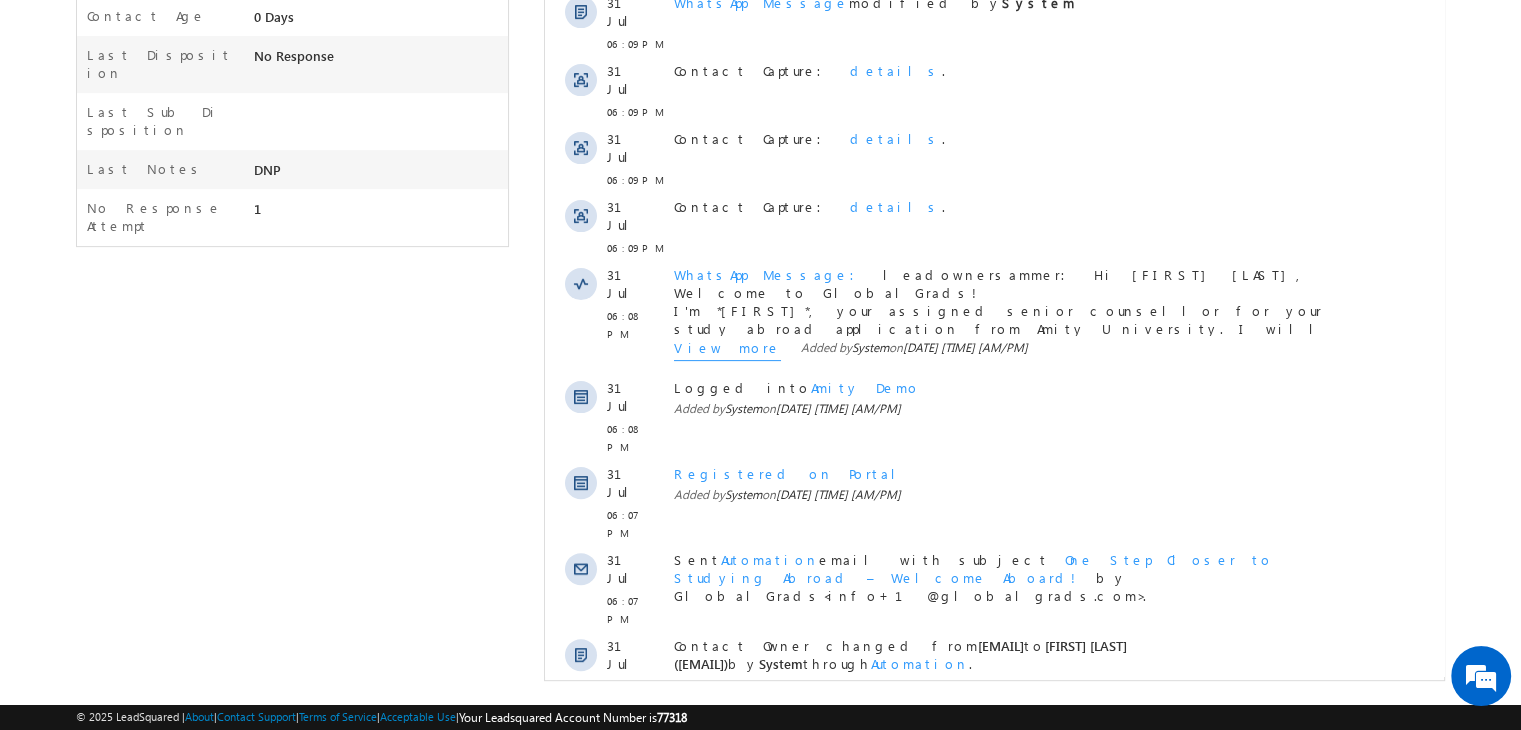 click on "details" at bounding box center (896, 731) 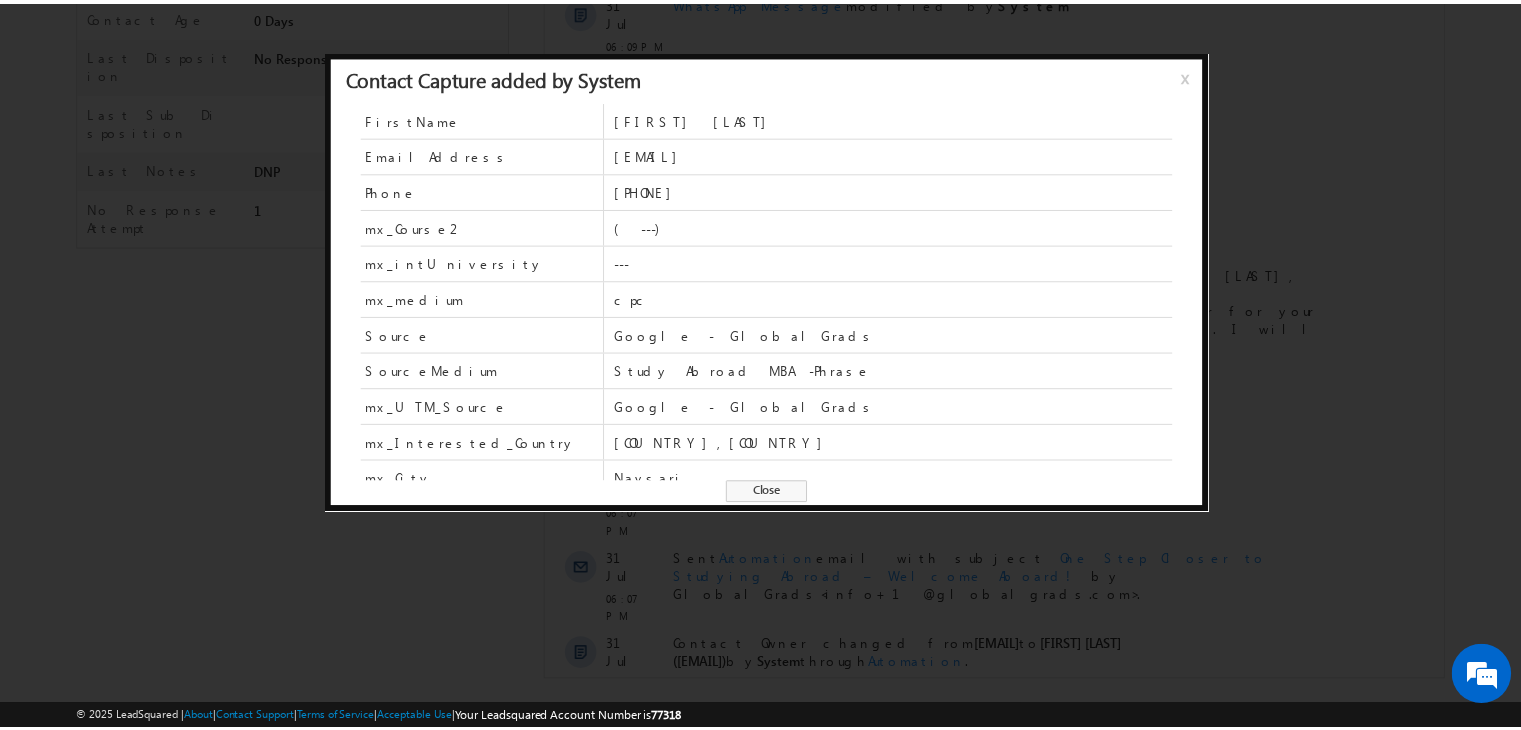 scroll, scrollTop: 48, scrollLeft: 0, axis: vertical 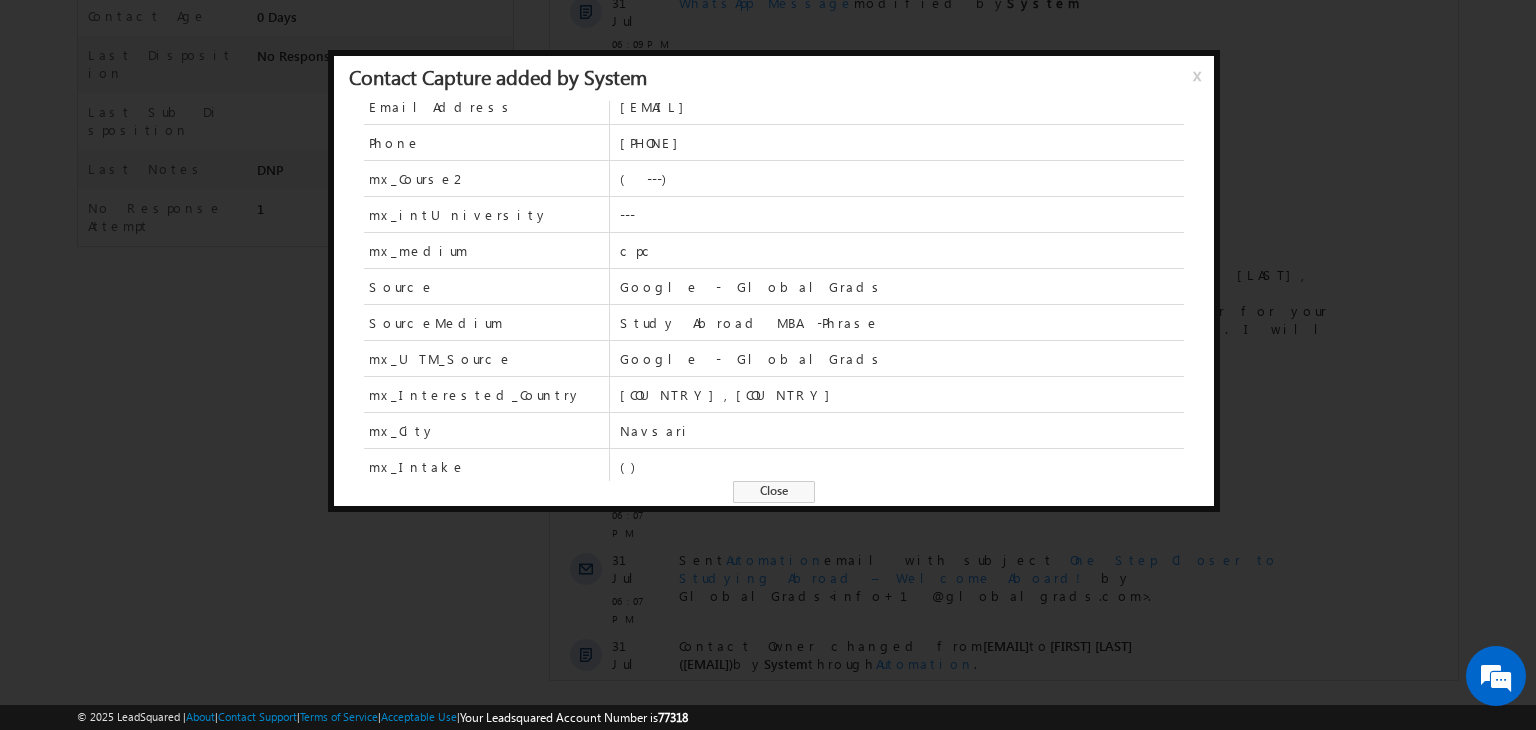 click on "Close" at bounding box center (774, 492) 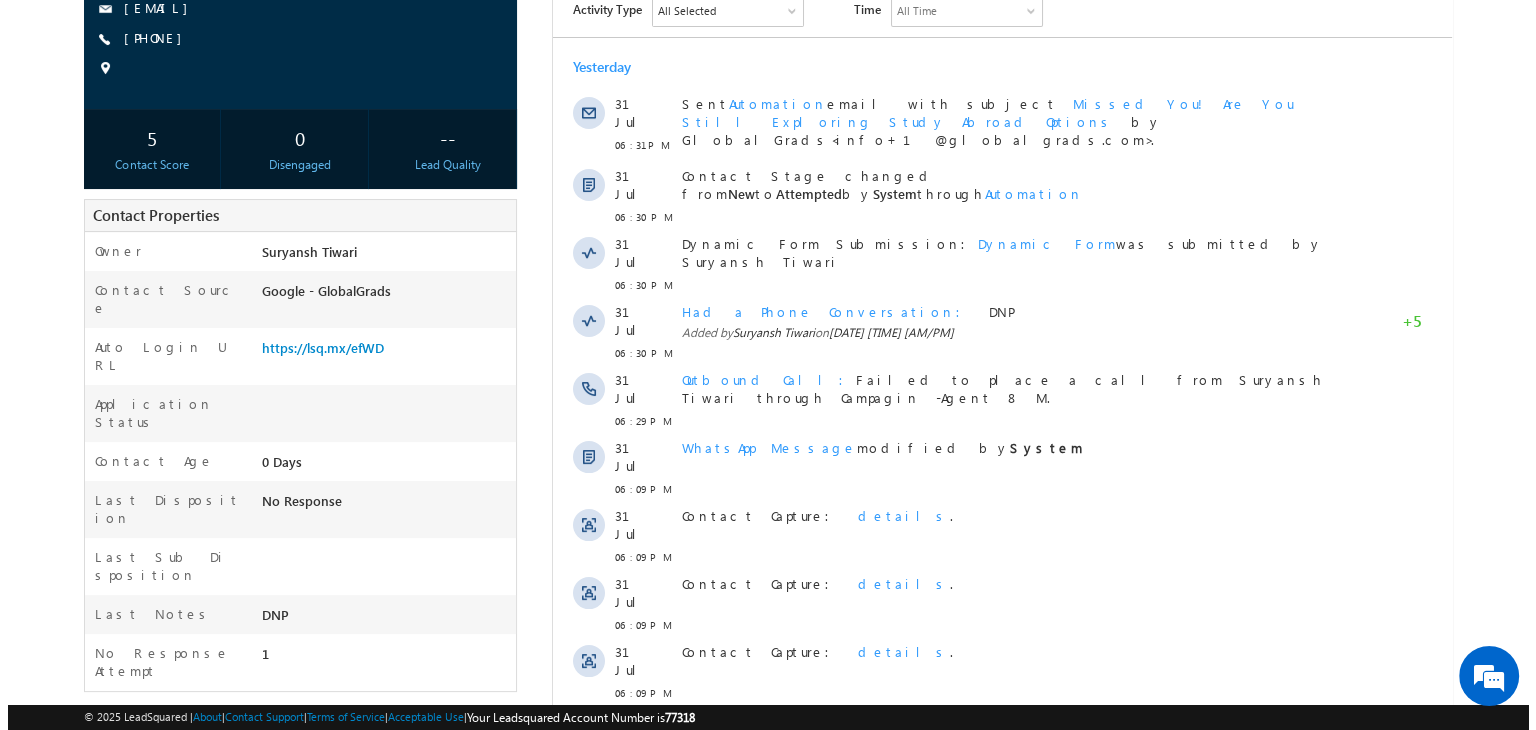 scroll, scrollTop: 296, scrollLeft: 0, axis: vertical 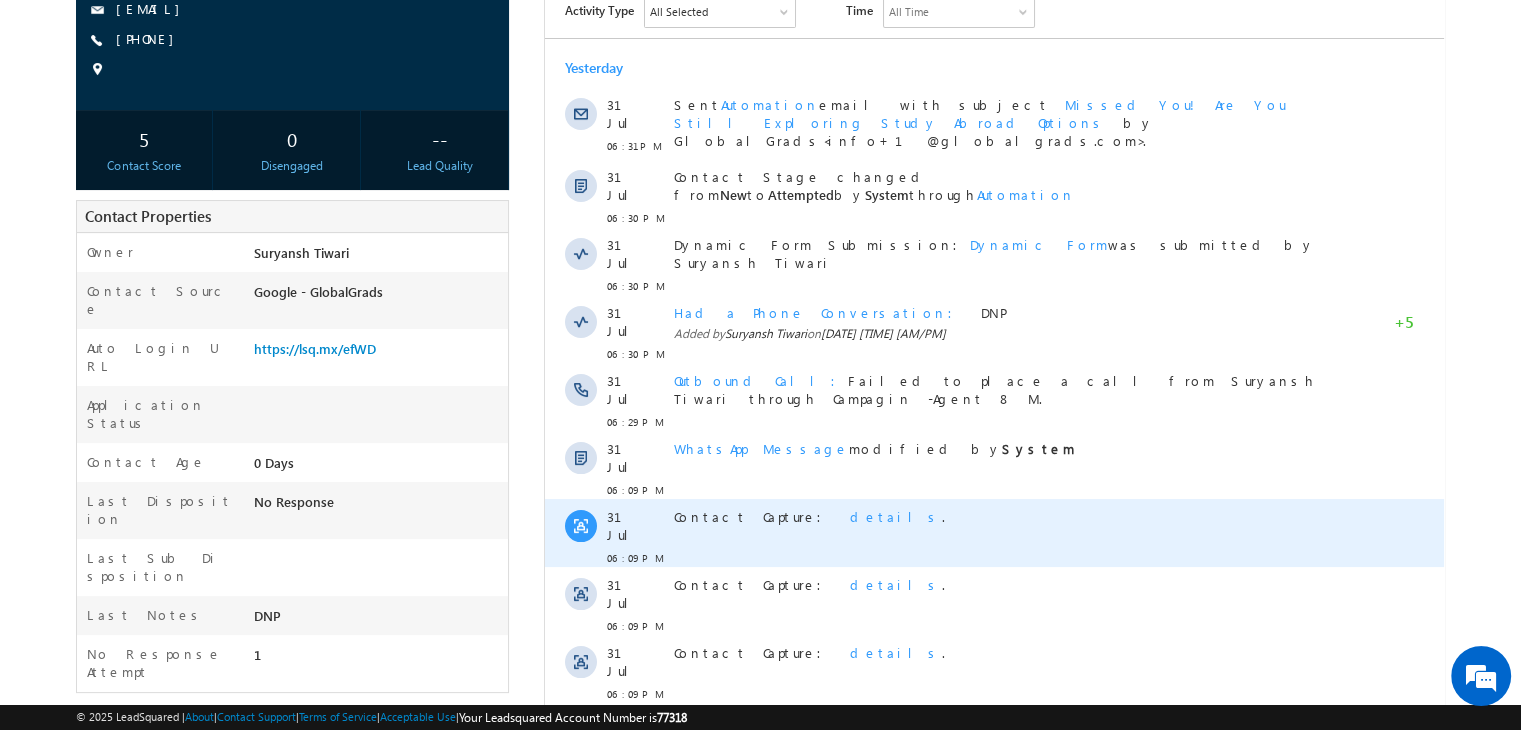 click on "details" at bounding box center [896, 516] 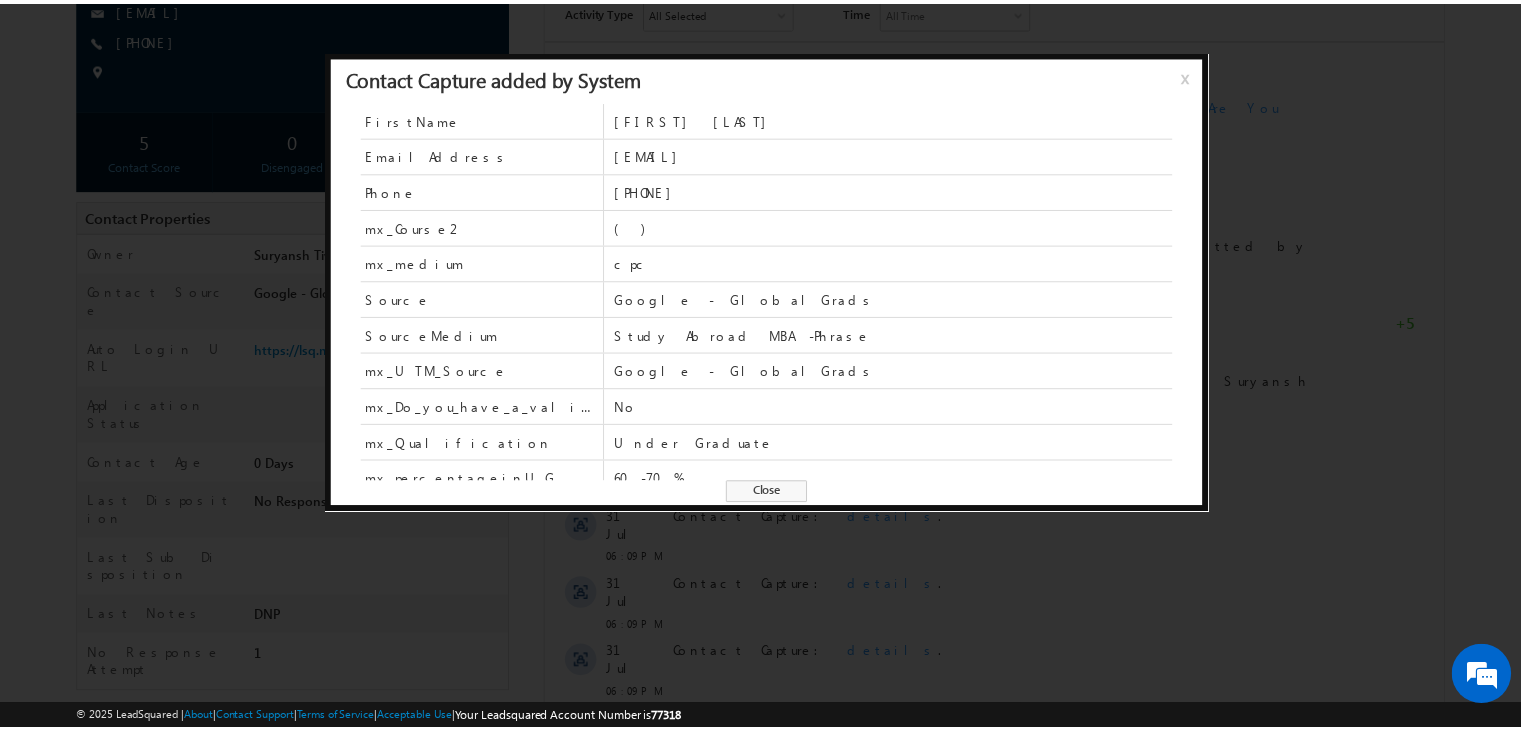 scroll, scrollTop: 263, scrollLeft: 0, axis: vertical 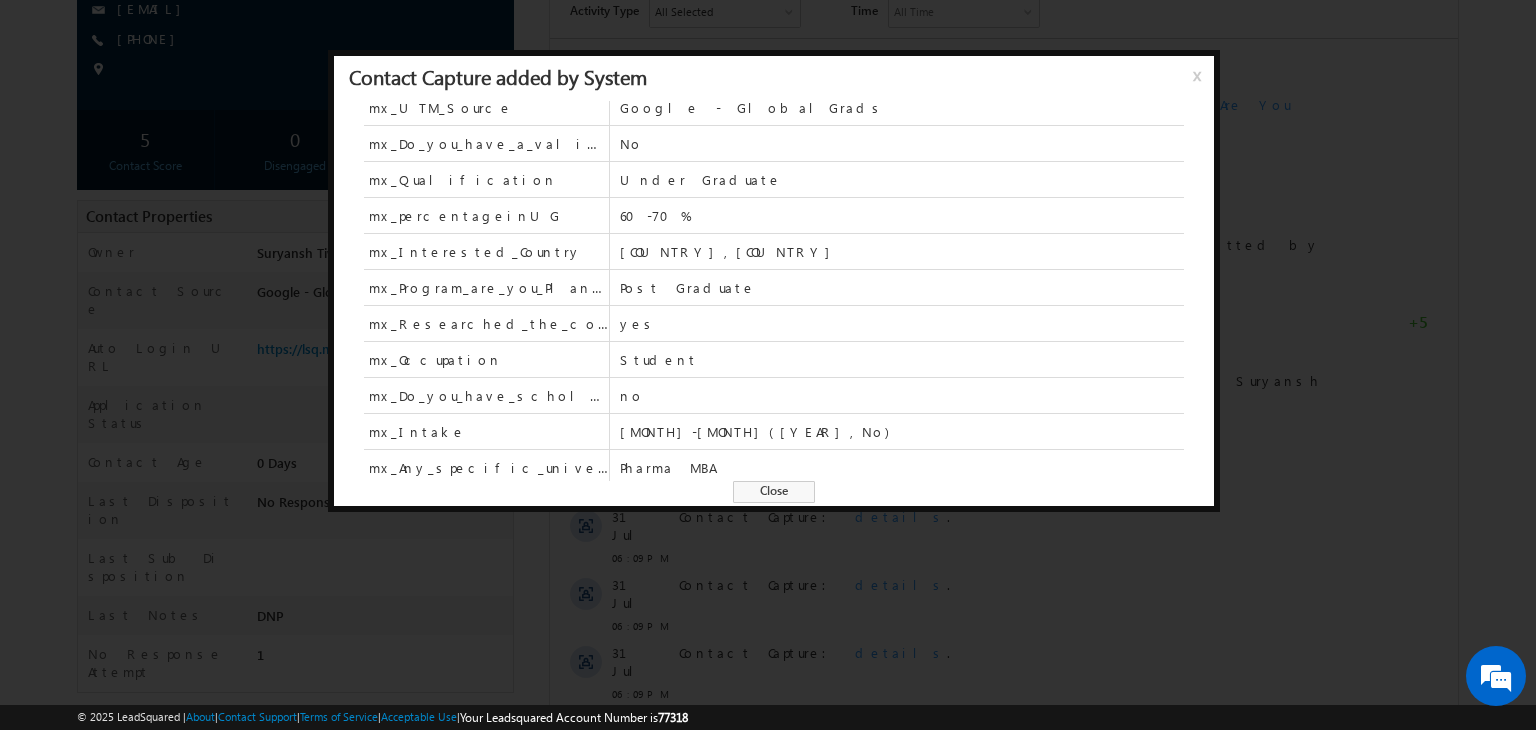 click on "Close" at bounding box center [774, 492] 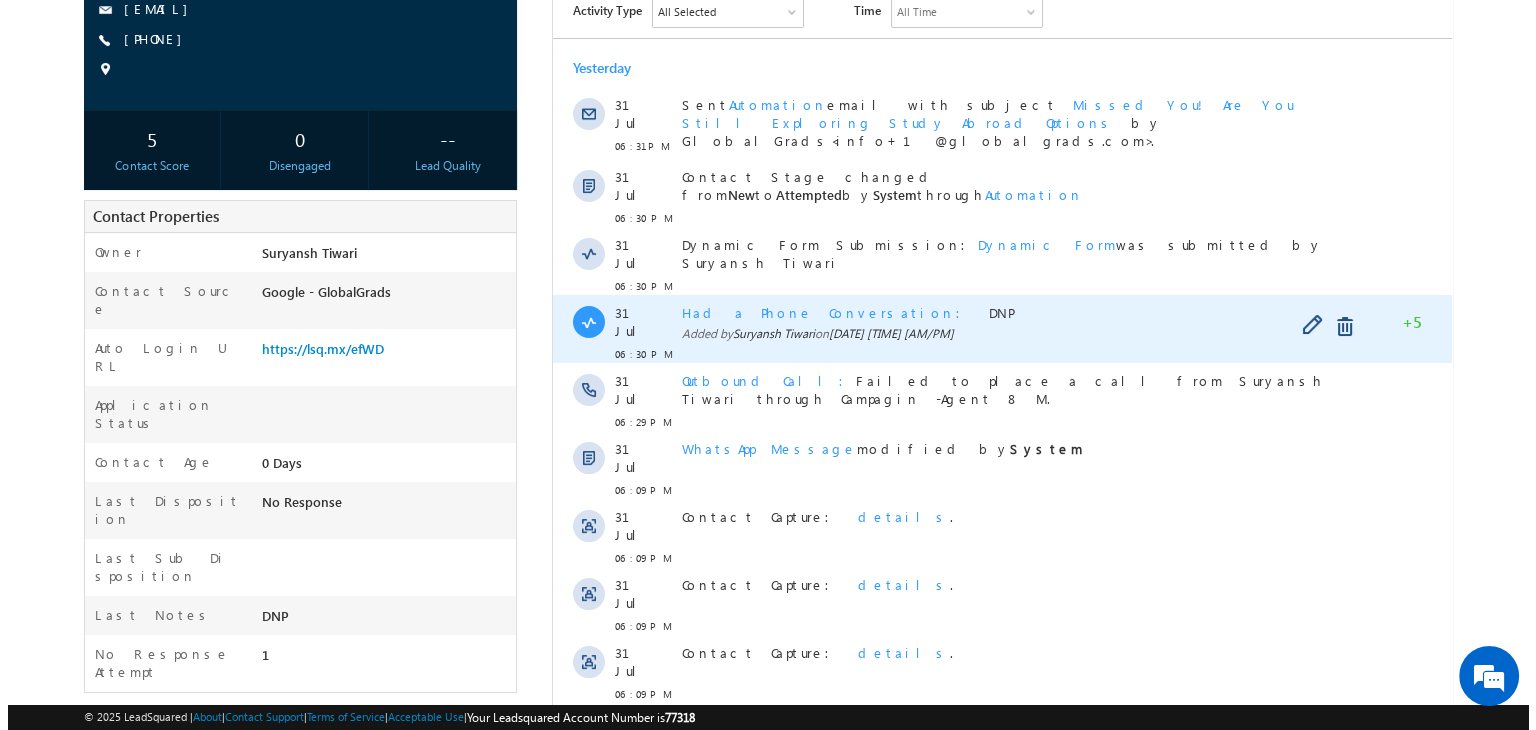 scroll, scrollTop: 0, scrollLeft: 0, axis: both 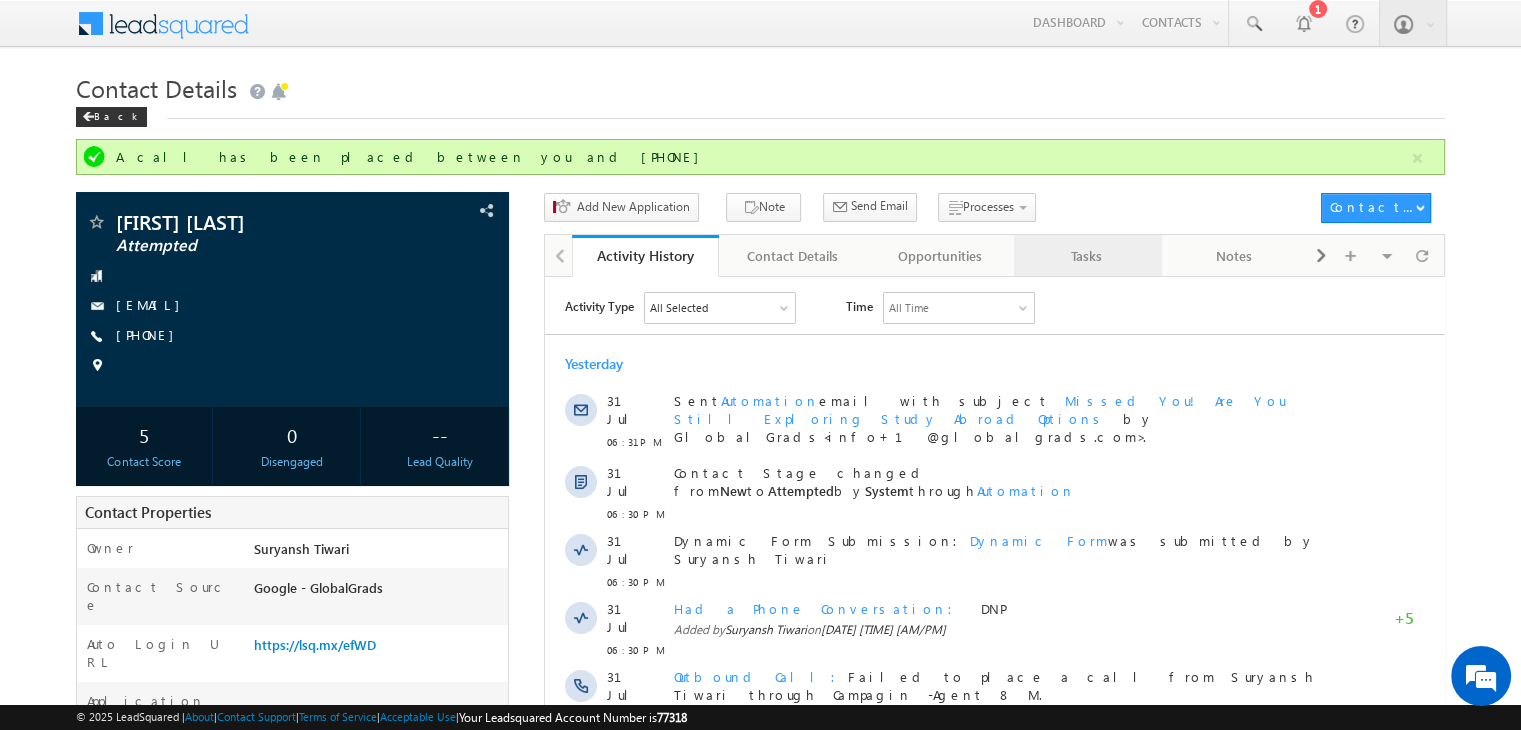 click on "Tasks" at bounding box center [1086, 256] 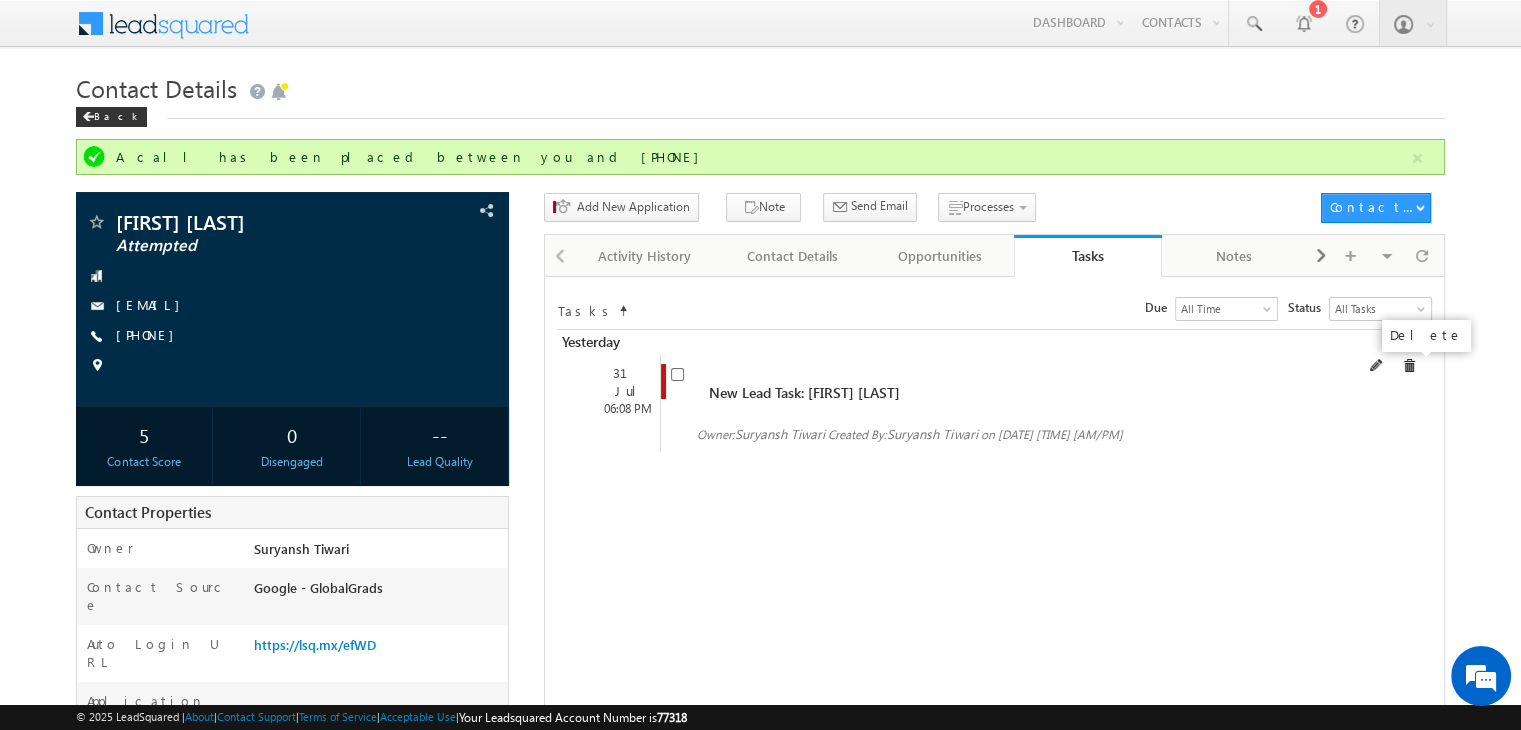 click at bounding box center [1409, 366] 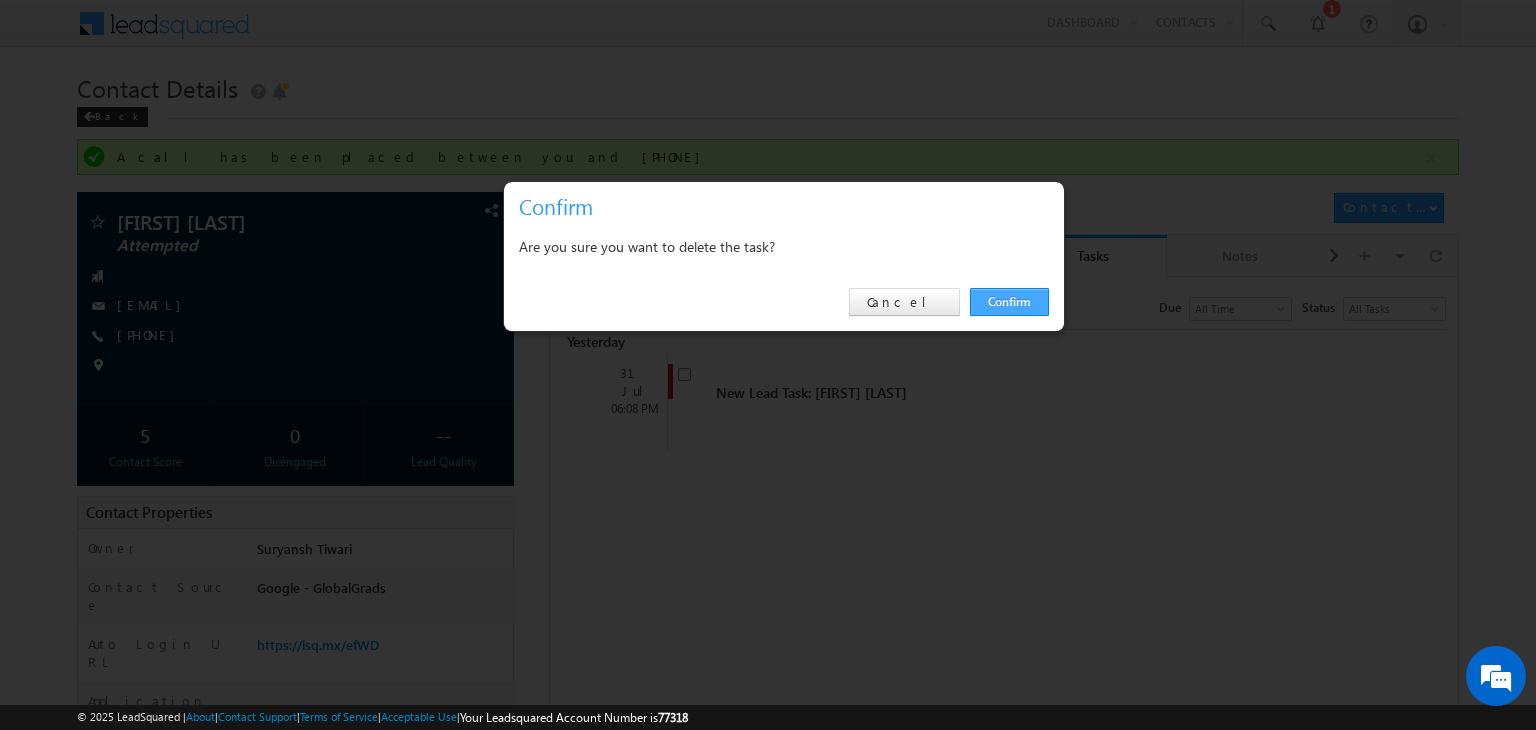 click on "Confirm" at bounding box center [1009, 302] 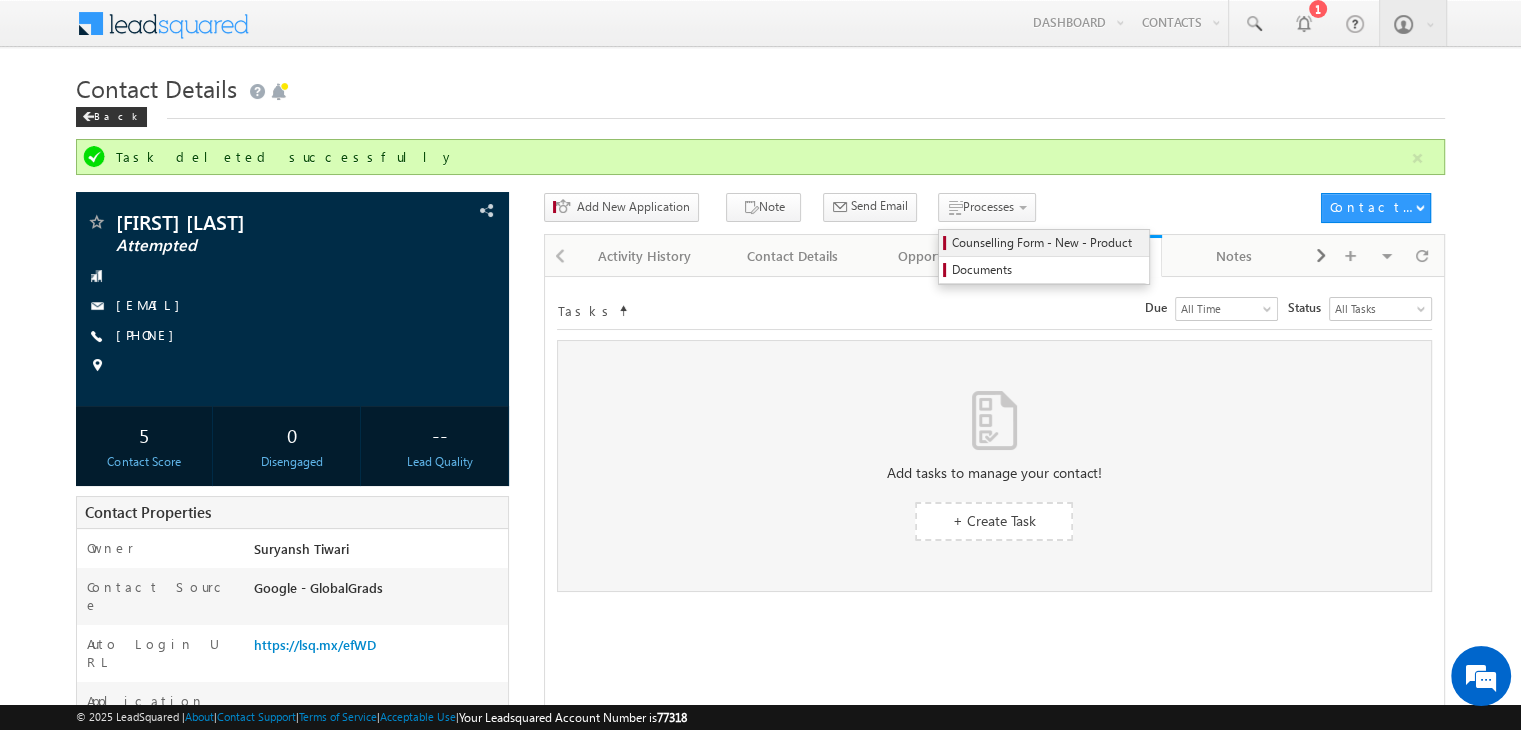 click on "Counselling Form - New - Product" at bounding box center (1047, 243) 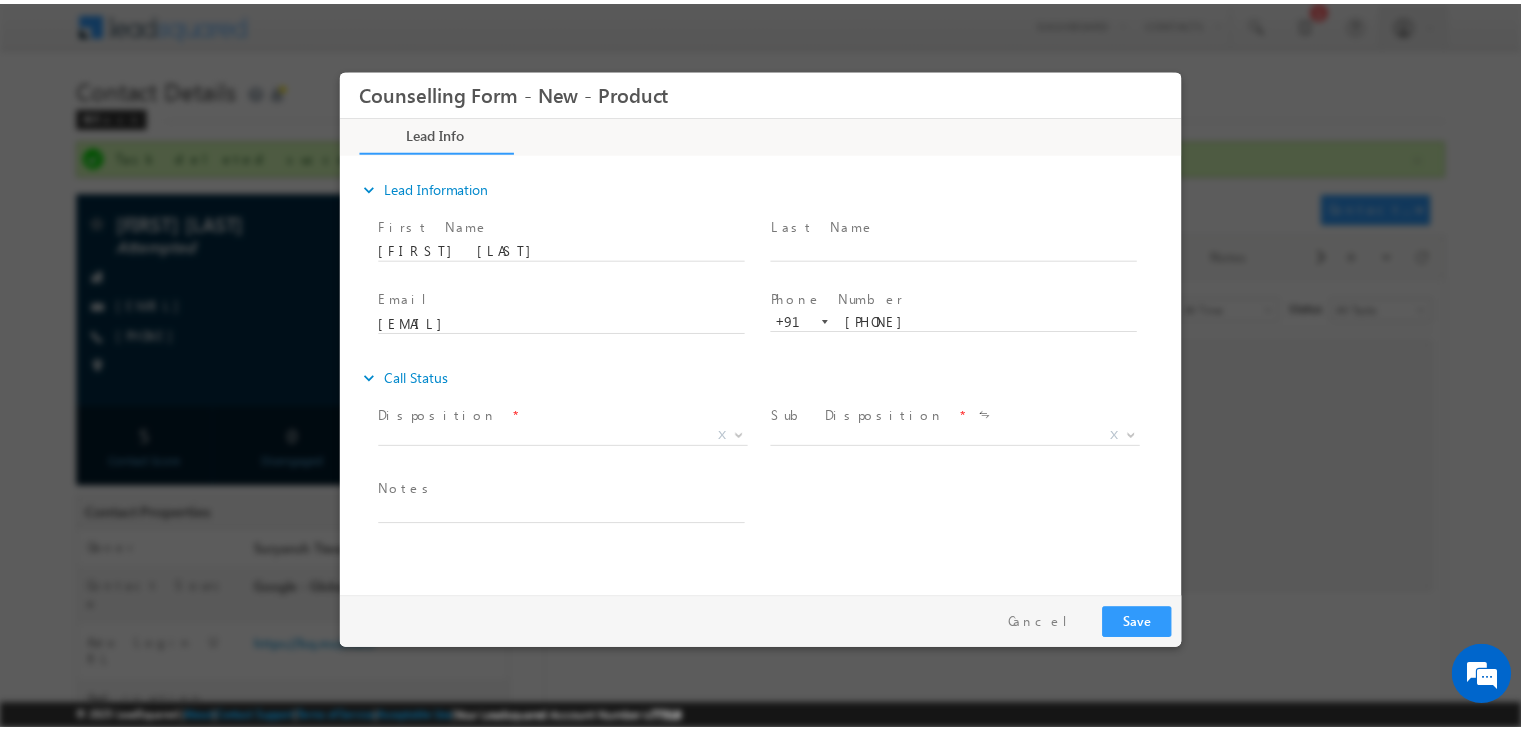 scroll, scrollTop: 0, scrollLeft: 0, axis: both 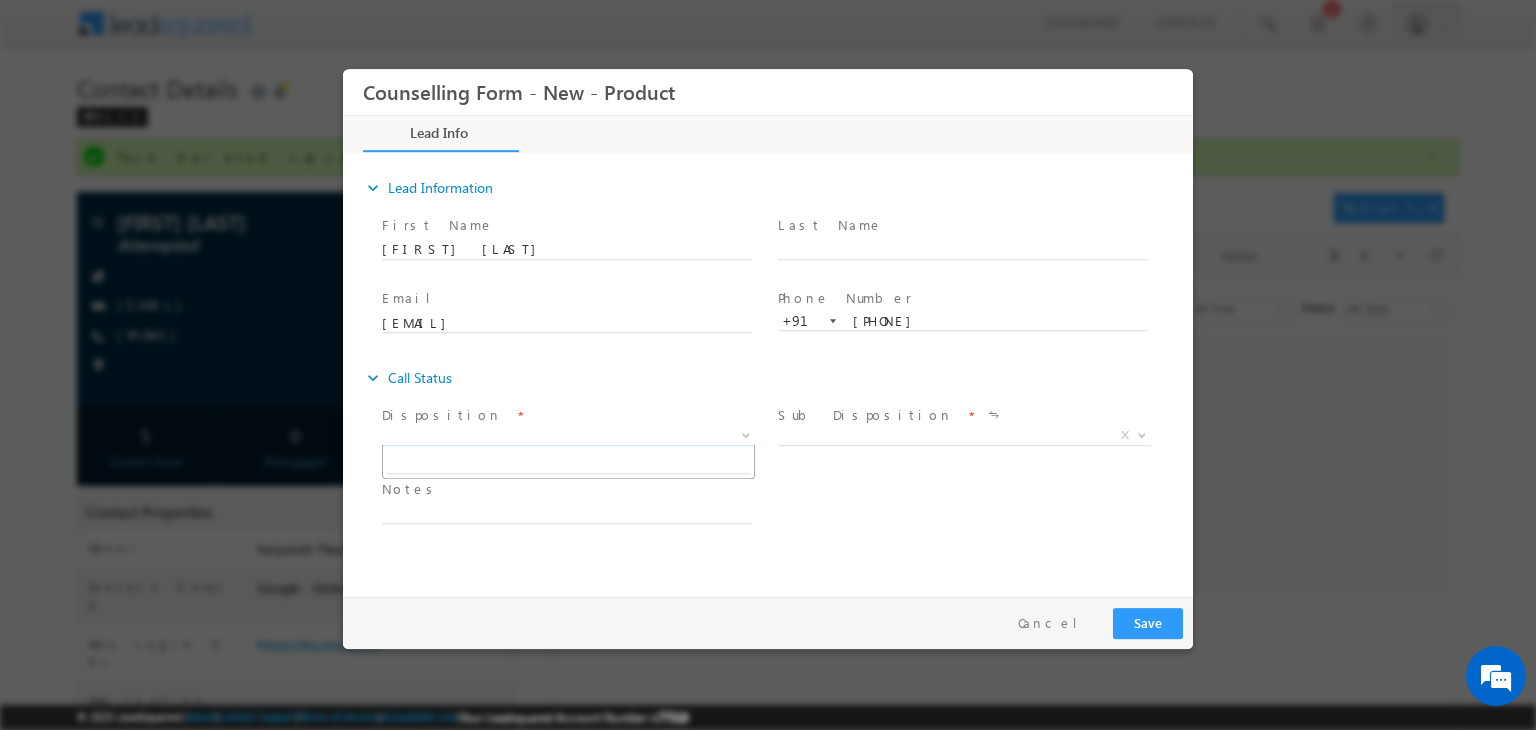 click on "X" at bounding box center (568, 436) 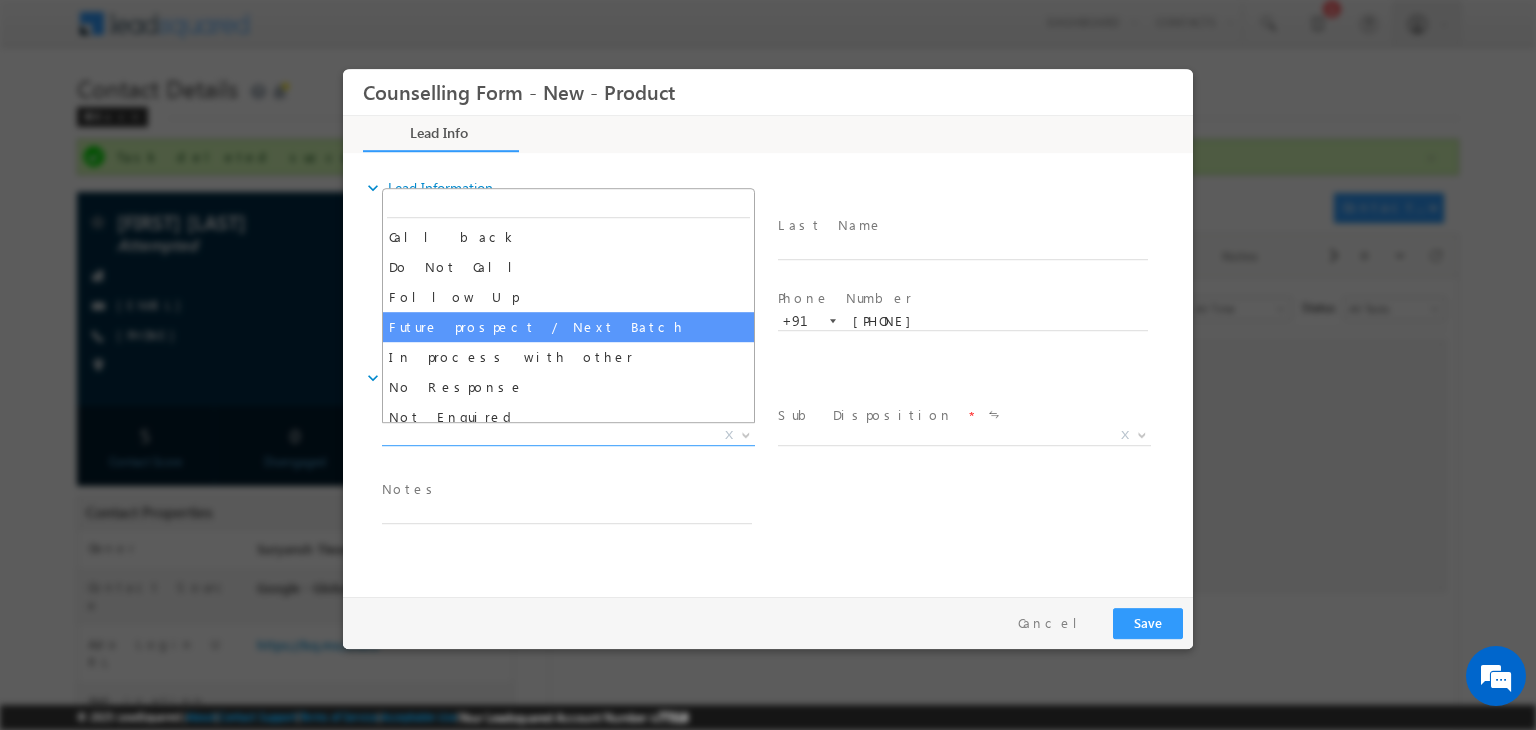 select on "Future prospect / Next Batch" 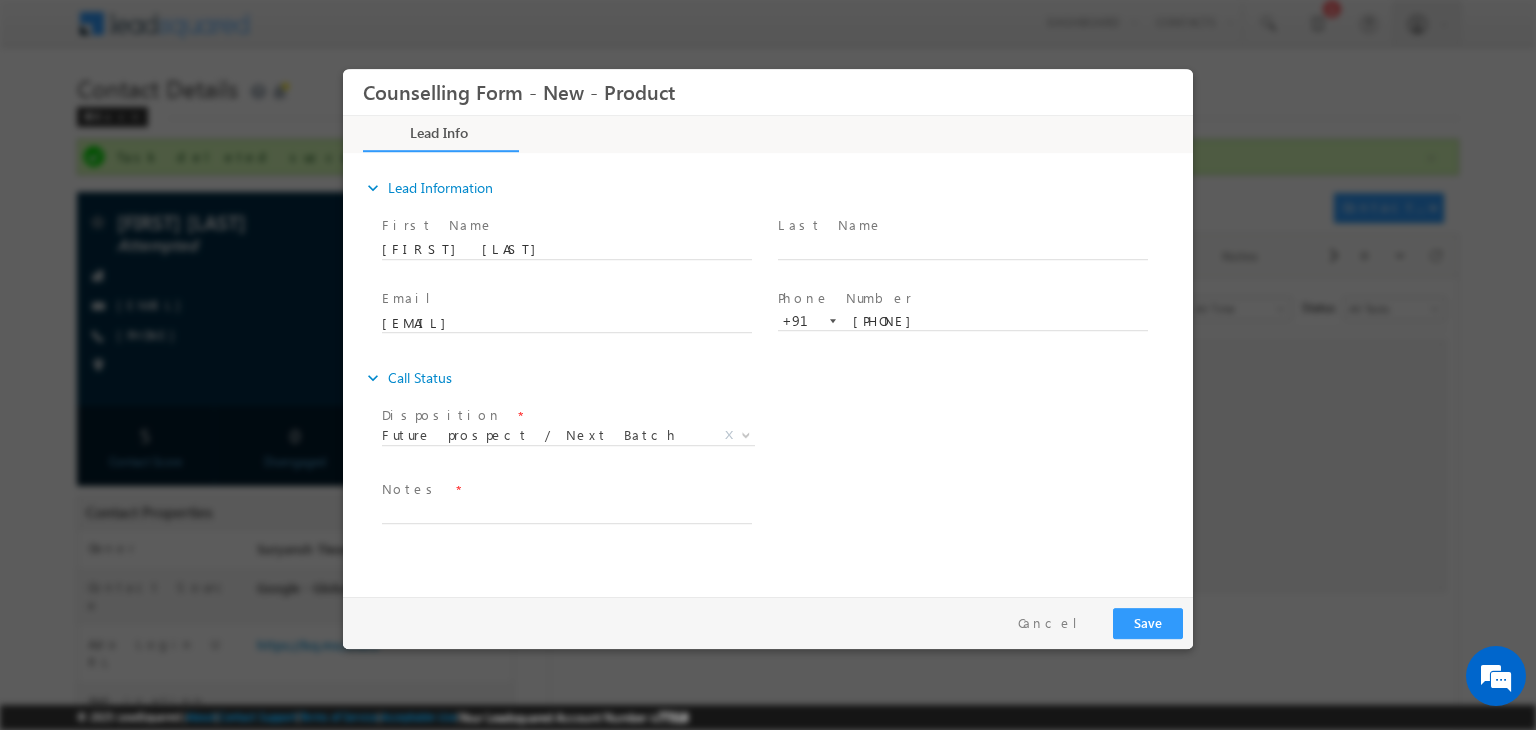 drag, startPoint x: 601, startPoint y: 497, endPoint x: 552, endPoint y: 515, distance: 52.201534 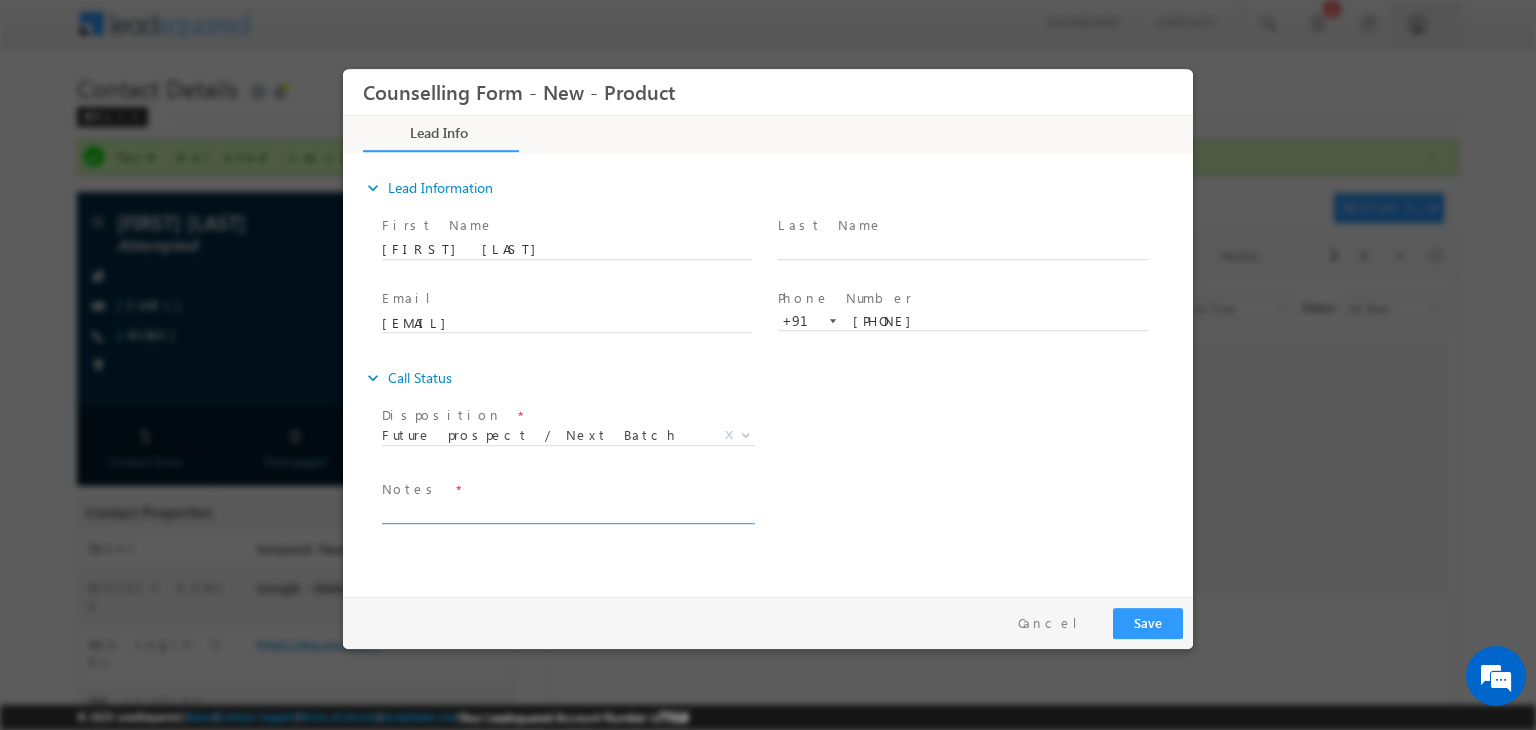 click at bounding box center (567, 512) 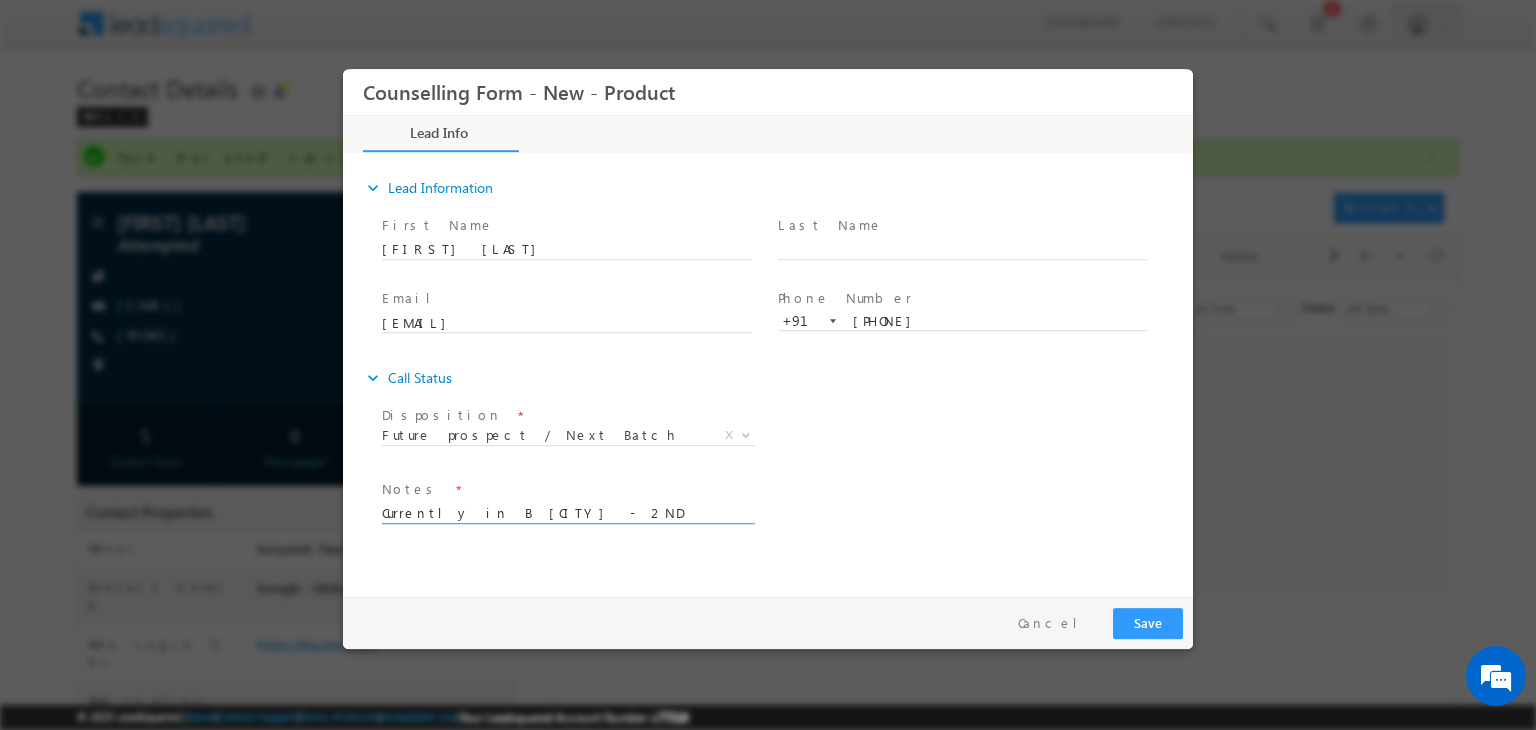 type on "Currently in B [CITY] - 2ND YR yet 2yr is left" 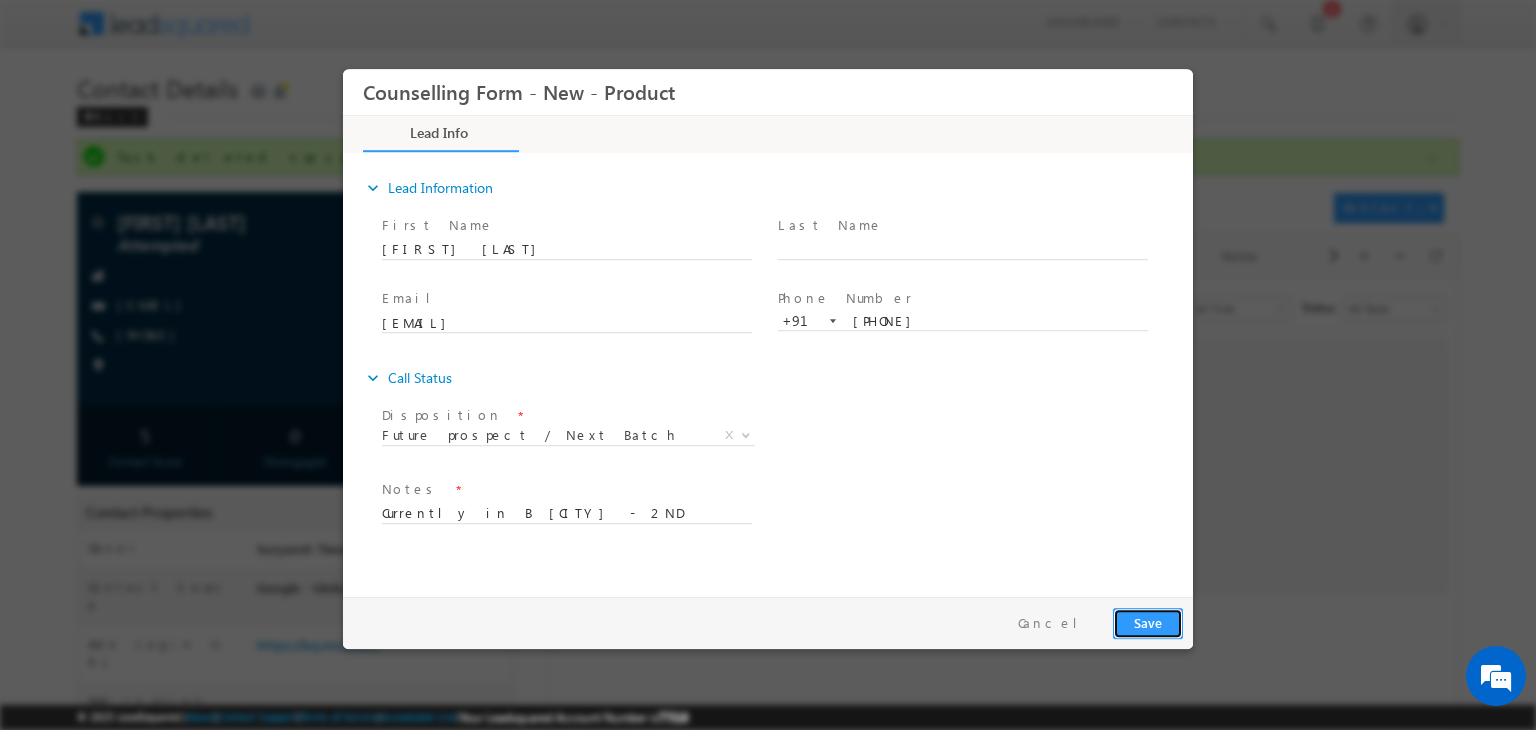 click on "Save" at bounding box center [1148, 623] 